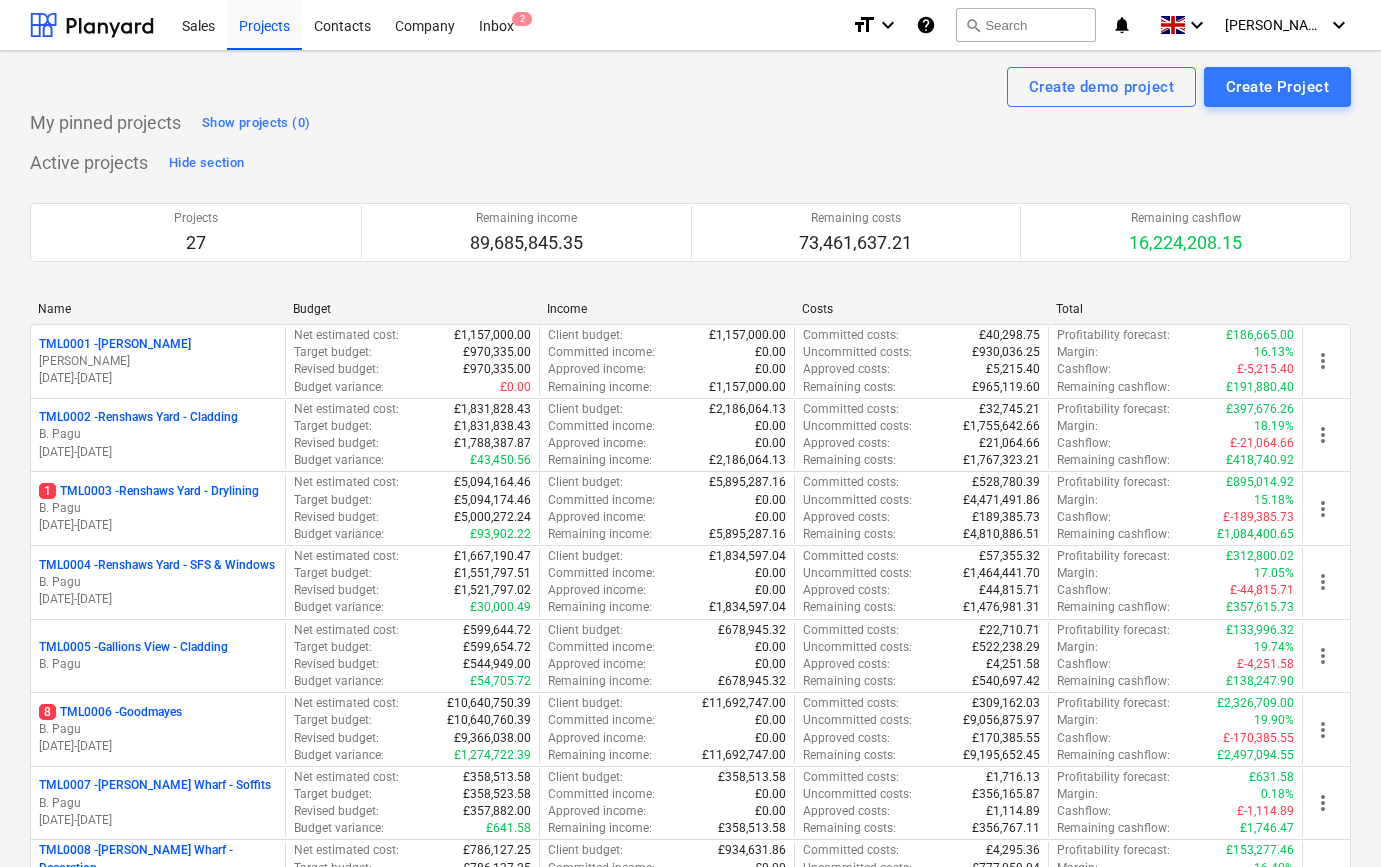scroll, scrollTop: 1602, scrollLeft: 0, axis: vertical 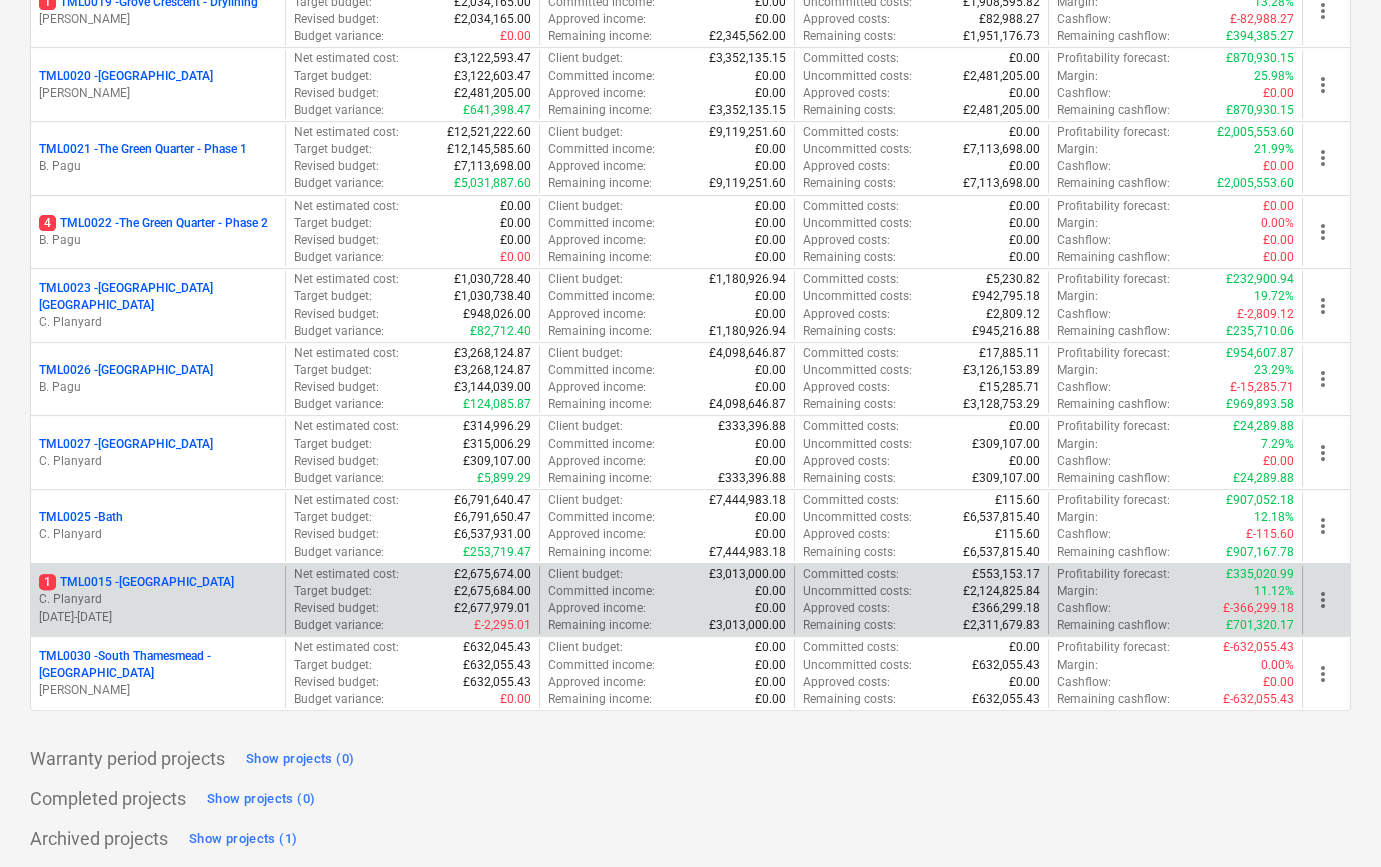 click on "C. Planyard" at bounding box center (158, 599) 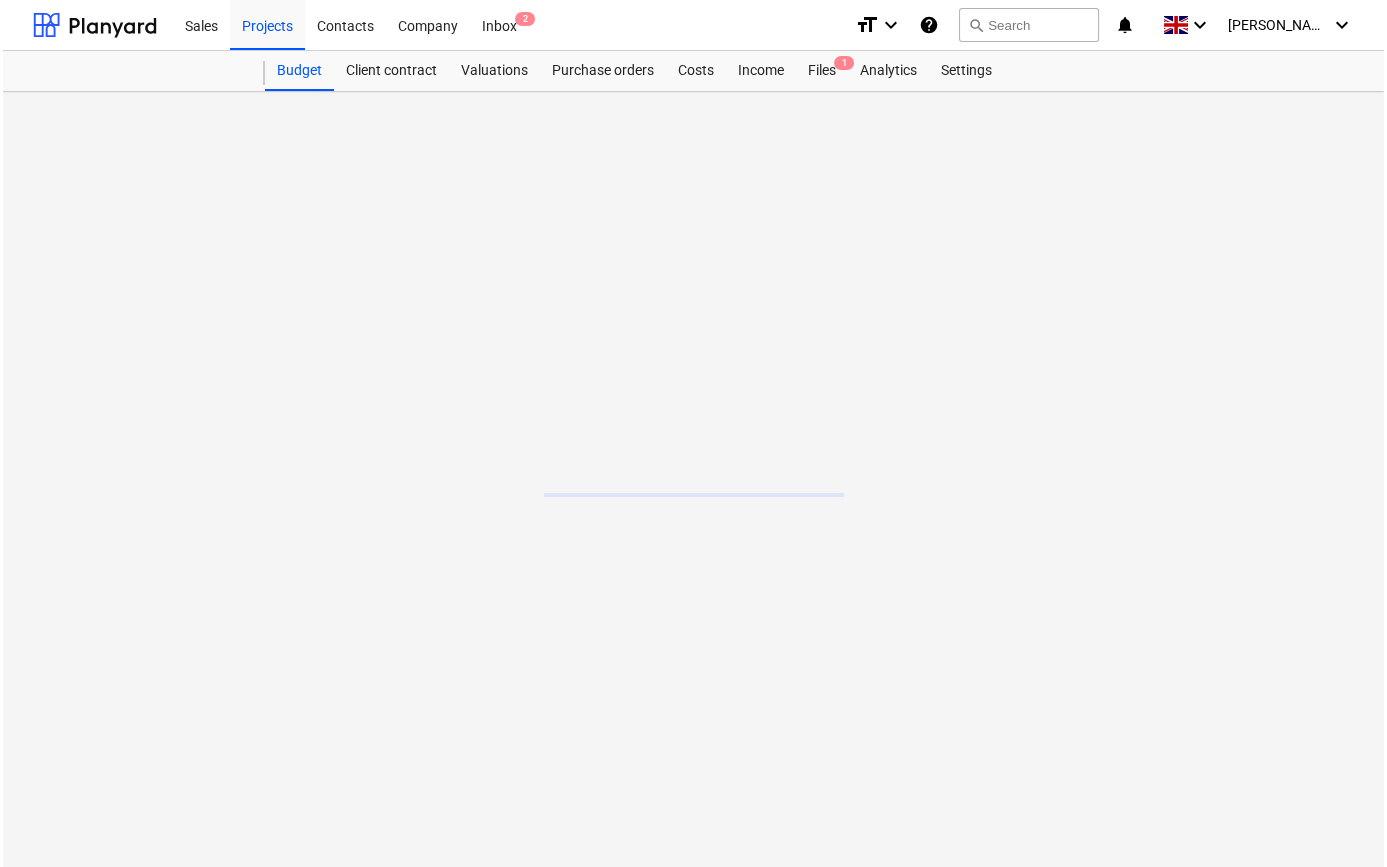scroll, scrollTop: 0, scrollLeft: 0, axis: both 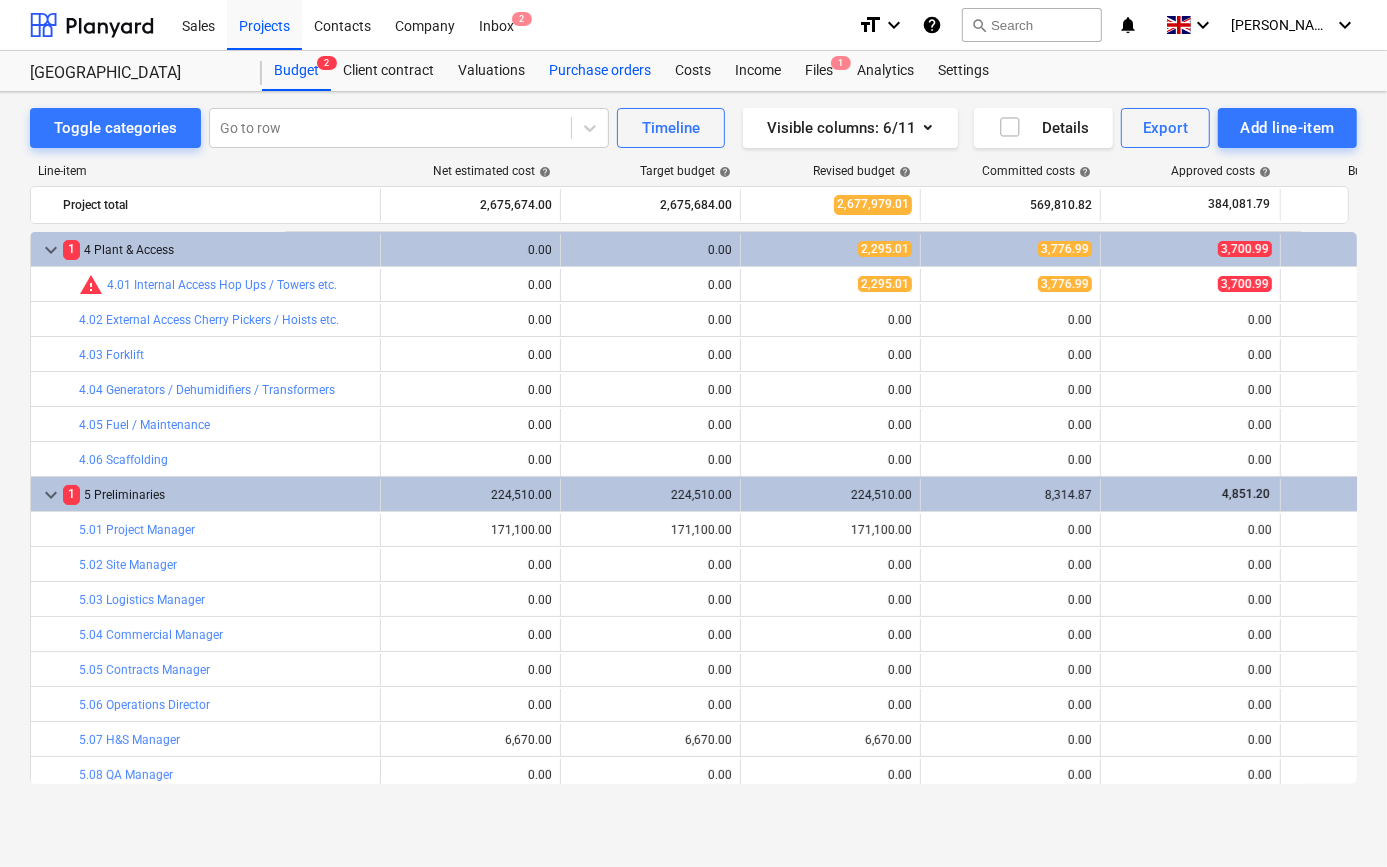click on "Purchase orders" at bounding box center (600, 71) 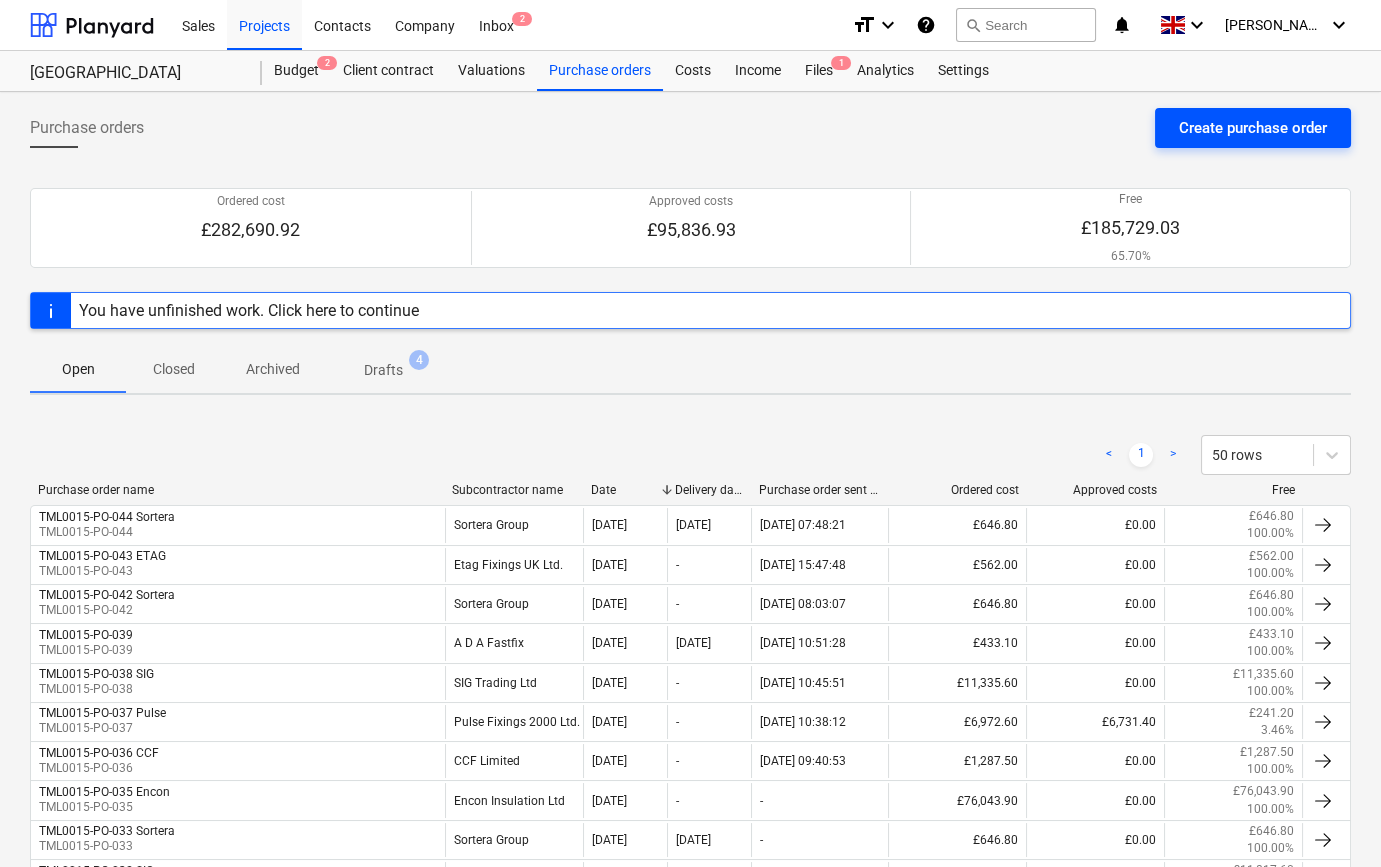 click on "Create purchase order" at bounding box center [1253, 128] 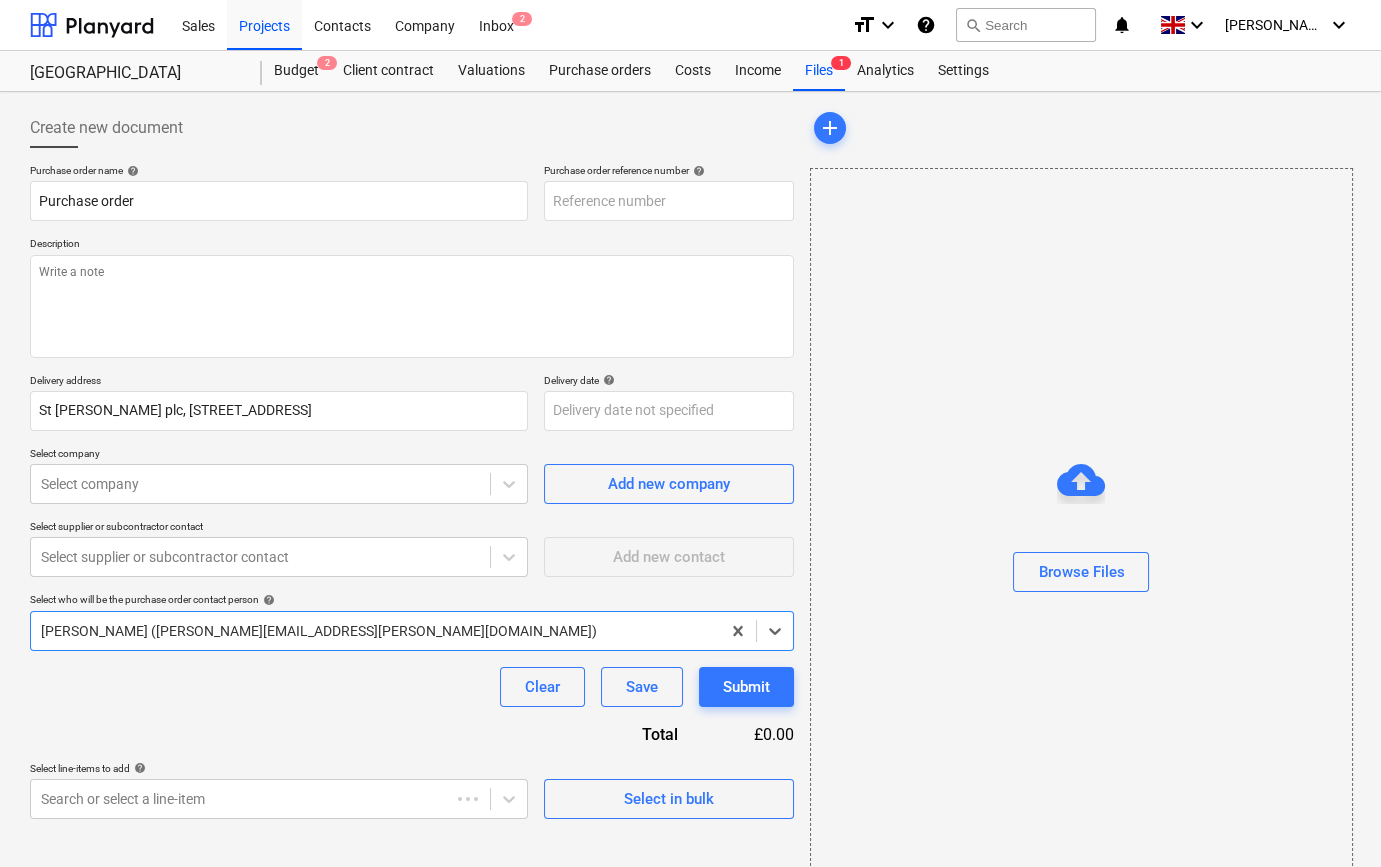 type on "x" 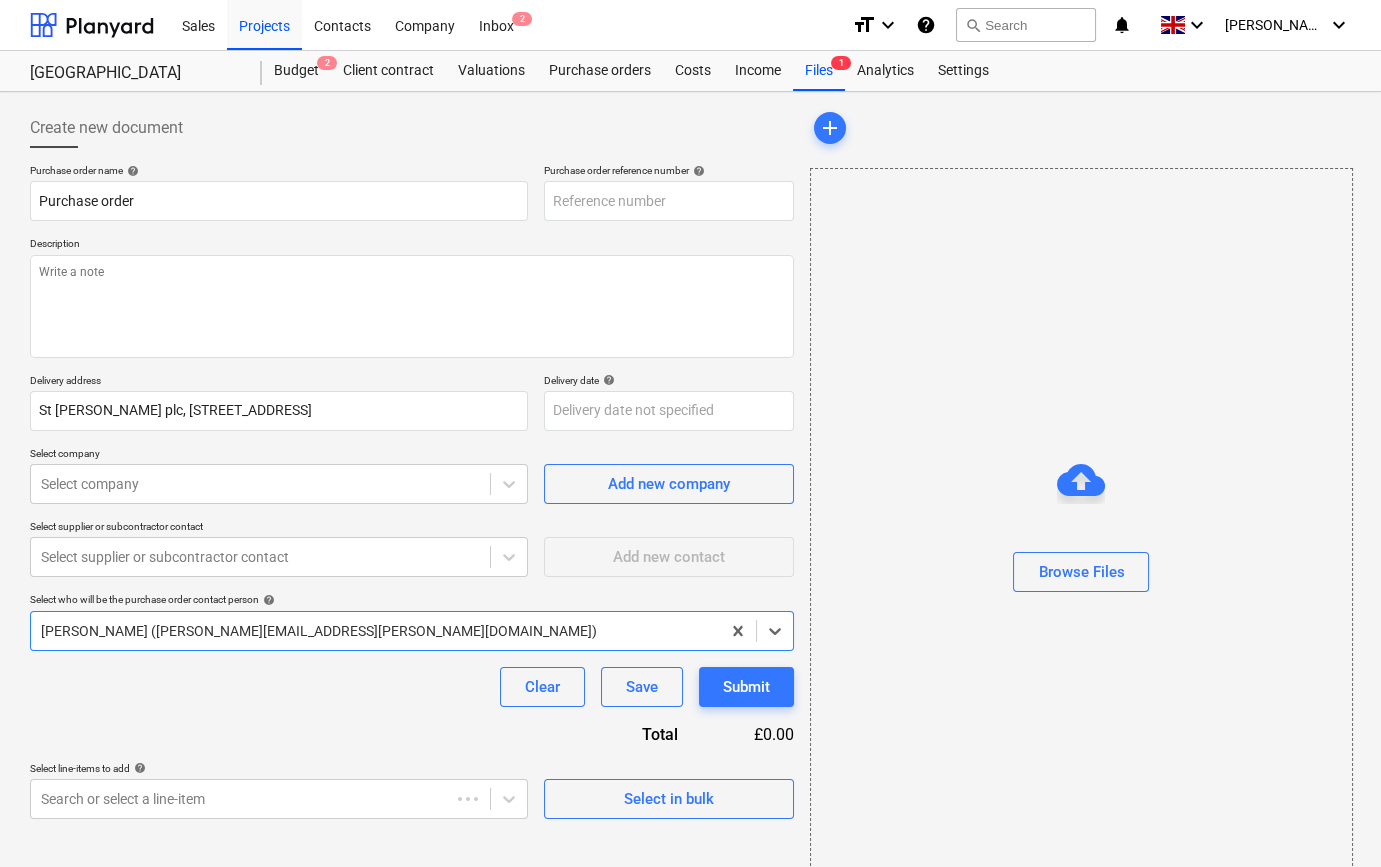 type on "TML0015-PO-047" 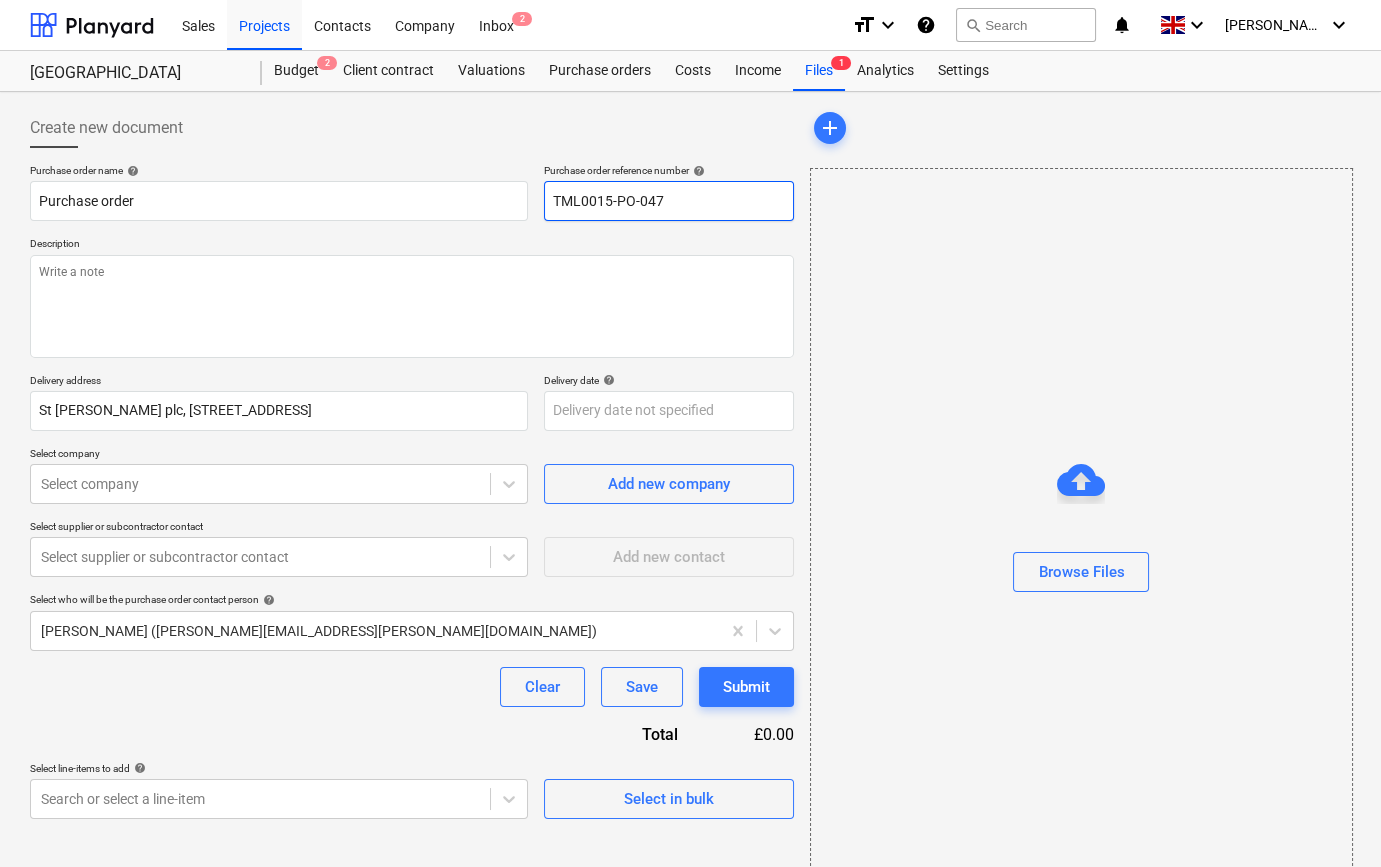 drag, startPoint x: 661, startPoint y: 198, endPoint x: 554, endPoint y: 201, distance: 107.042046 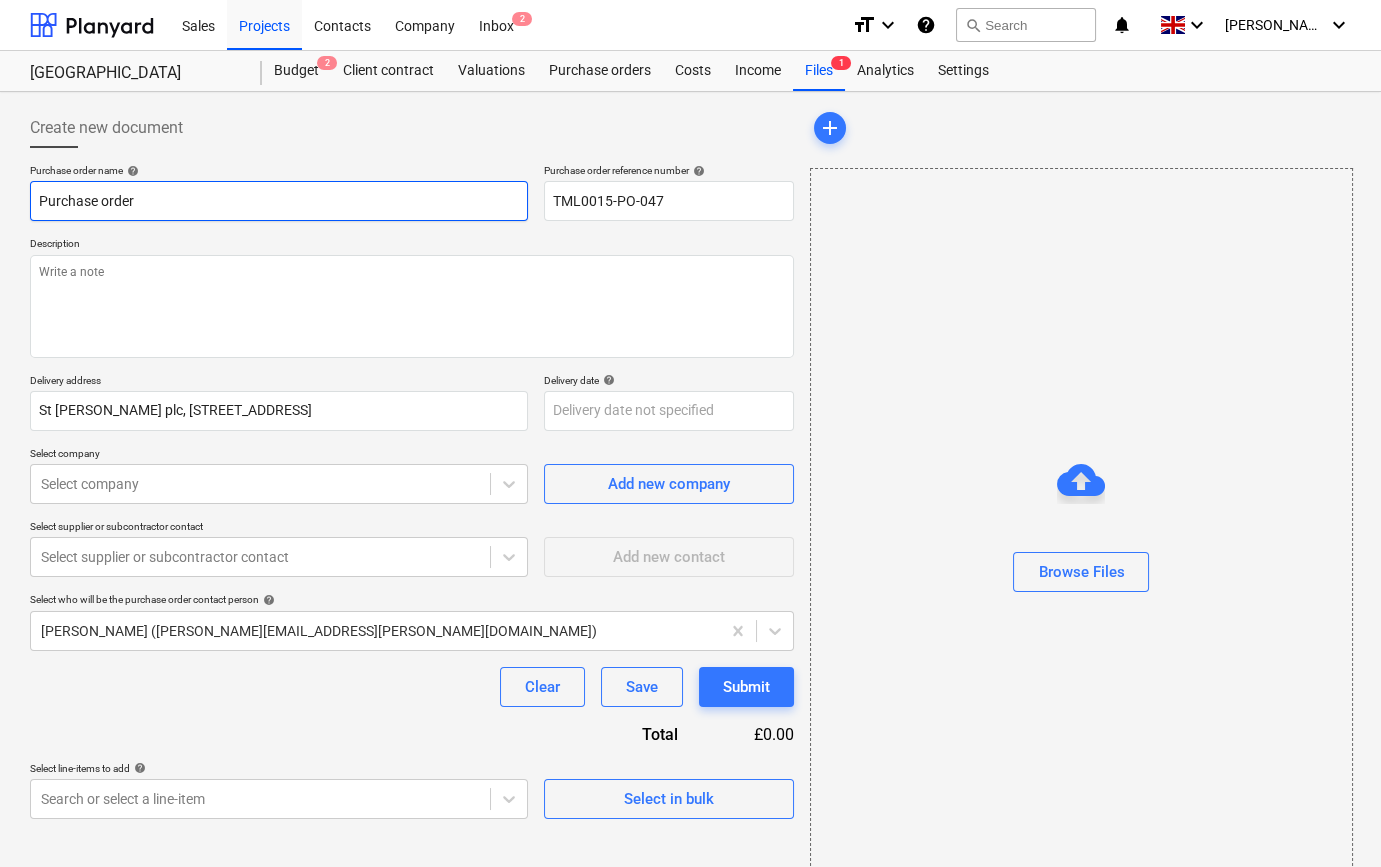 paste on "TML0015-PO-047" 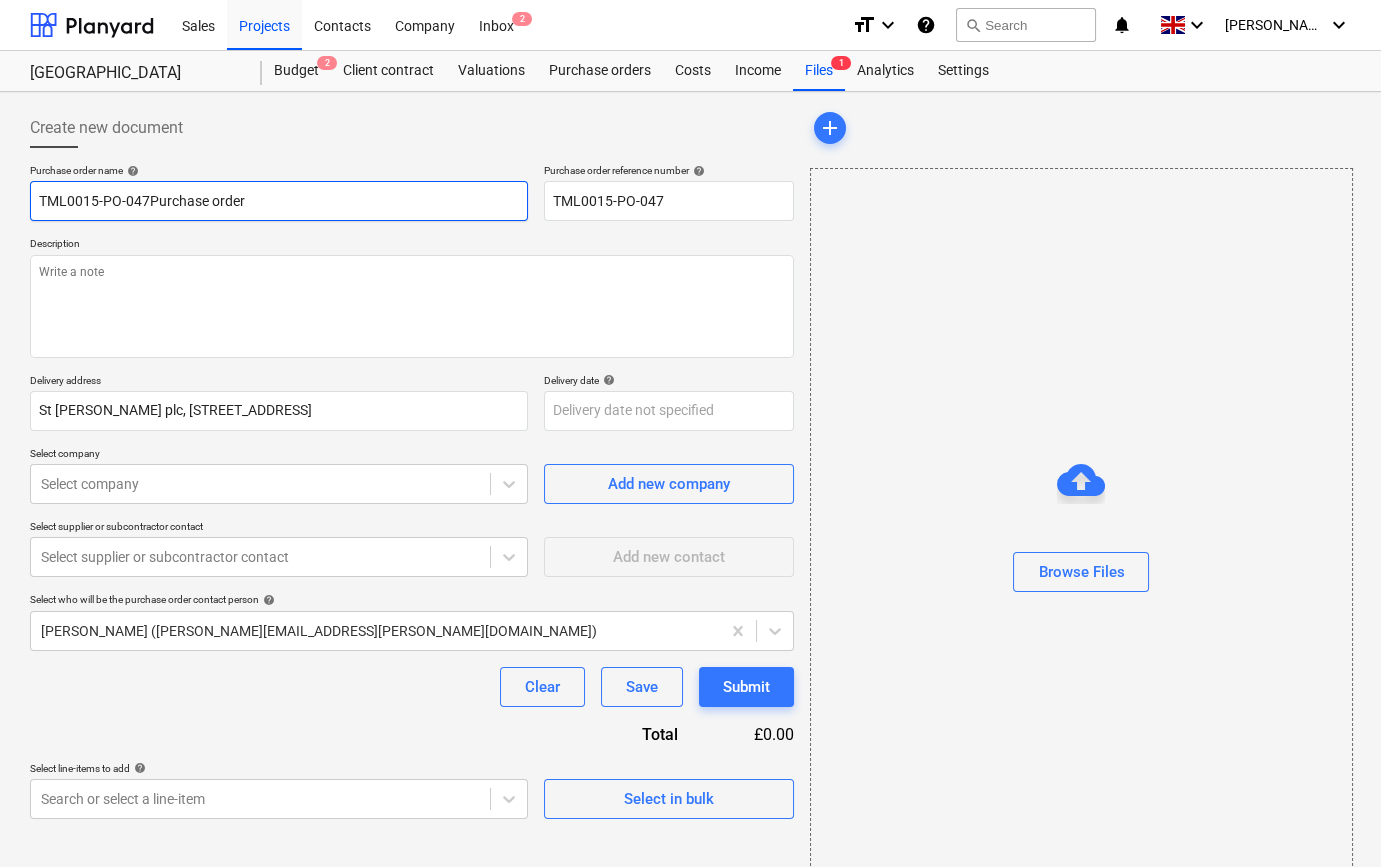 type on "x" 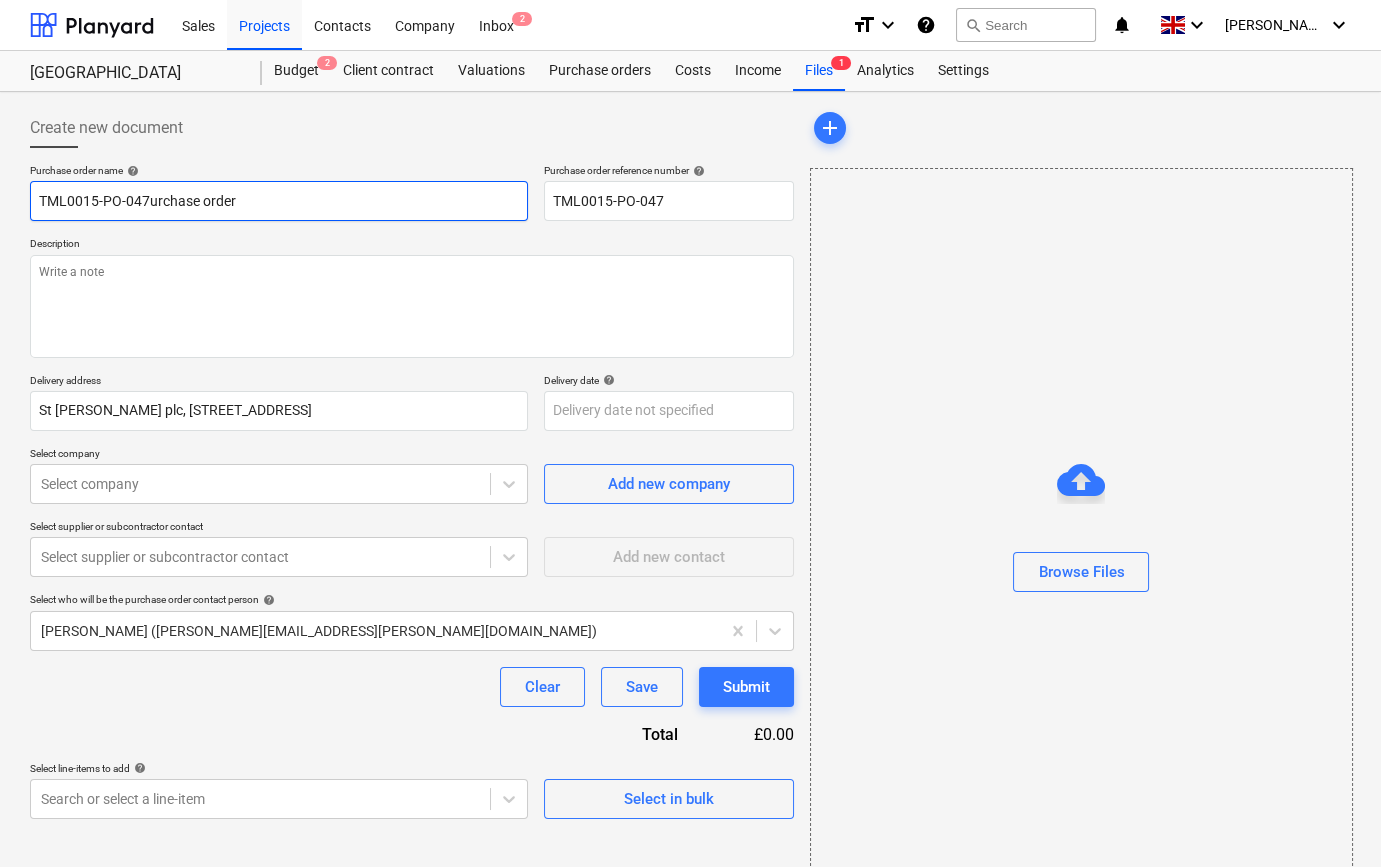 type on "x" 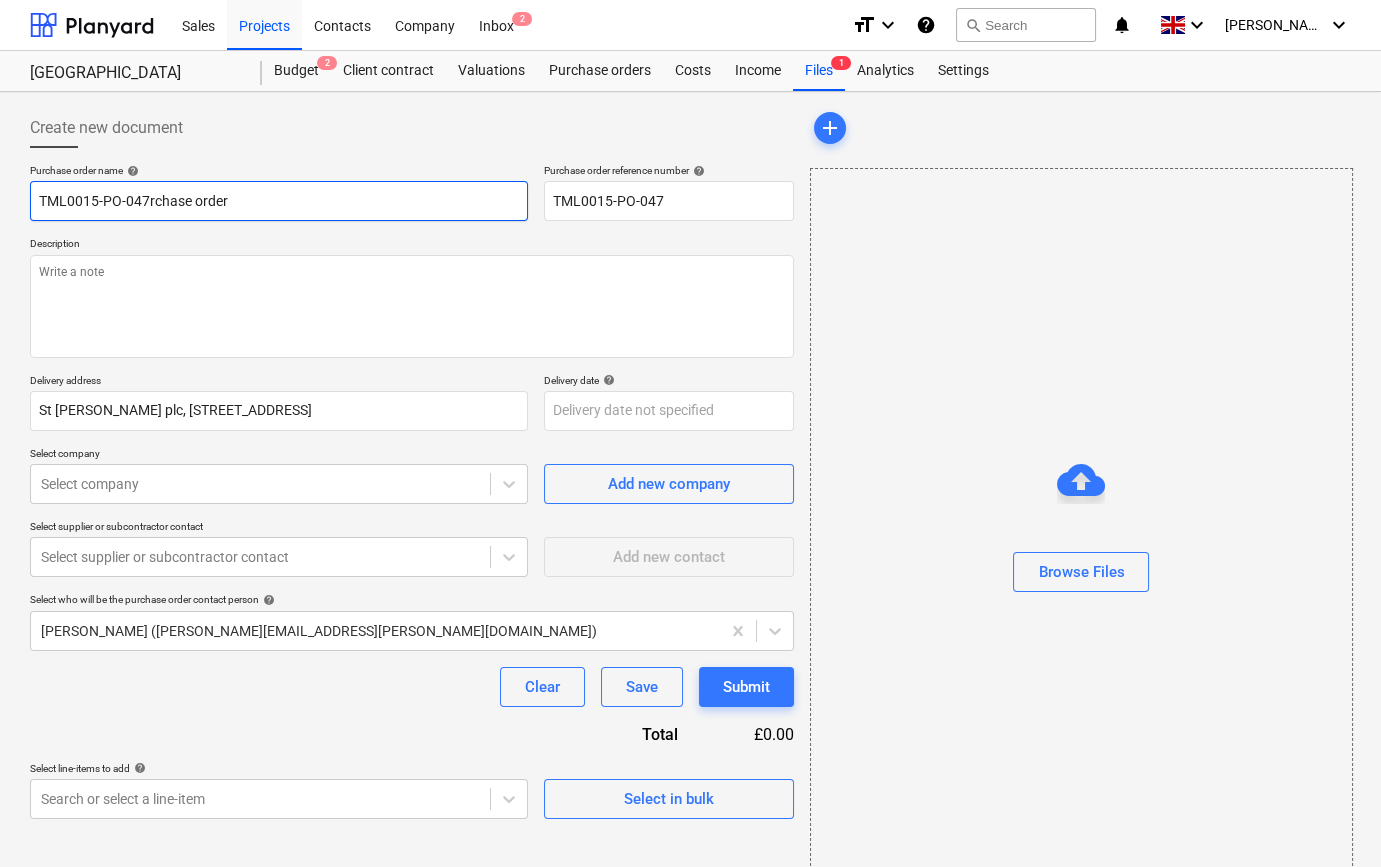 type on "x" 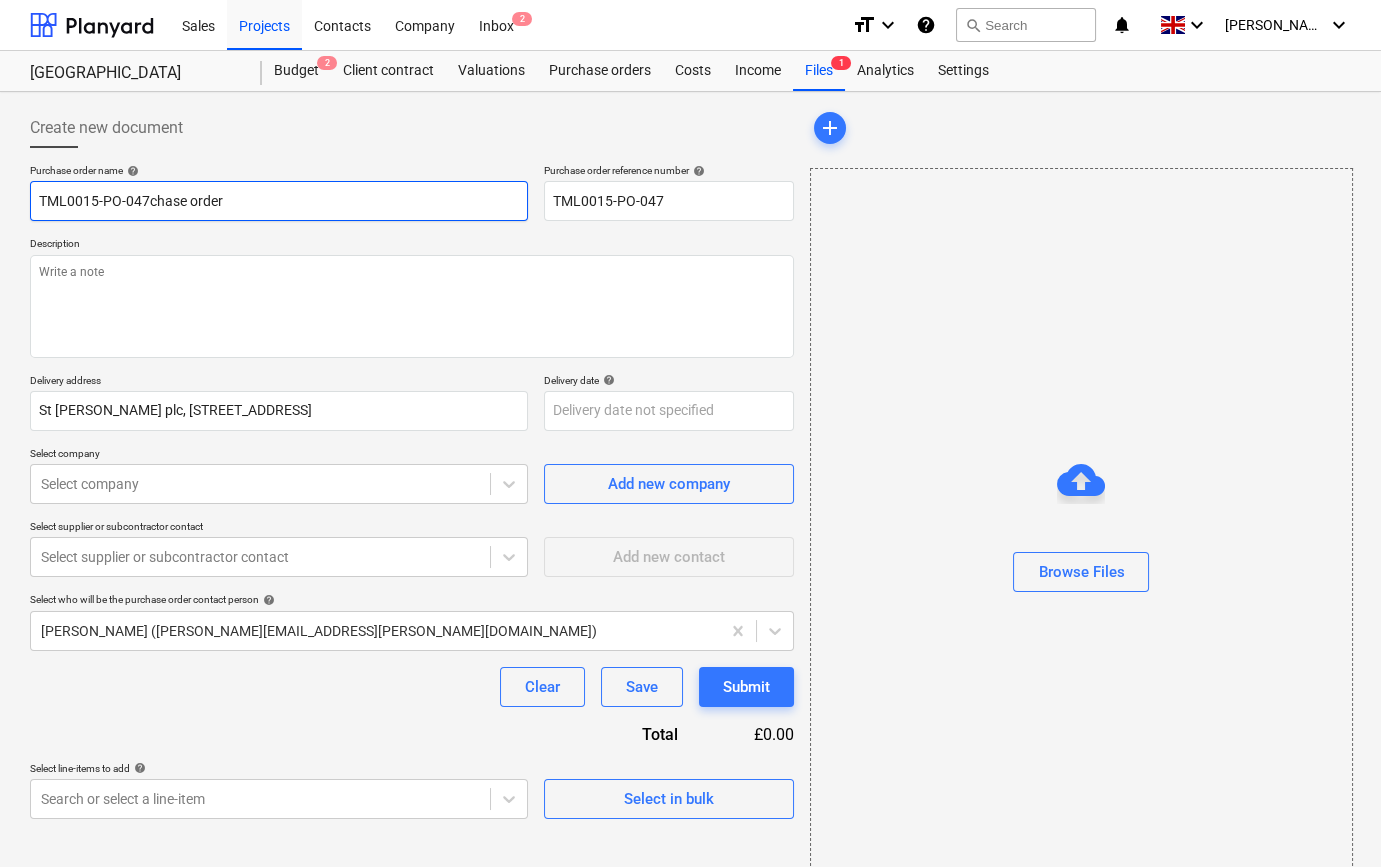 type on "x" 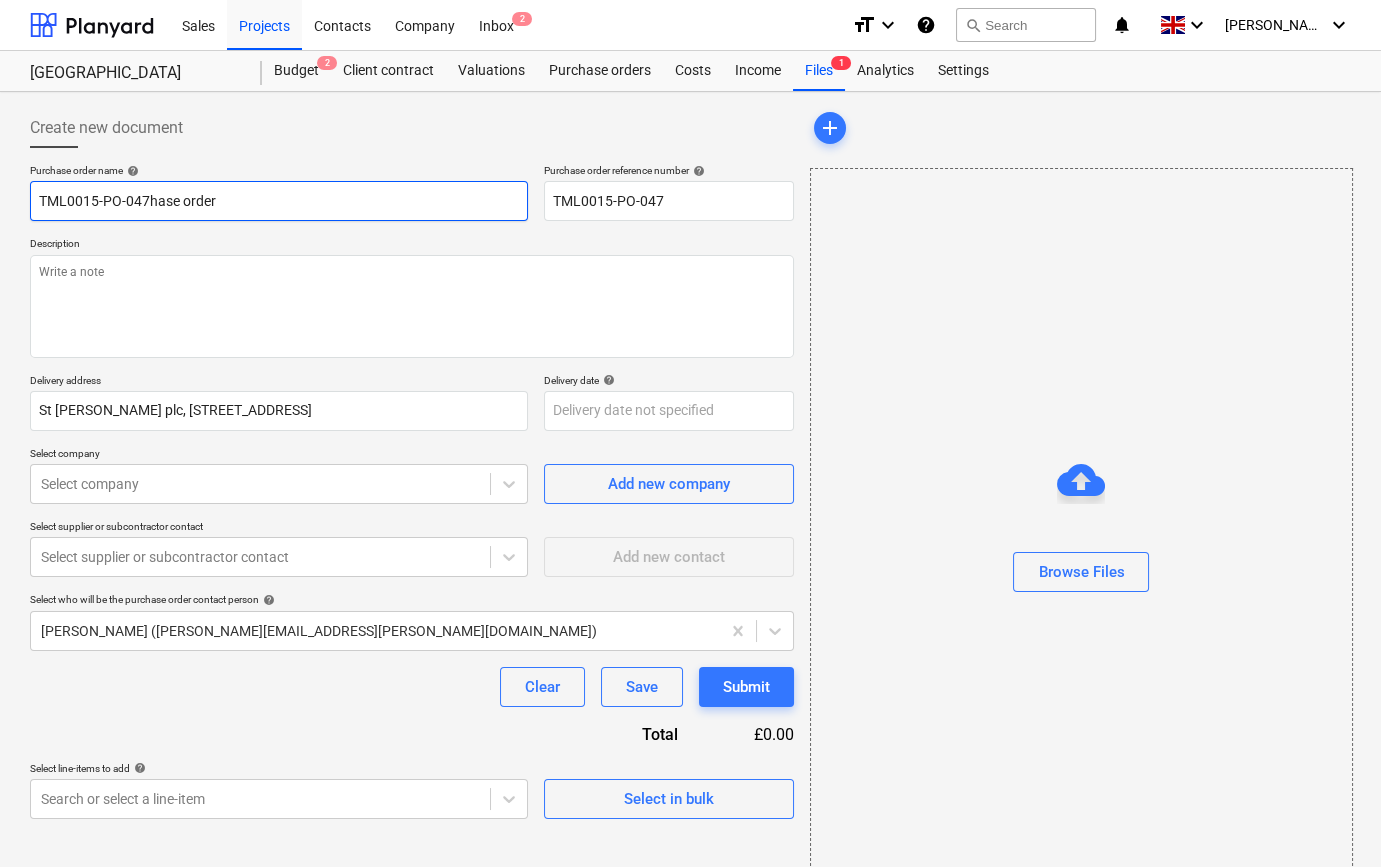 type on "x" 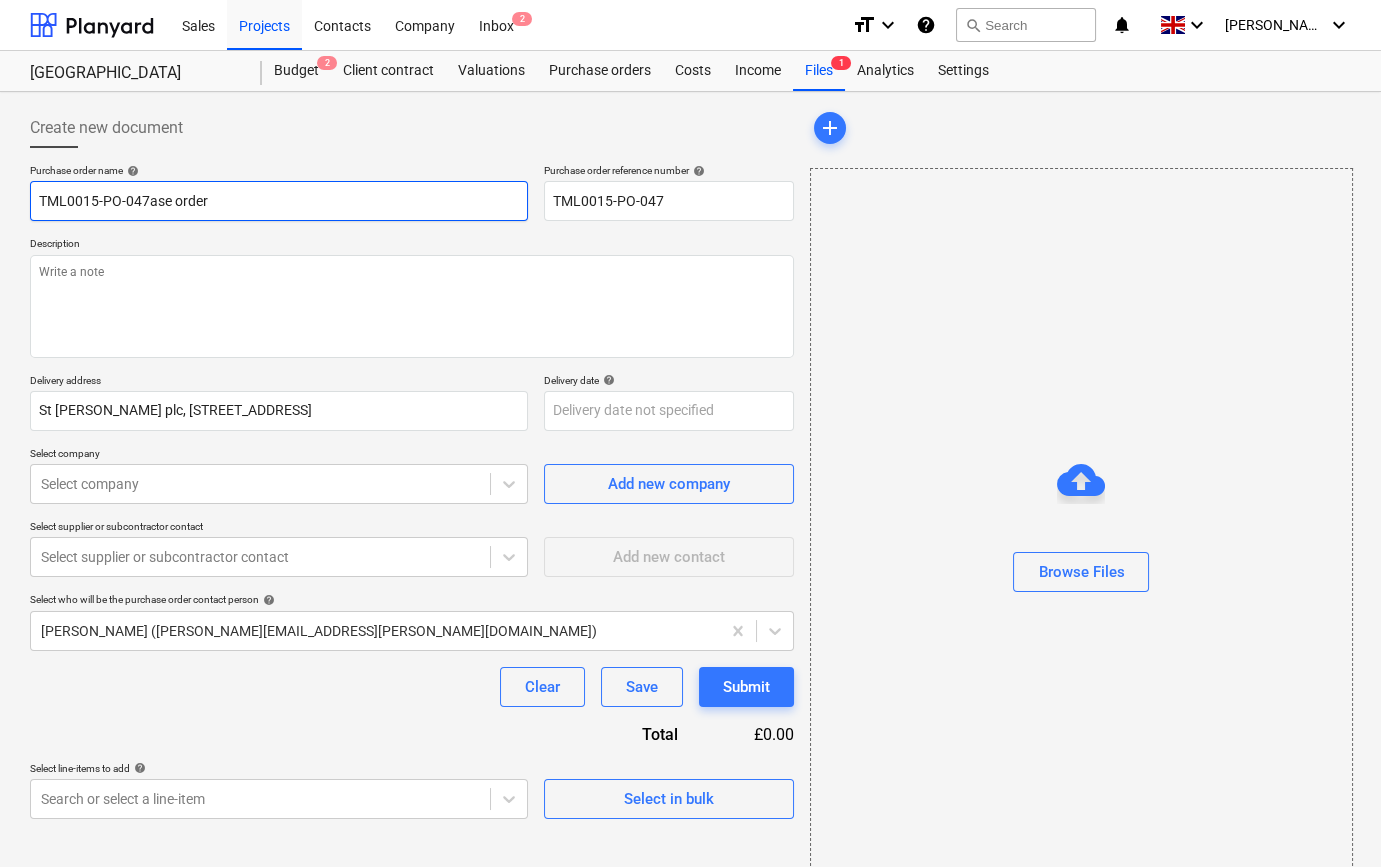 type on "x" 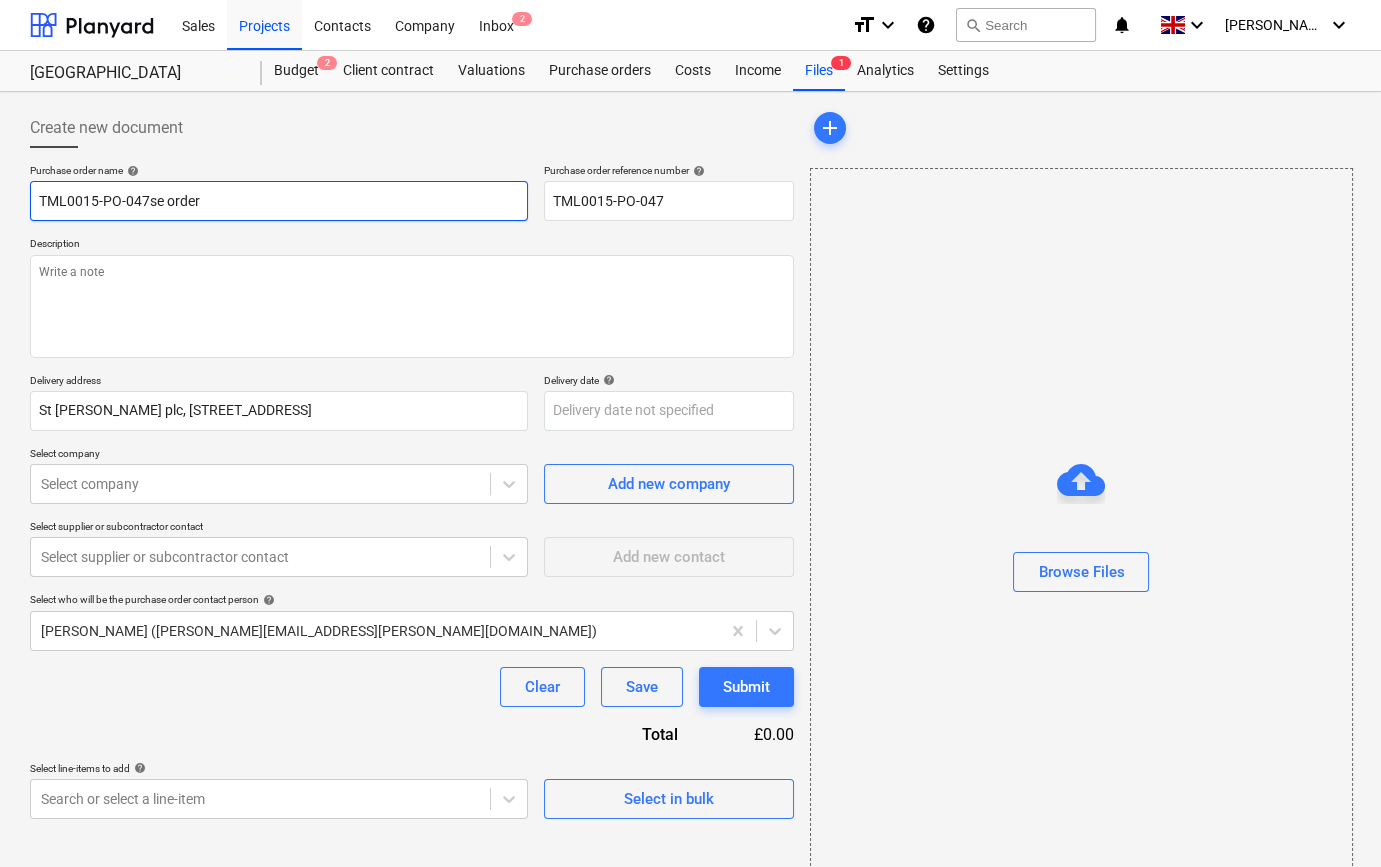 type on "x" 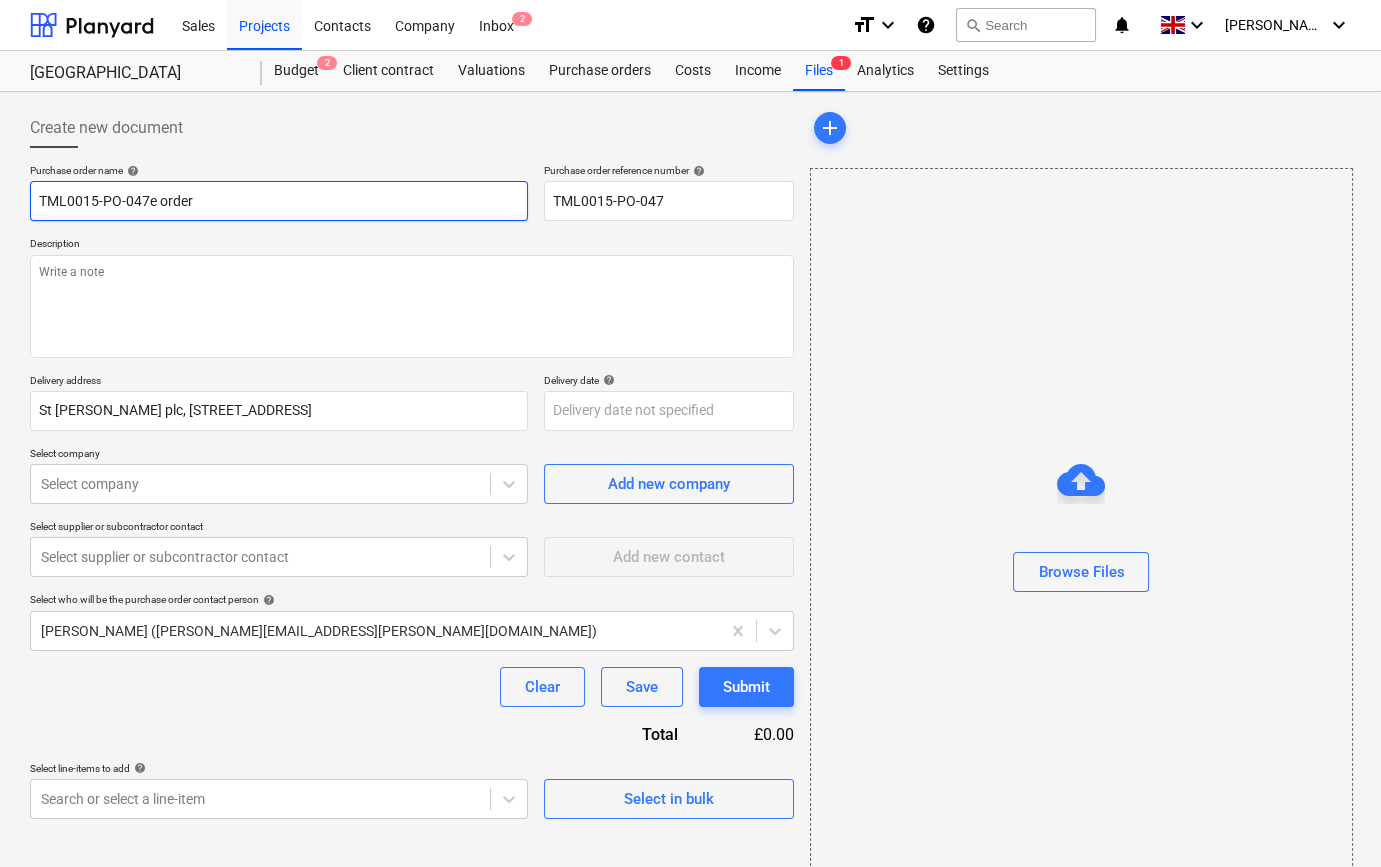 type on "x" 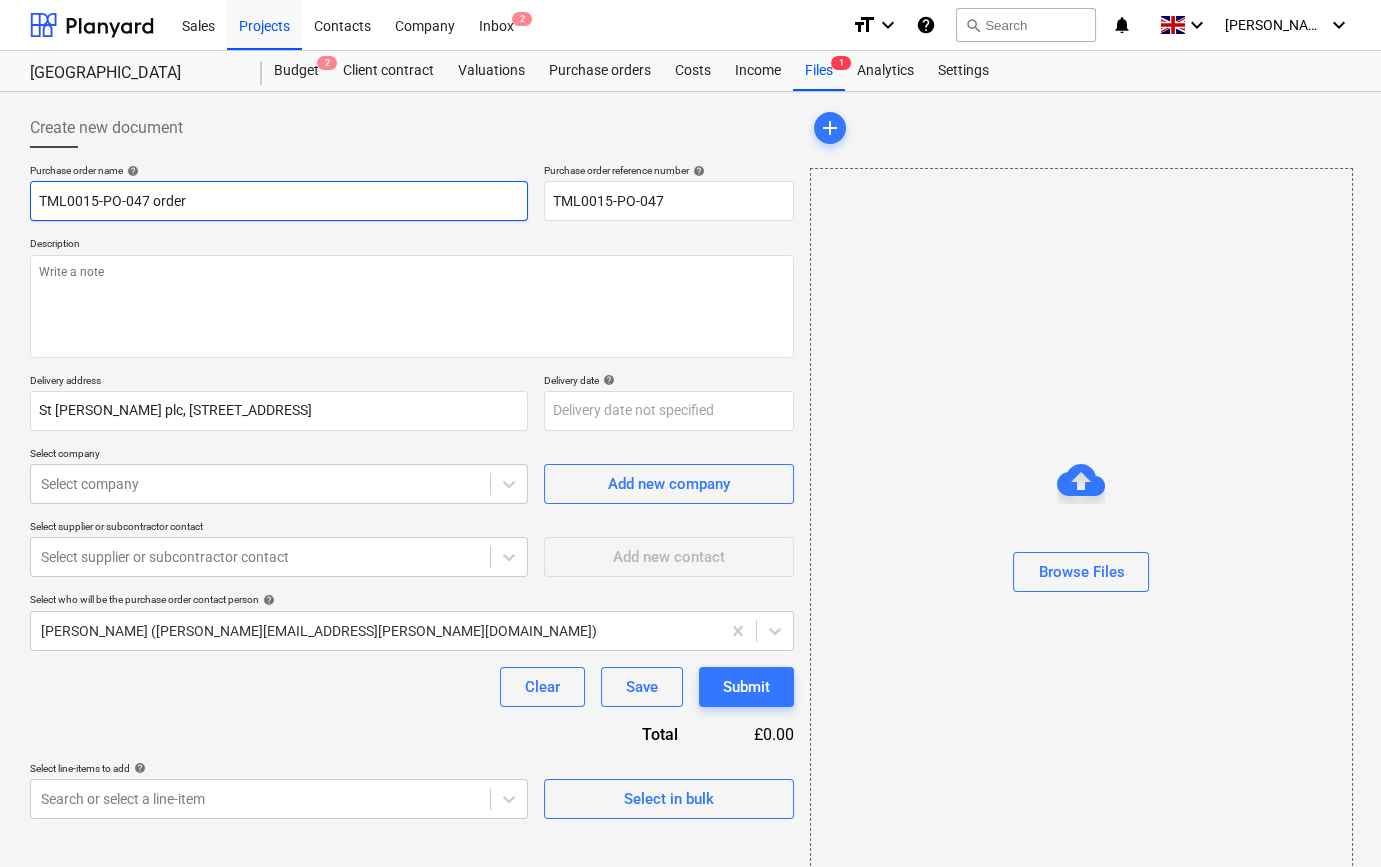 type on "x" 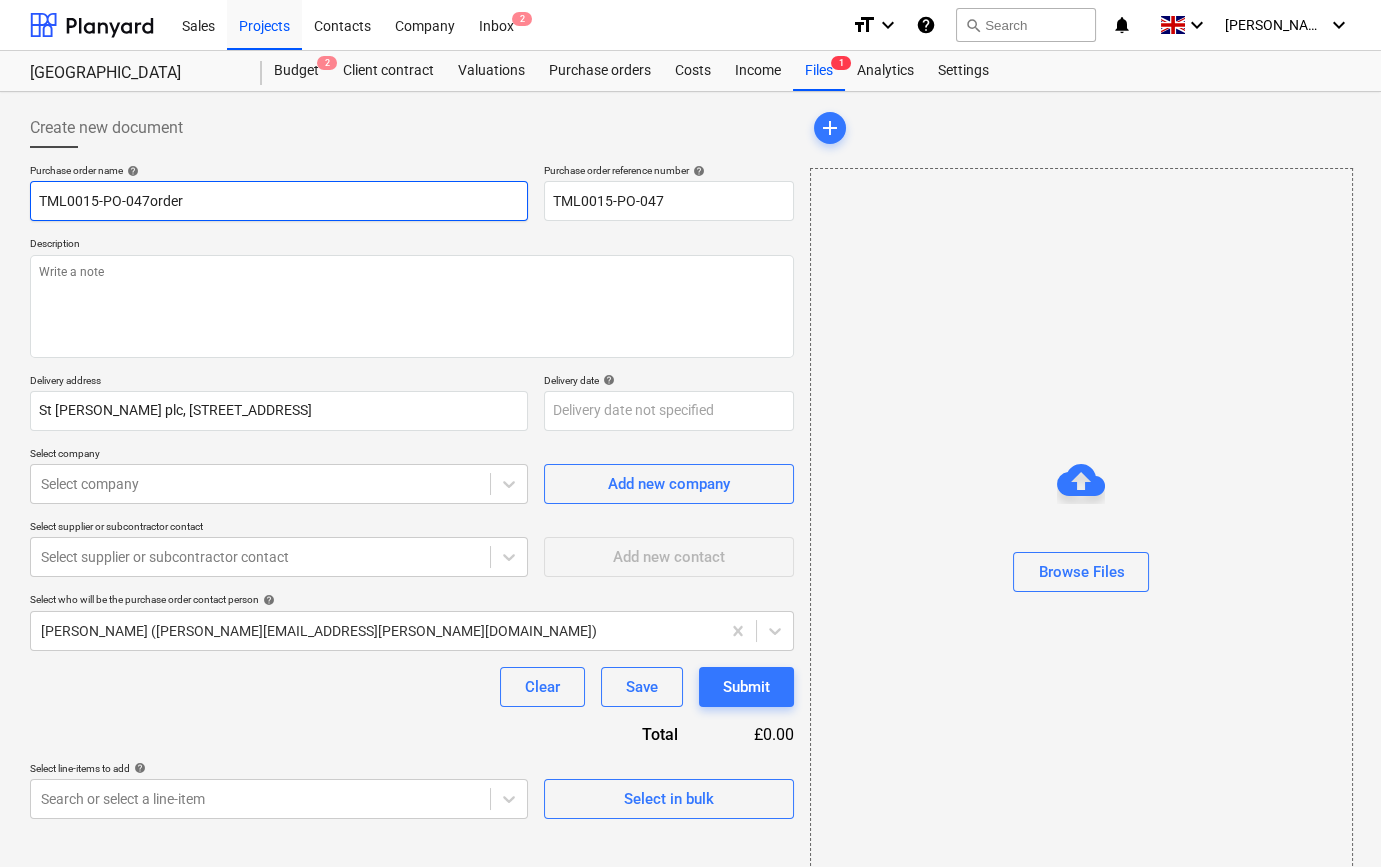 type on "x" 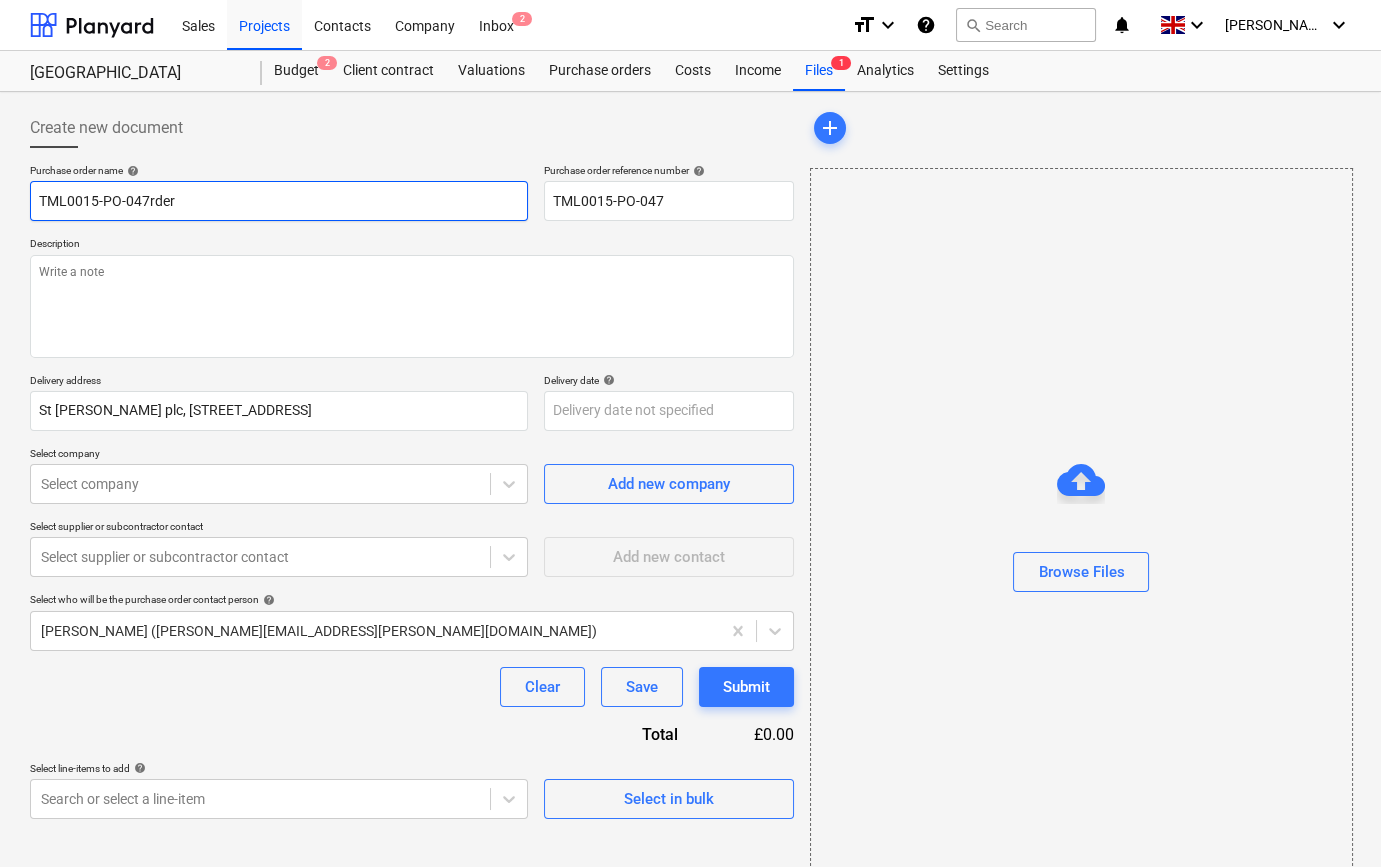 type on "x" 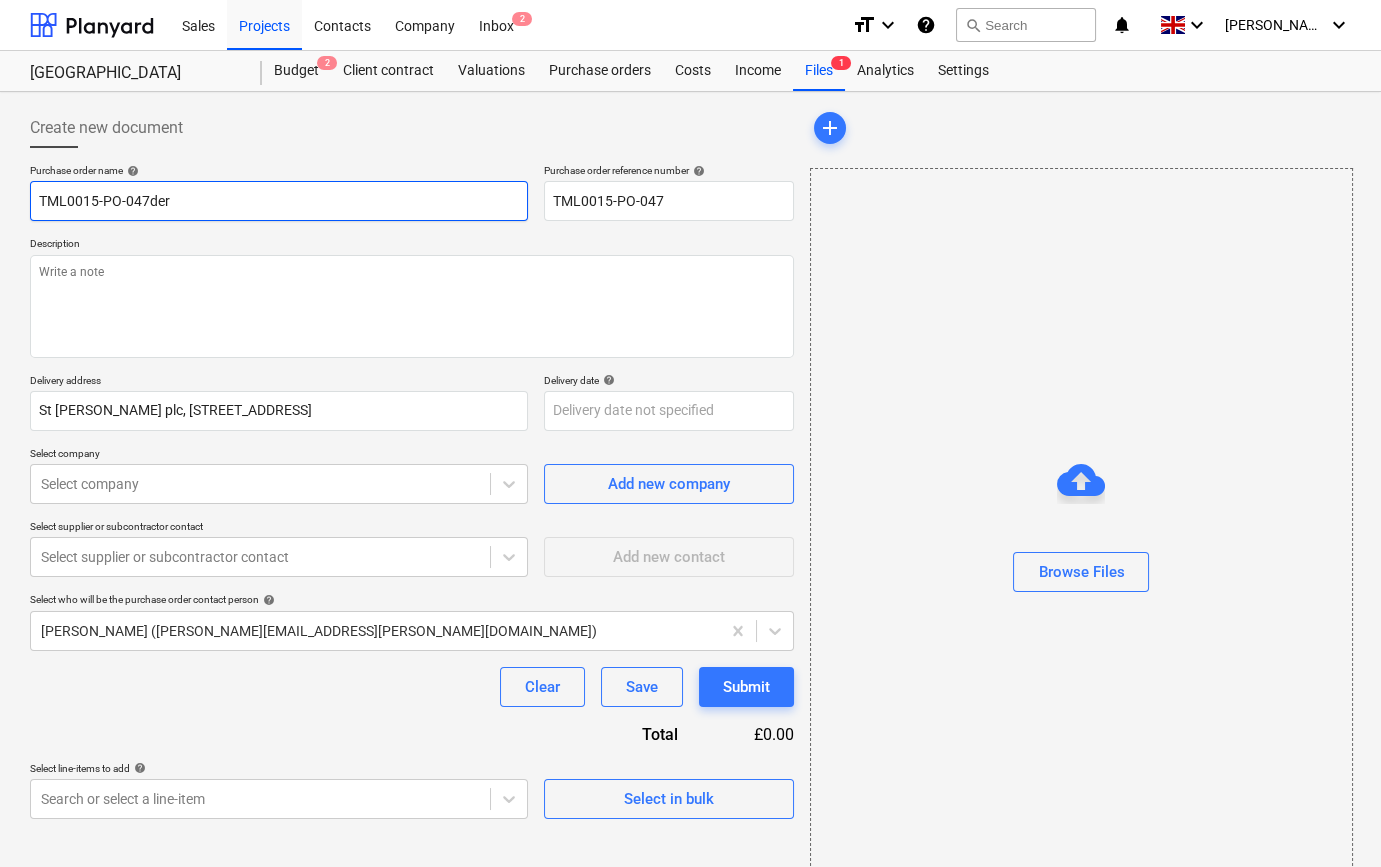 type on "x" 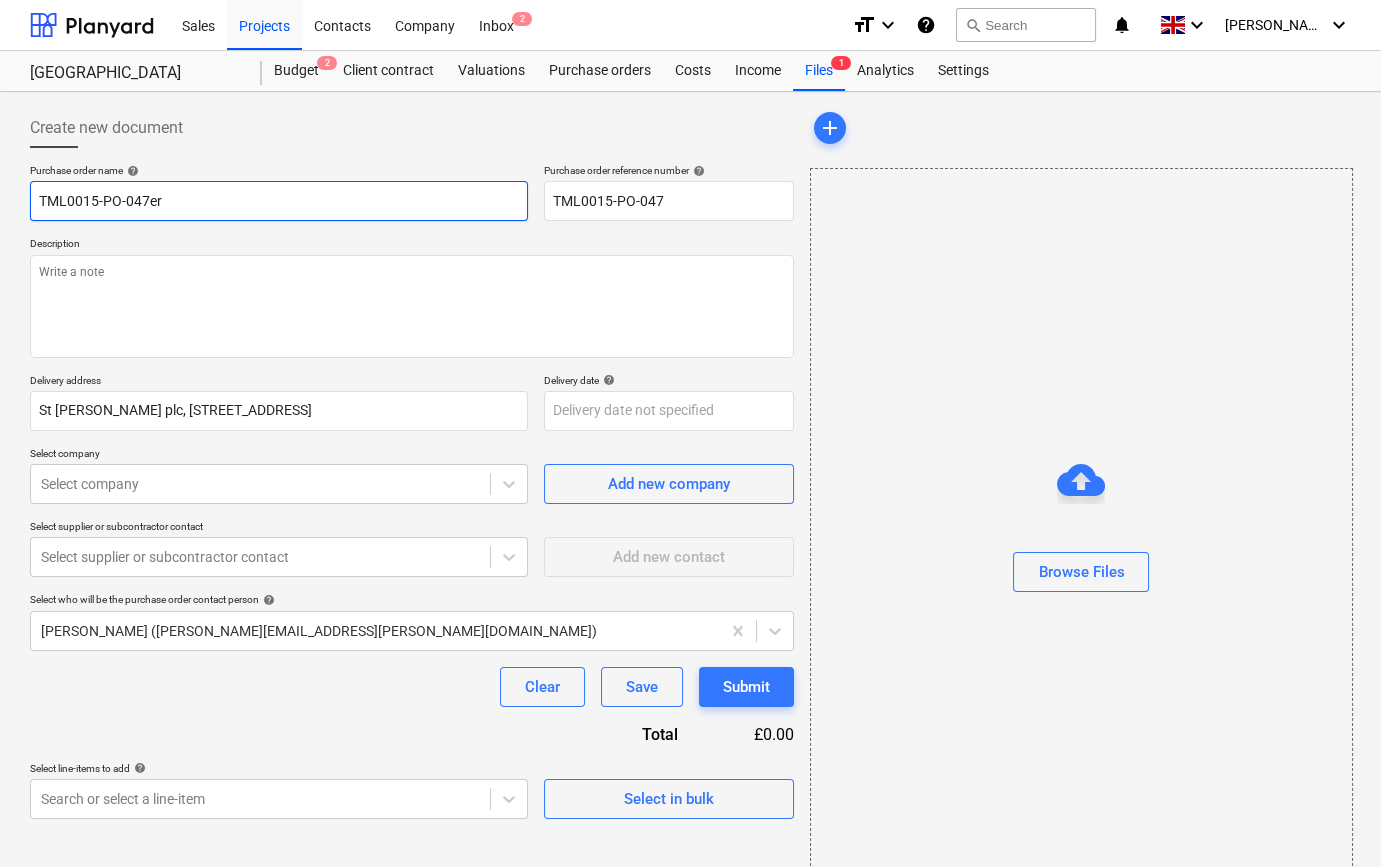 type on "x" 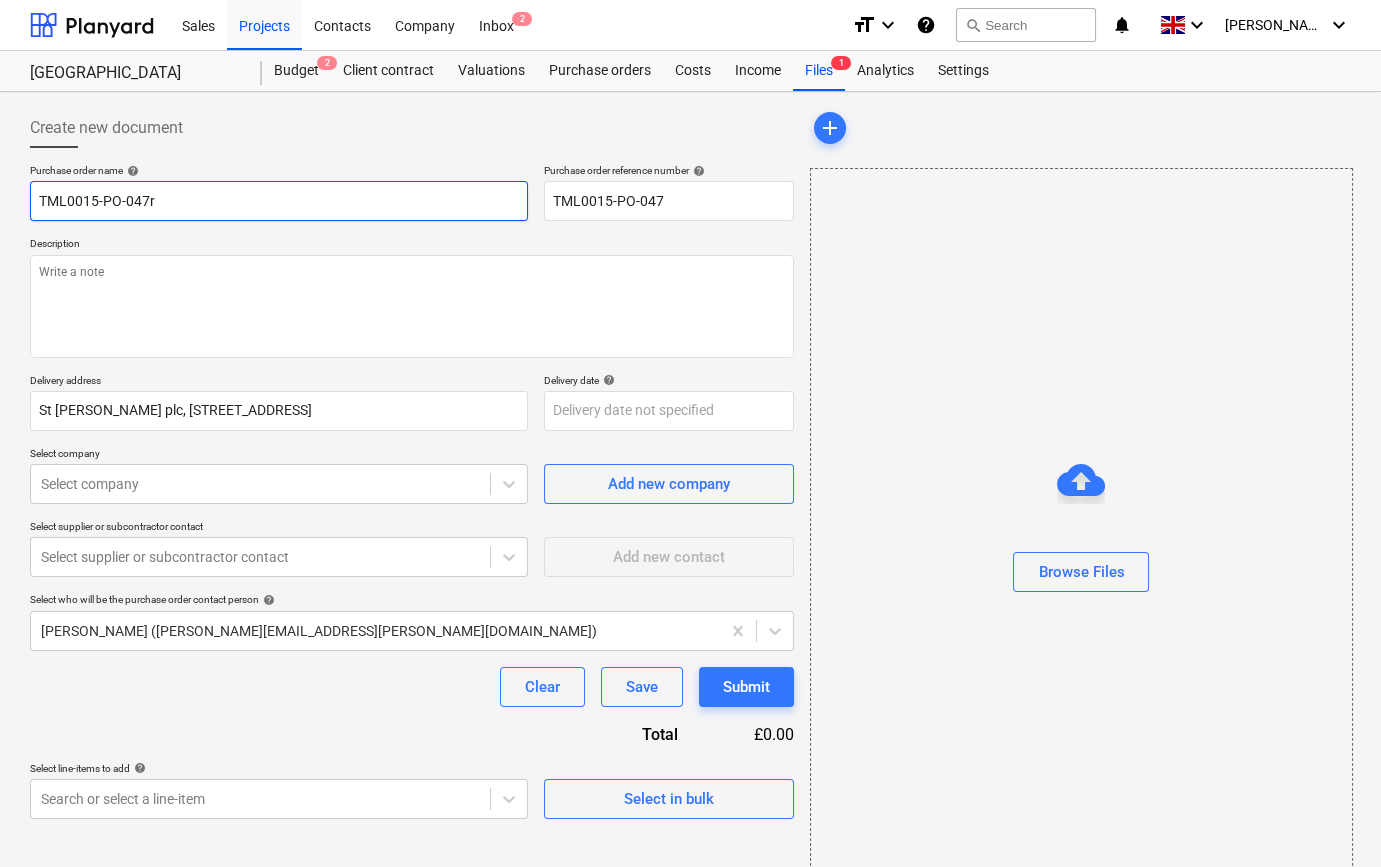 type on "x" 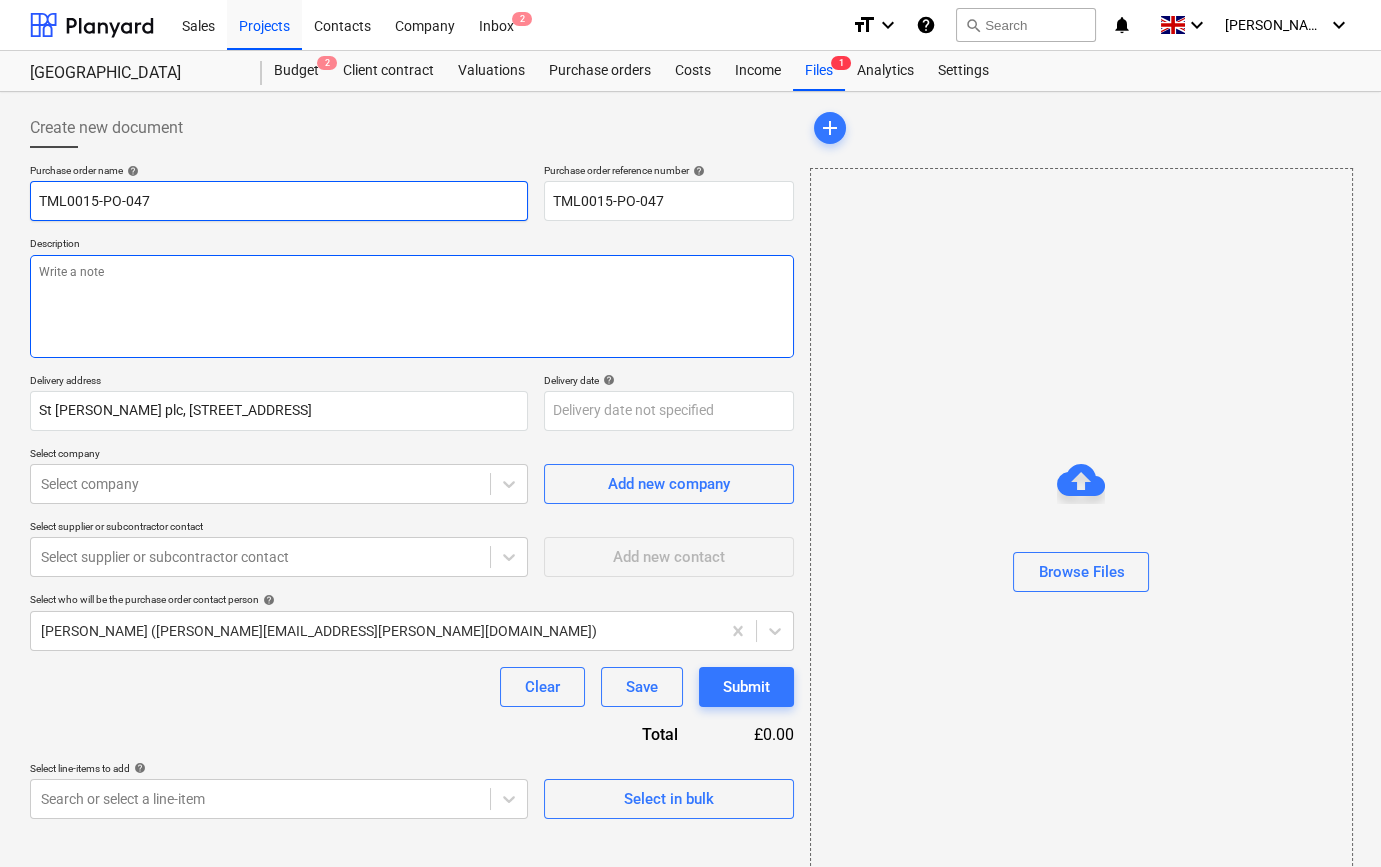 type on "TML0015-PO-047" 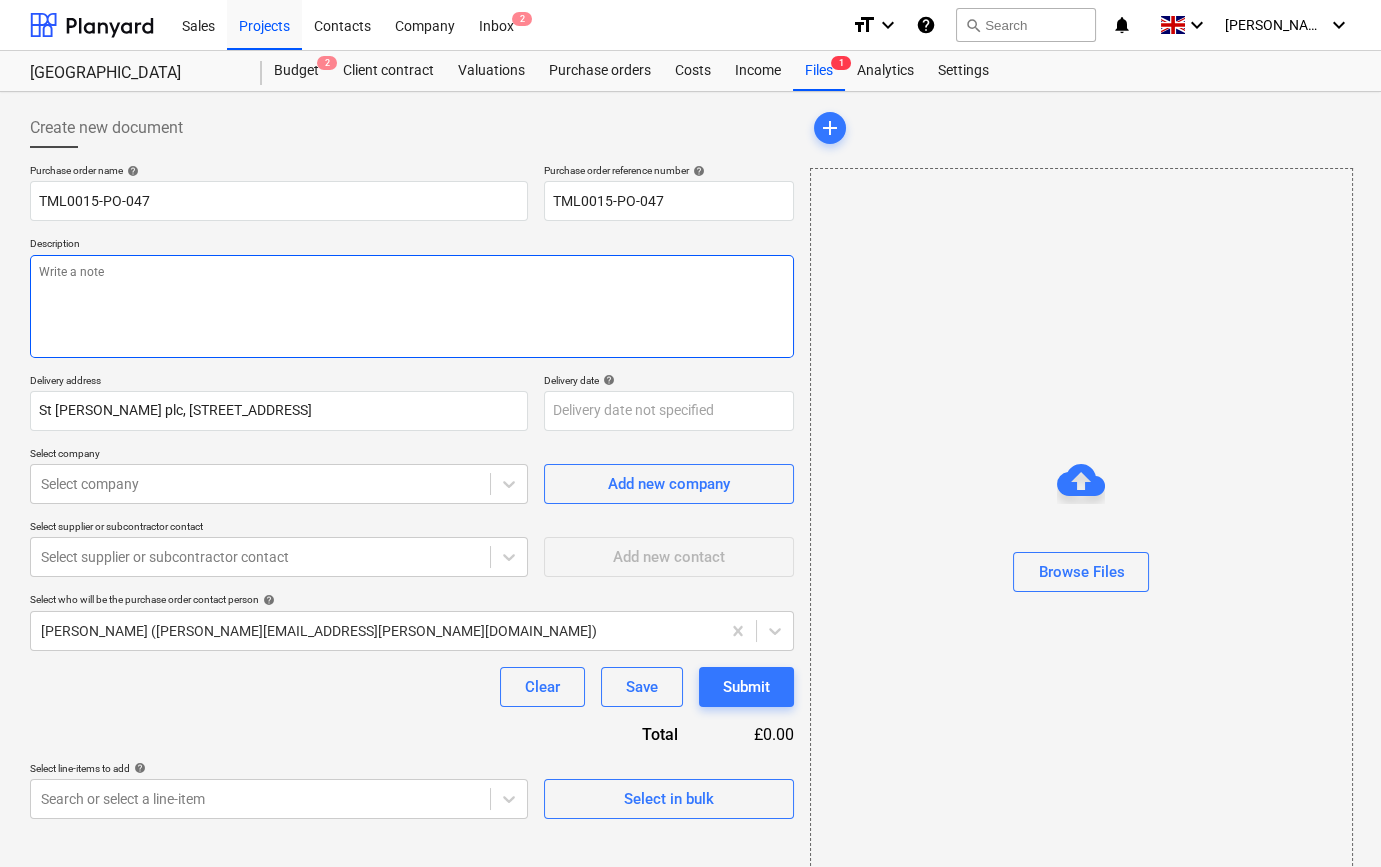 click at bounding box center [412, 306] 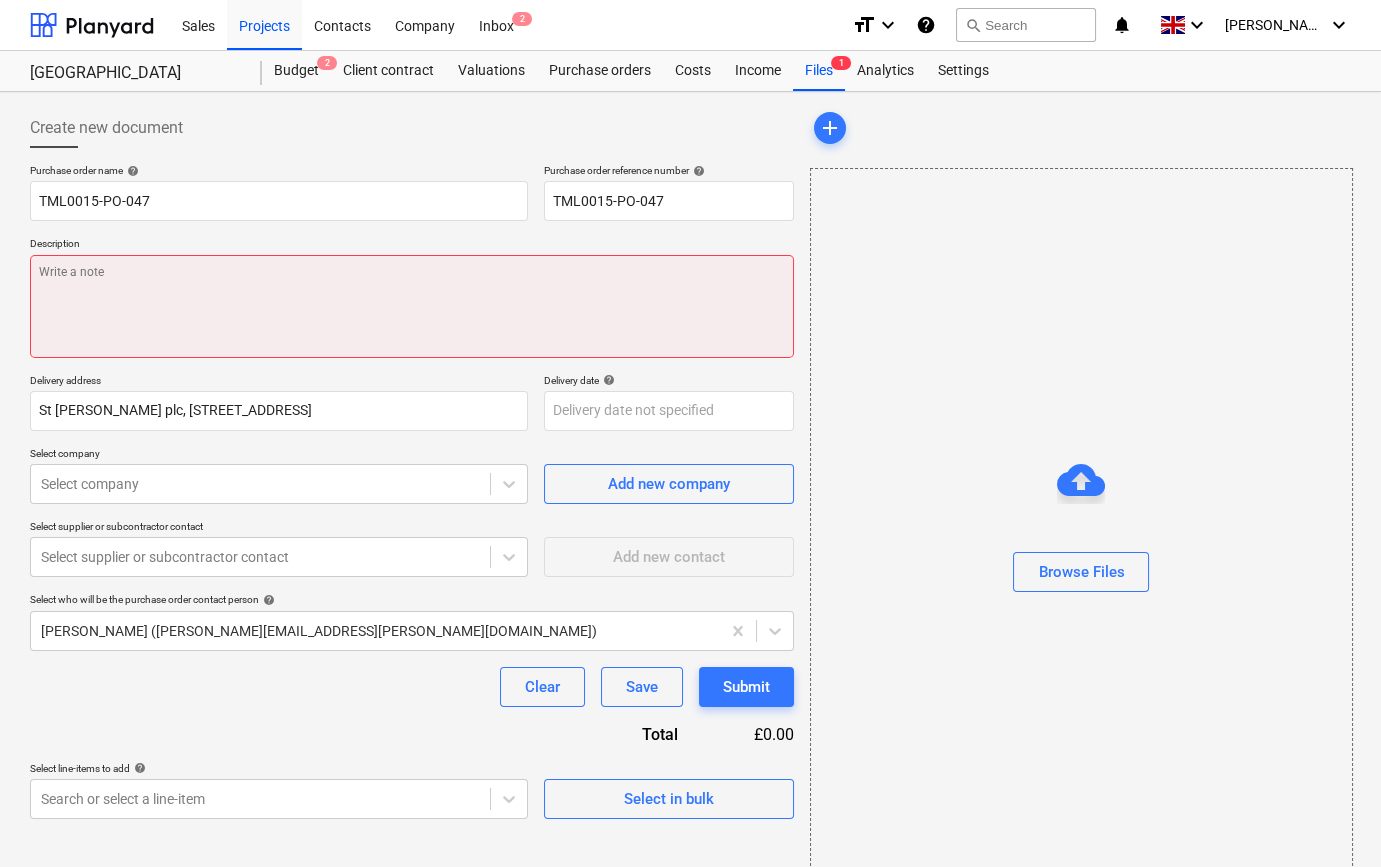 click at bounding box center [412, 306] 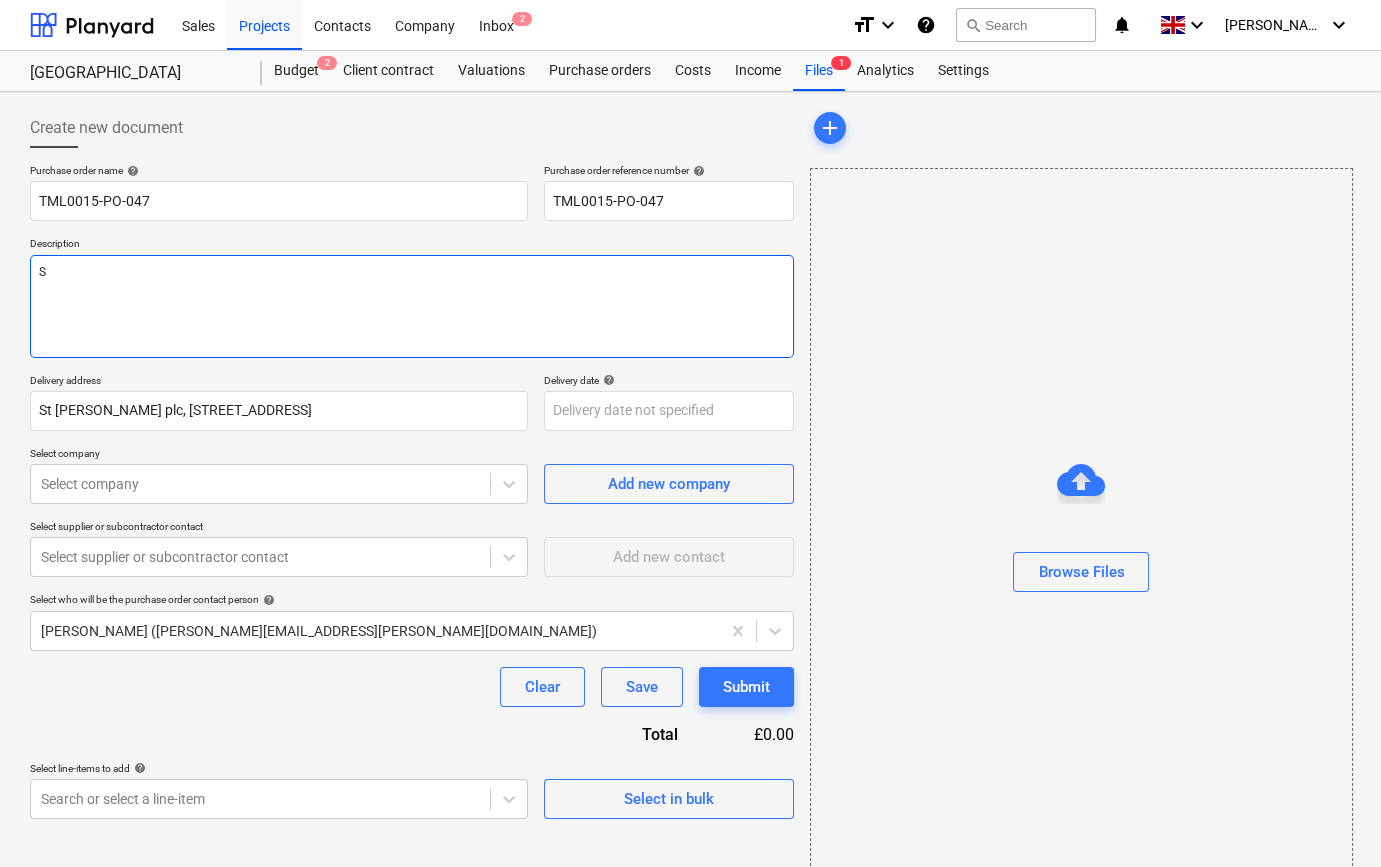 type on "x" 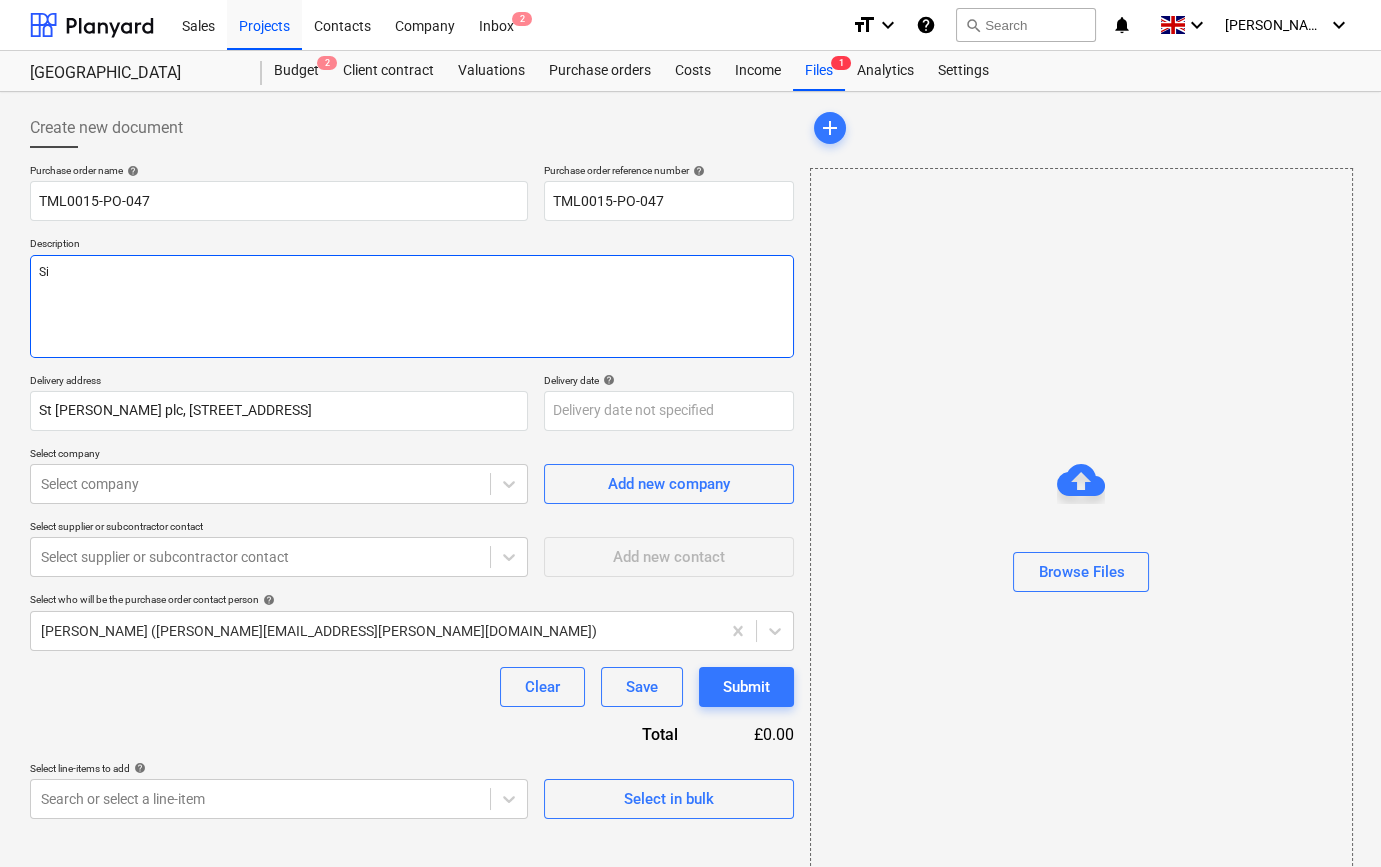 type on "x" 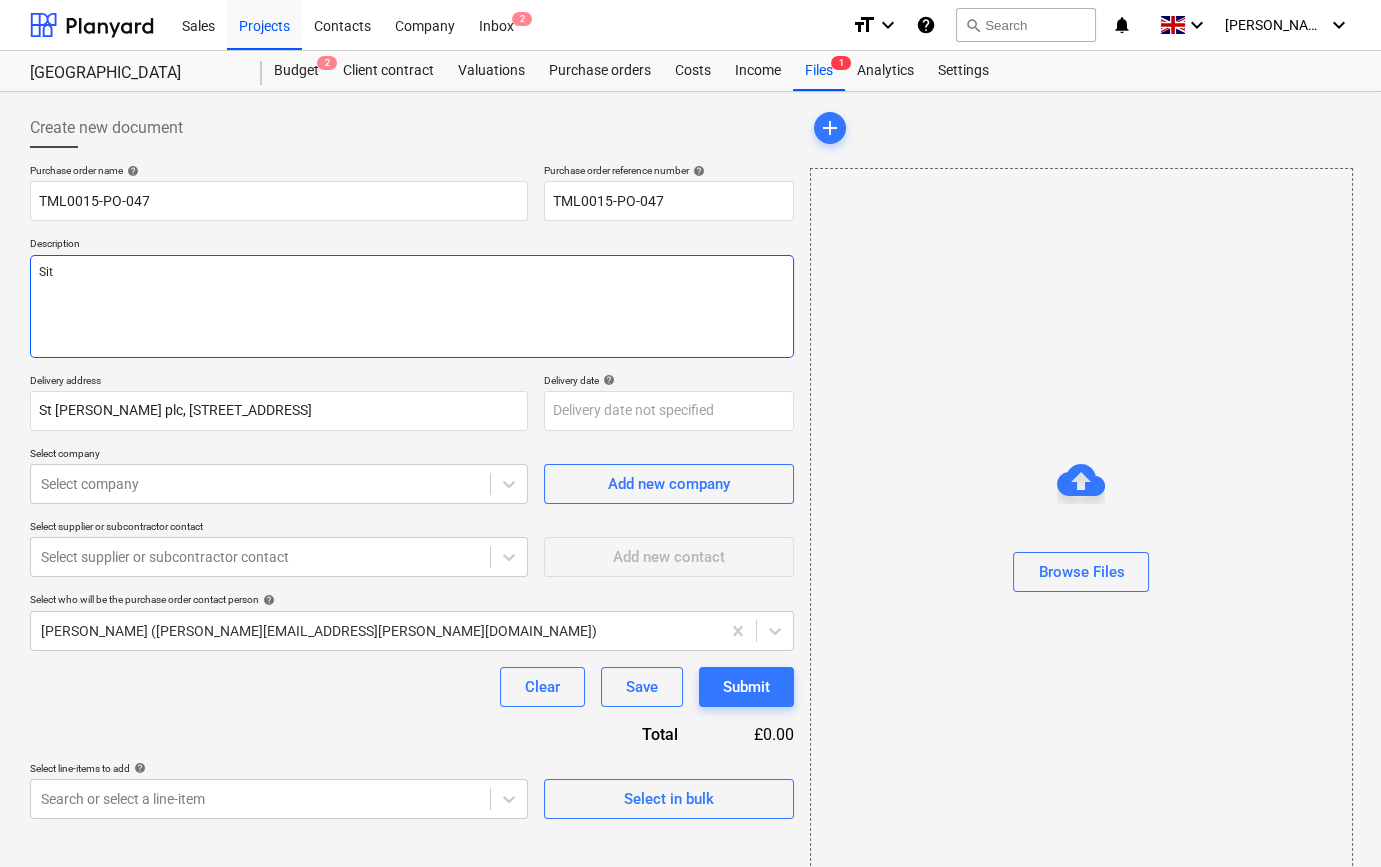 type on "x" 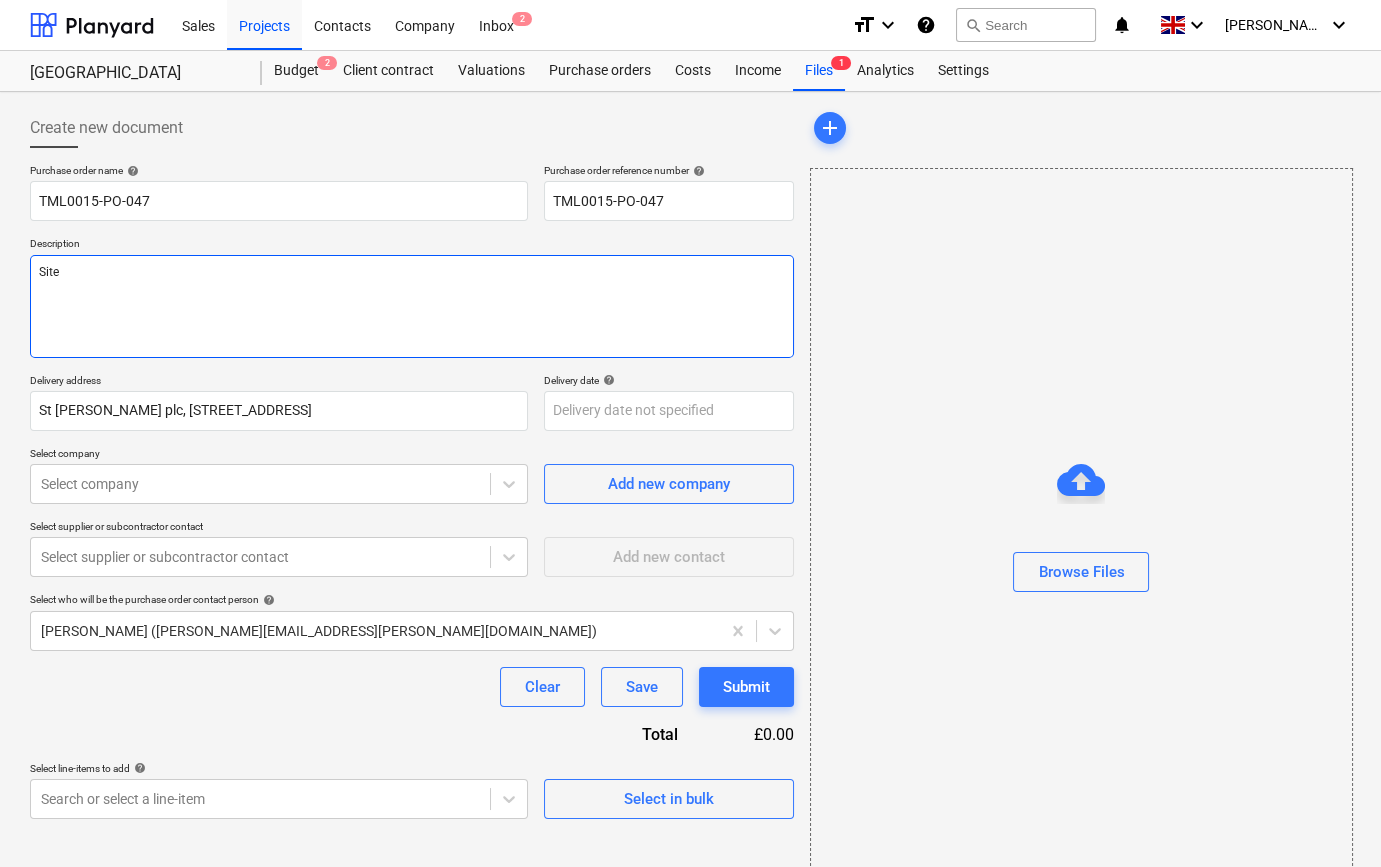 type on "x" 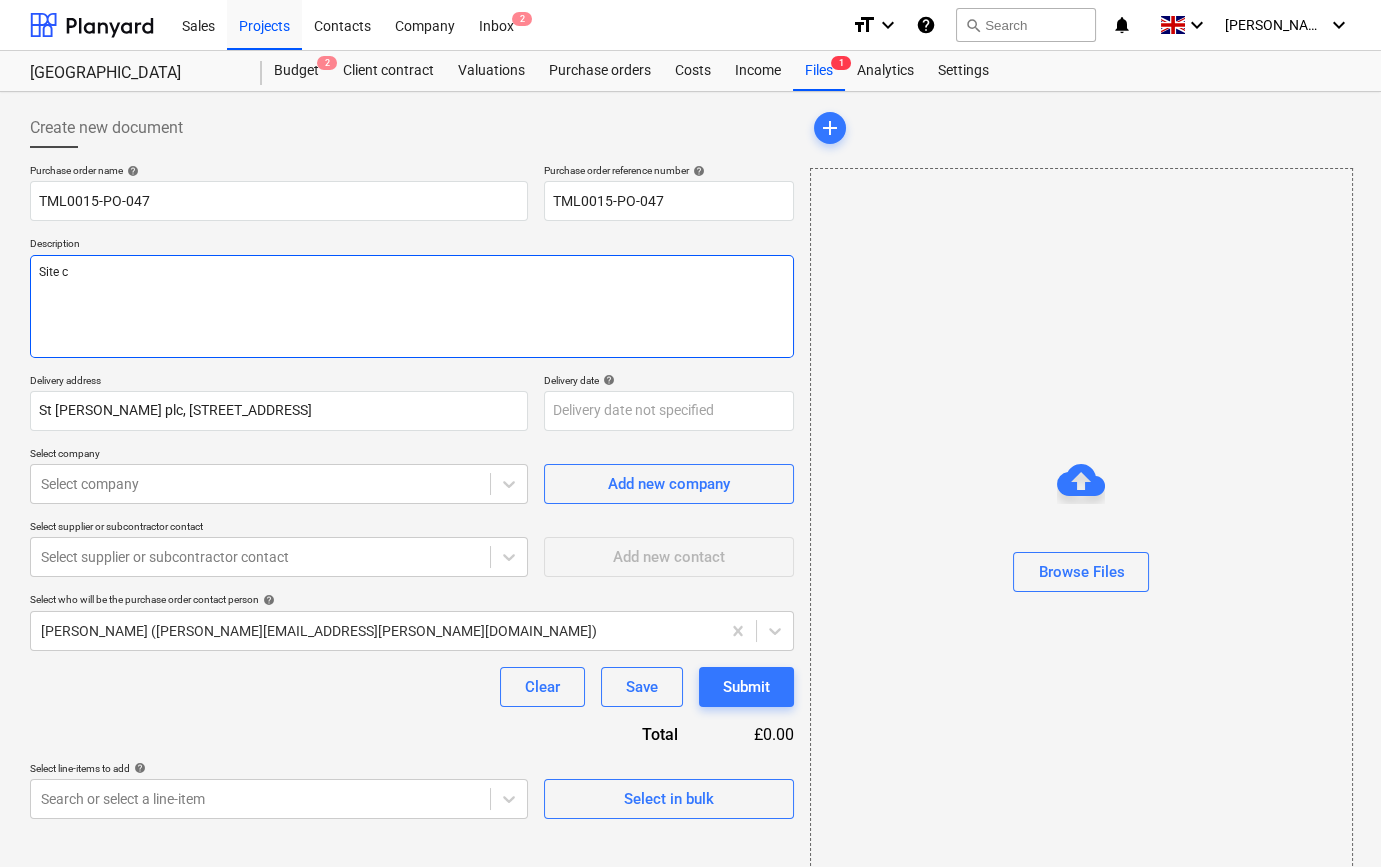 type on "x" 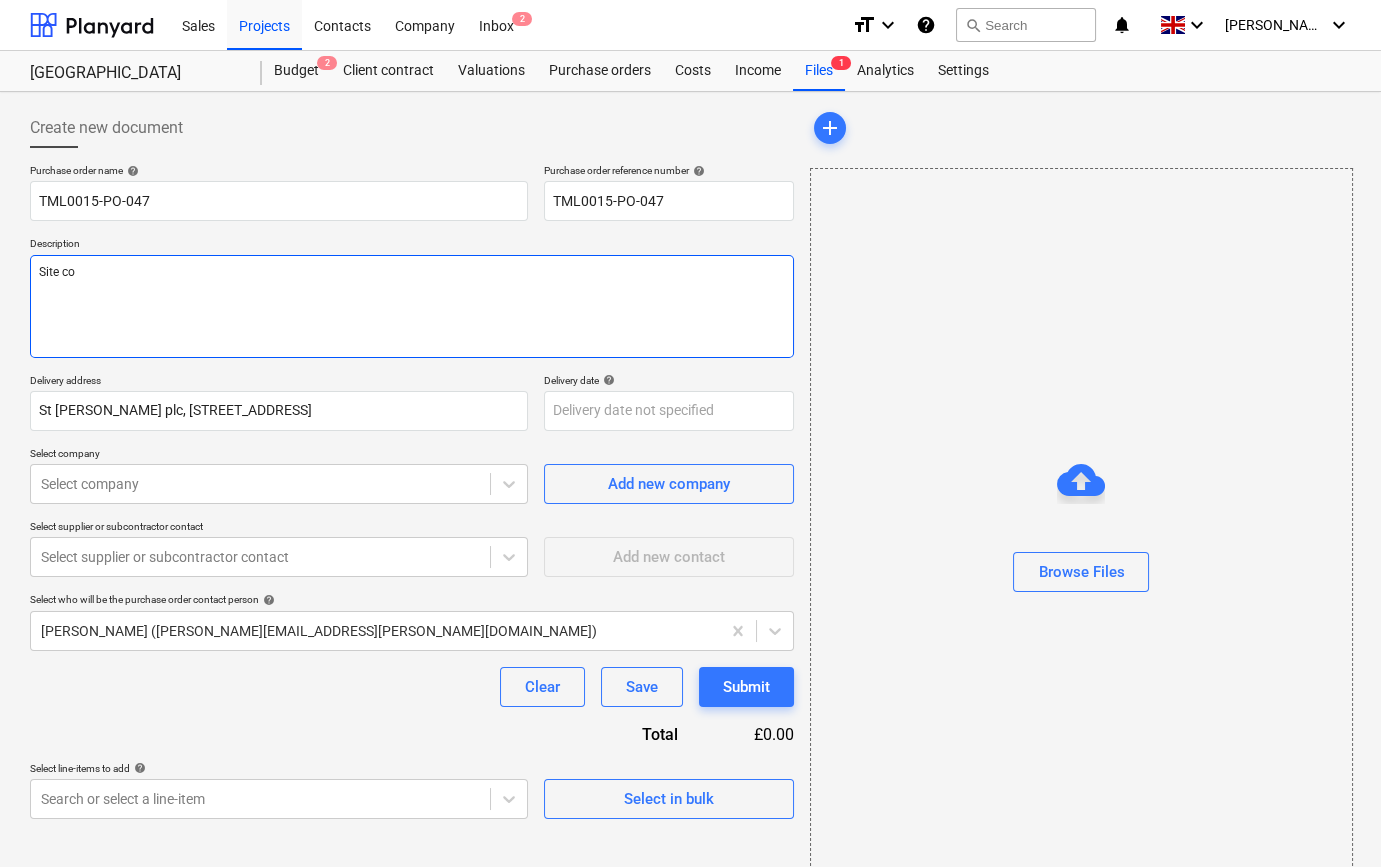 type on "x" 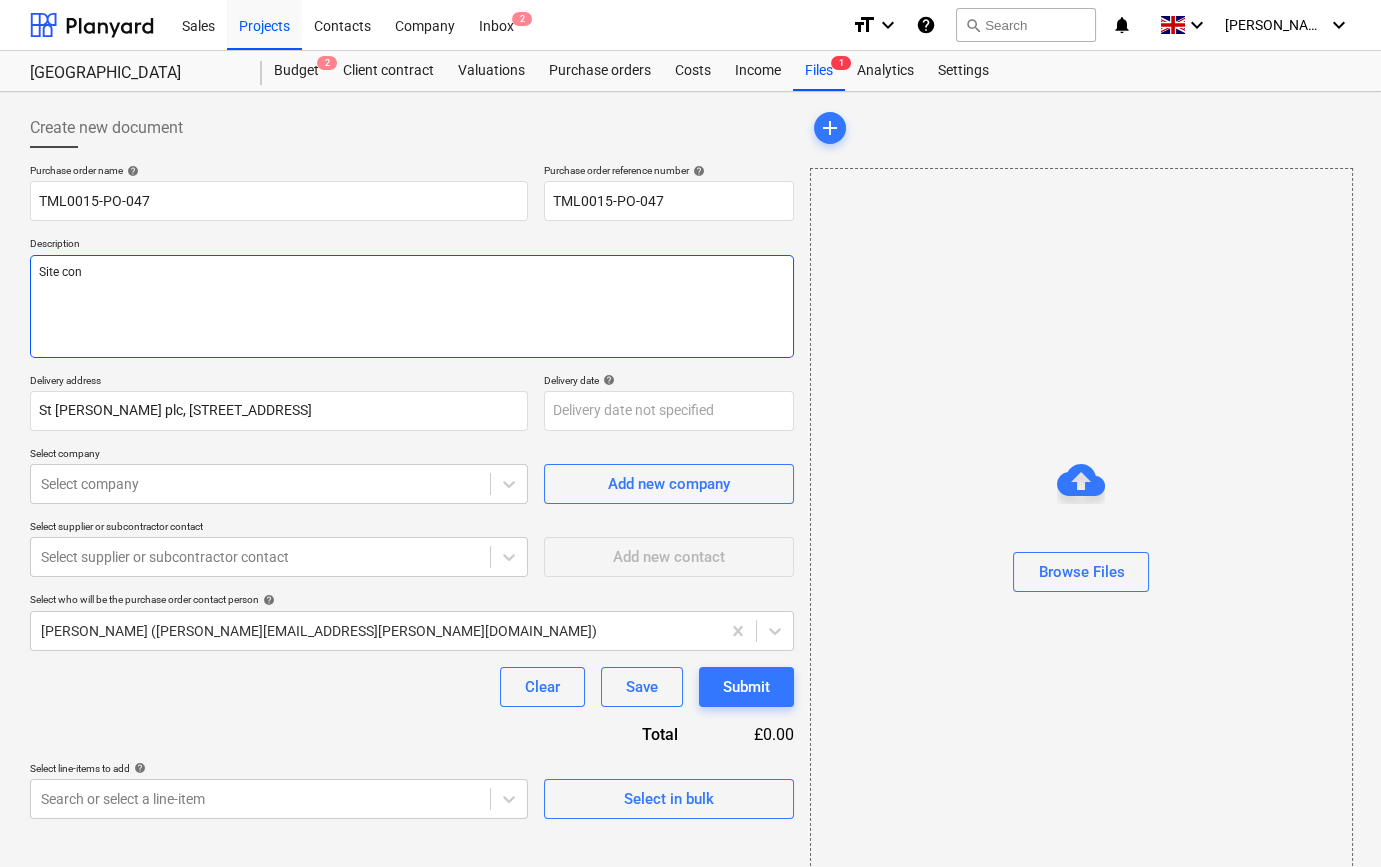 type on "x" 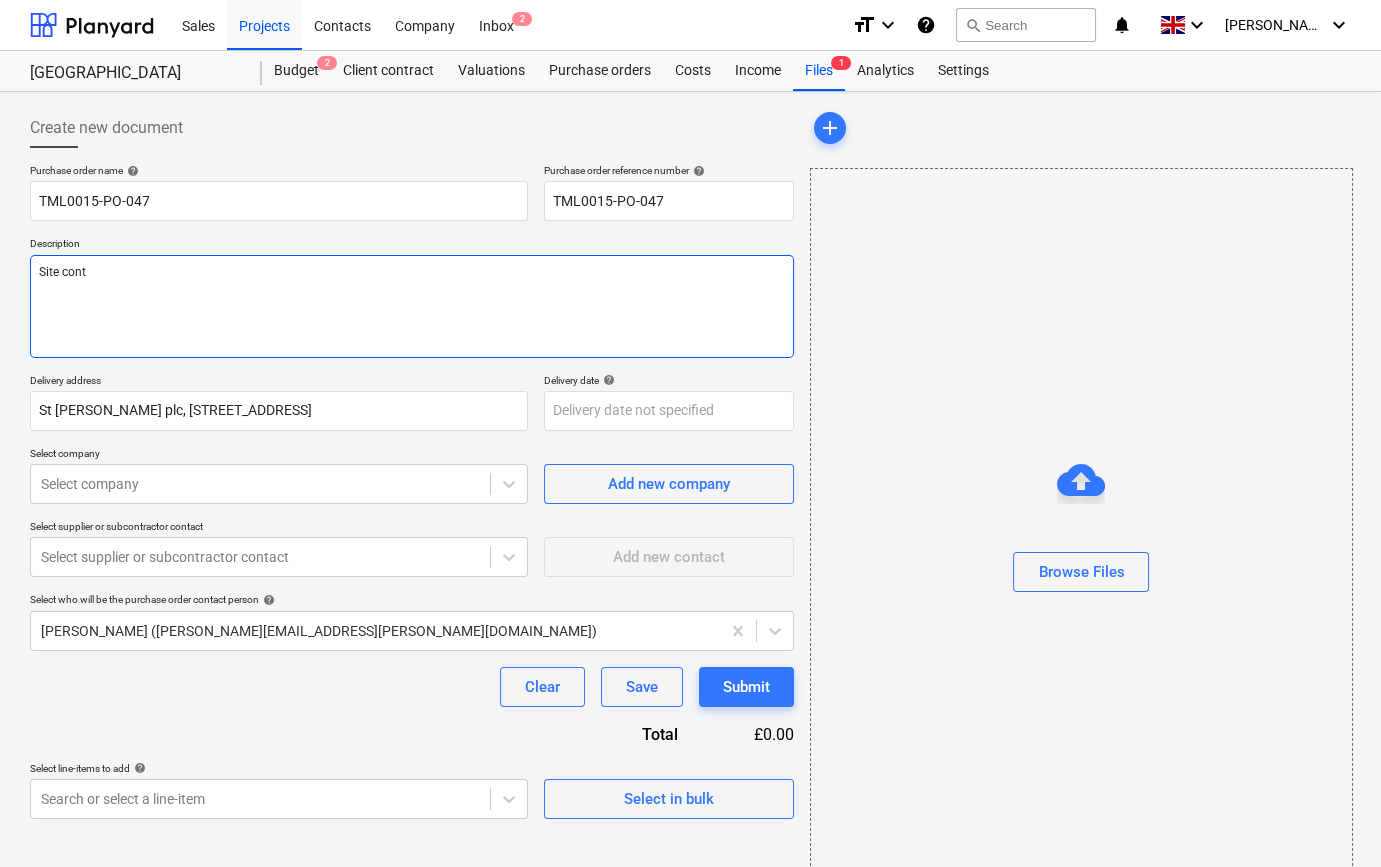 type on "x" 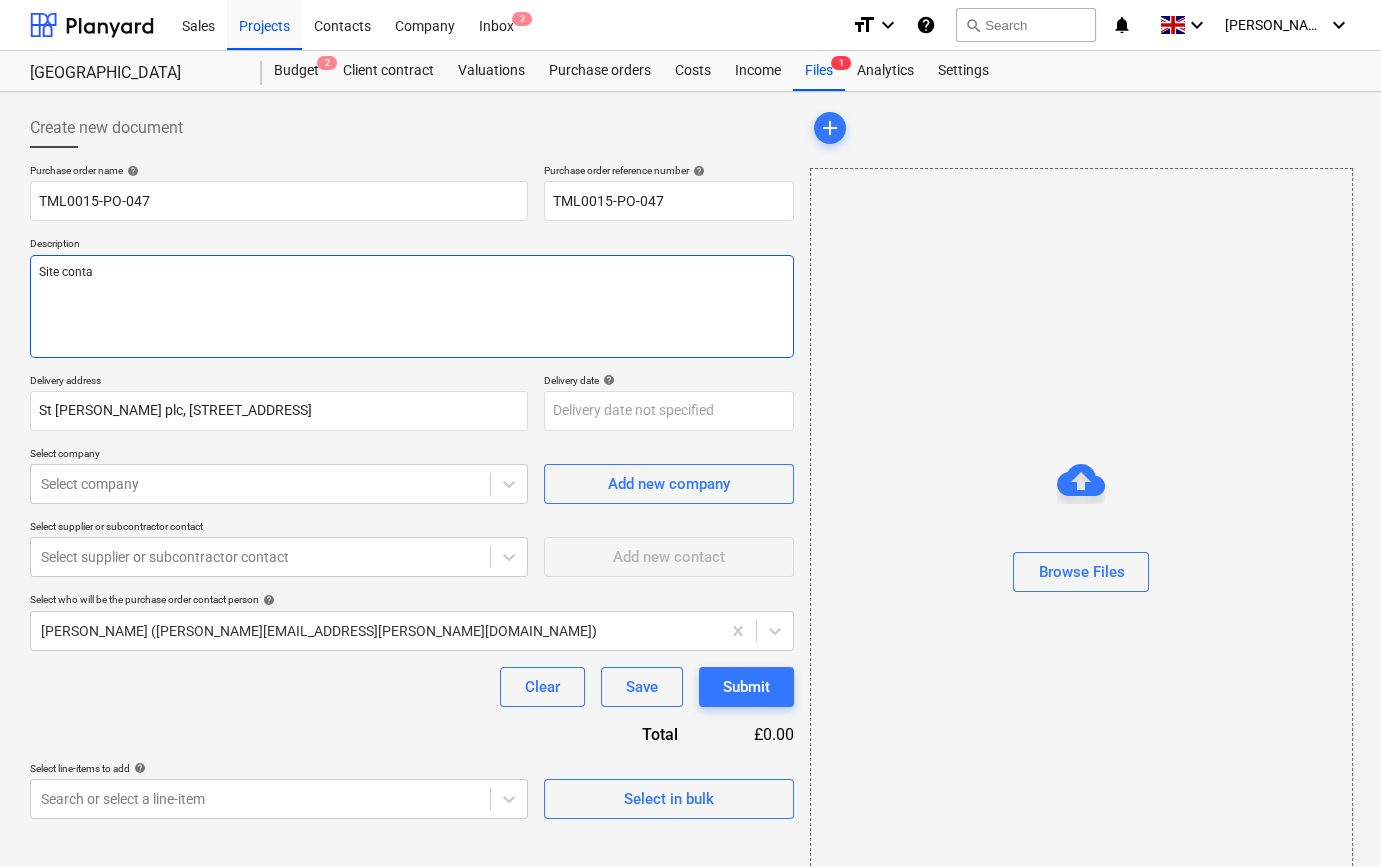 type on "x" 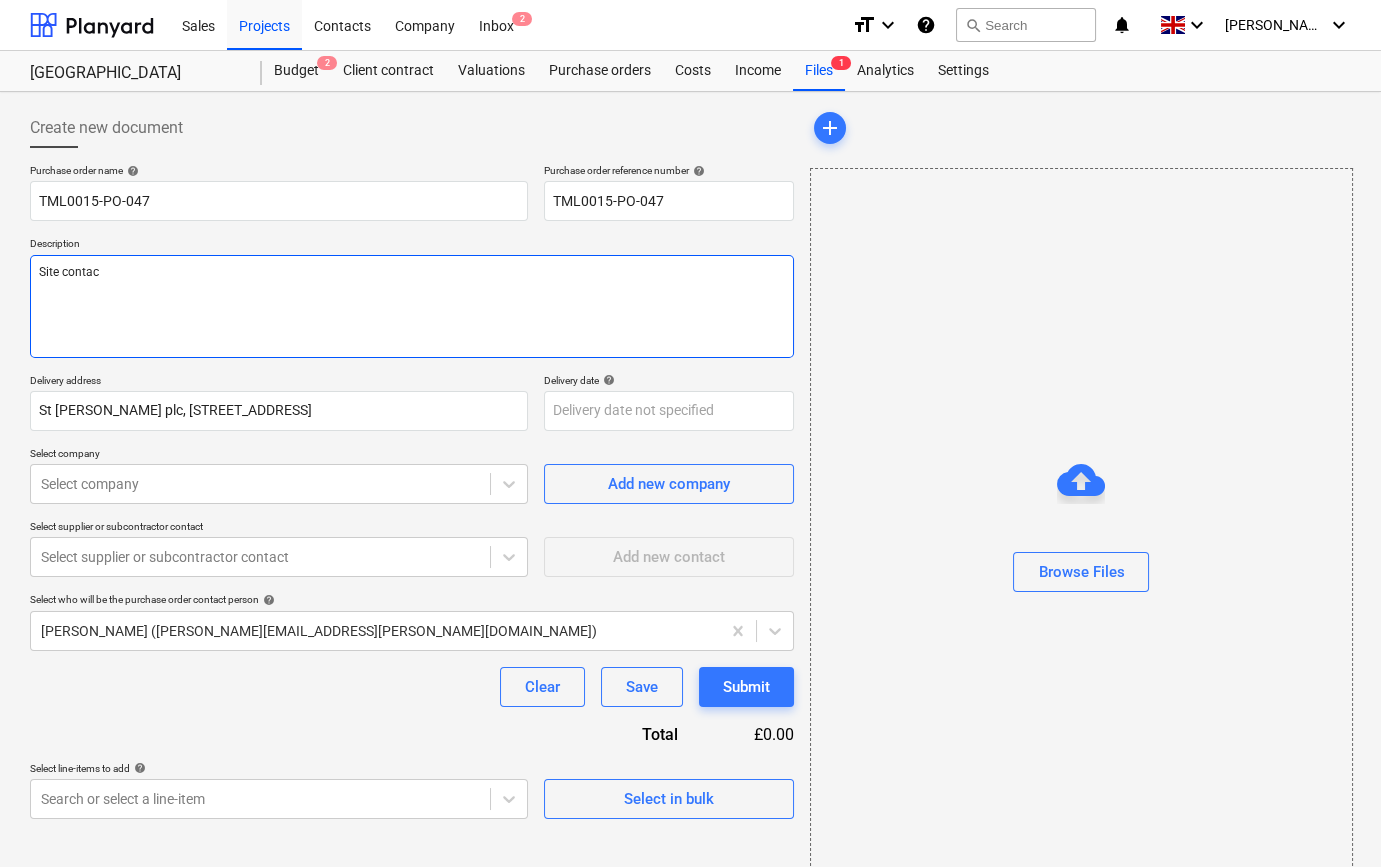 type on "x" 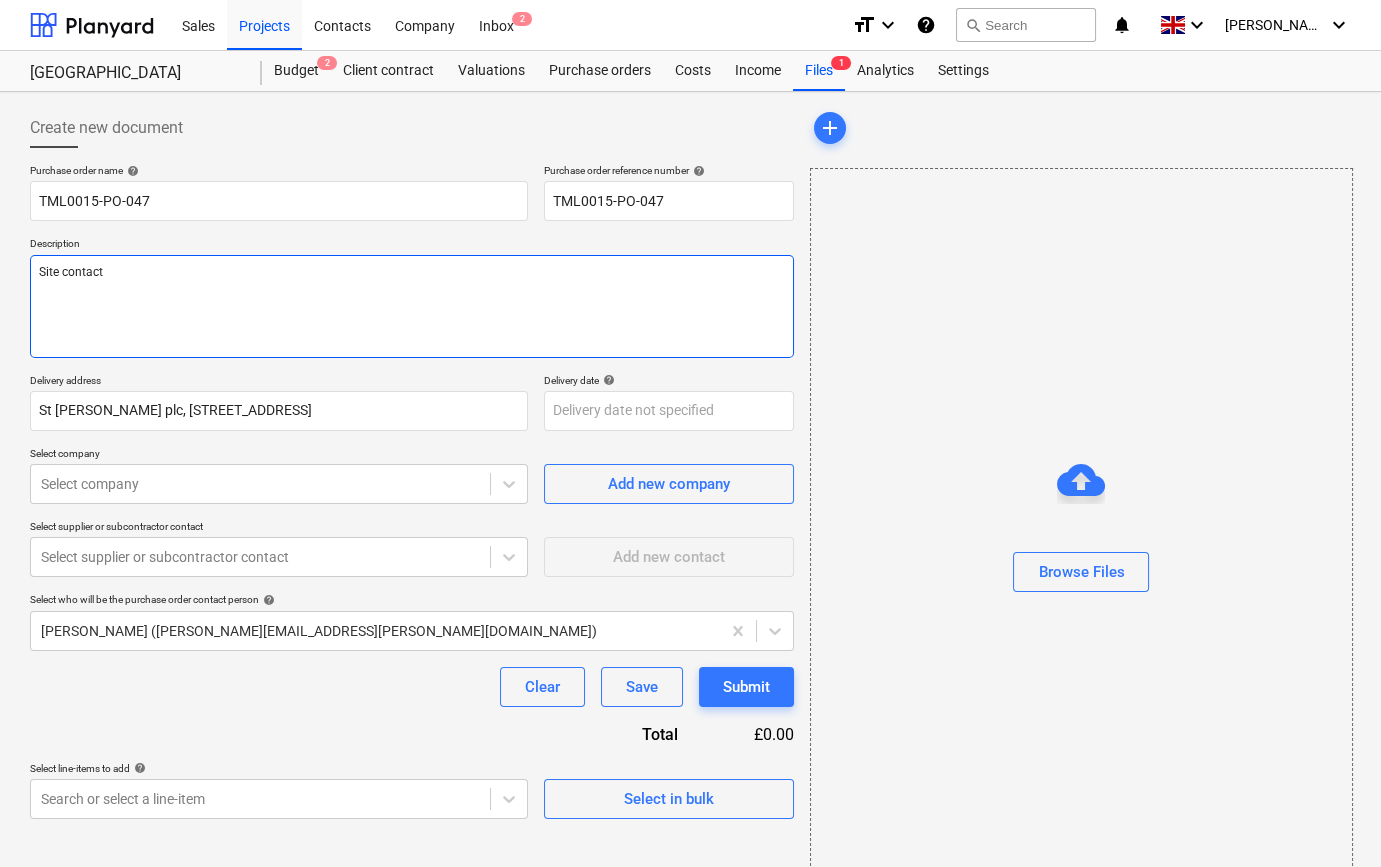 type on "x" 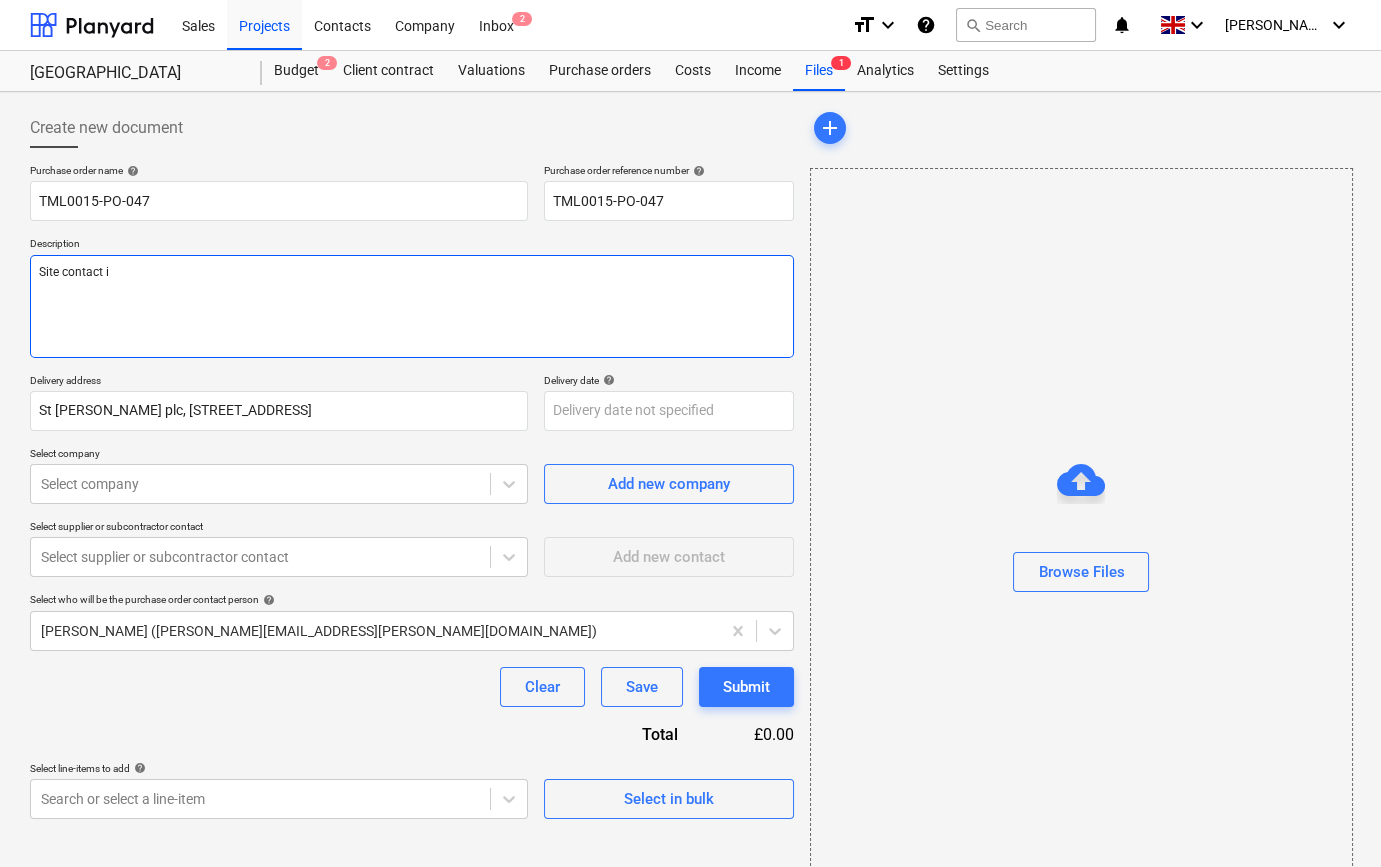 type on "x" 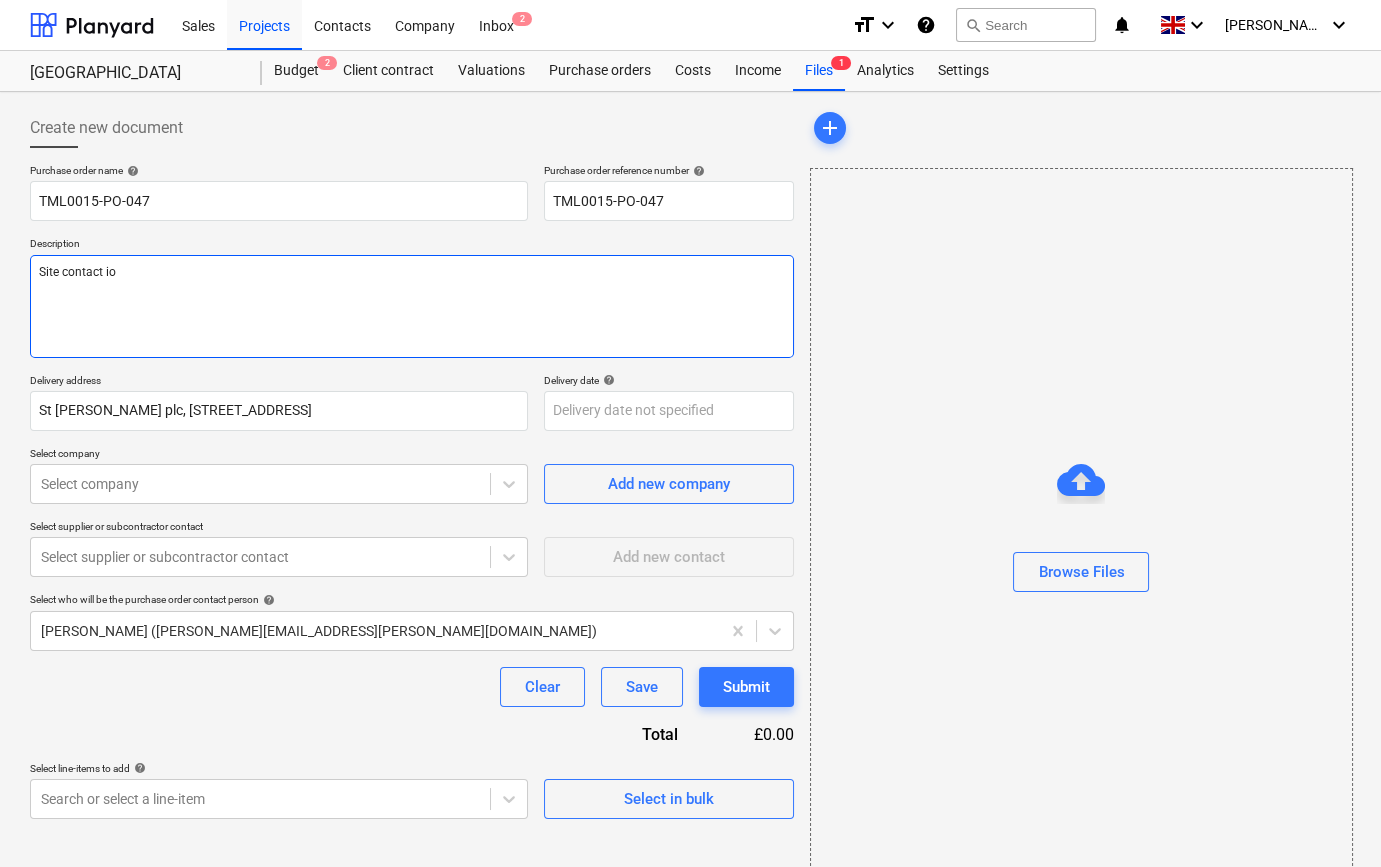type on "x" 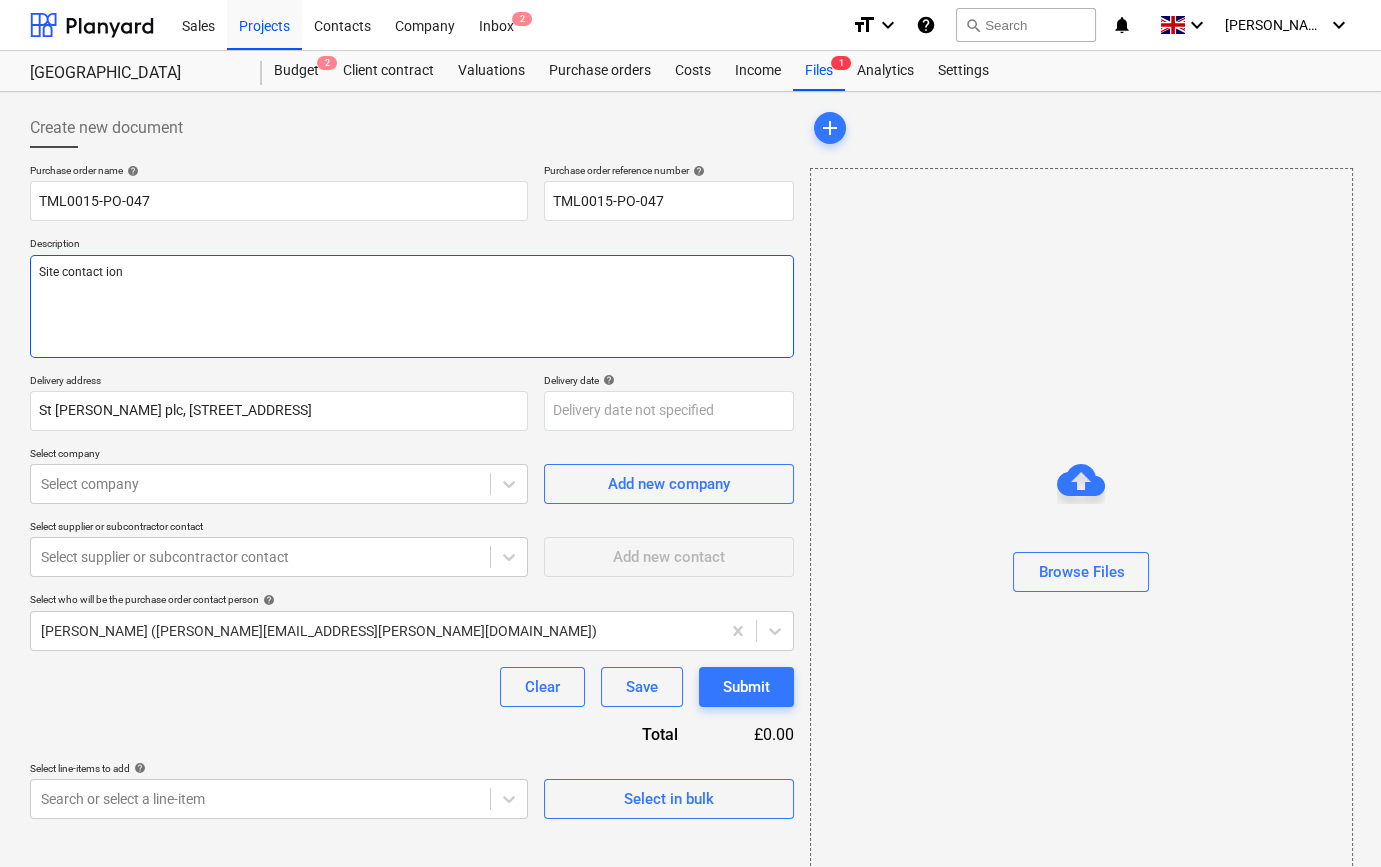 type on "x" 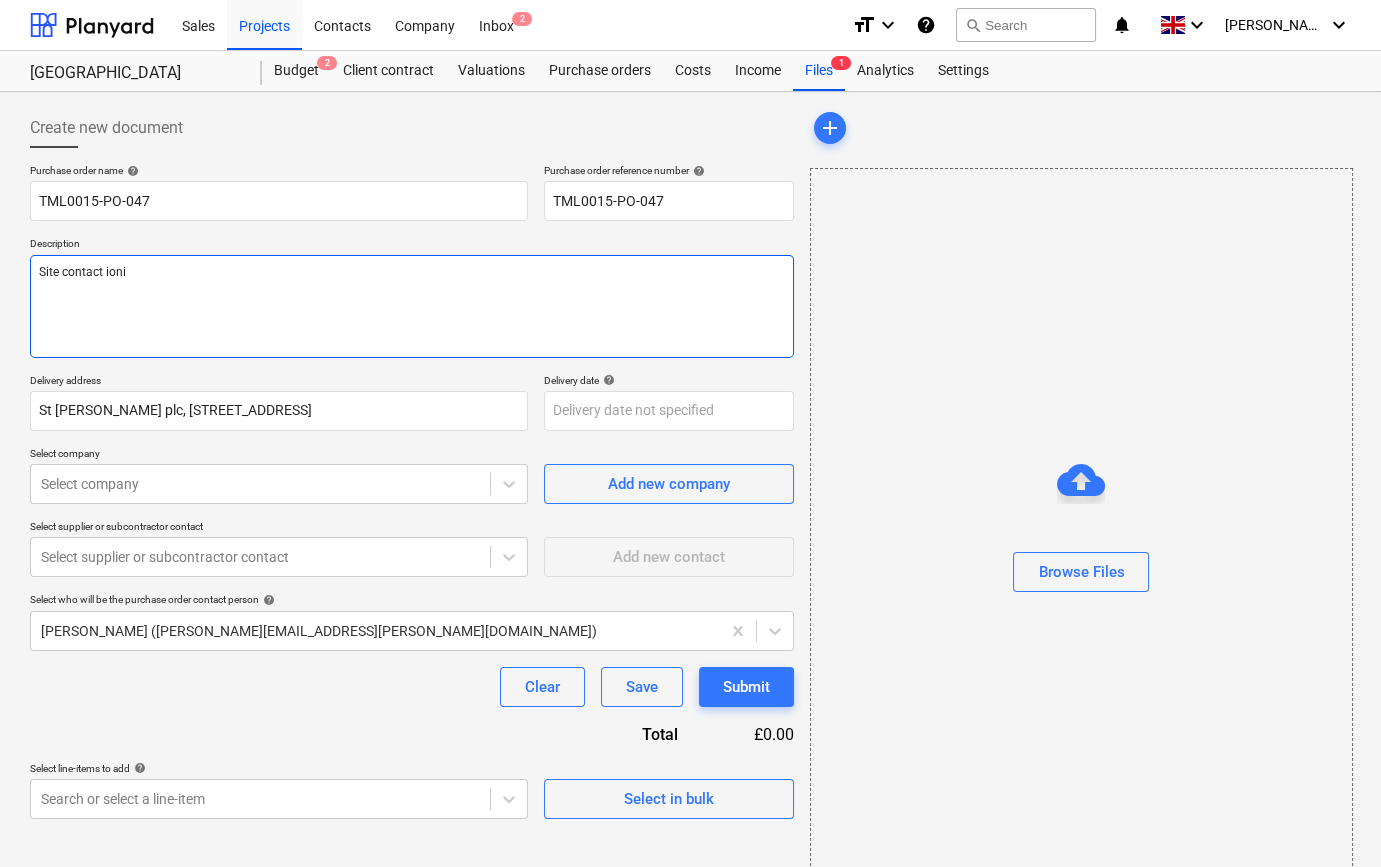 type on "x" 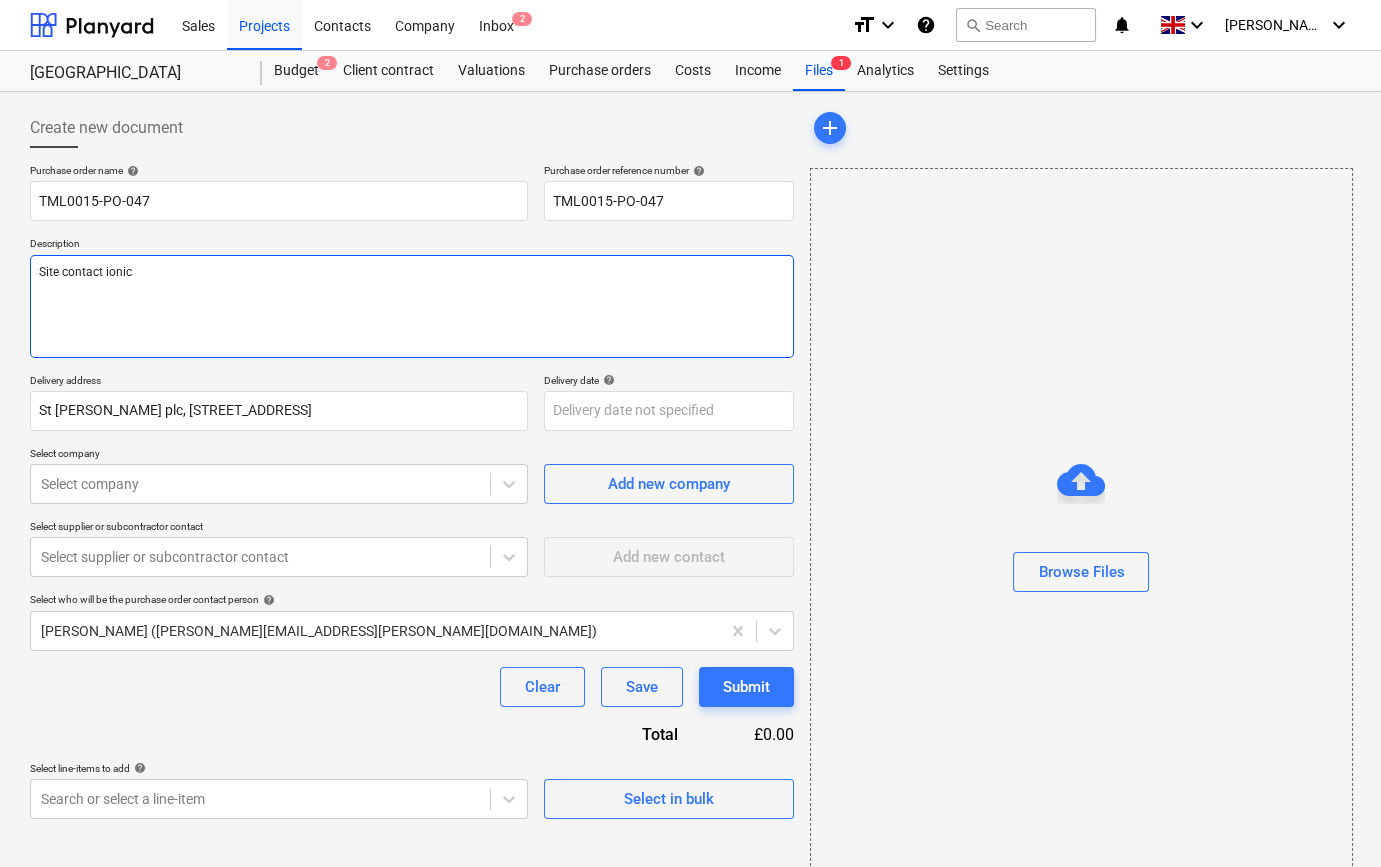 type on "x" 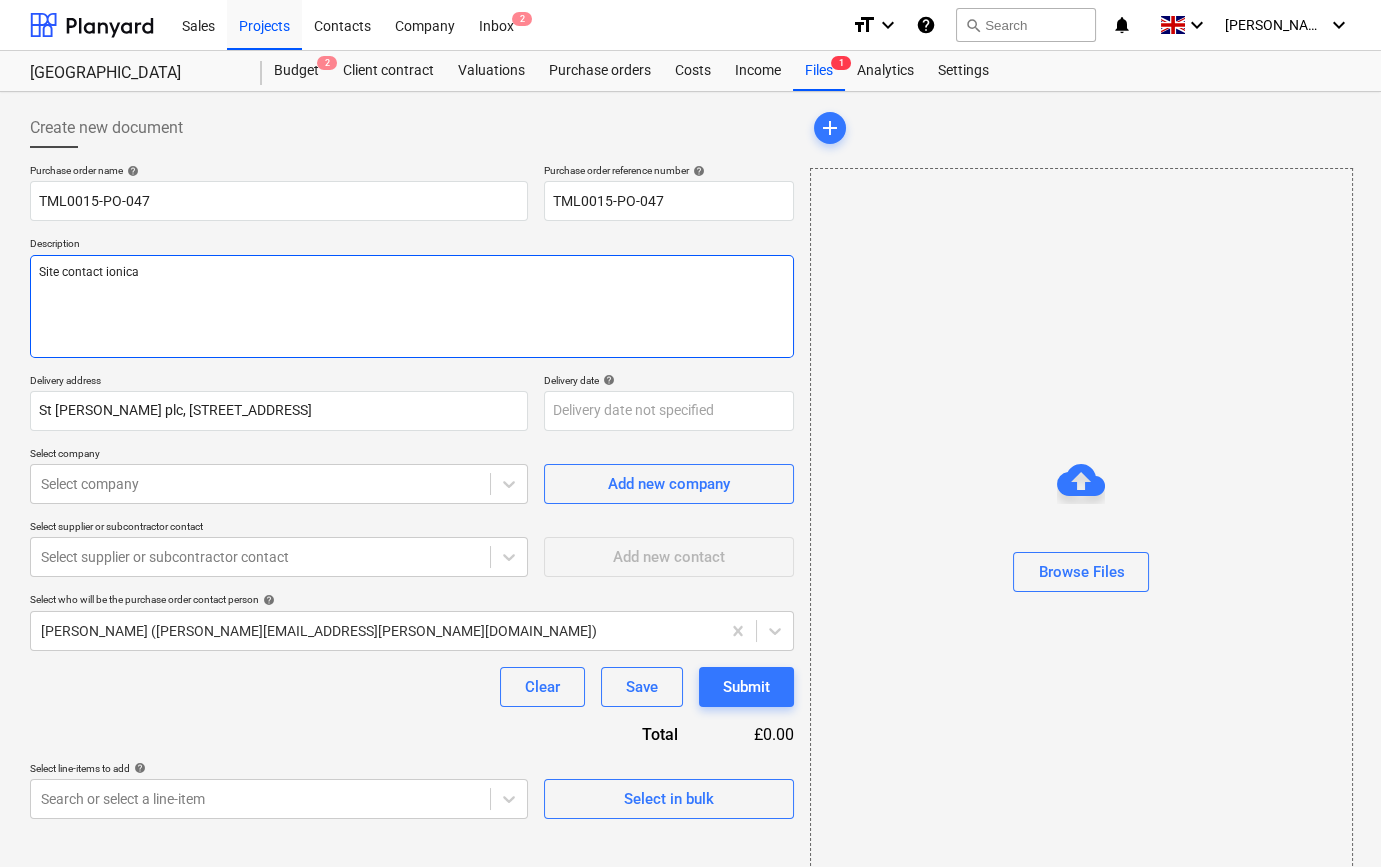 click on "Site contact ionica" at bounding box center (412, 306) 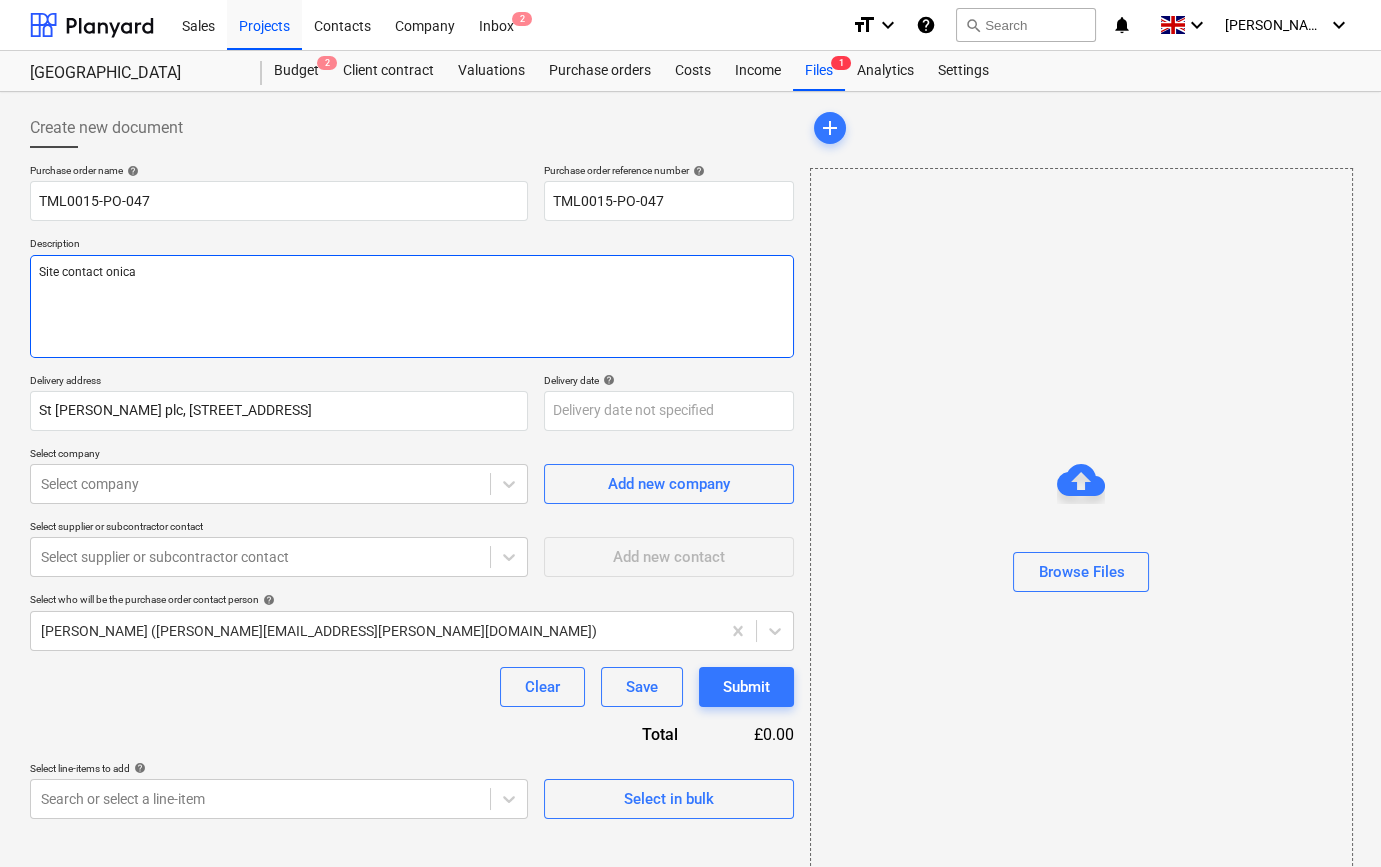 type on "x" 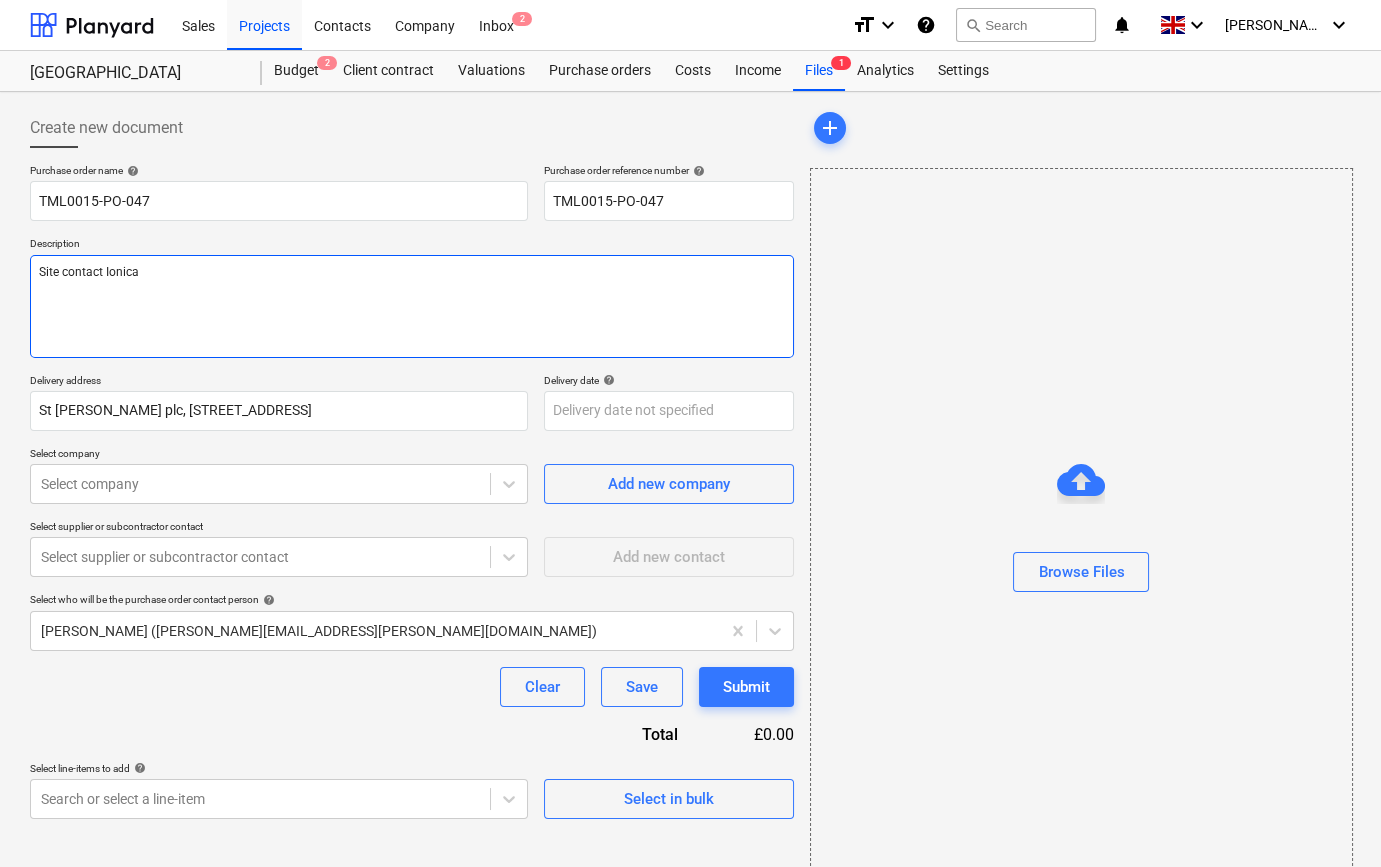 click on "Site contact Ionica" at bounding box center [412, 306] 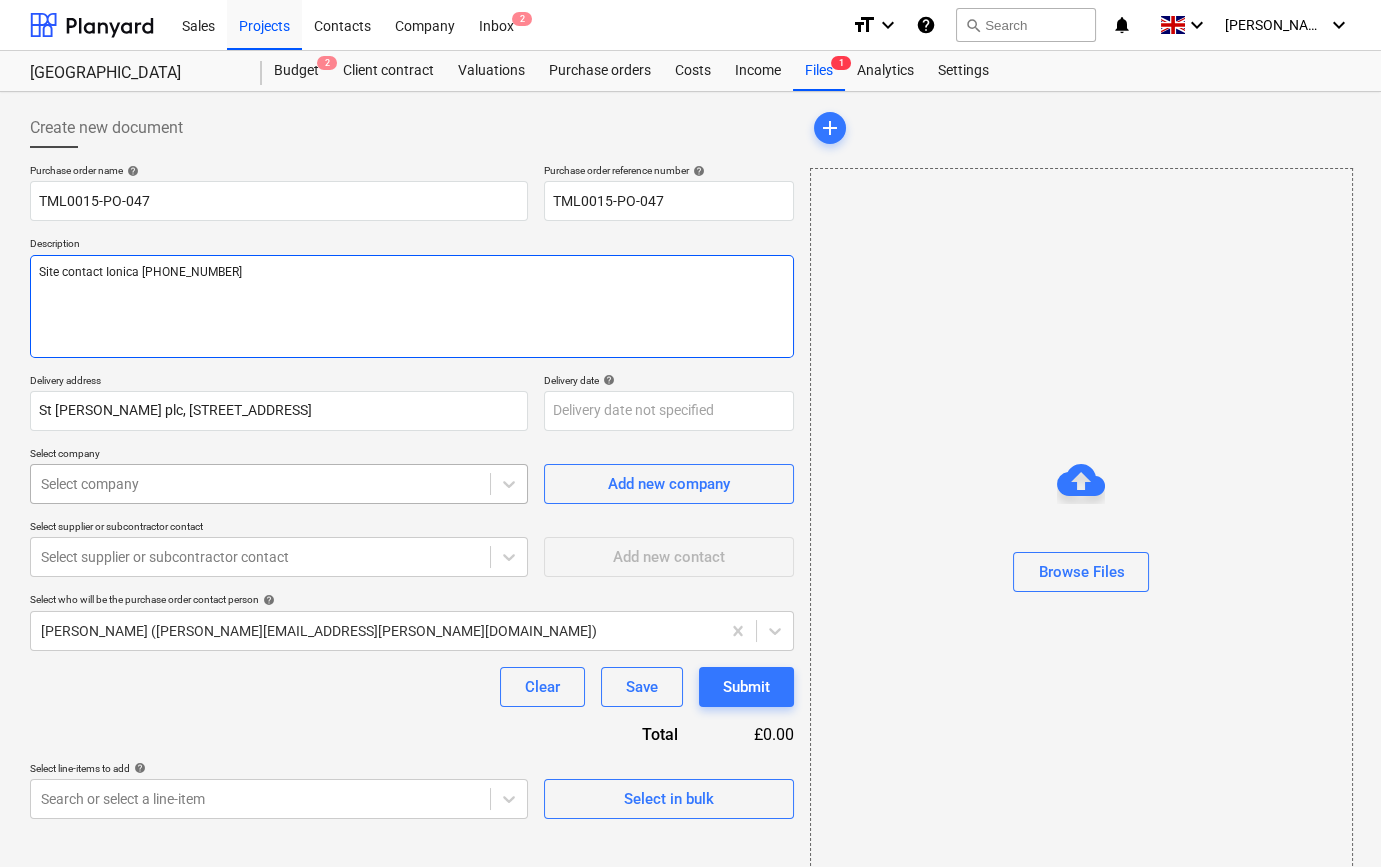 type on "Site contact Ionica [PHONE_NUMBER]" 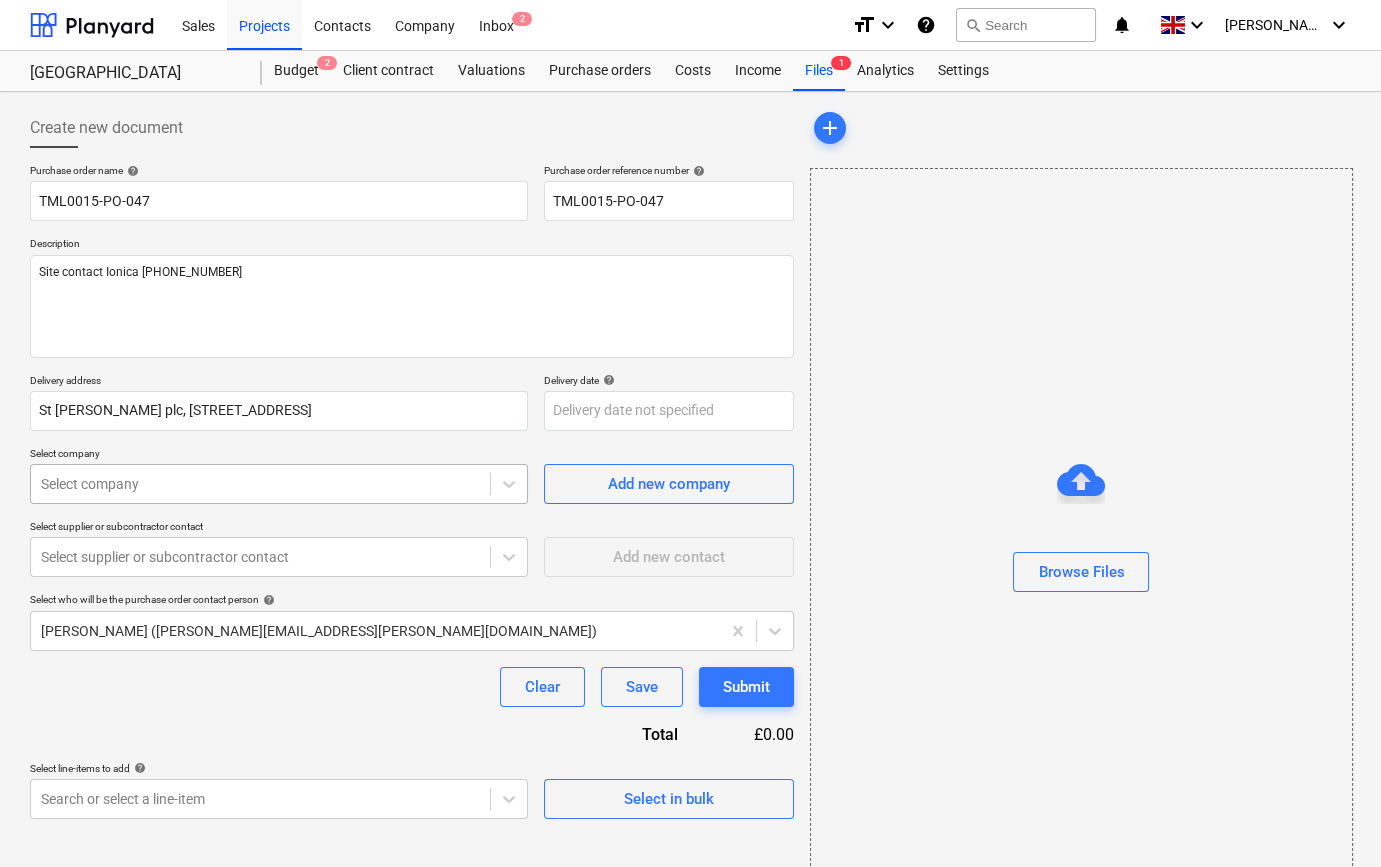 type on "x" 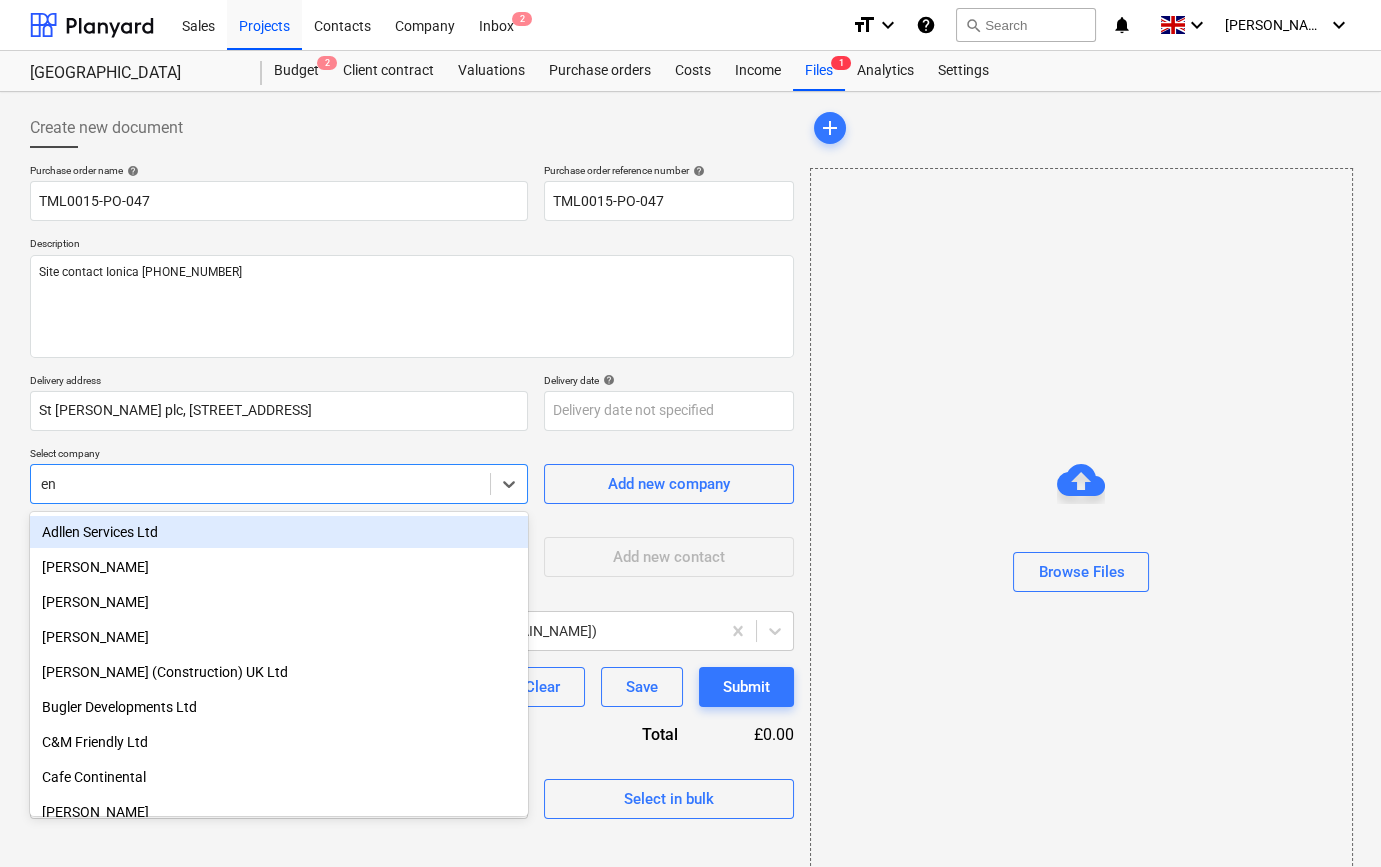 type on "enc" 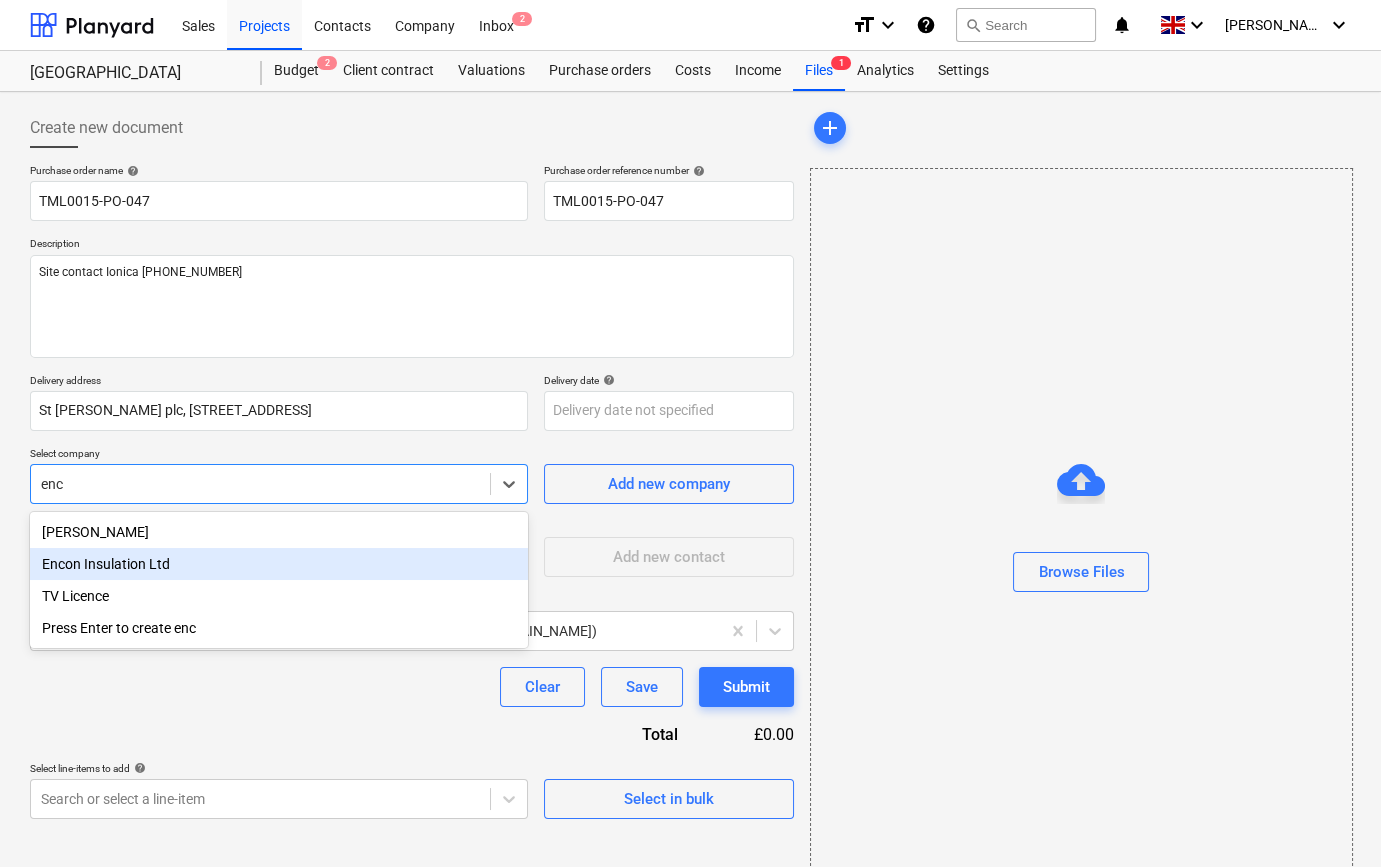 click on "Encon Insulation Ltd" at bounding box center (279, 564) 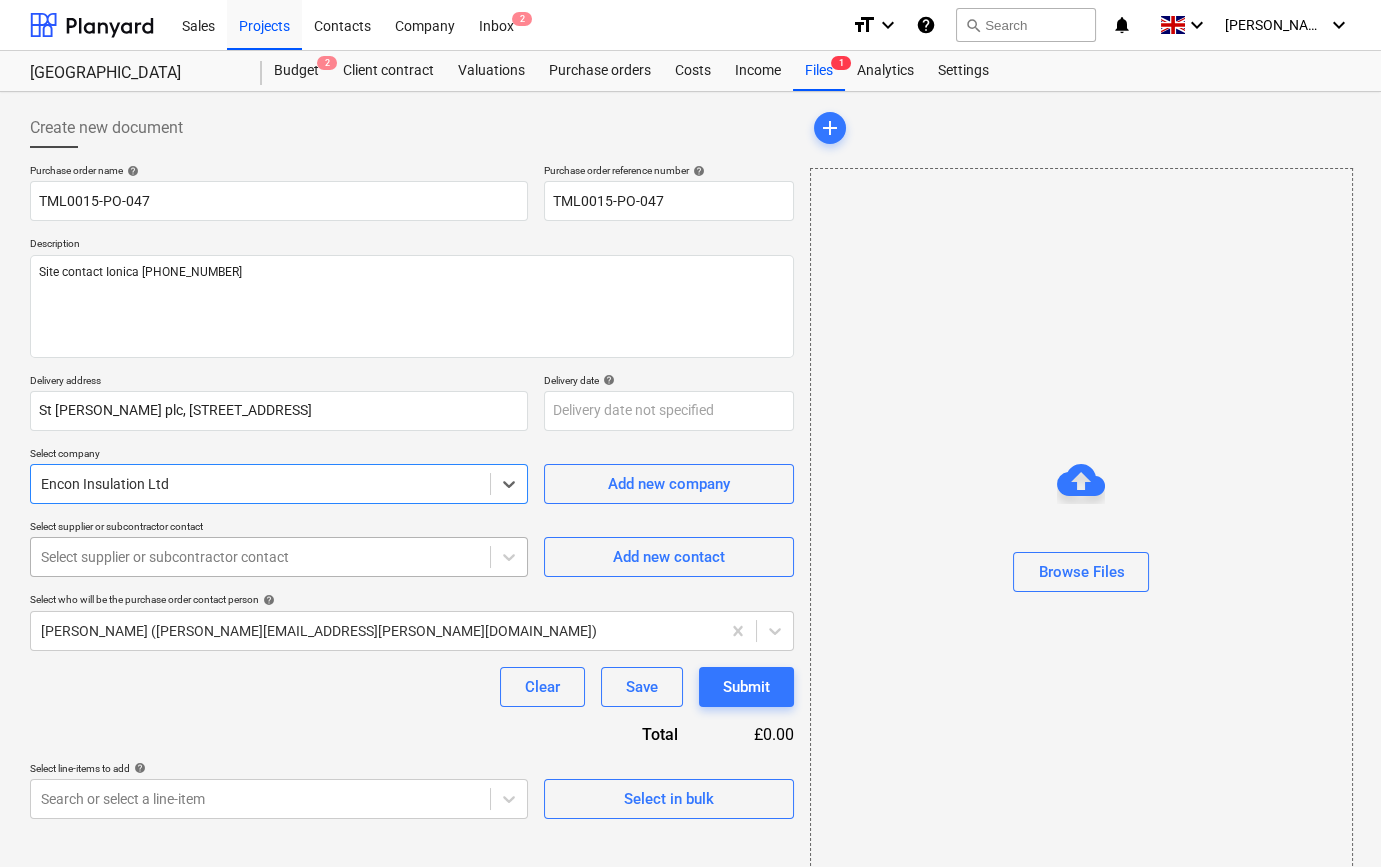click at bounding box center [260, 557] 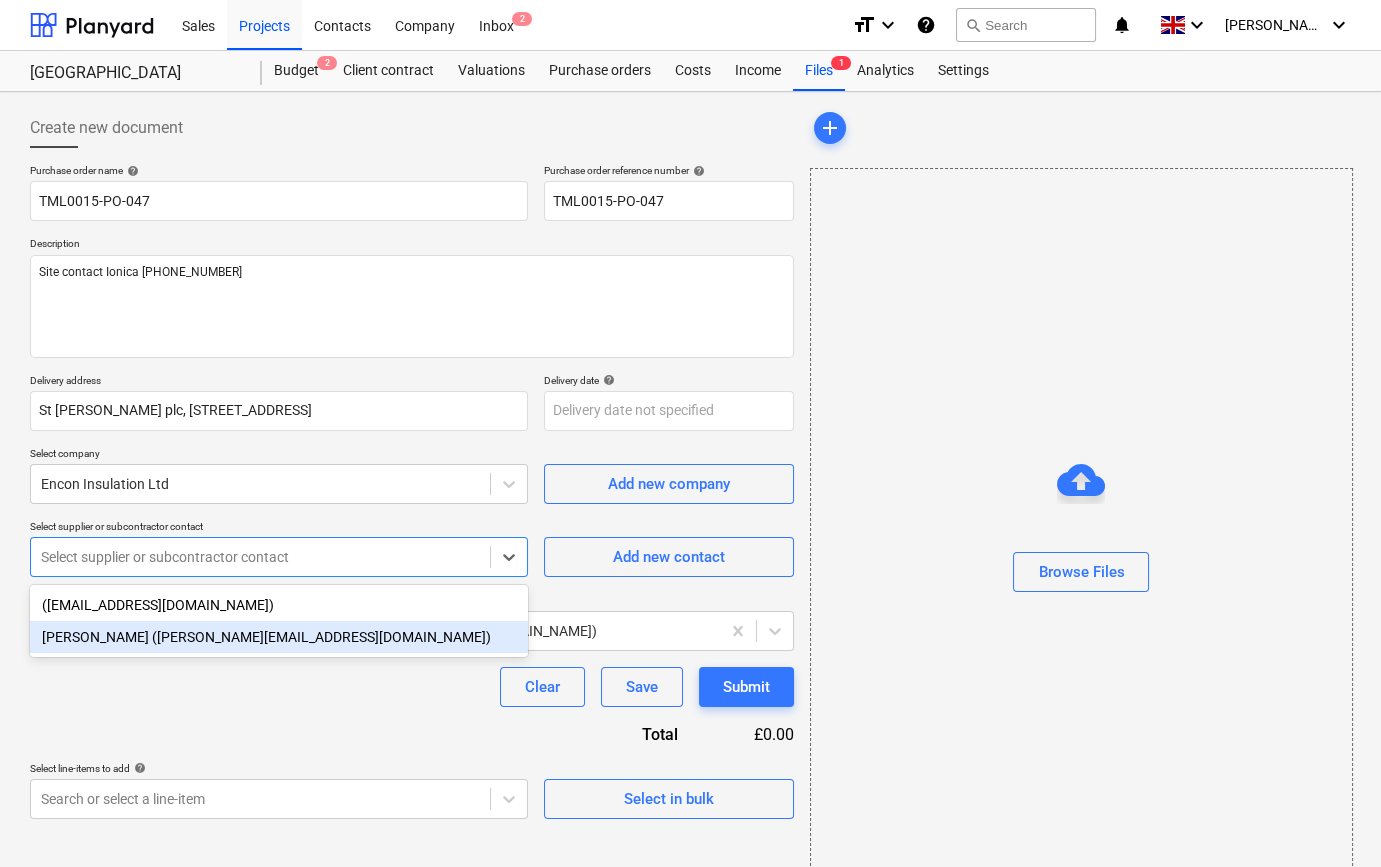click on "[PERSON_NAME] ([PERSON_NAME][EMAIL_ADDRESS][DOMAIN_NAME])" at bounding box center (279, 637) 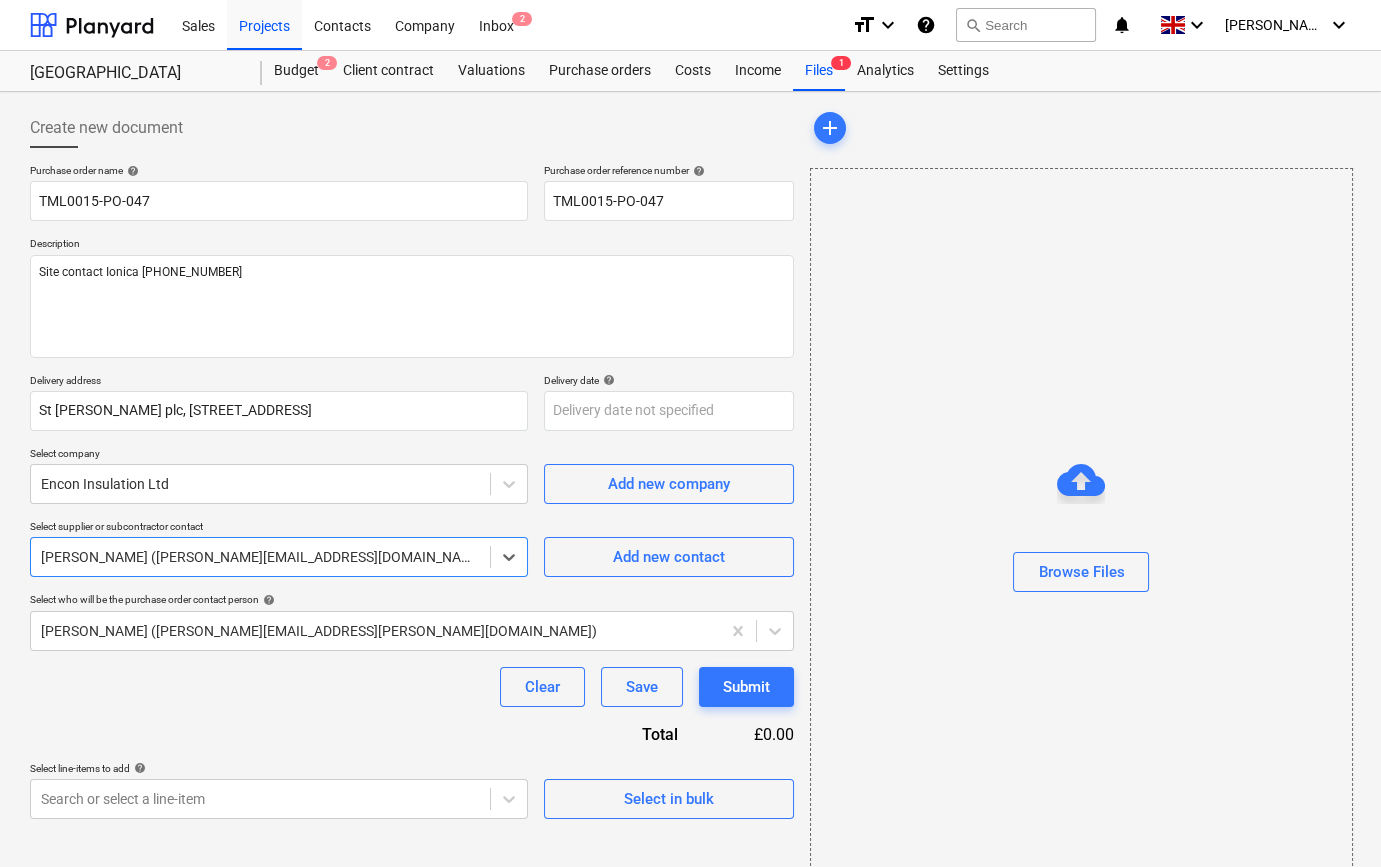 scroll, scrollTop: 43, scrollLeft: 0, axis: vertical 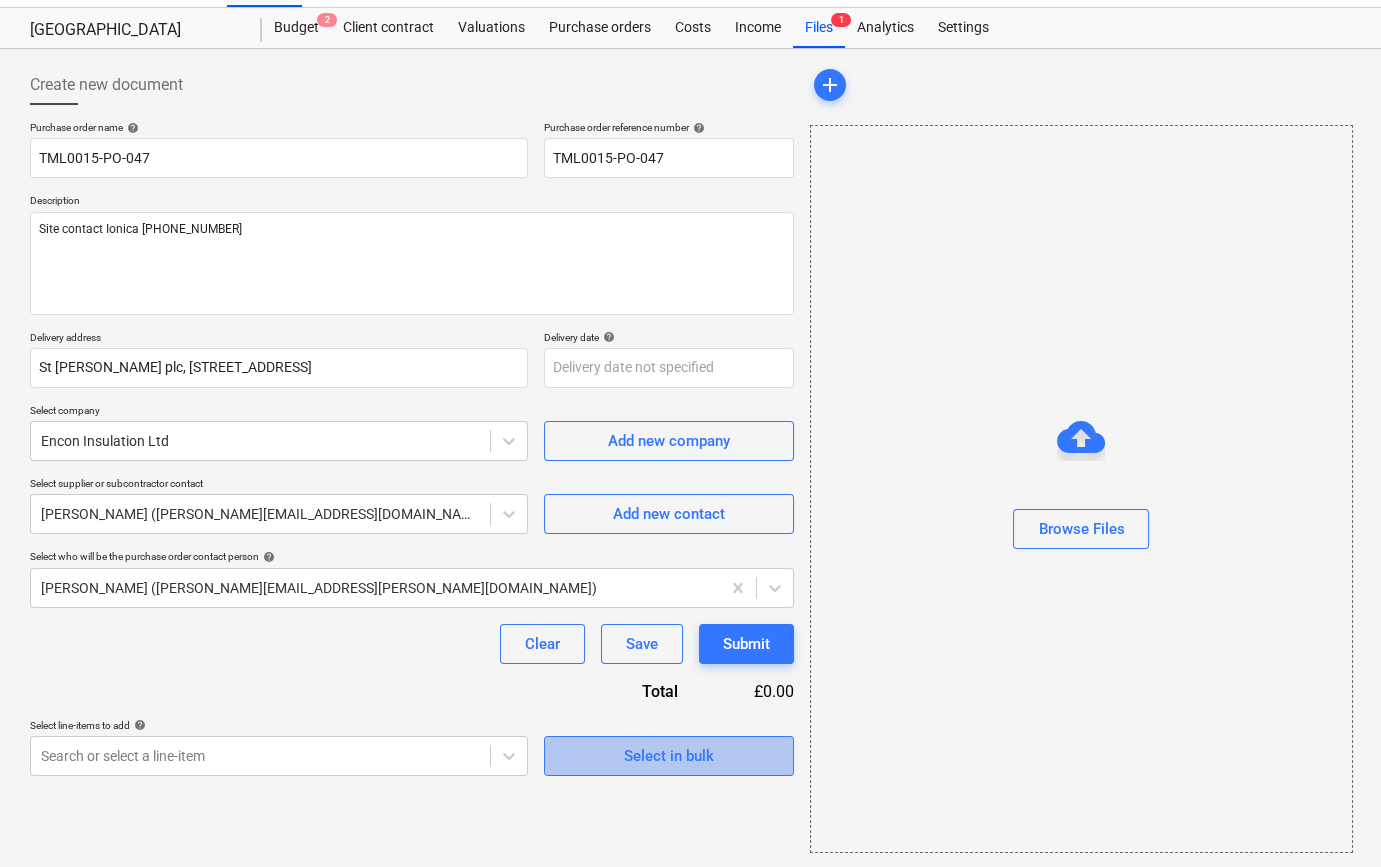 click on "Select in bulk" at bounding box center (669, 756) 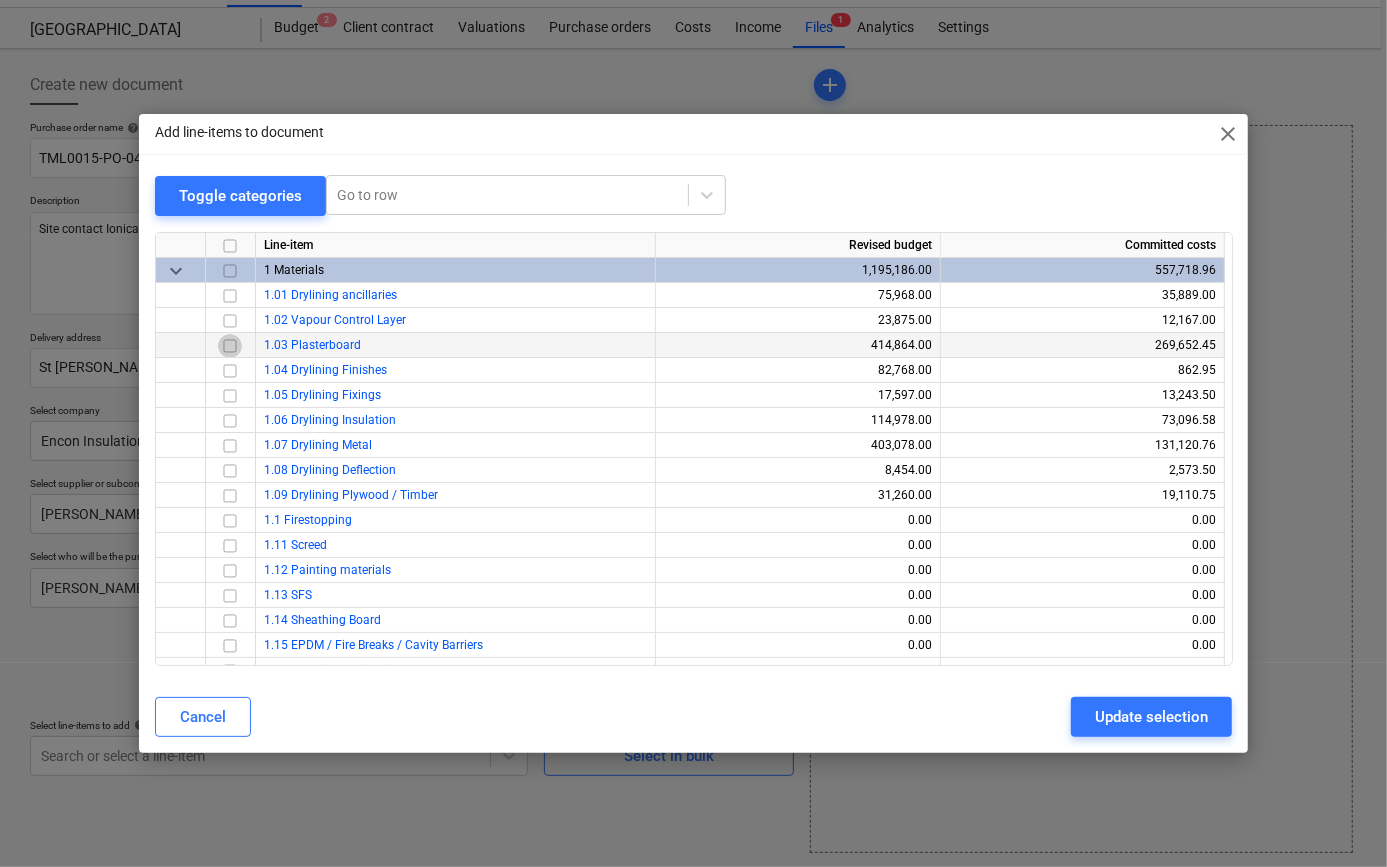 click at bounding box center [230, 345] 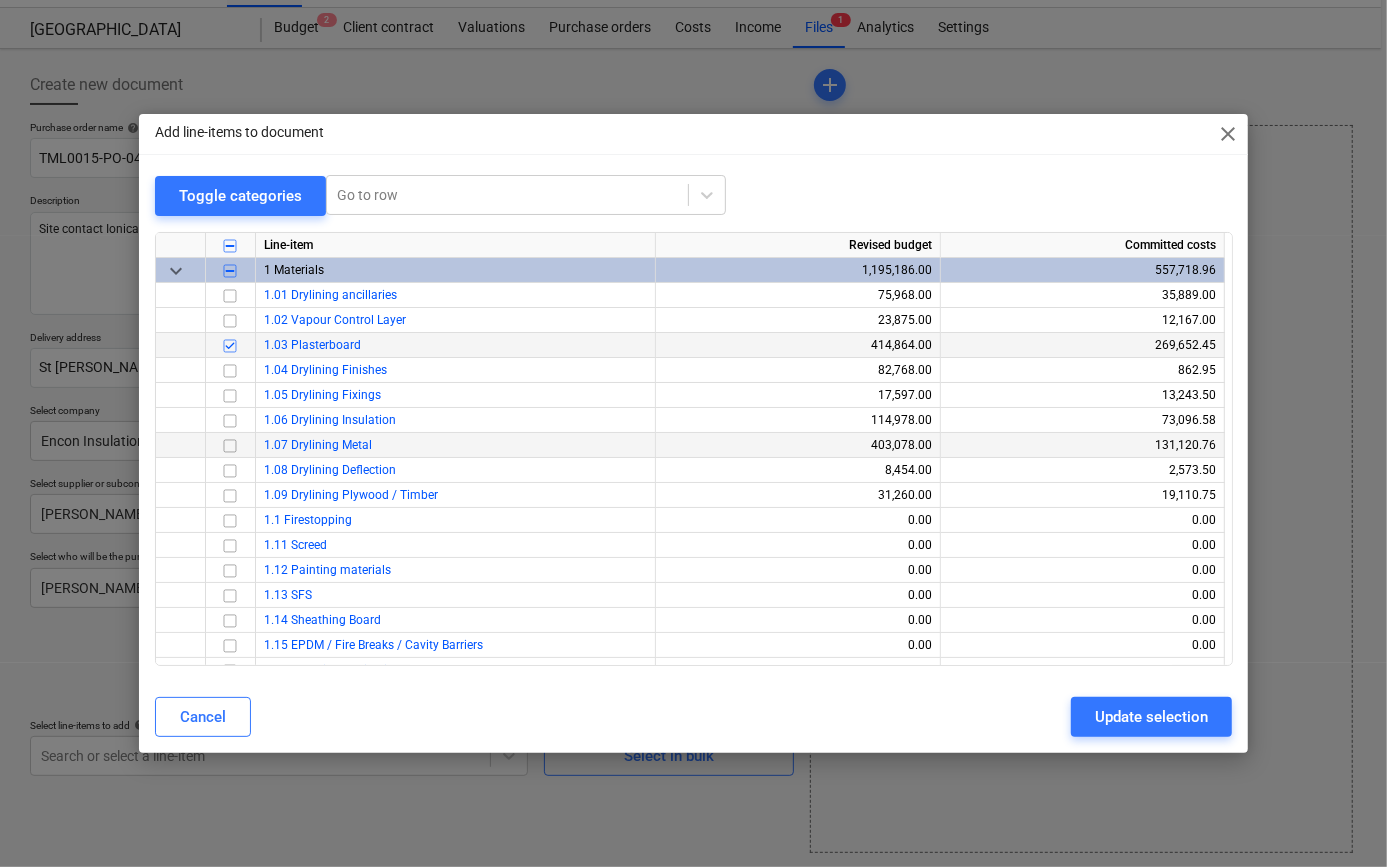 click at bounding box center [230, 445] 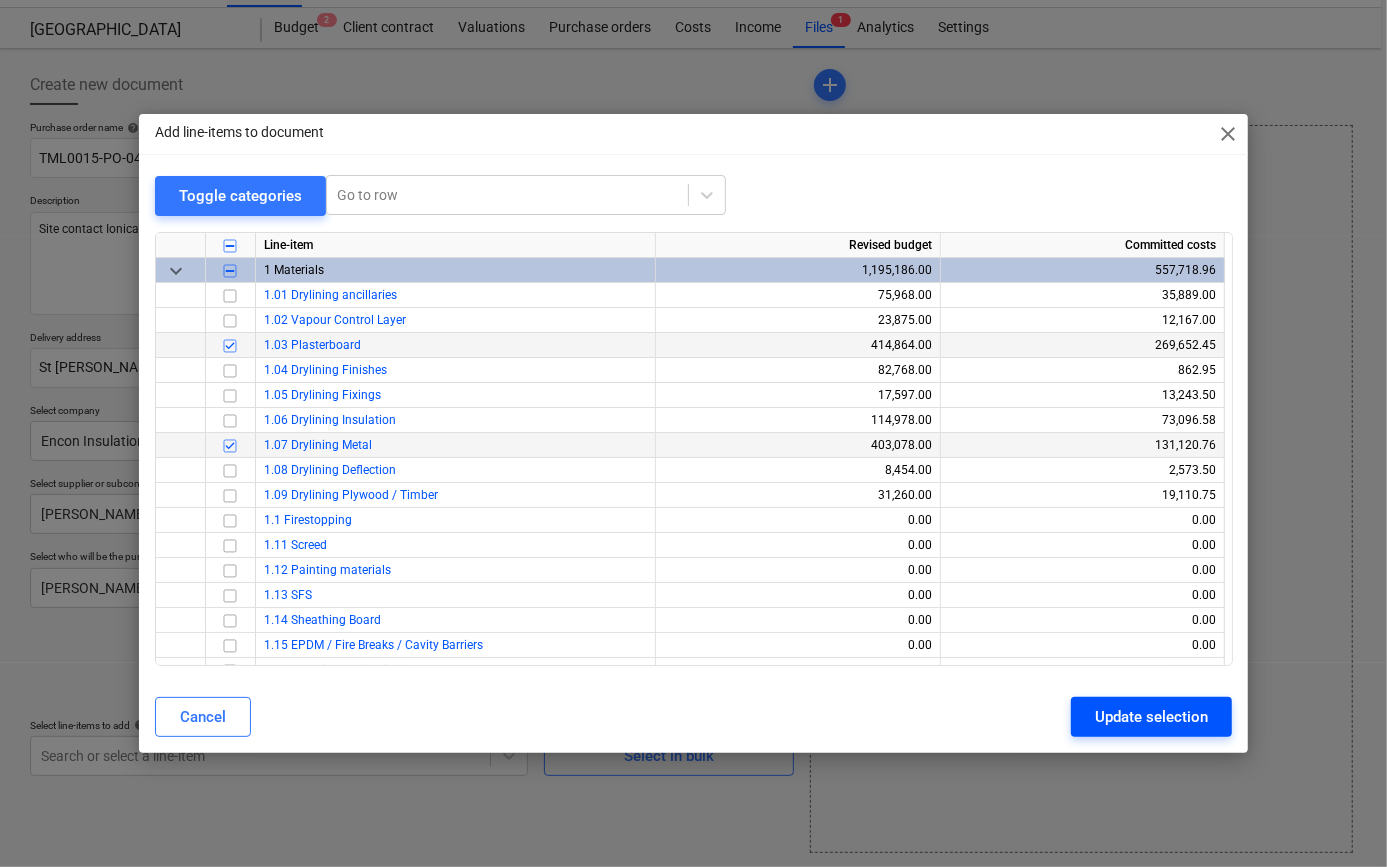 click on "Update selection" at bounding box center [1151, 717] 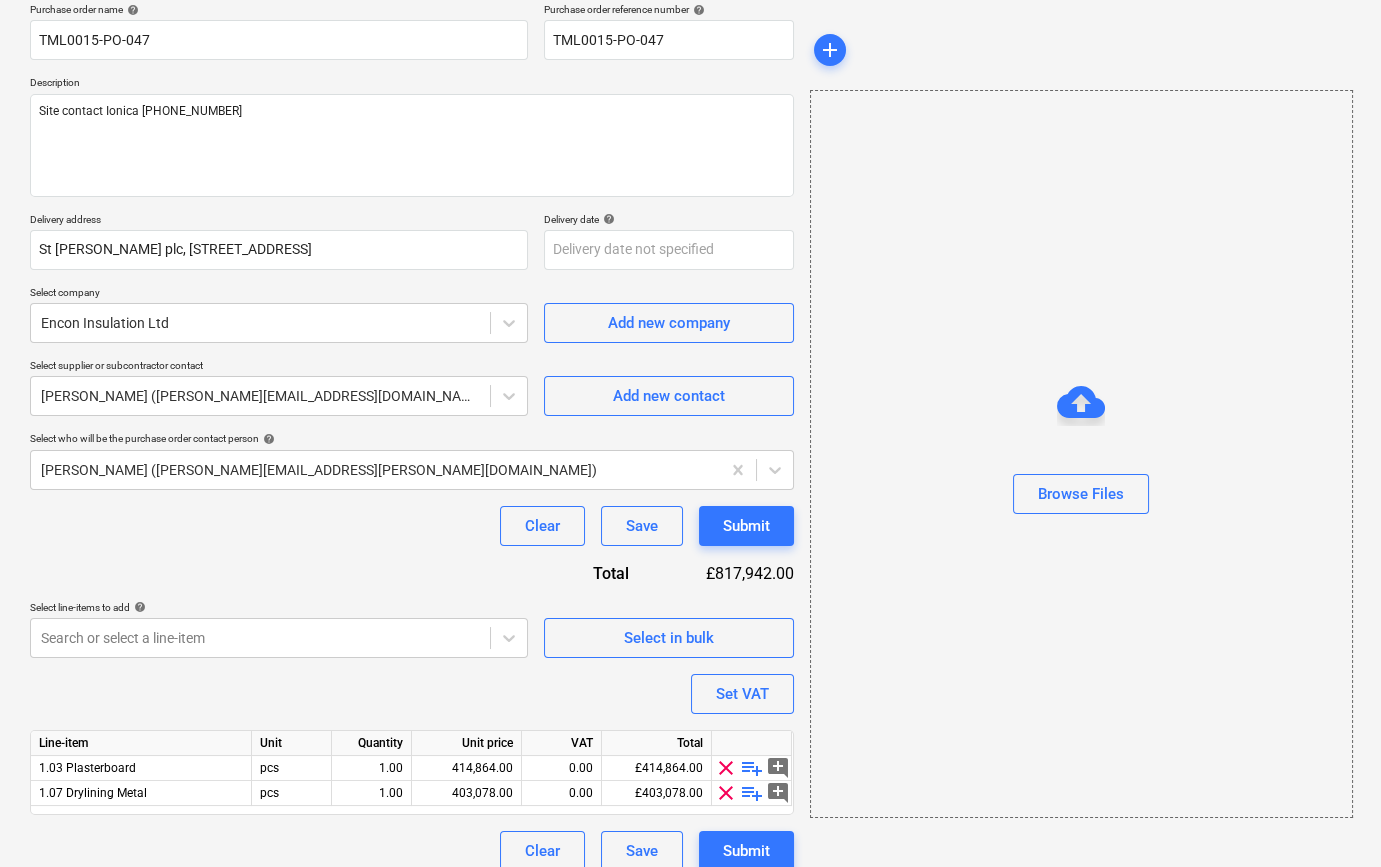 scroll, scrollTop: 180, scrollLeft: 0, axis: vertical 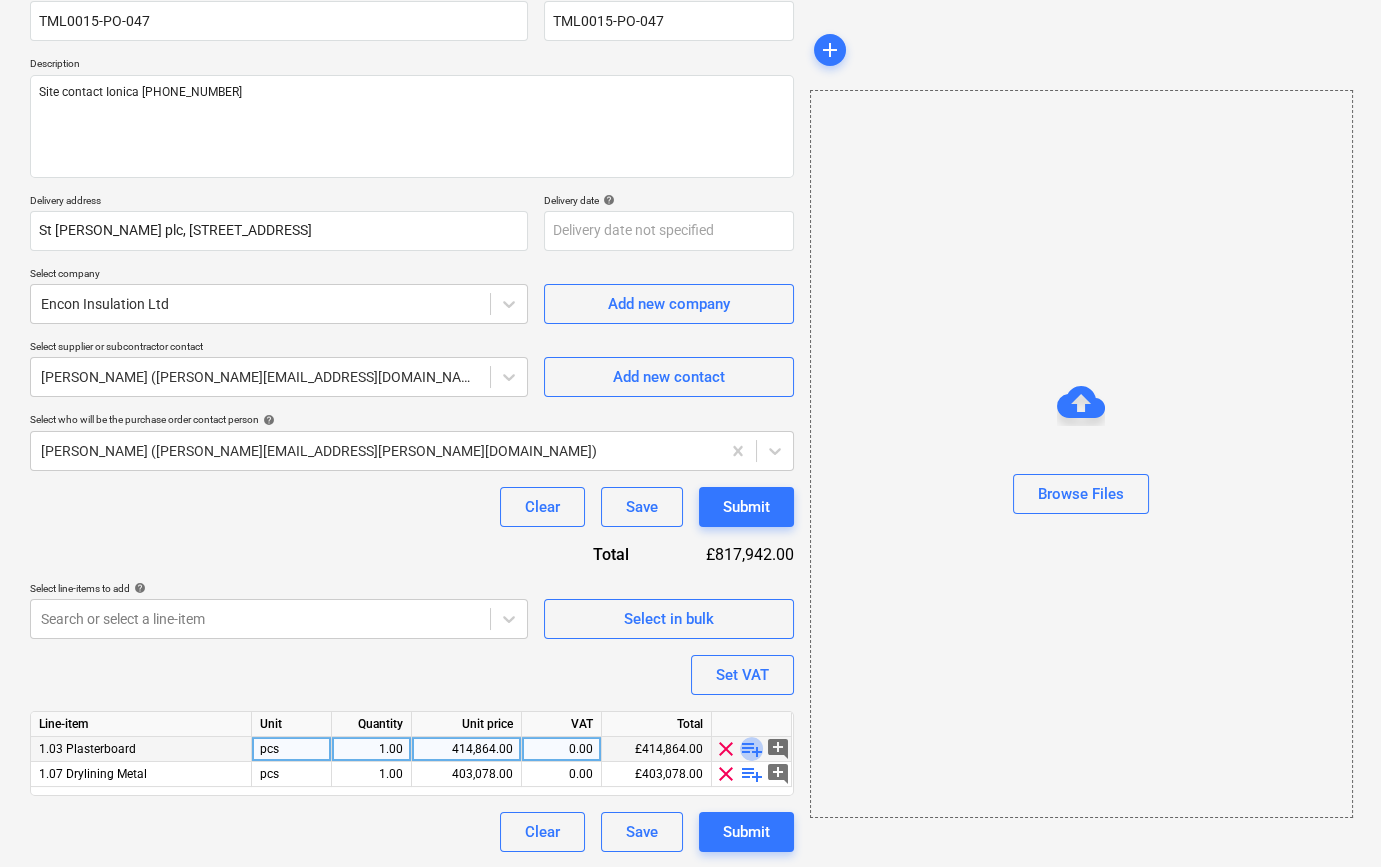 click on "playlist_add" at bounding box center [752, 749] 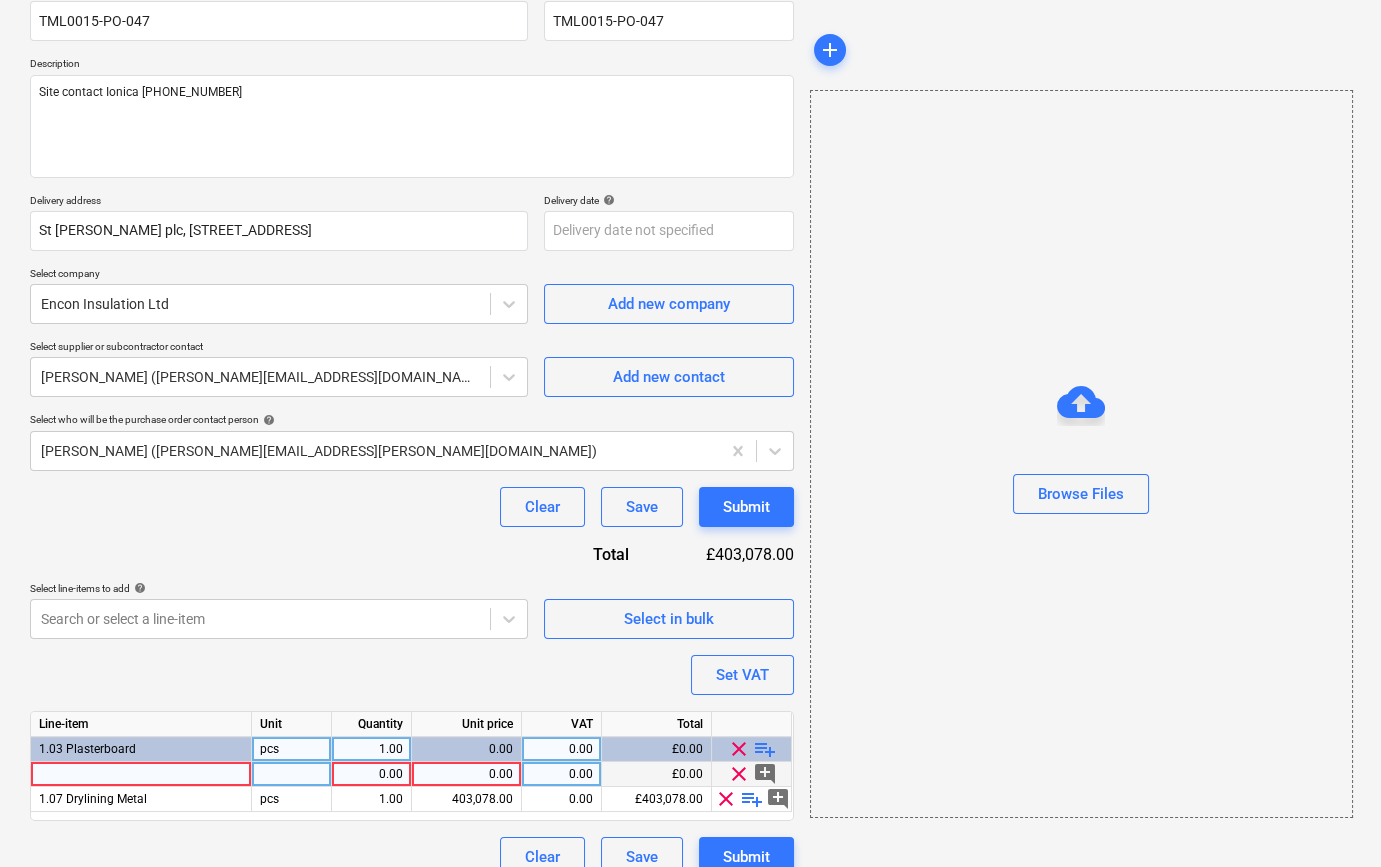 click at bounding box center [141, 774] 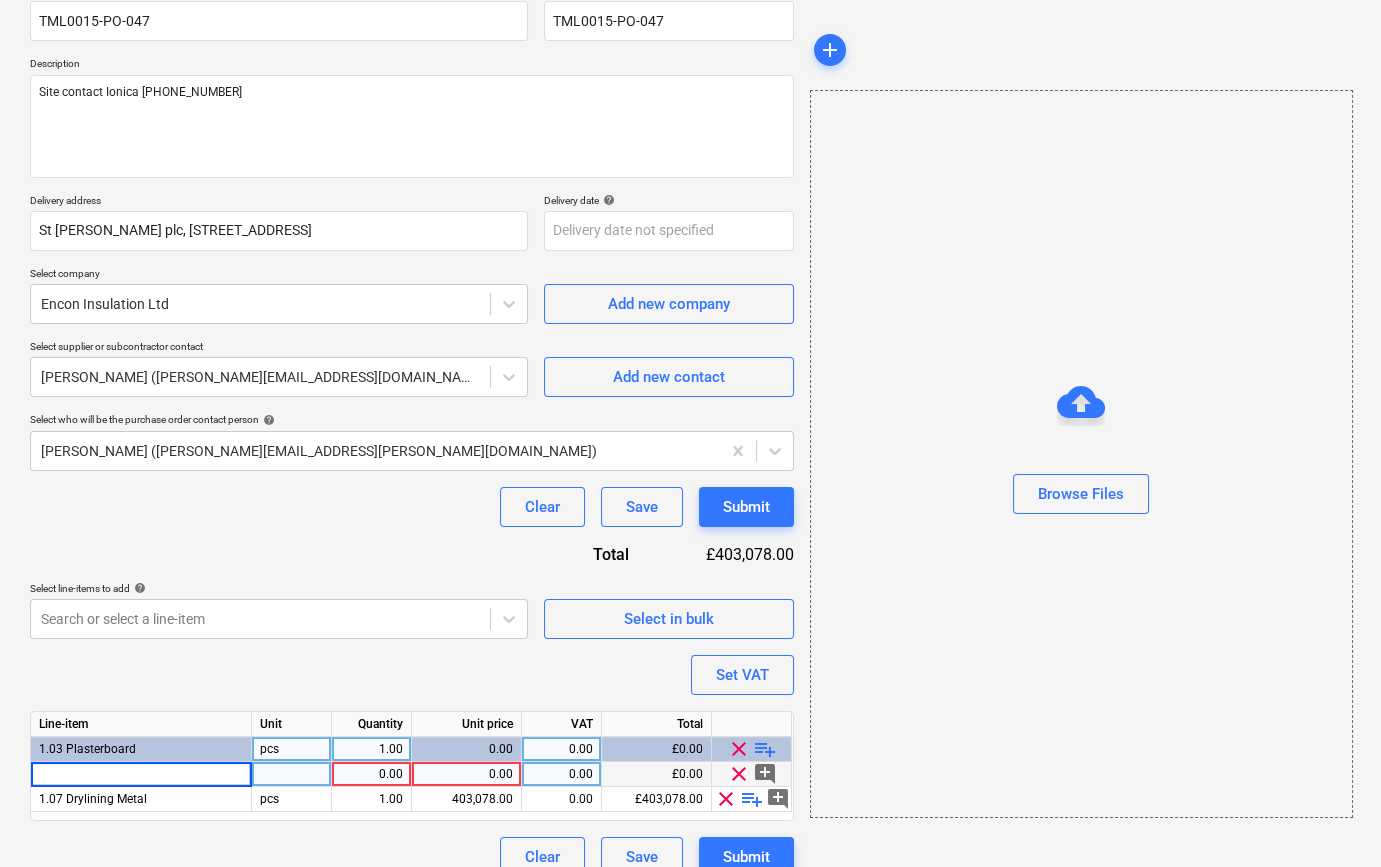 type on "x" 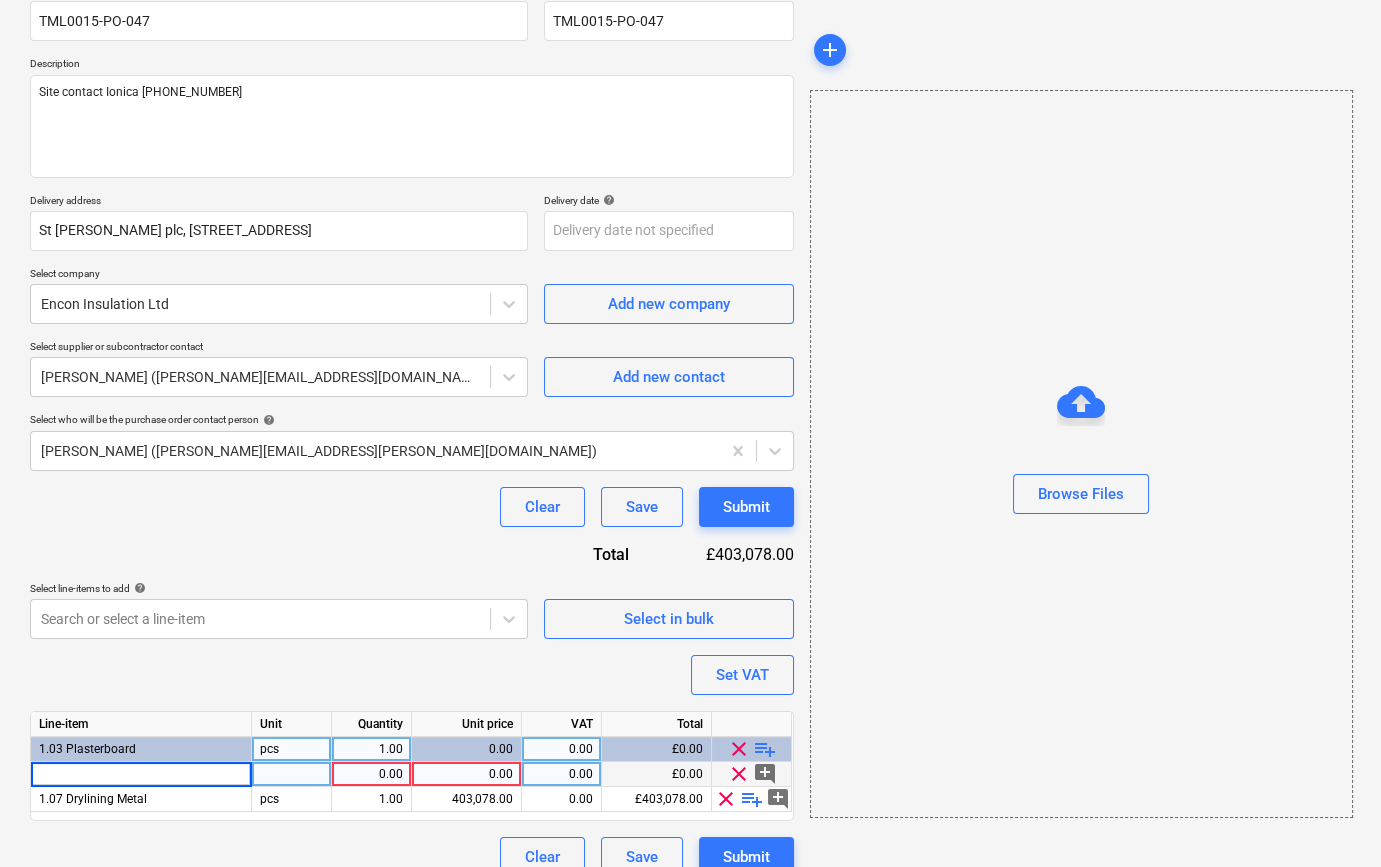 type on "Gyproc 15mm Soundbloc 1200x3000mm TE" 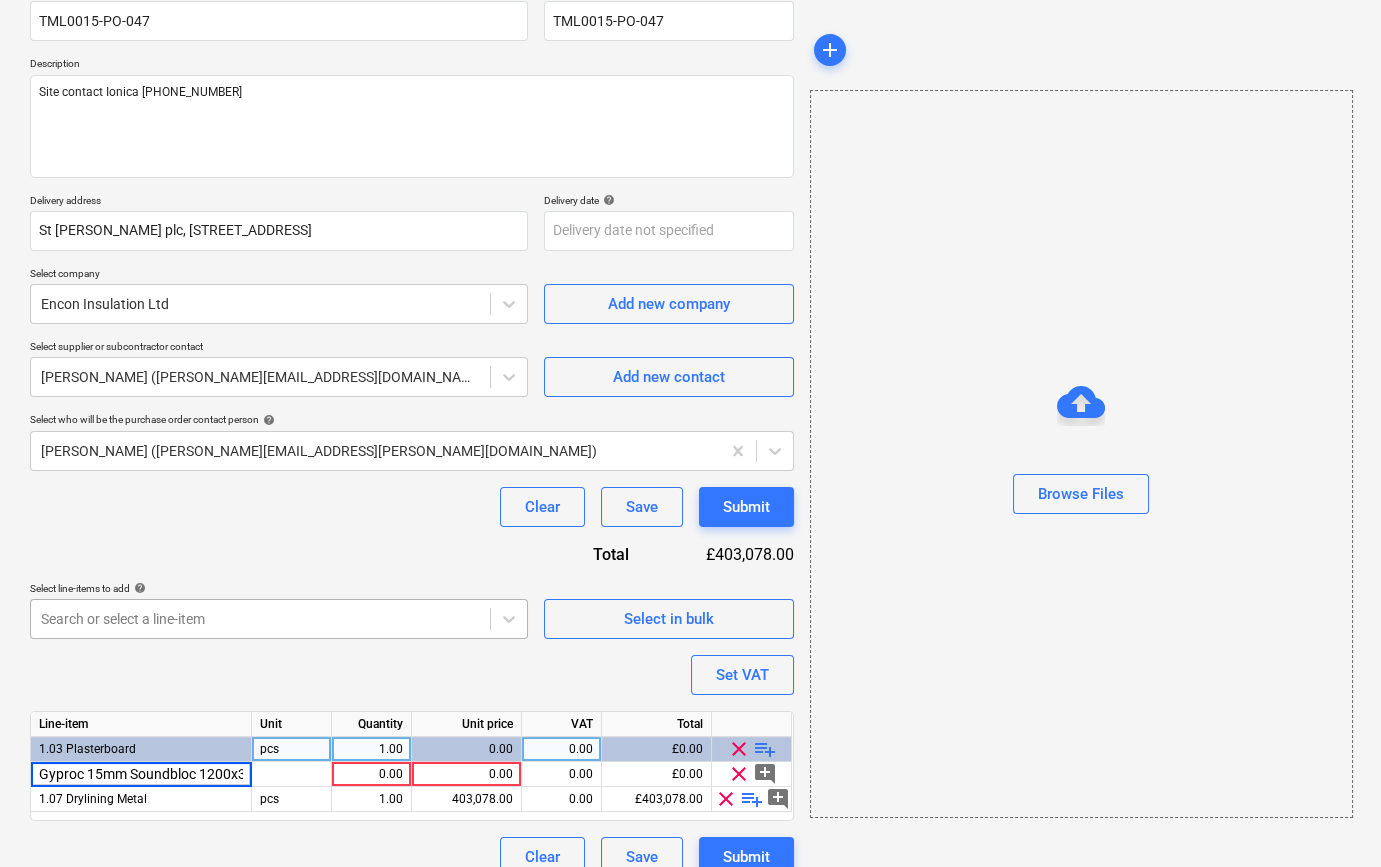 scroll, scrollTop: 0, scrollLeft: 70, axis: horizontal 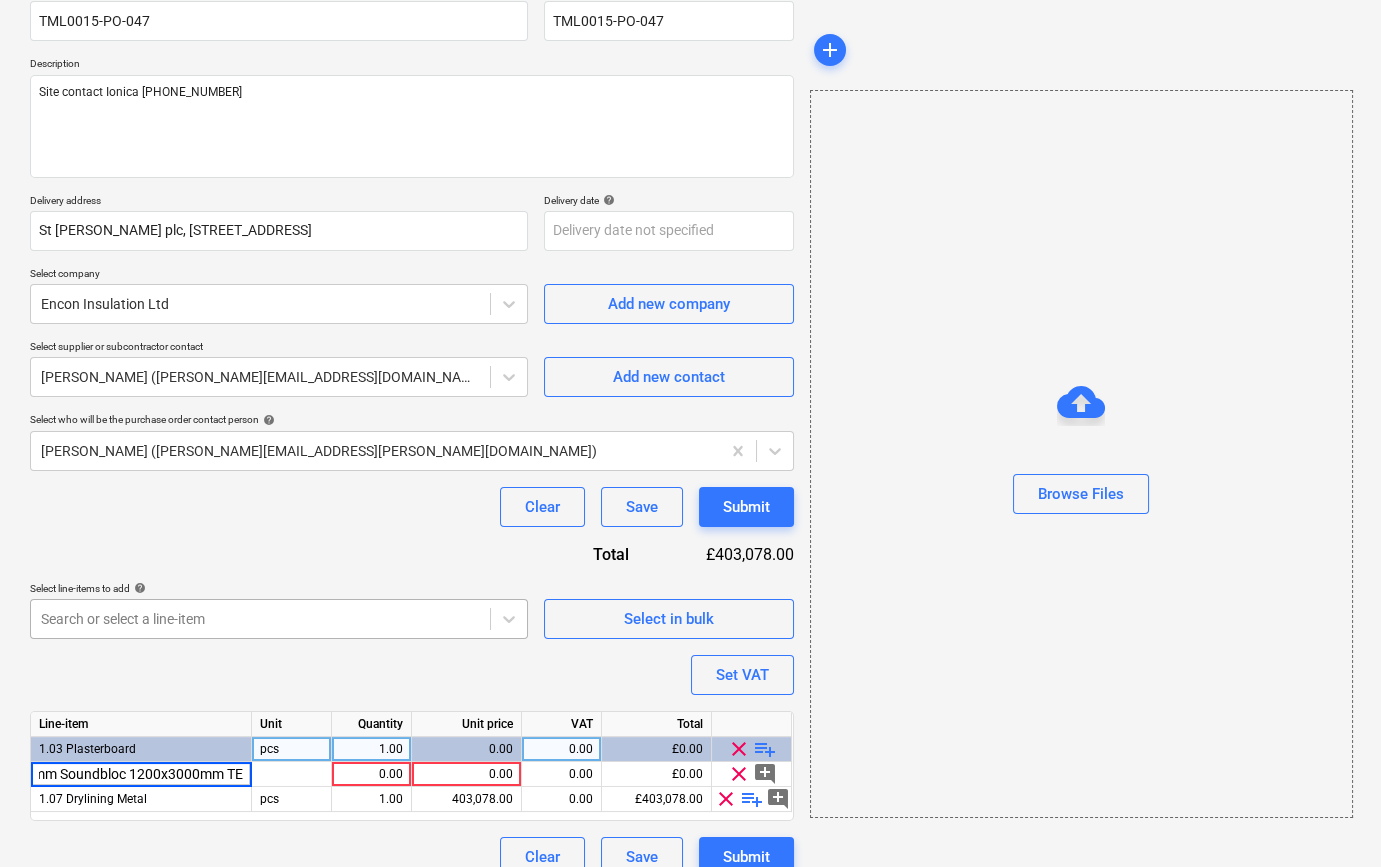 type on "x" 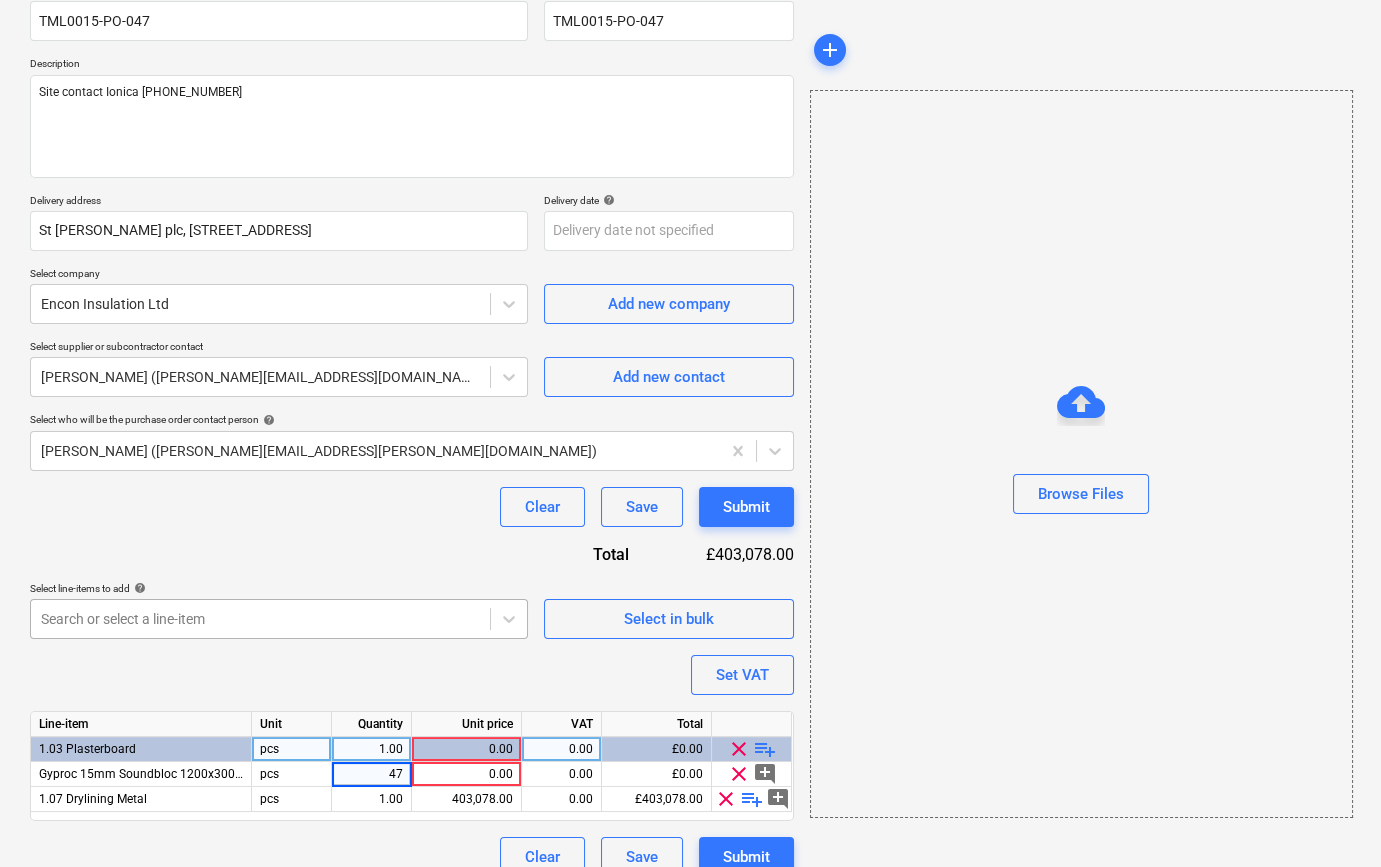 type on "470" 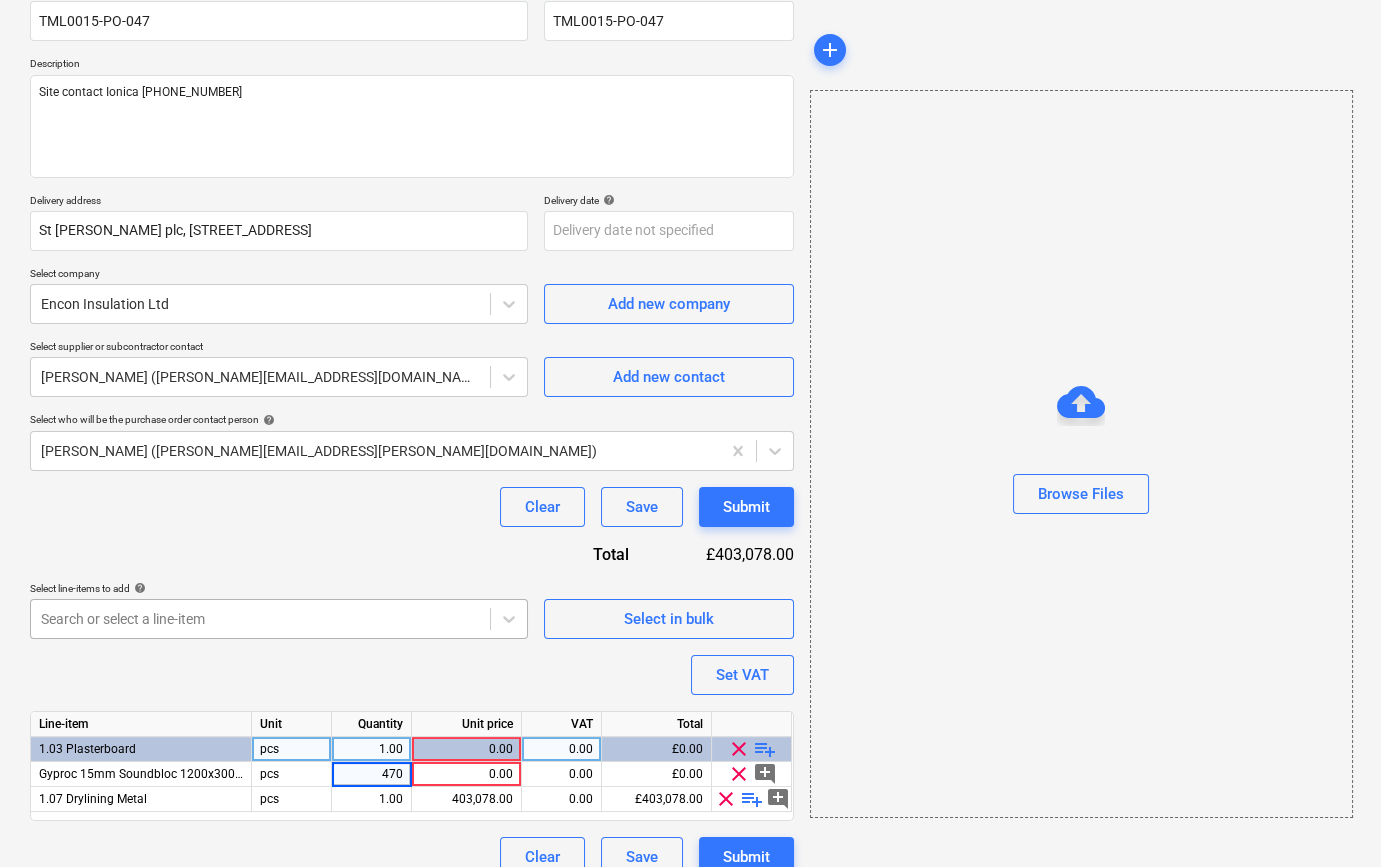 type on "x" 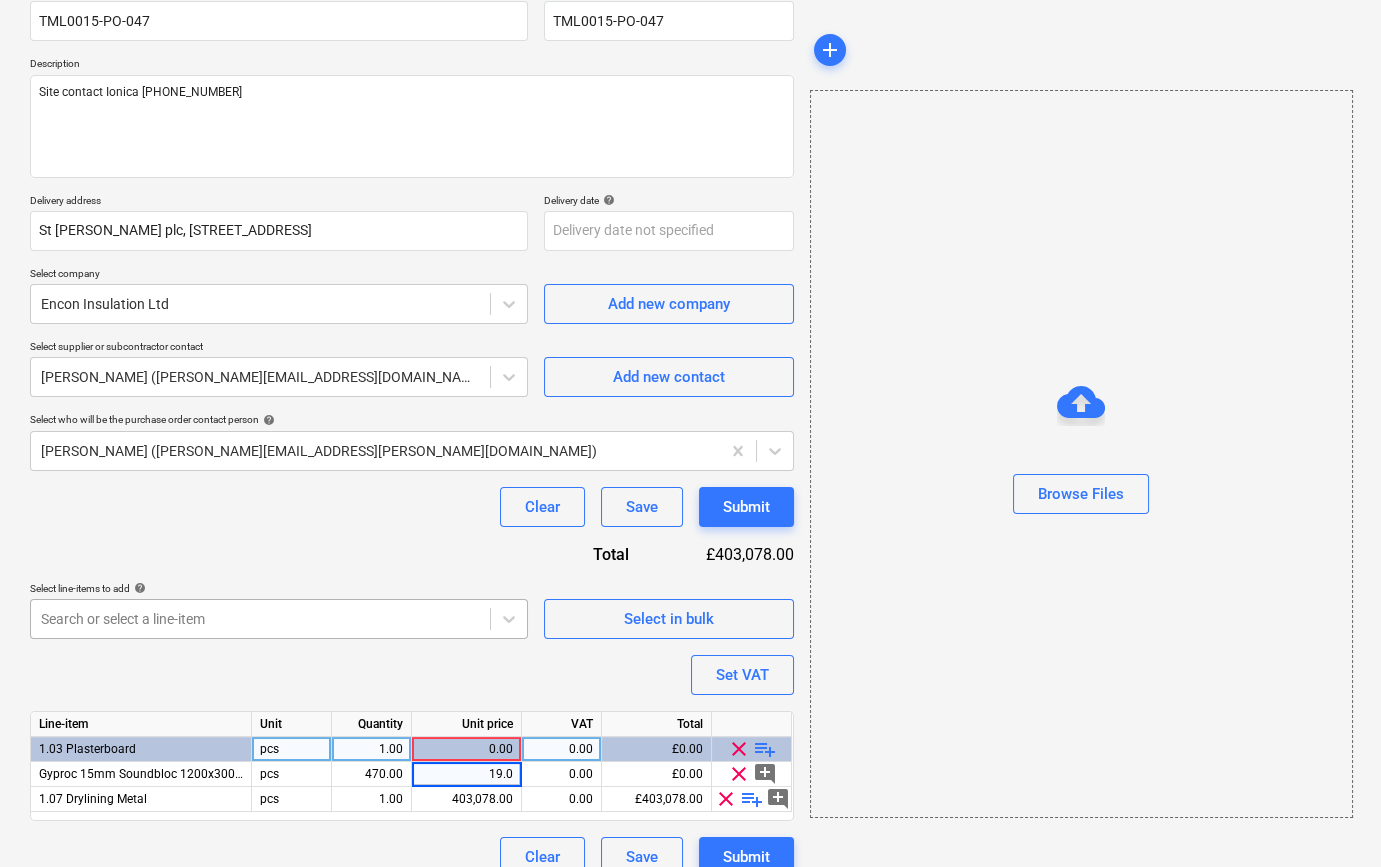 type on "19.01" 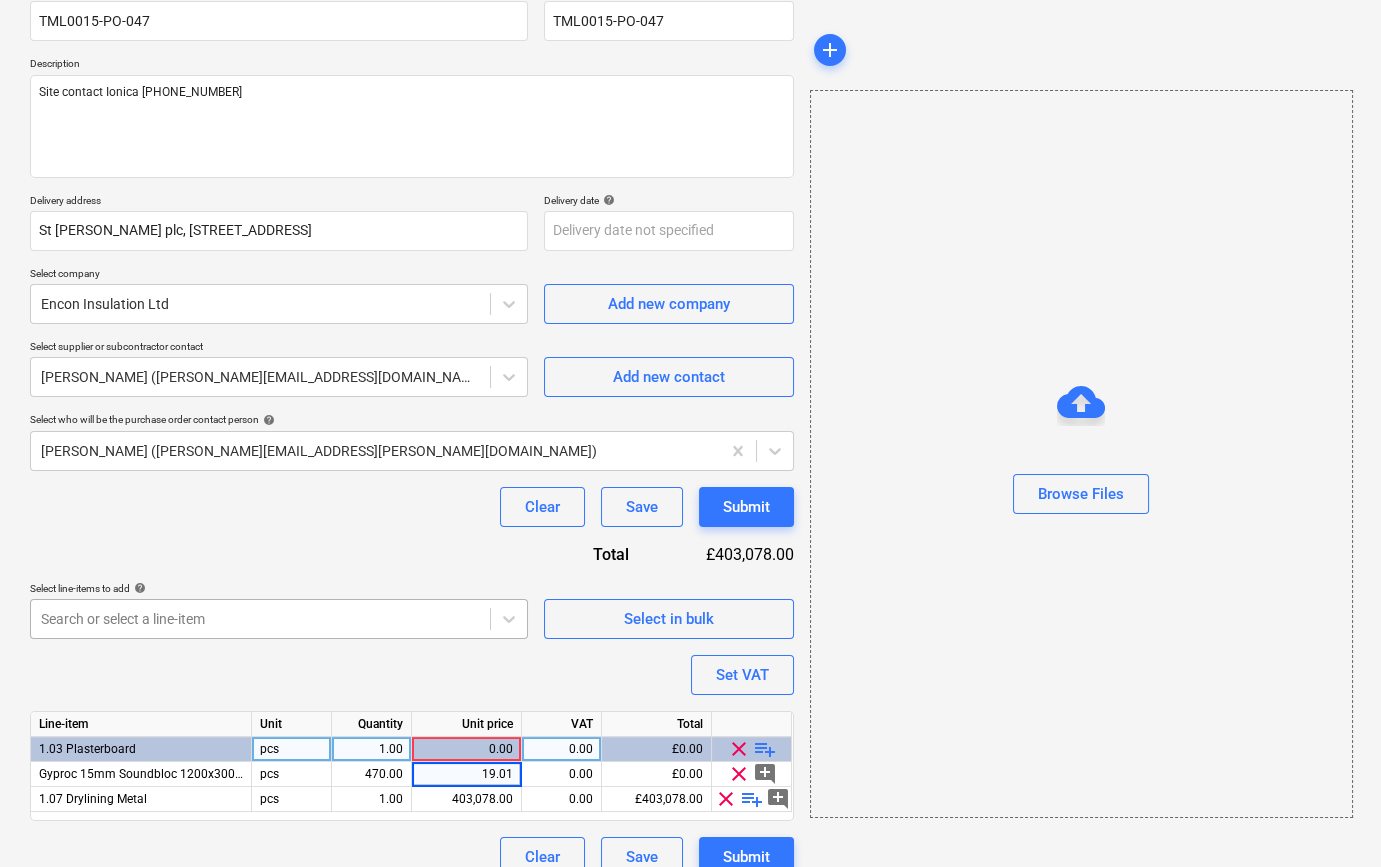type on "x" 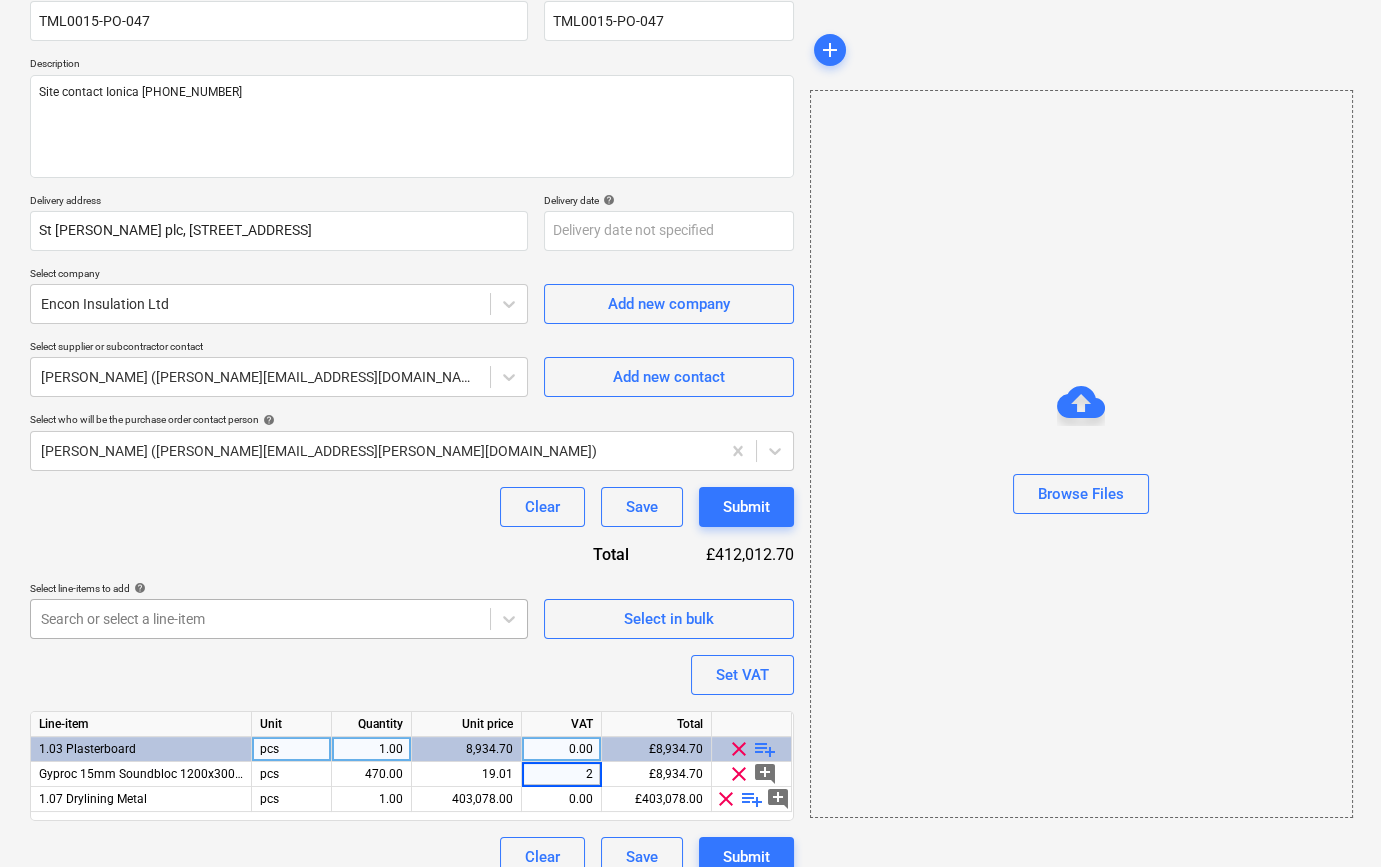 type on "20" 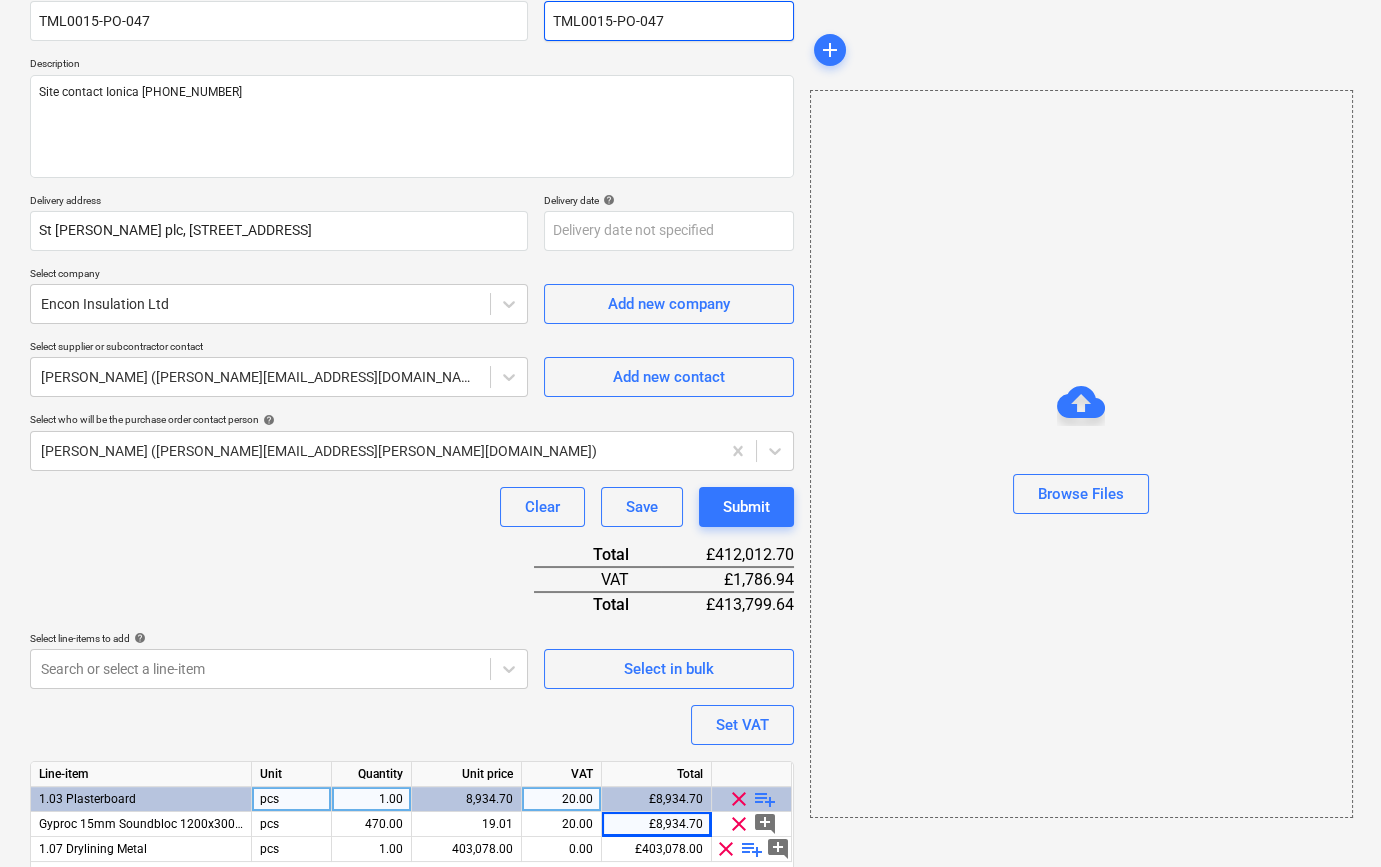 type on "x" 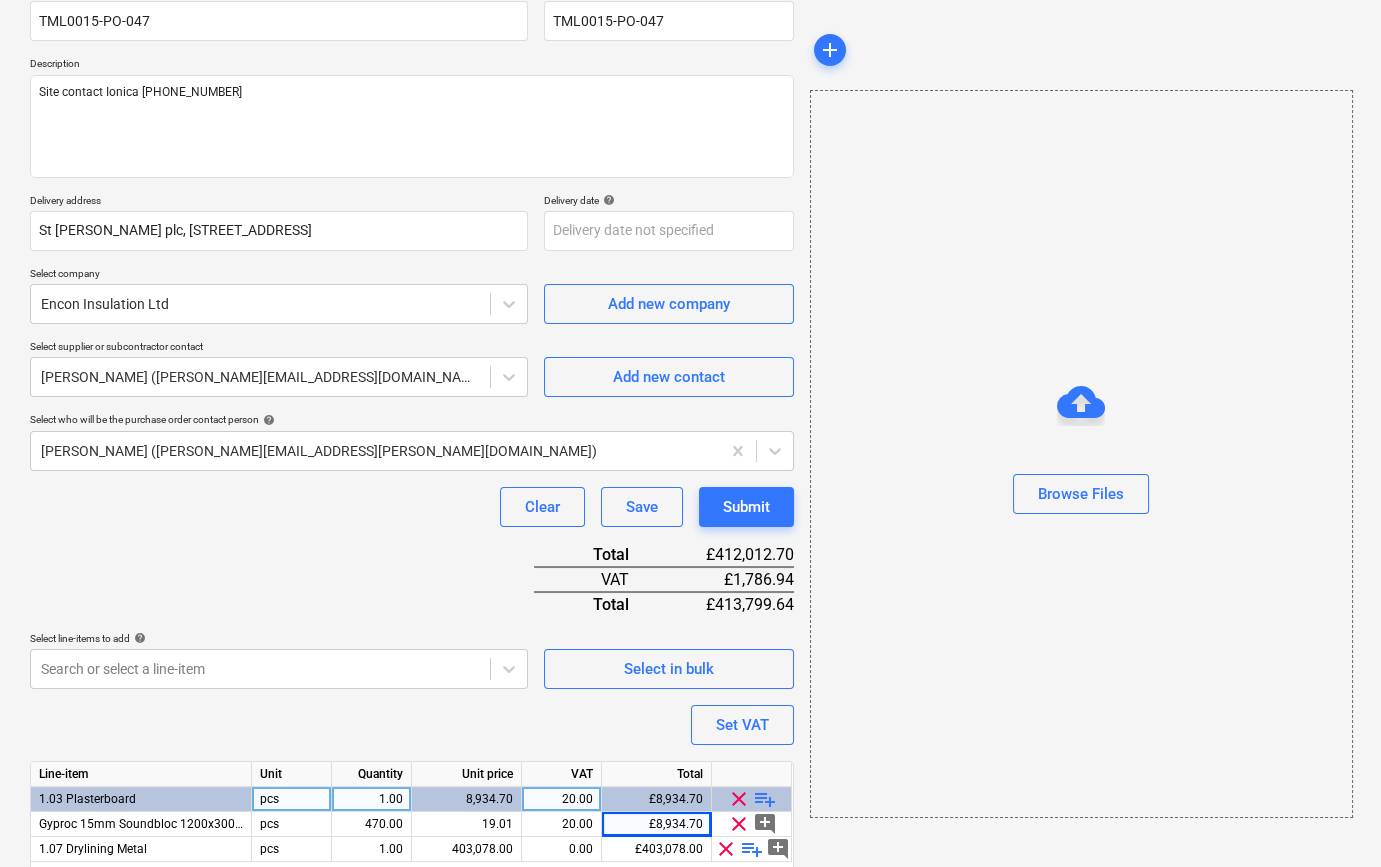 scroll, scrollTop: 255, scrollLeft: 0, axis: vertical 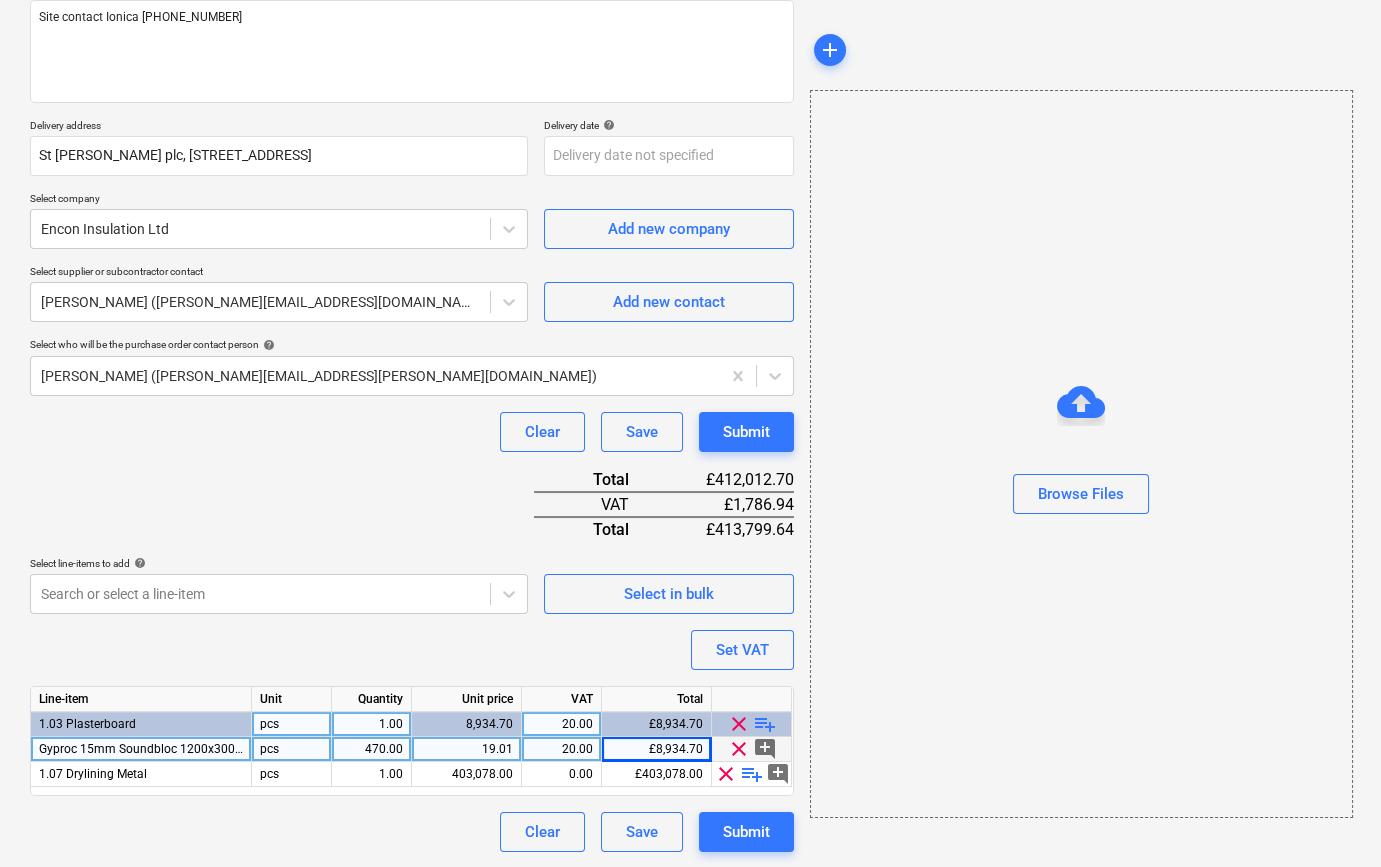 click on "470.00" at bounding box center (371, 749) 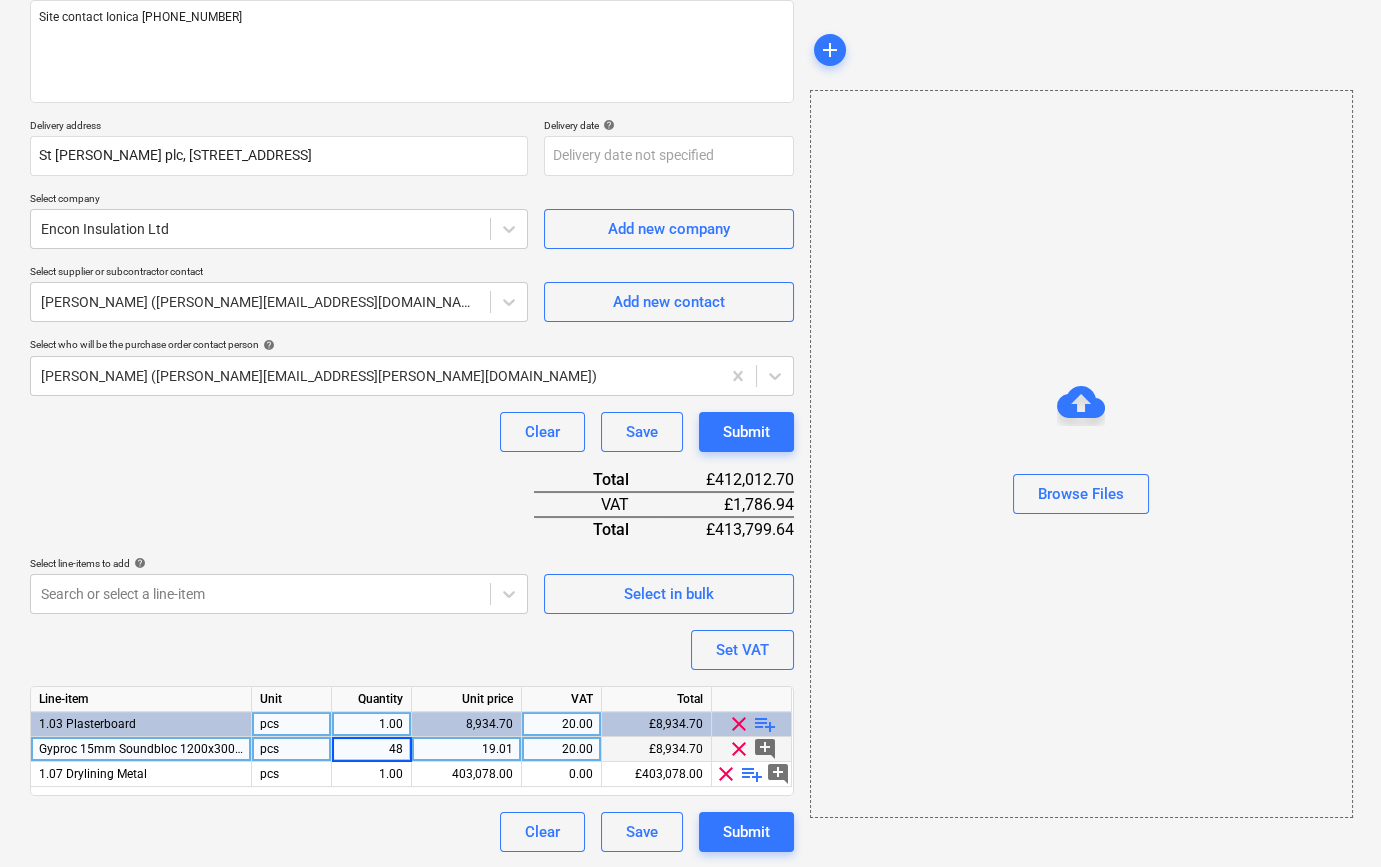 type on "480" 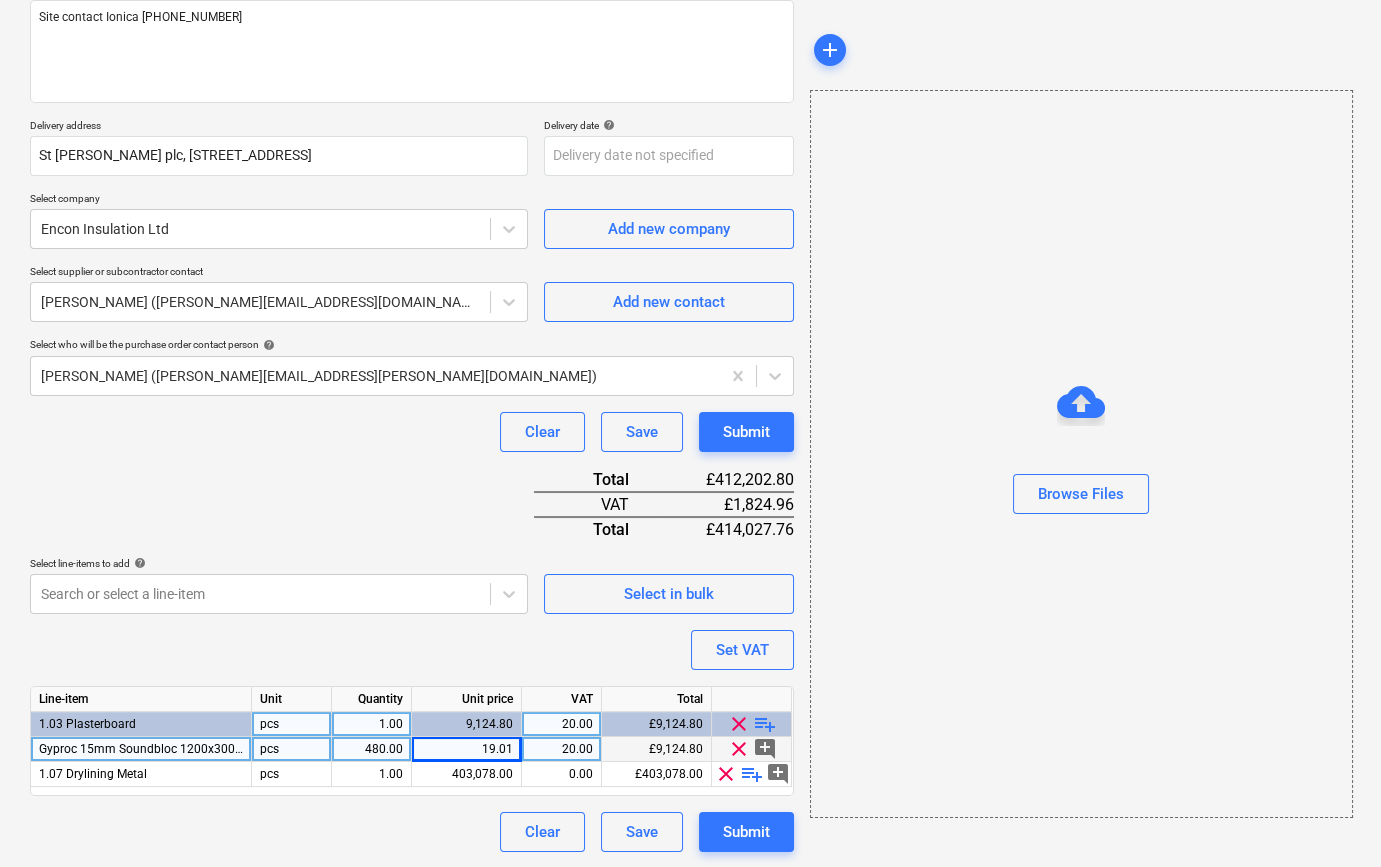 click on "playlist_add" at bounding box center [765, 724] 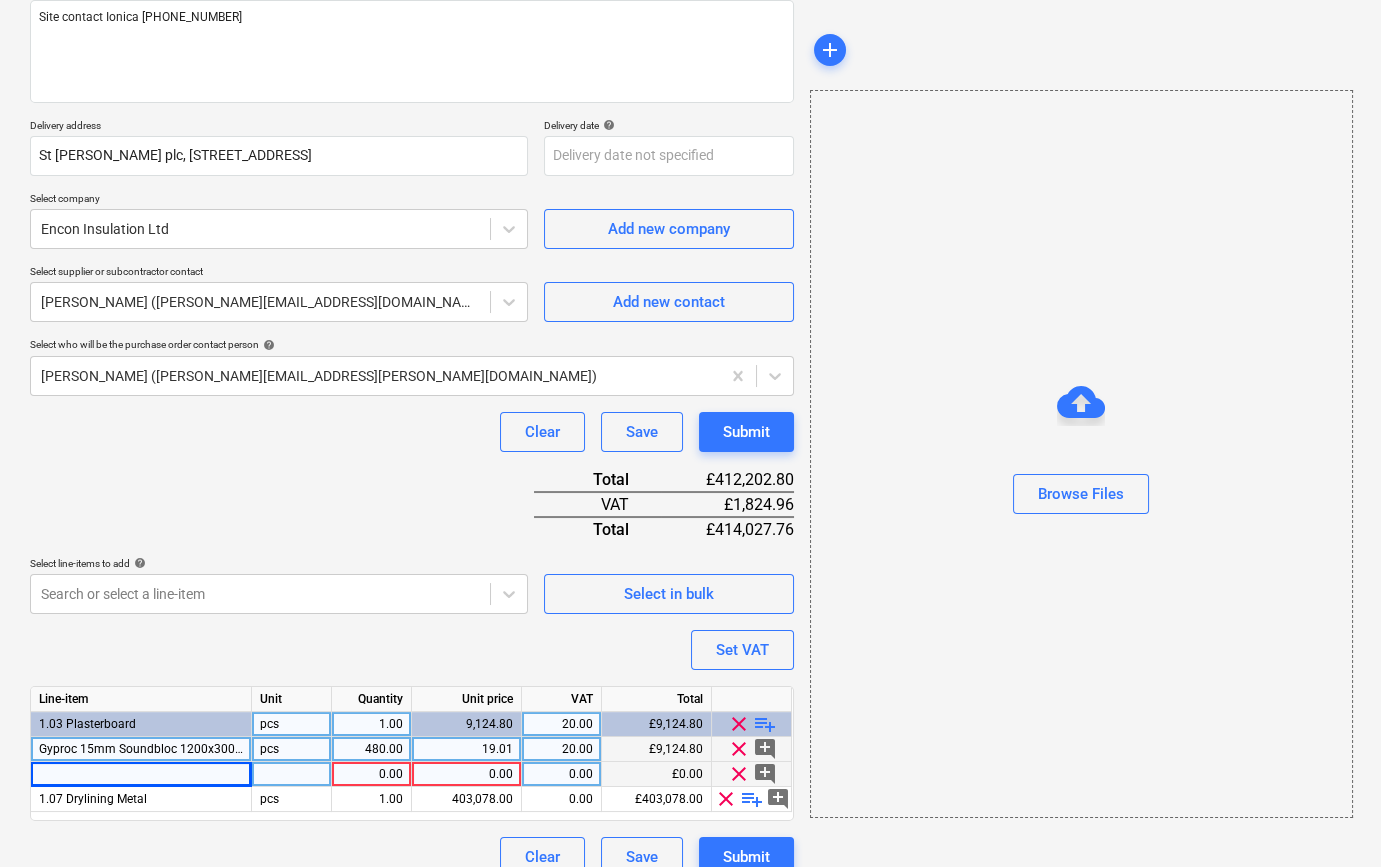 type on "x" 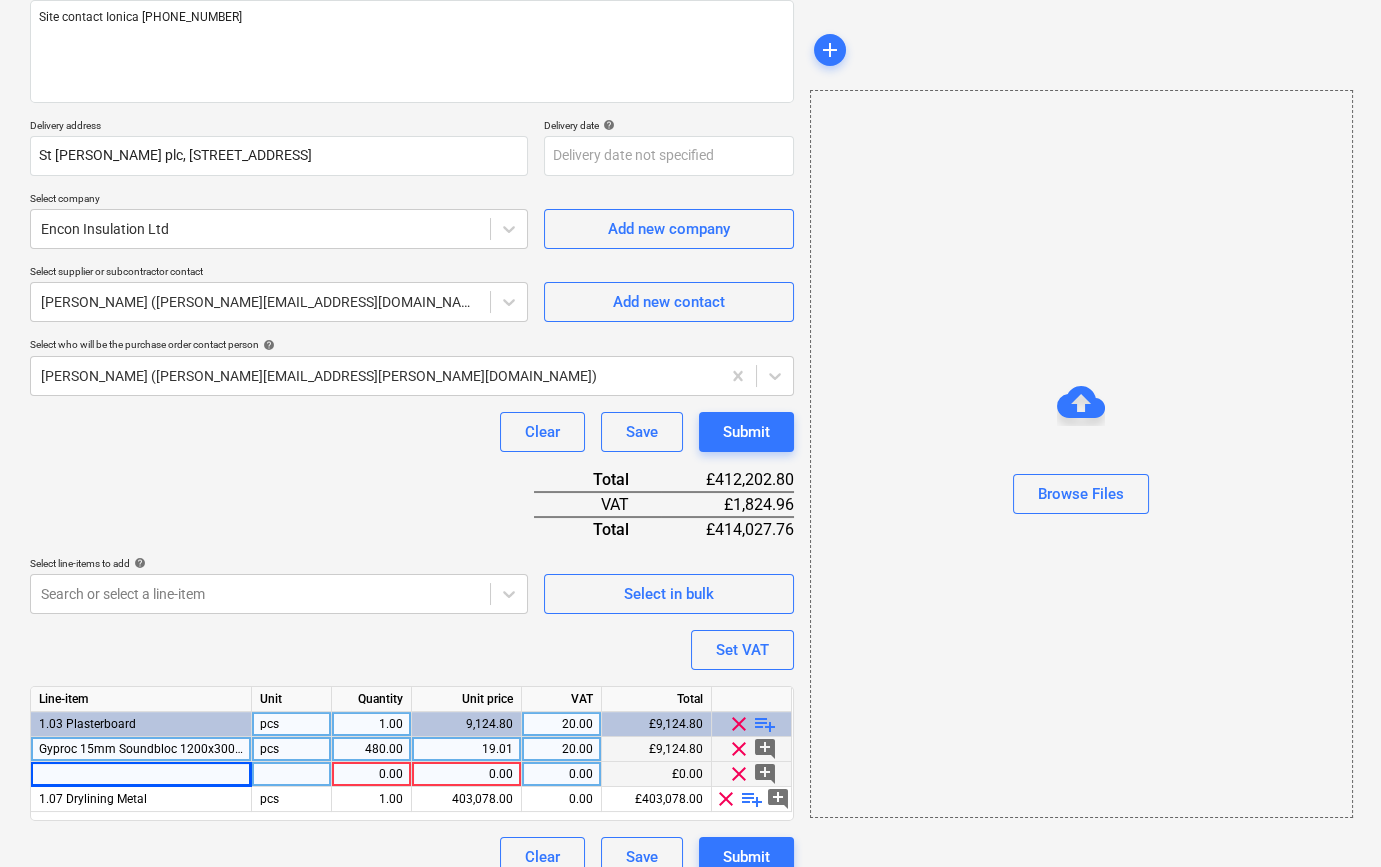 click at bounding box center (141, 774) 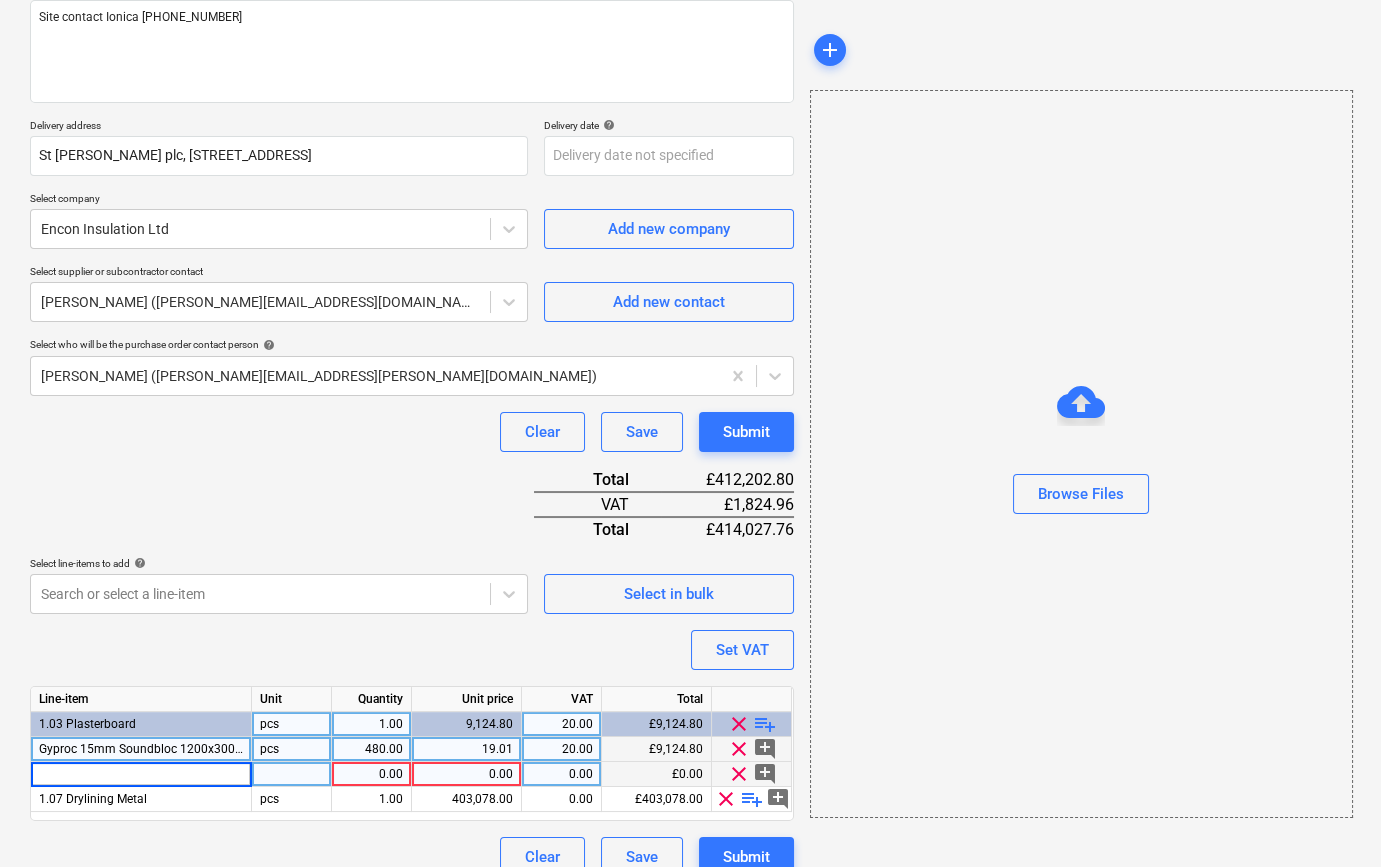 type on "Gyproc 12.5mm Wallboard 1200x3000mm TE" 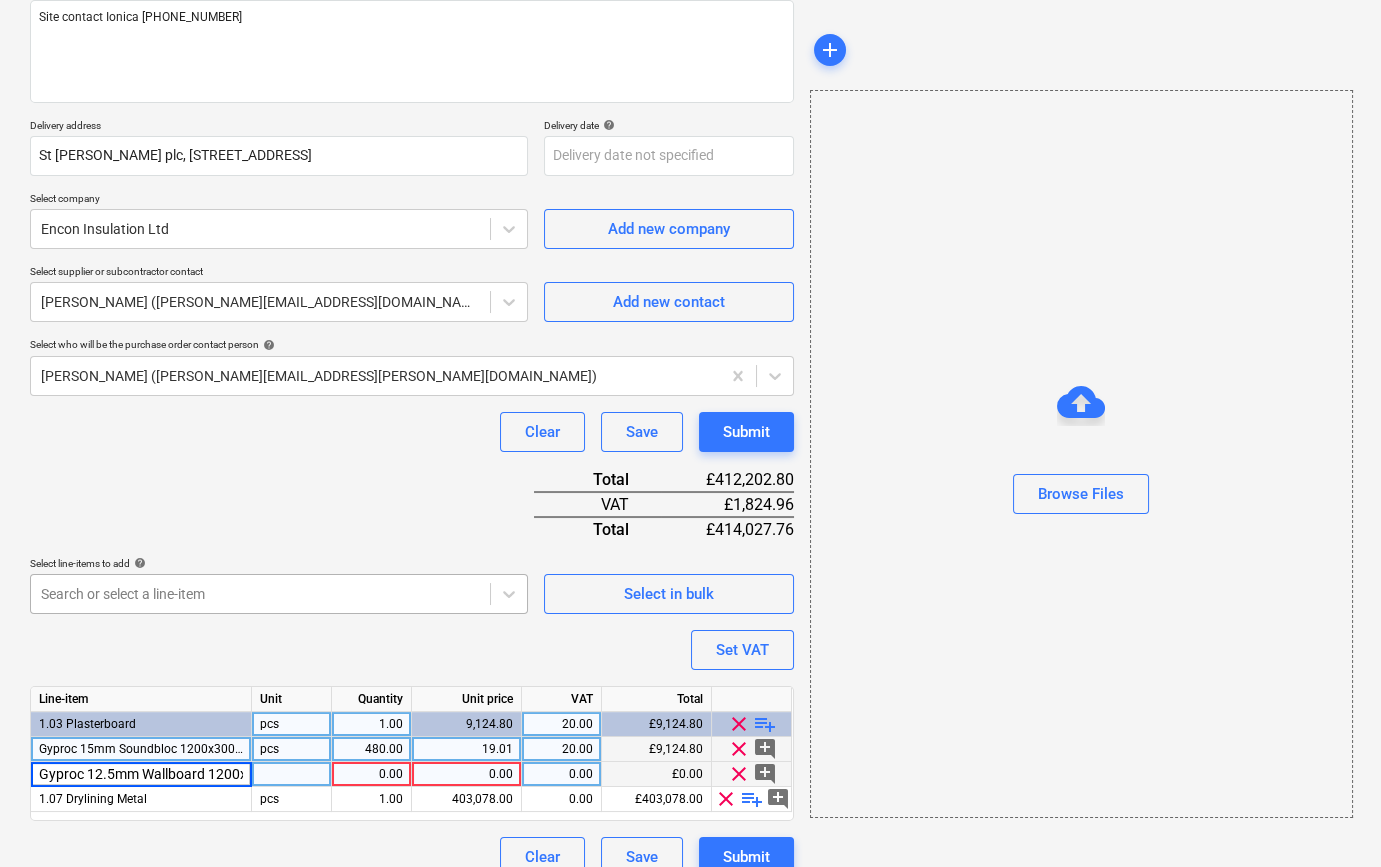 scroll, scrollTop: 0, scrollLeft: 78, axis: horizontal 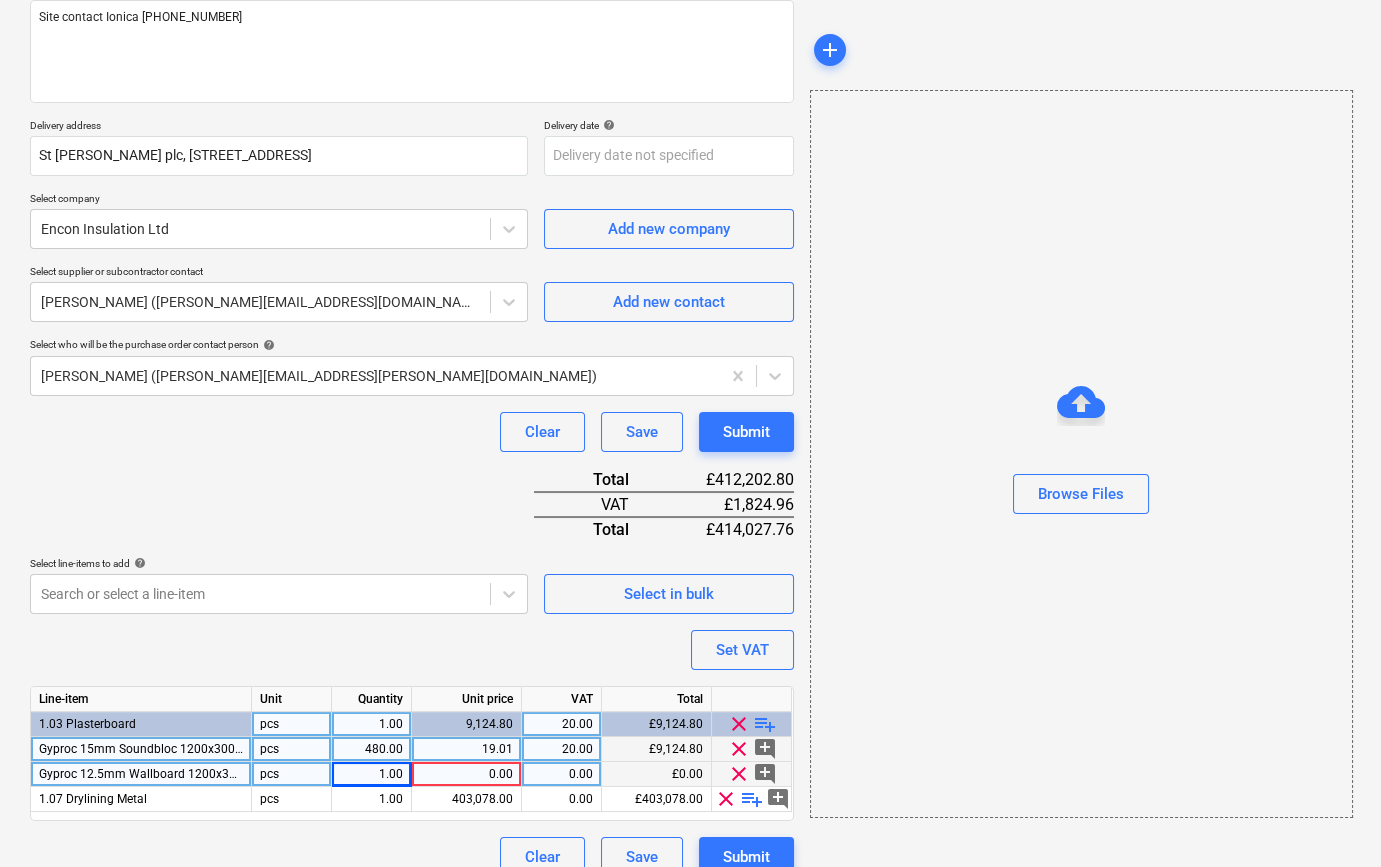 type on "x" 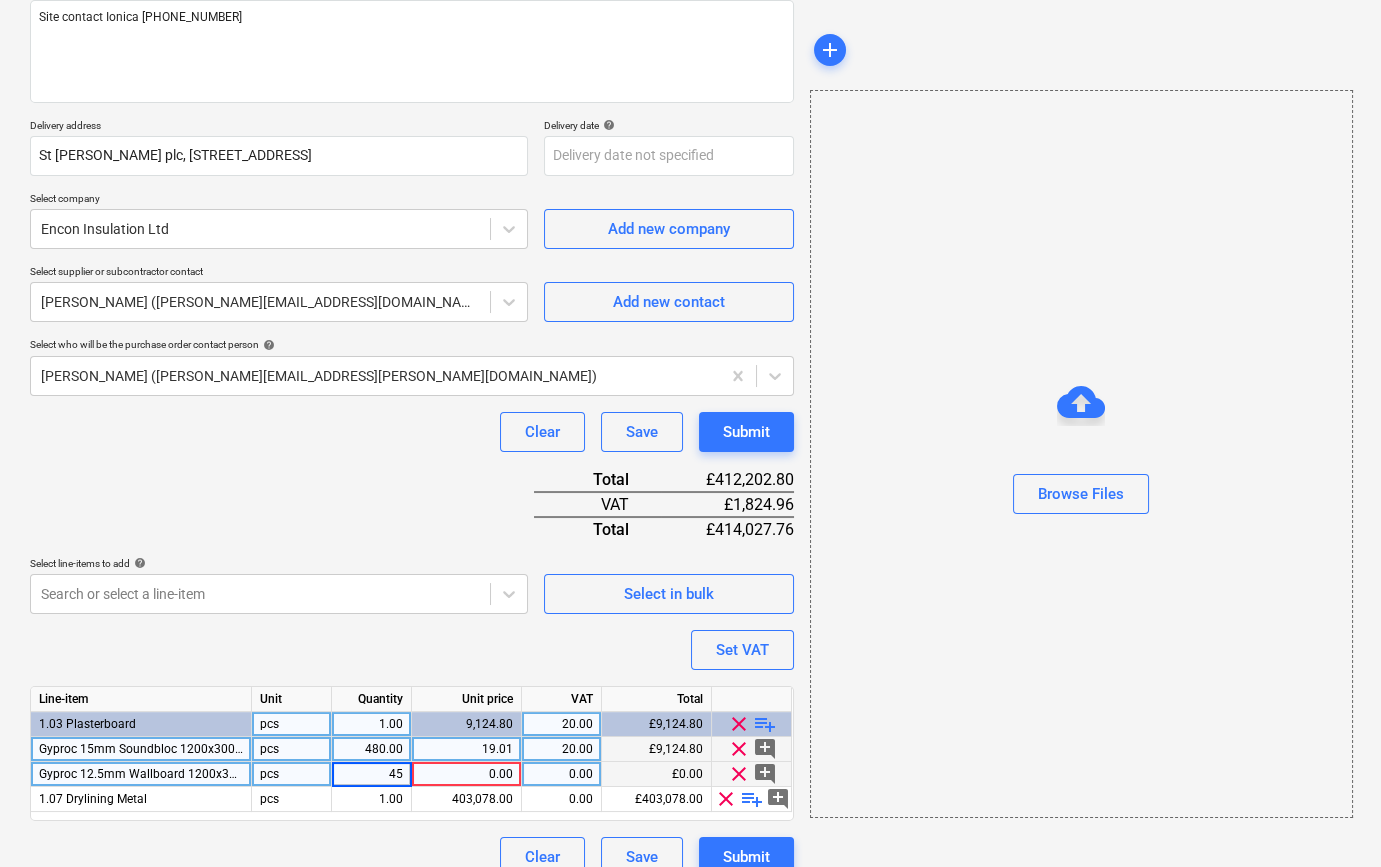 type on "450" 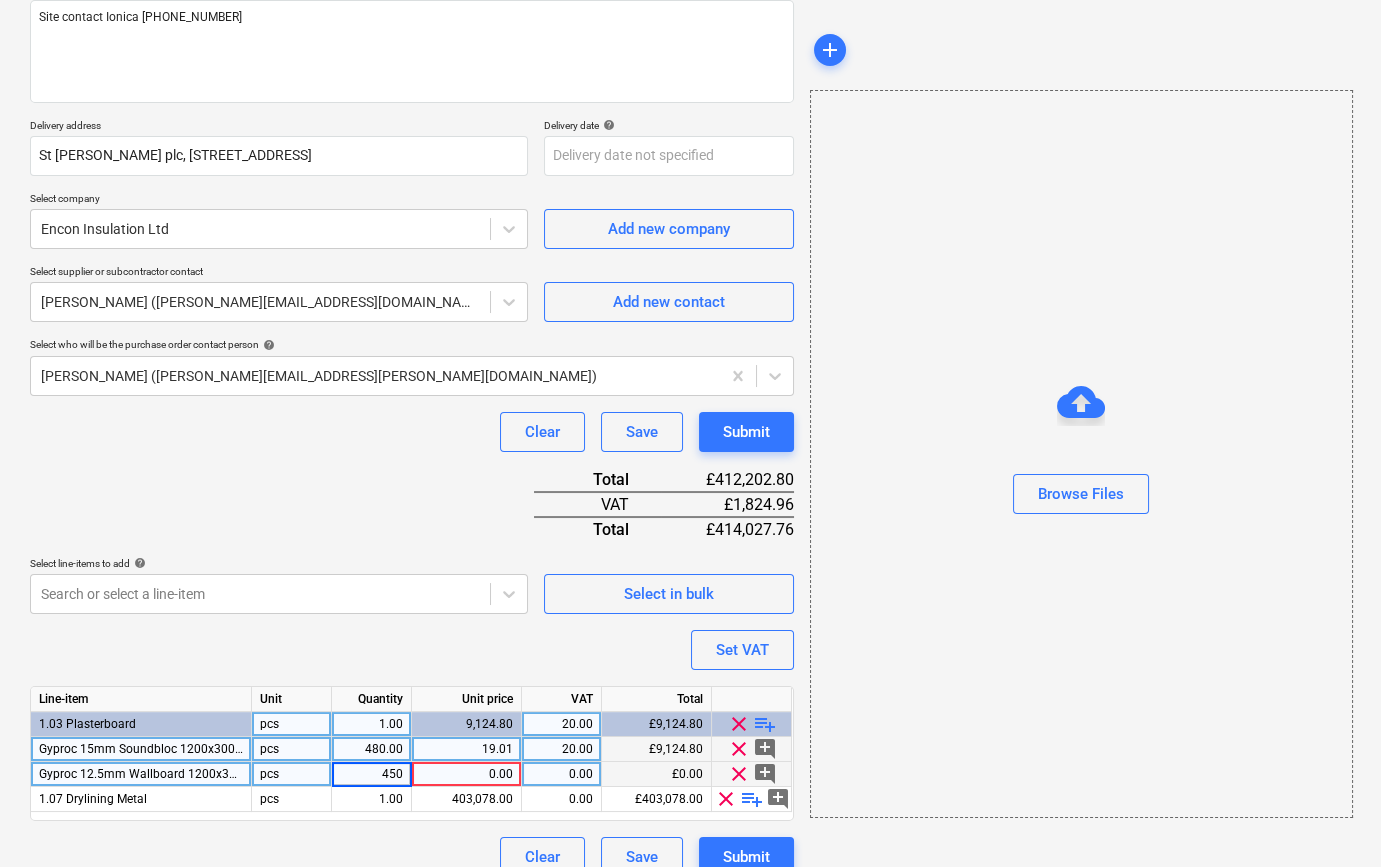 type on "x" 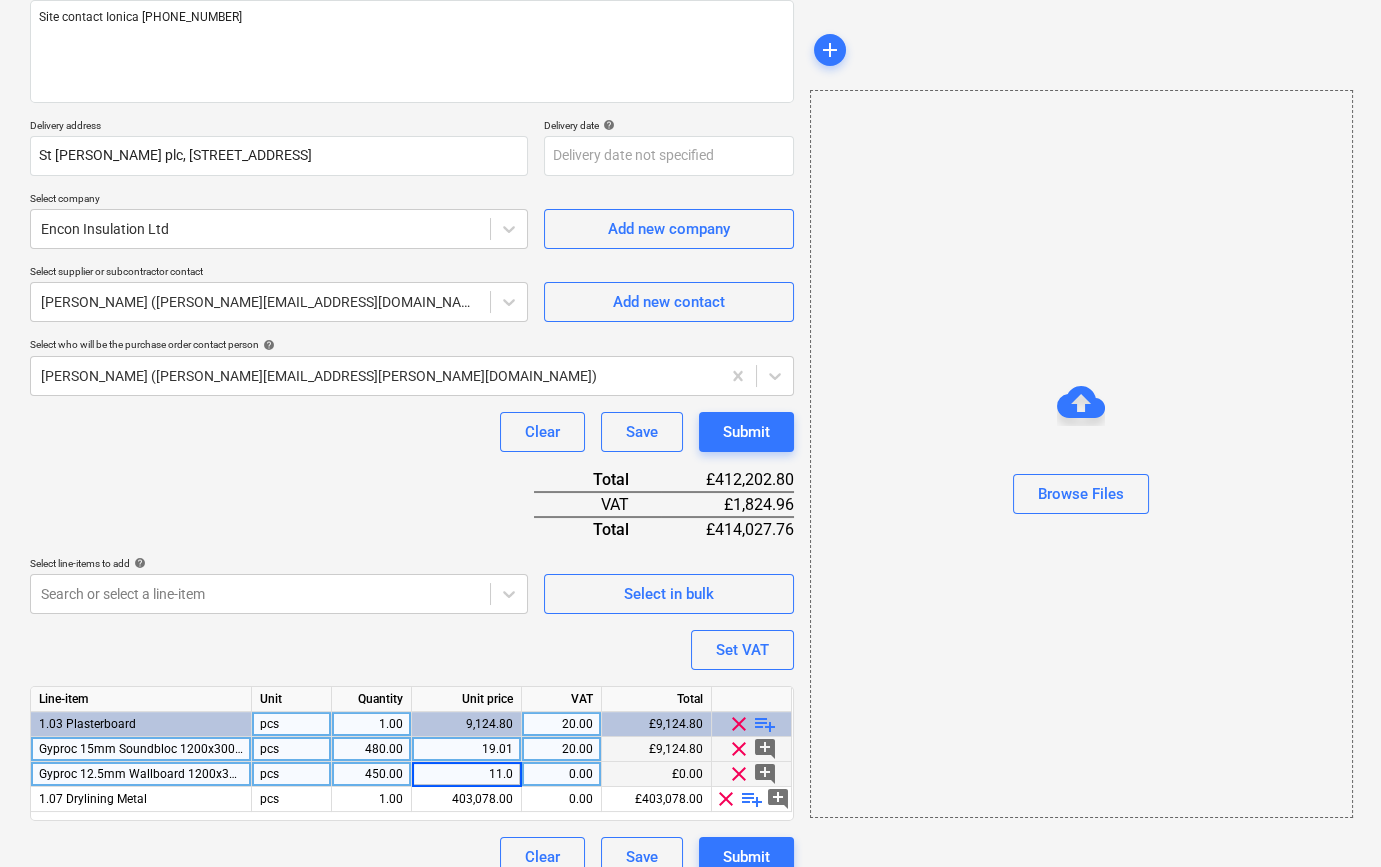 type on "11.01" 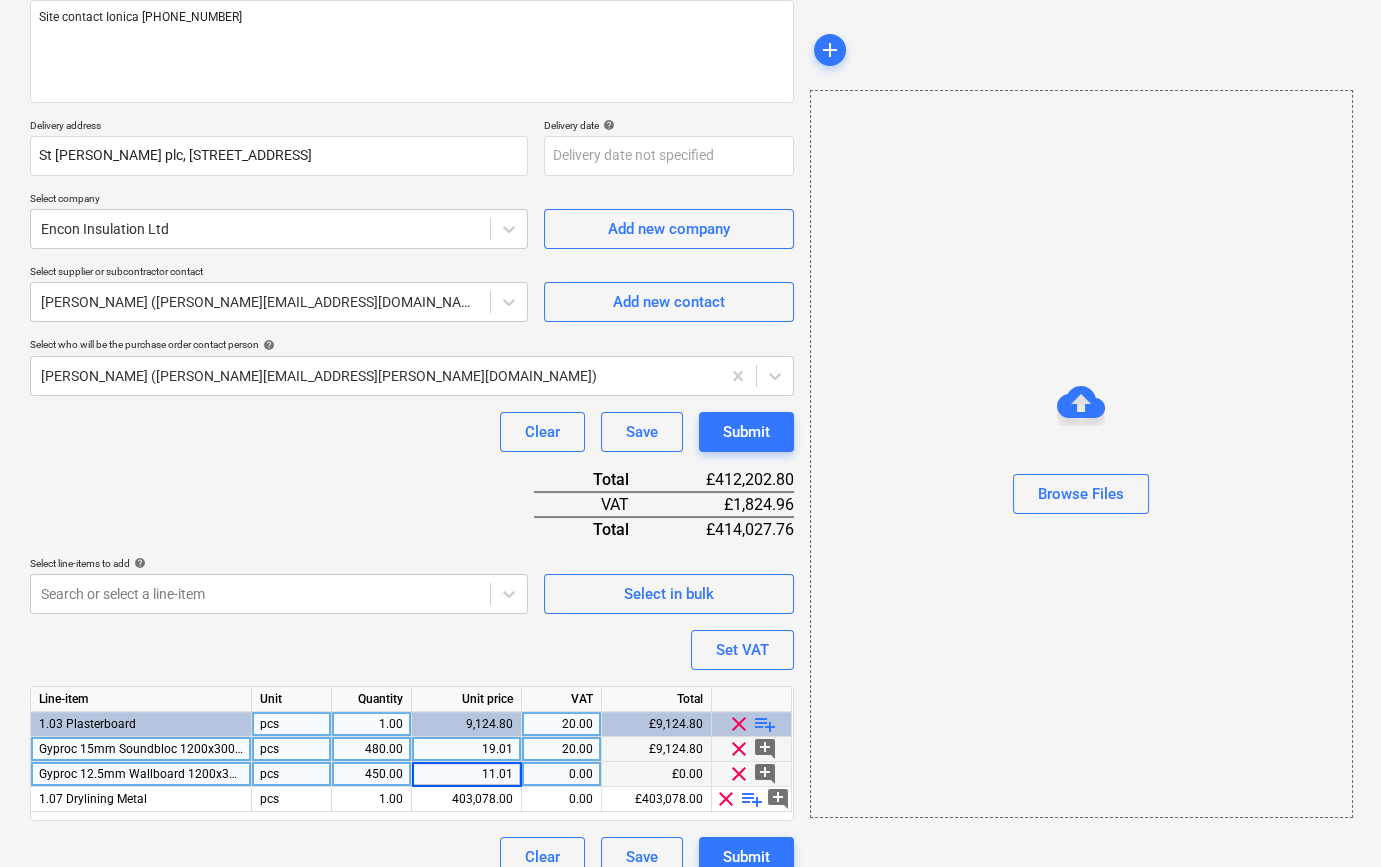type on "x" 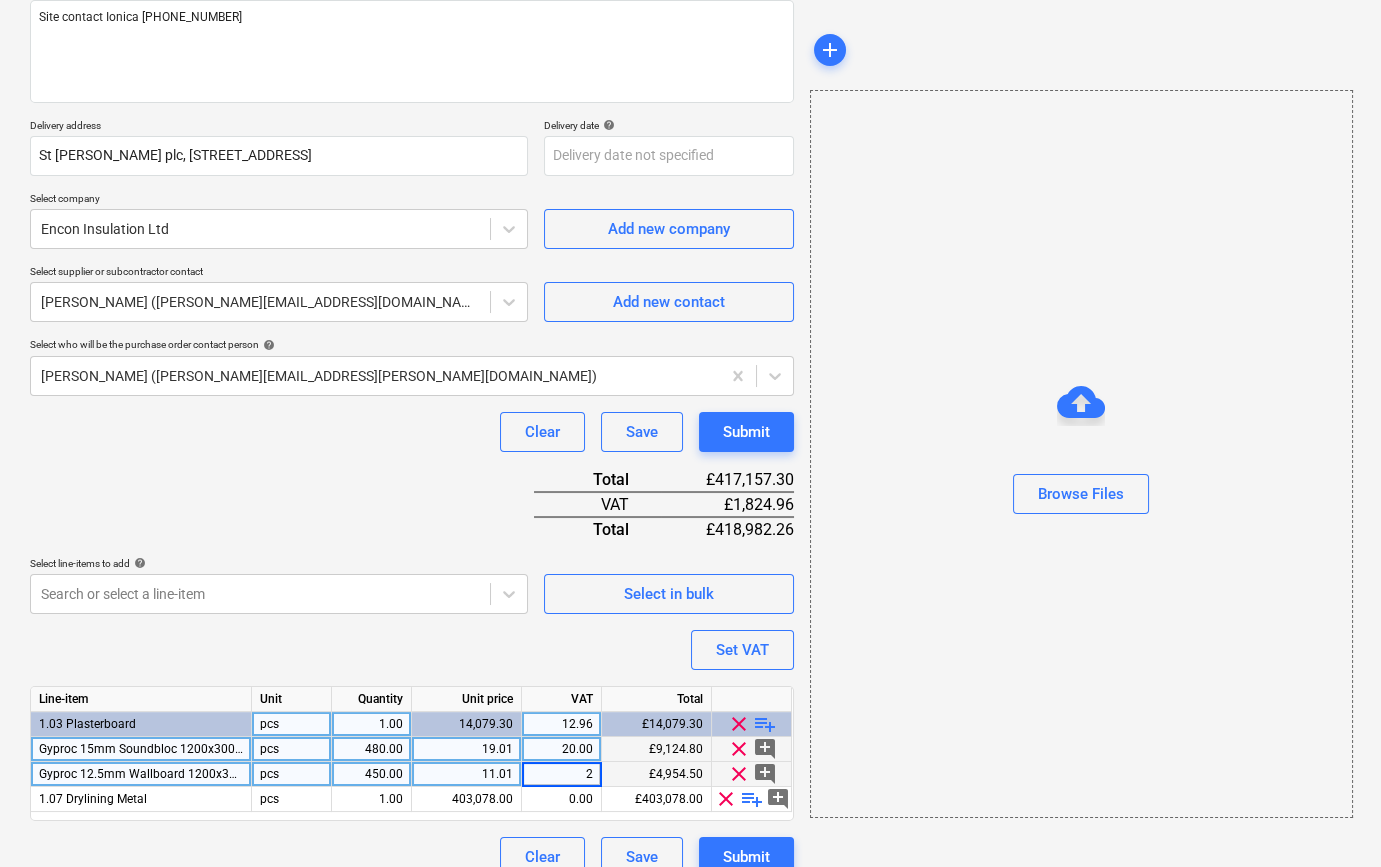 type on "20" 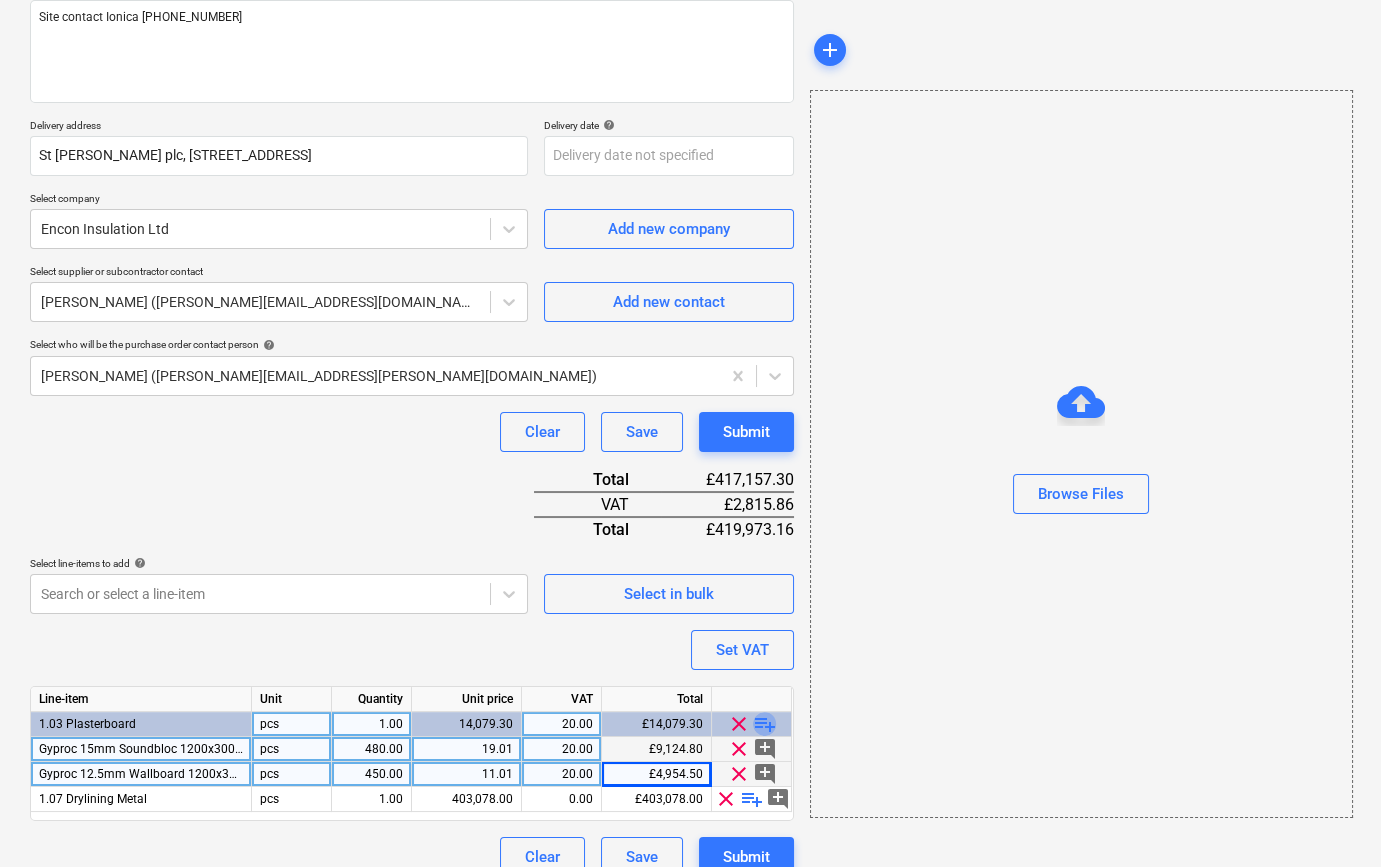 click on "playlist_add" at bounding box center (765, 724) 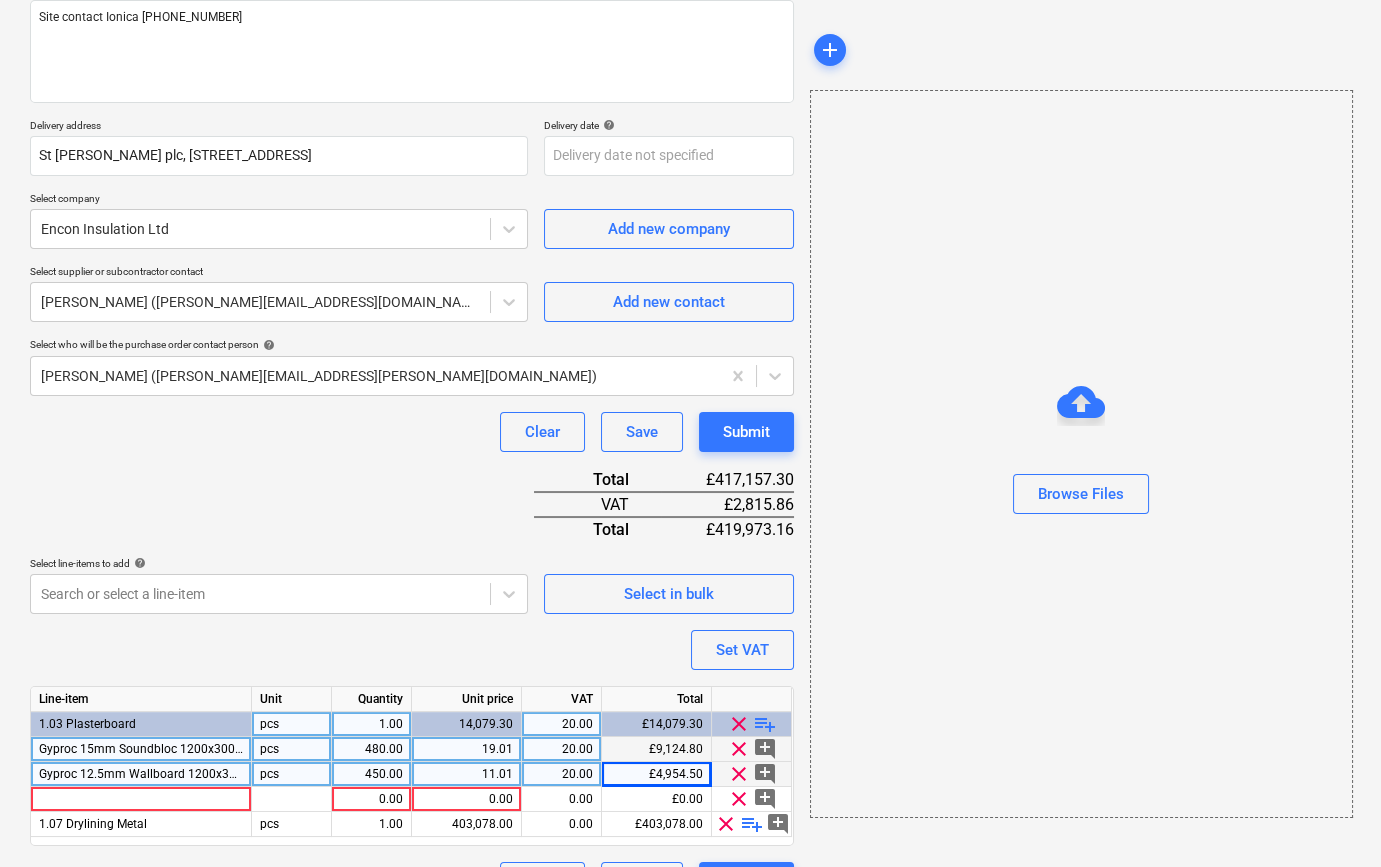 scroll, scrollTop: 305, scrollLeft: 0, axis: vertical 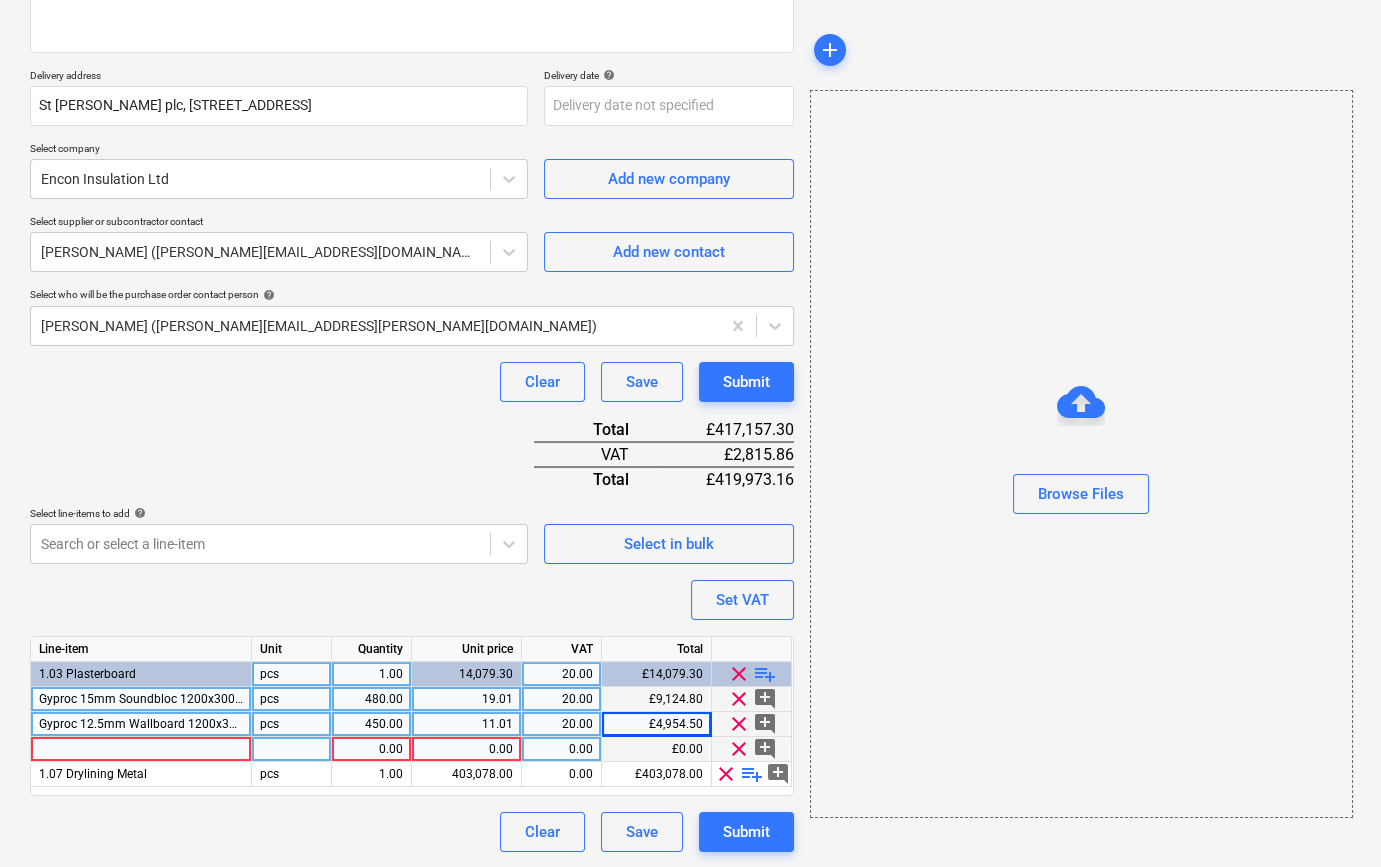 click at bounding box center (141, 749) 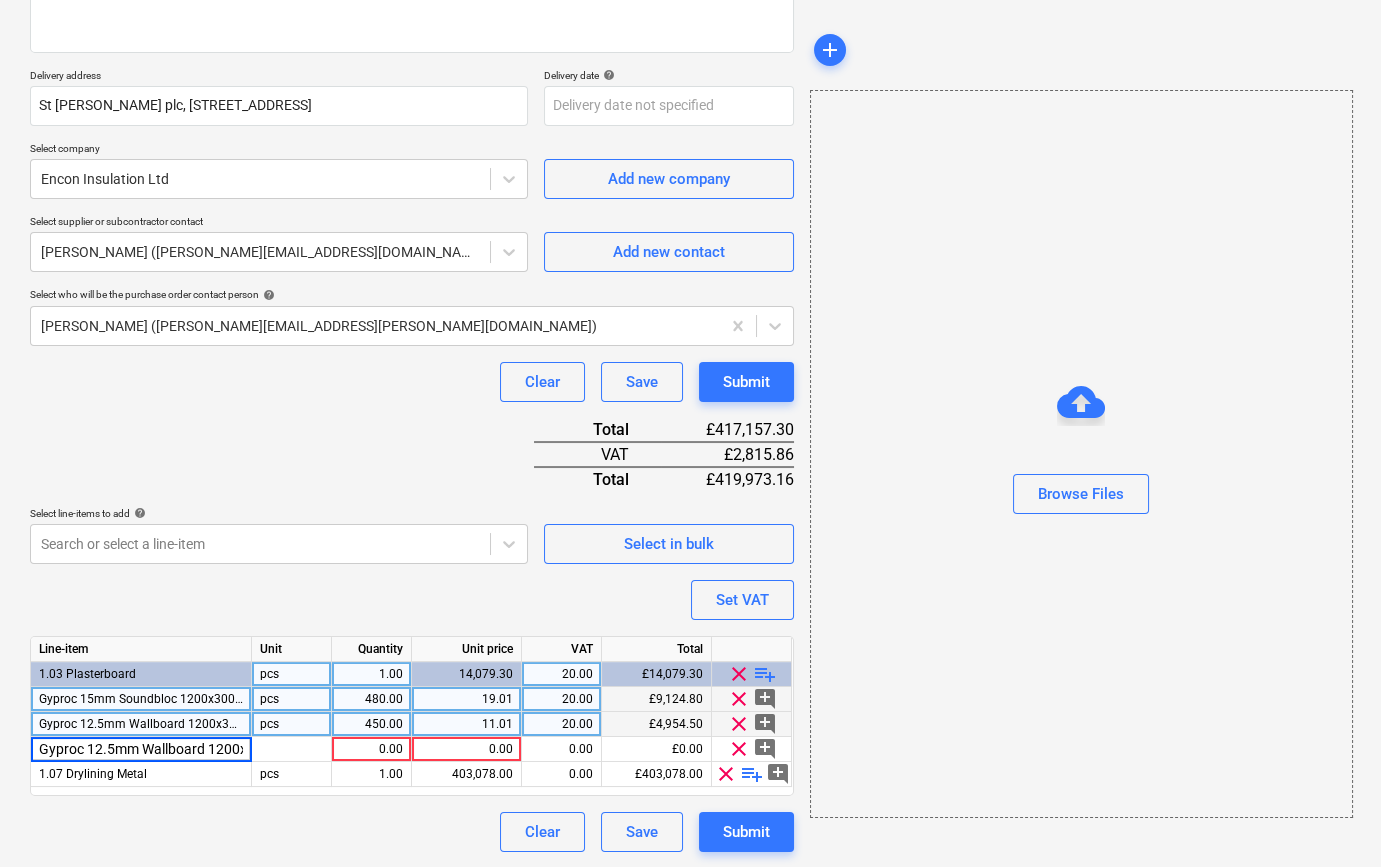 scroll, scrollTop: 0, scrollLeft: 78, axis: horizontal 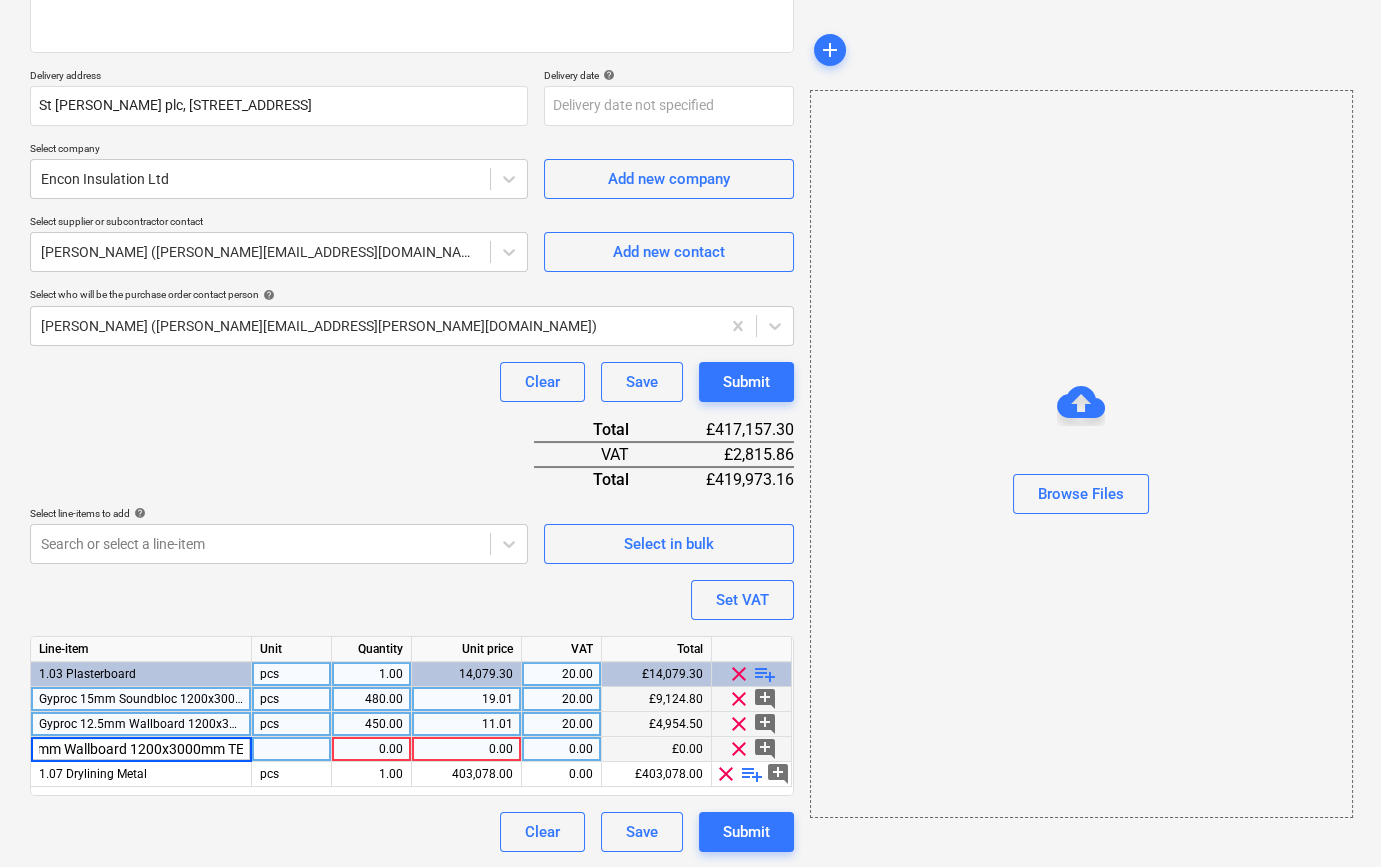 click on "Gyproc 12.5mm Wallboard 1200x3000mm TE" at bounding box center [141, 749] 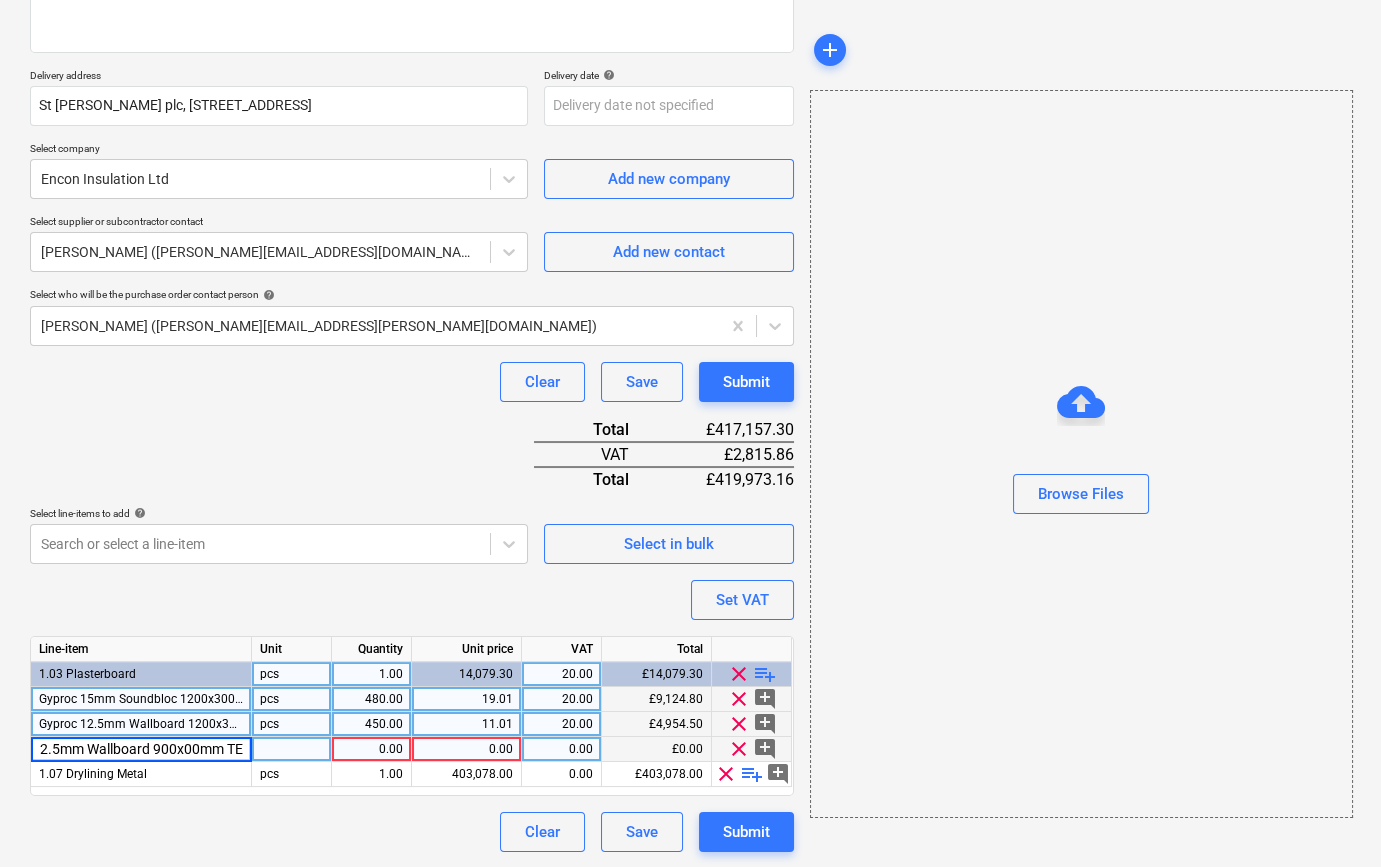 scroll, scrollTop: 0, scrollLeft: 54, axis: horizontal 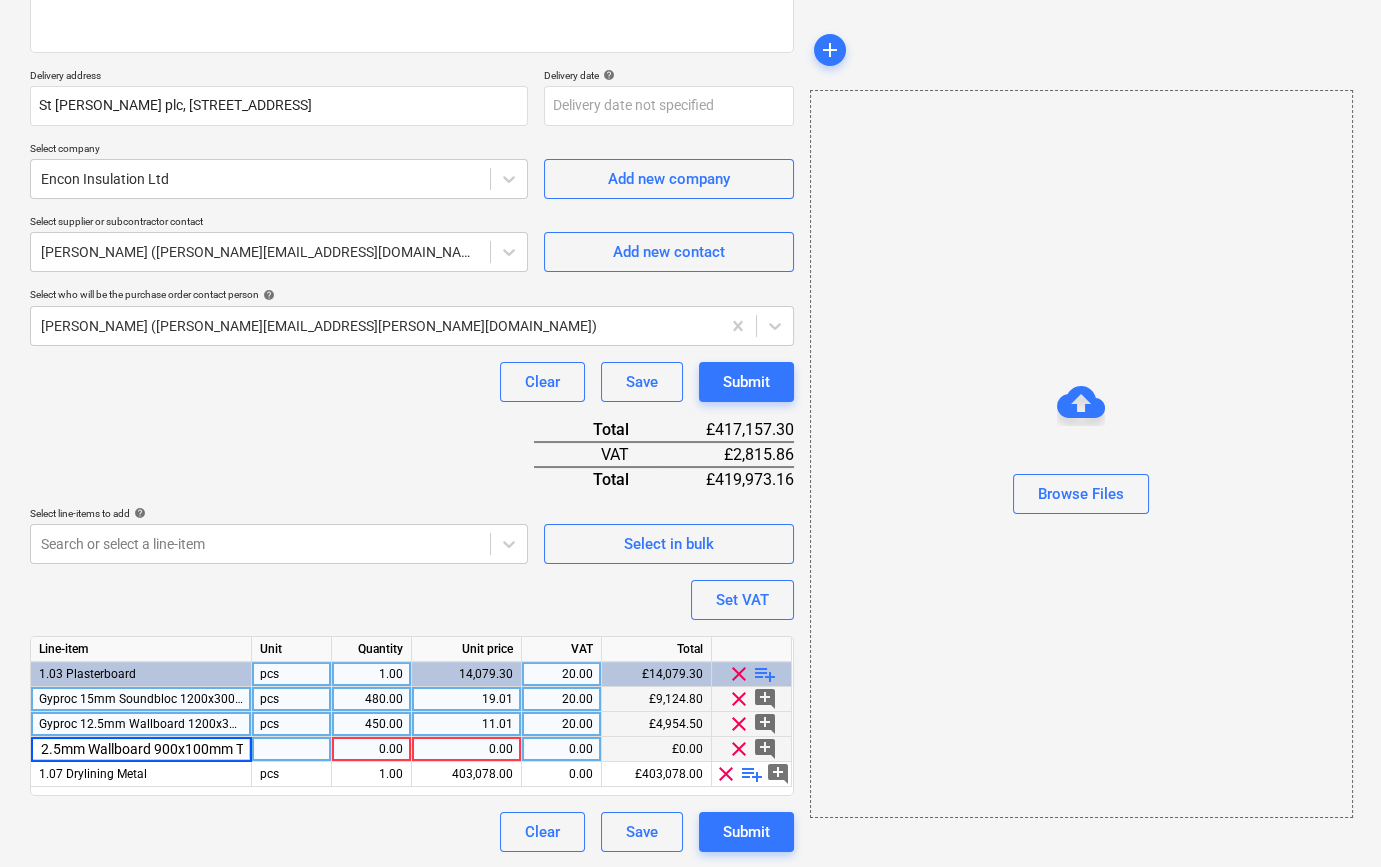 type on "Gyproc 12.5mm Wallboard 900x1800mm TE" 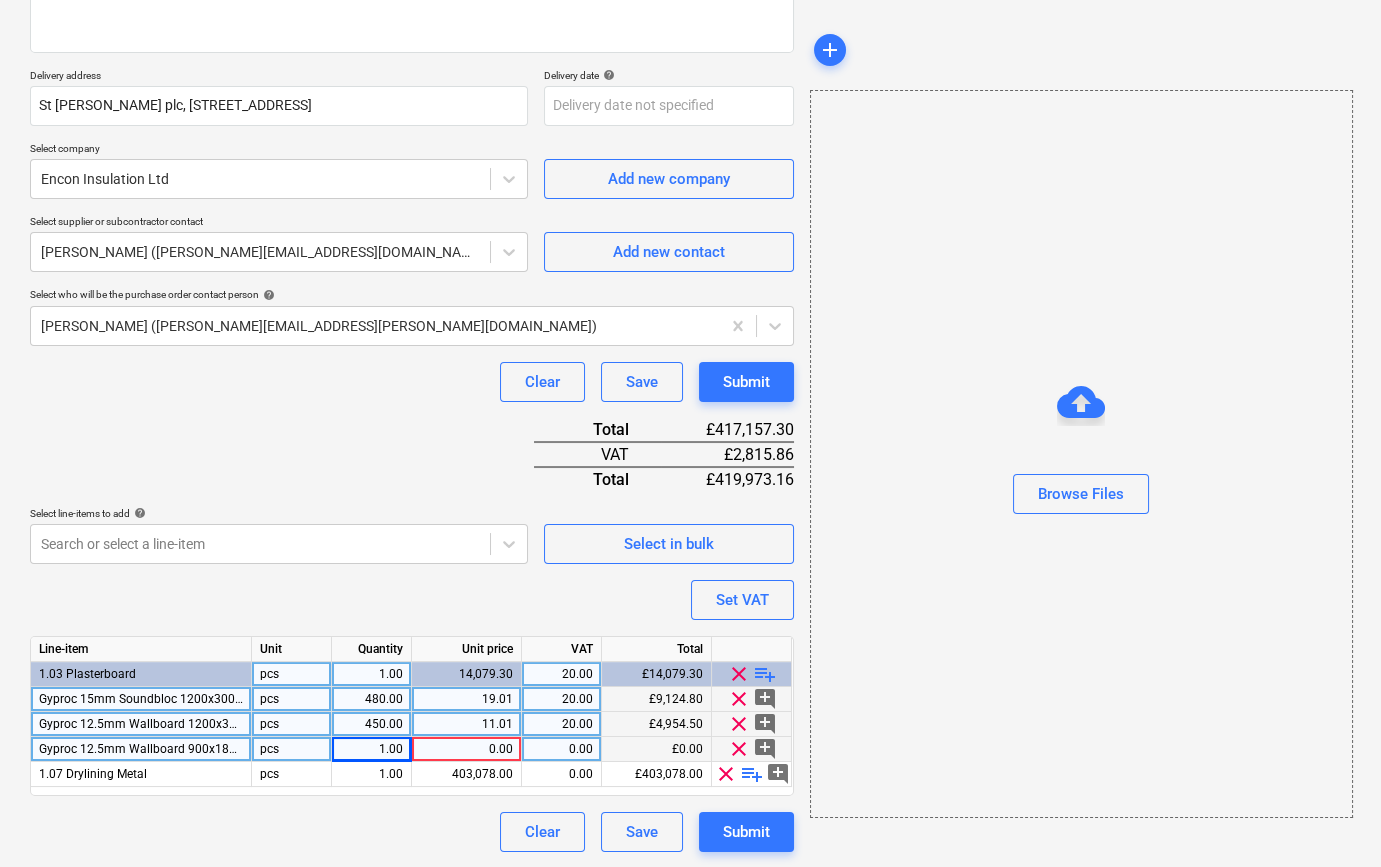 type on "x" 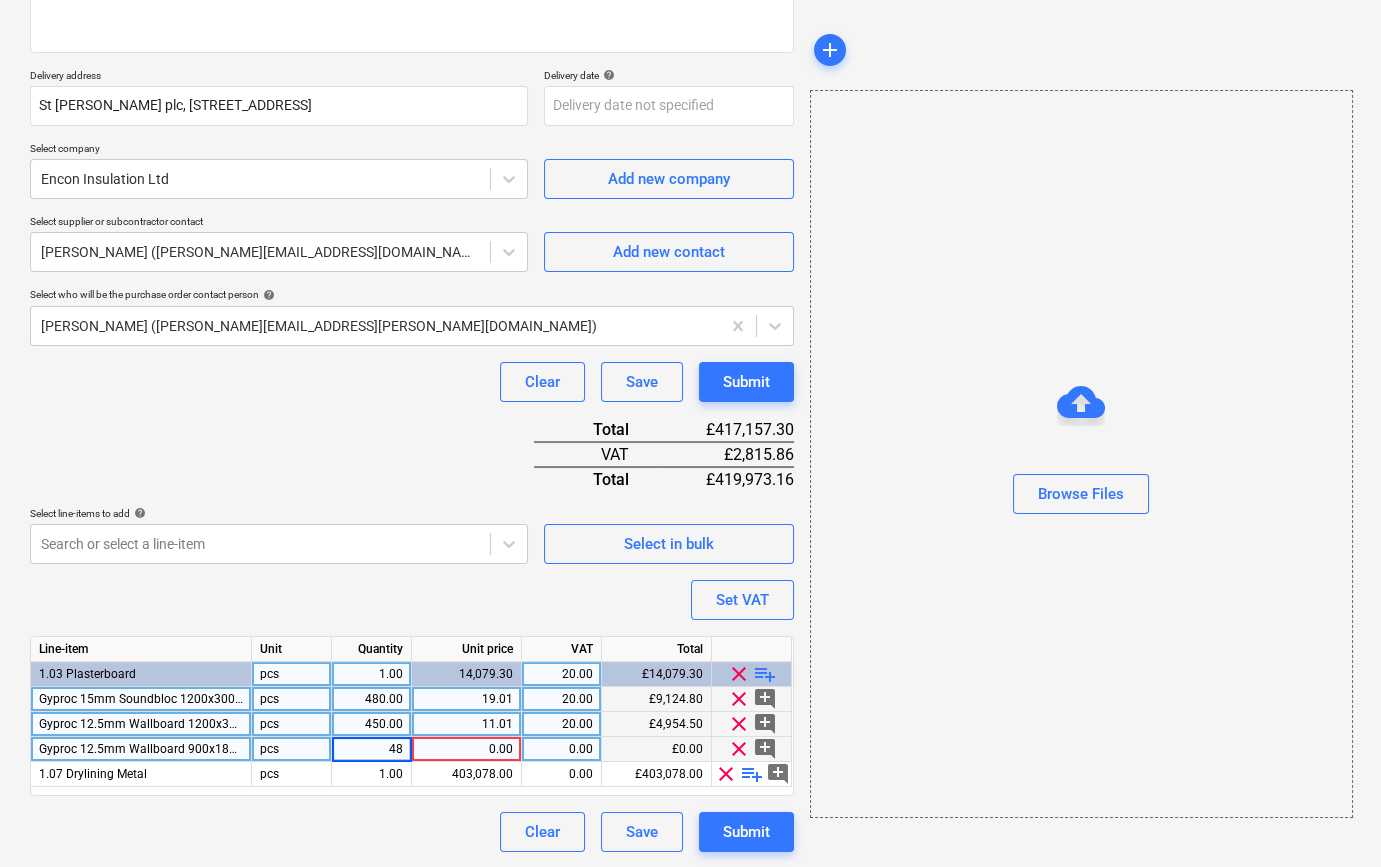 type on "480" 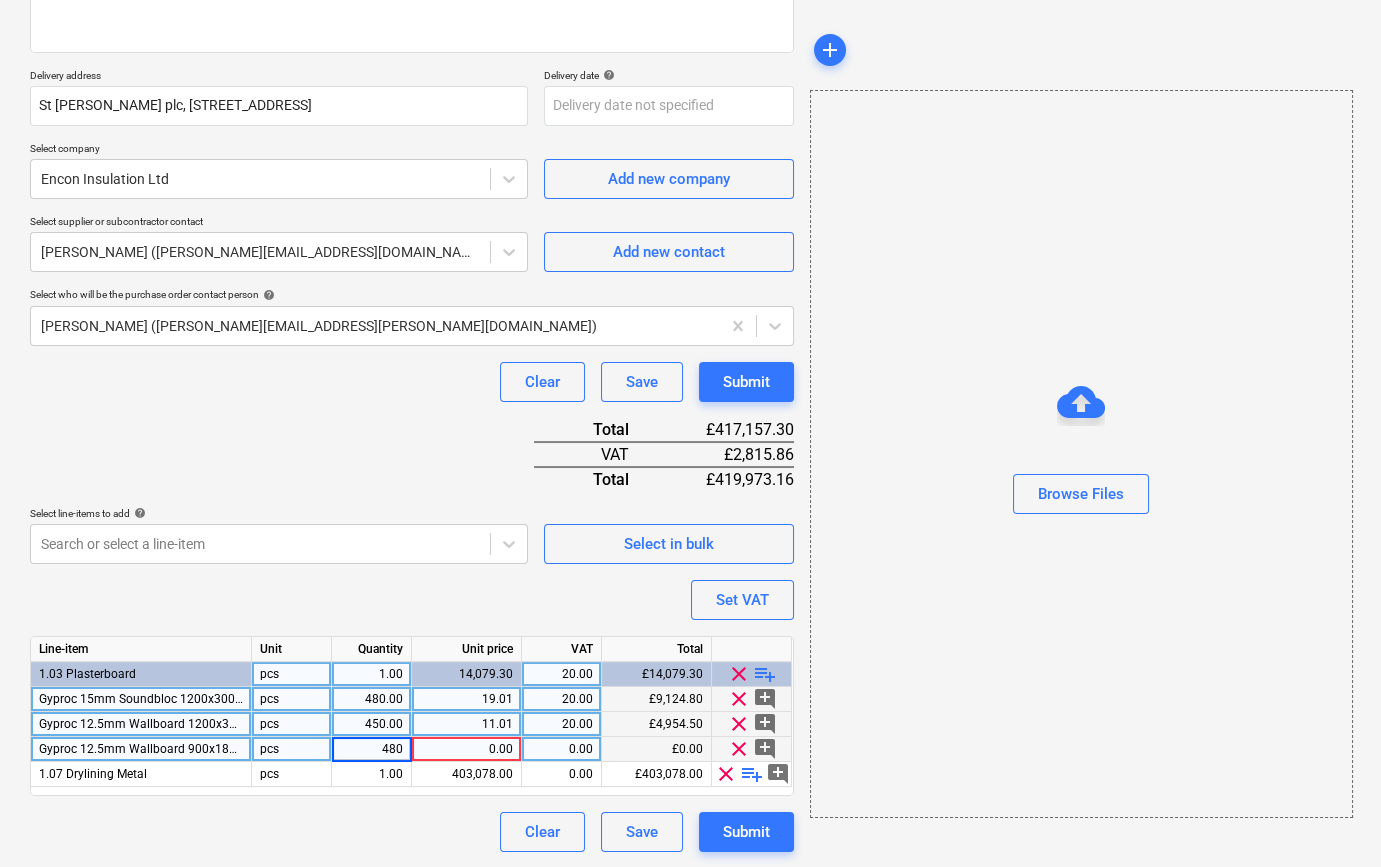 type on "x" 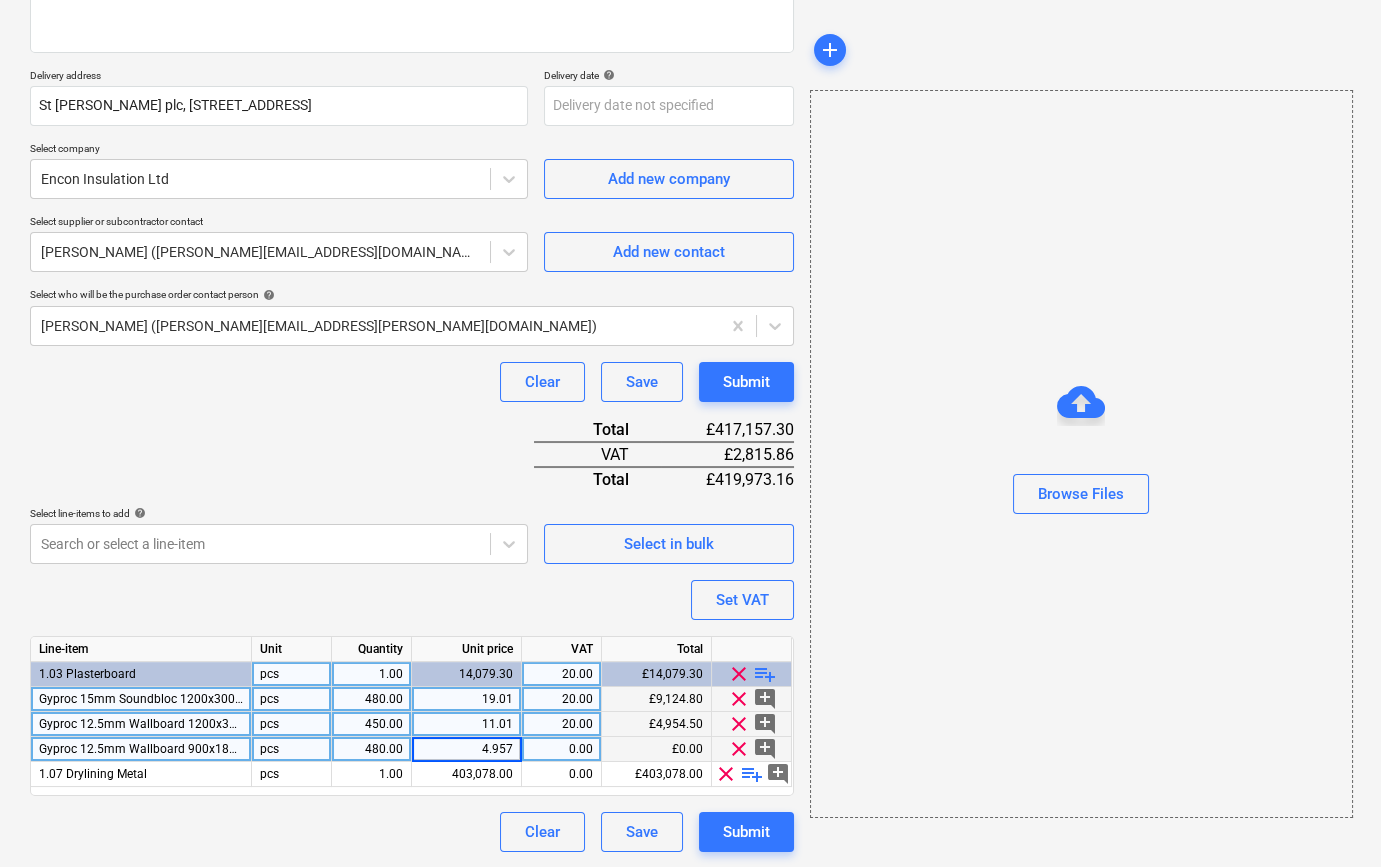 type on "4.9572" 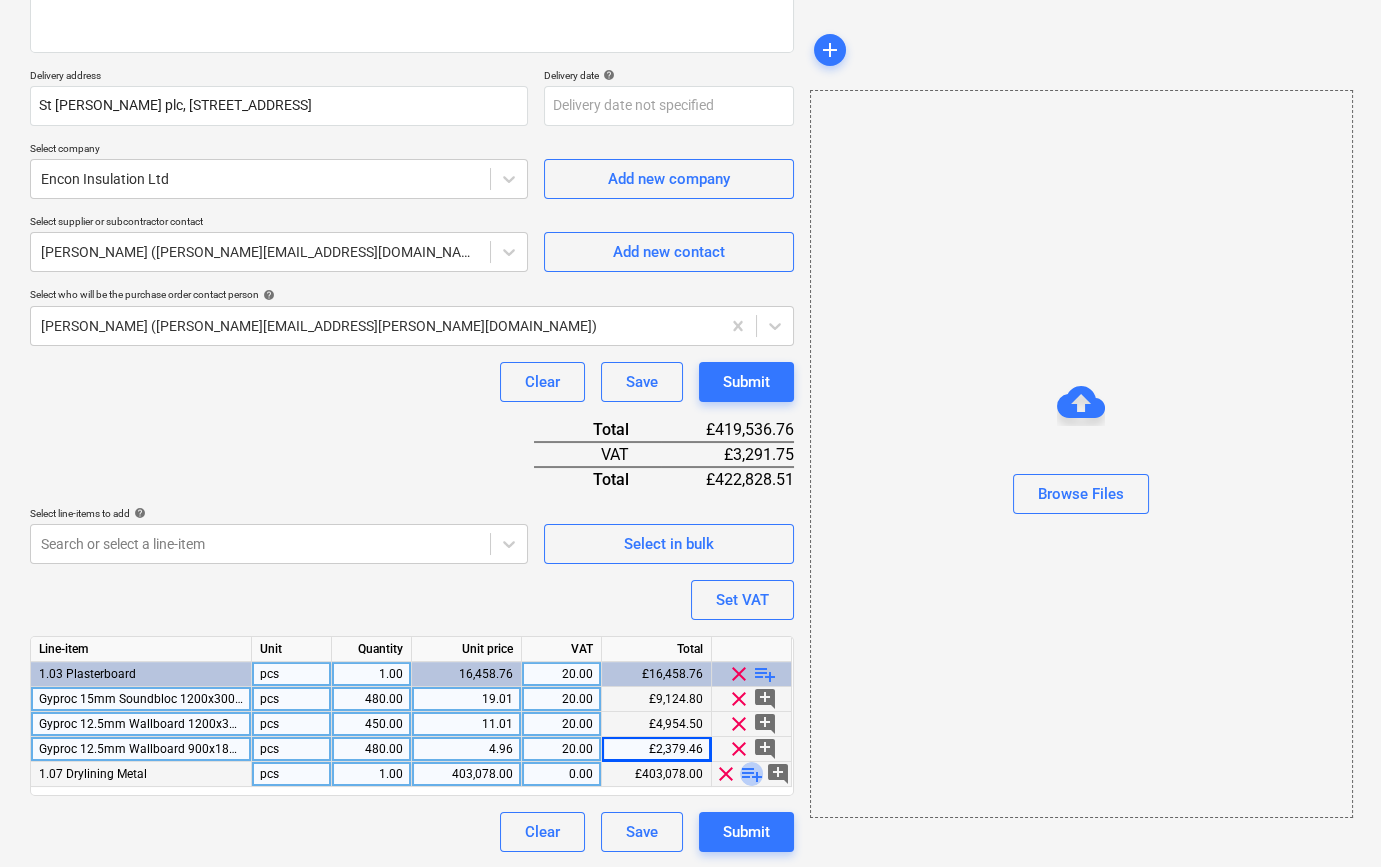 click on "playlist_add" at bounding box center (752, 774) 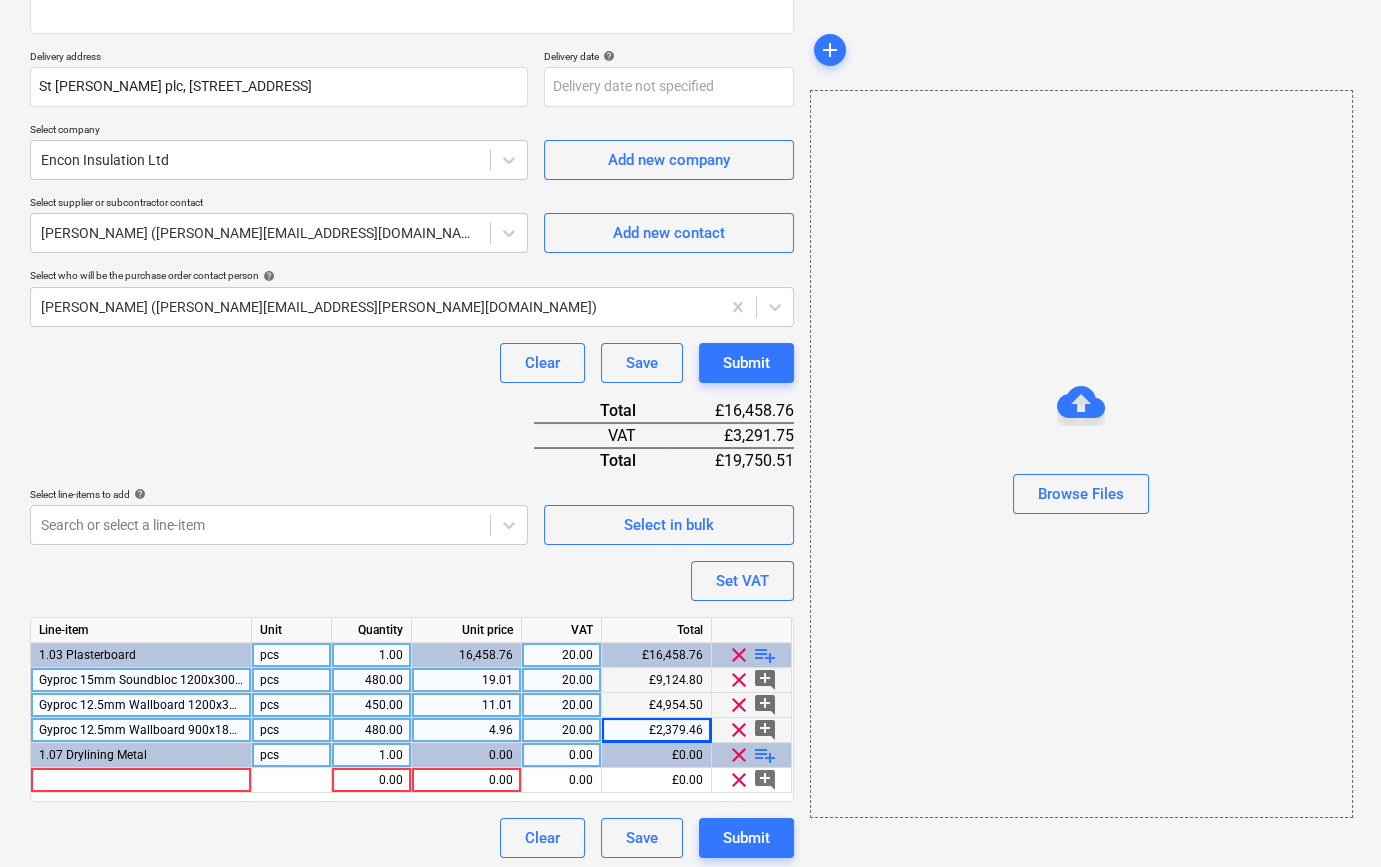 scroll, scrollTop: 330, scrollLeft: 0, axis: vertical 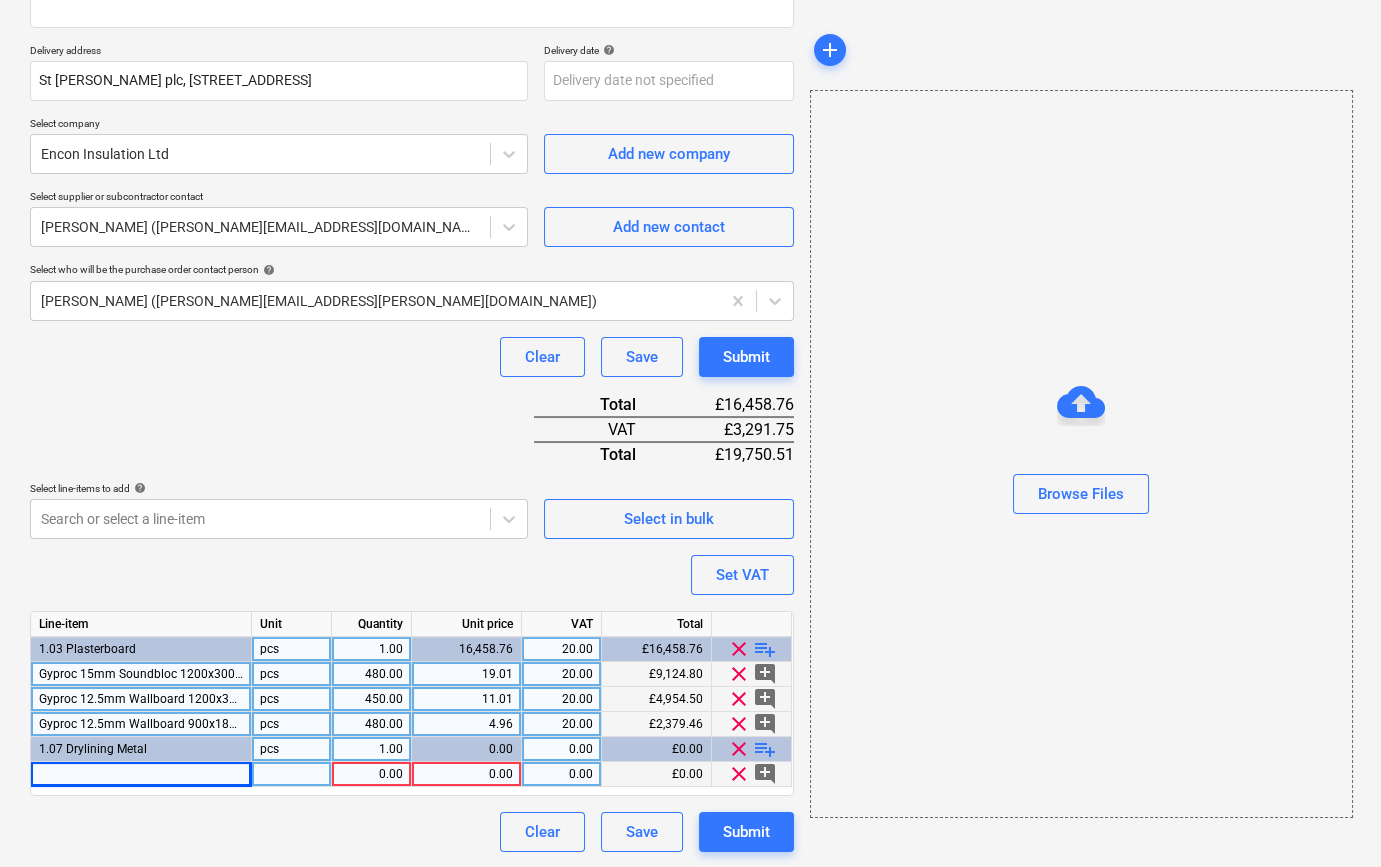 type on "x" 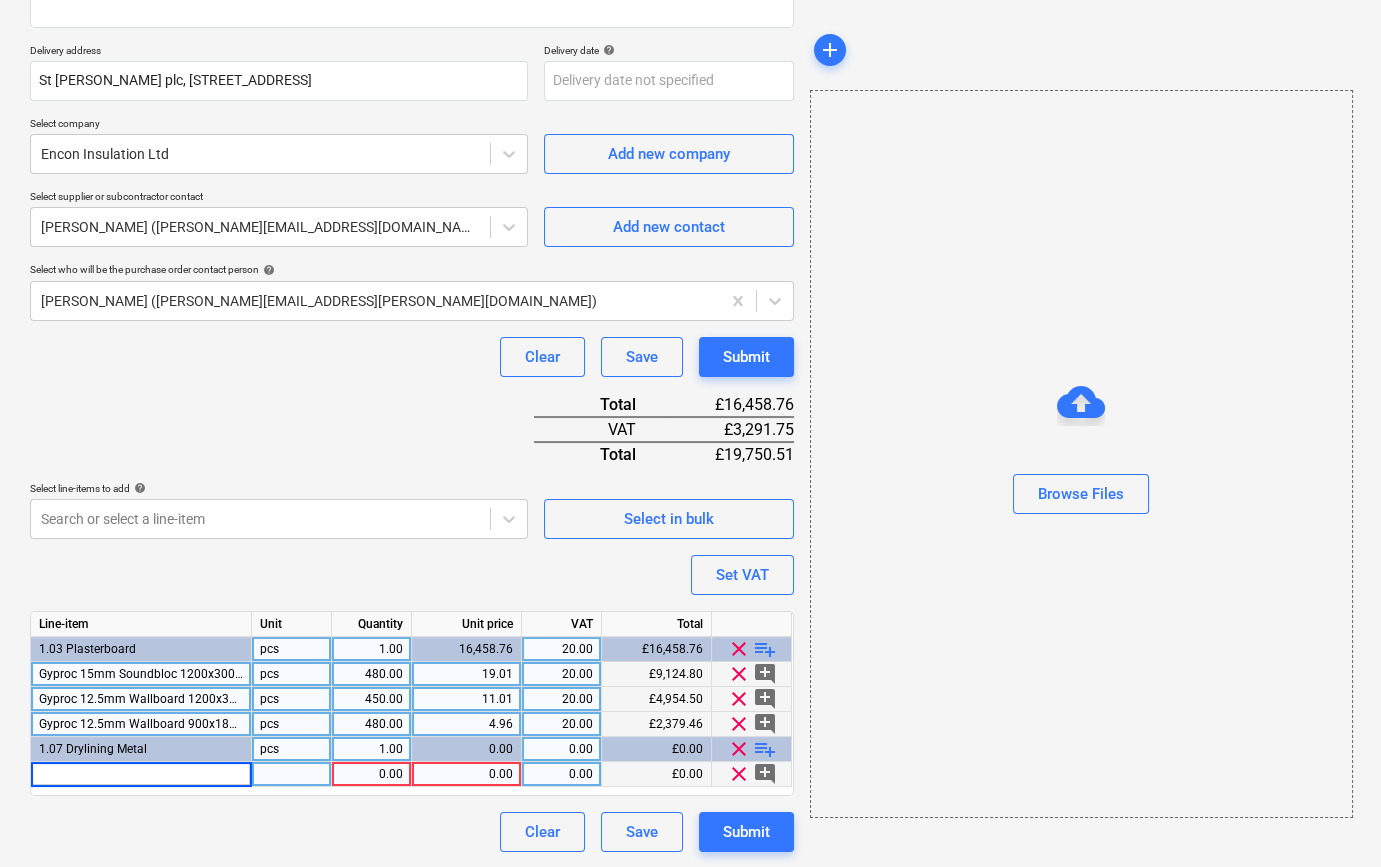 click at bounding box center (141, 774) 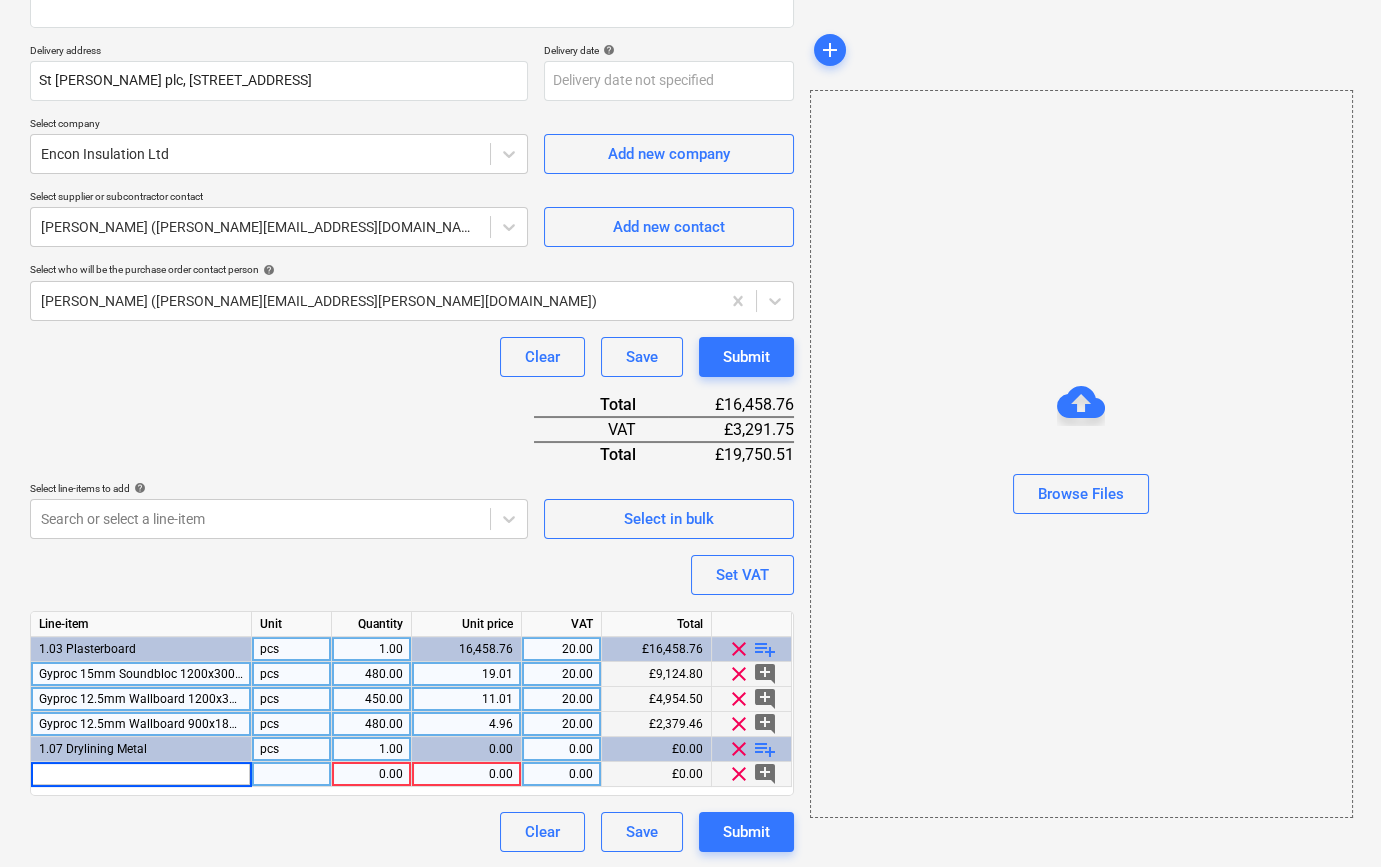 type on "Gypframe 70S50 3m" 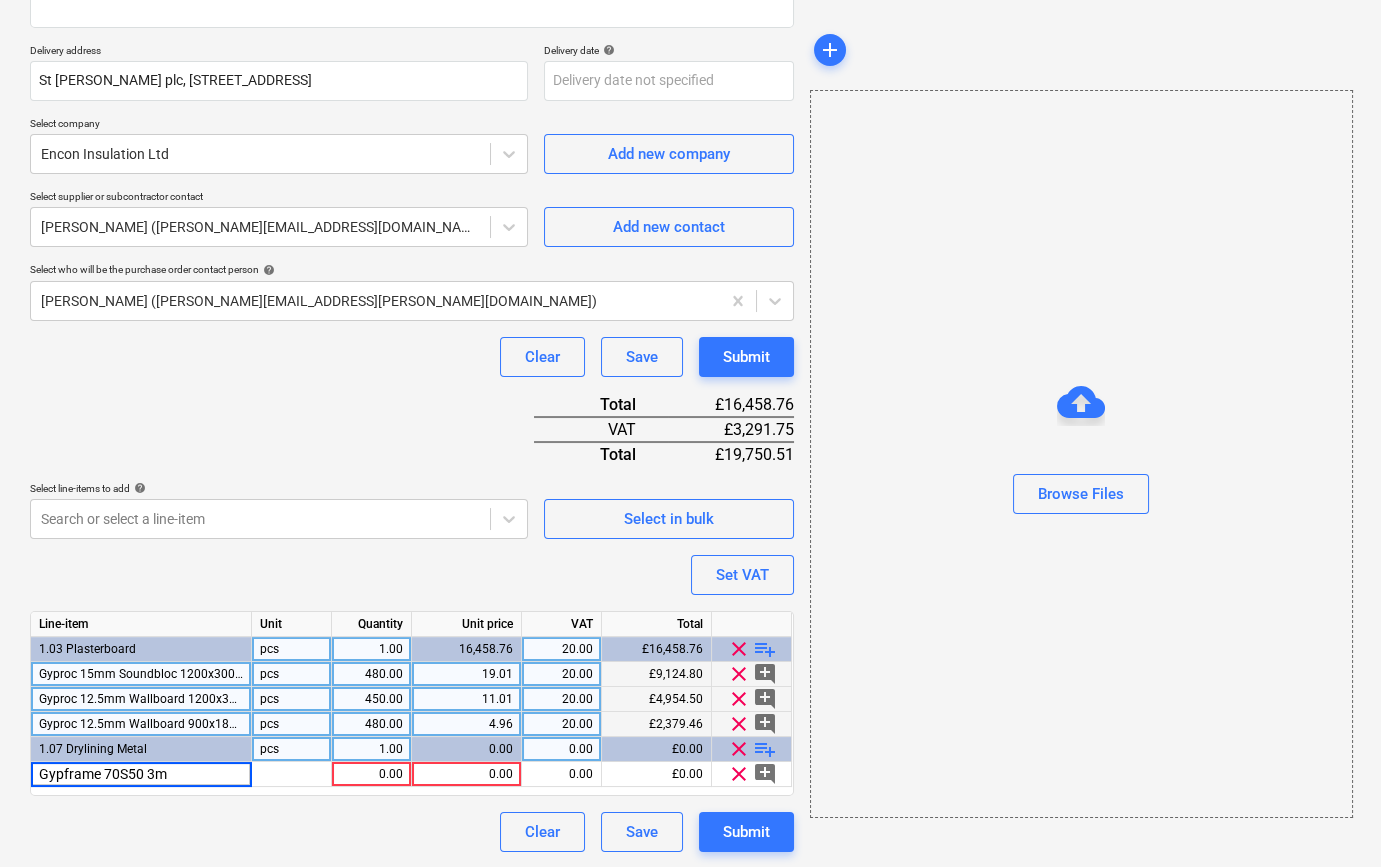 type on "x" 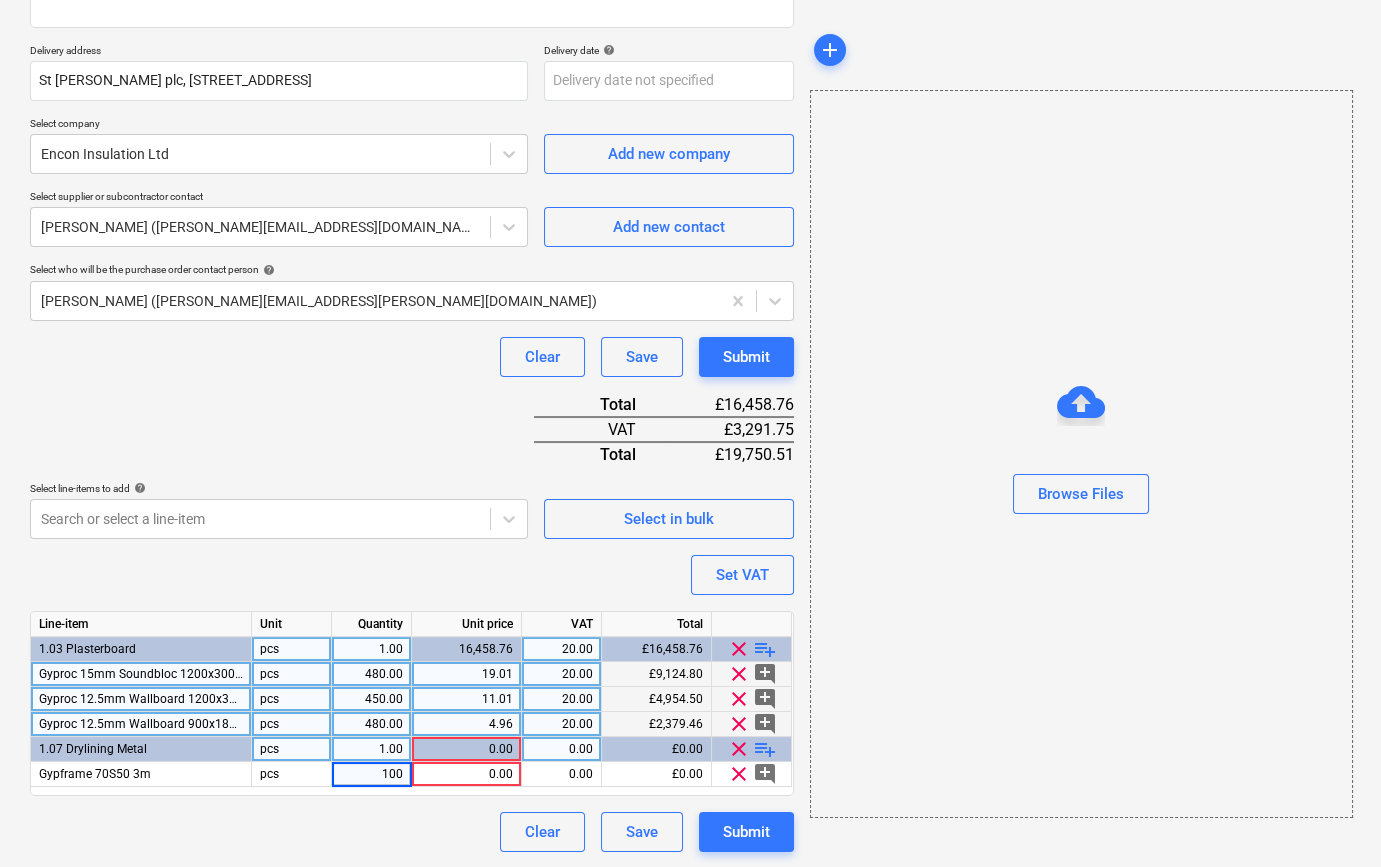 type on "1000" 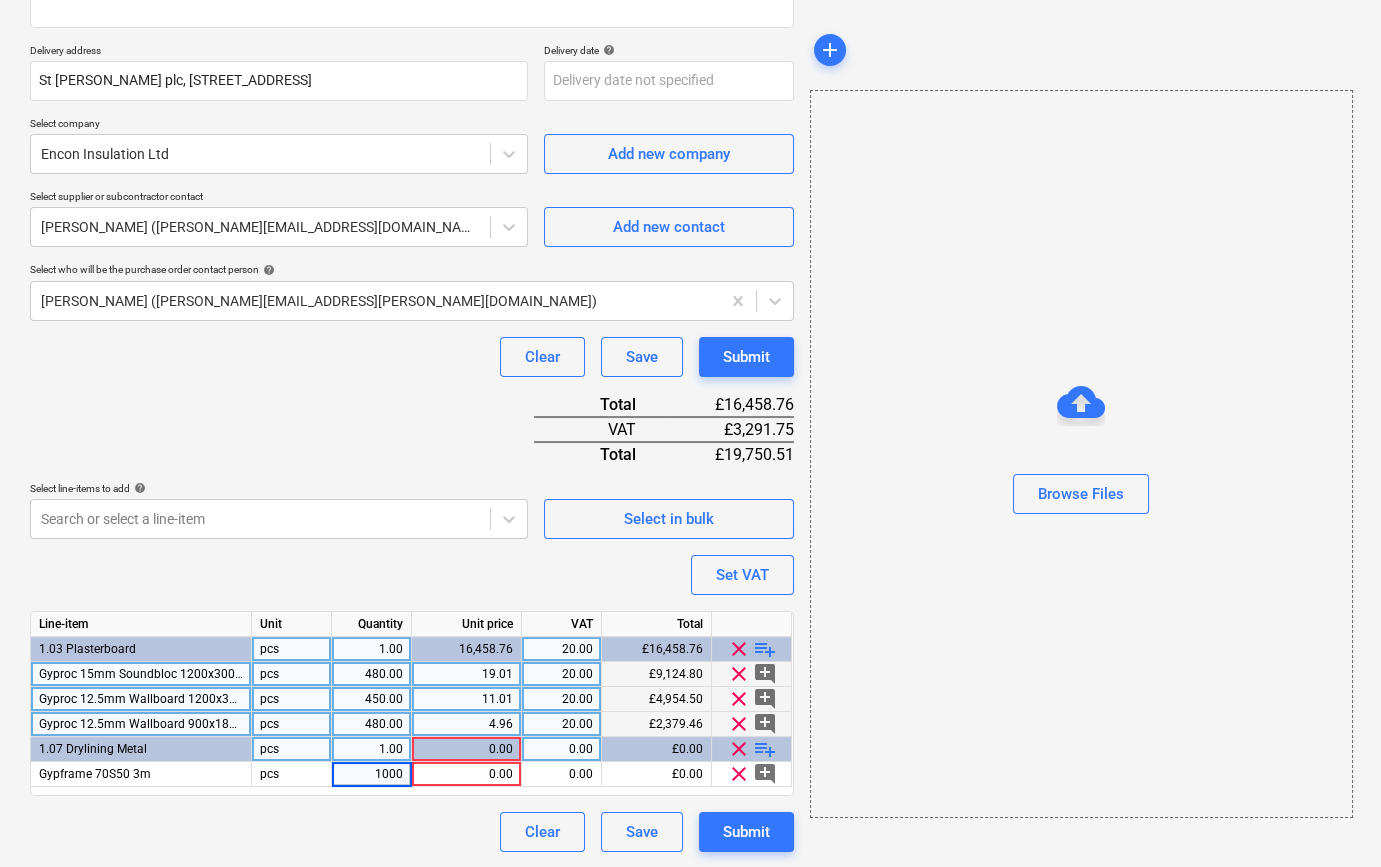 type on "x" 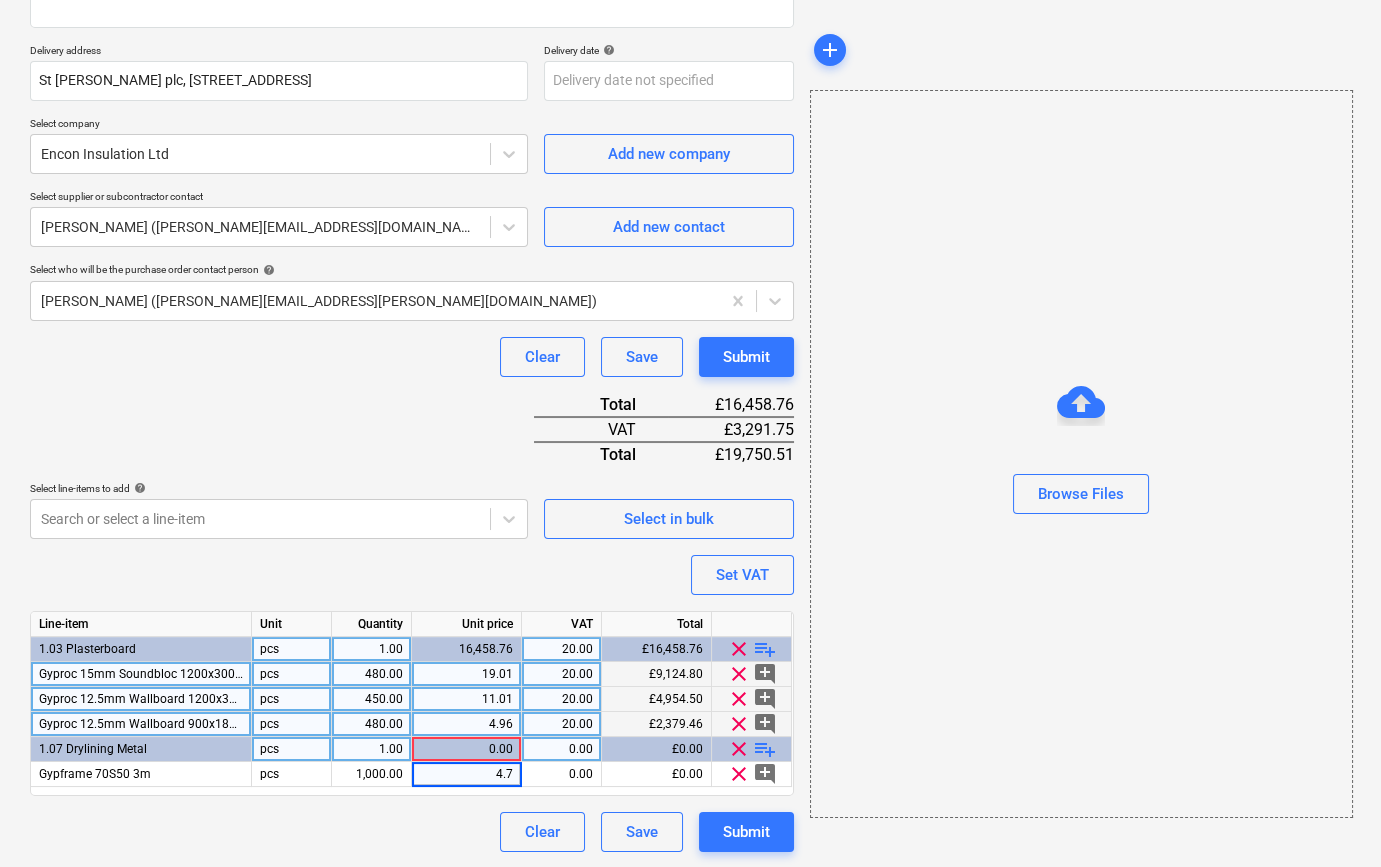 type on "4.79" 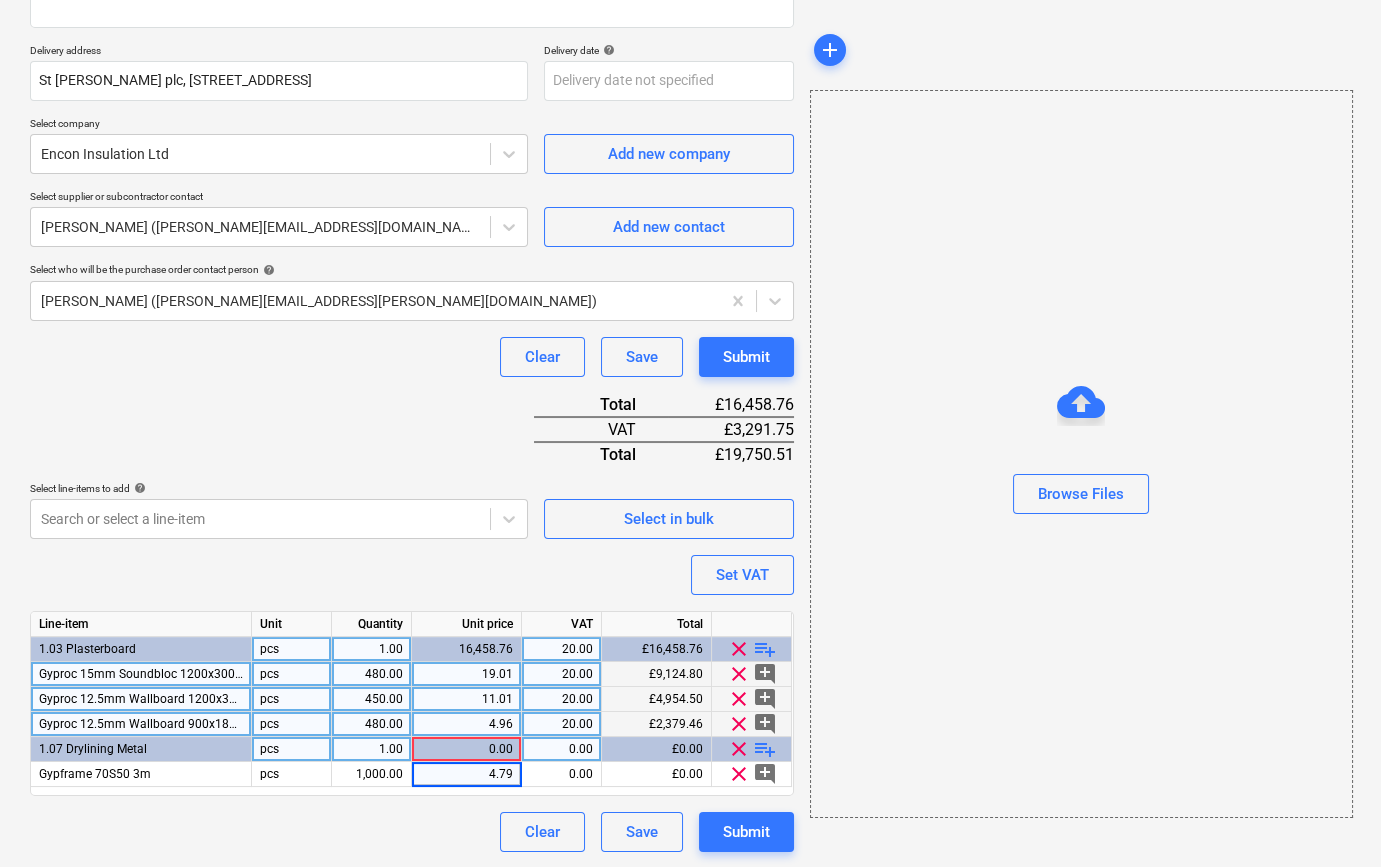 type on "x" 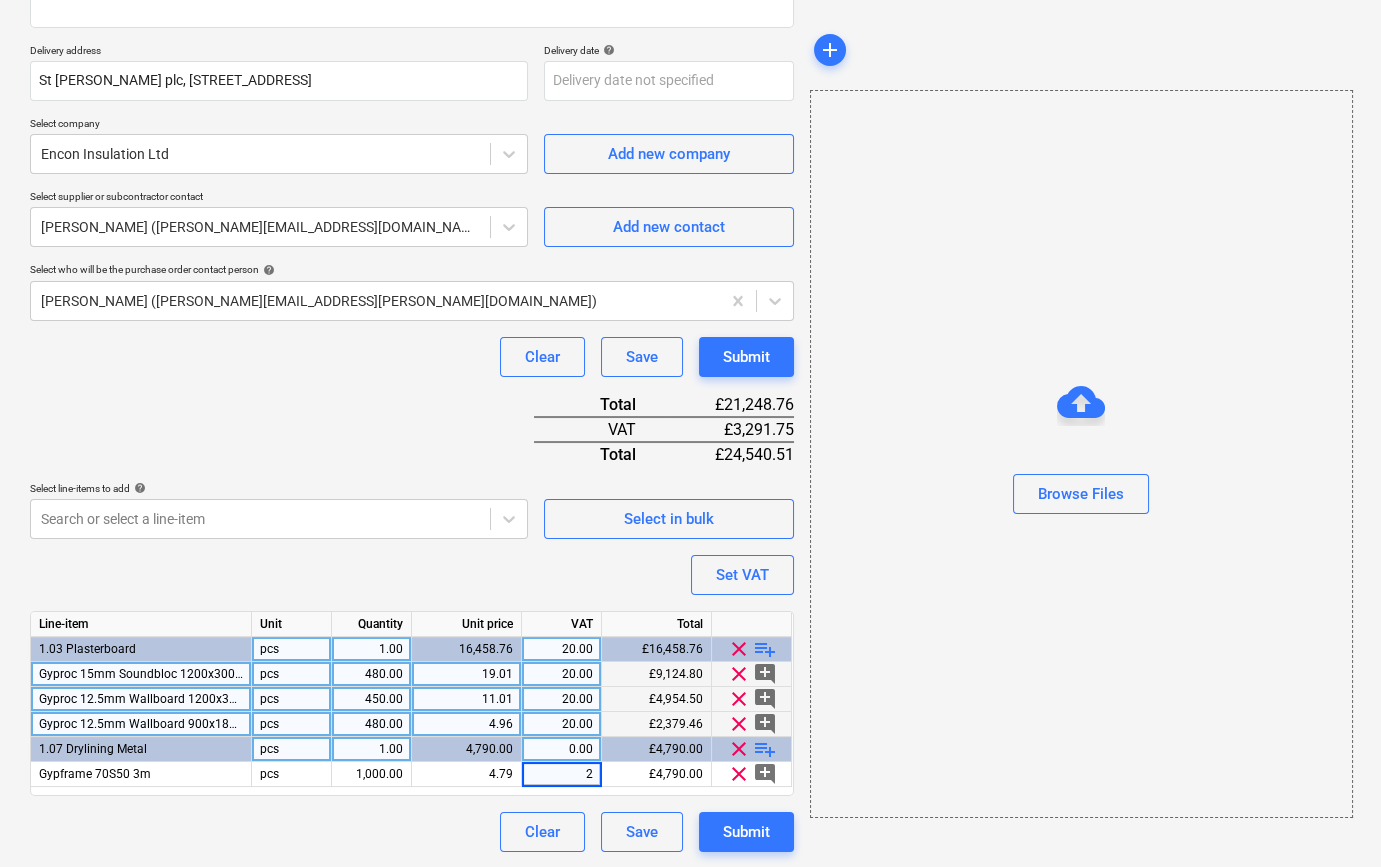 type on "20" 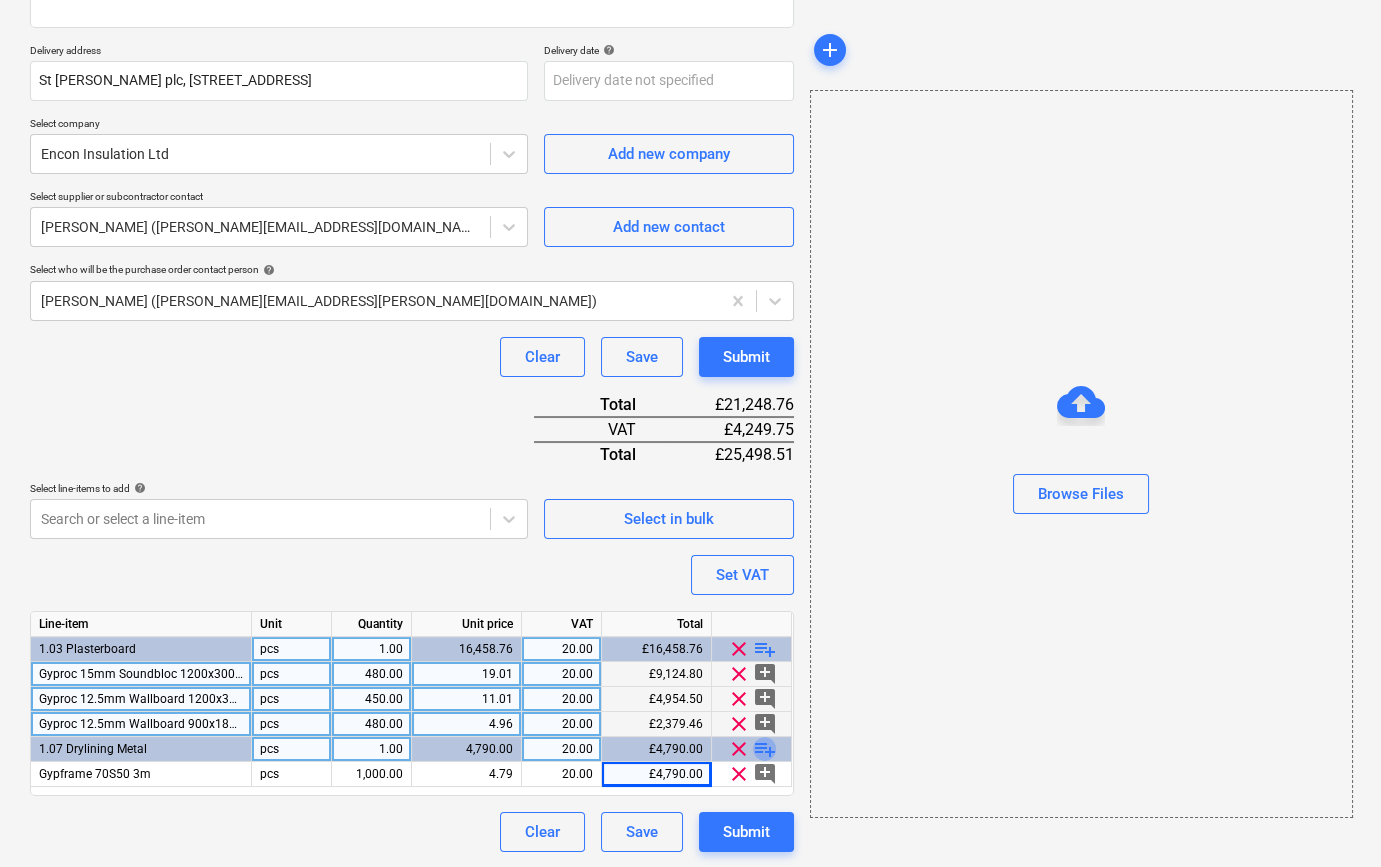 click on "playlist_add" at bounding box center (765, 749) 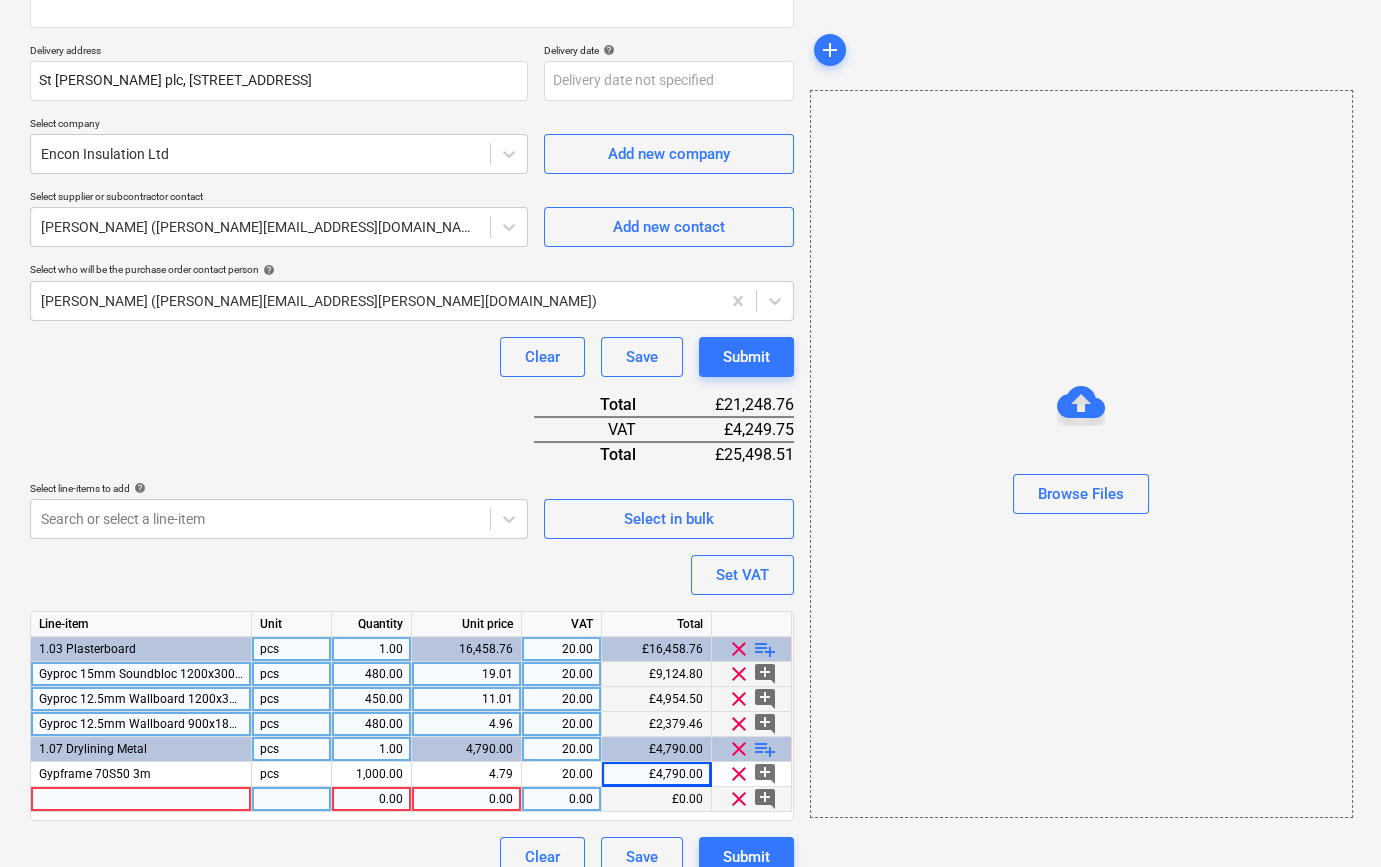 click at bounding box center (141, 799) 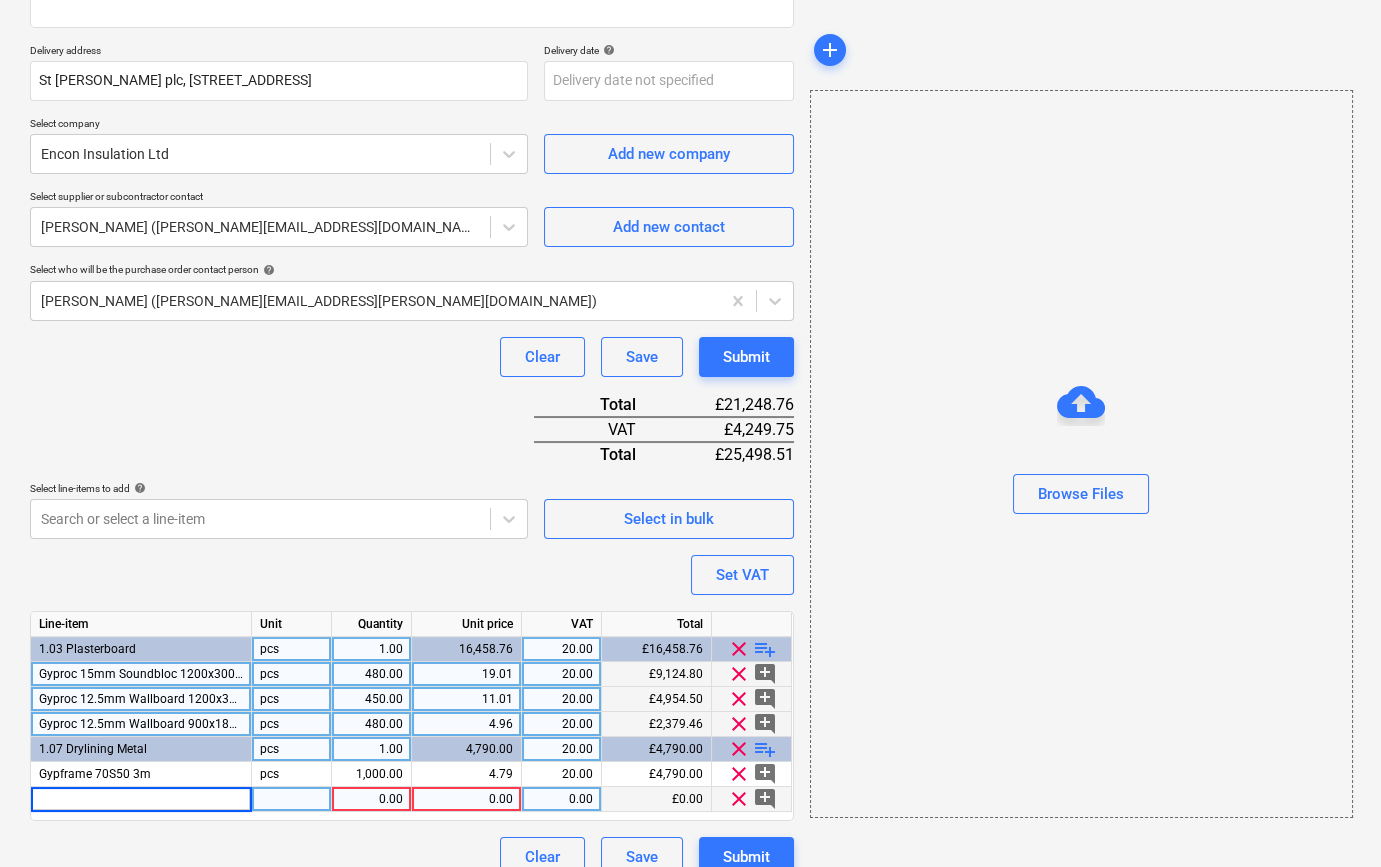 type on "x" 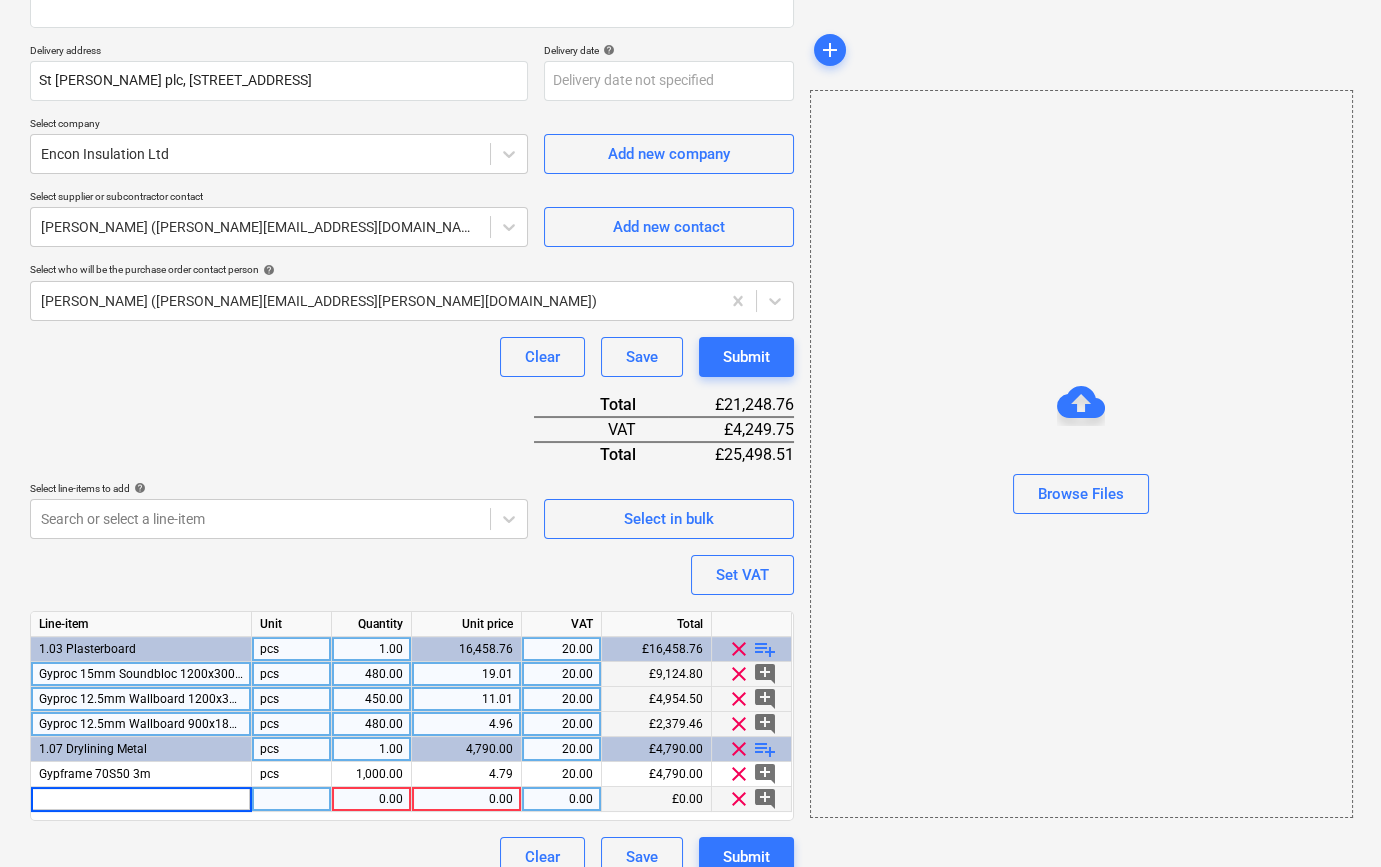 type on "Gypframe 72FEC50" 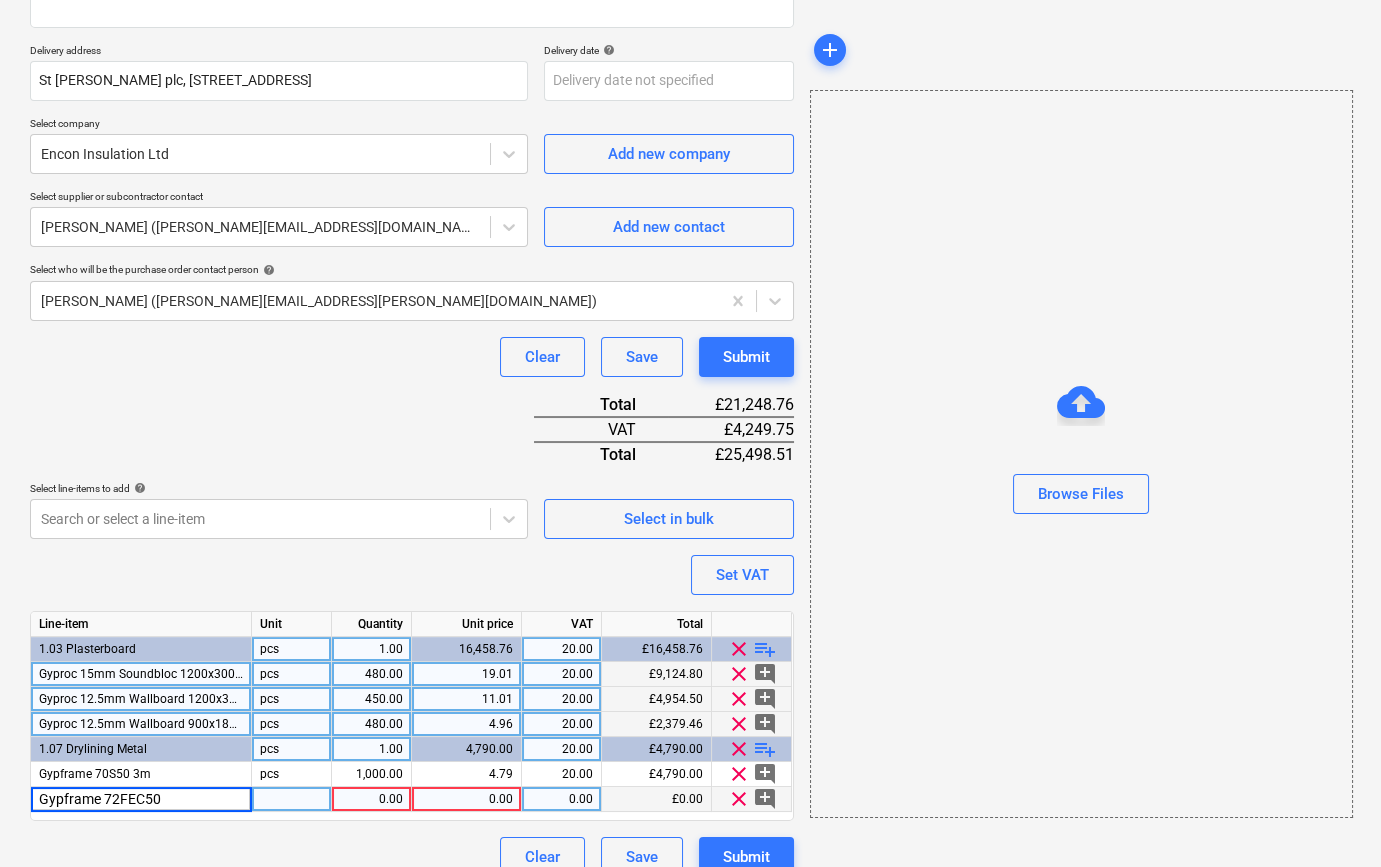 type on "x" 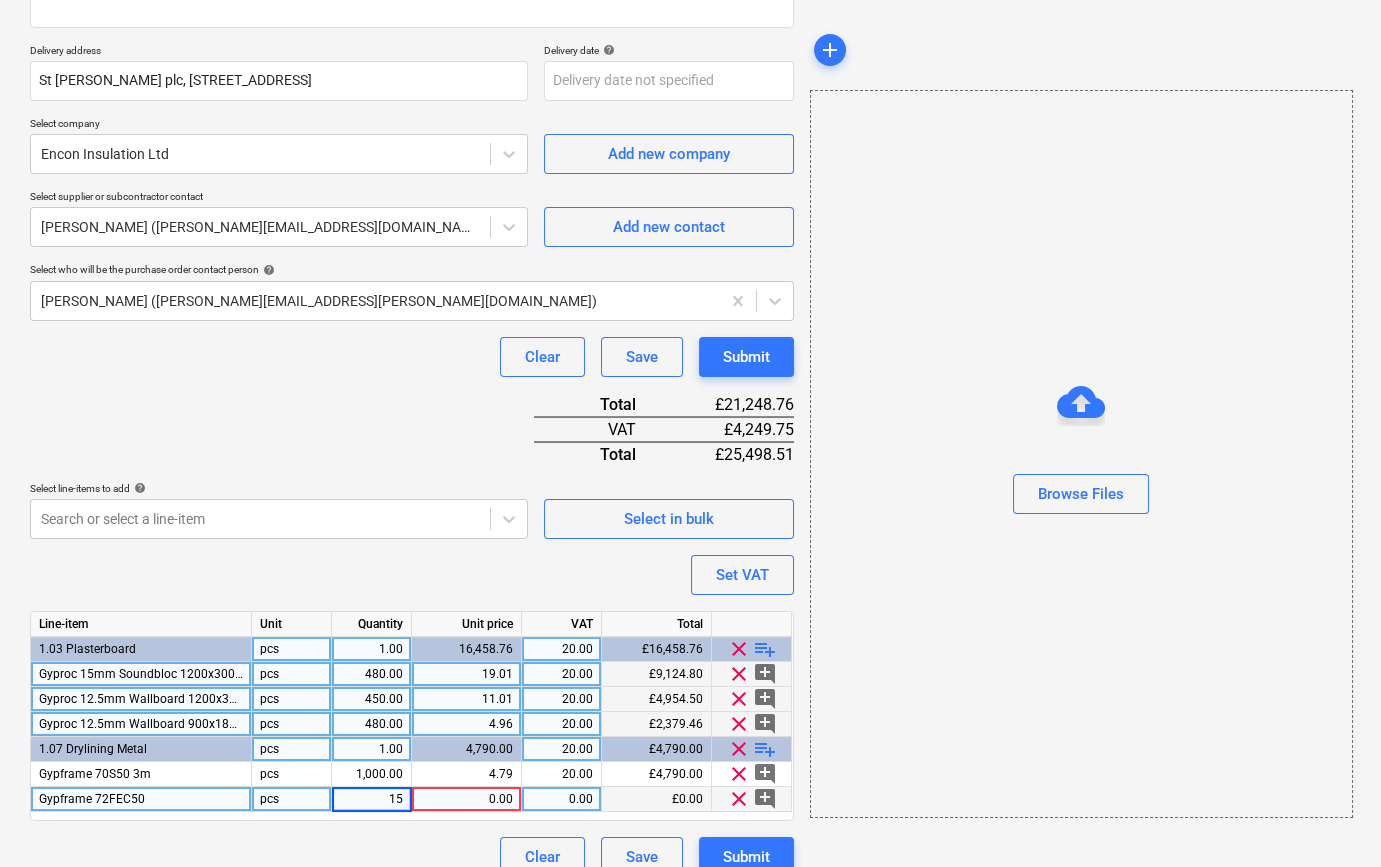 type on "150" 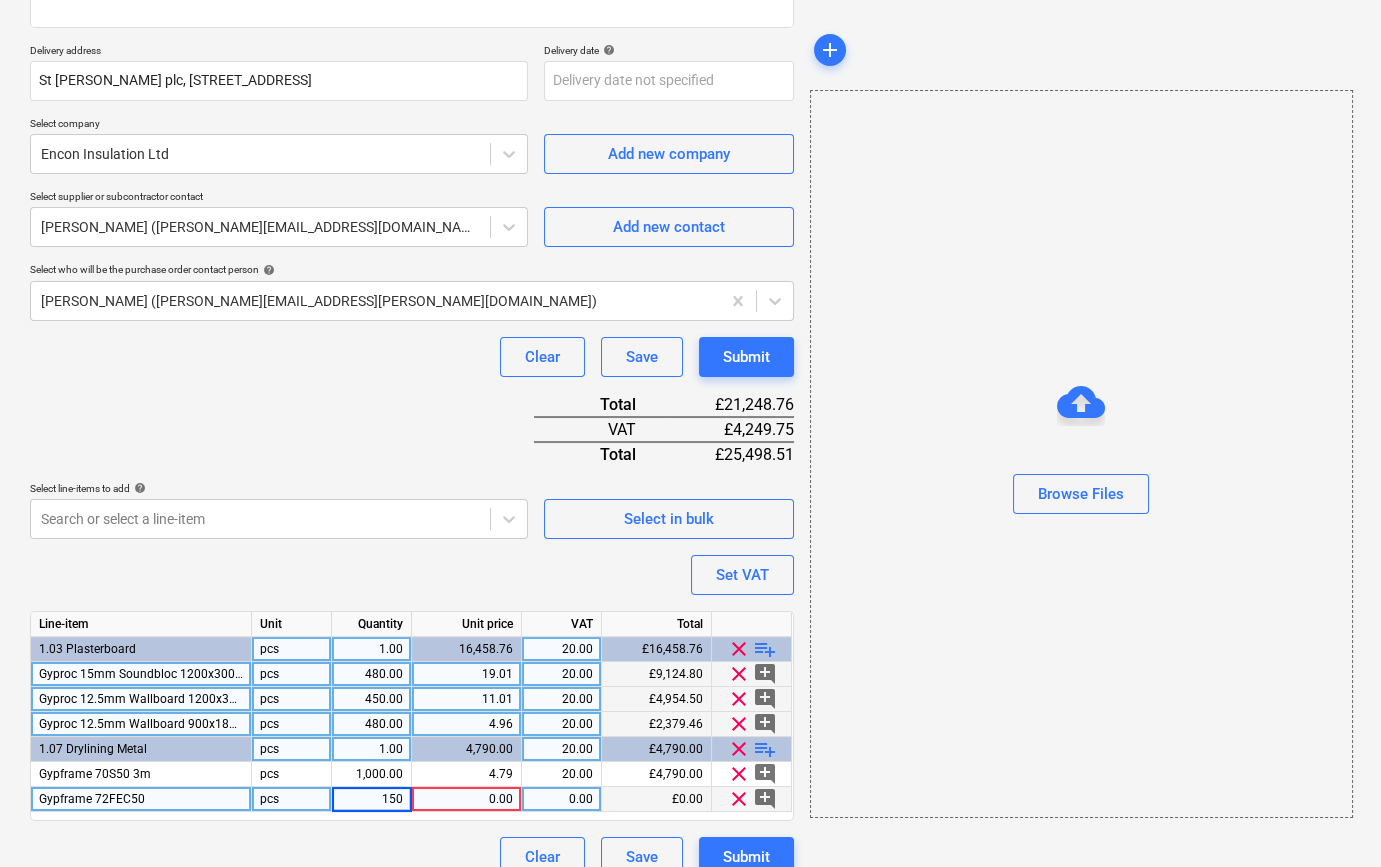 type on "x" 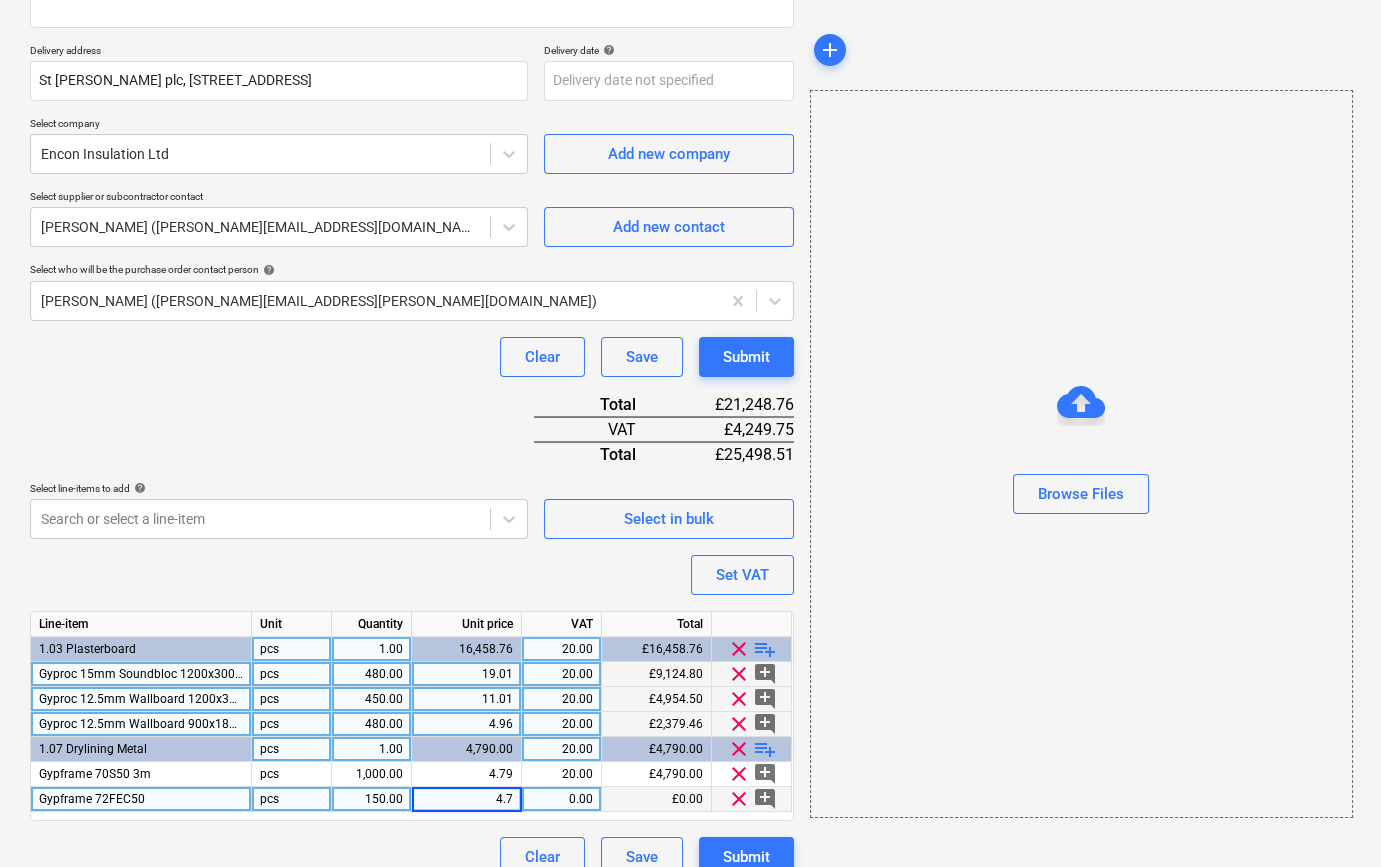 type on "4.75" 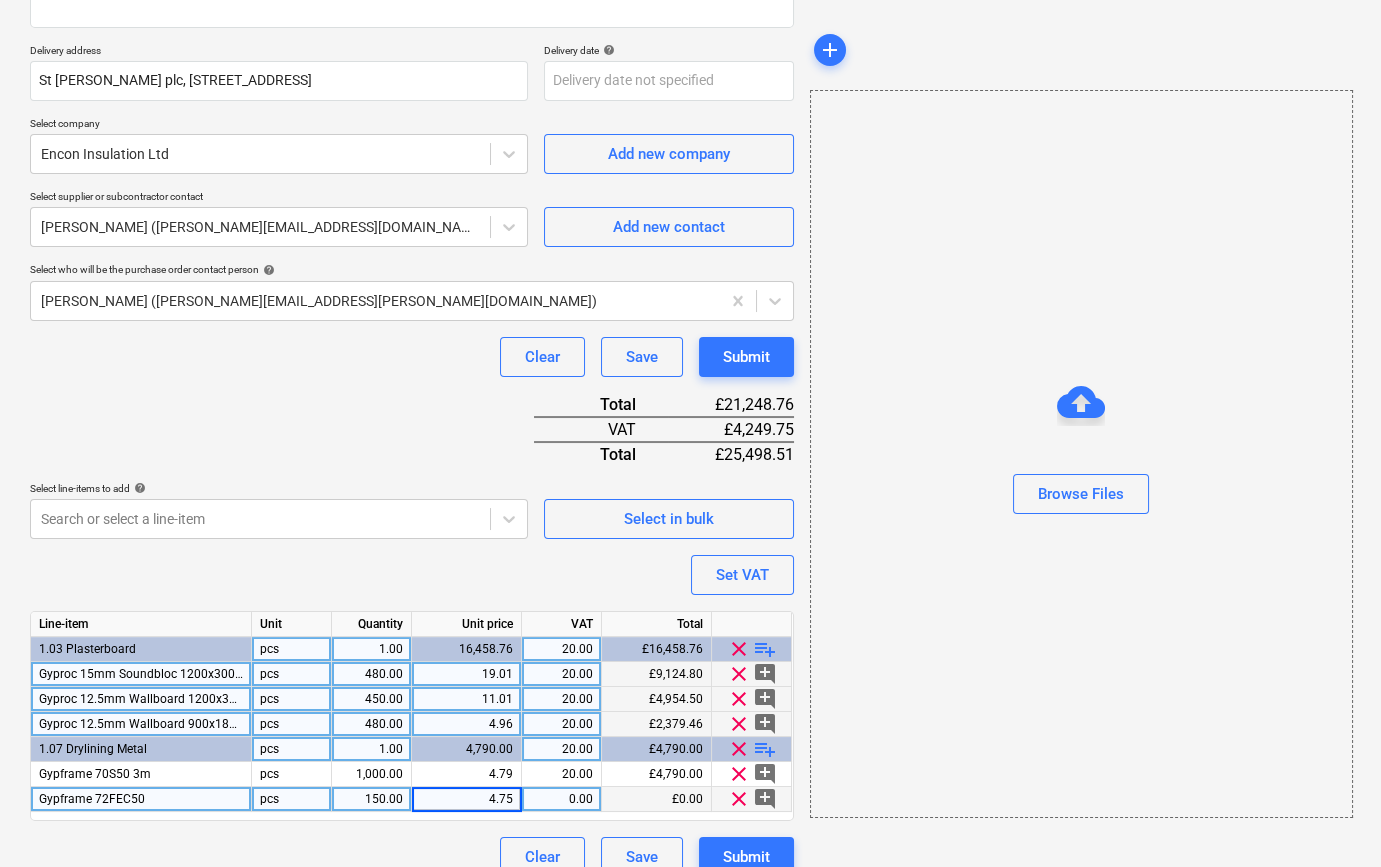 type on "x" 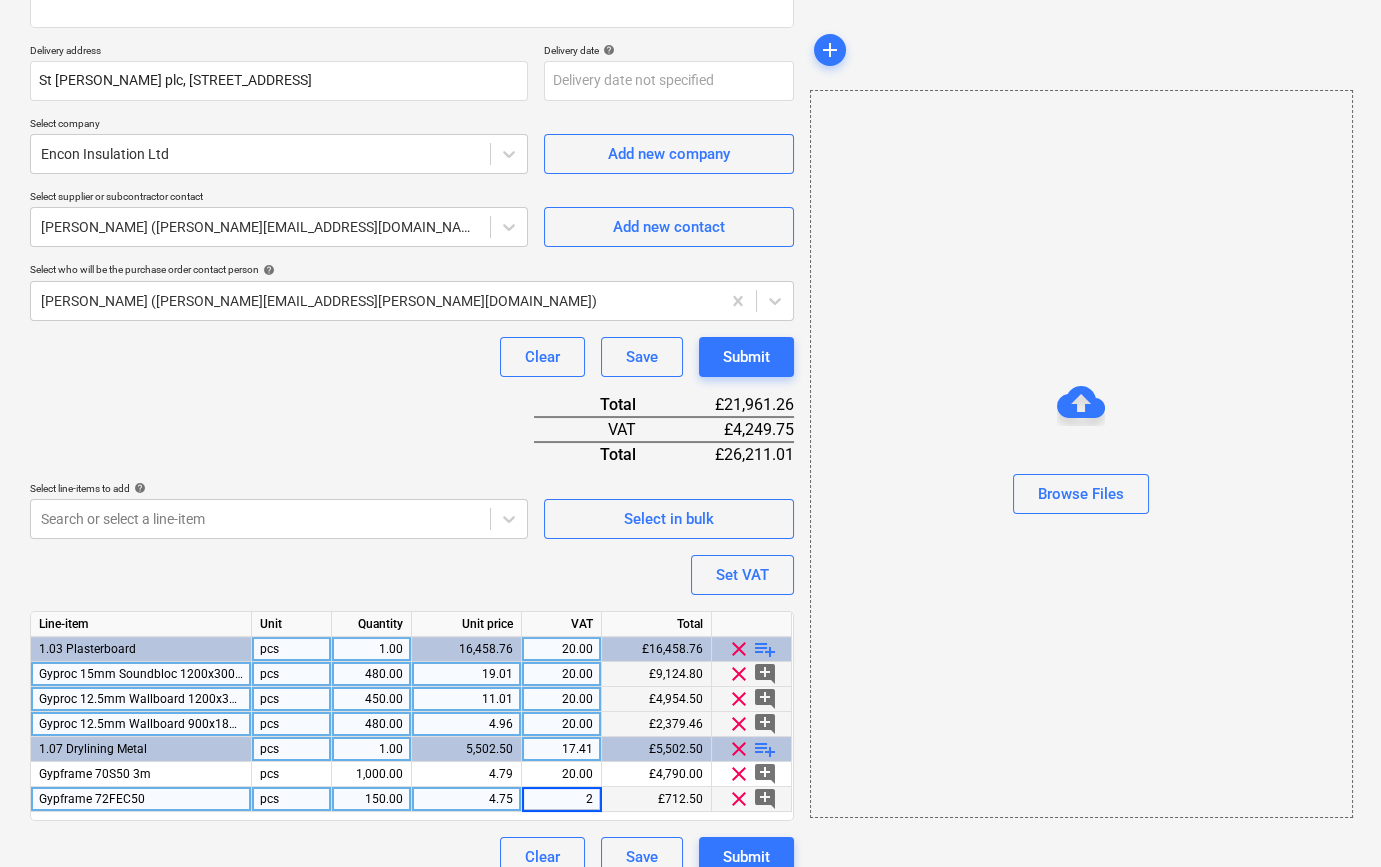 type on "20" 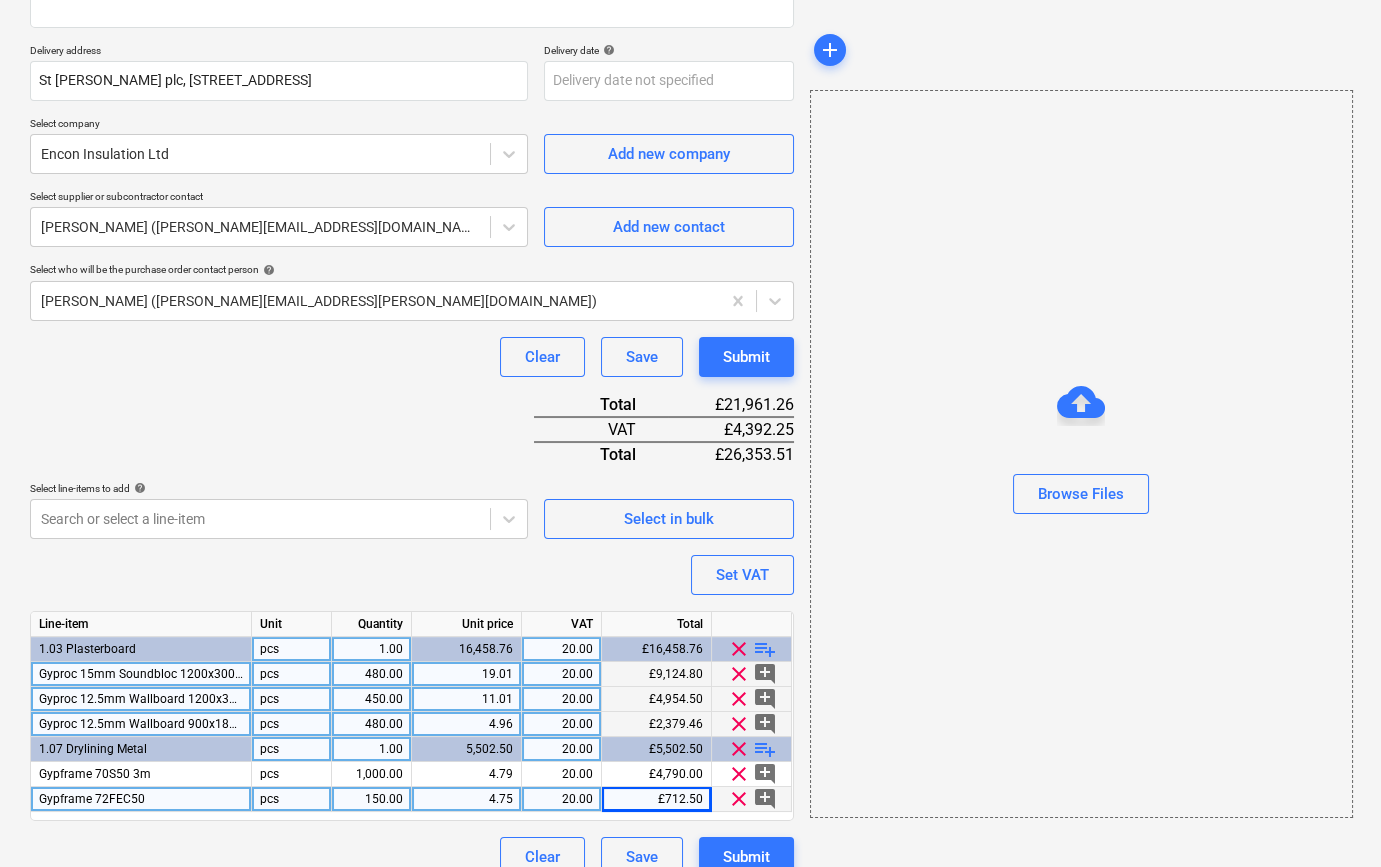 click on "playlist_add" at bounding box center (765, 749) 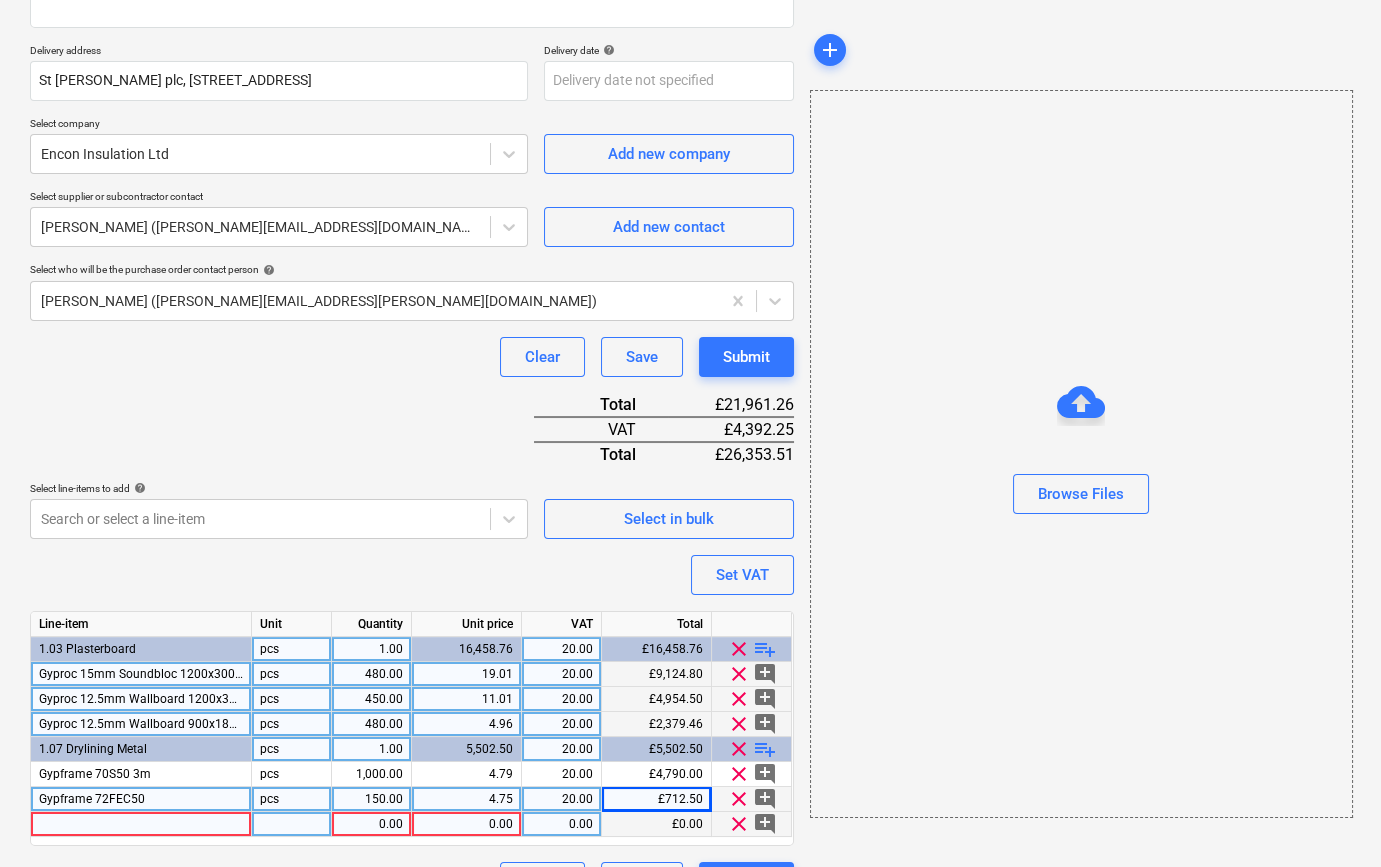 click at bounding box center [141, 824] 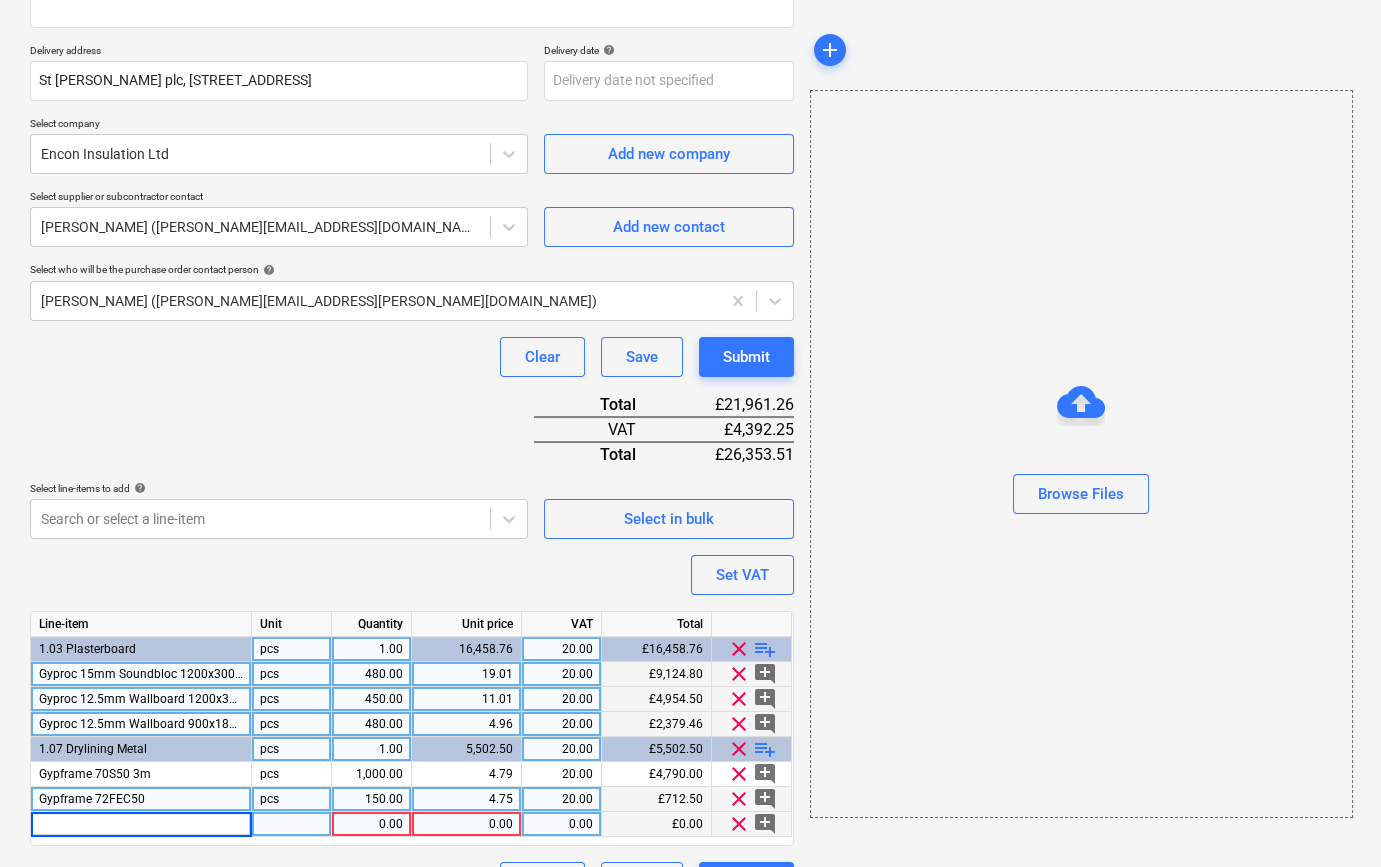 type on "Gypframe 72DC60" 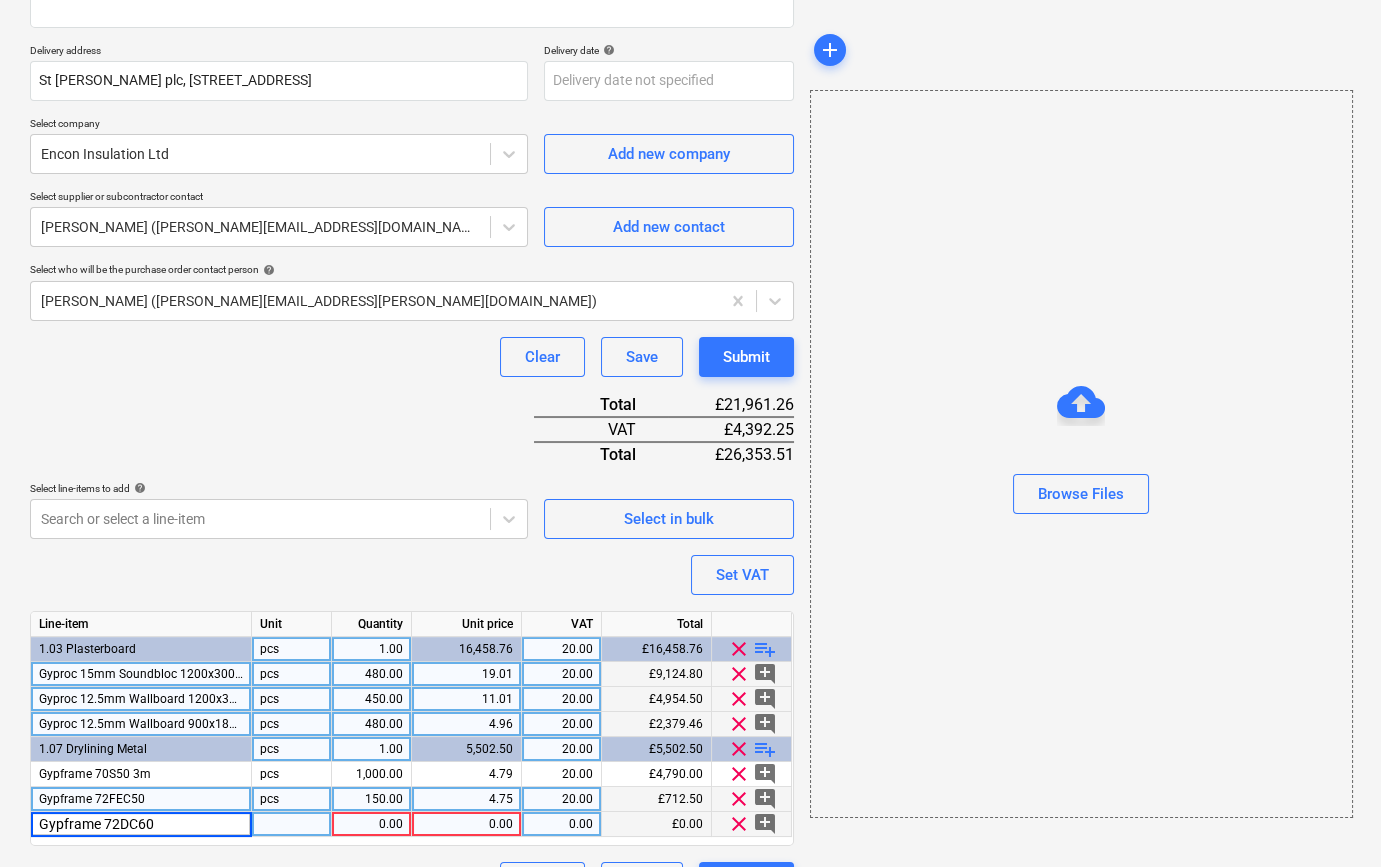 type on "x" 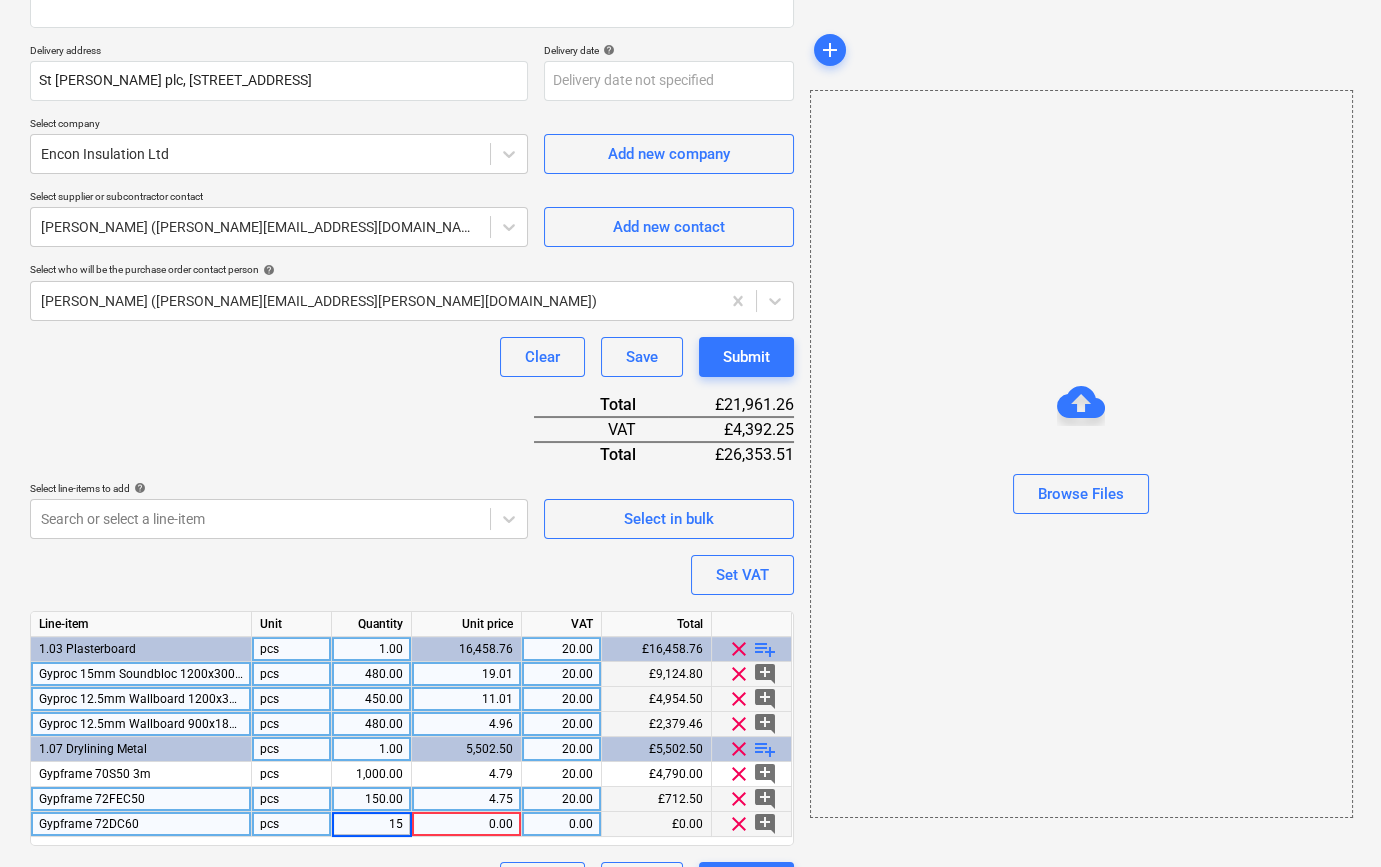 type on "150" 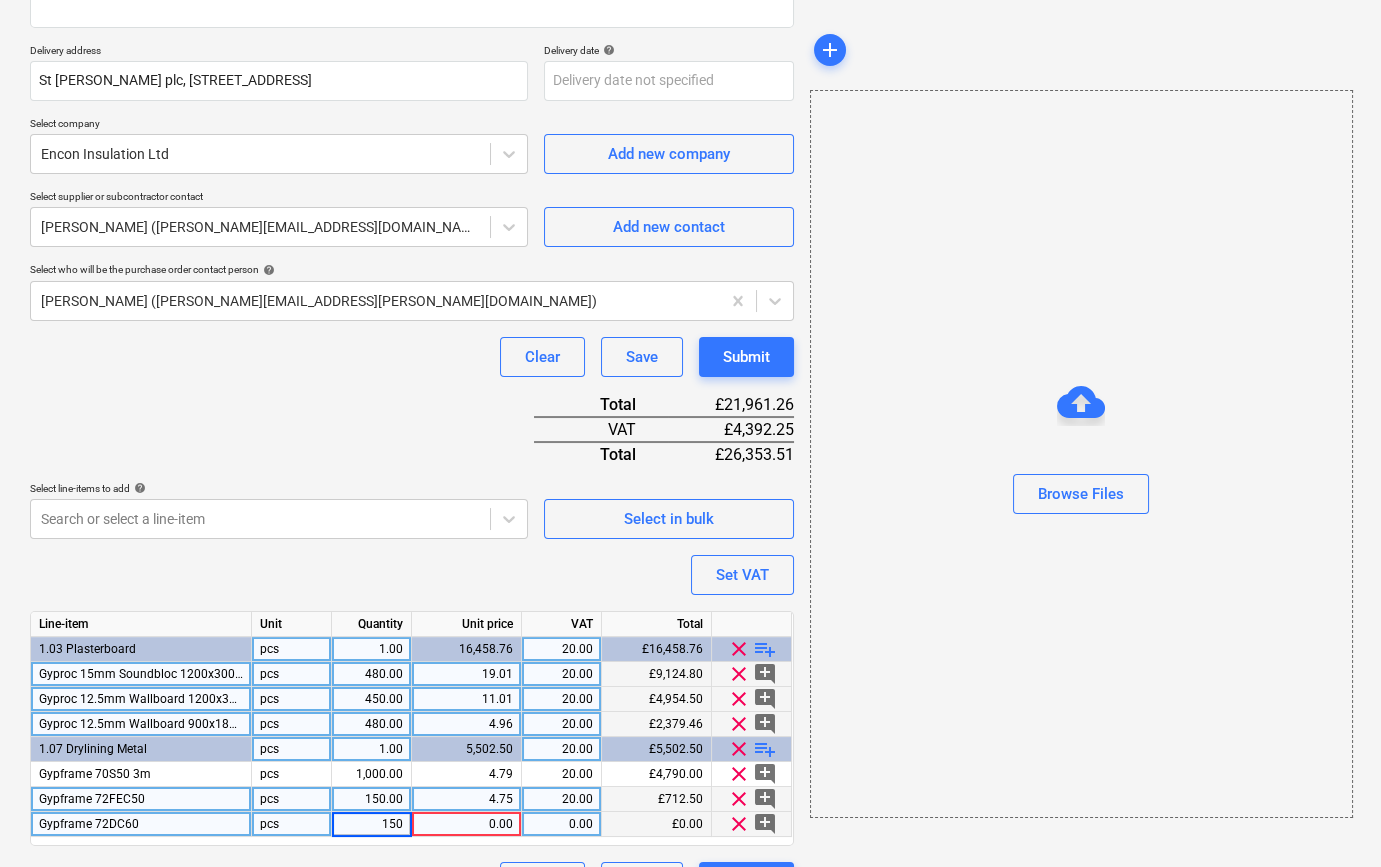 type on "x" 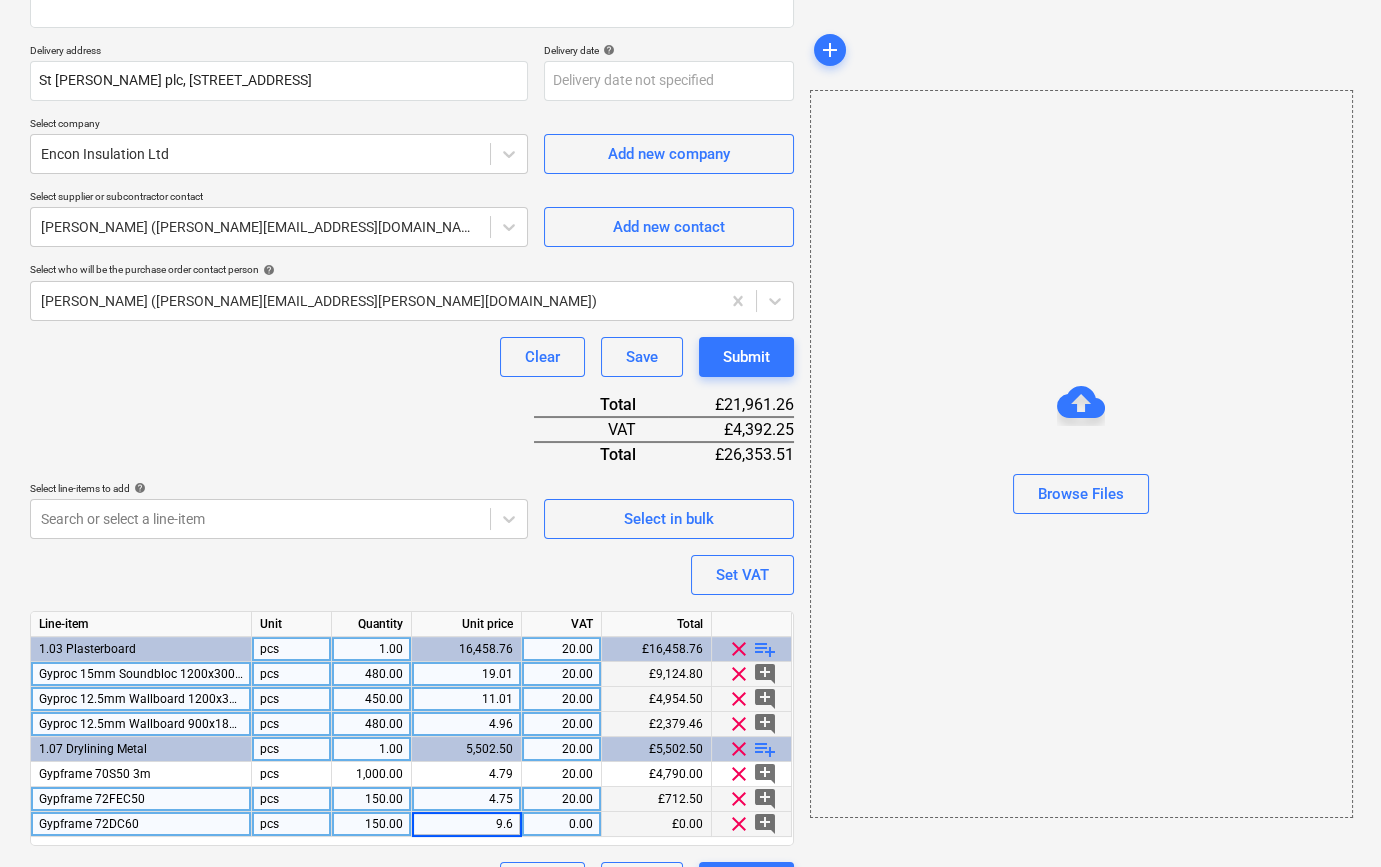 type on "9.65" 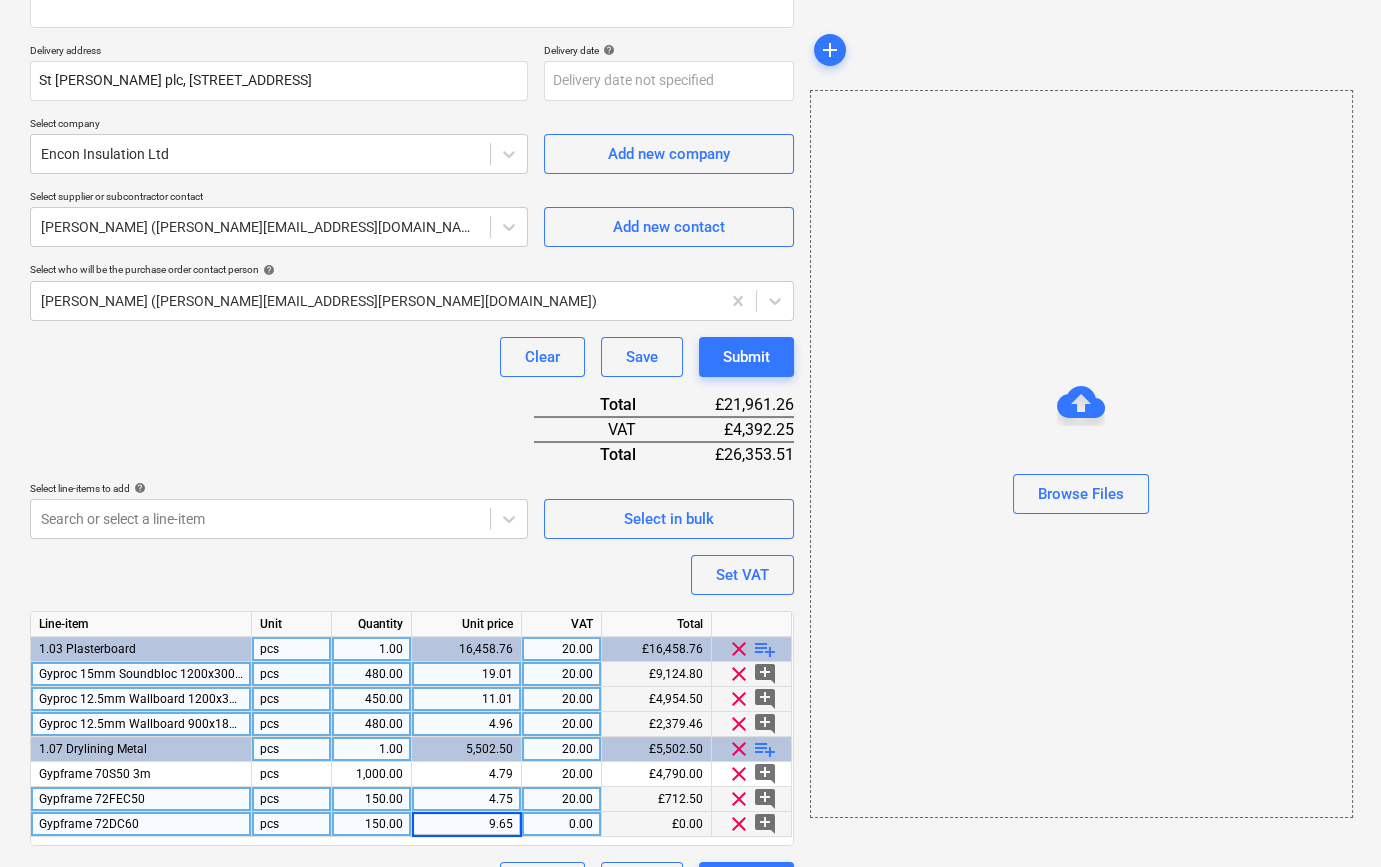 type on "x" 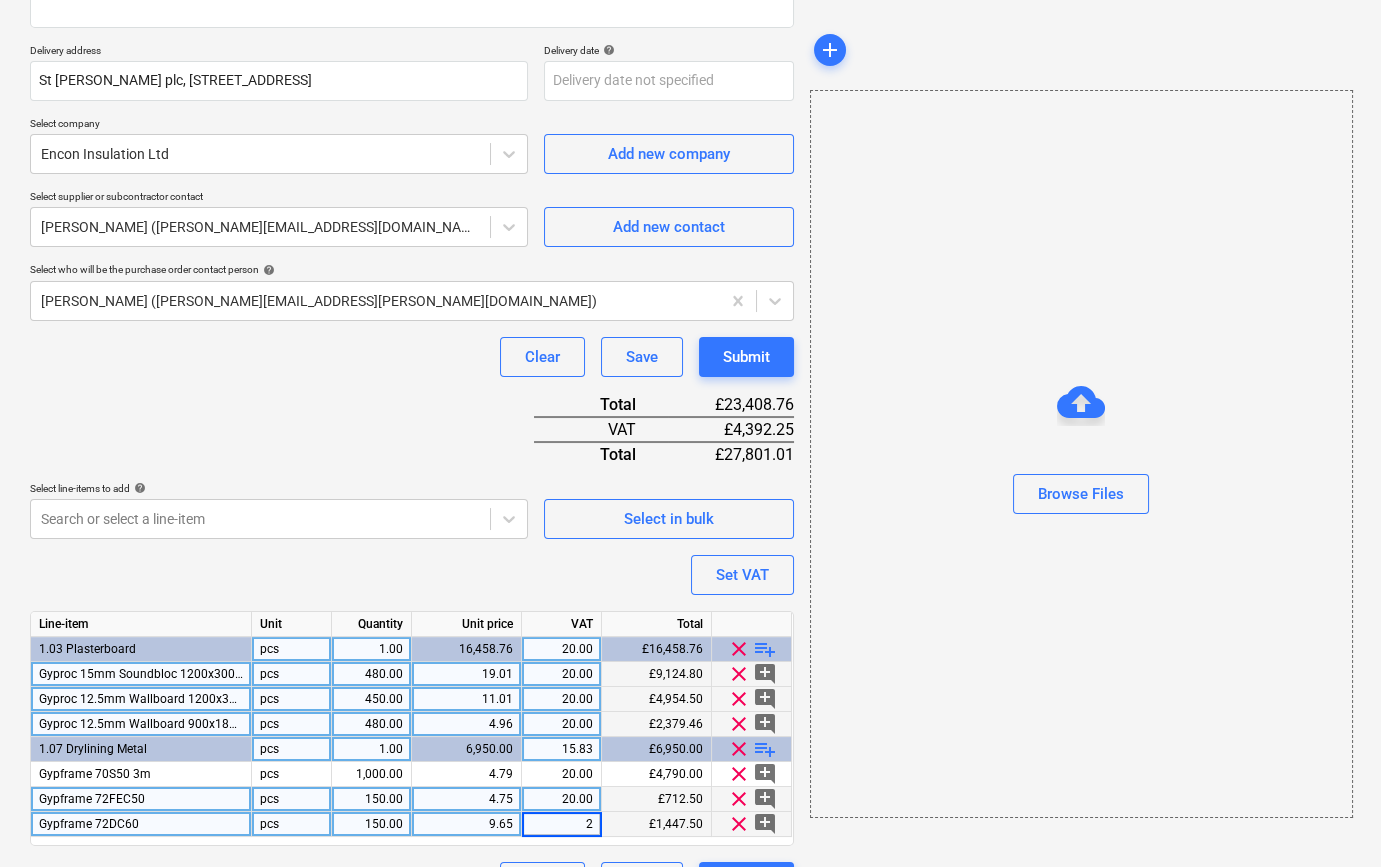 type on "20" 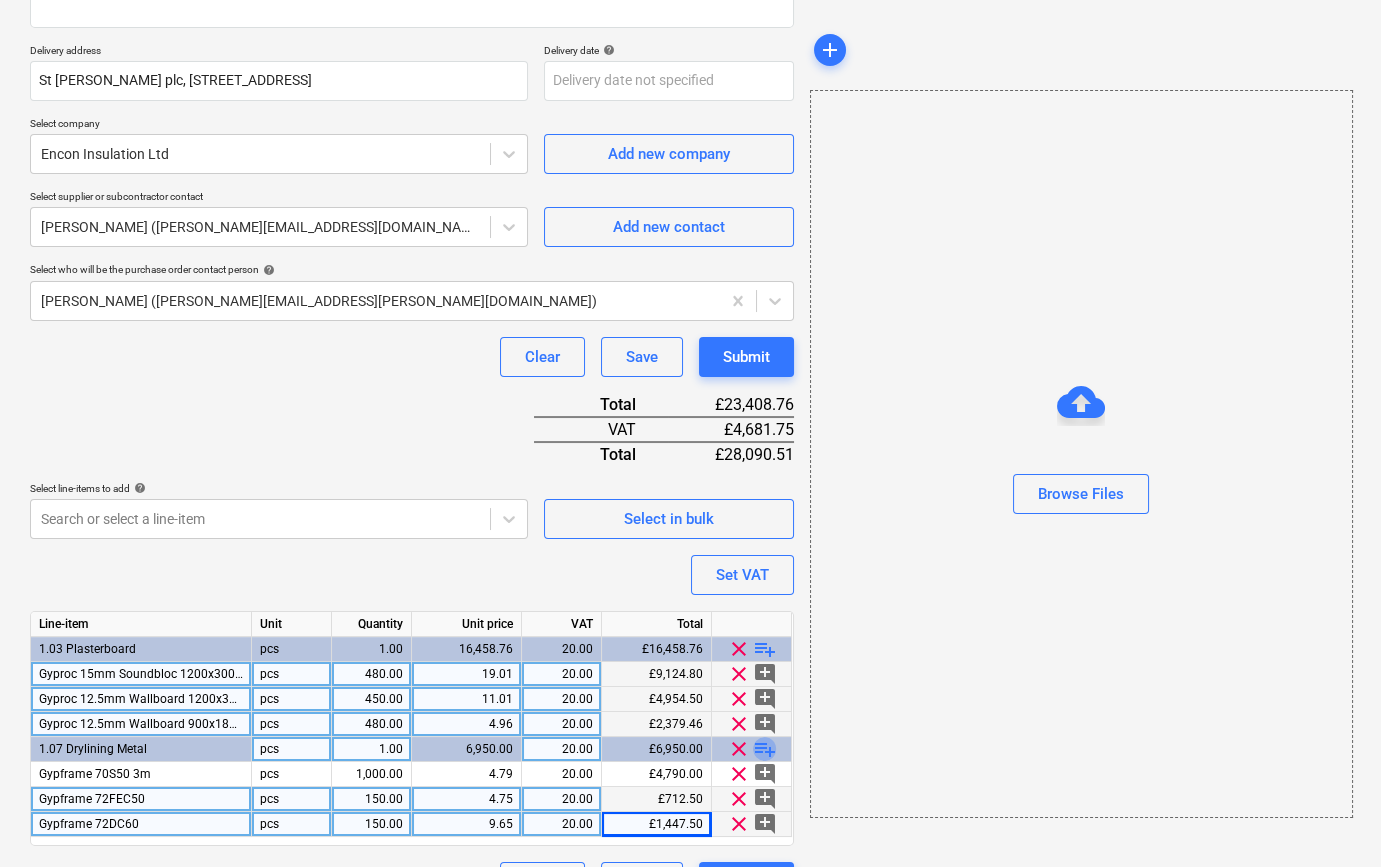 click on "playlist_add" at bounding box center [765, 749] 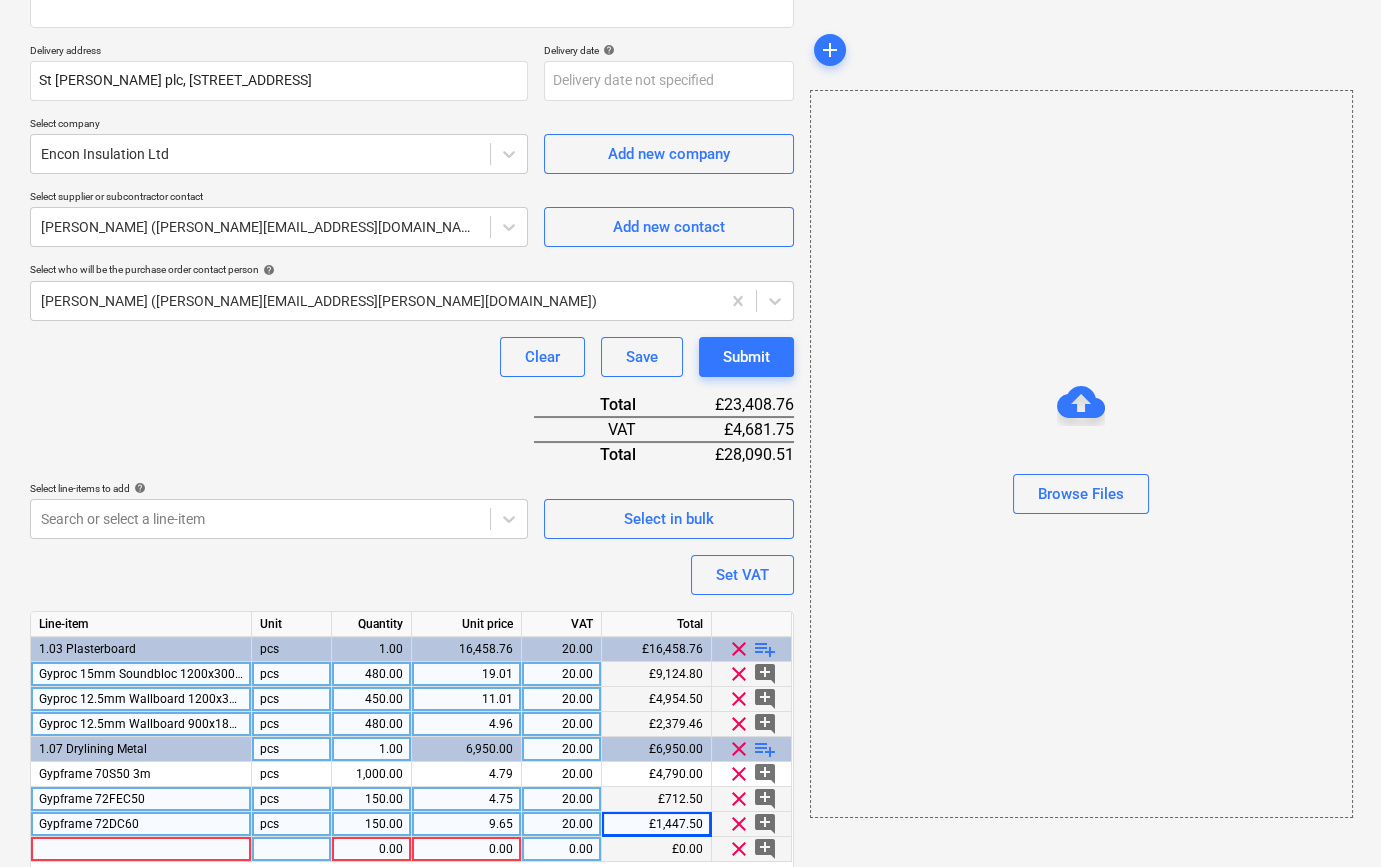 click at bounding box center [141, 849] 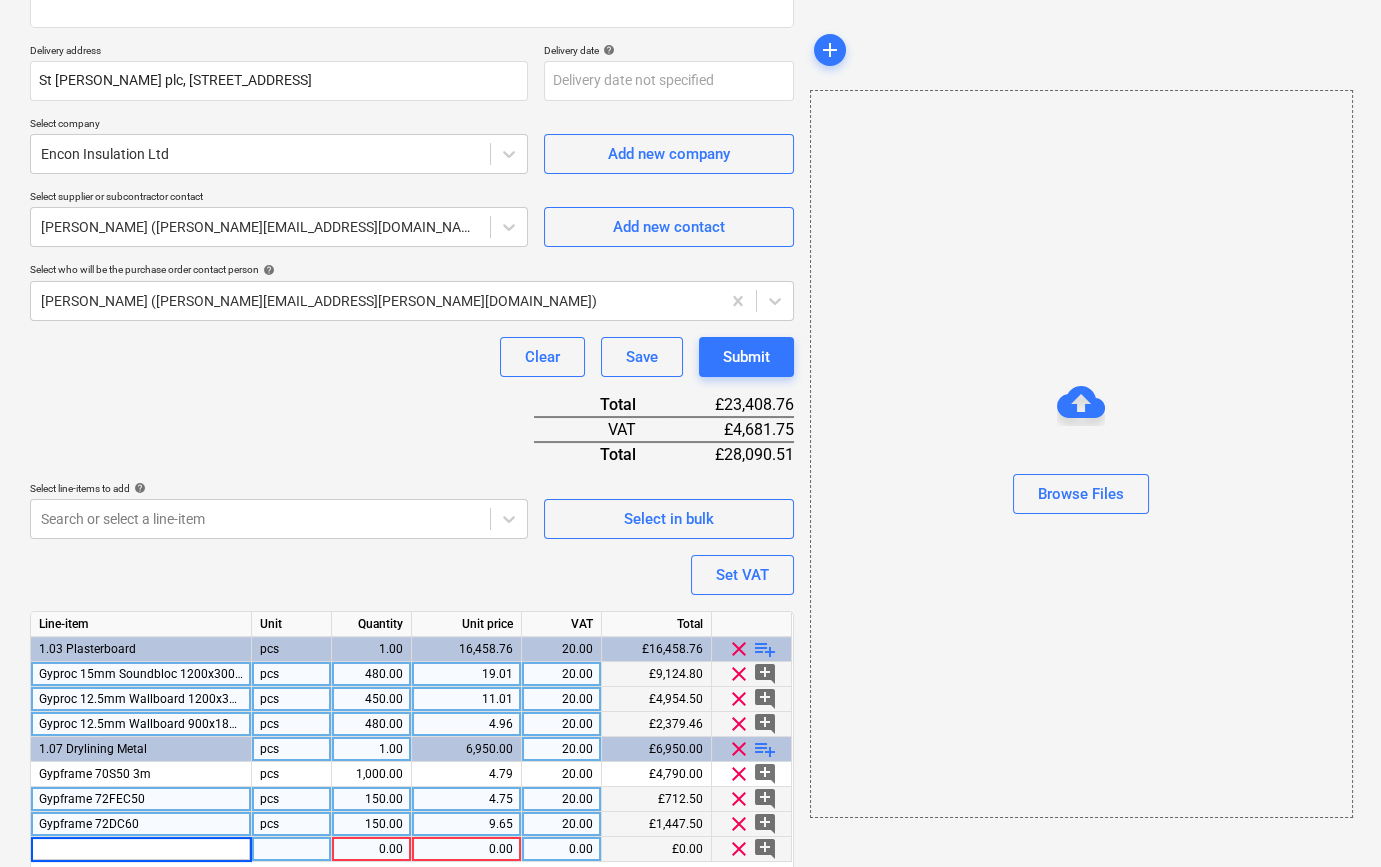 type on "x" 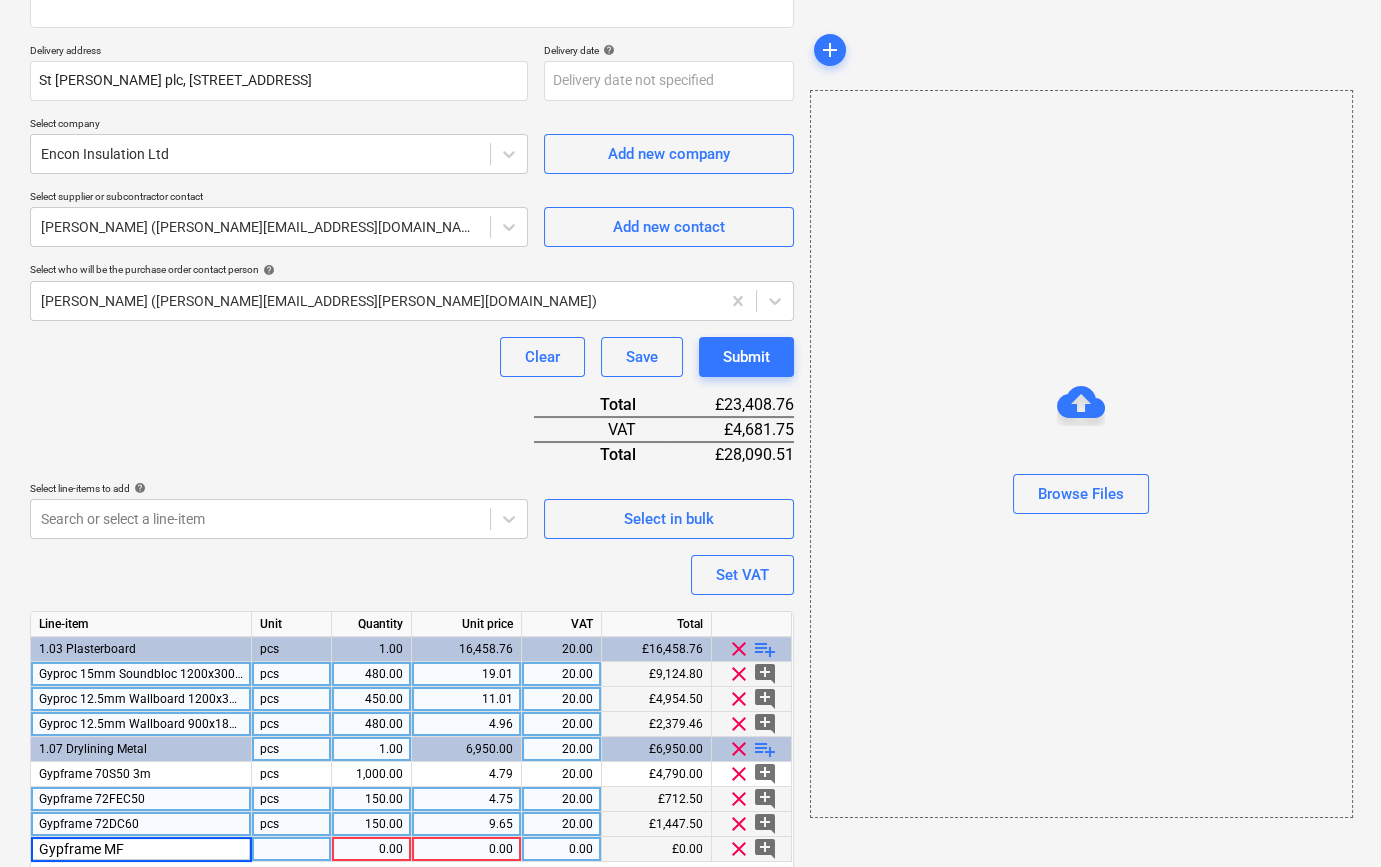 type on "Gypframe MF5" 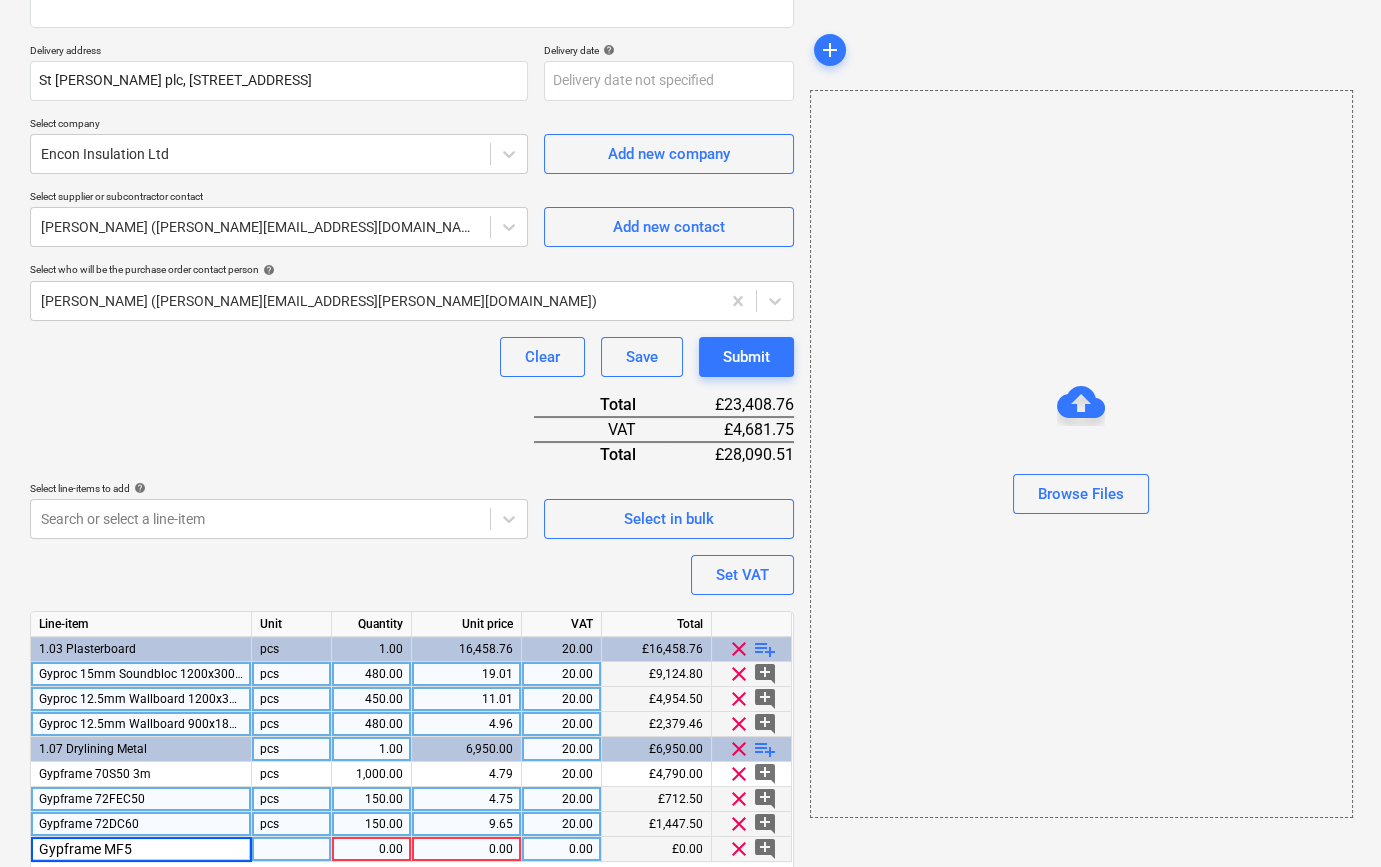 type on "x" 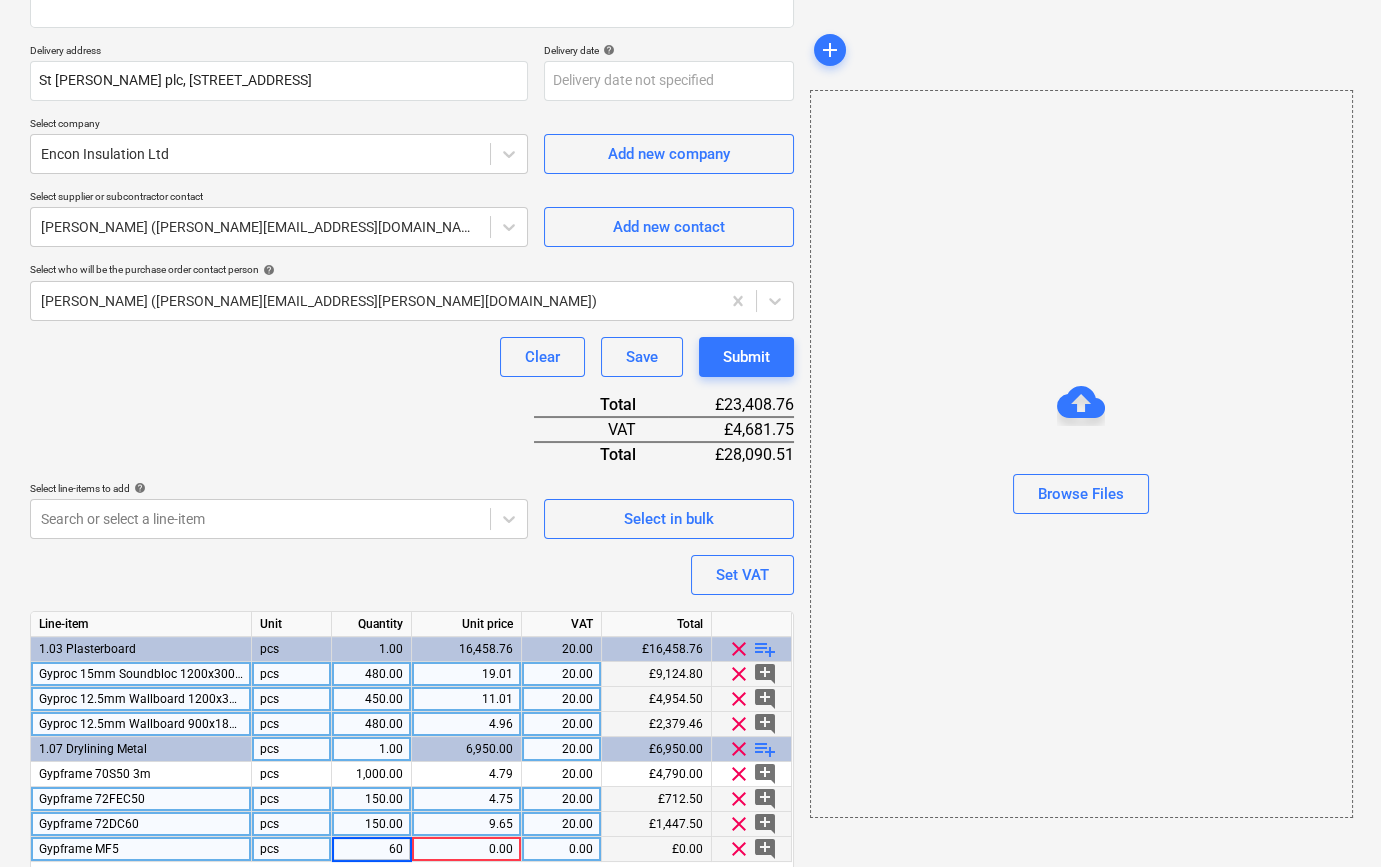 type on "600" 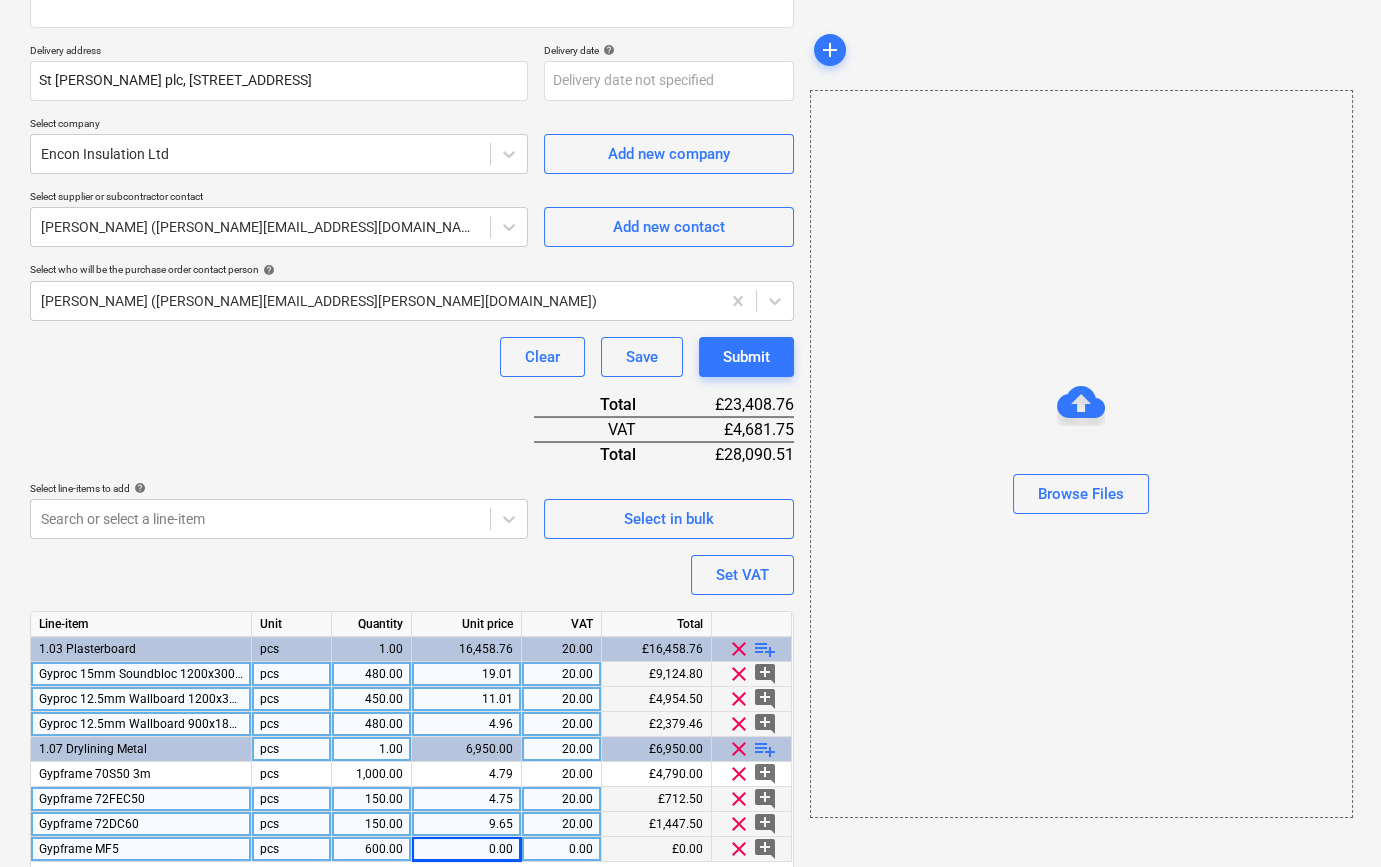 click on "0.00" at bounding box center [466, 849] 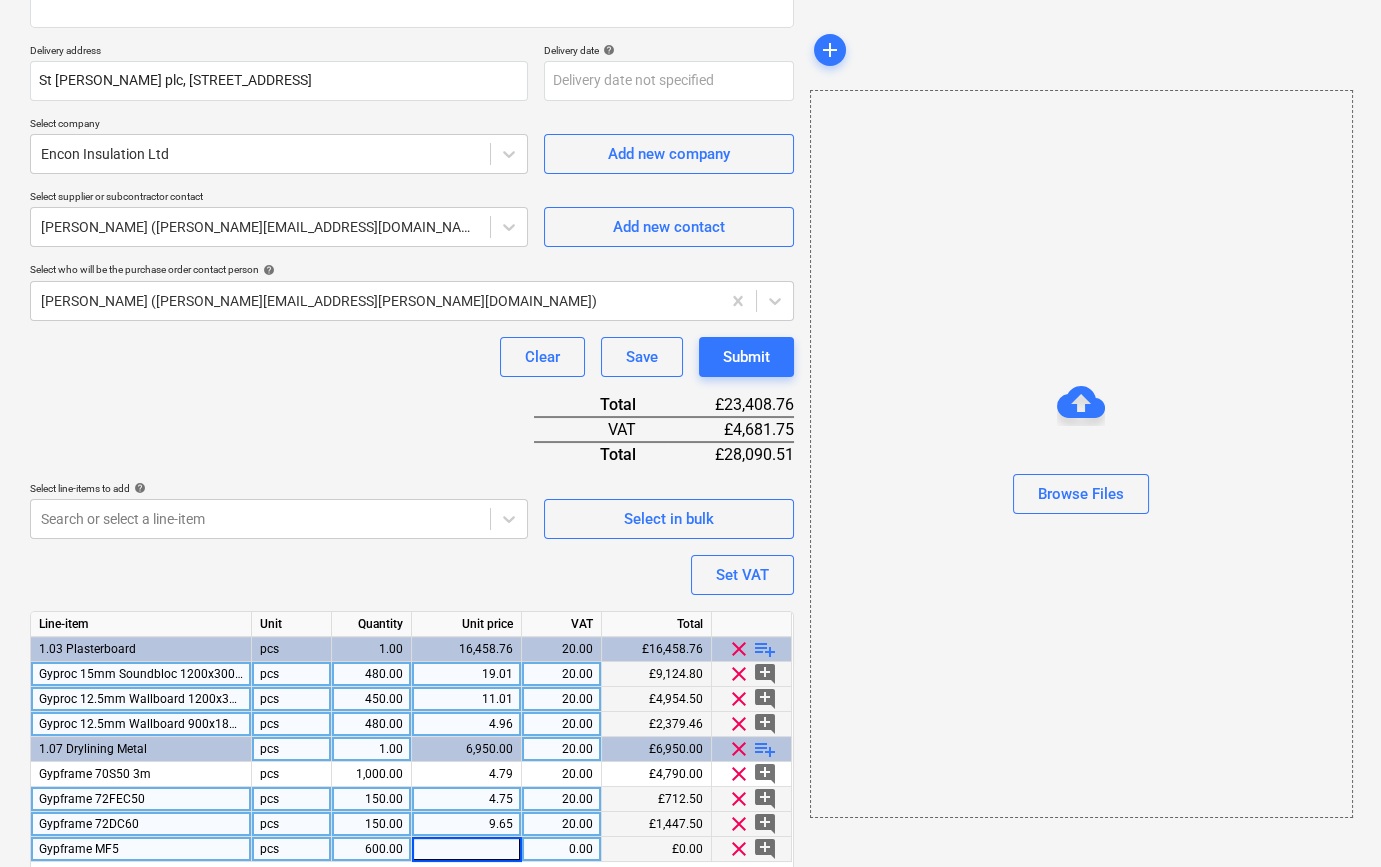 click at bounding box center (466, 849) 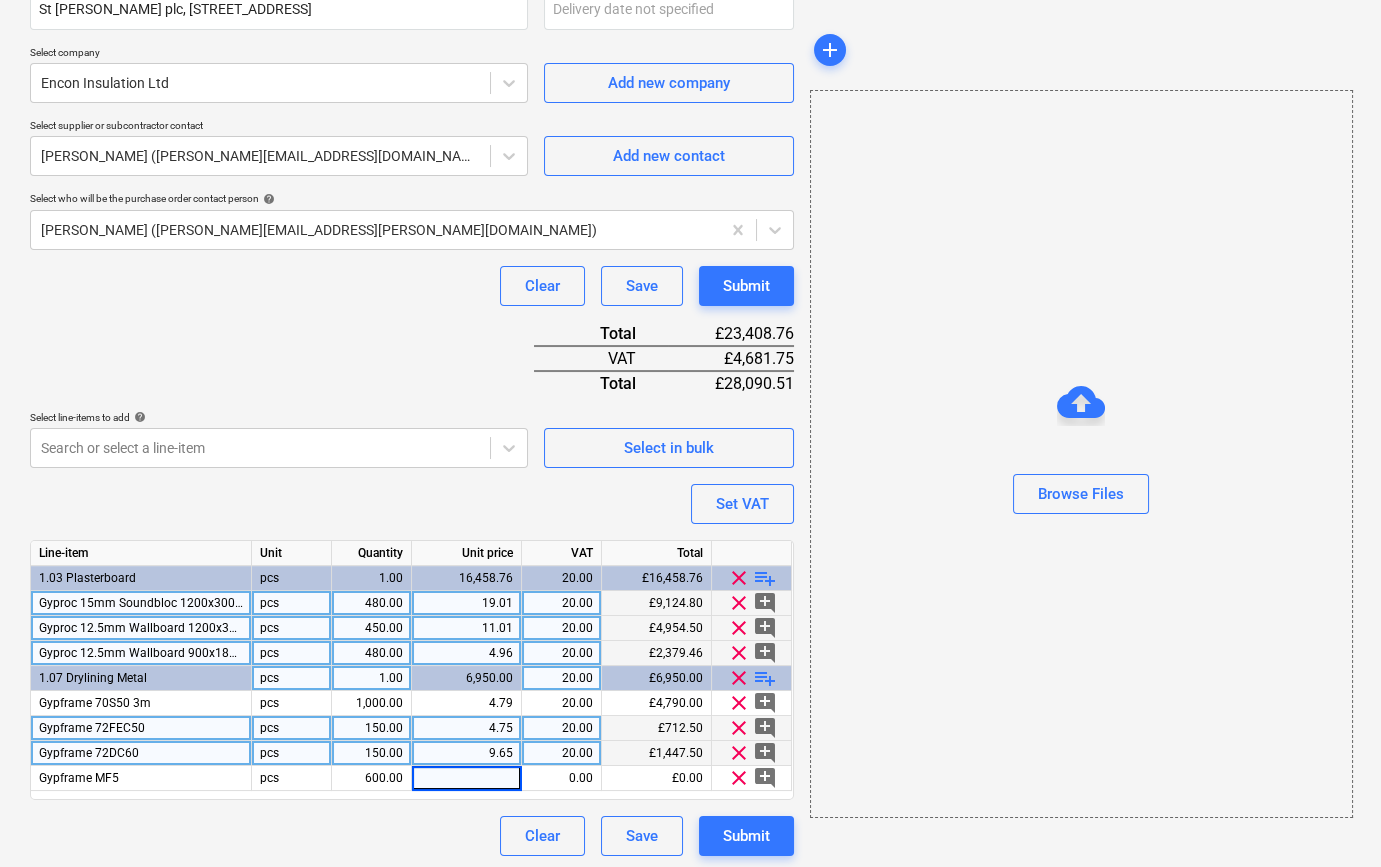 scroll, scrollTop: 405, scrollLeft: 0, axis: vertical 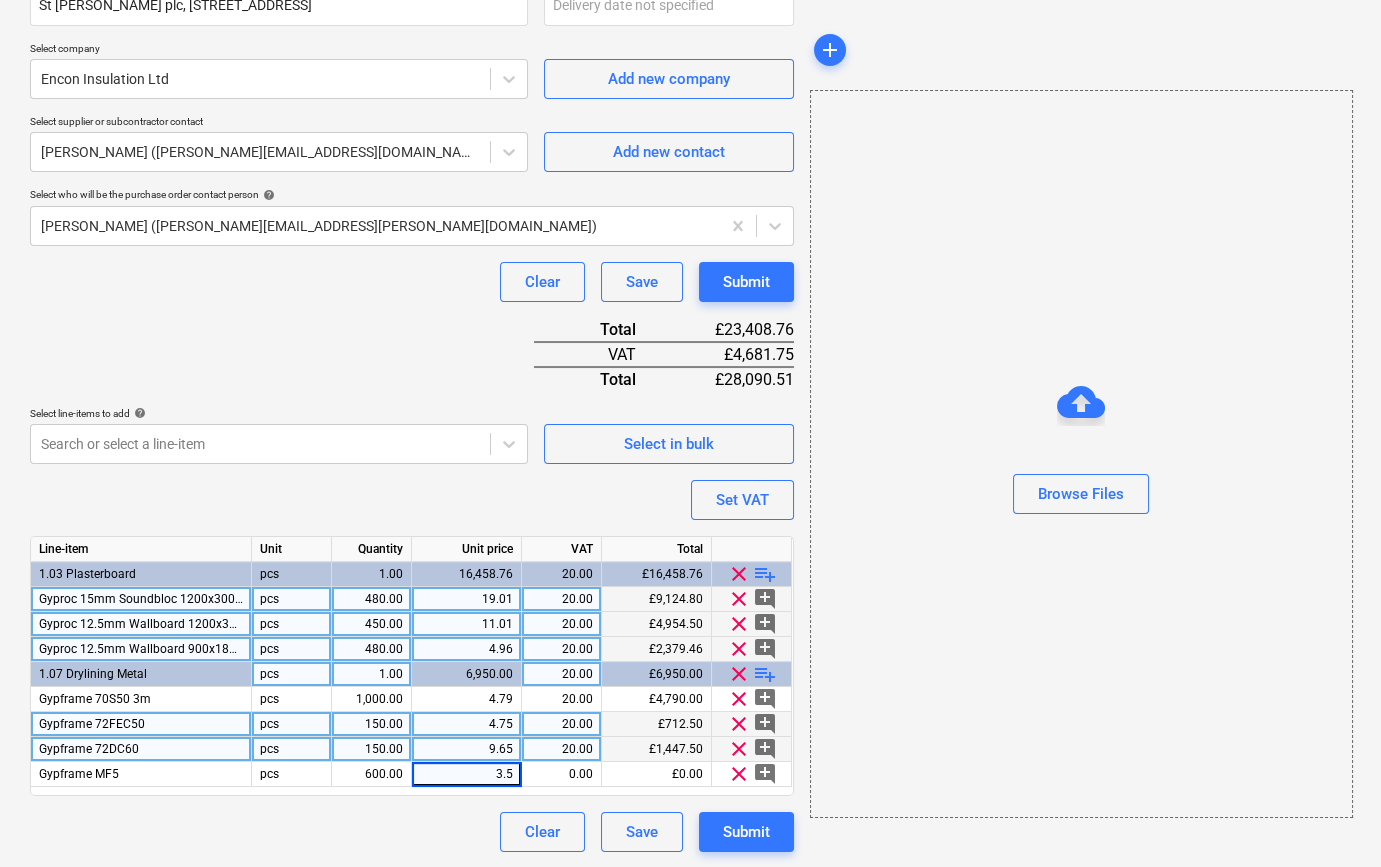 type on "3.53" 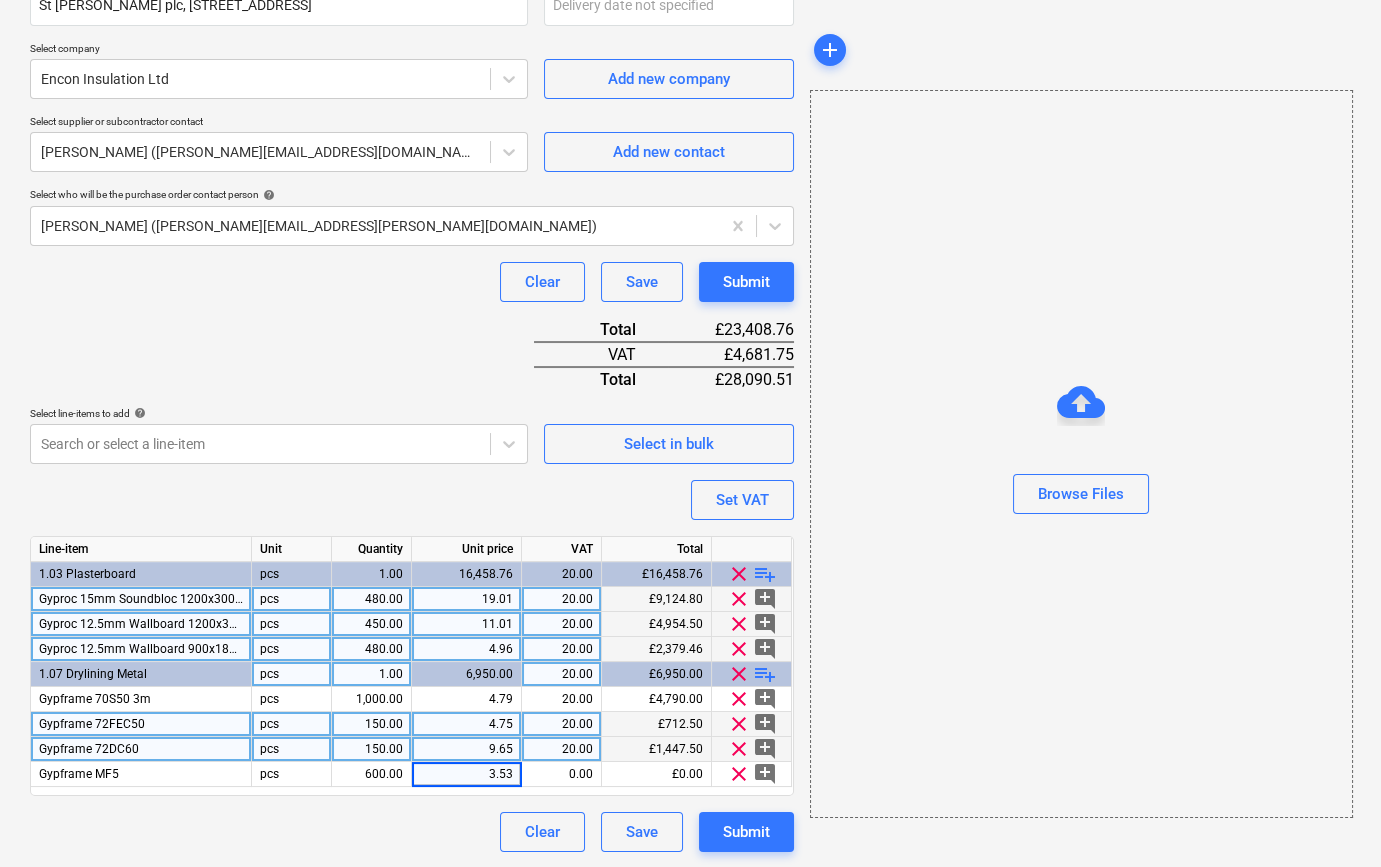 type on "x" 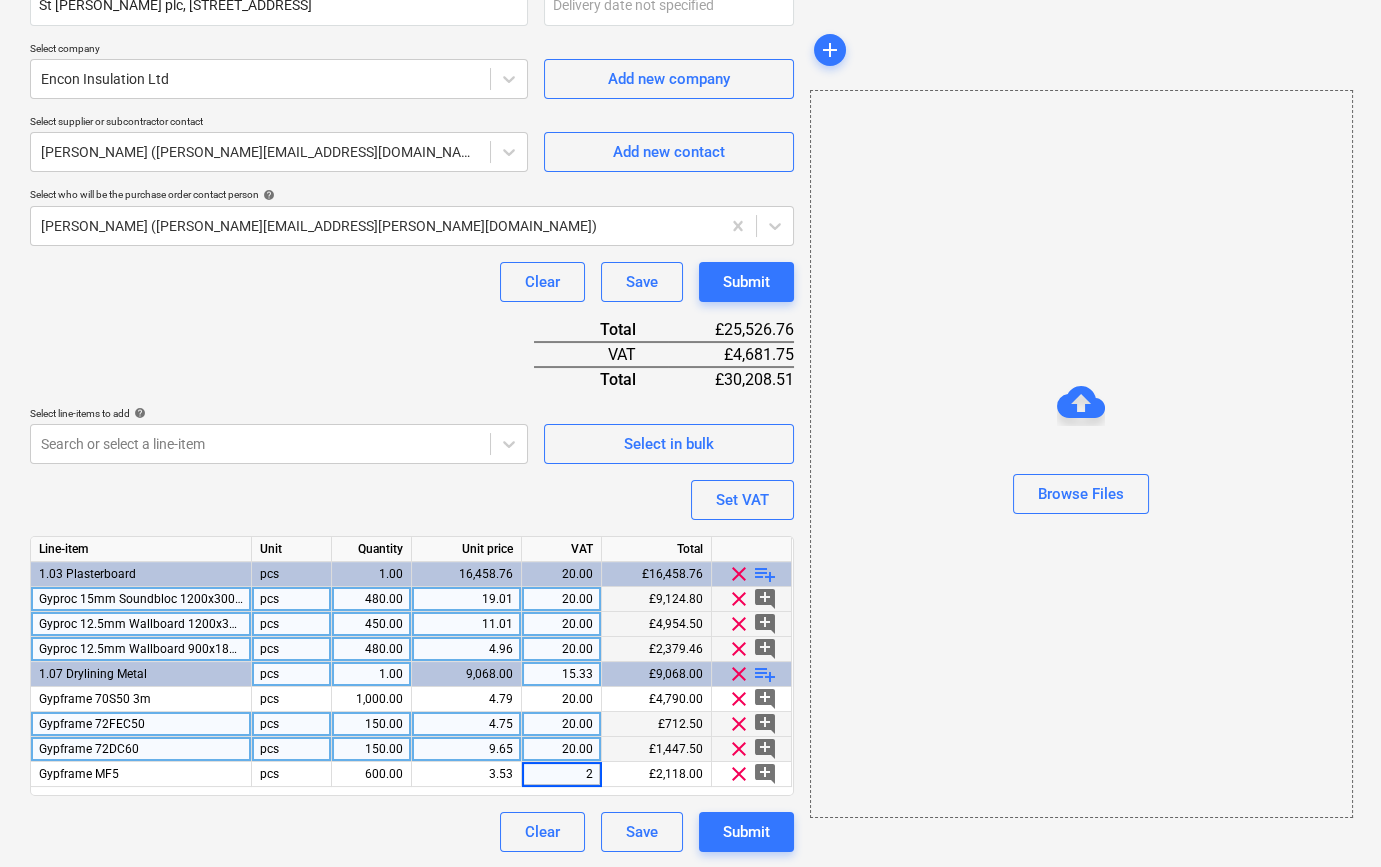 type on "20" 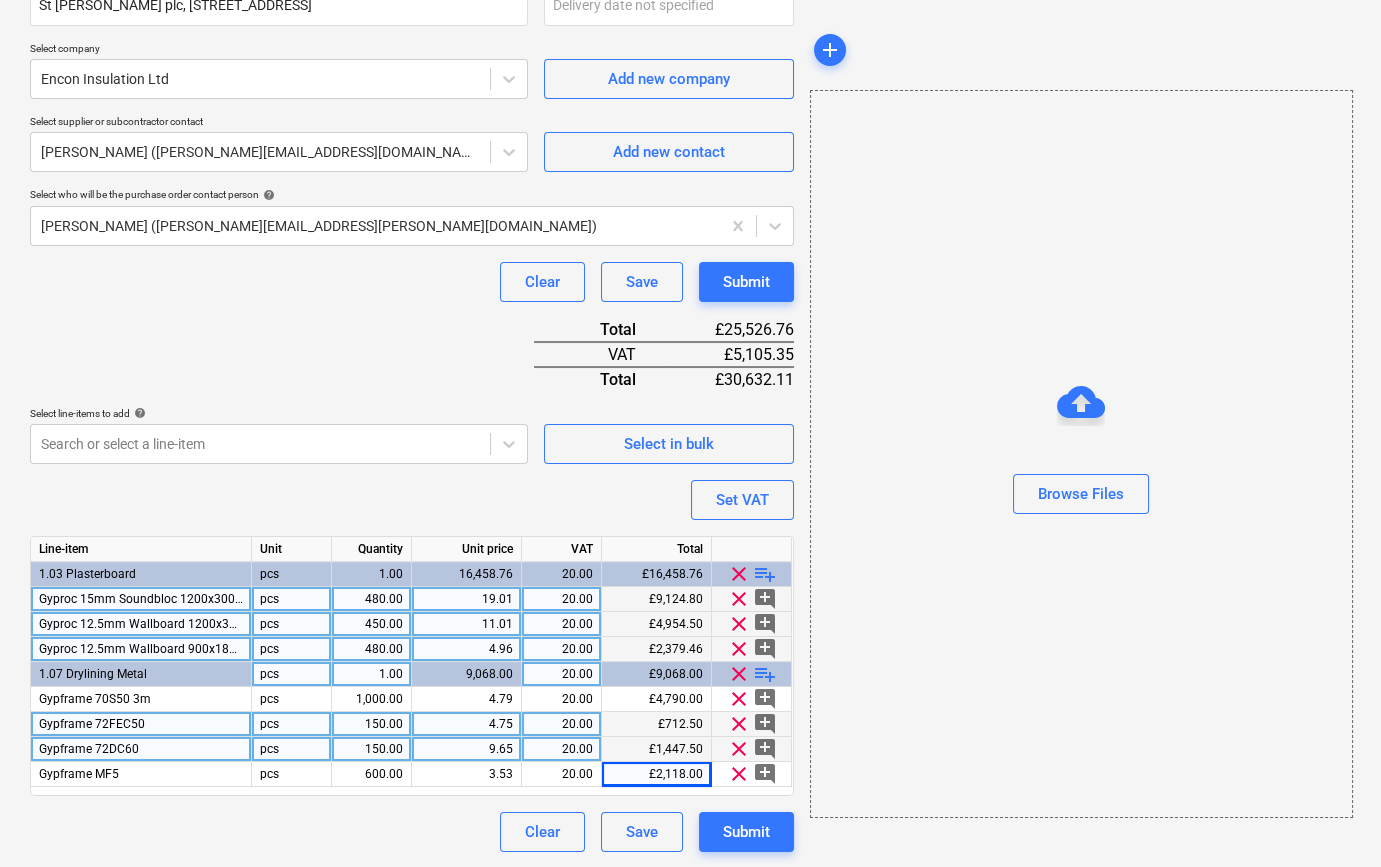 click on "playlist_add" at bounding box center (765, 674) 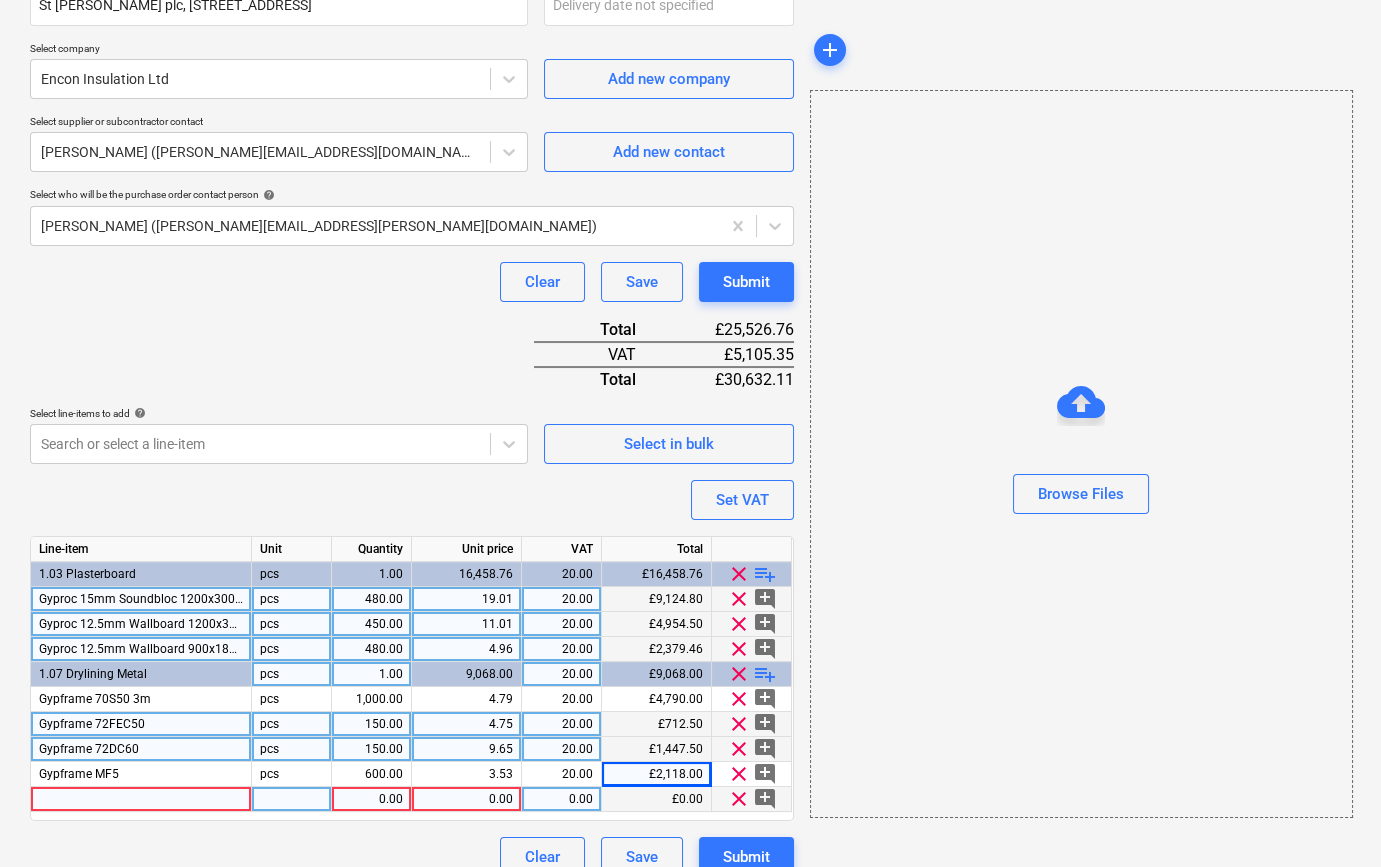 click at bounding box center [141, 799] 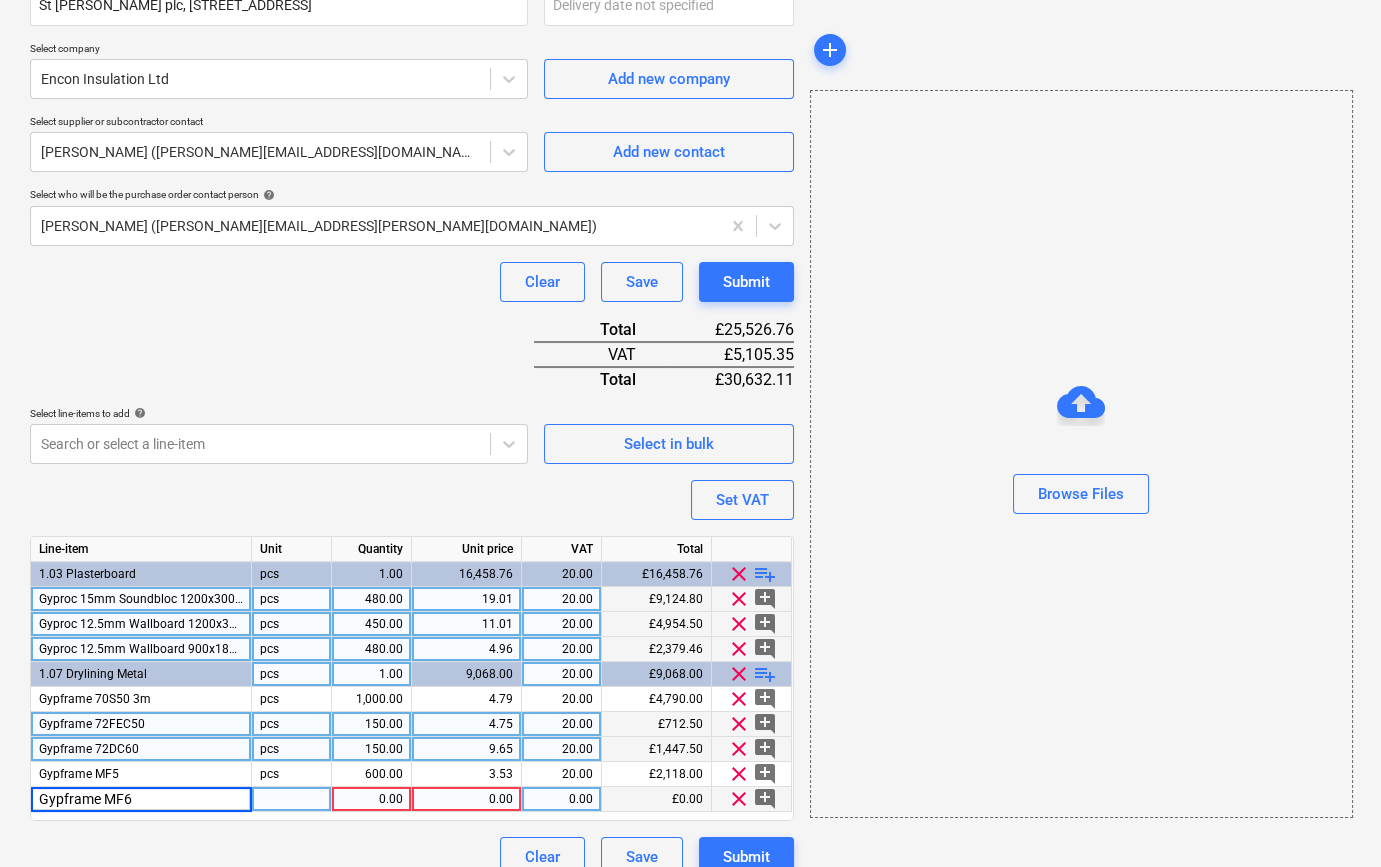 type on "Gypframe MF6a" 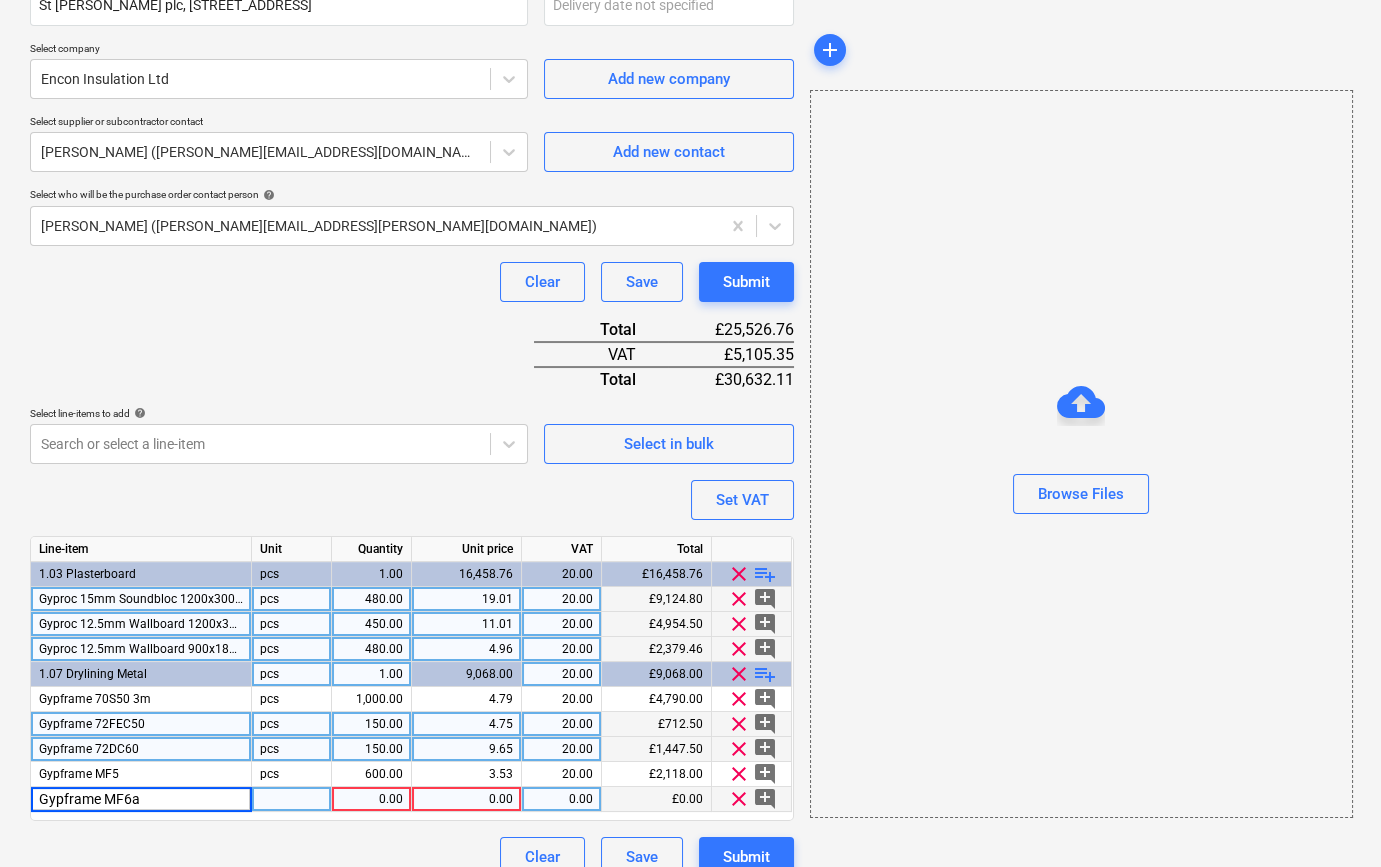 type on "x" 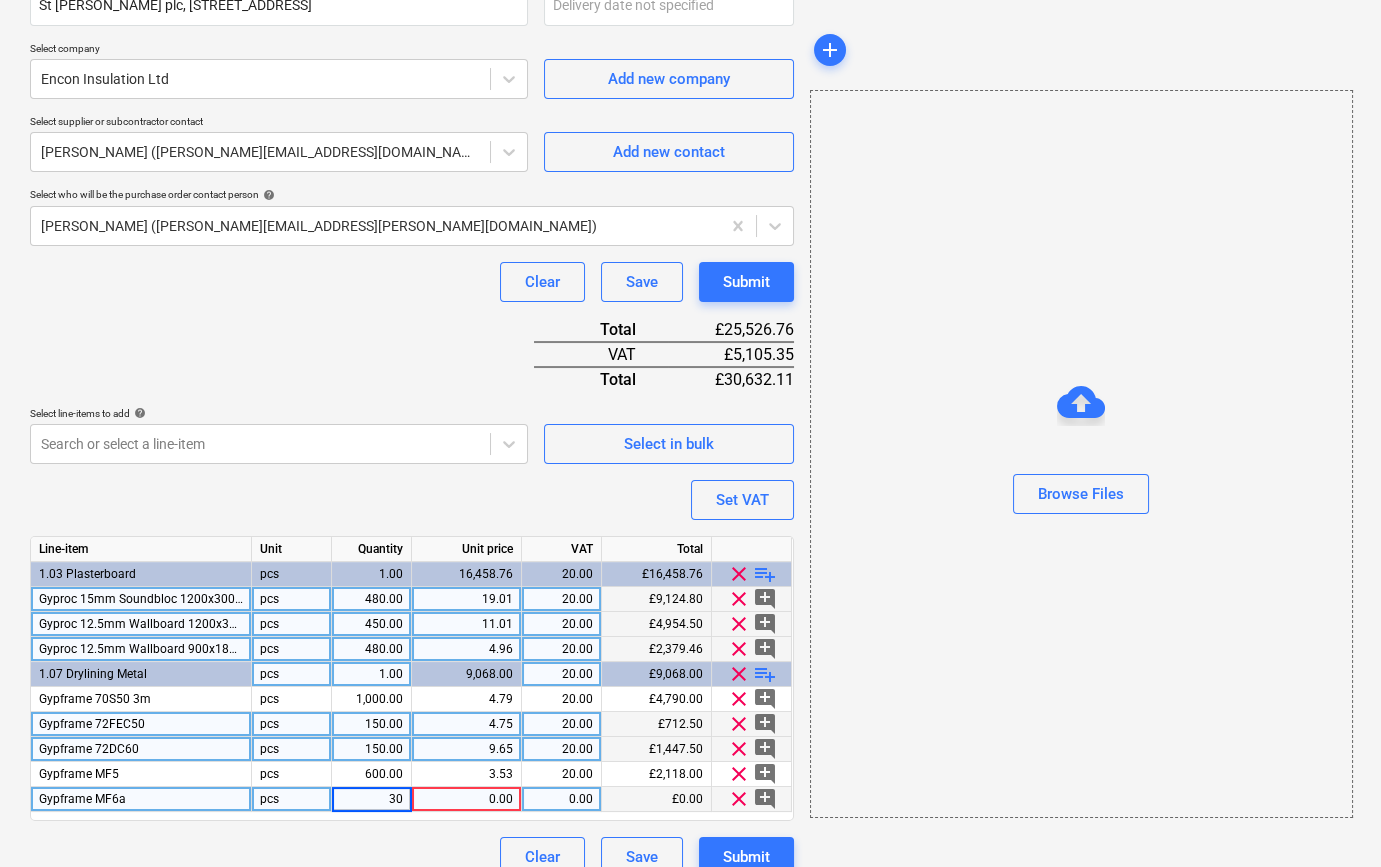 type on "300" 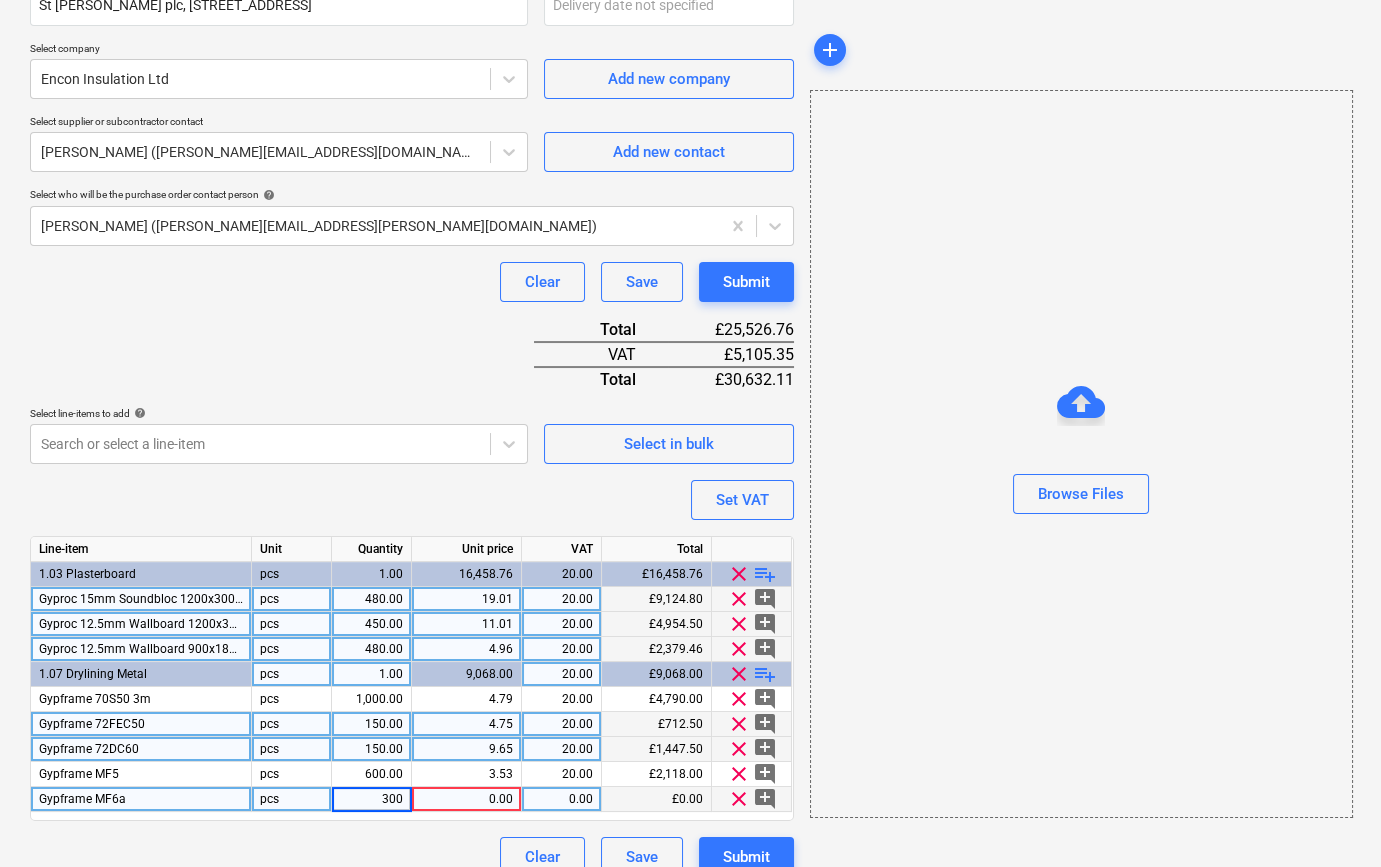type on "x" 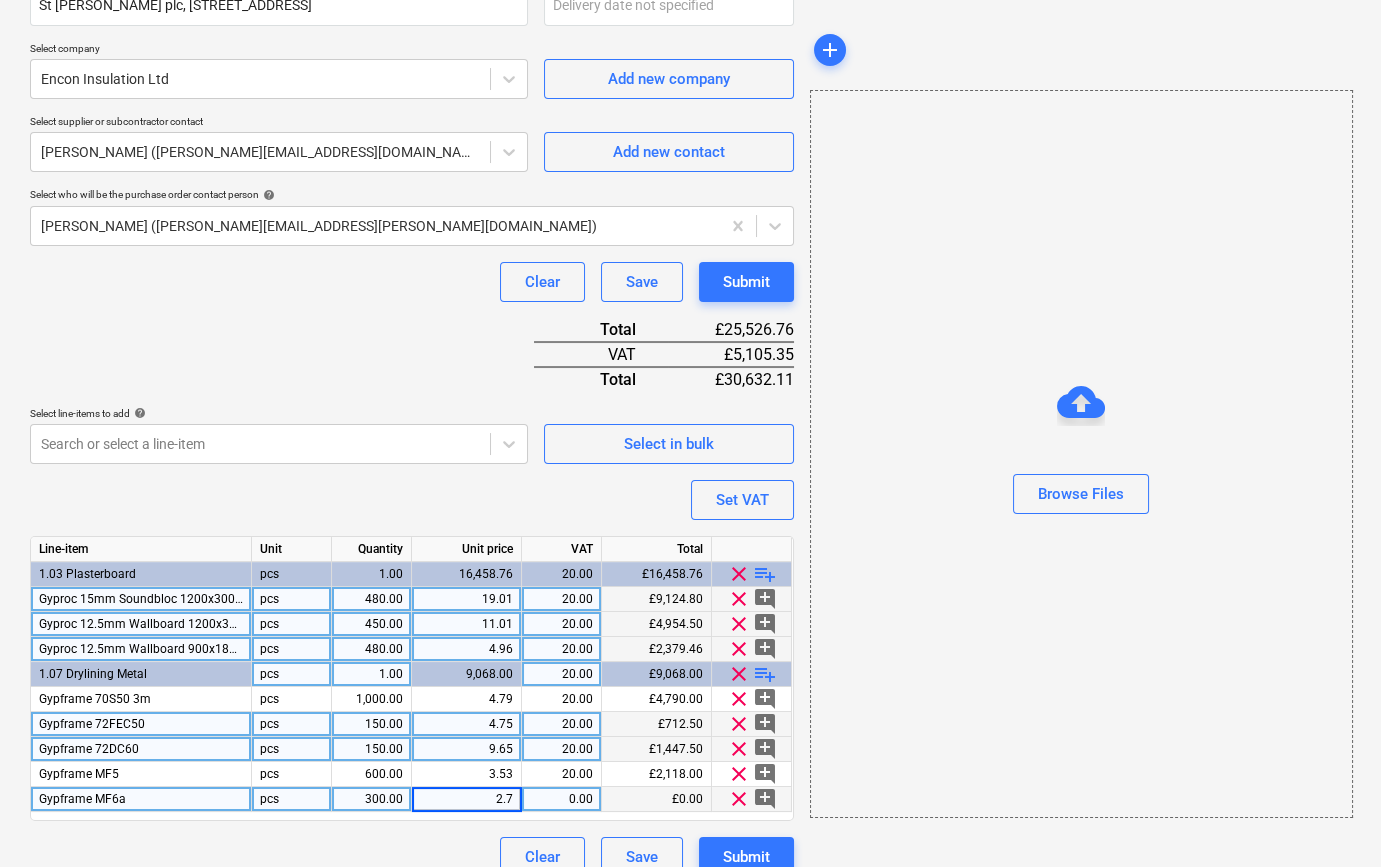 type on "2.77" 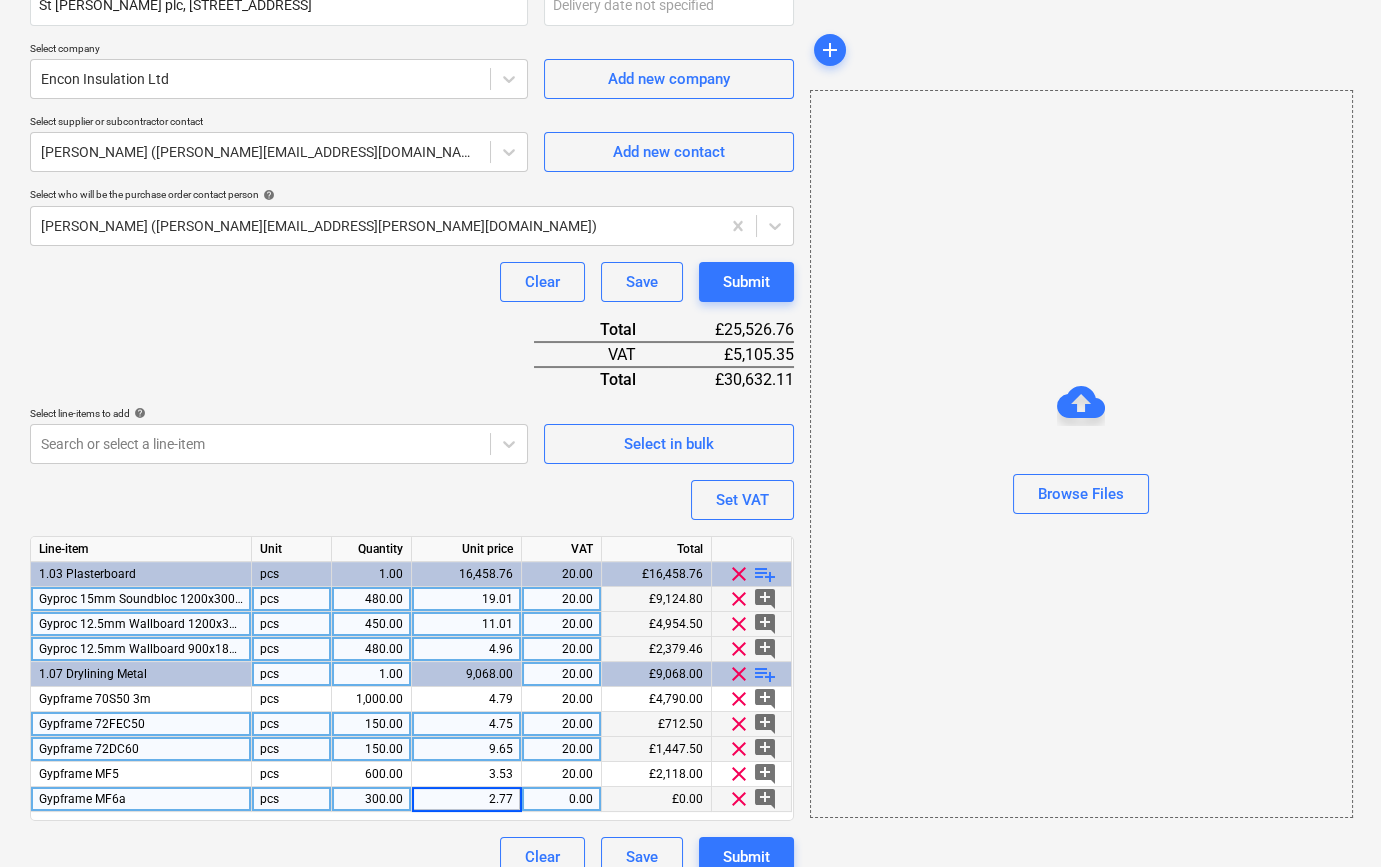 type on "x" 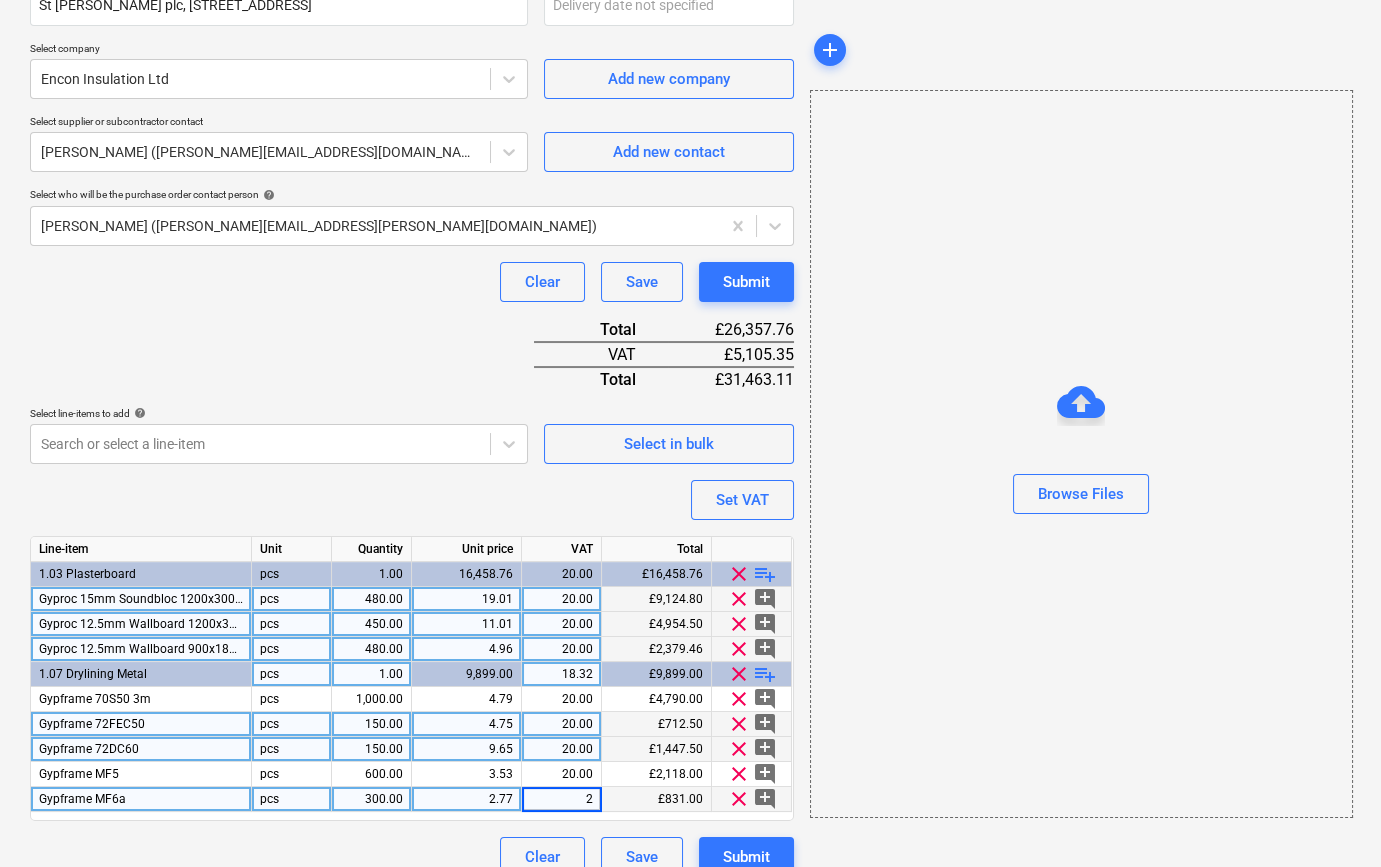 type on "20" 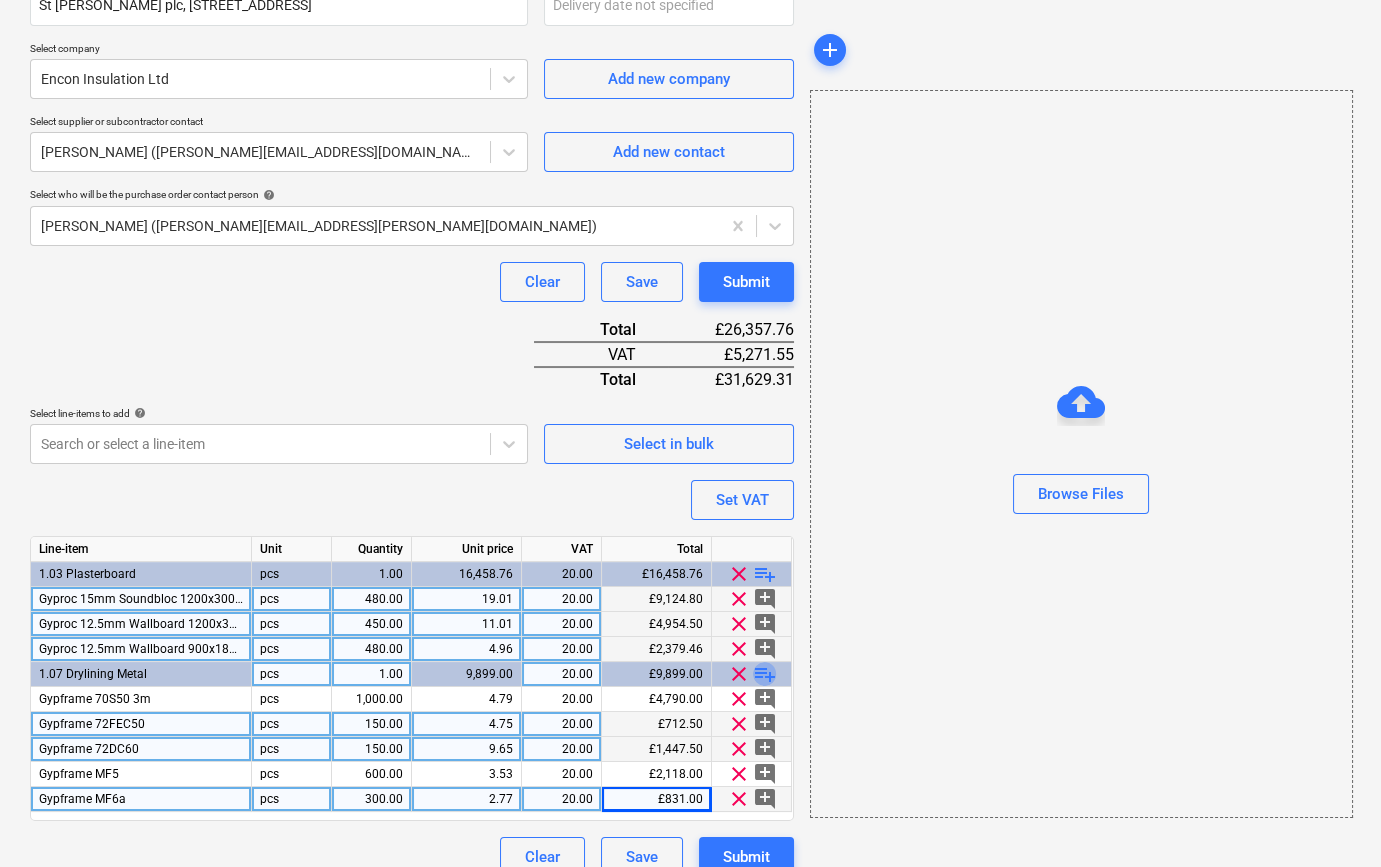 click on "playlist_add" at bounding box center [765, 674] 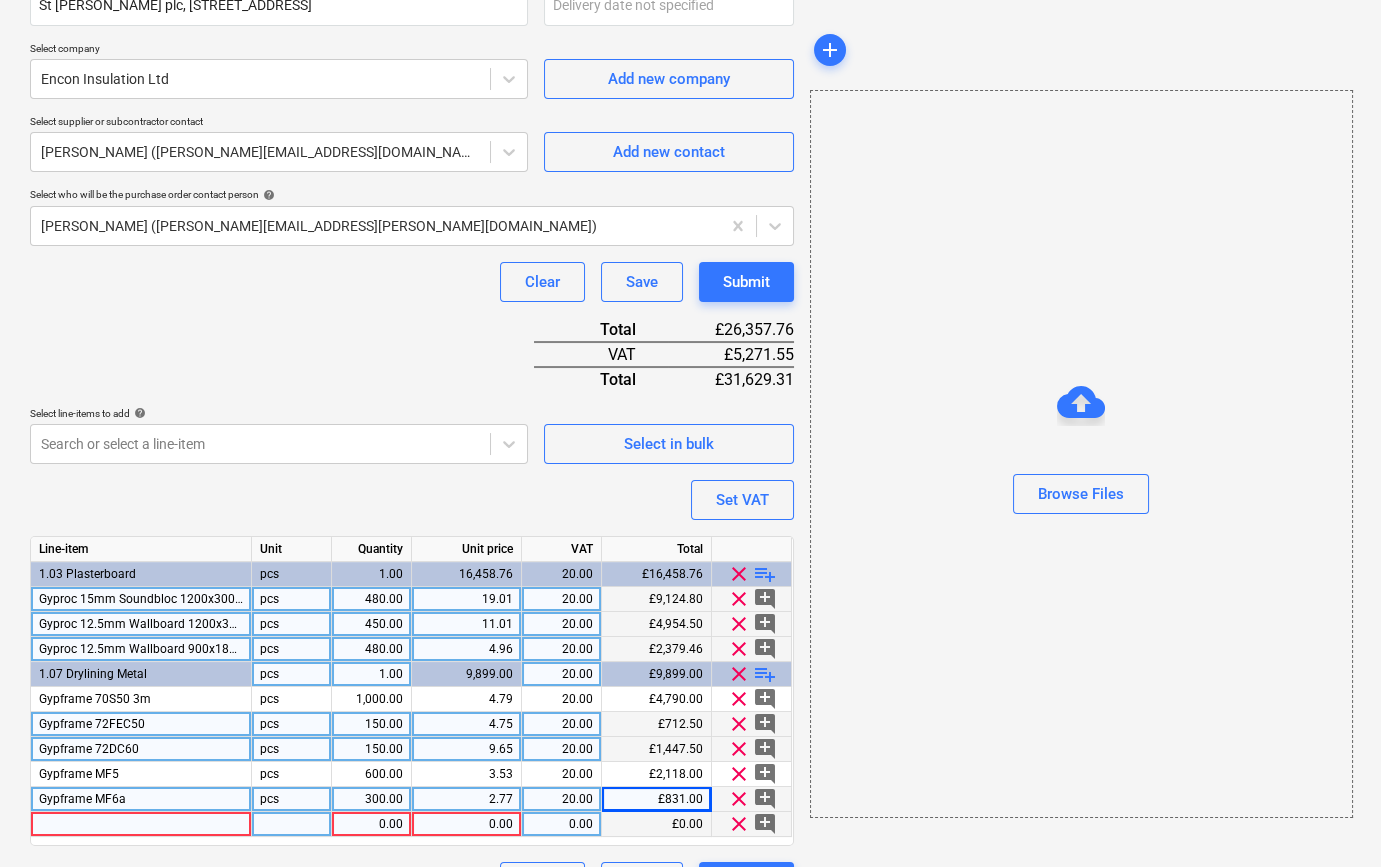 click at bounding box center [141, 824] 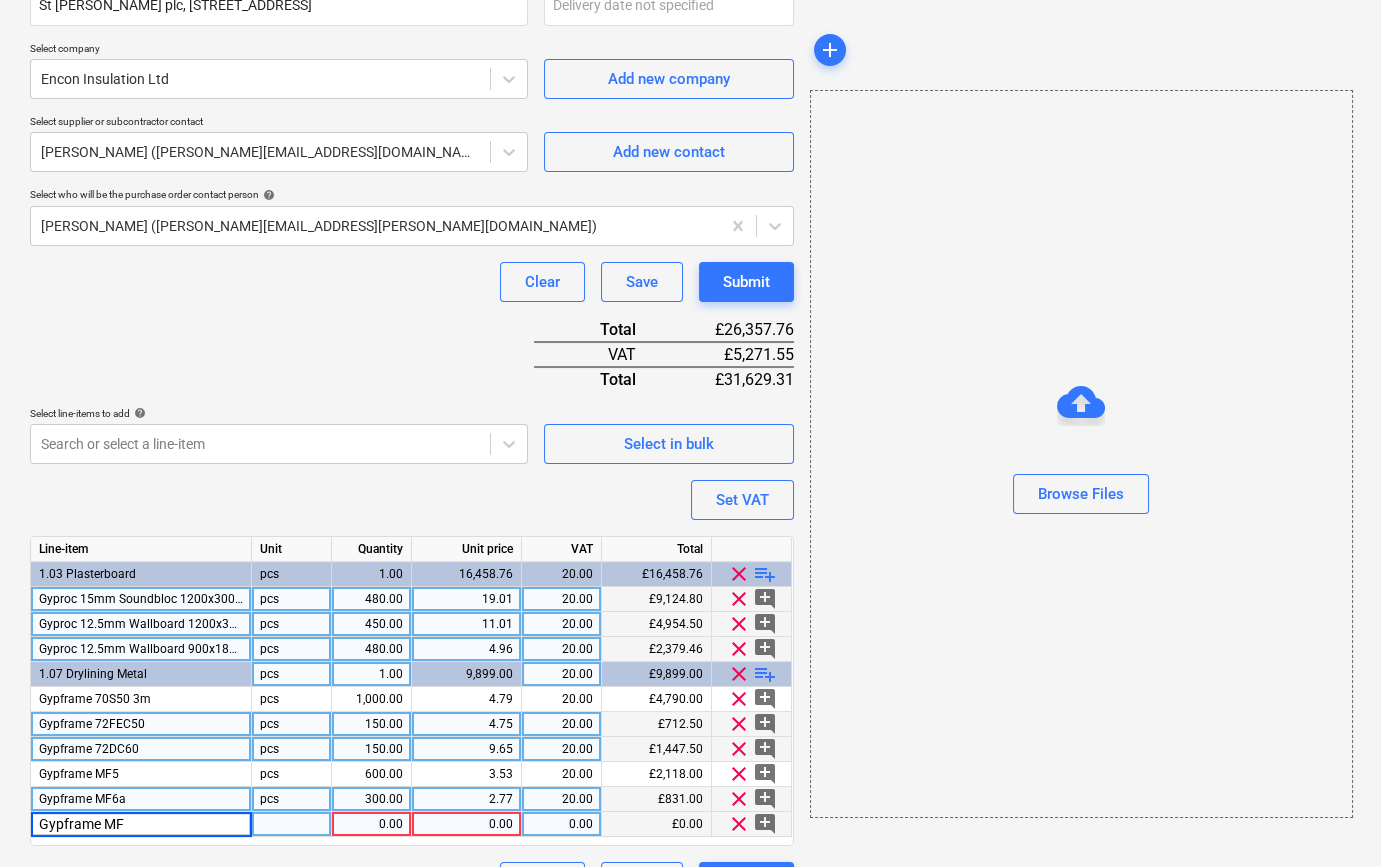 type on "Gypframe MF7" 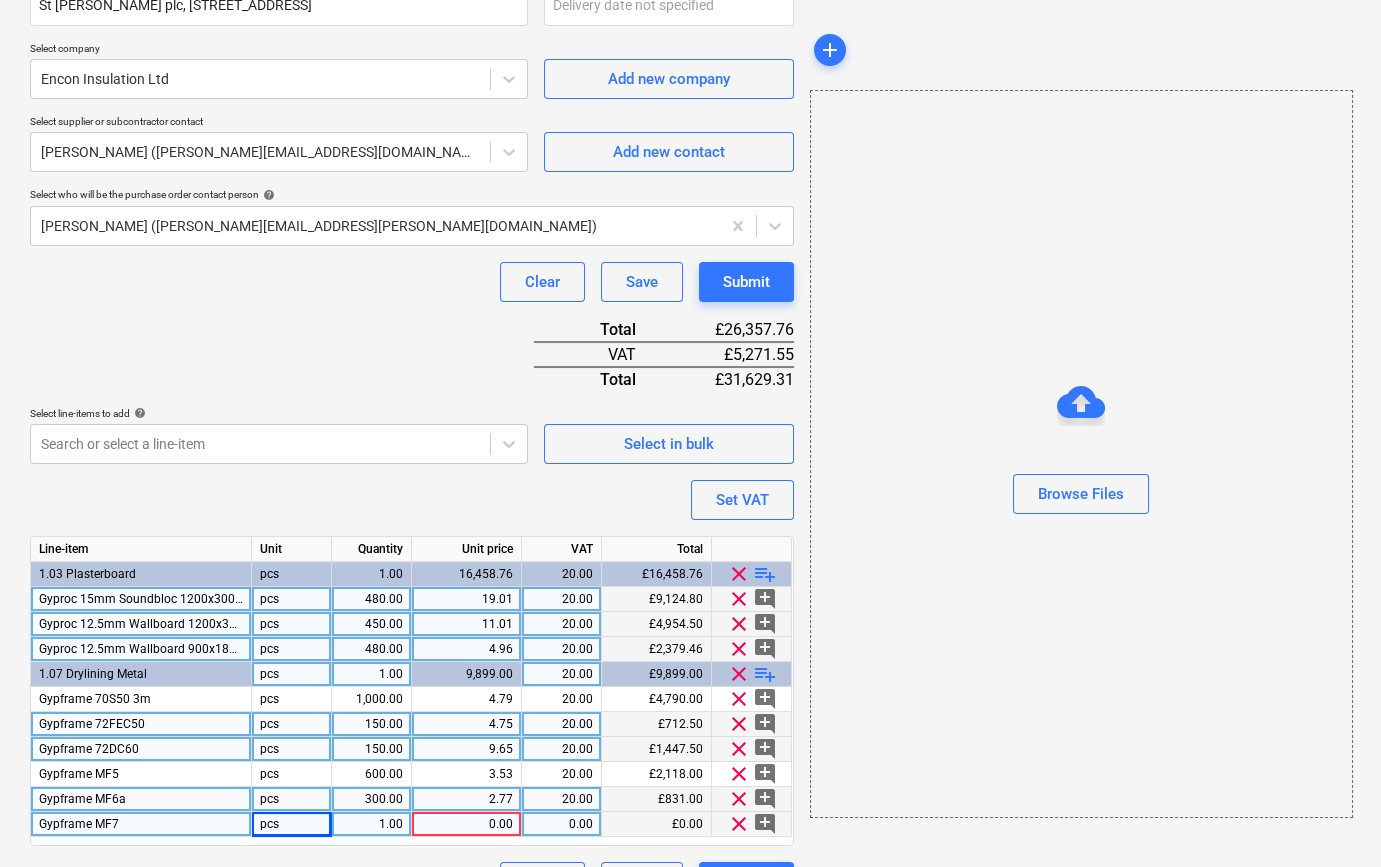 type on "x" 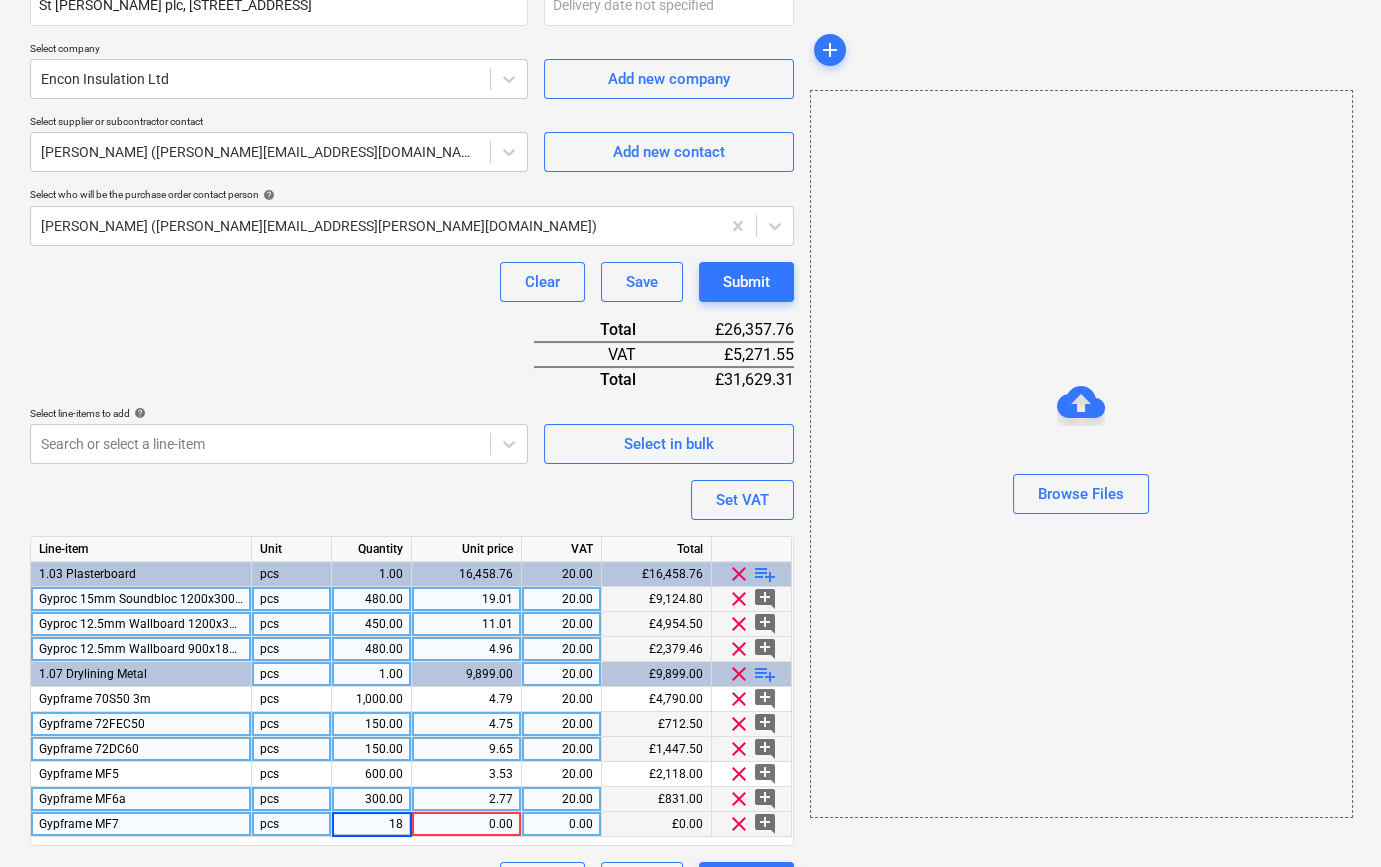 type on "180" 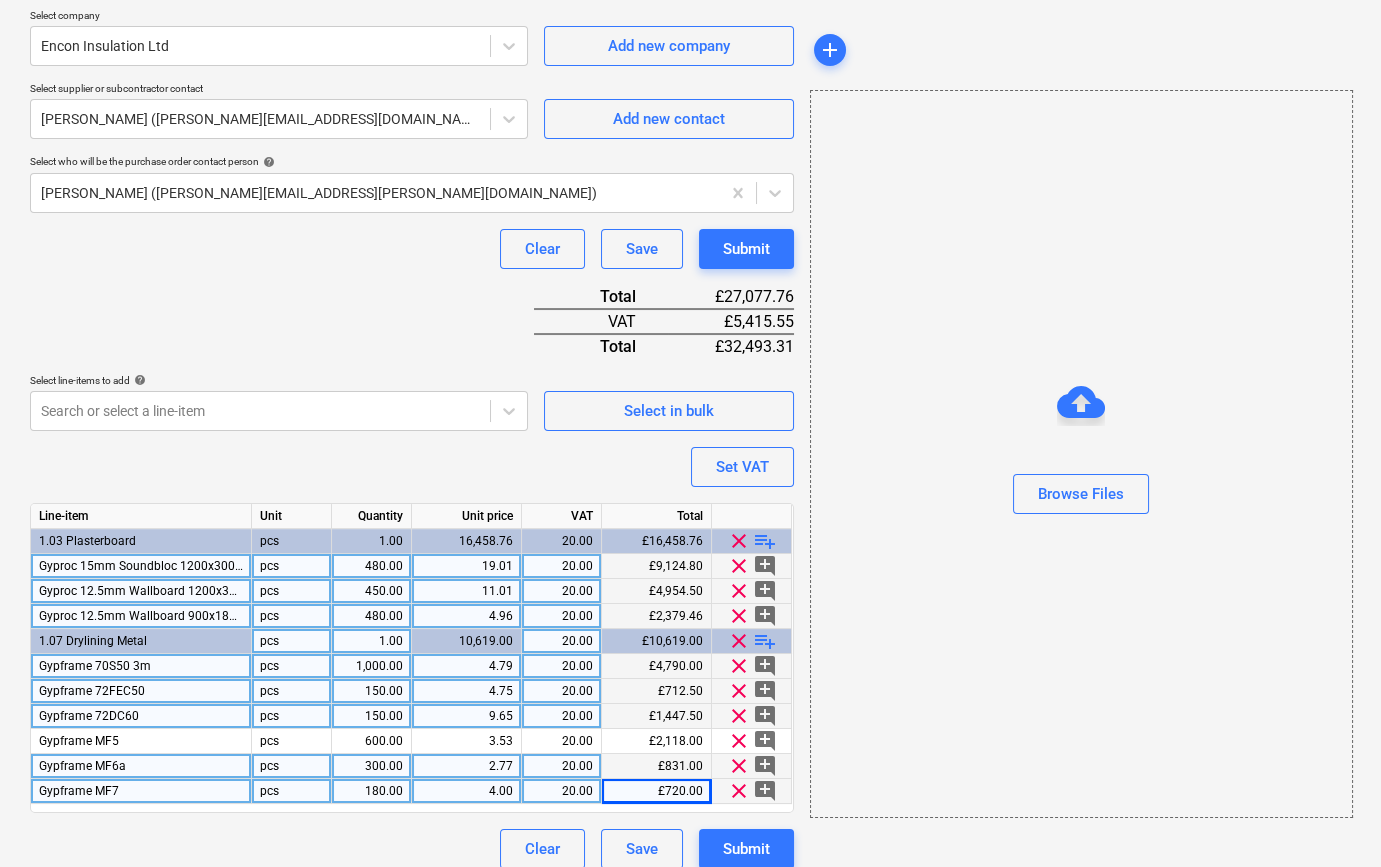 scroll, scrollTop: 455, scrollLeft: 0, axis: vertical 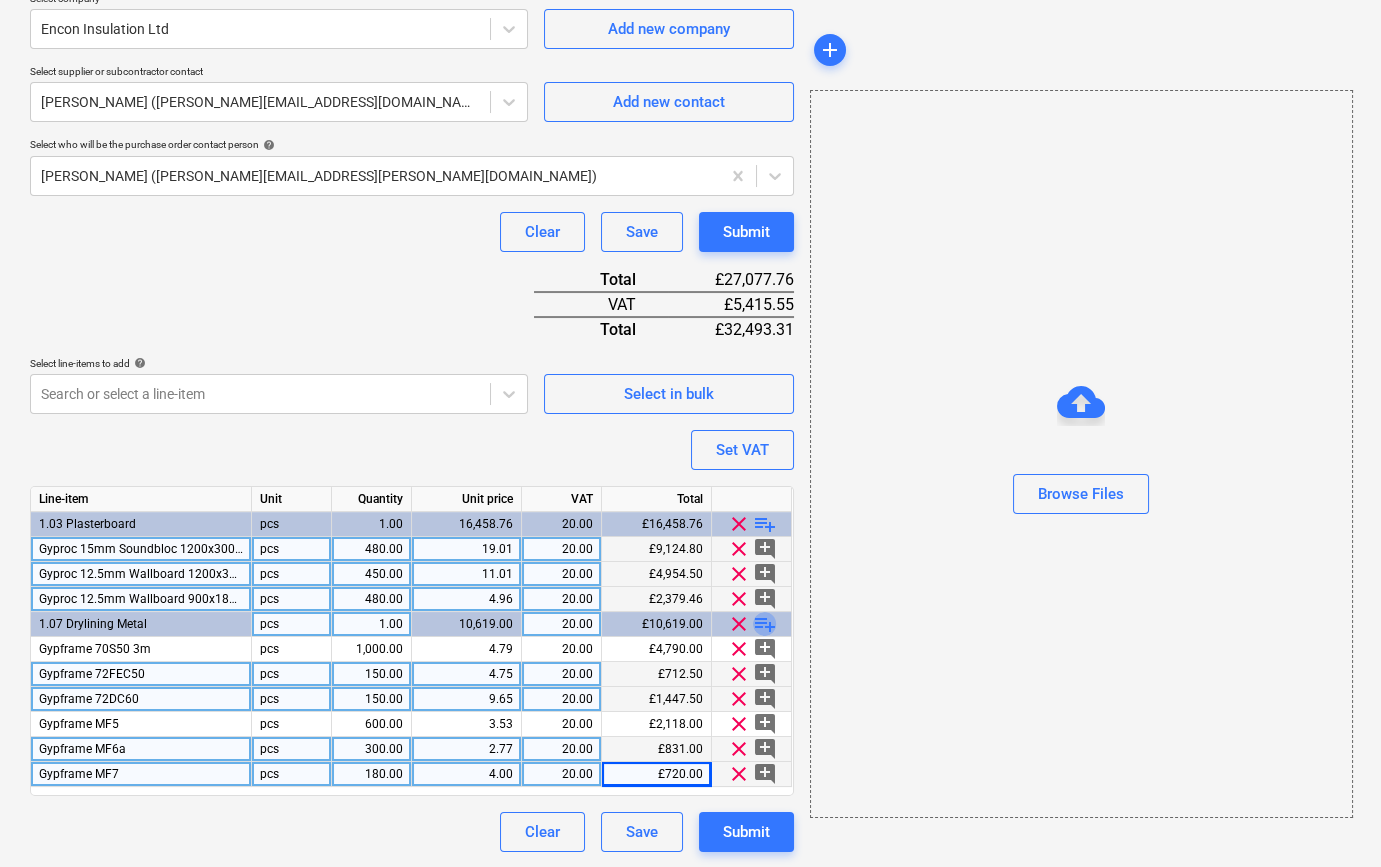 click on "playlist_add" at bounding box center (765, 624) 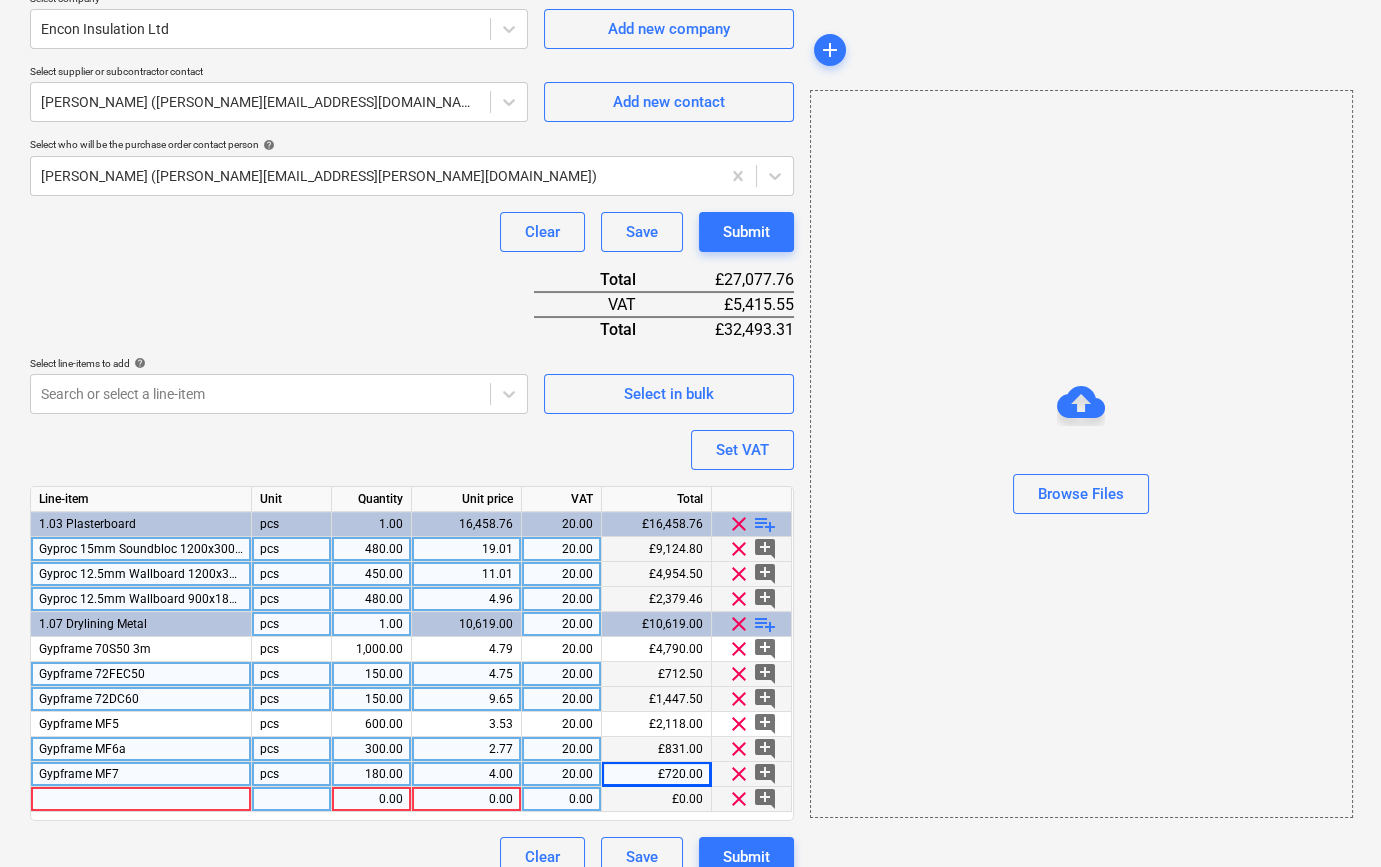 click at bounding box center (141, 799) 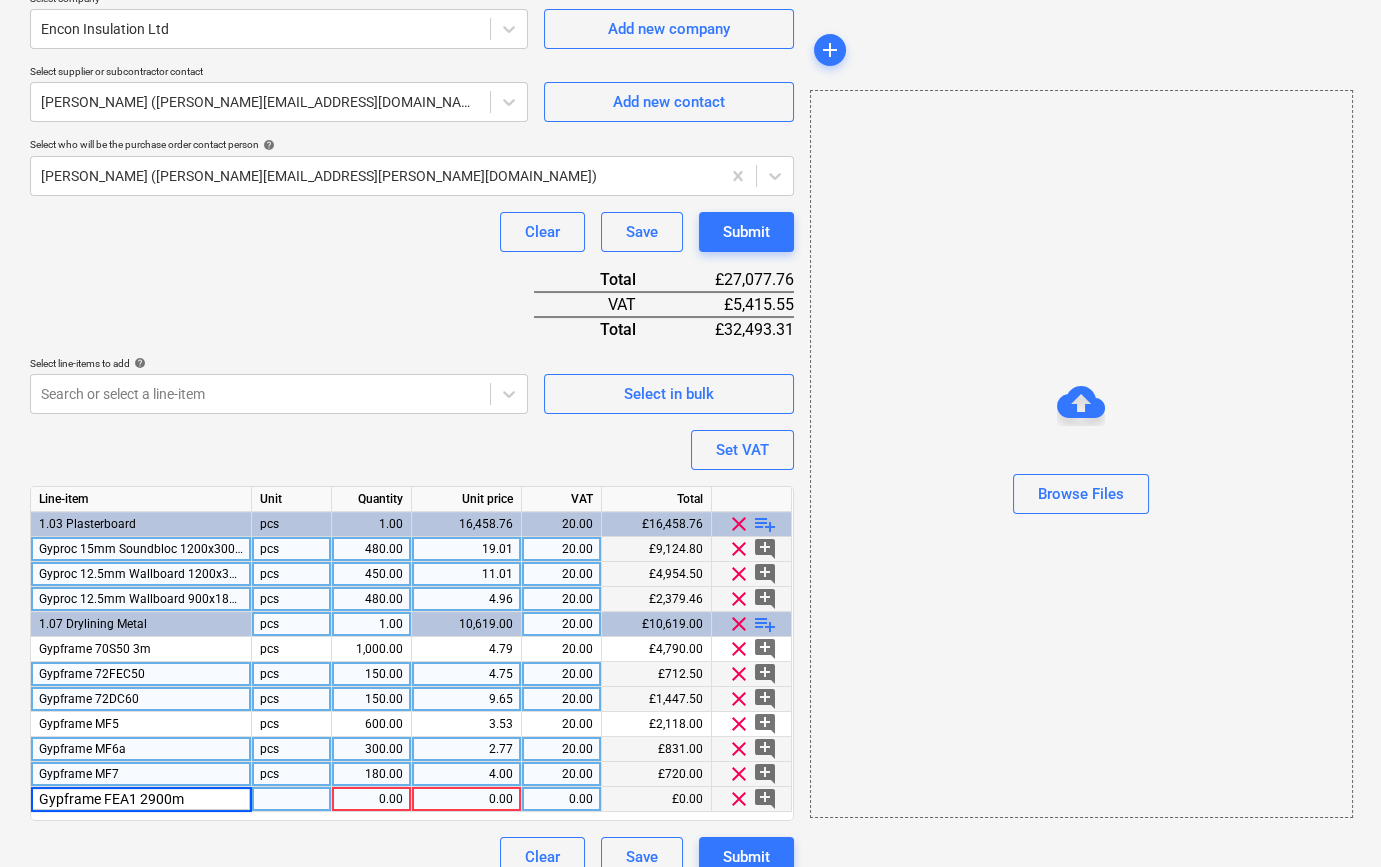 type on "Gypframe FEA1 2900mm" 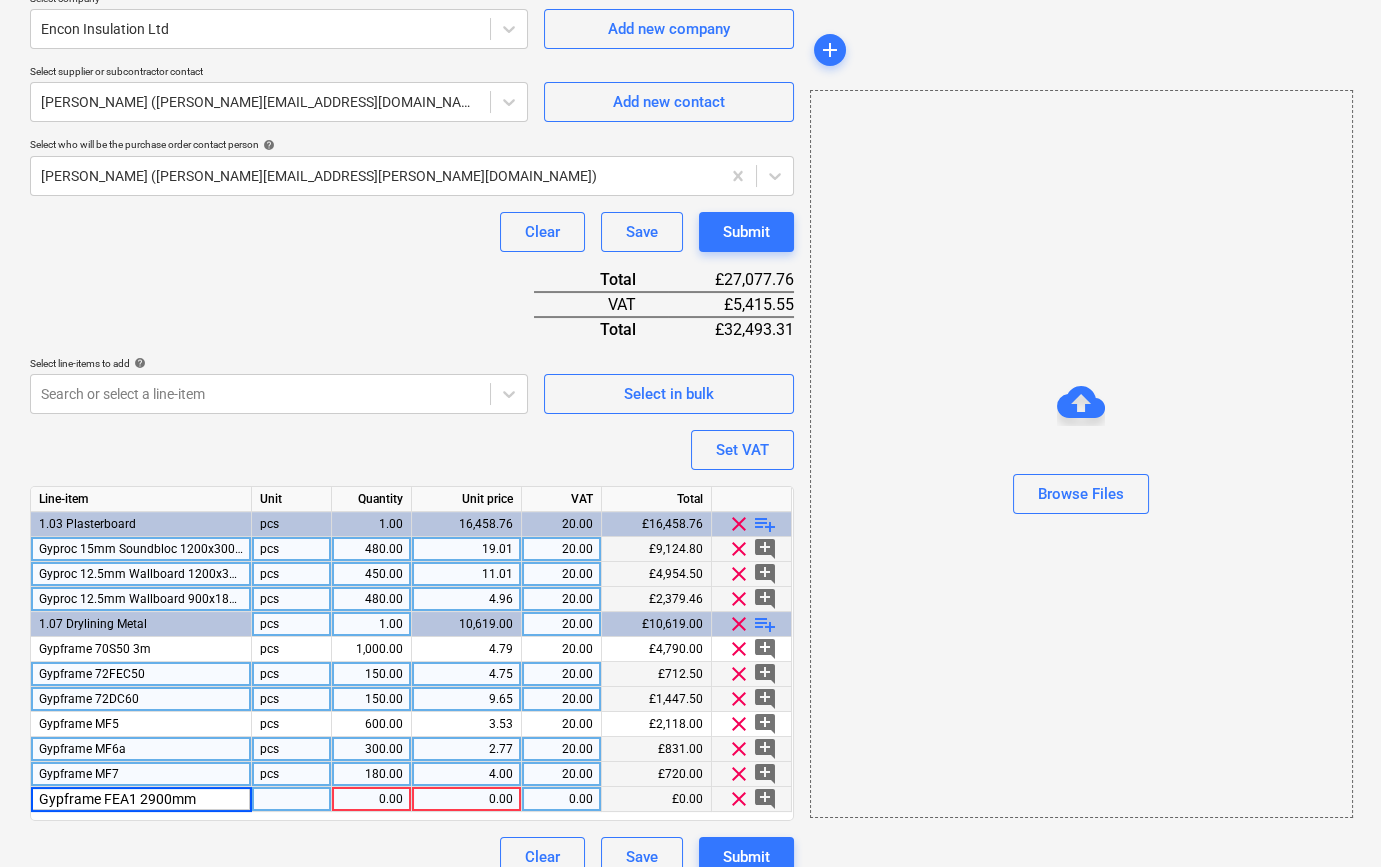 type on "x" 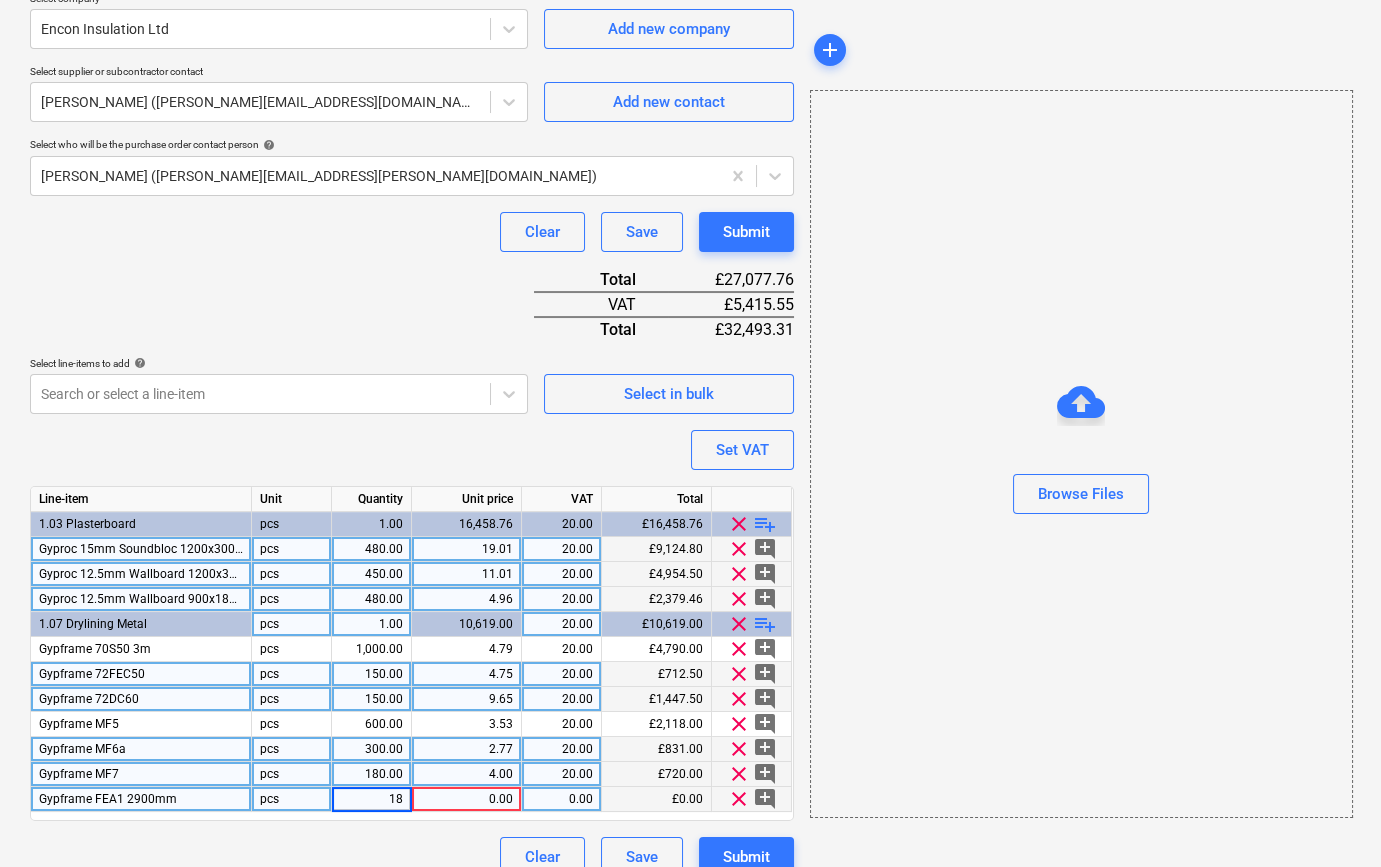 type on "180" 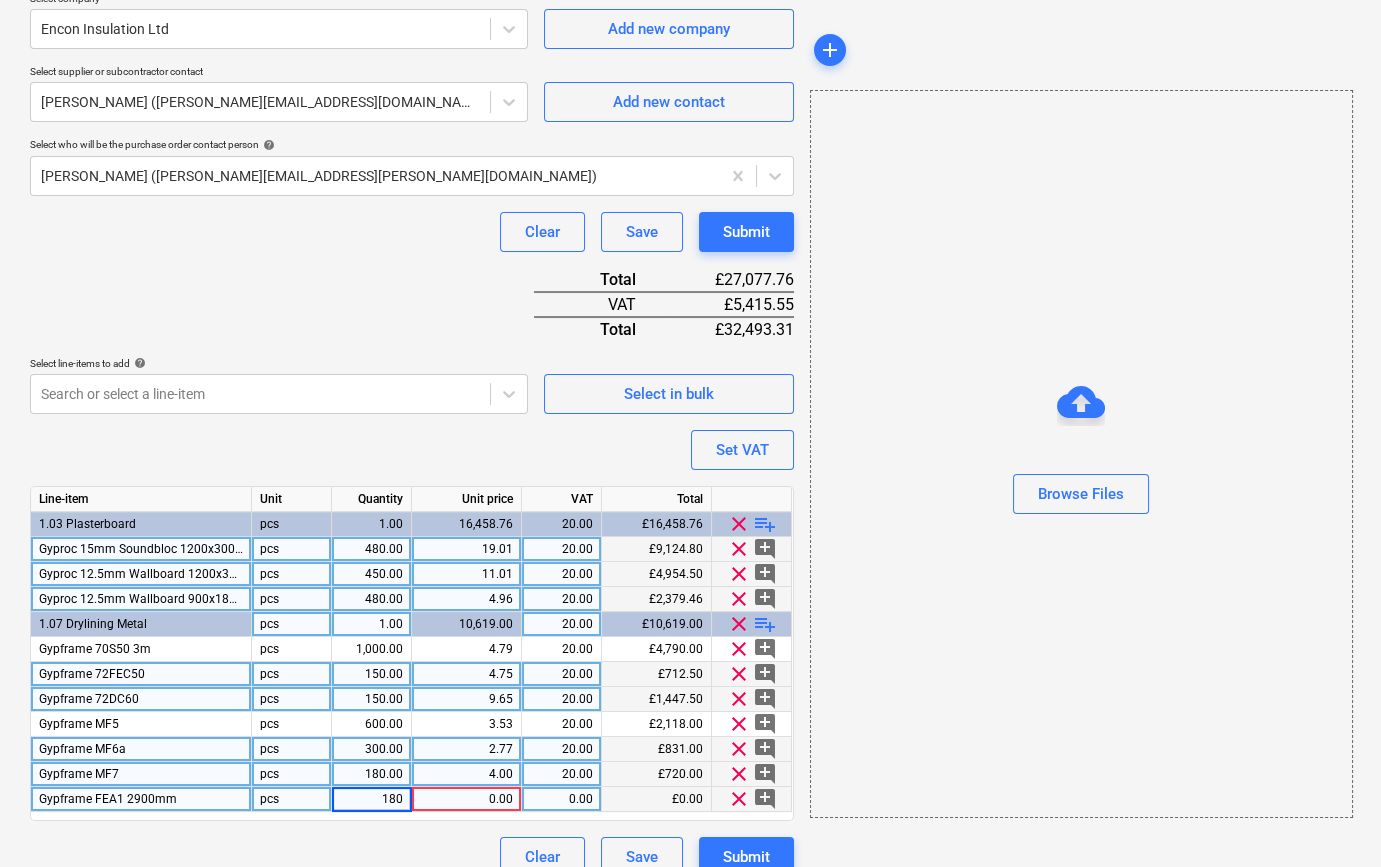 type on "x" 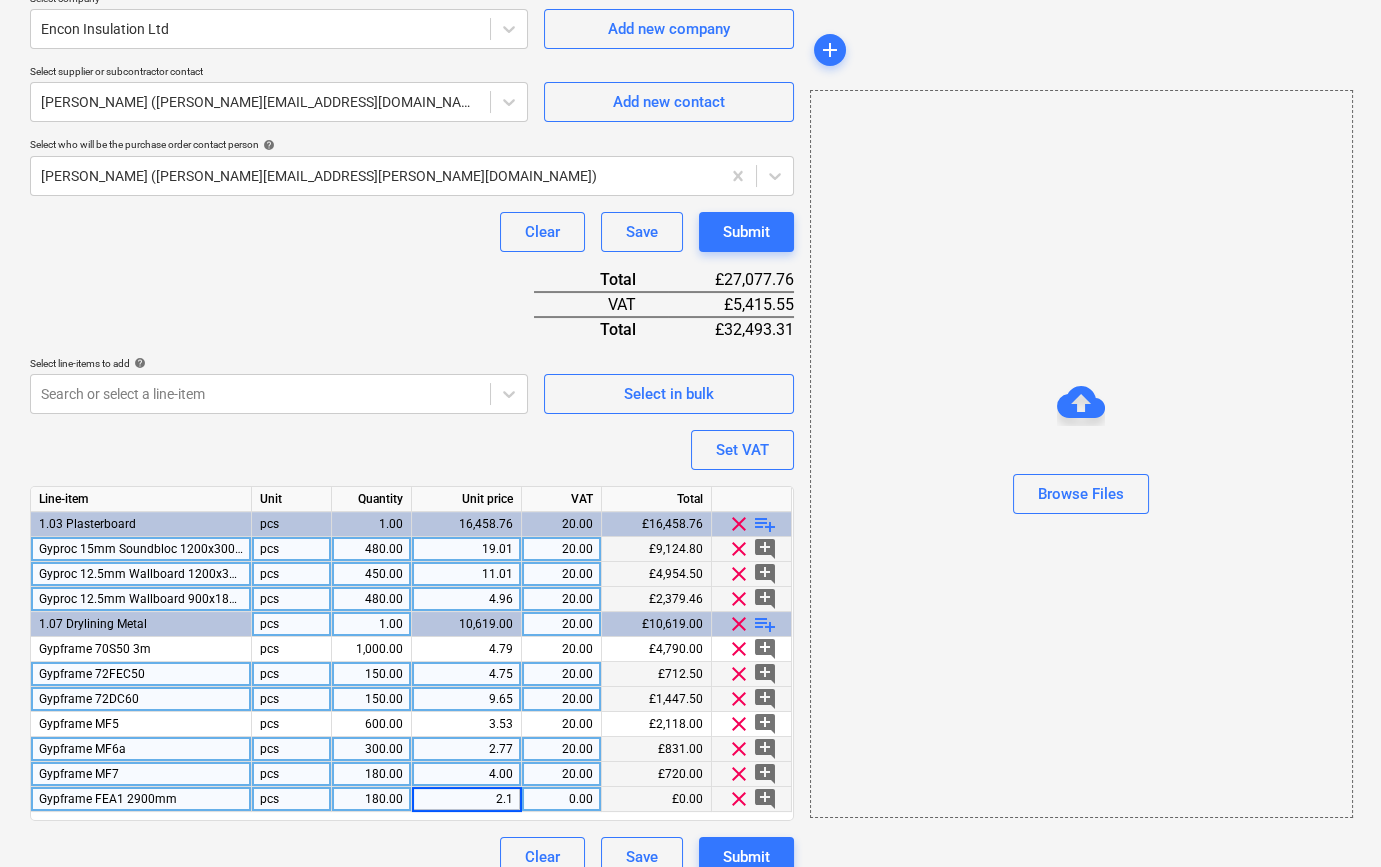 type on "2.12" 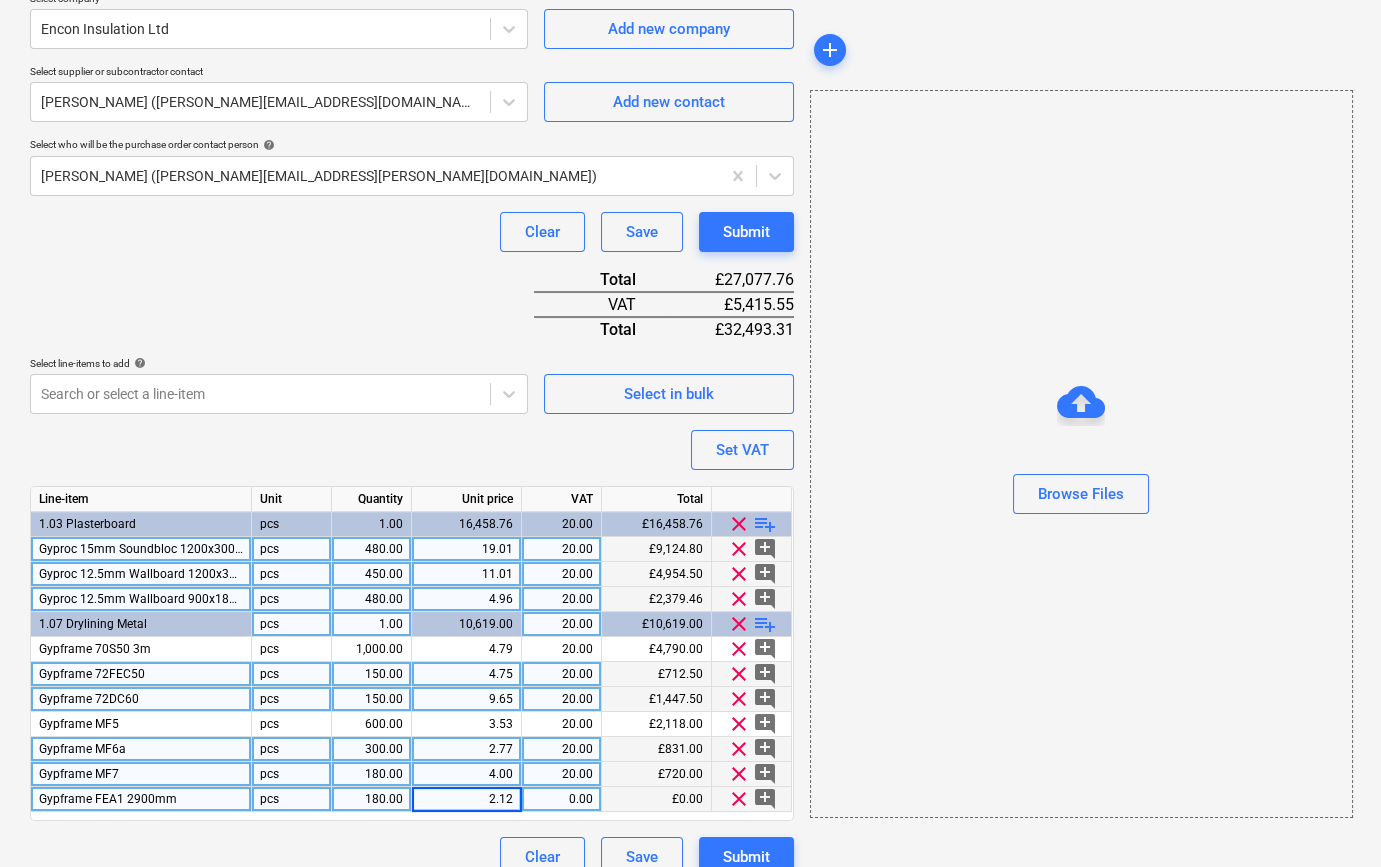 type on "x" 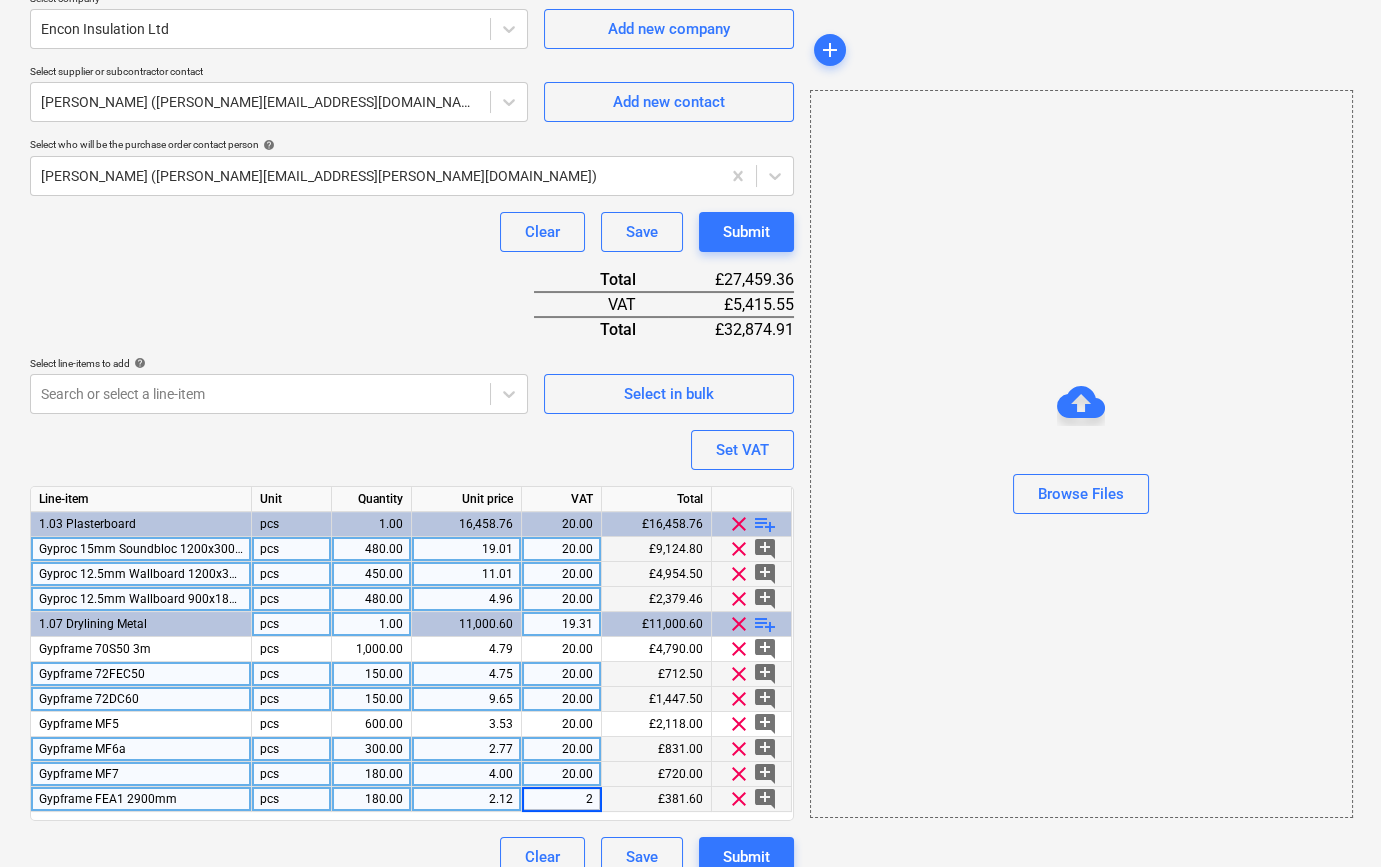type on "20" 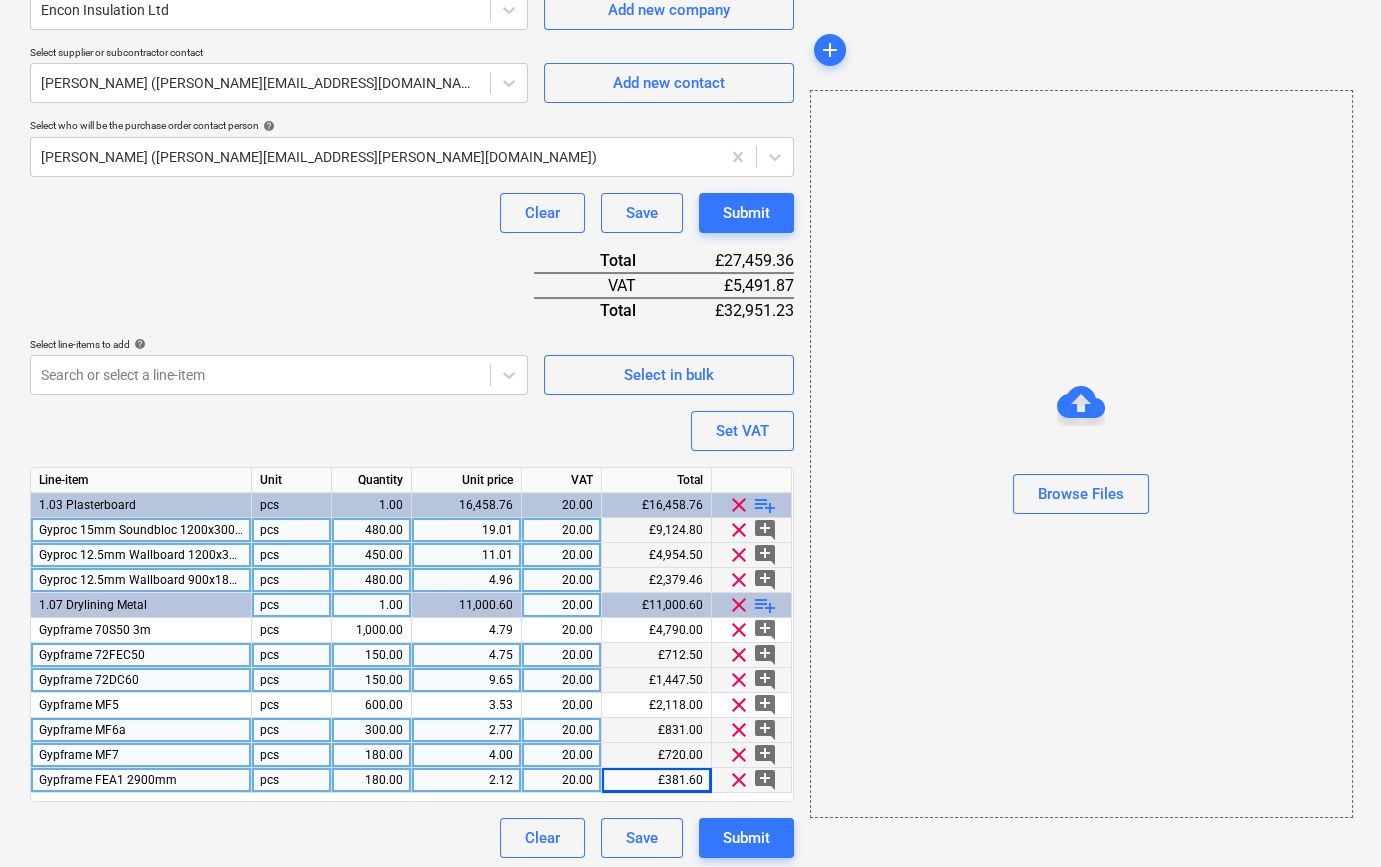scroll, scrollTop: 480, scrollLeft: 0, axis: vertical 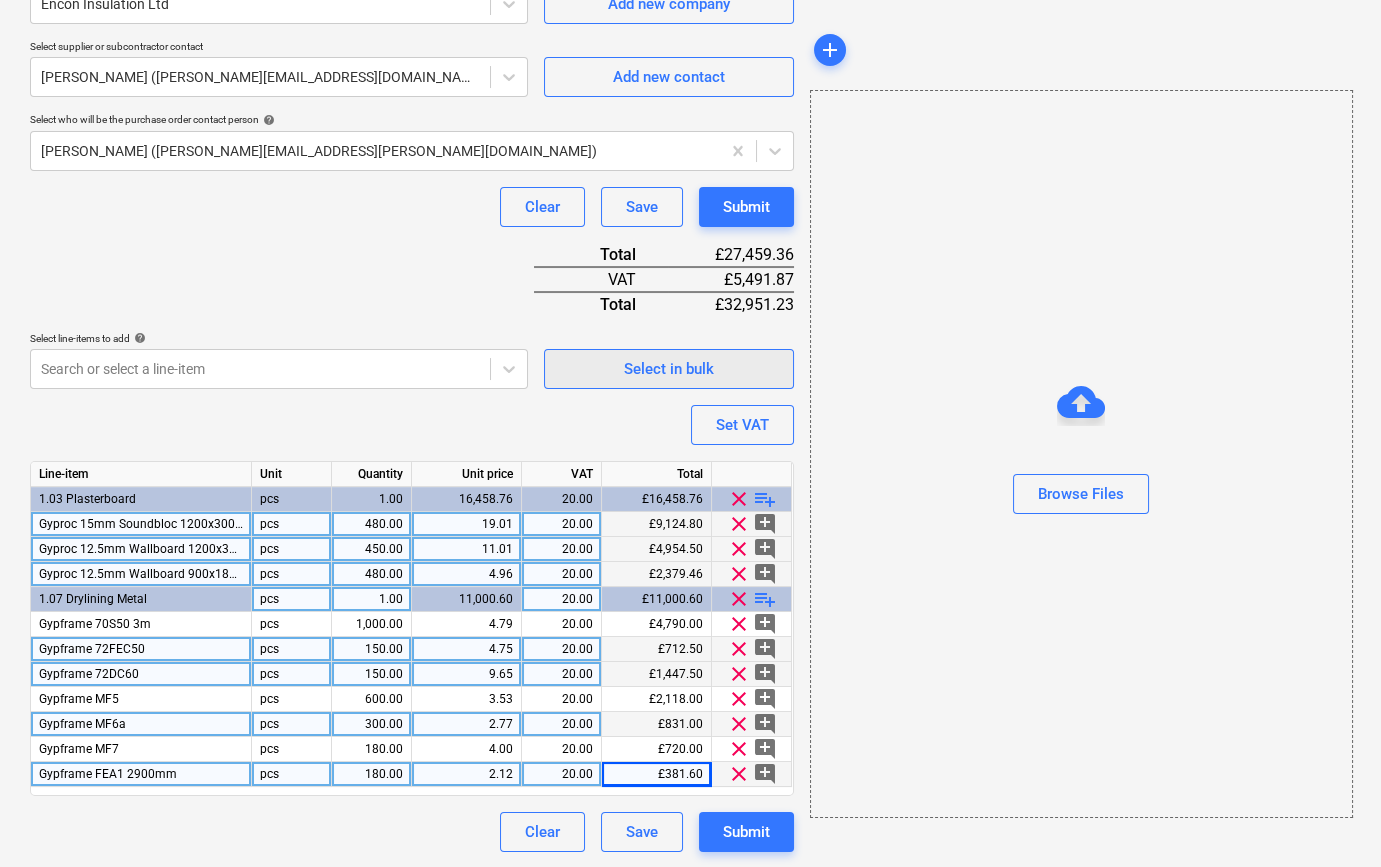 click on "Select in bulk" at bounding box center (669, 369) 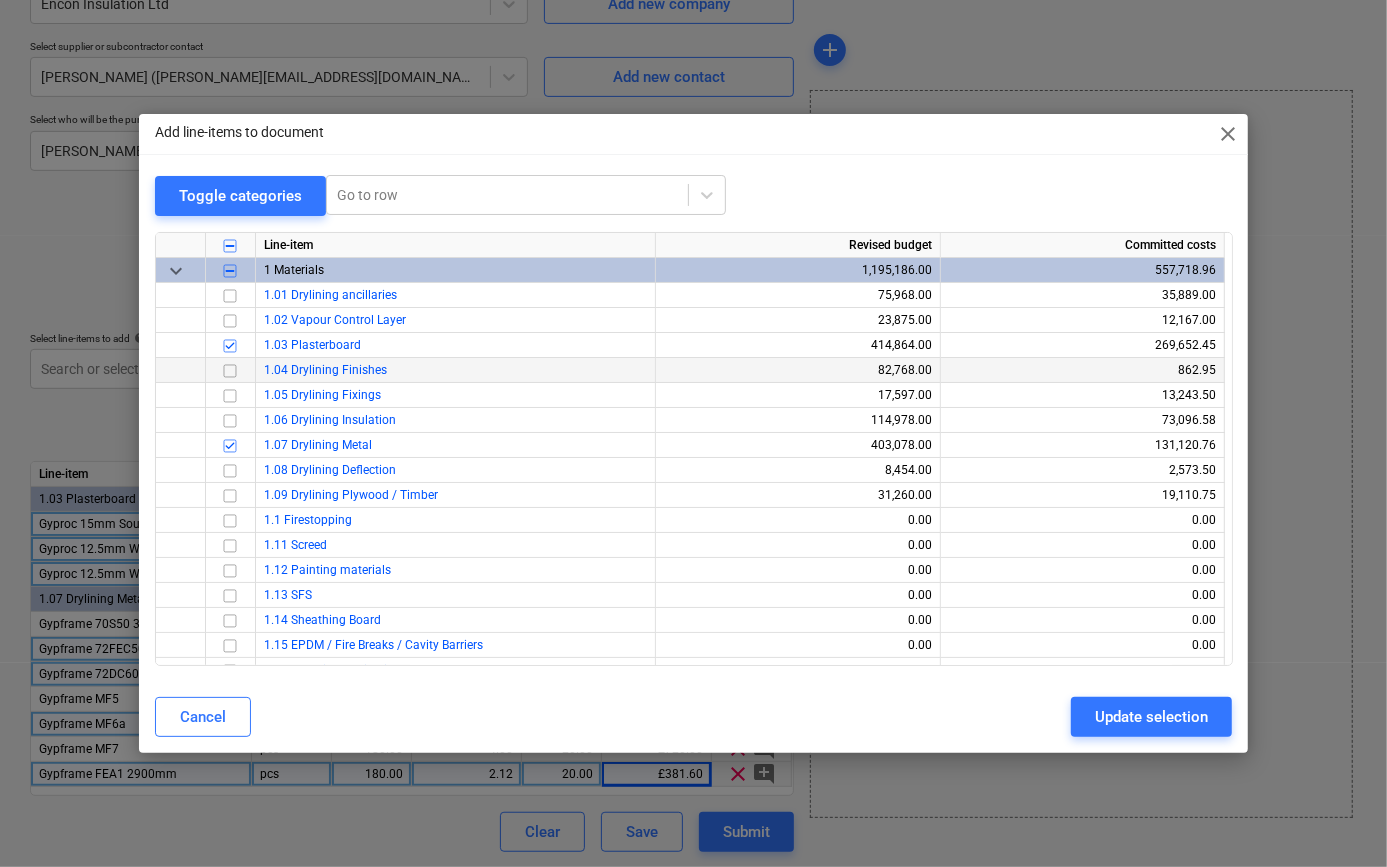 click at bounding box center (230, 370) 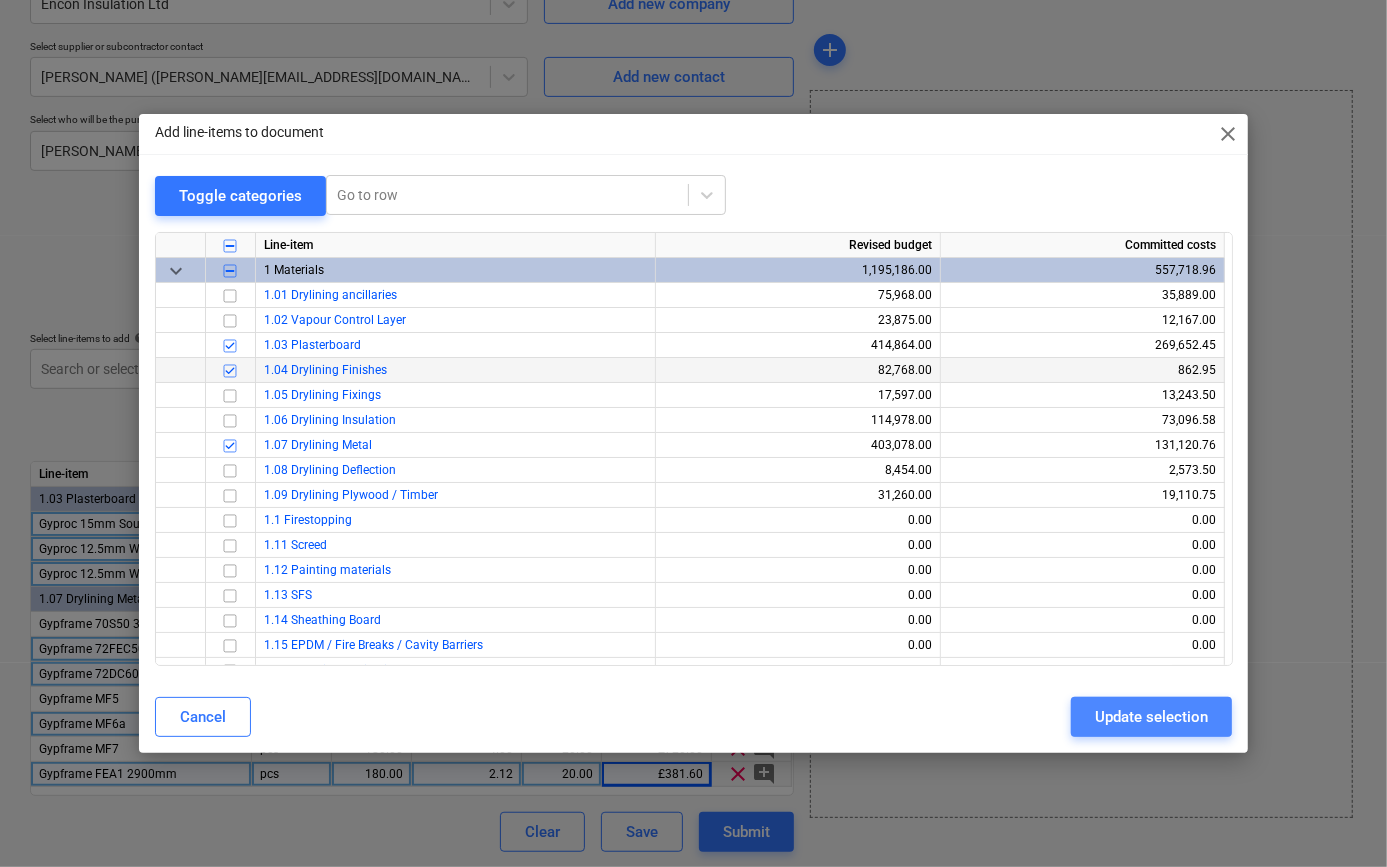 click on "Update selection" at bounding box center [1151, 717] 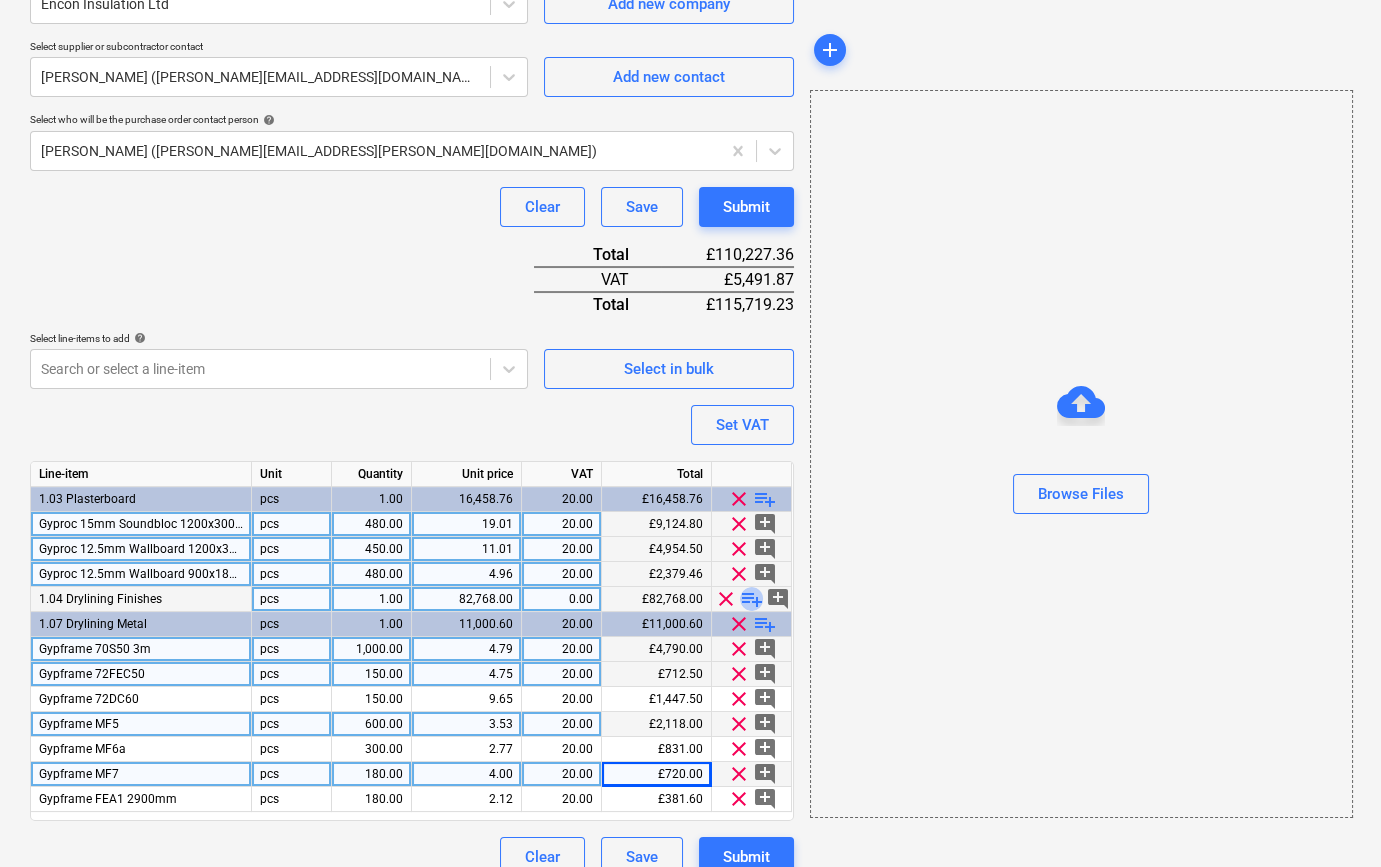 click on "playlist_add" at bounding box center (752, 599) 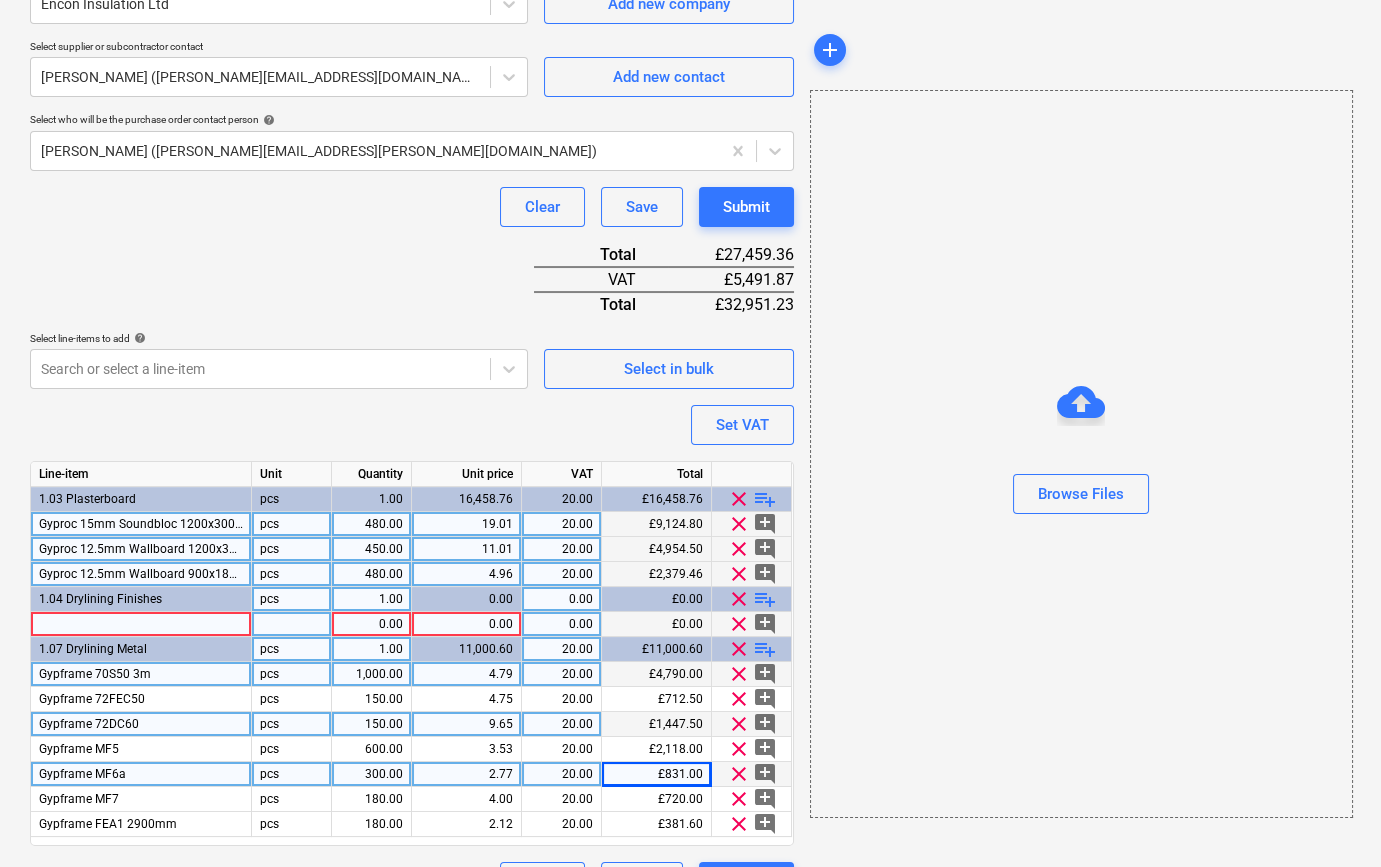 click at bounding box center (141, 624) 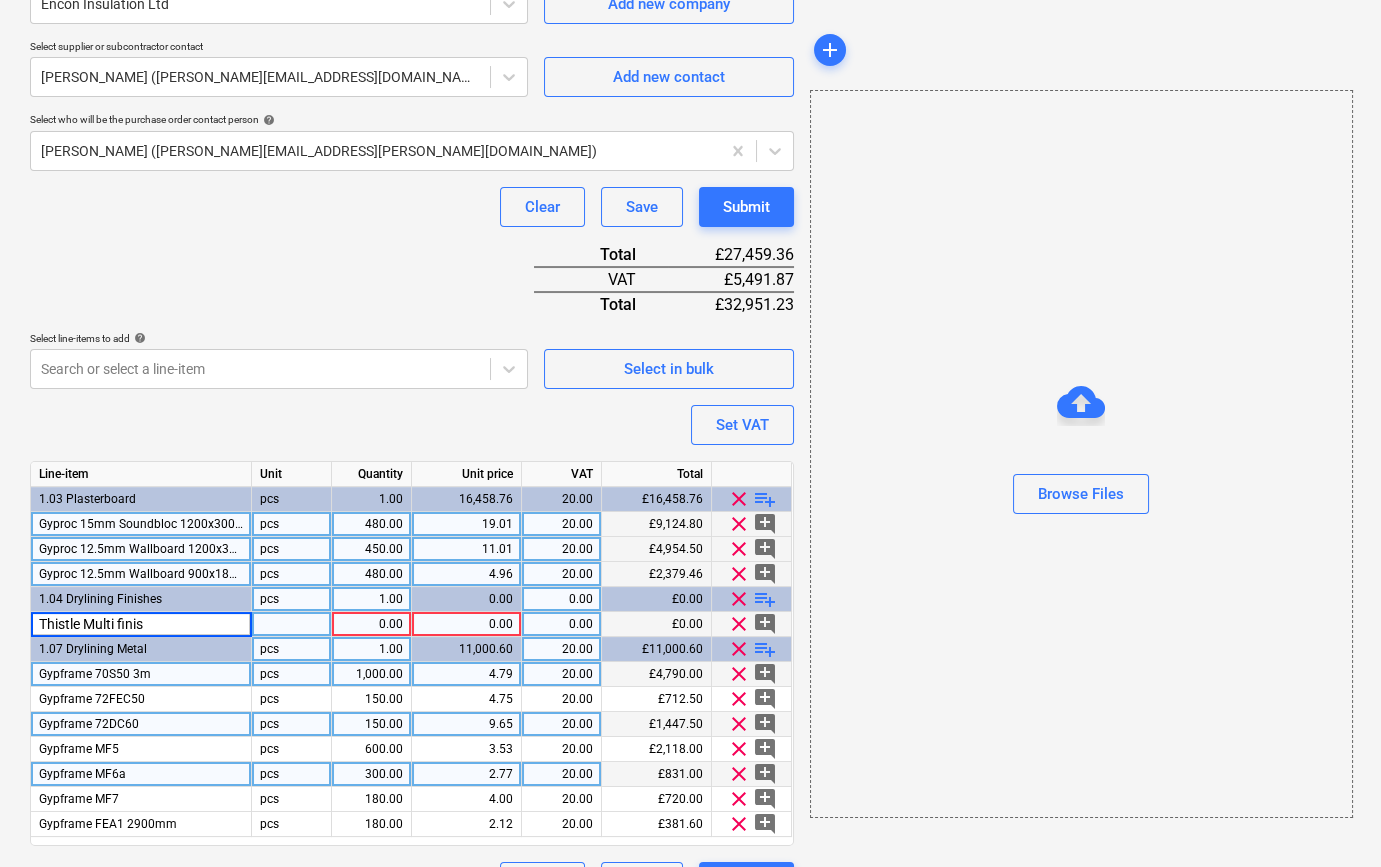 type on "Thistle Multi finish" 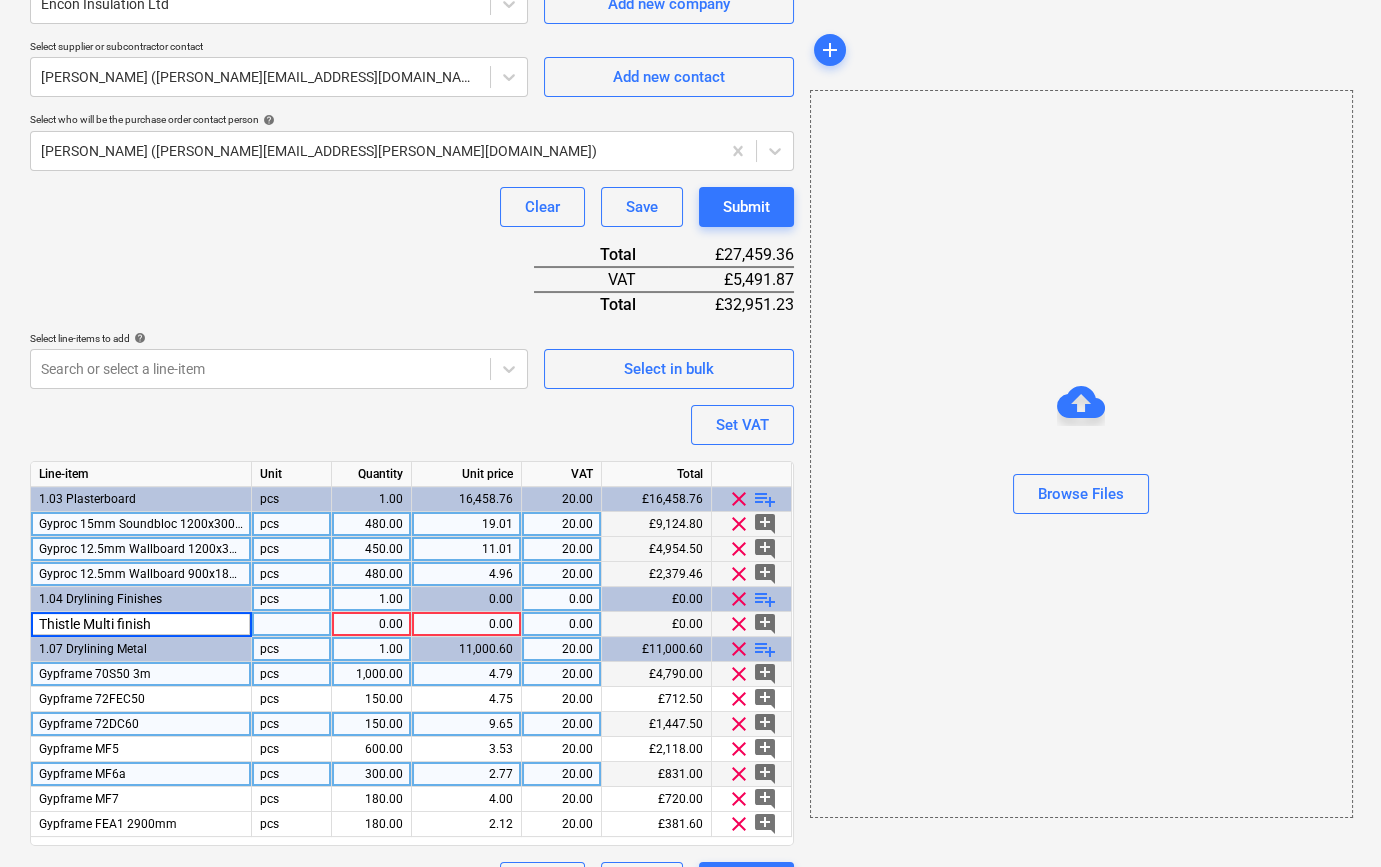 type on "x" 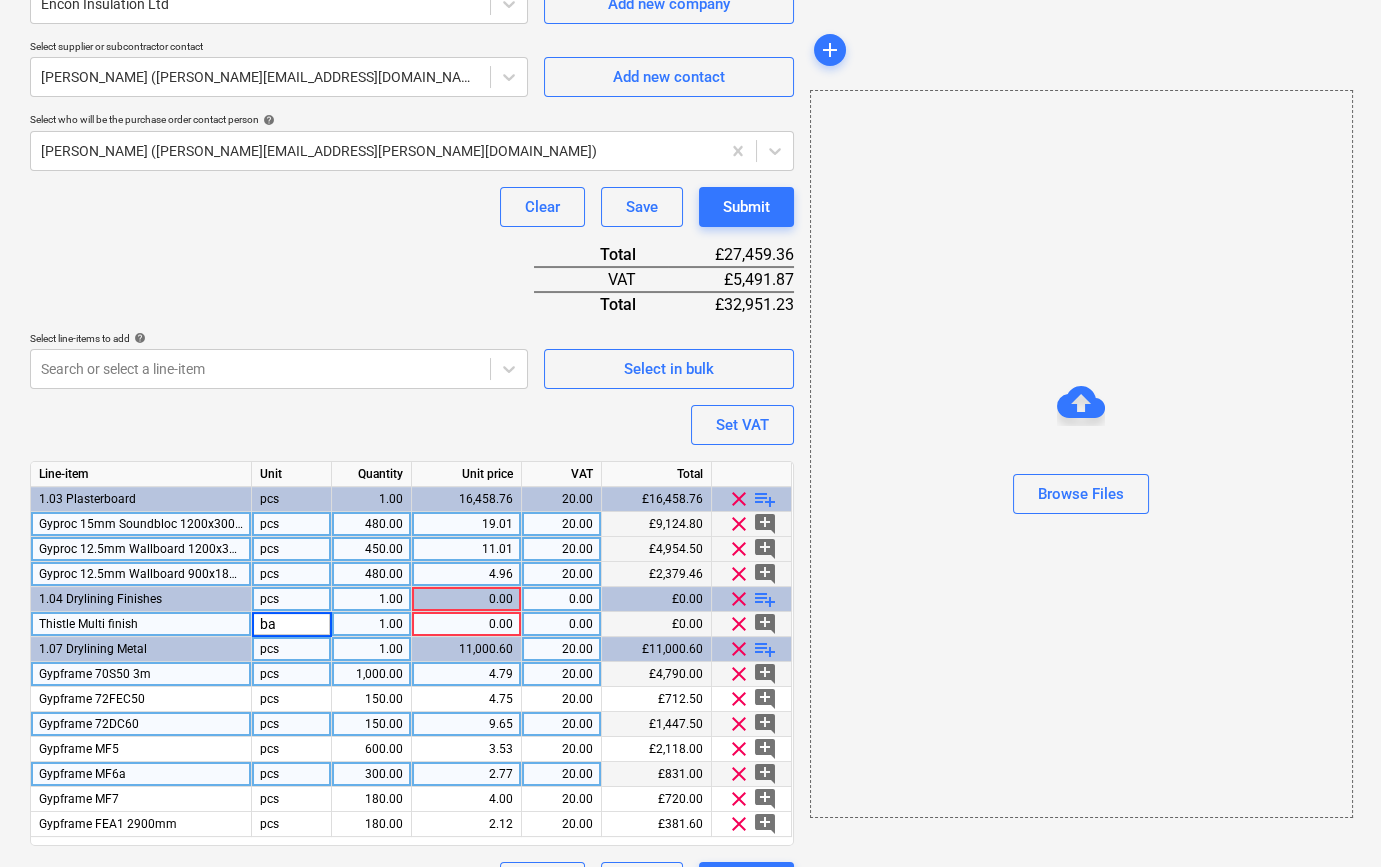 type on "bag" 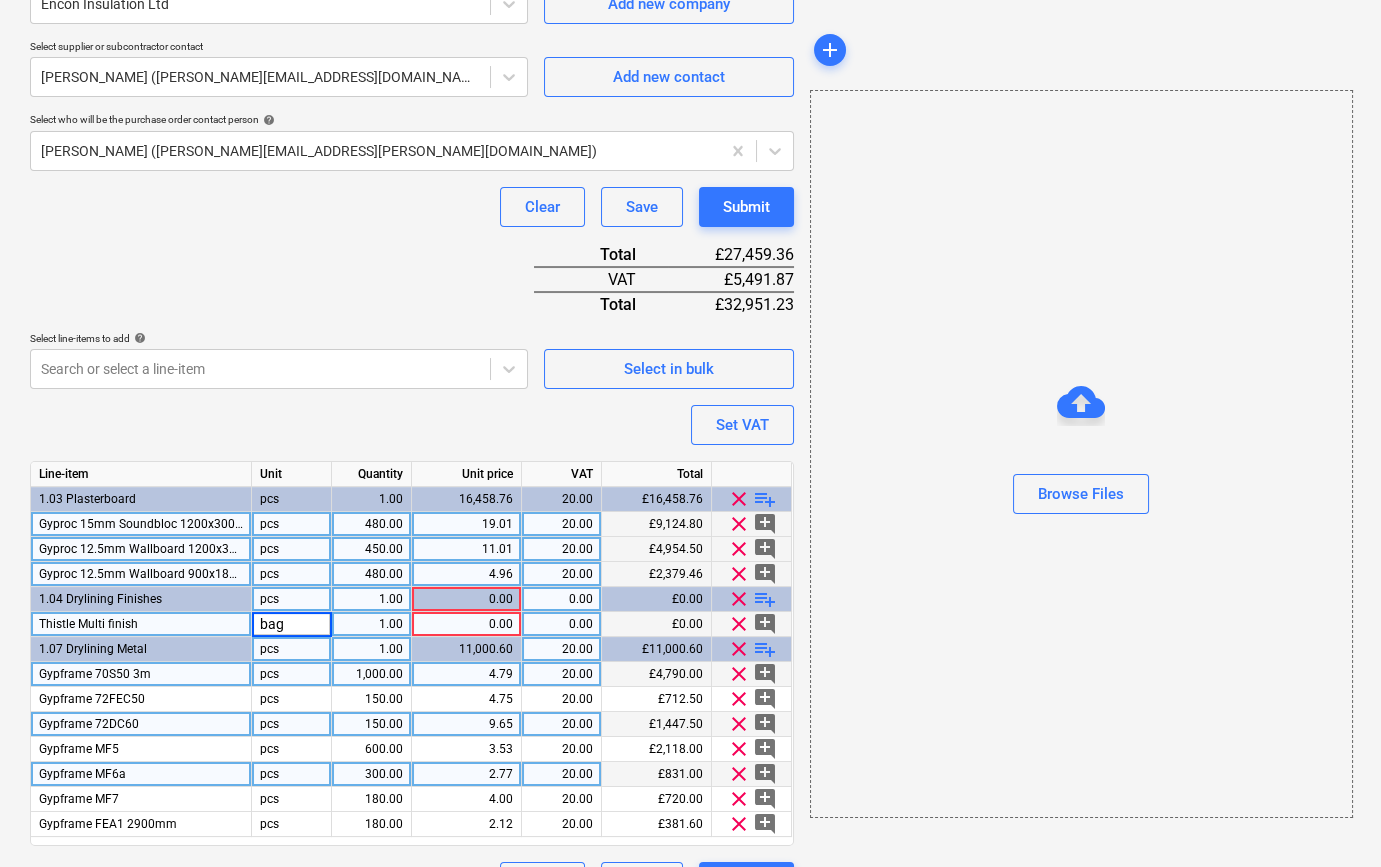 type on "x" 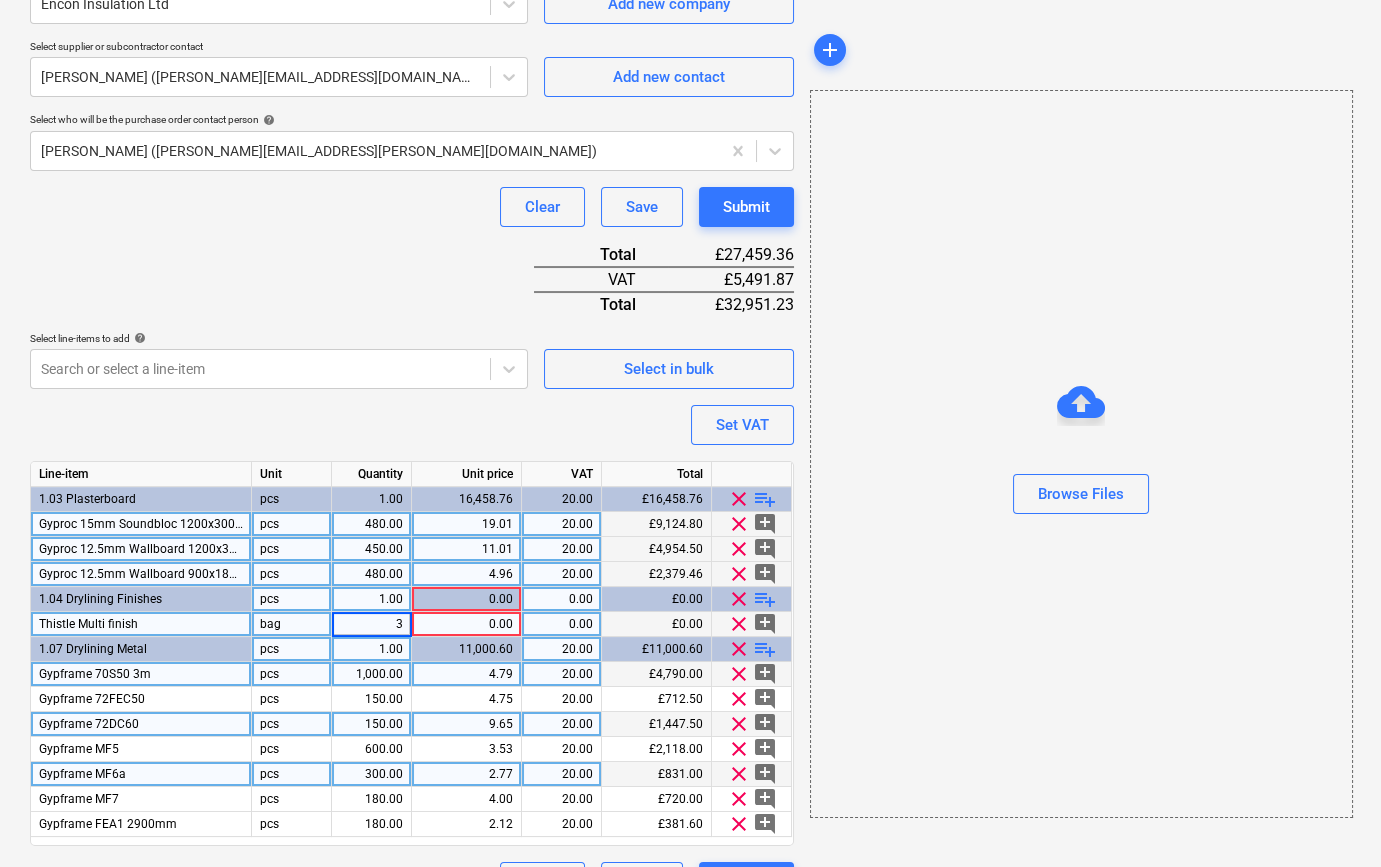 type on "30" 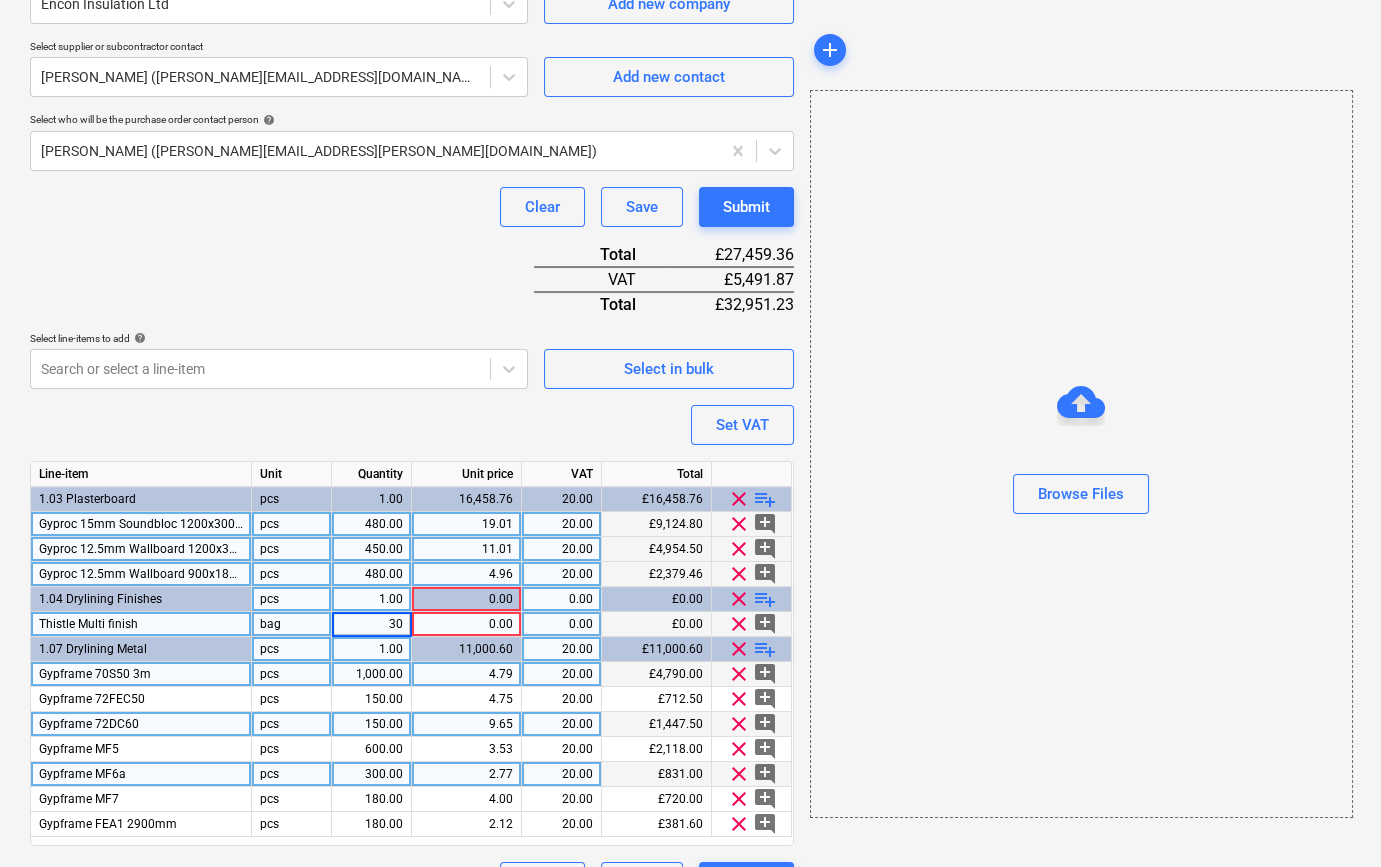 type on "x" 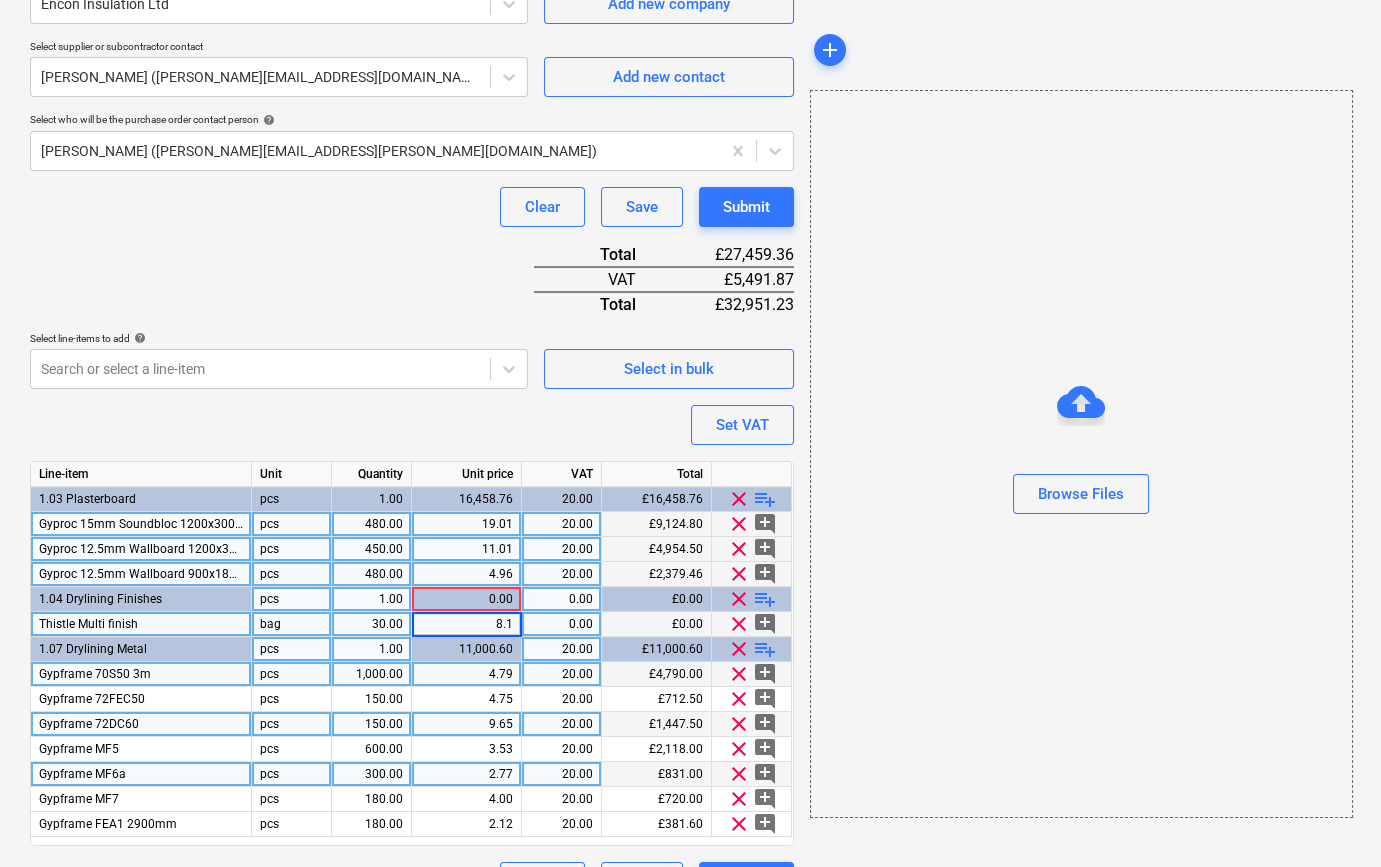 type on "8.16" 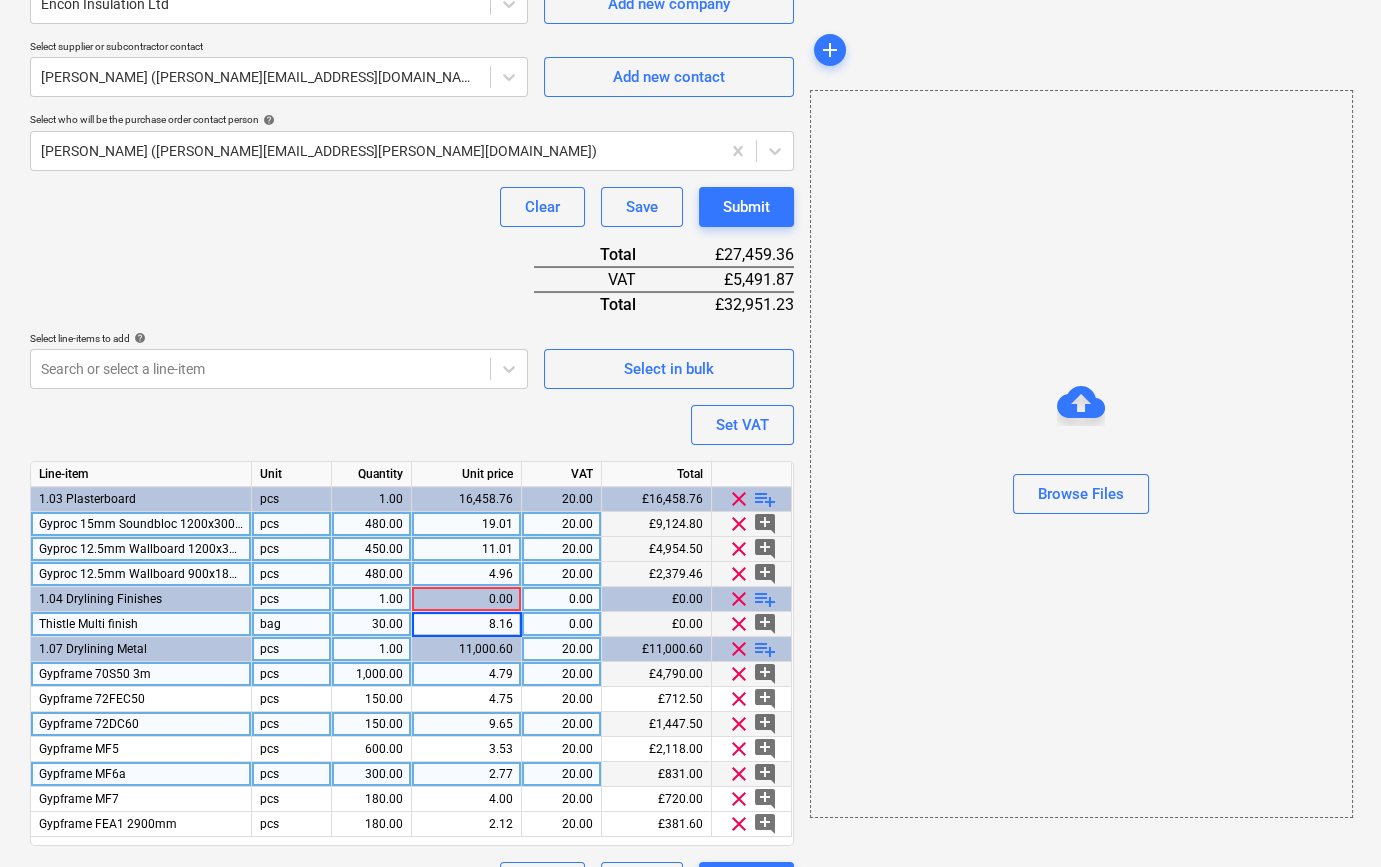 type on "x" 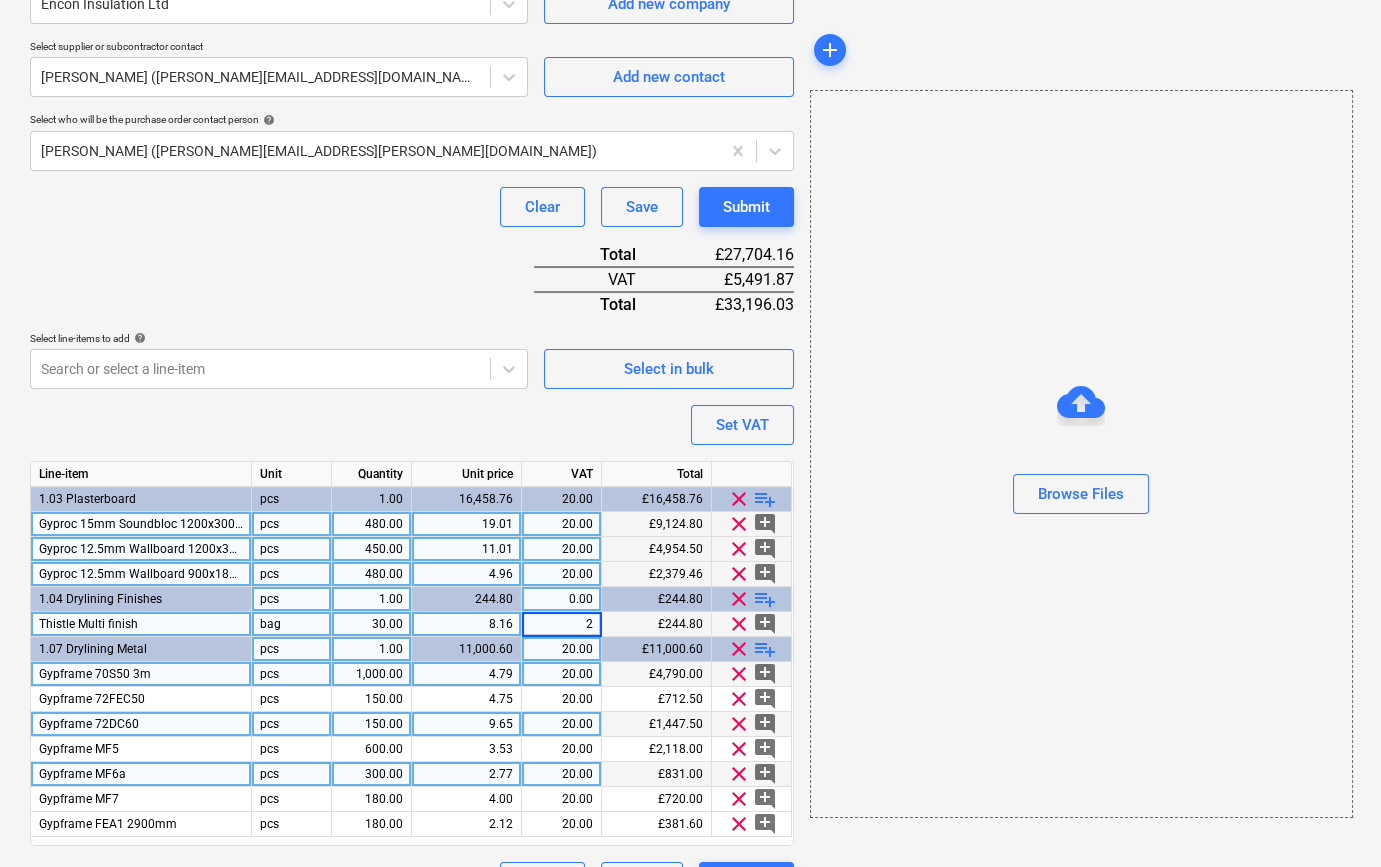 type on "20" 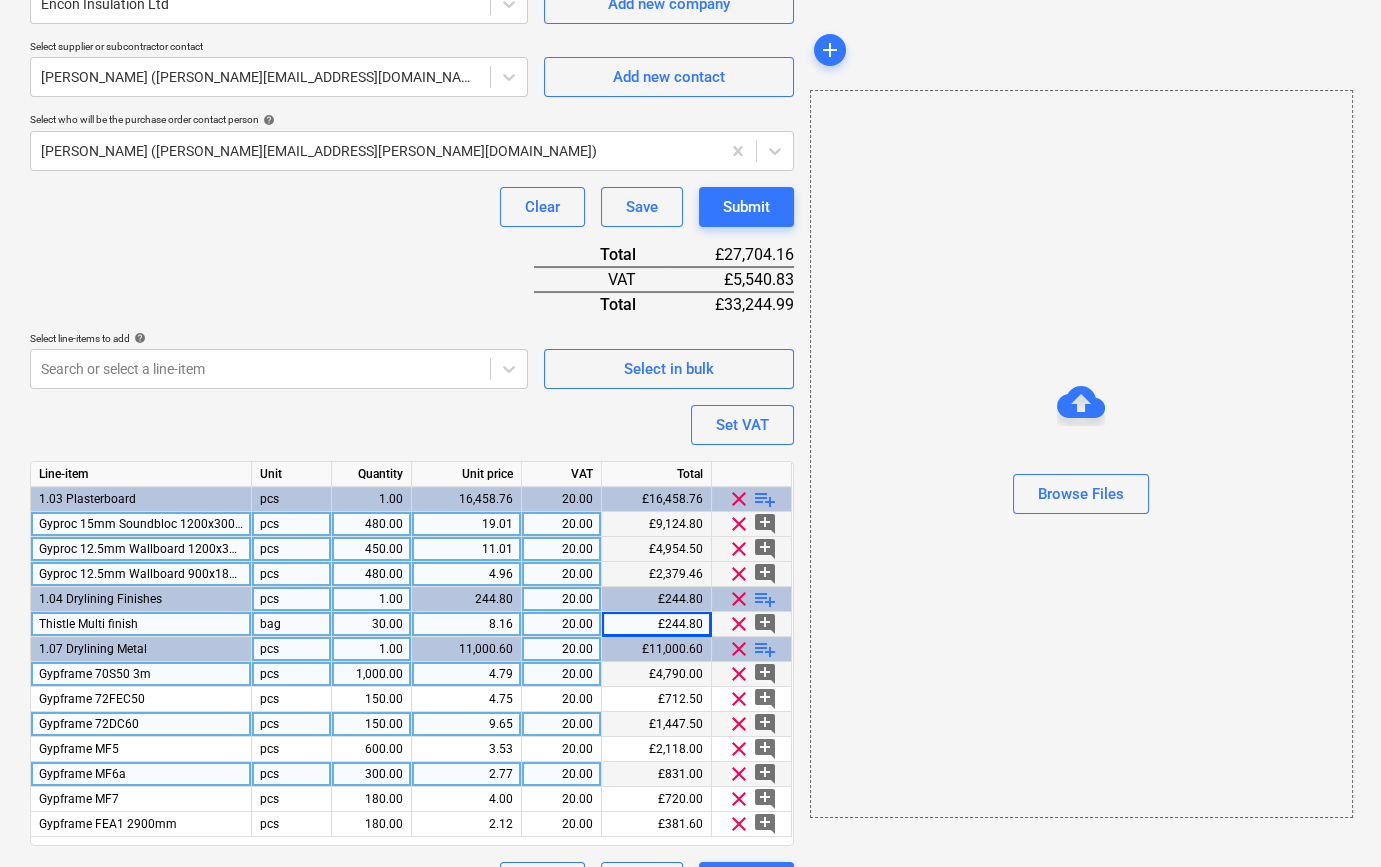 click on "playlist_add" at bounding box center (765, 599) 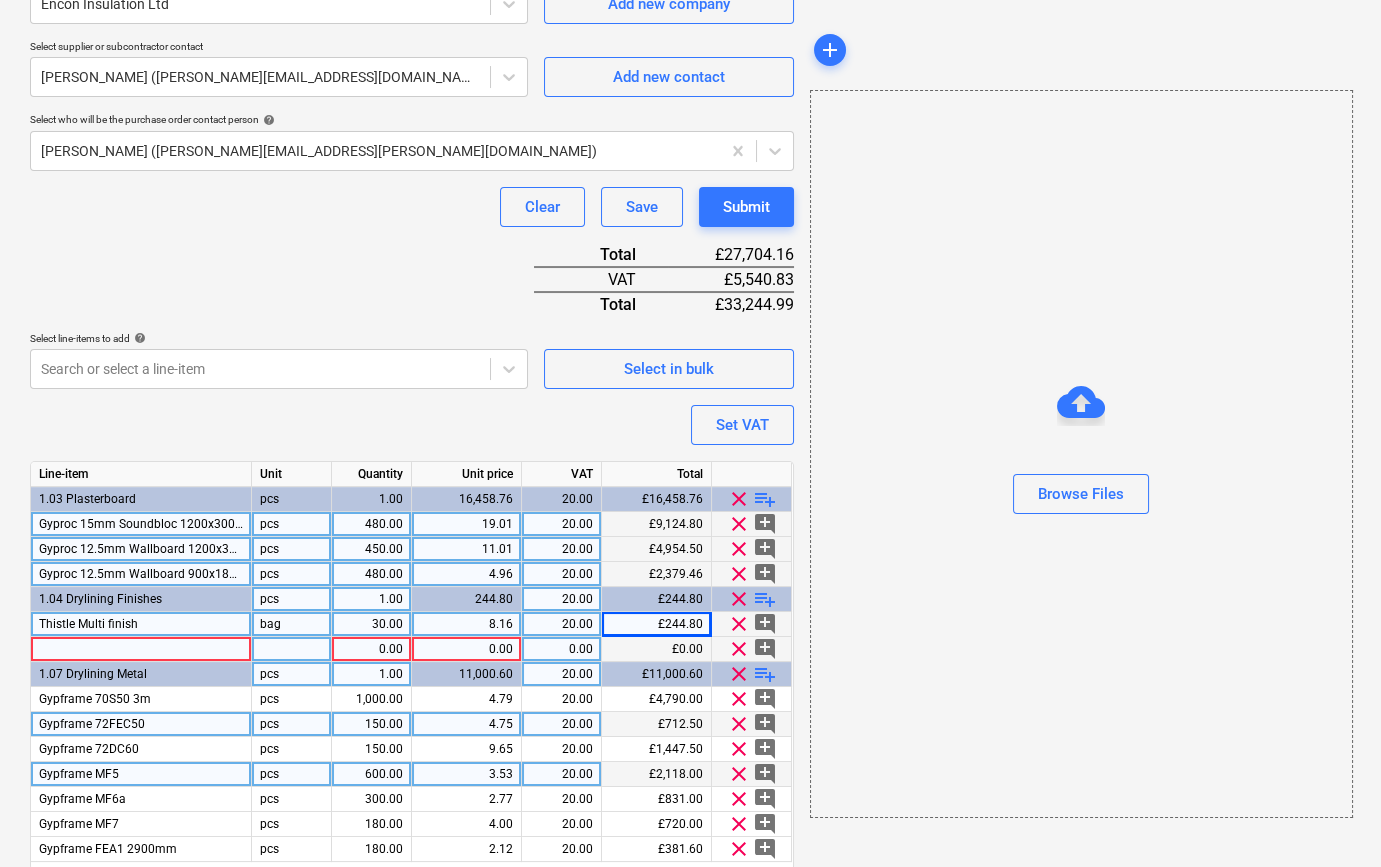 click at bounding box center [141, 649] 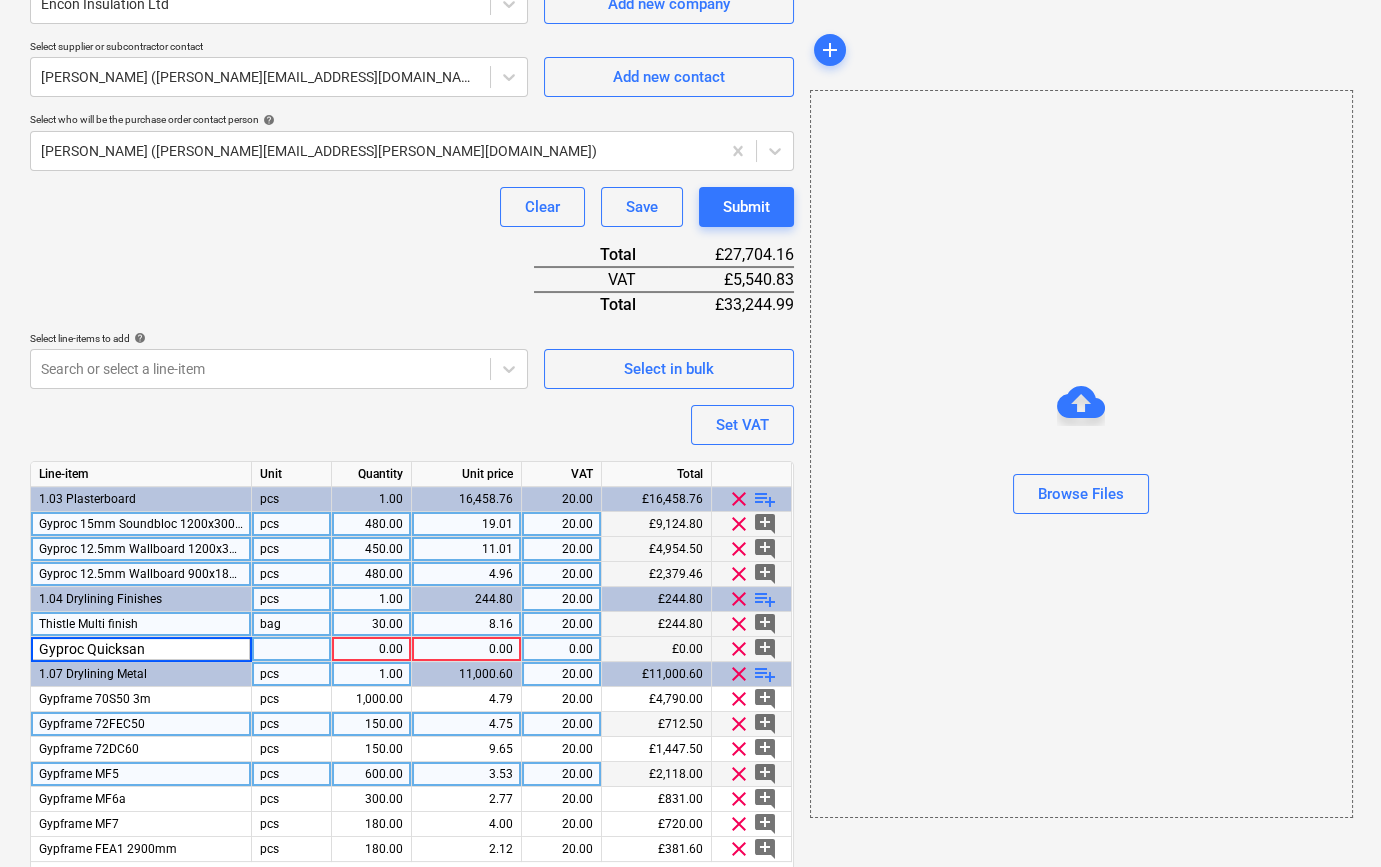 type on "Gyproc Quicksand" 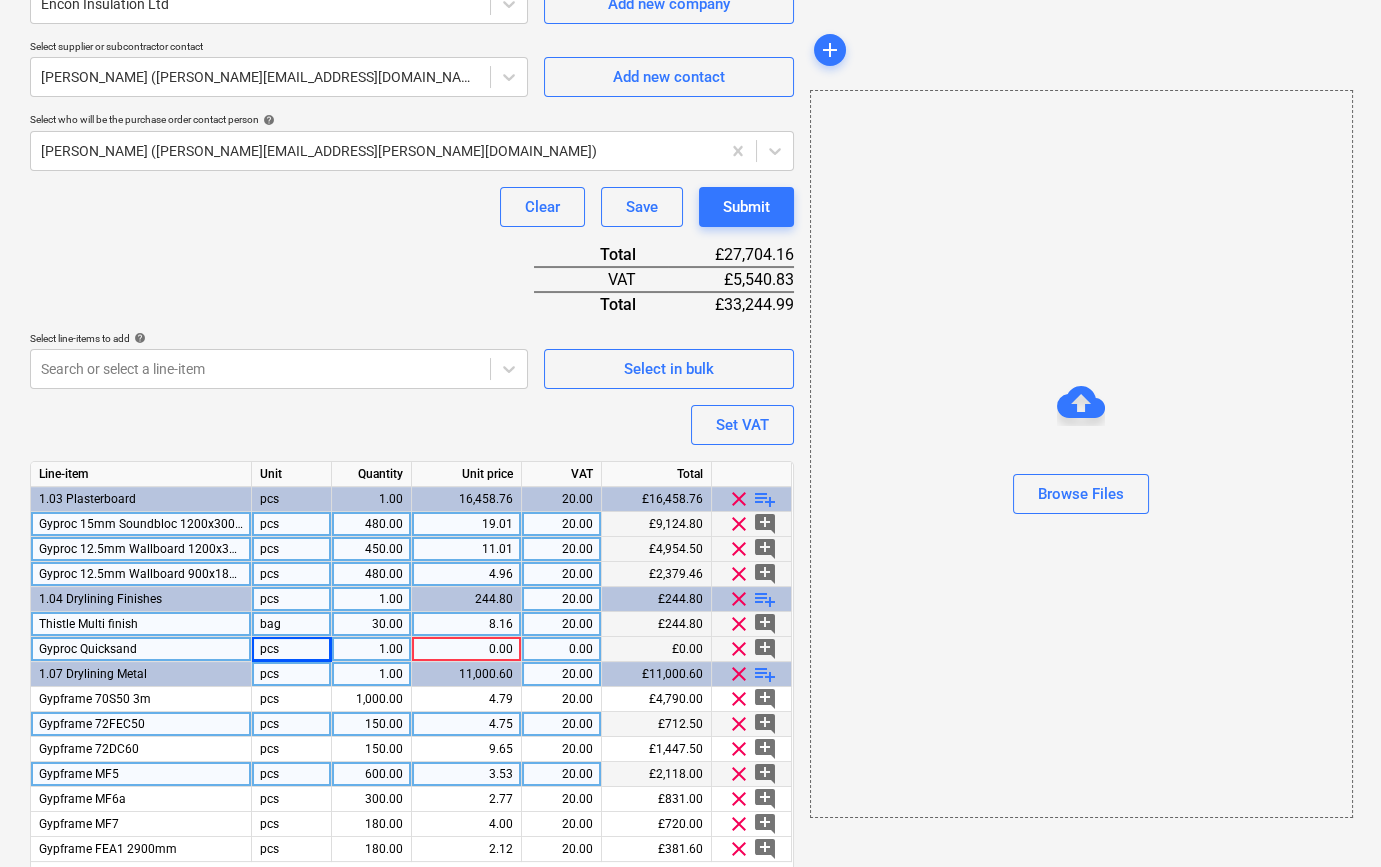 type on "x" 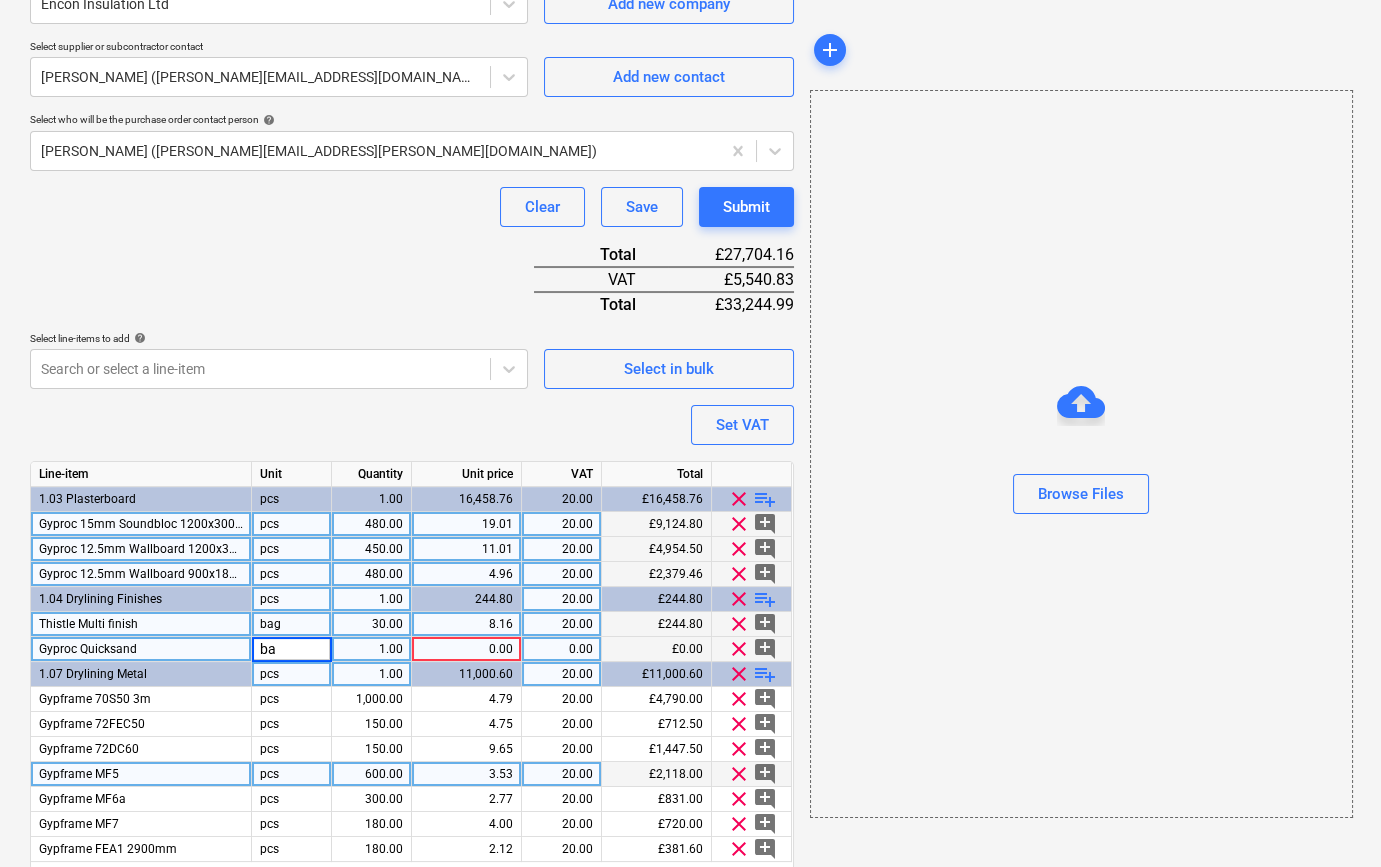 type on "bag" 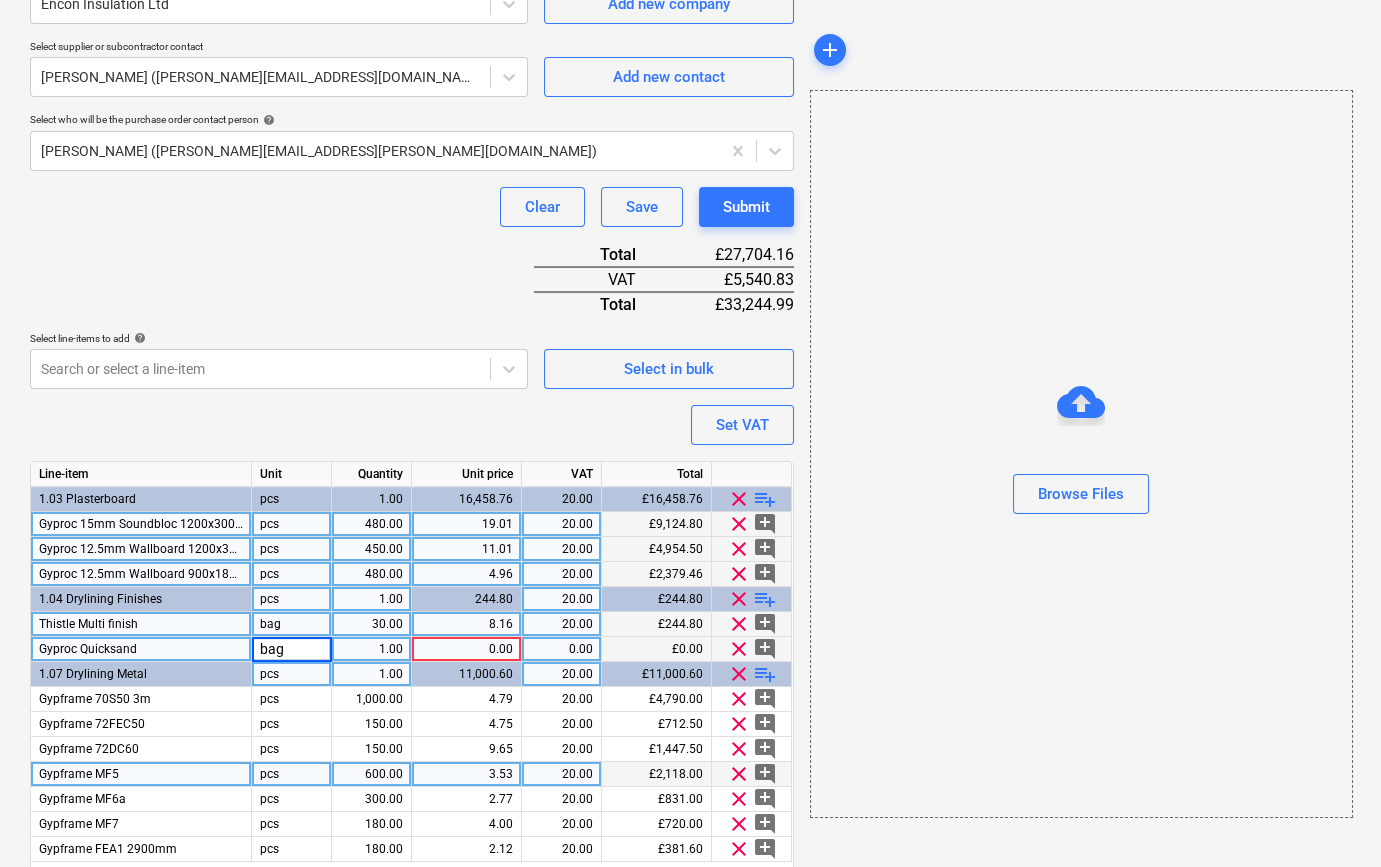type on "x" 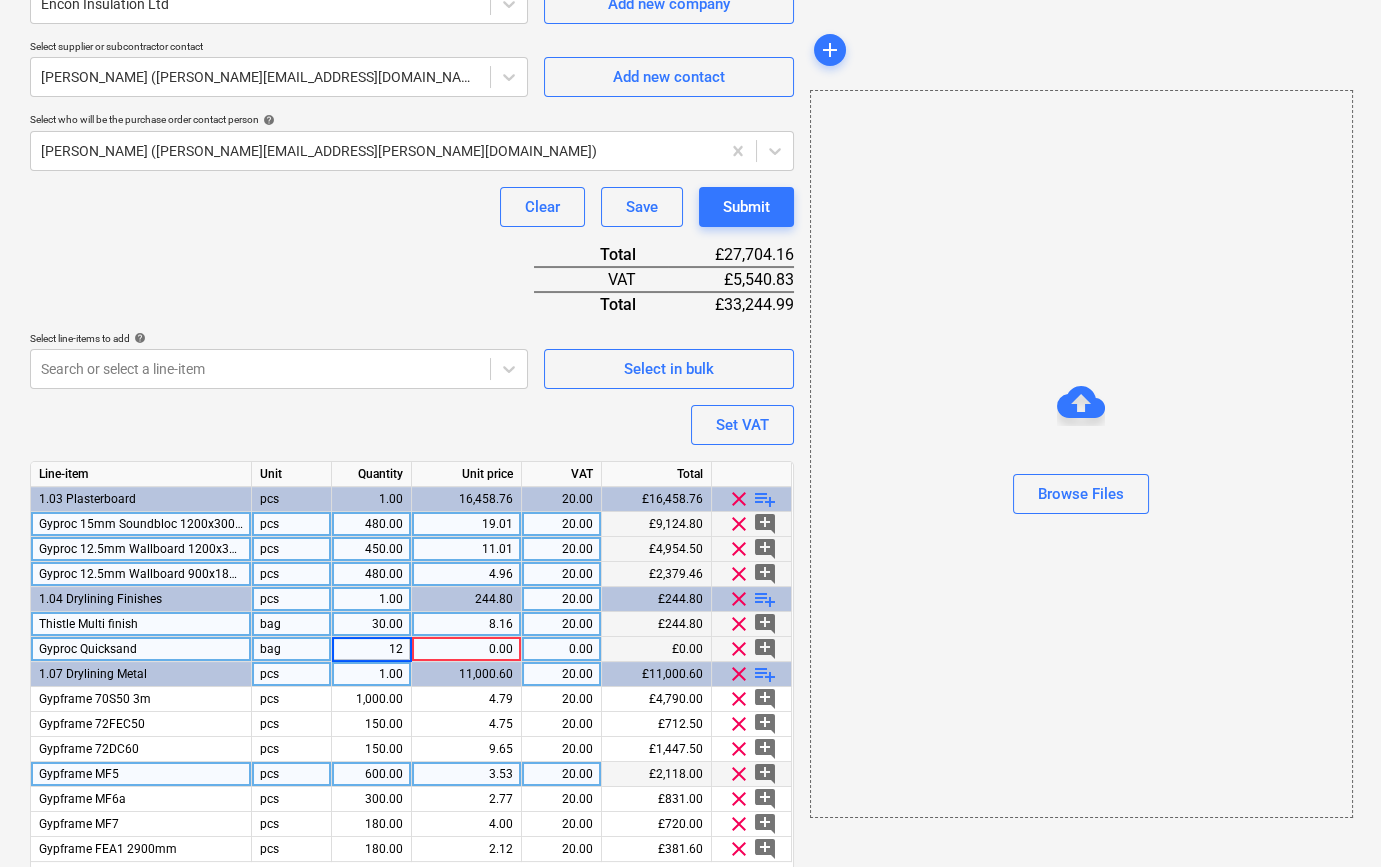 type on "120" 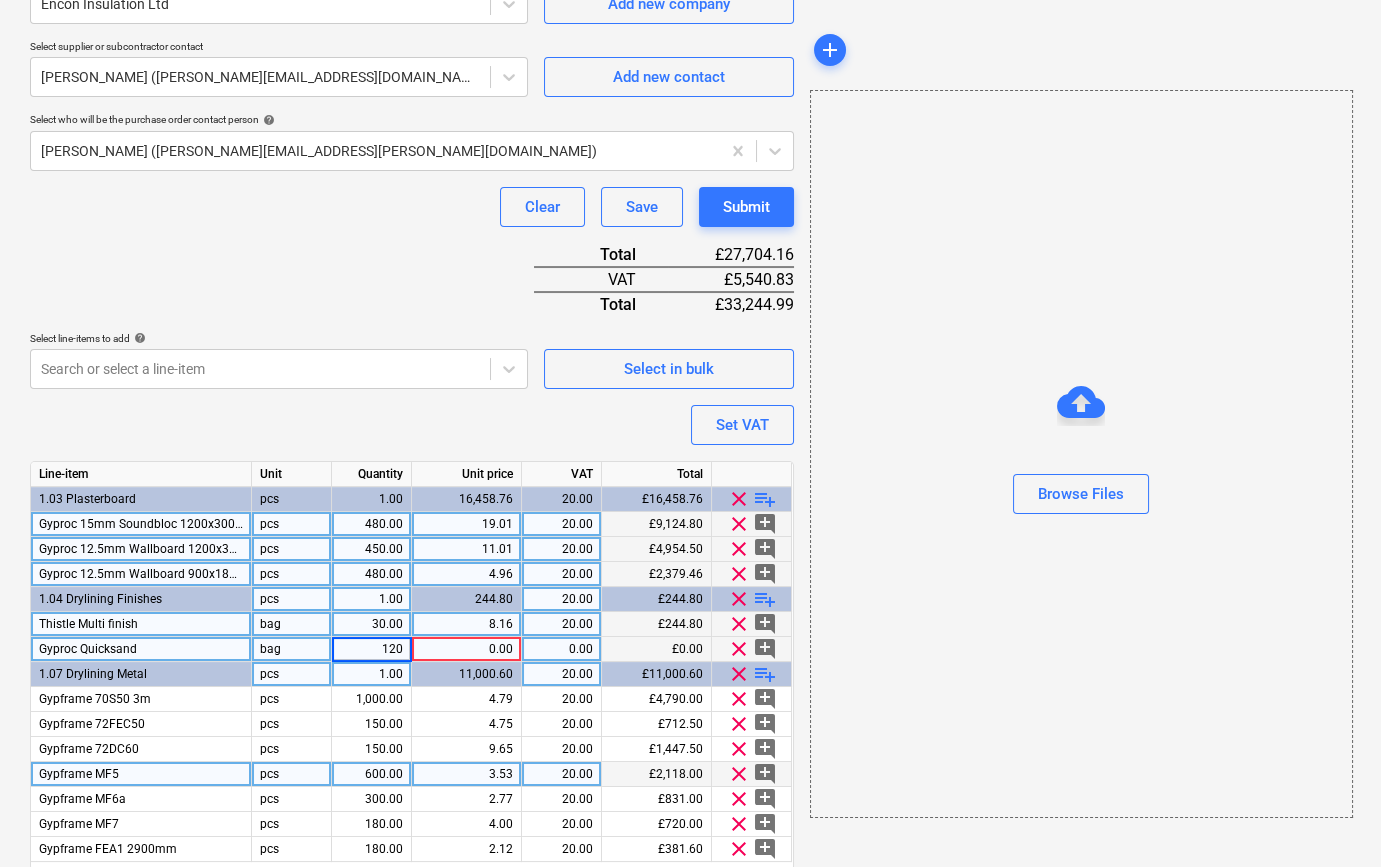 type on "x" 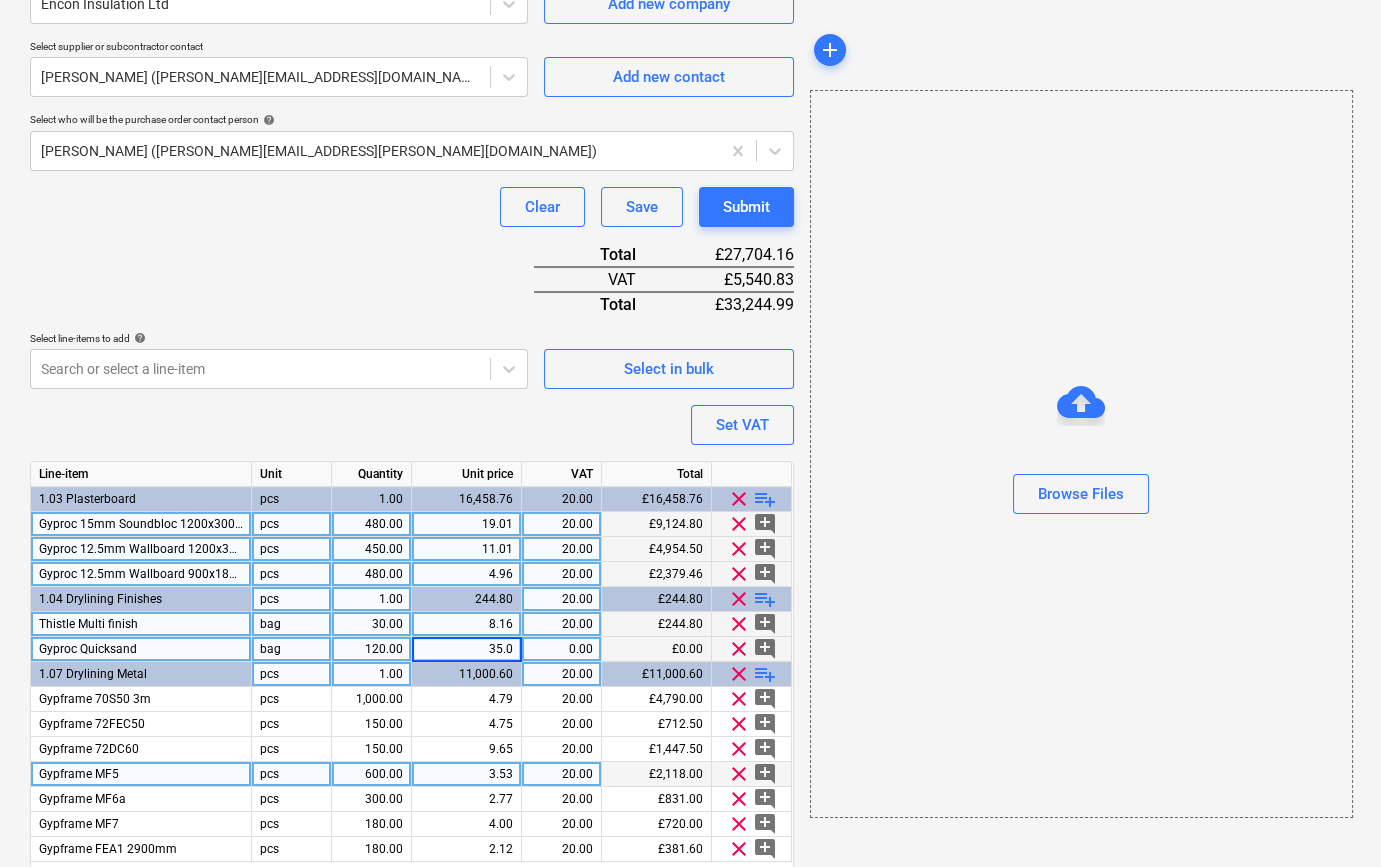 type on "35.07" 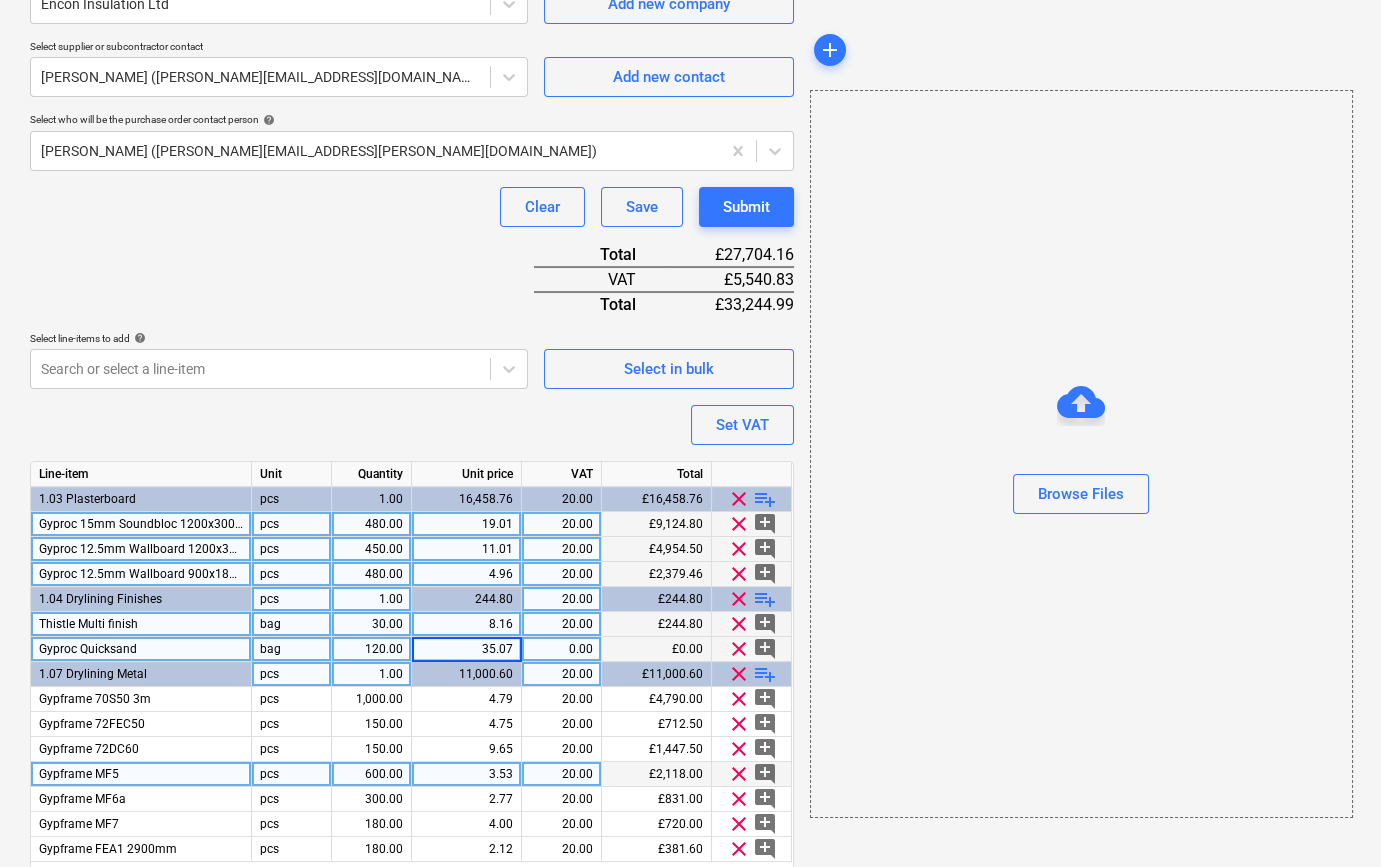 type on "x" 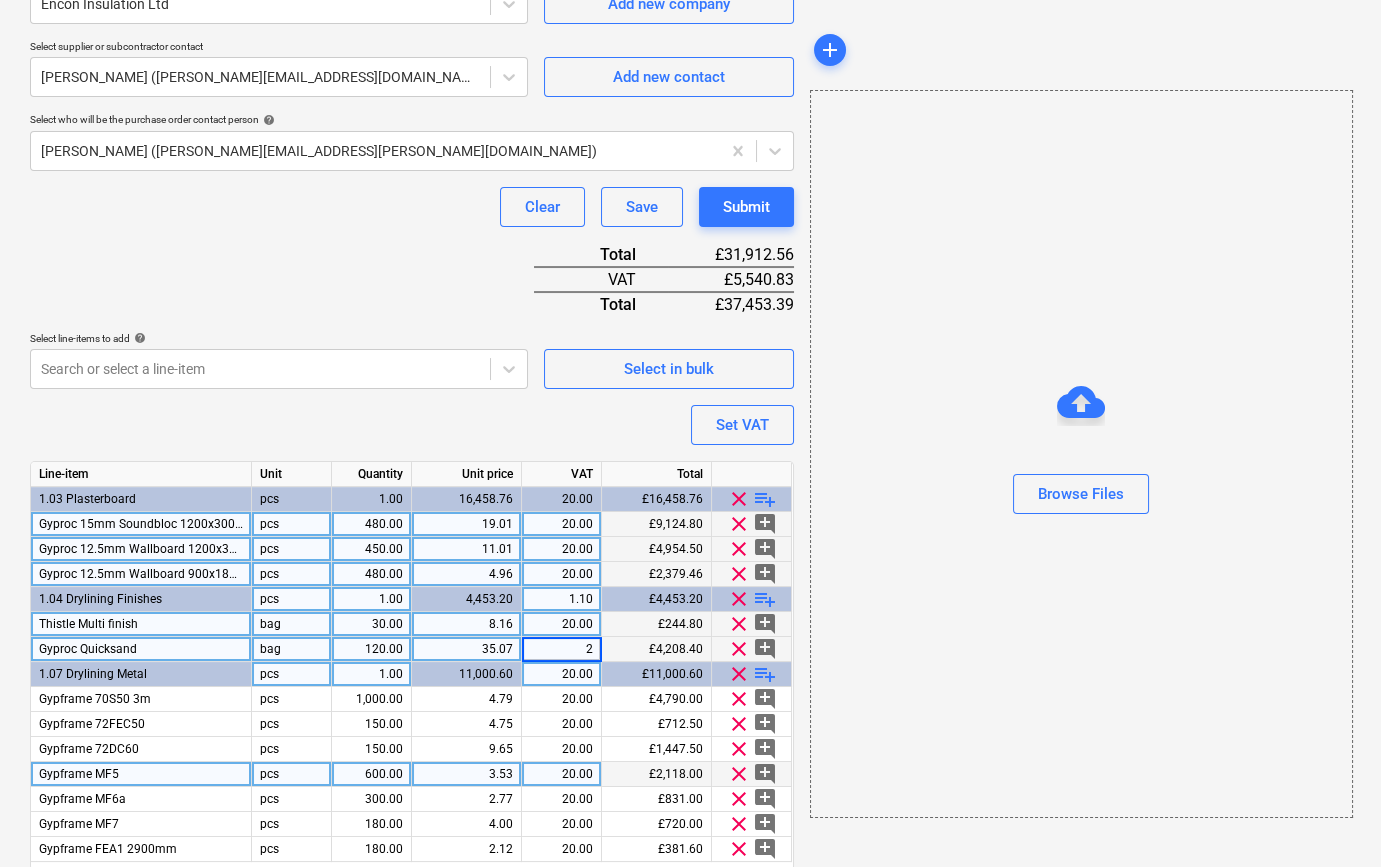 type on "20" 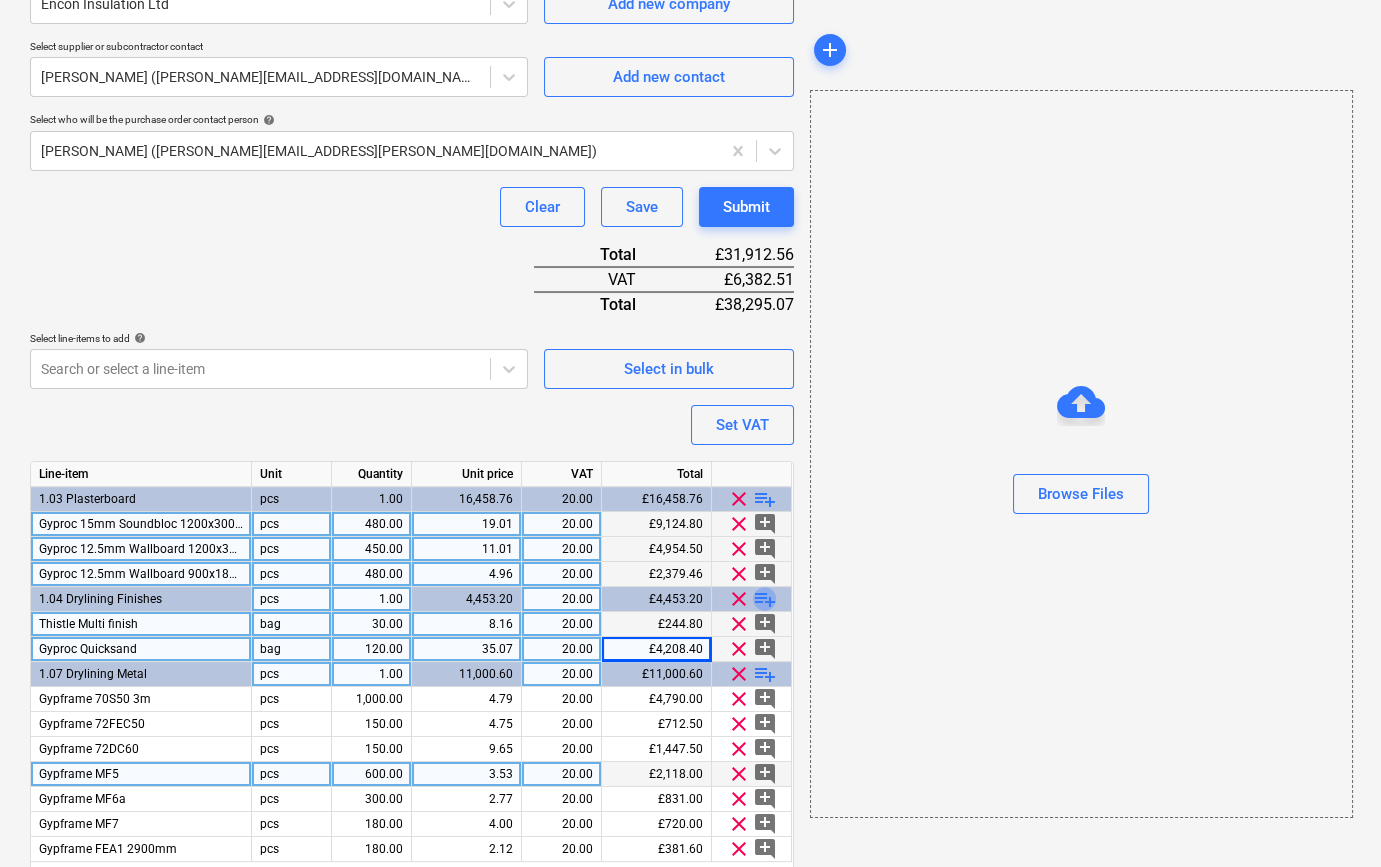 click on "playlist_add" at bounding box center [765, 599] 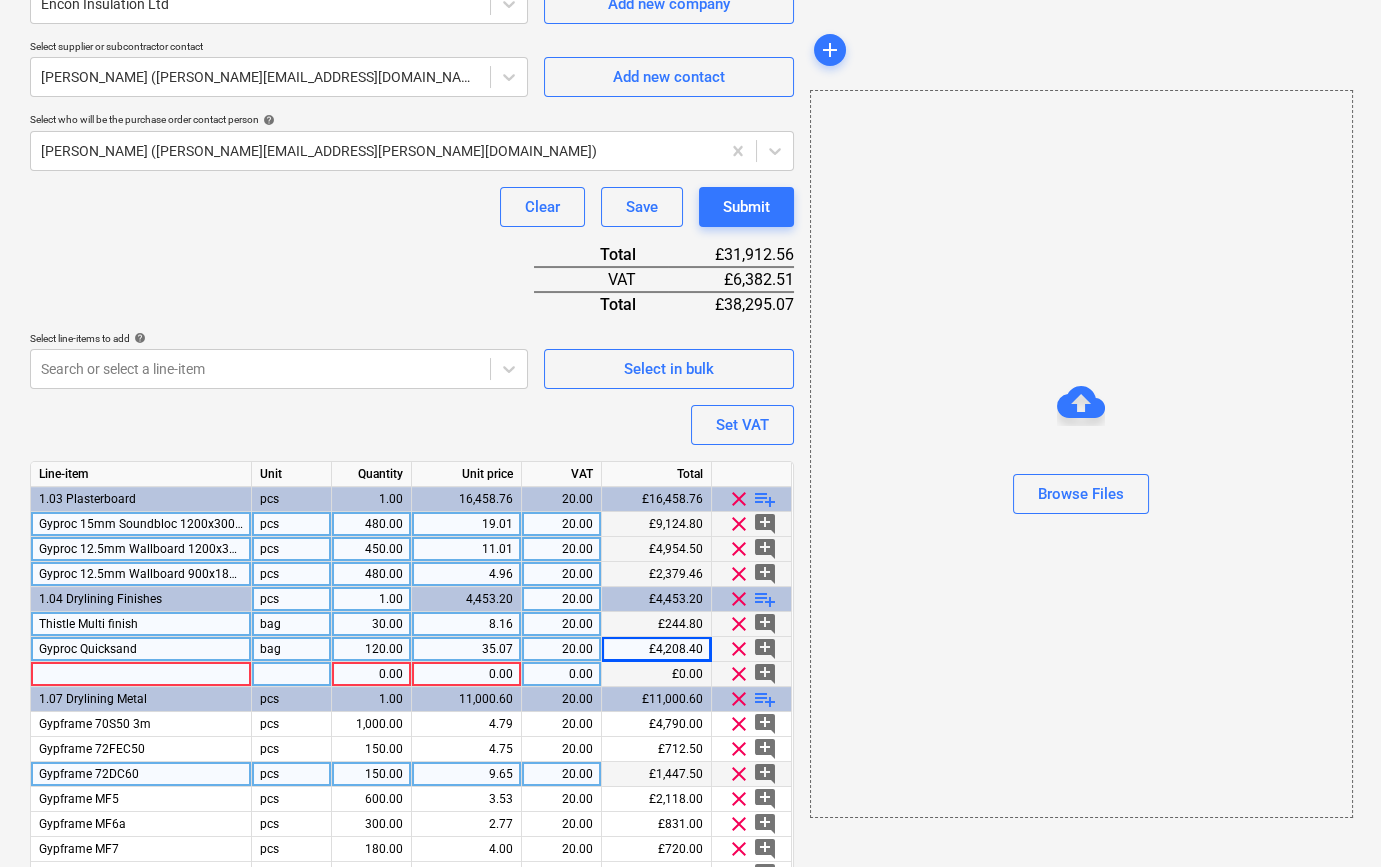 click at bounding box center (141, 674) 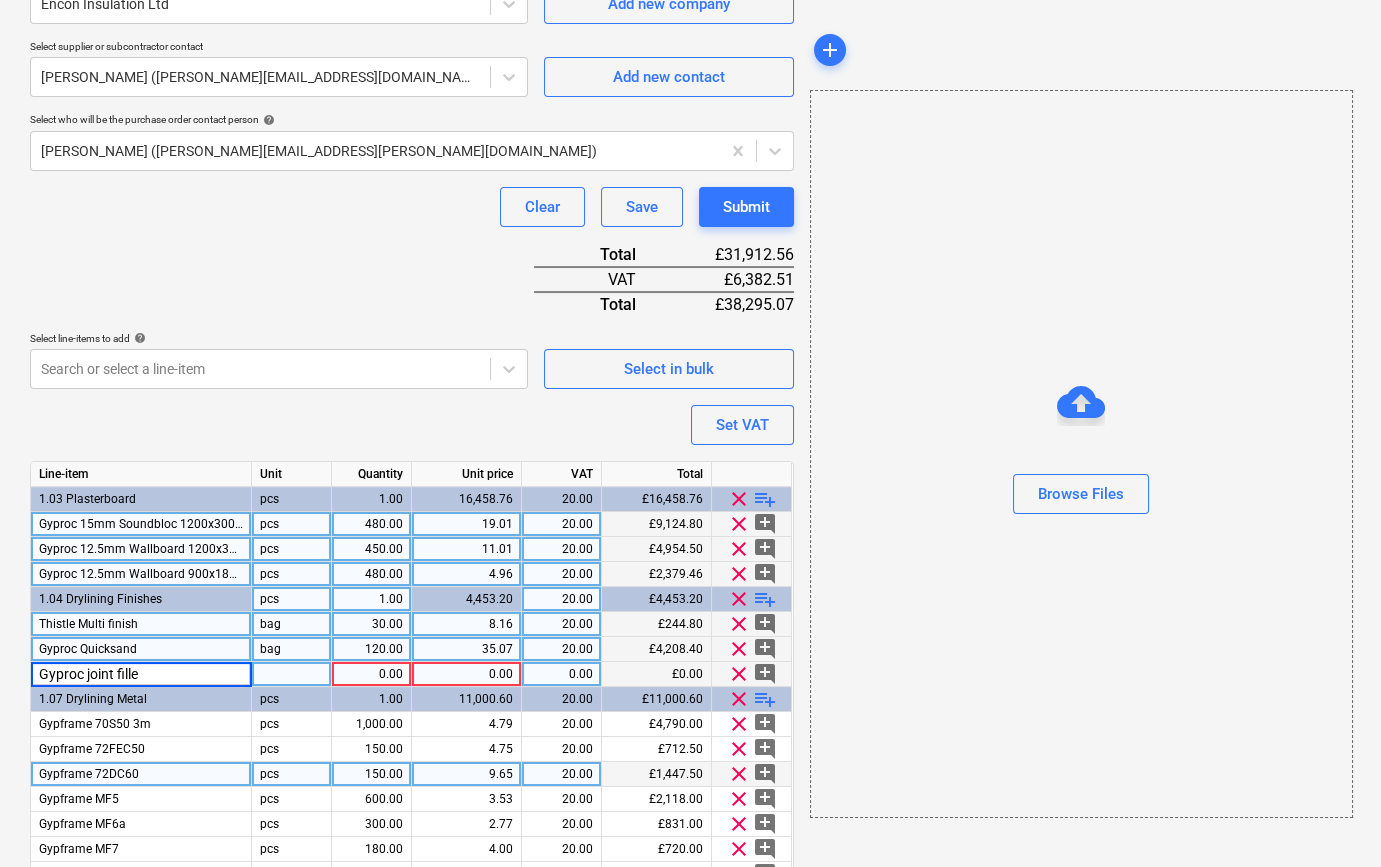 type on "Gyproc joint filler" 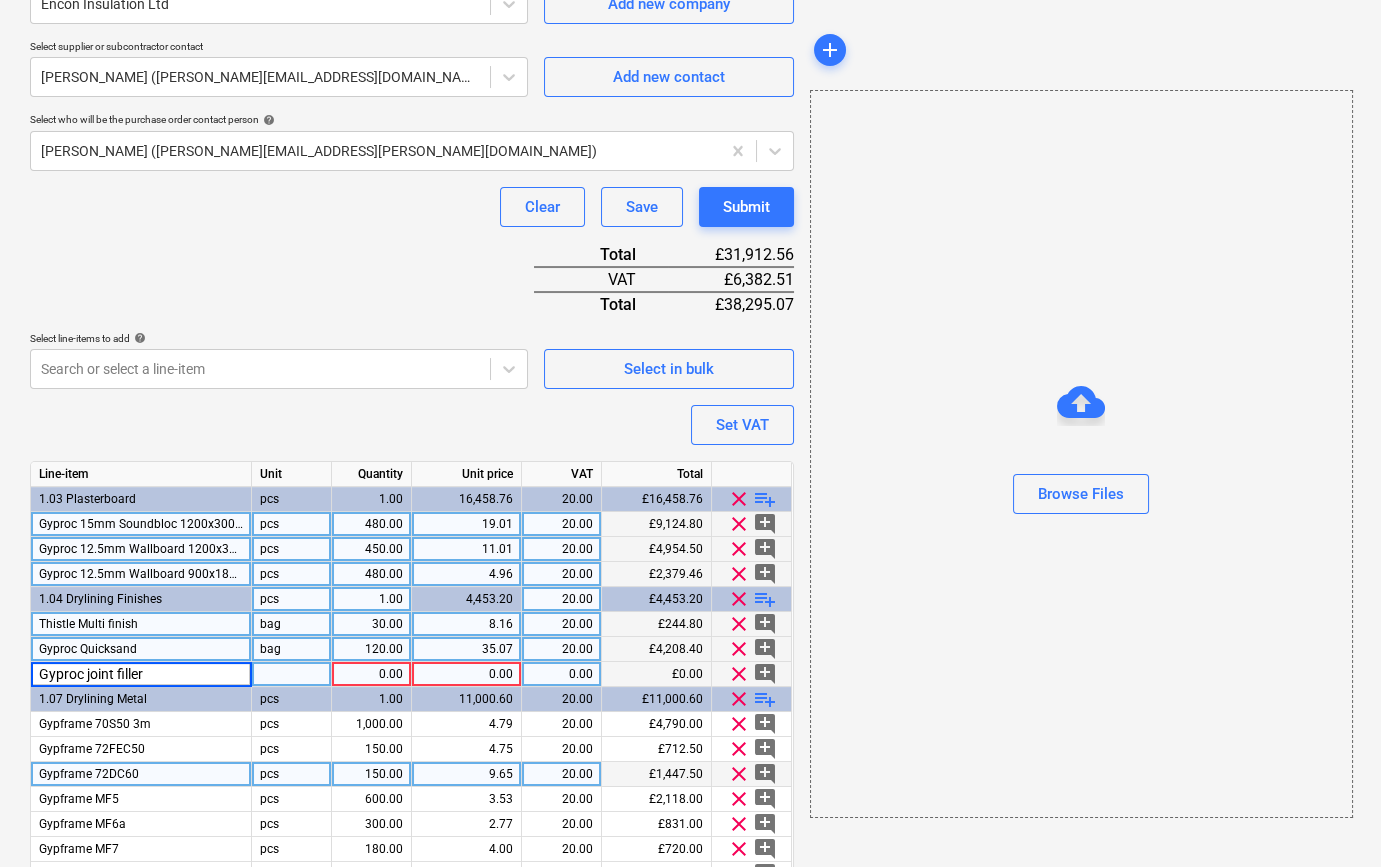 type on "x" 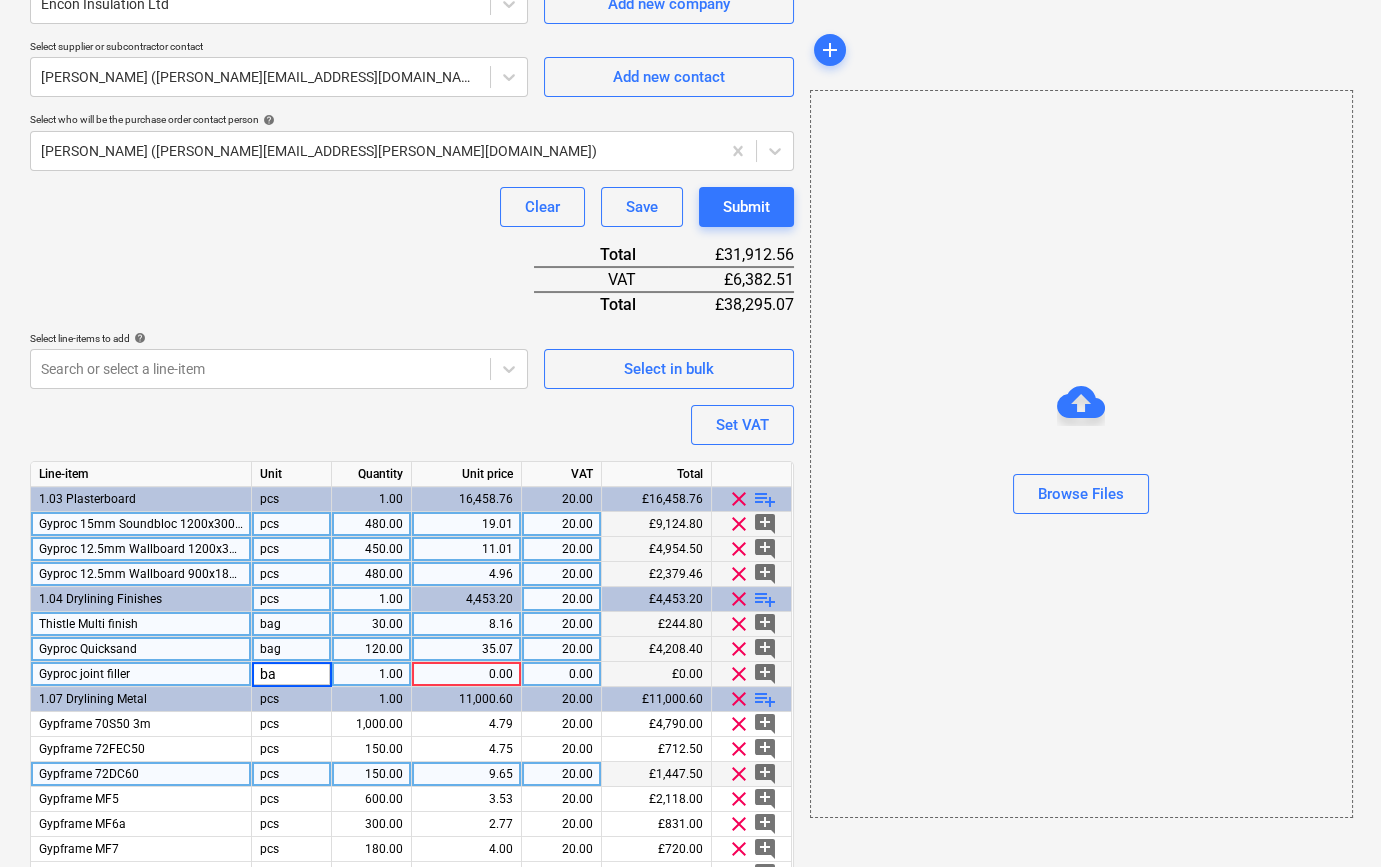 type on "bag" 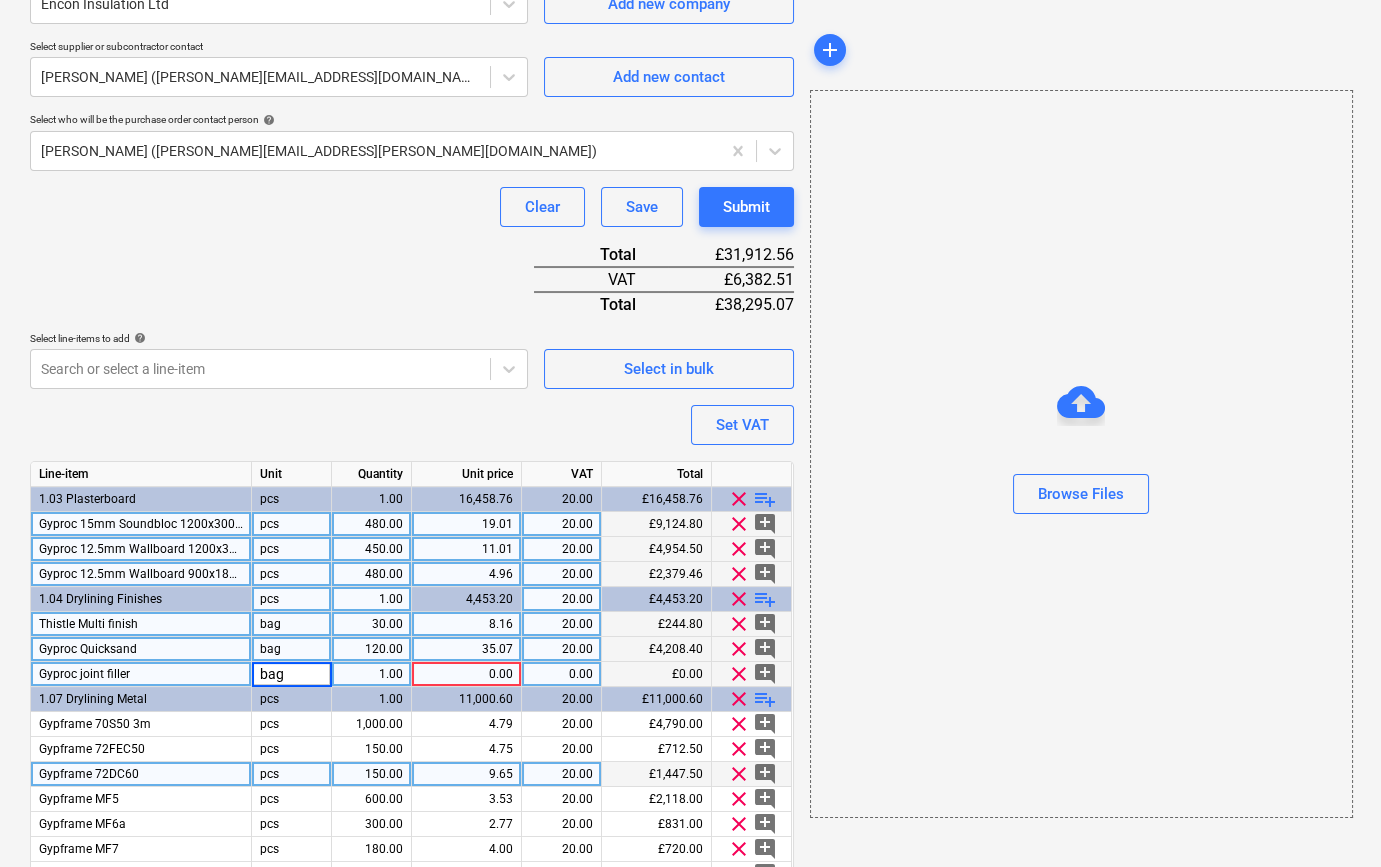 type on "x" 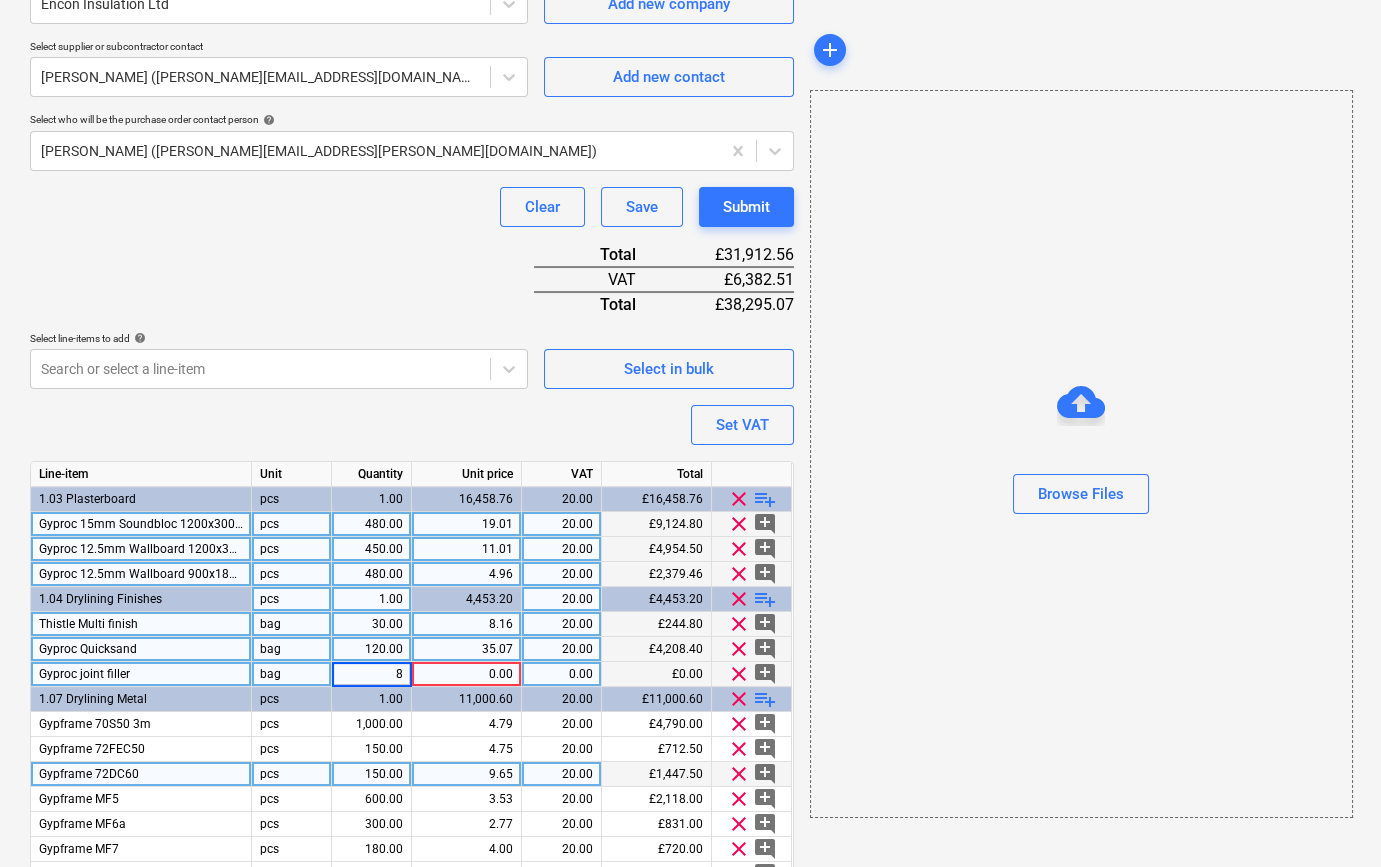 type on "80" 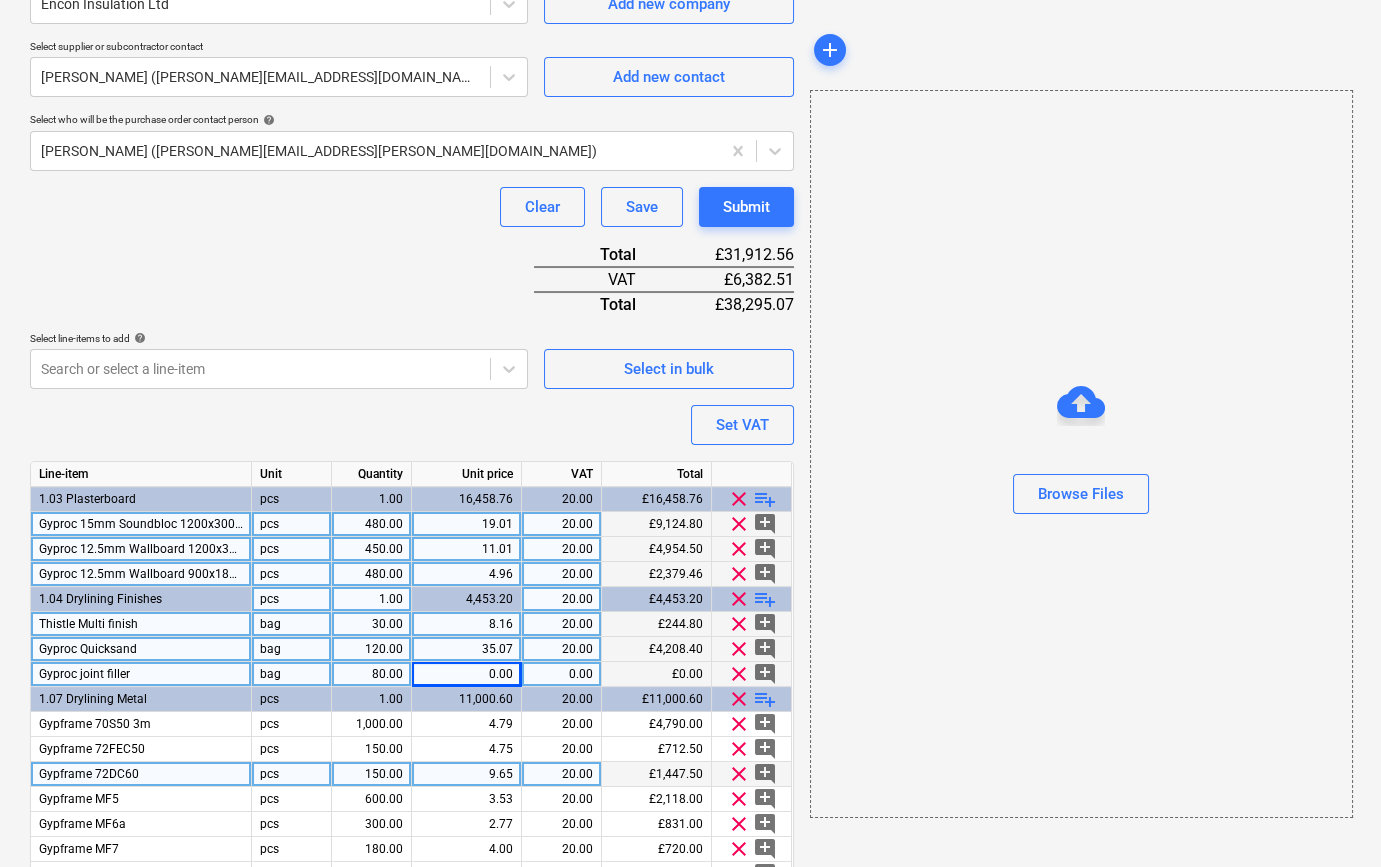 type on "x" 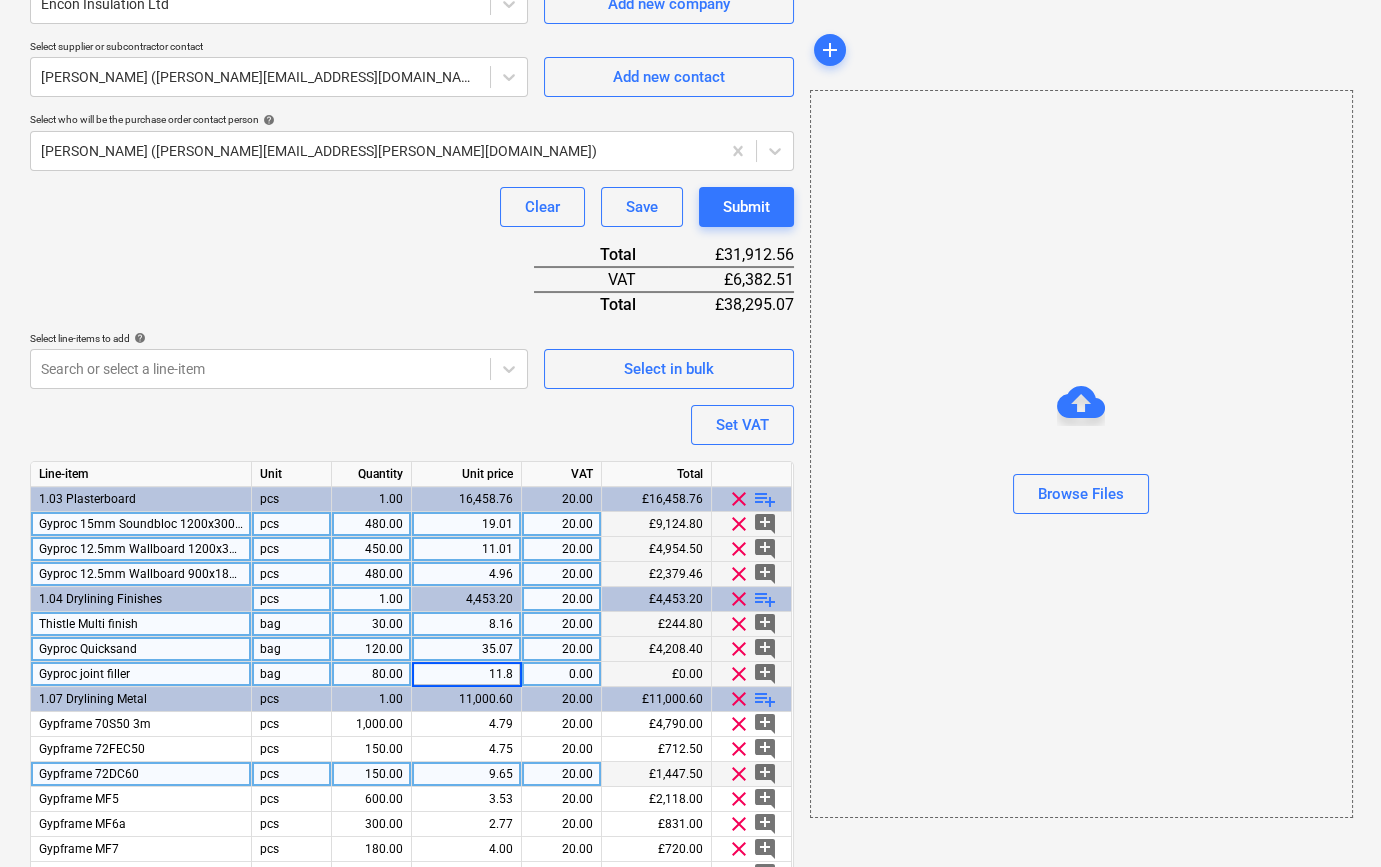 type on "11.89" 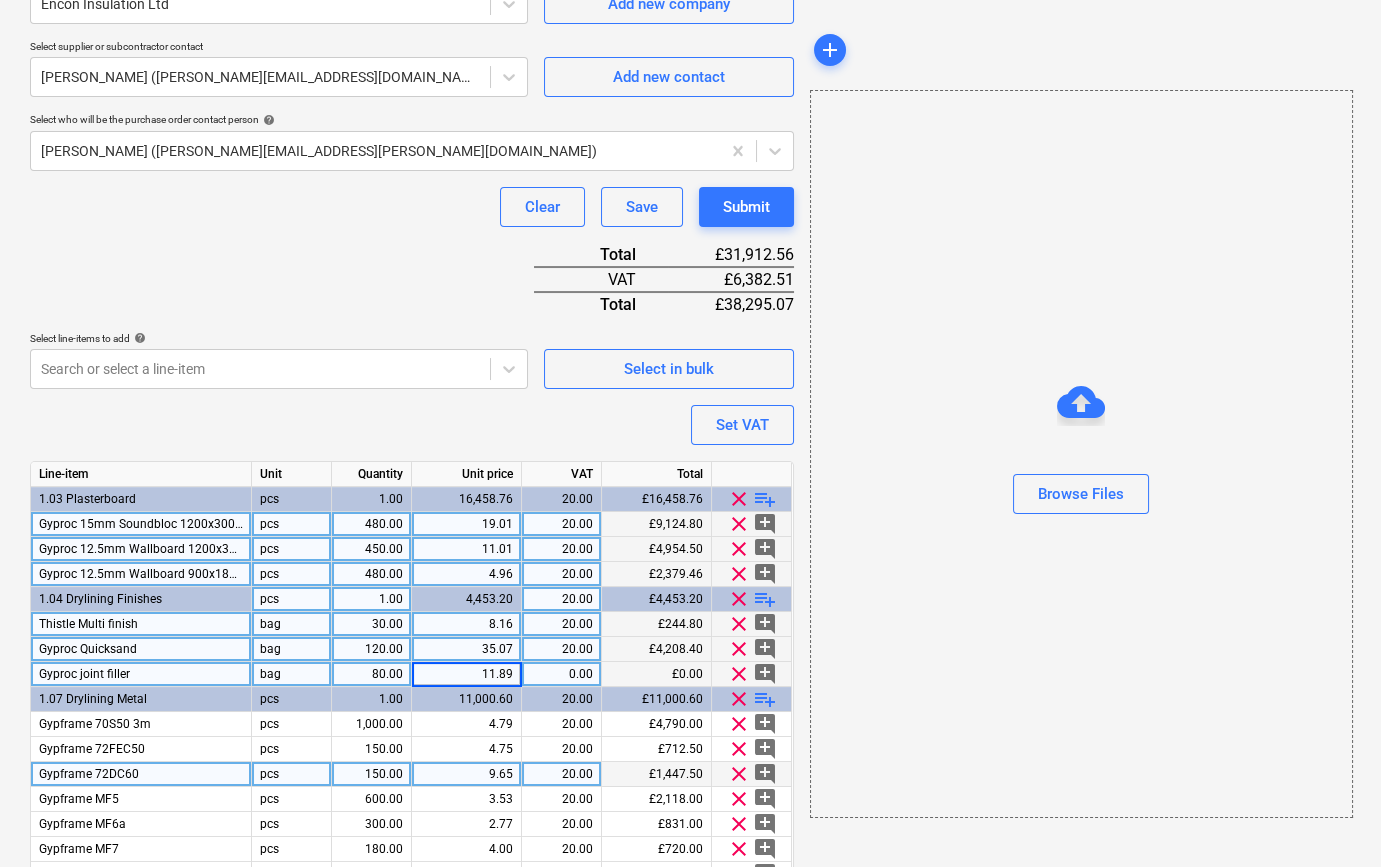 type on "x" 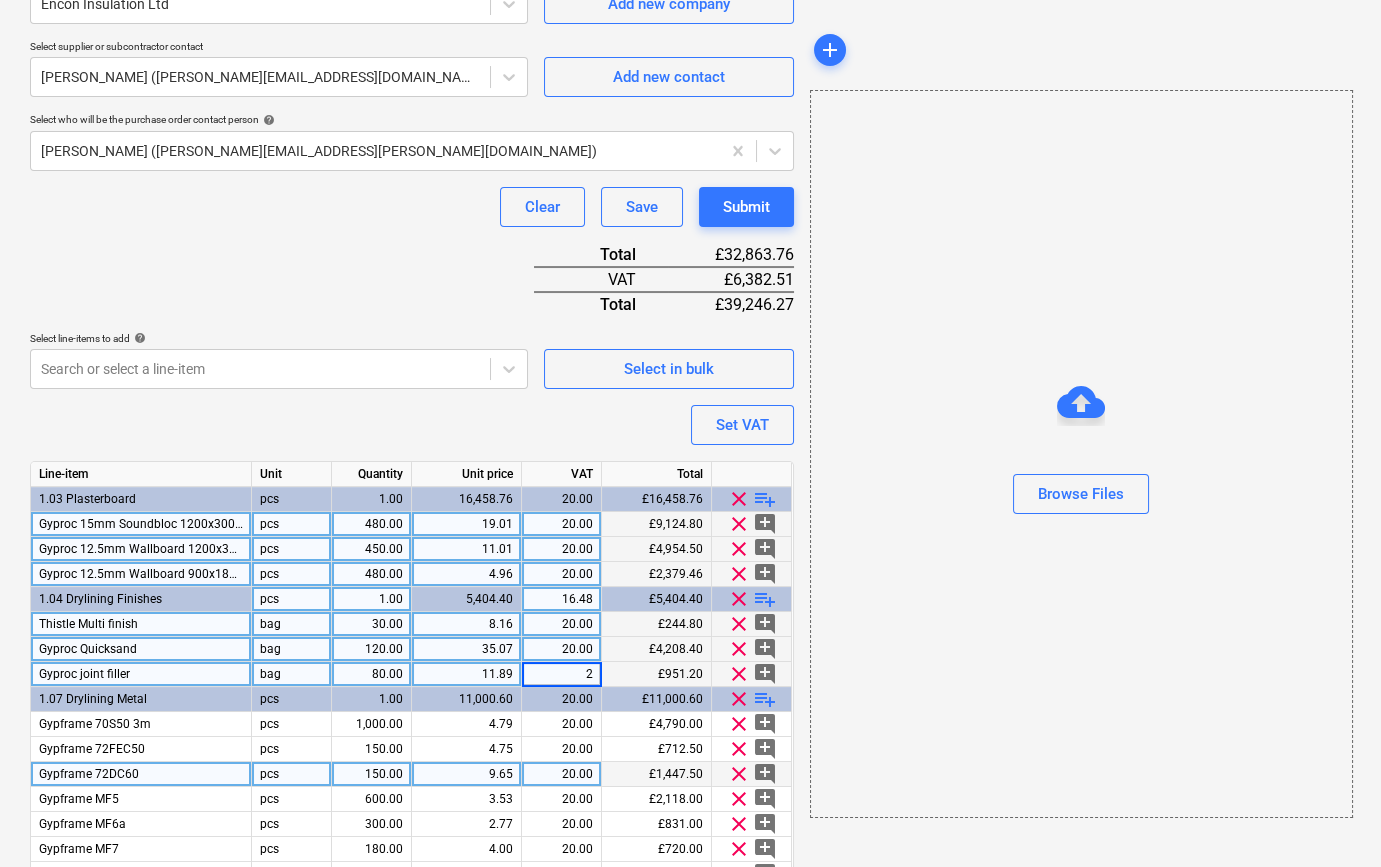 type on "20" 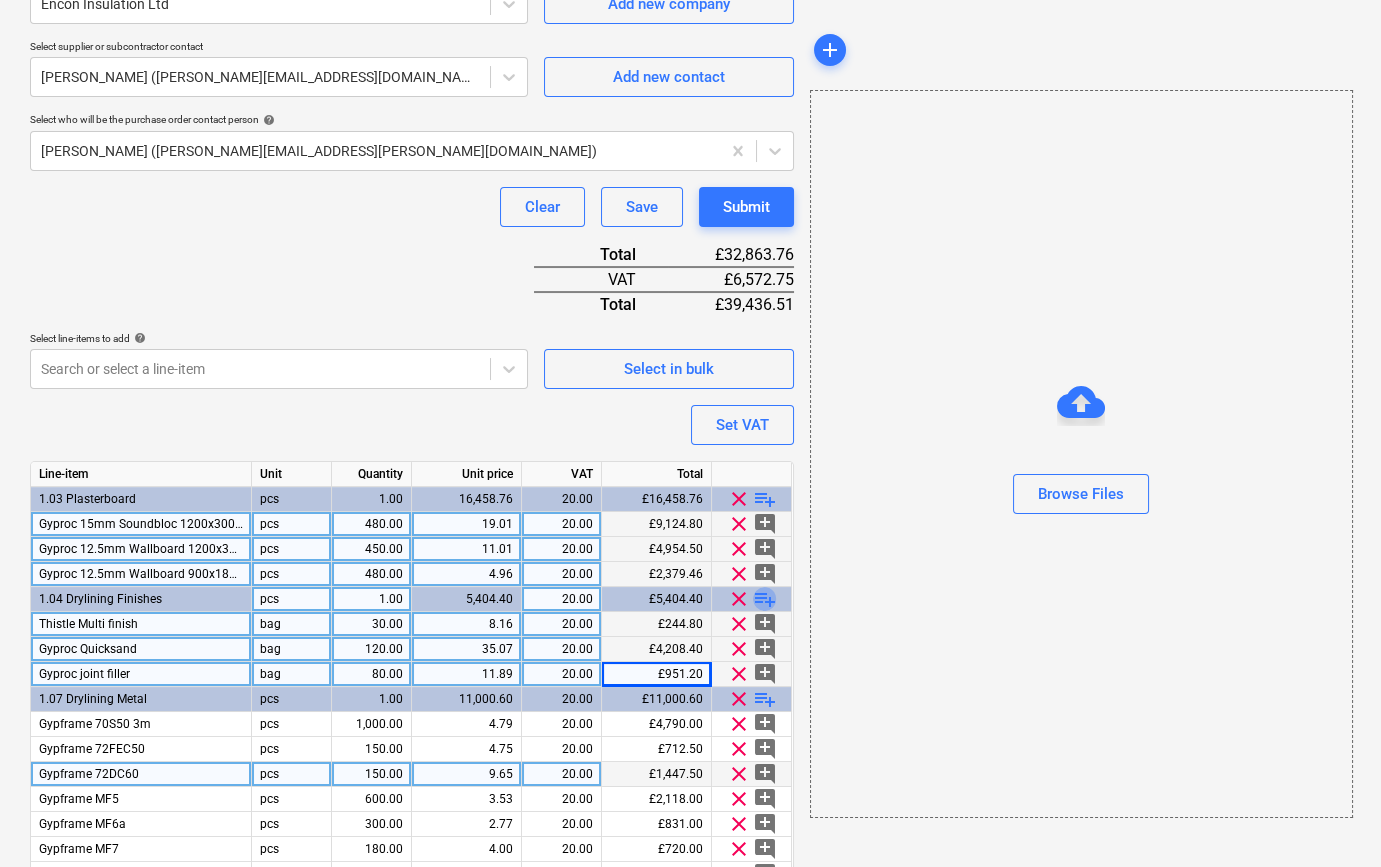 click on "playlist_add" at bounding box center [765, 599] 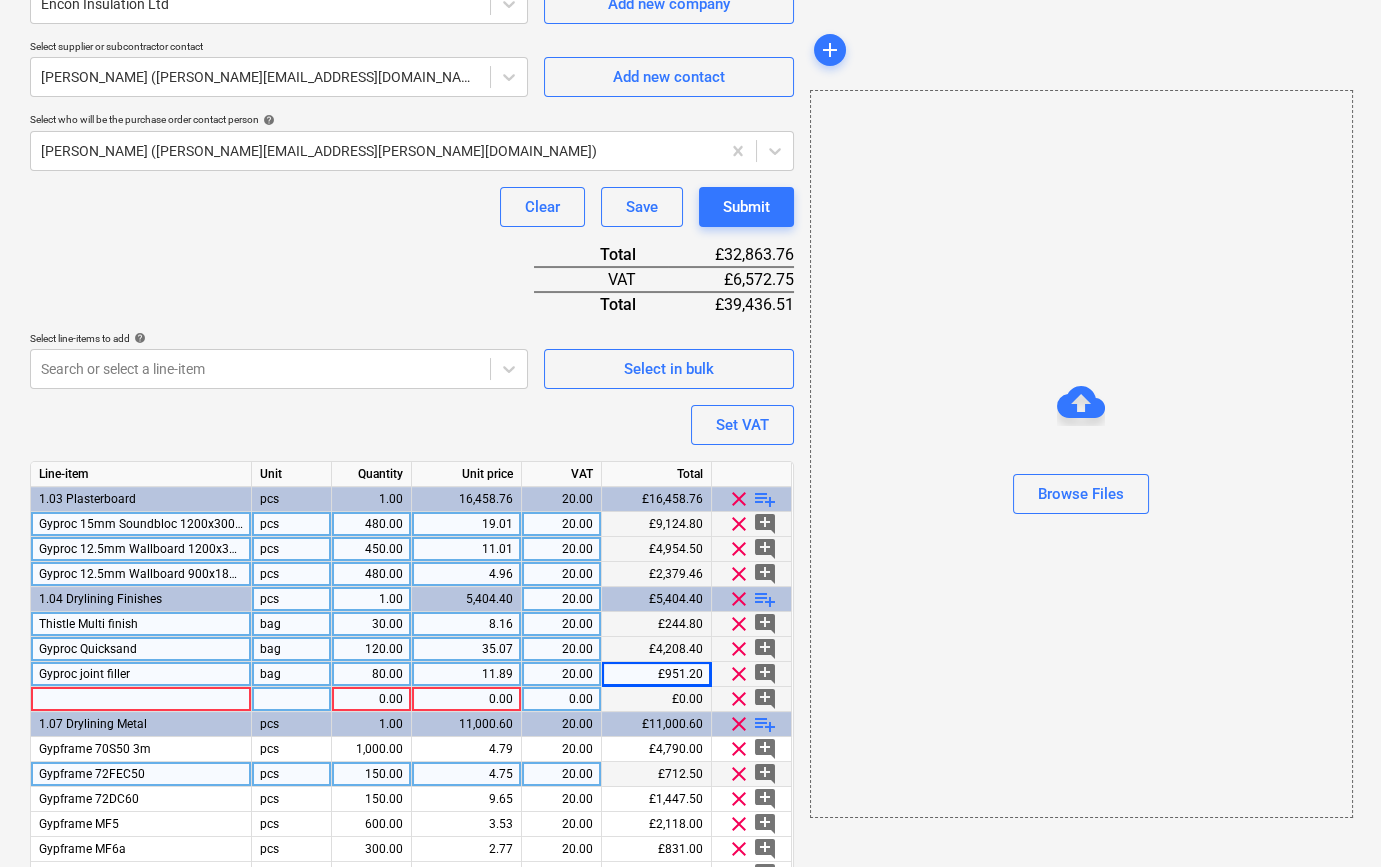click at bounding box center (141, 699) 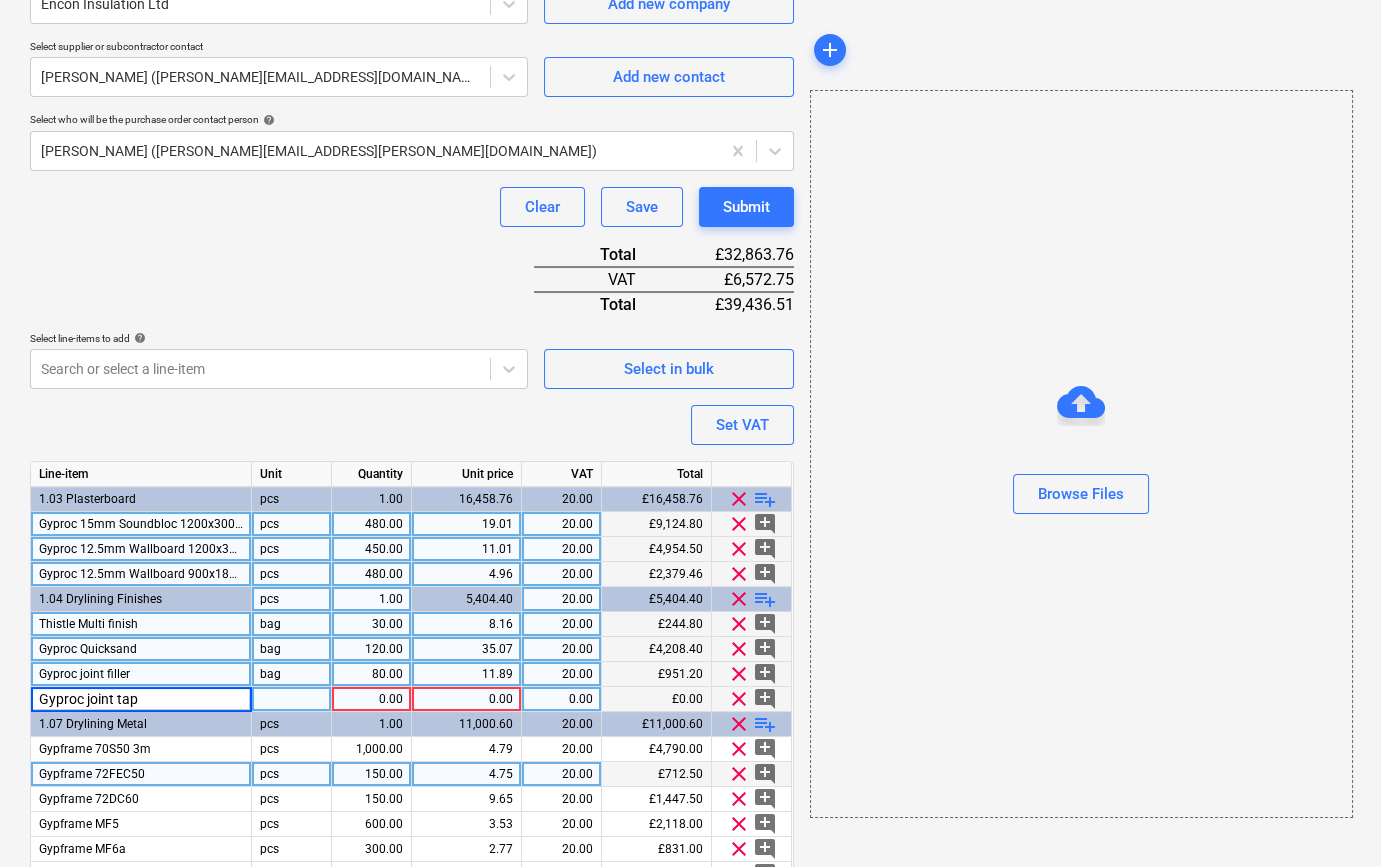 type on "Gyproc joint tape" 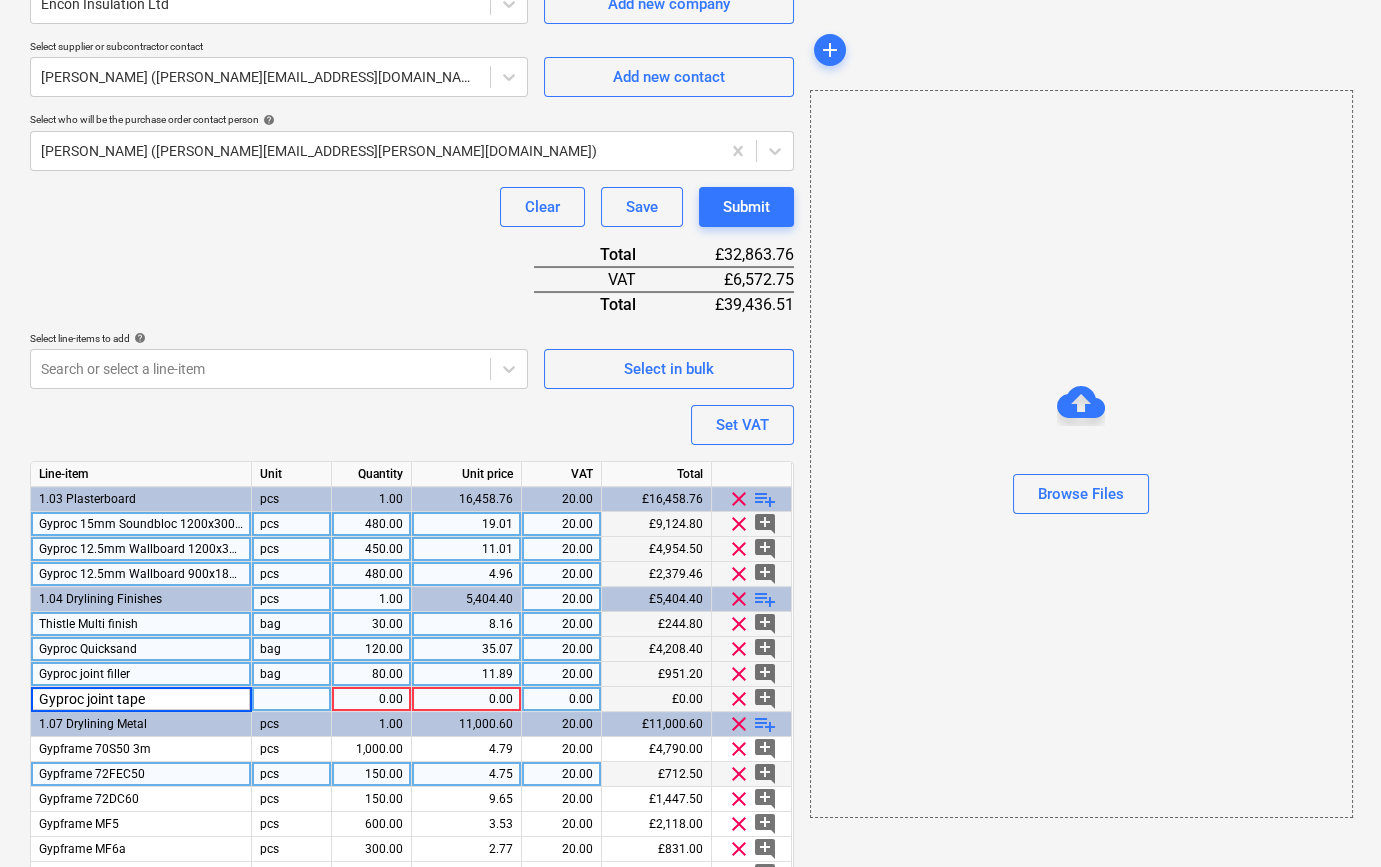 type on "x" 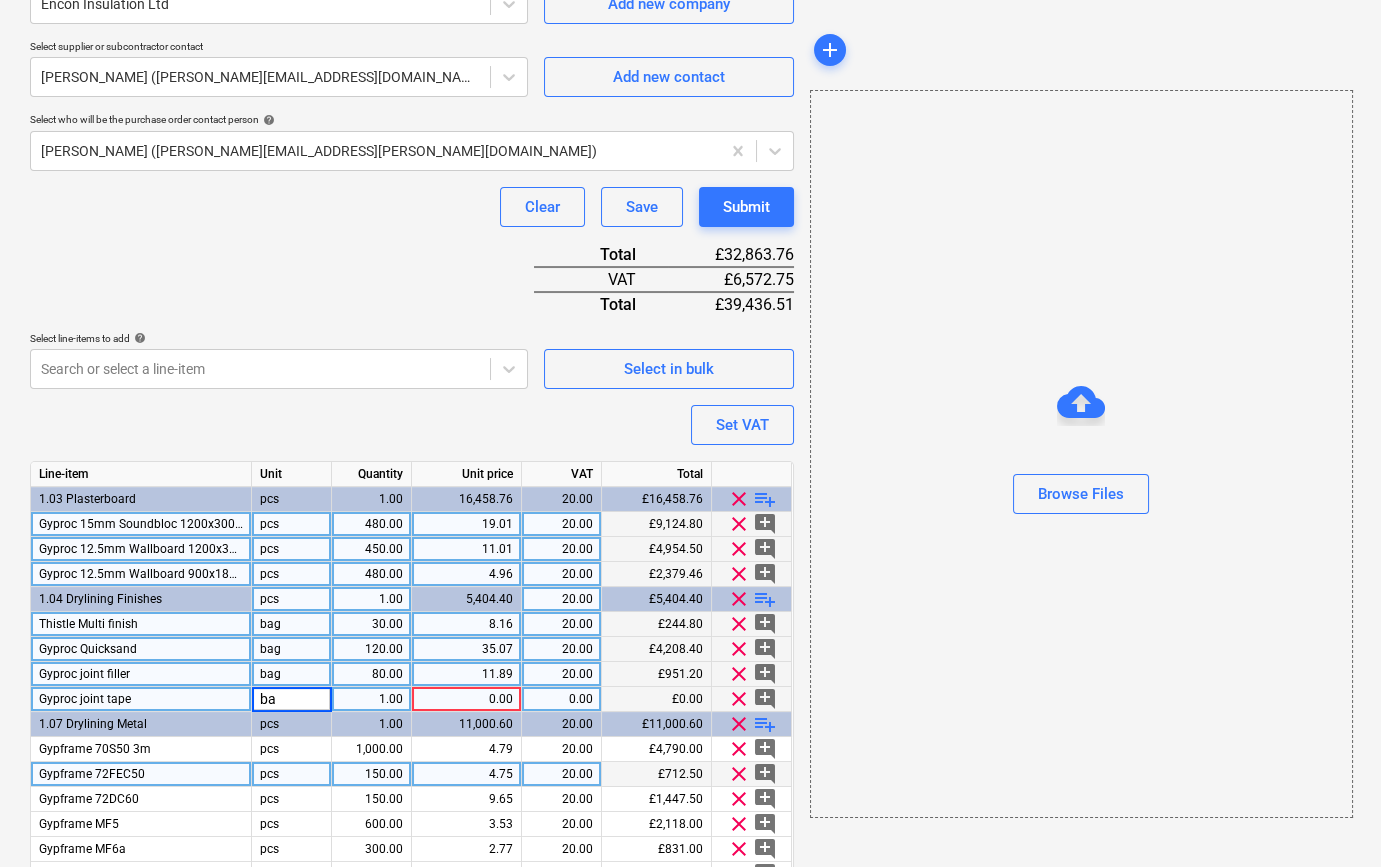 type on "bag" 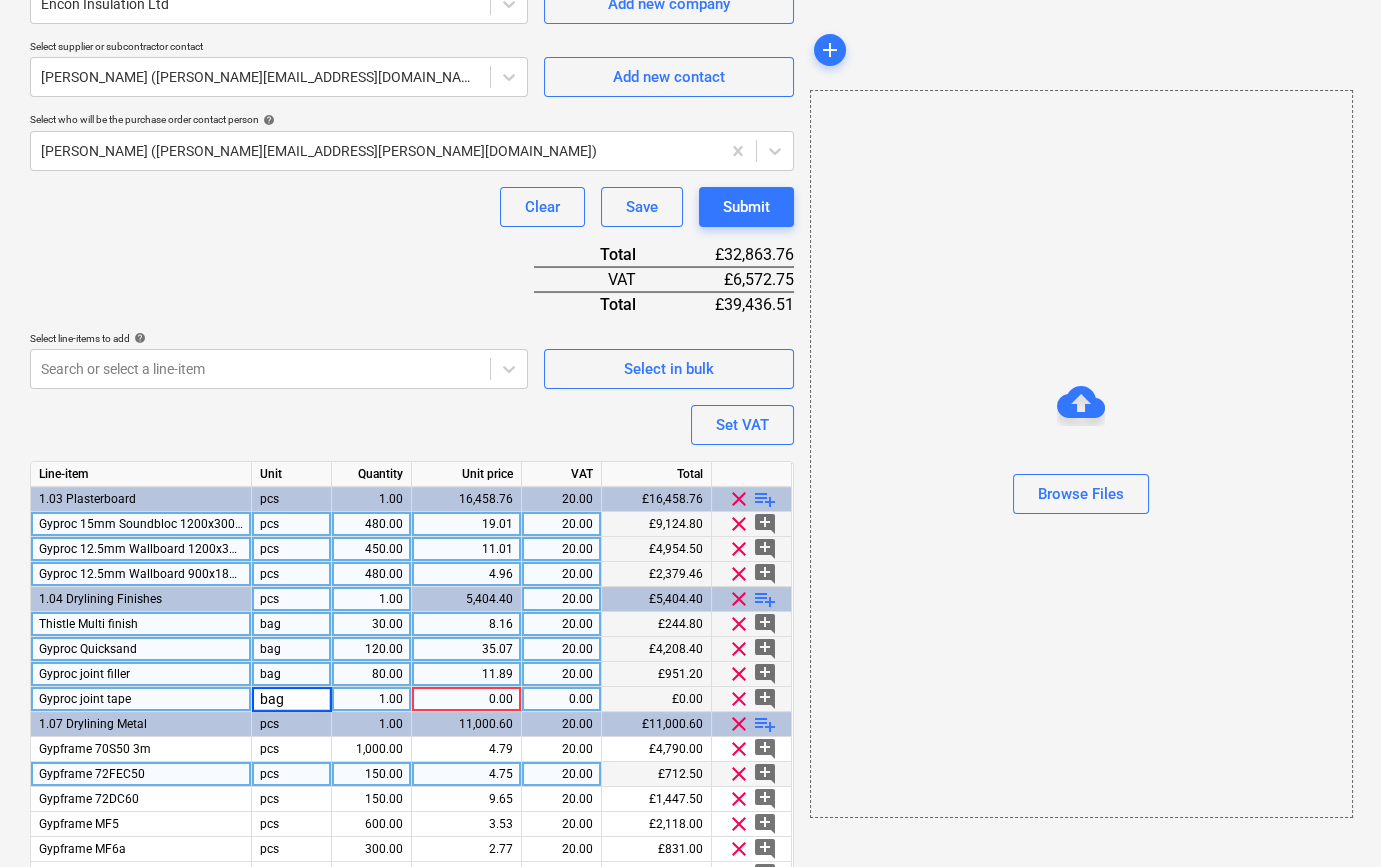 type on "x" 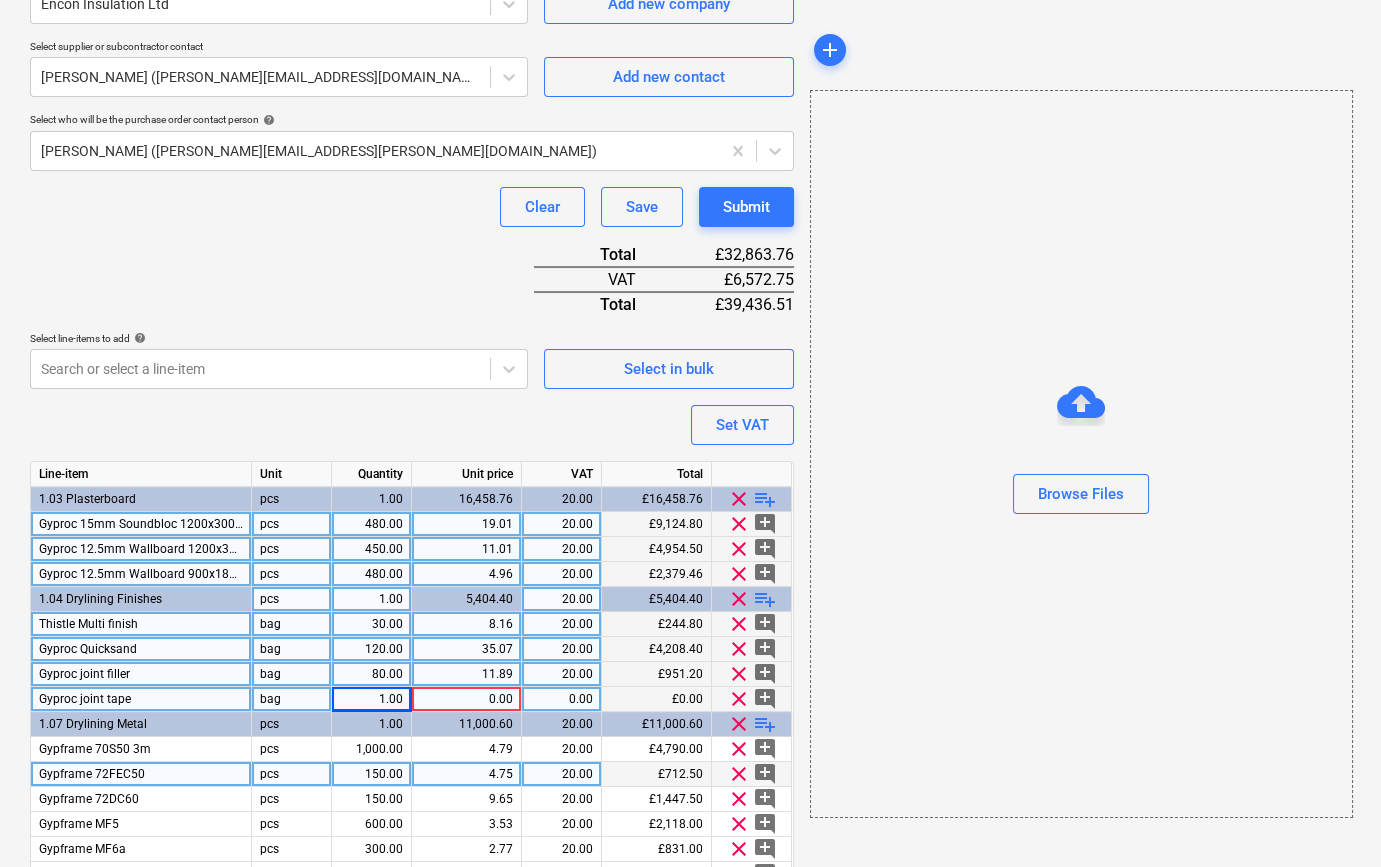 click on "bag" at bounding box center (292, 699) 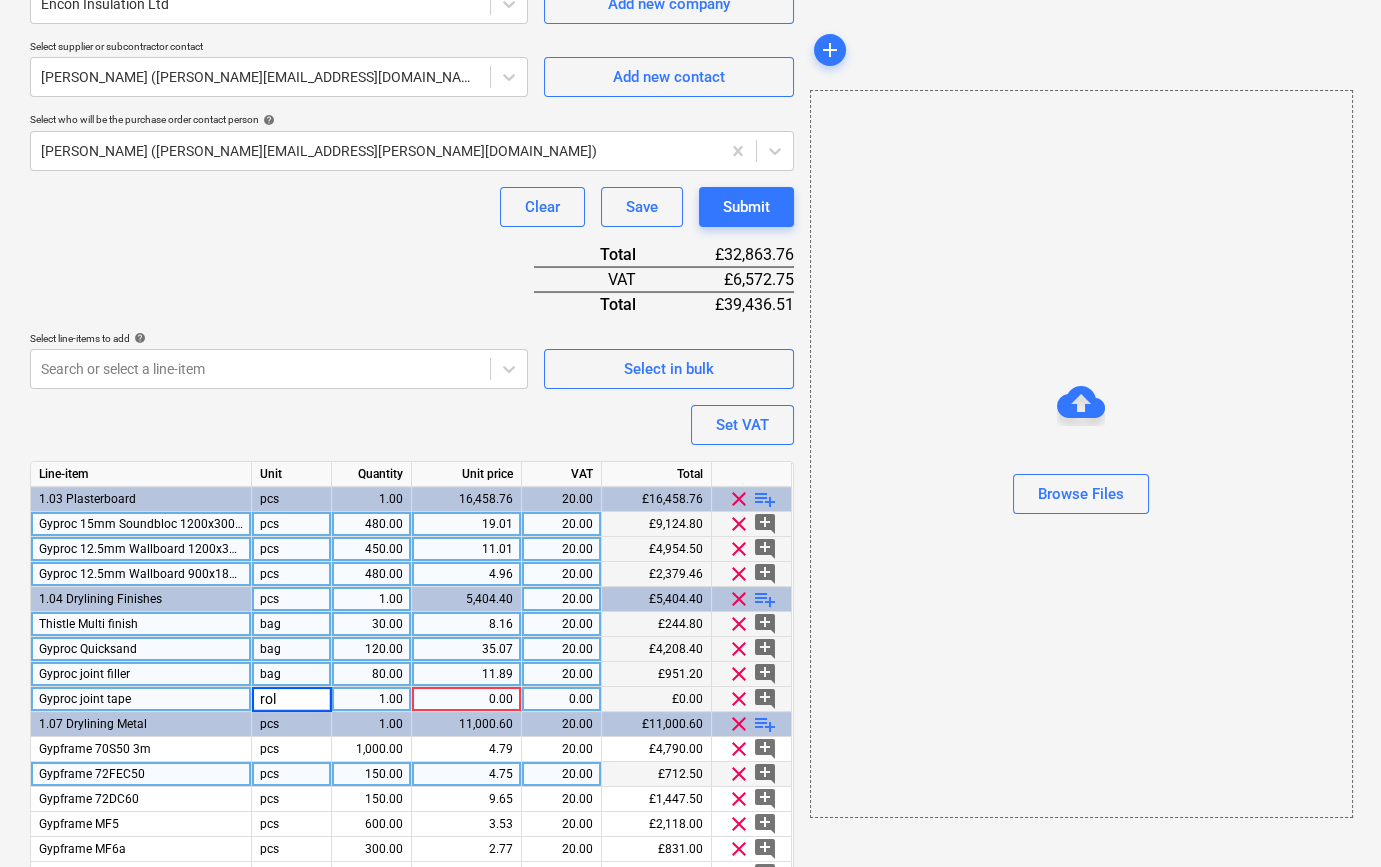 type on "roll" 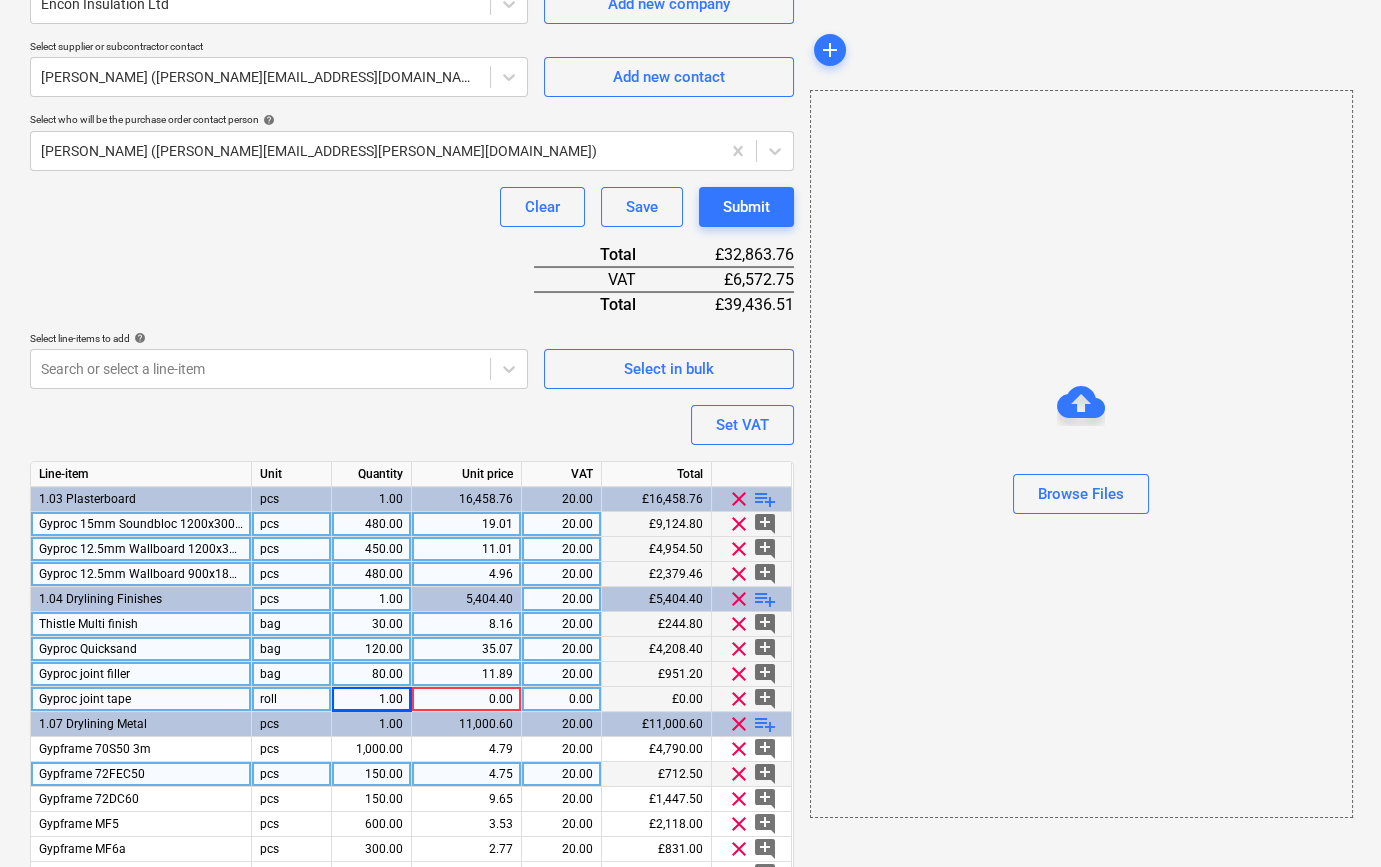 type on "x" 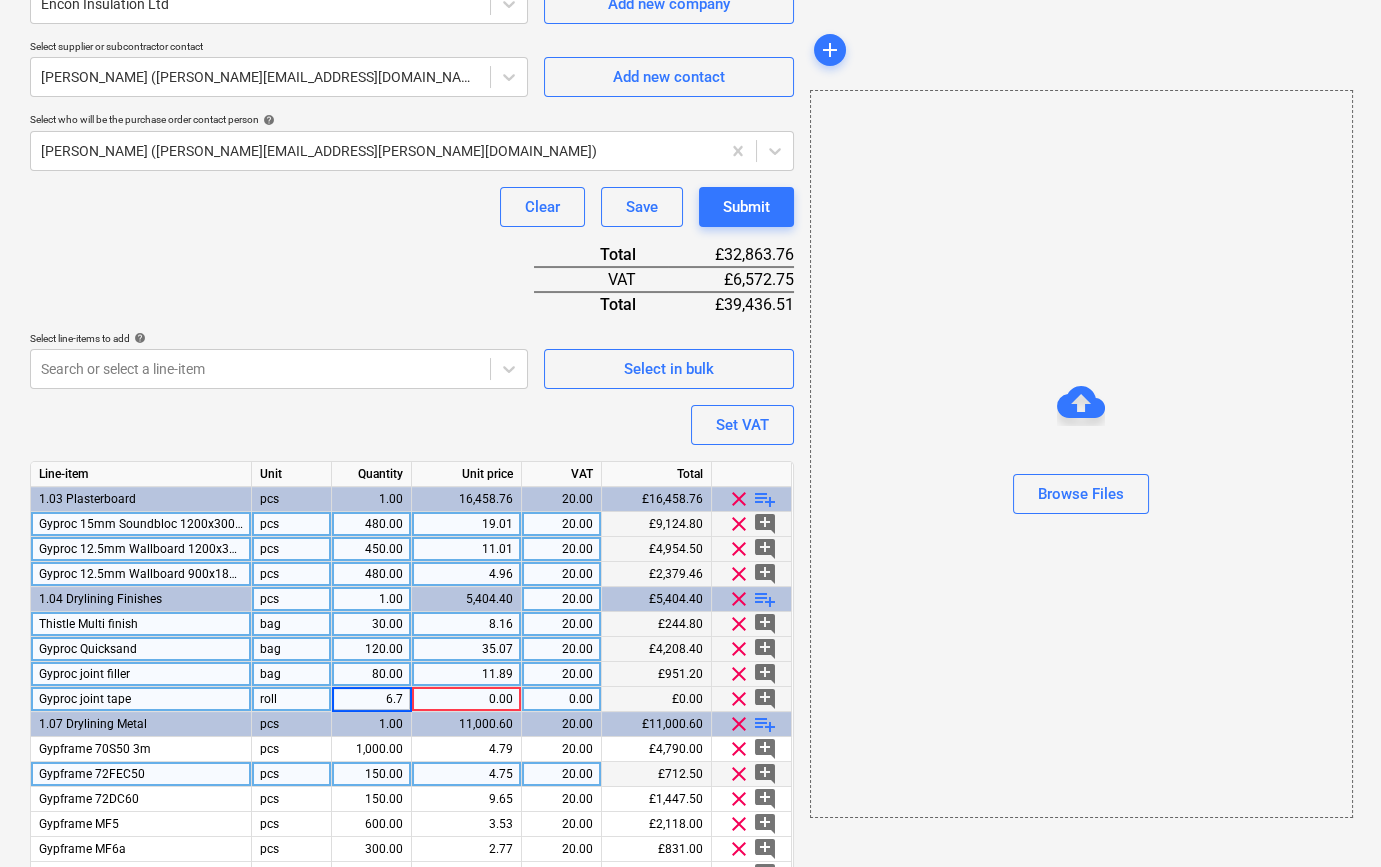 type on "6.71" 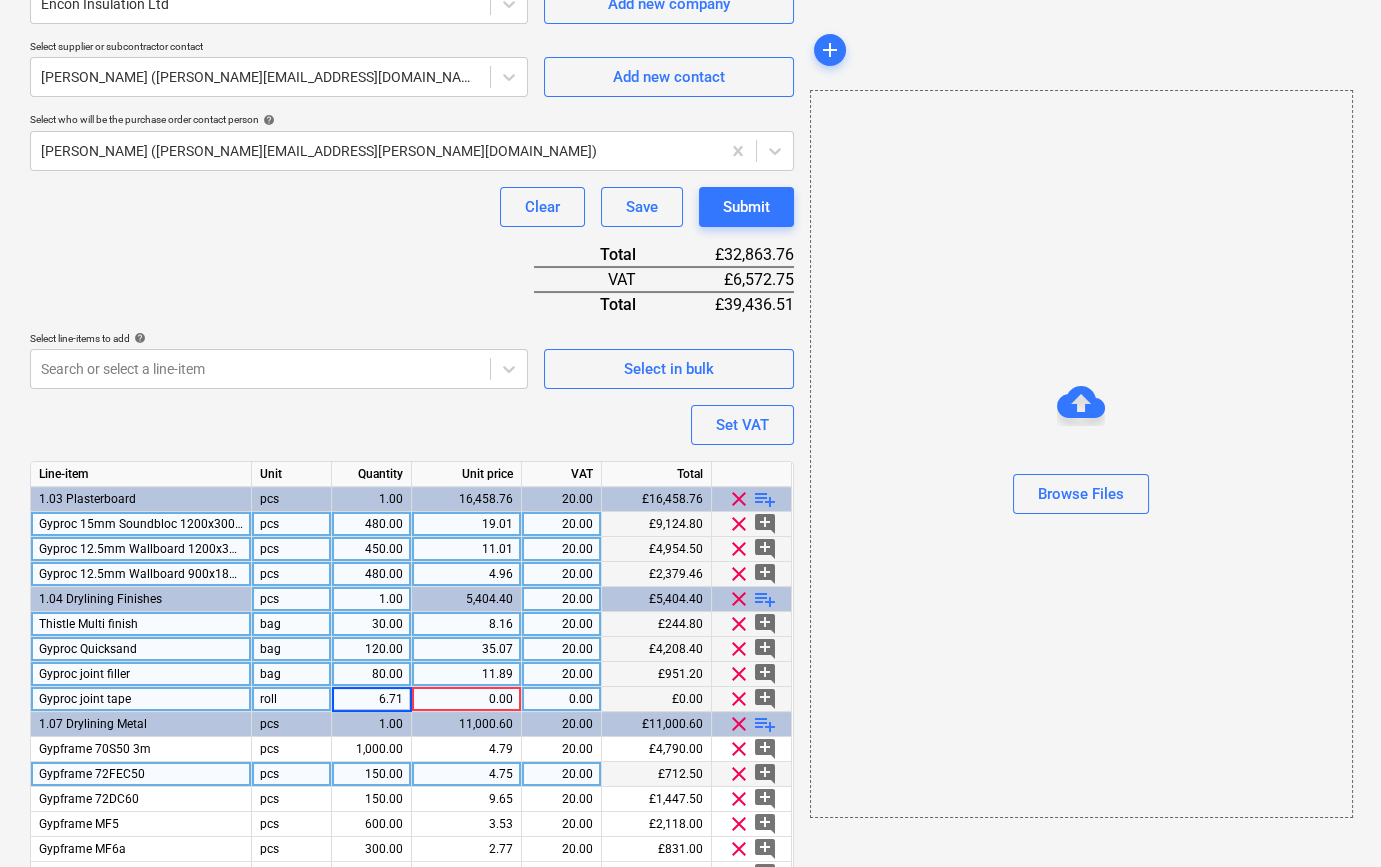 type on "x" 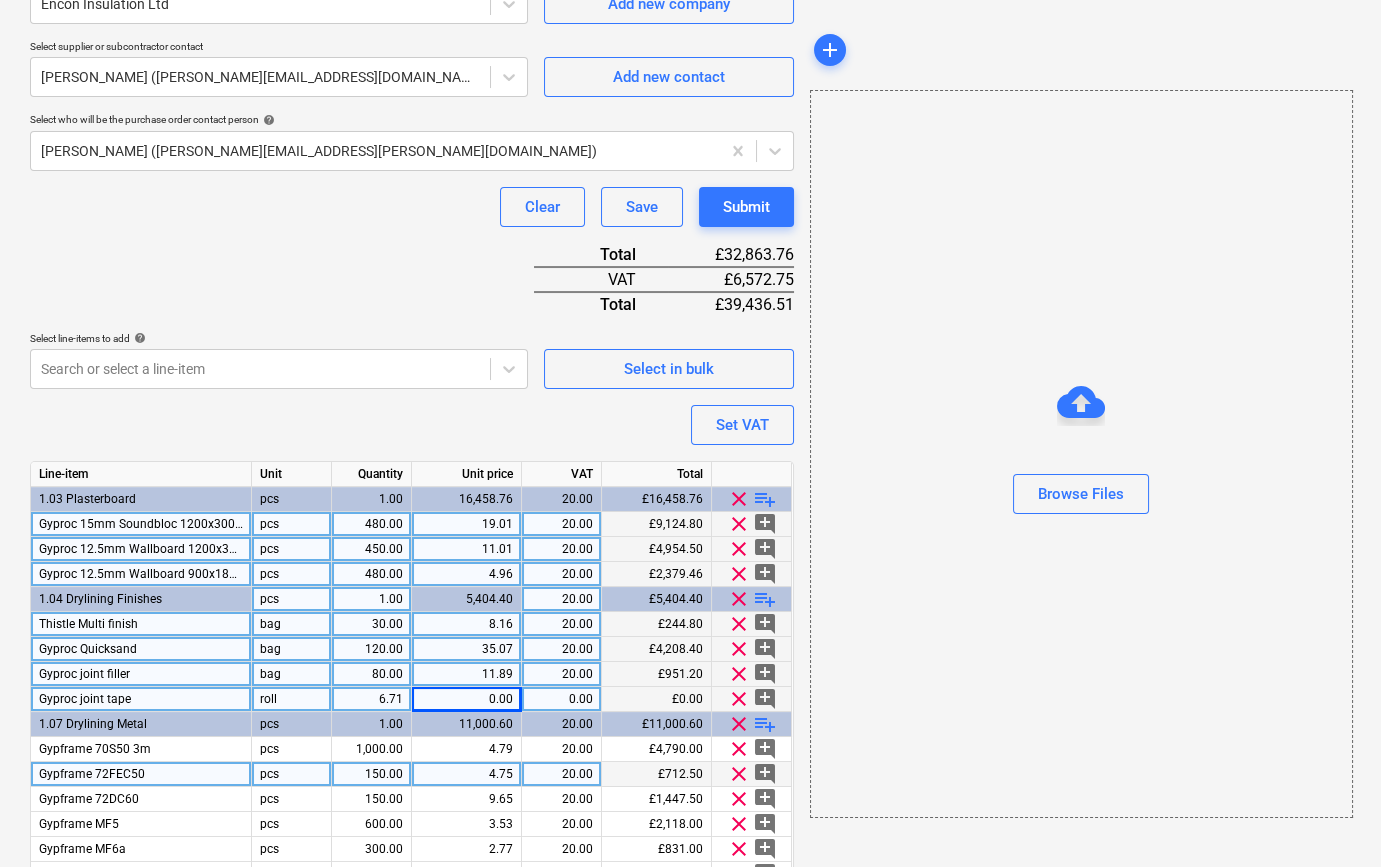 click on "6.71" at bounding box center (371, 699) 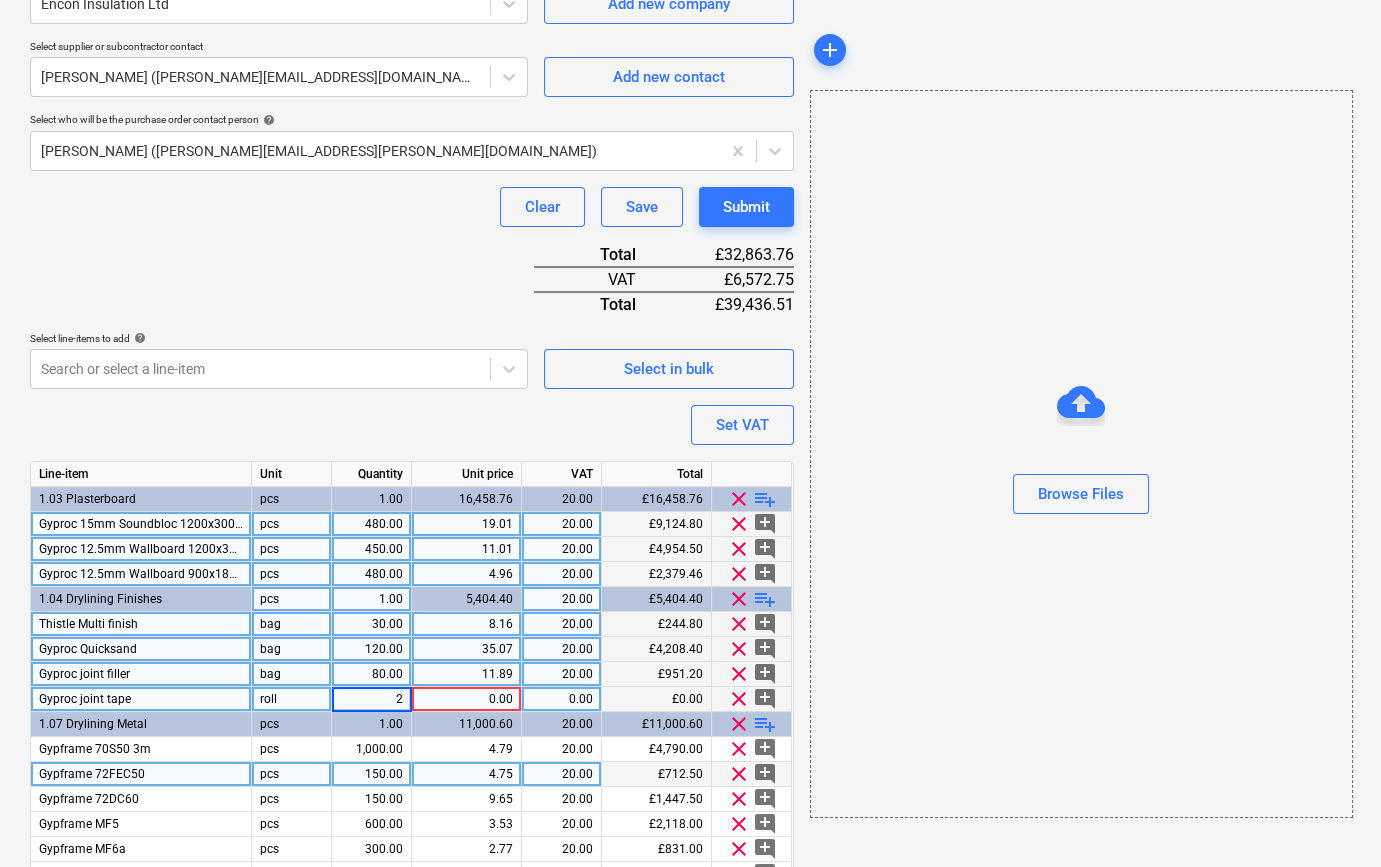 type on "20" 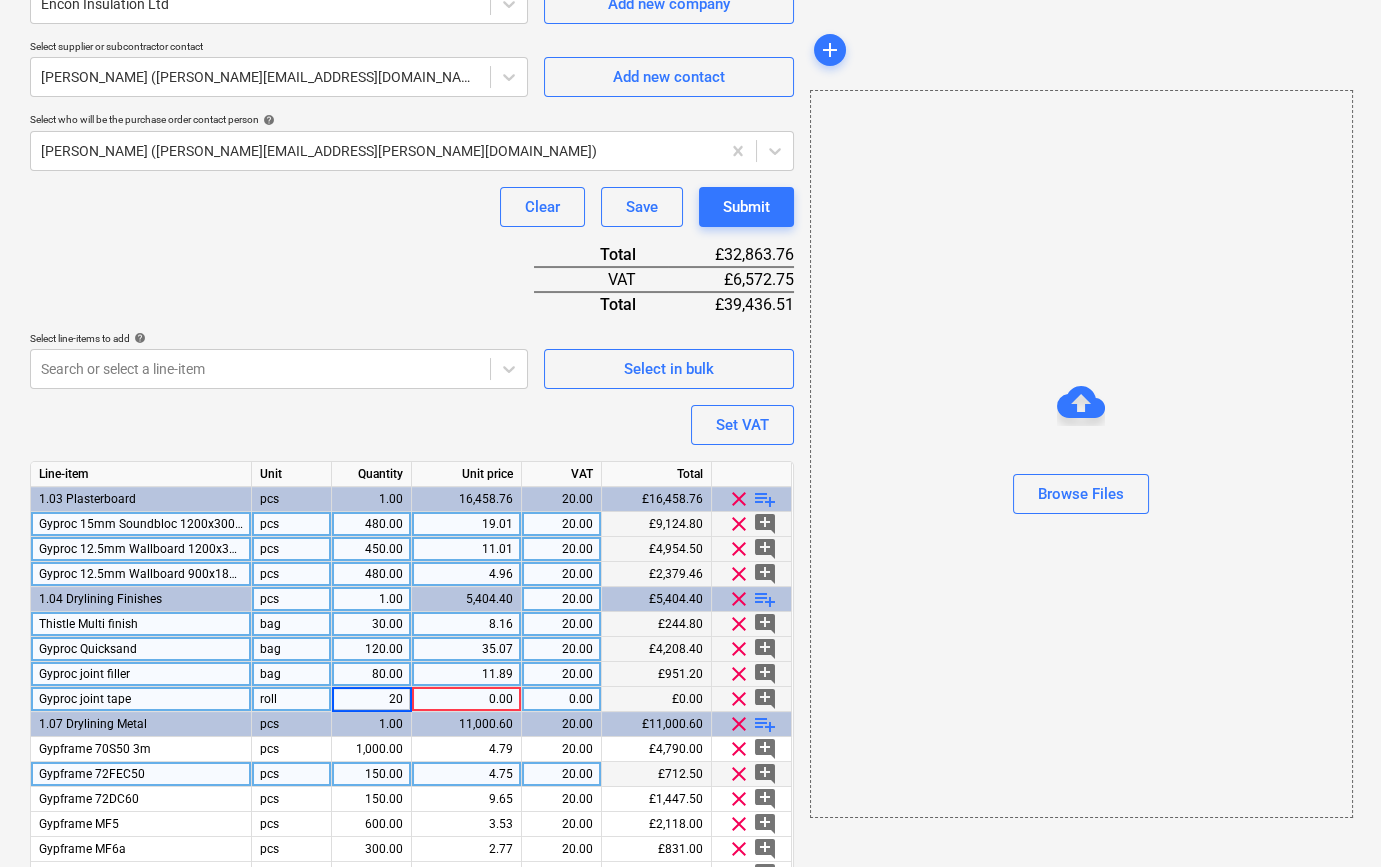 type on "x" 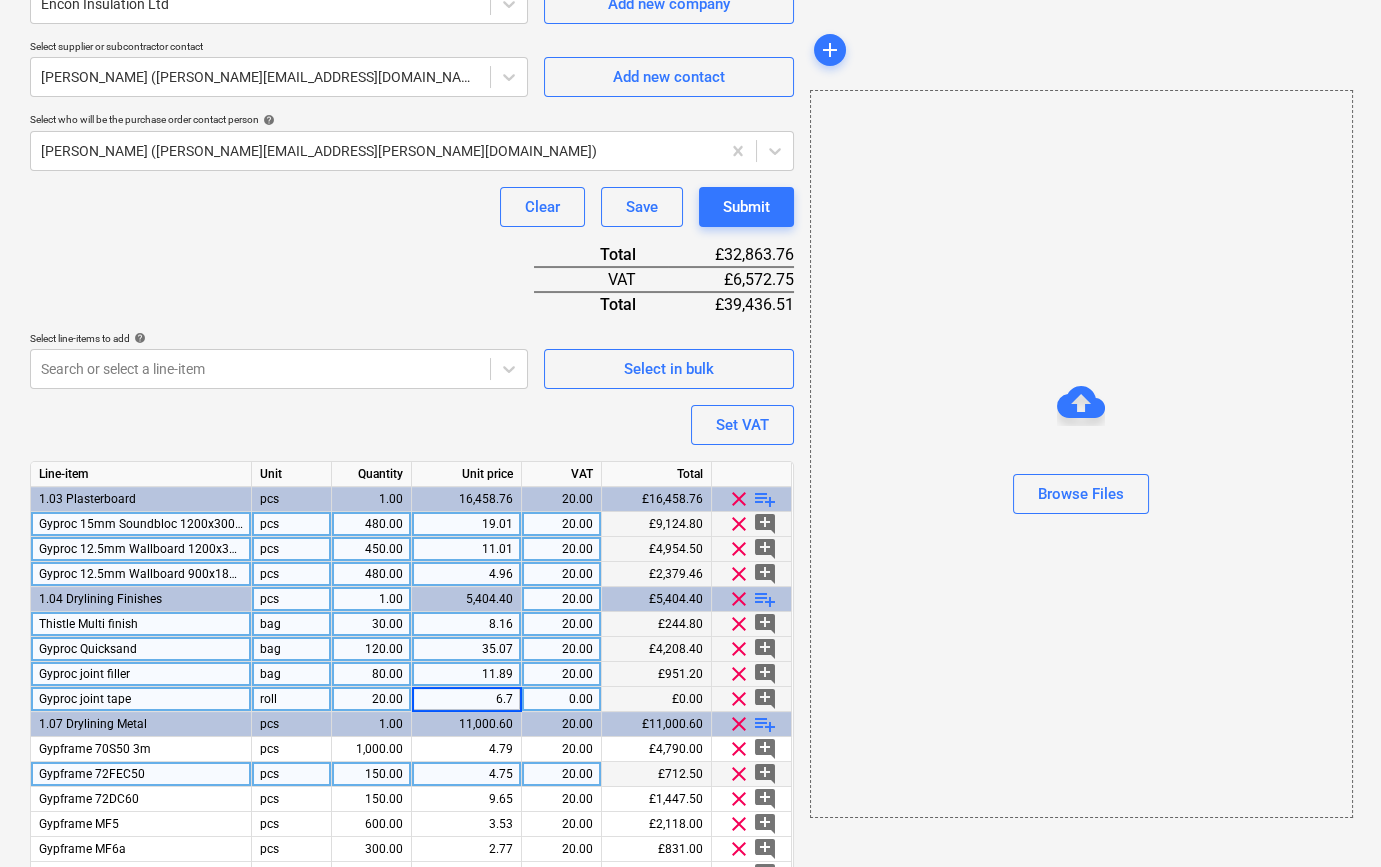 type on "6.71" 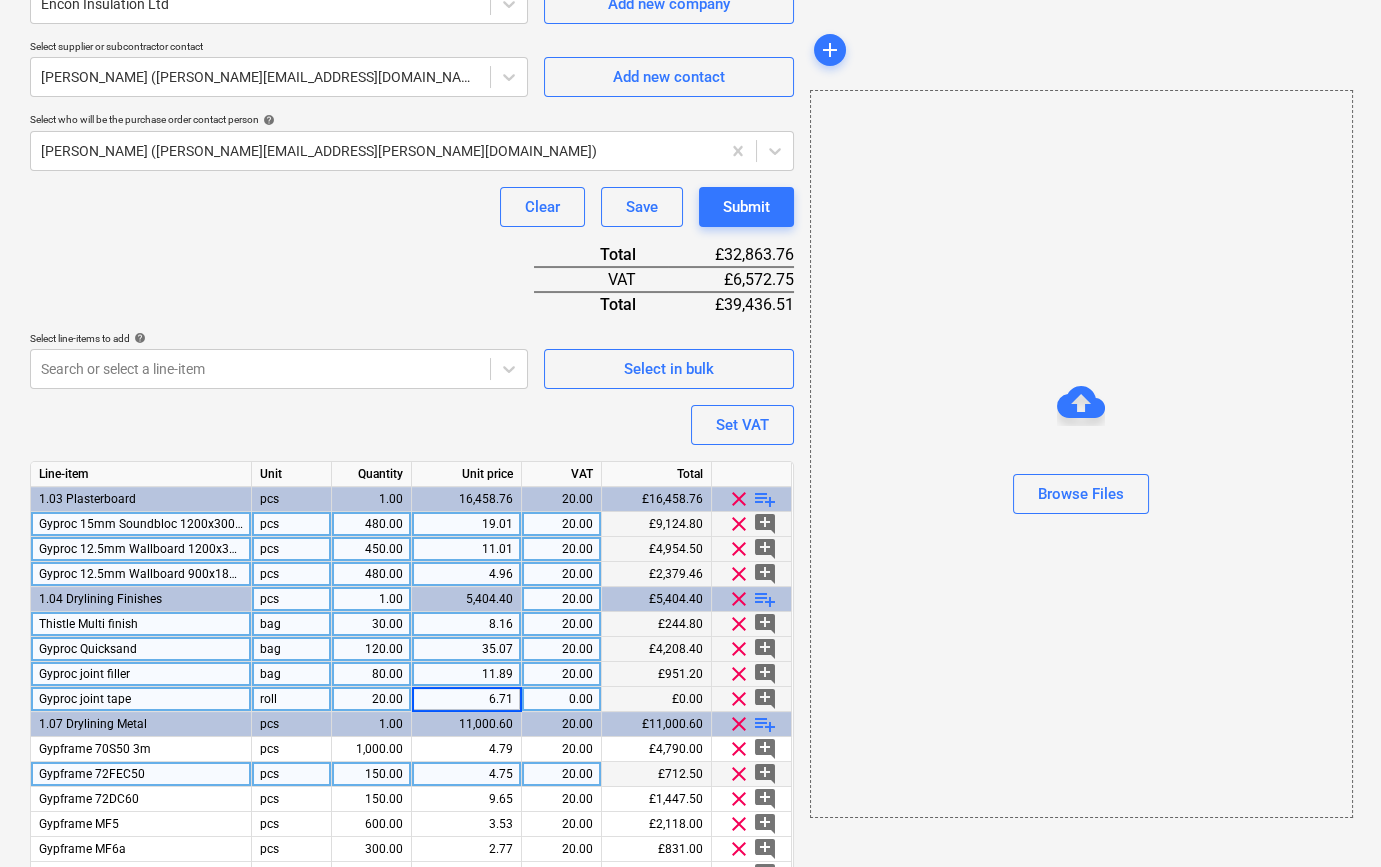 type 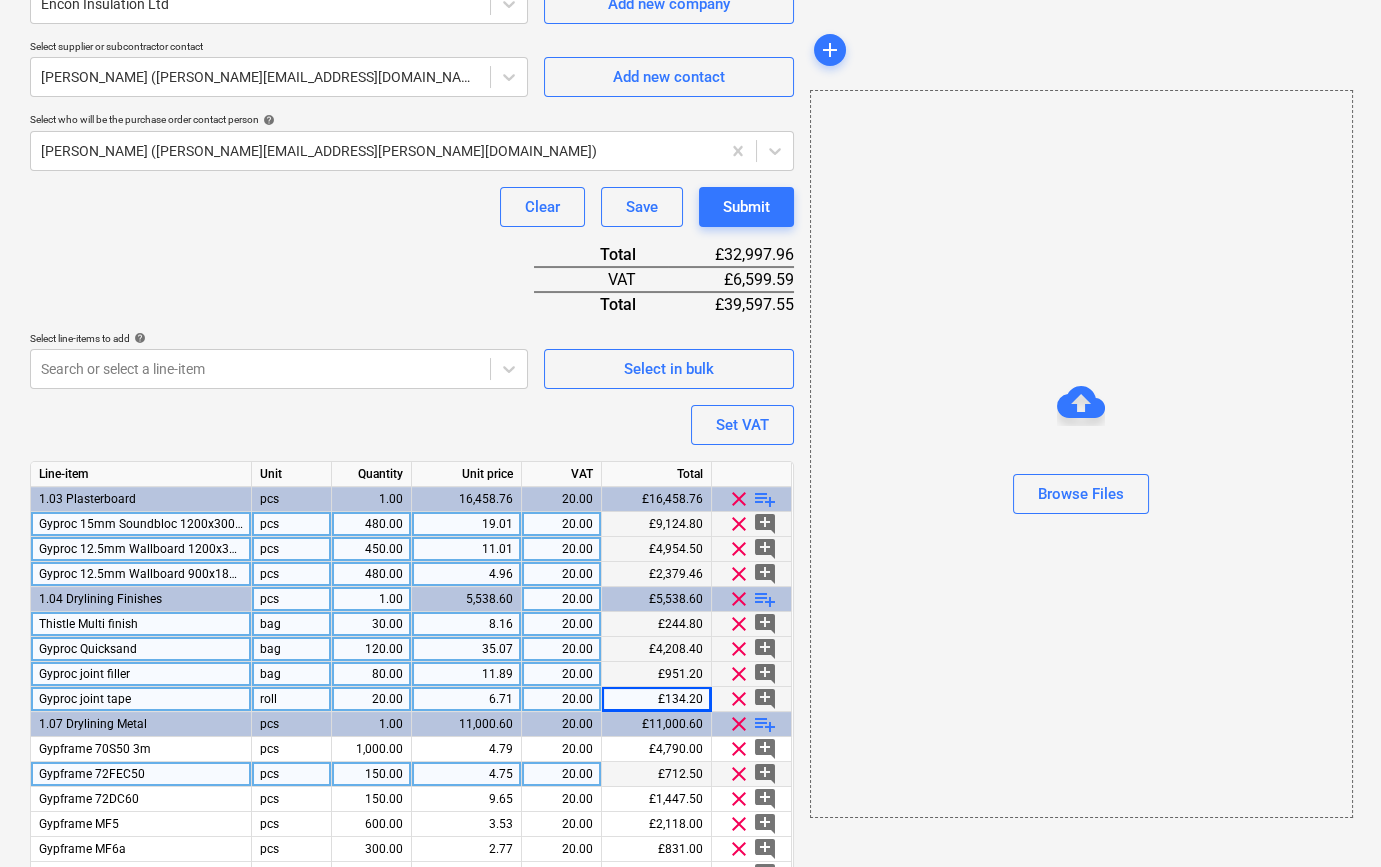 click on "clear" at bounding box center [739, 699] 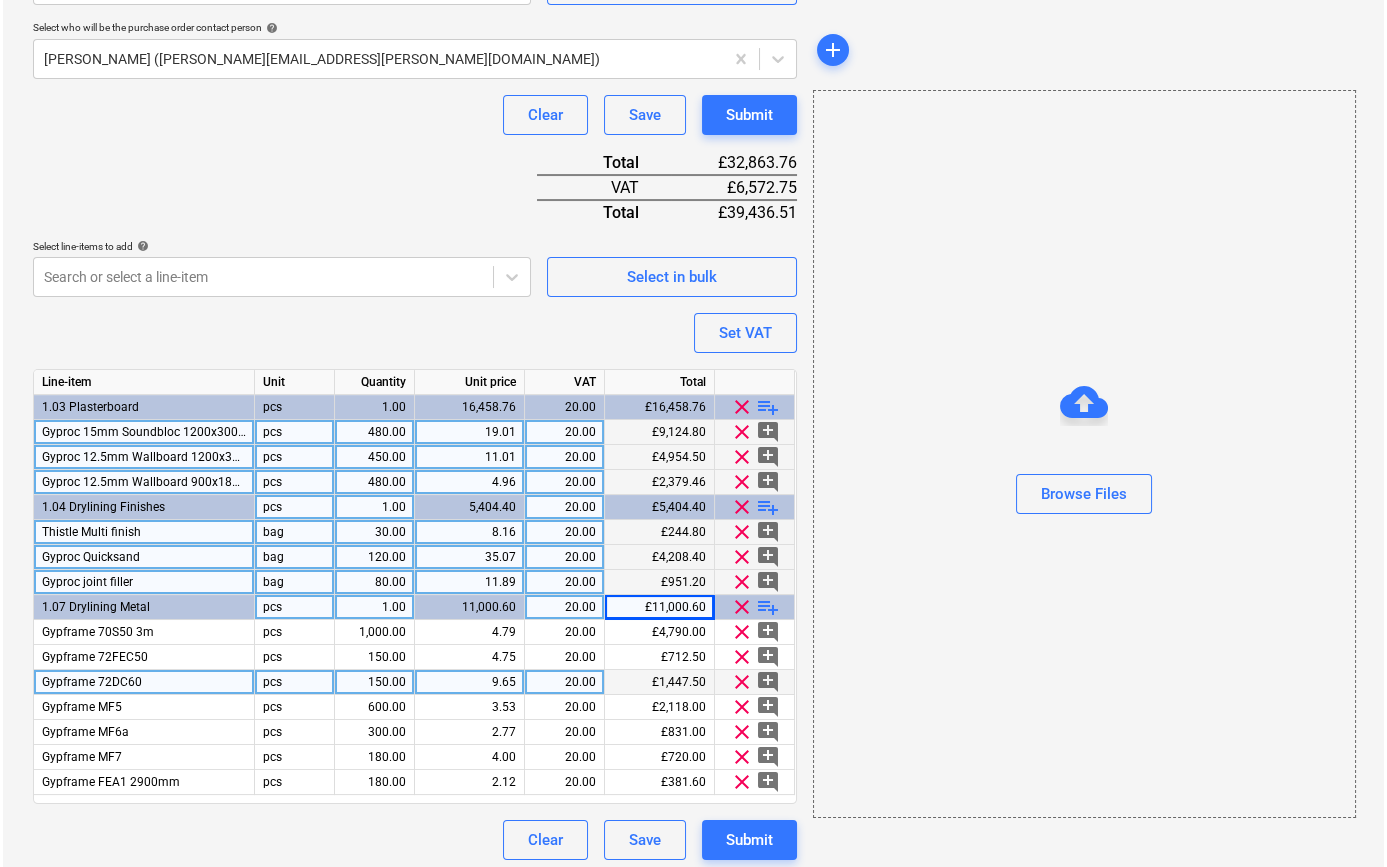 scroll, scrollTop: 580, scrollLeft: 0, axis: vertical 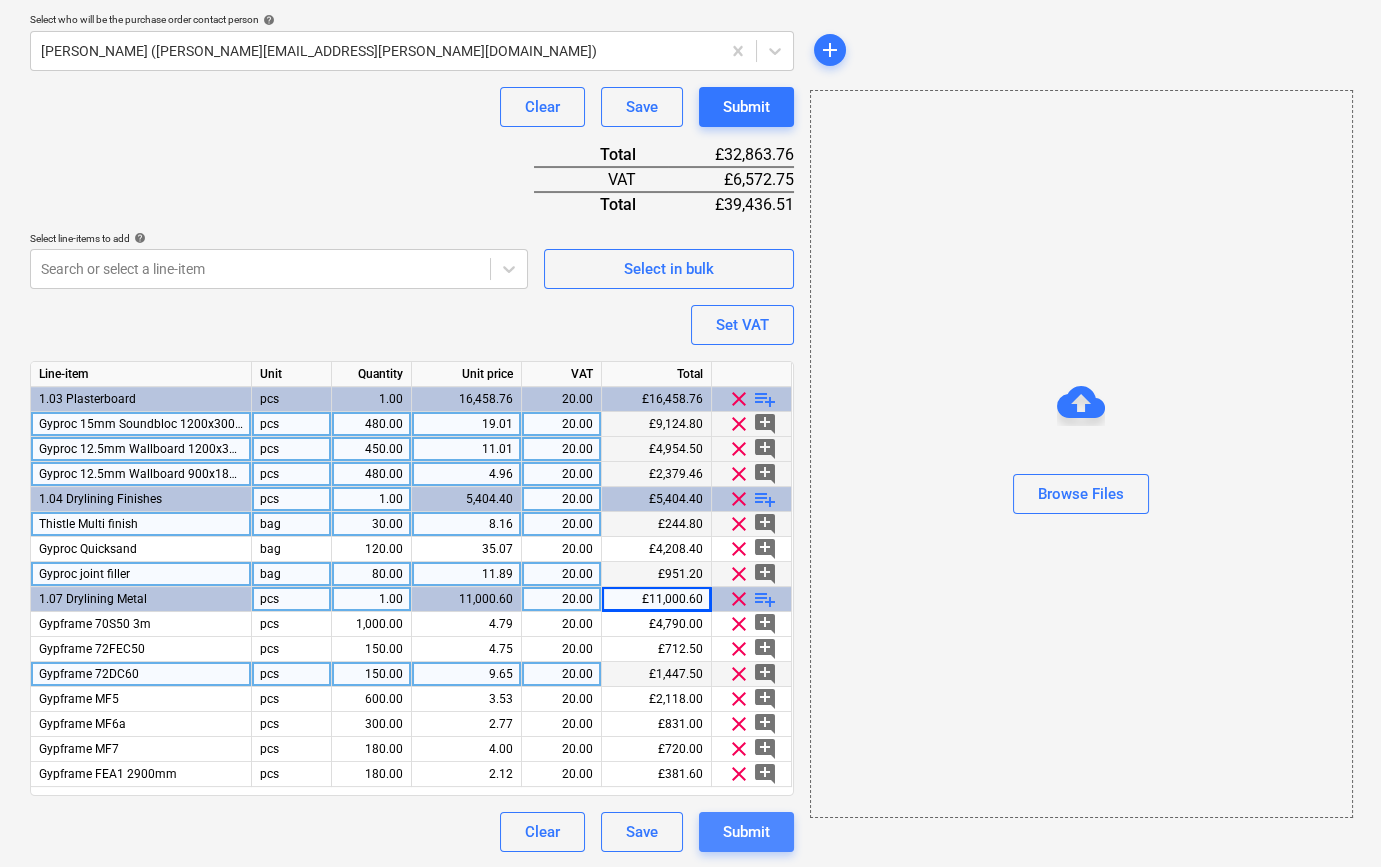 click on "Submit" at bounding box center [746, 832] 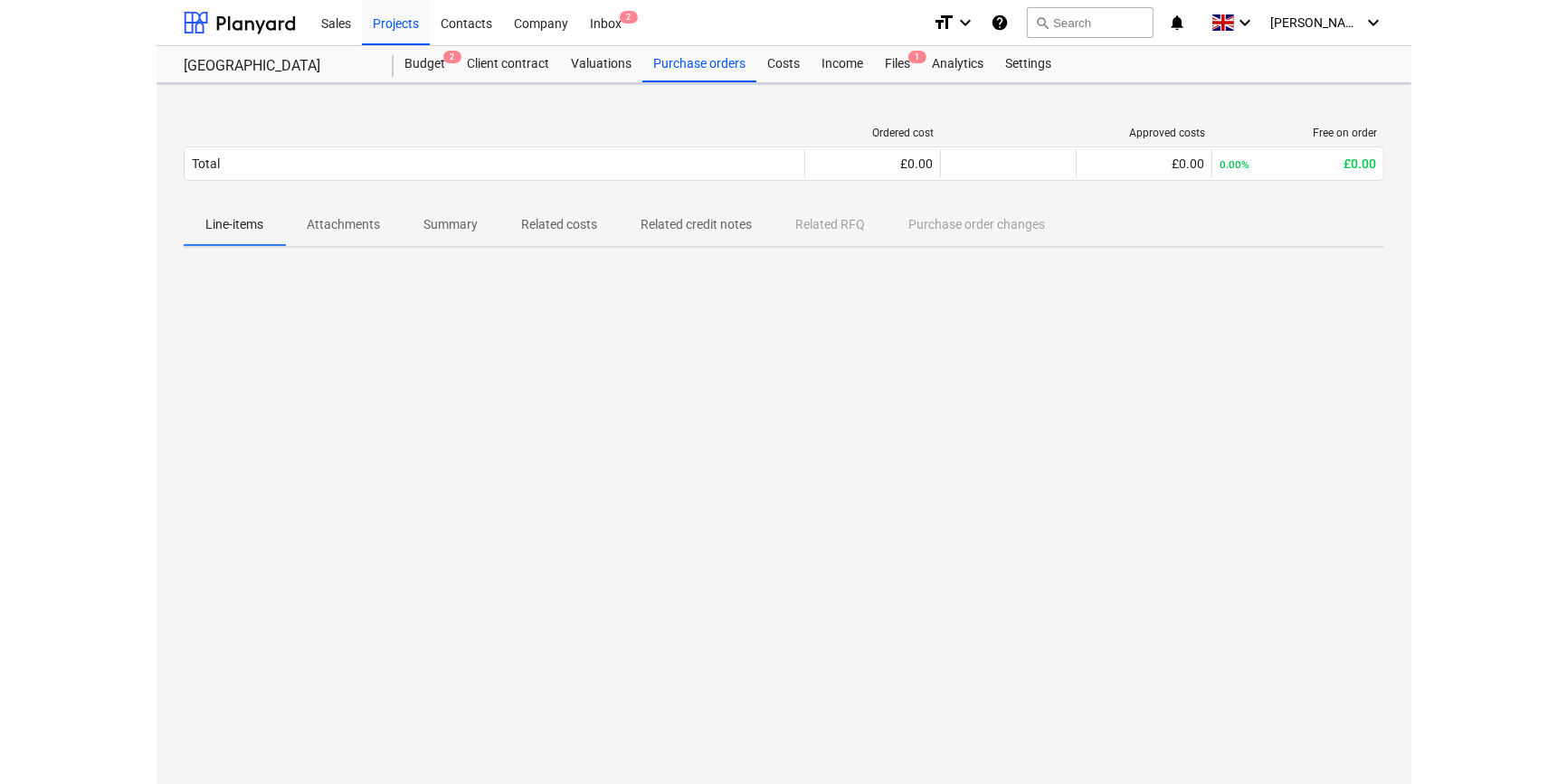 scroll, scrollTop: 0, scrollLeft: 0, axis: both 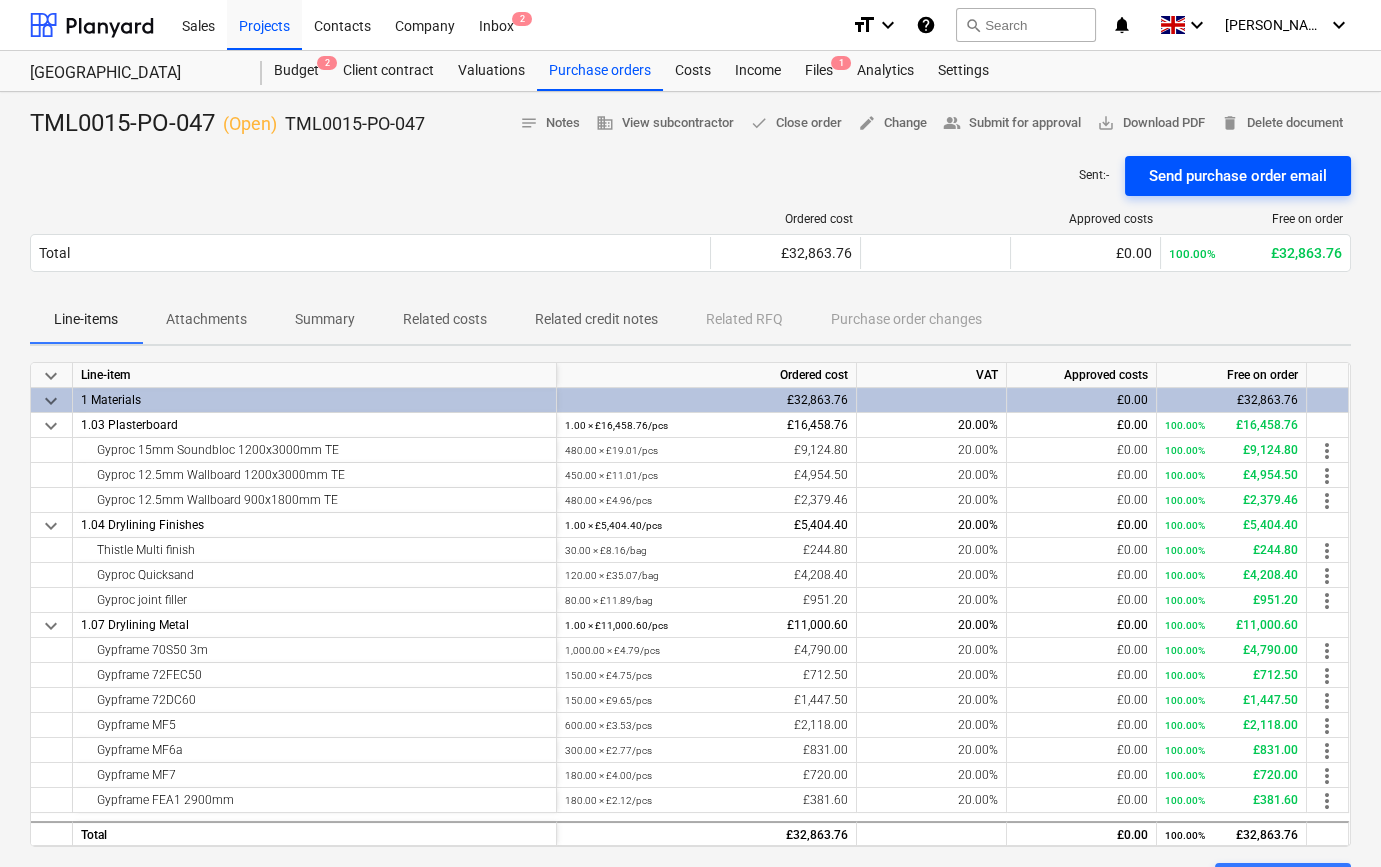 click on "Send purchase order email" at bounding box center [1238, 176] 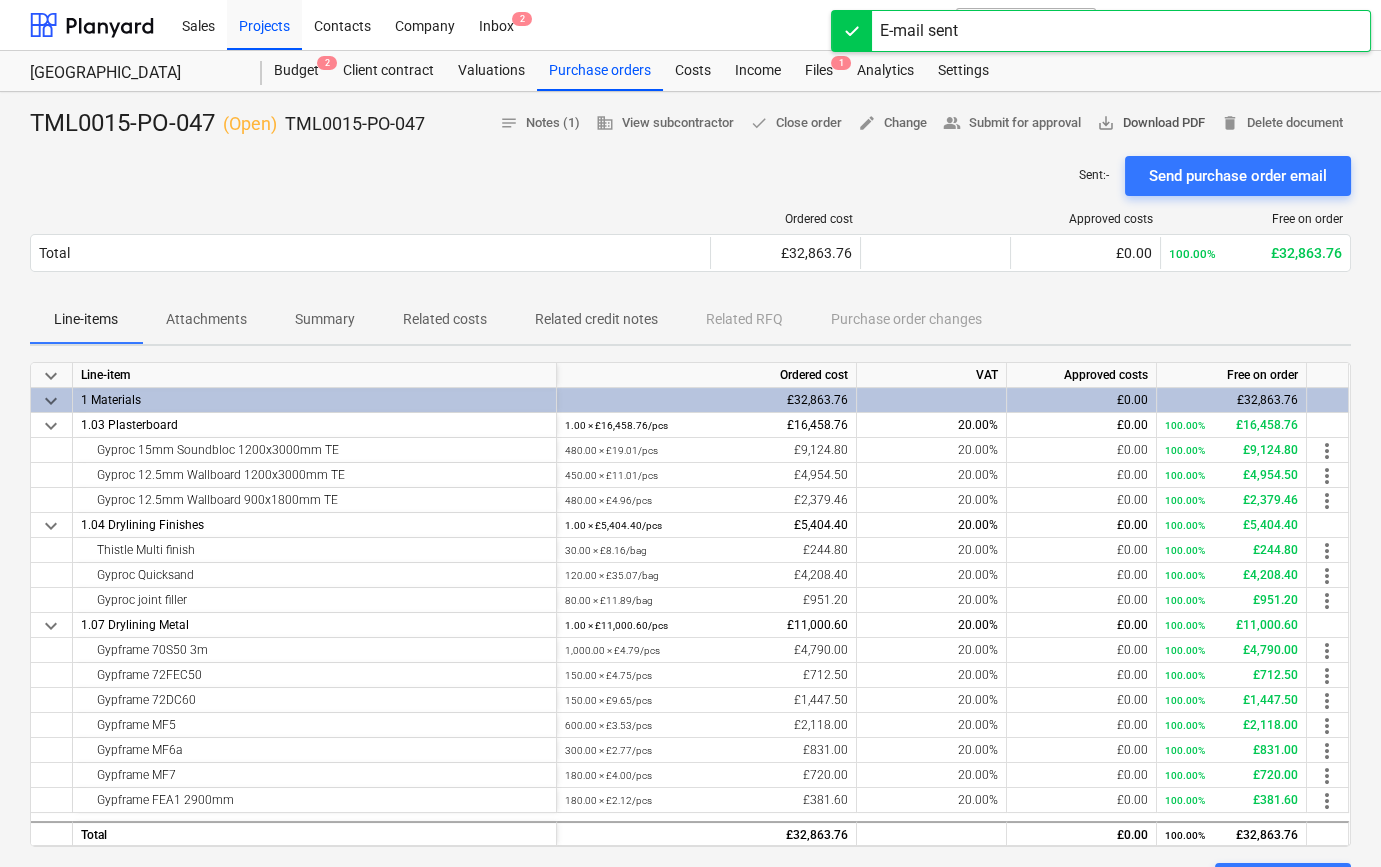 click on "save_alt Download PDF" at bounding box center [1151, 123] 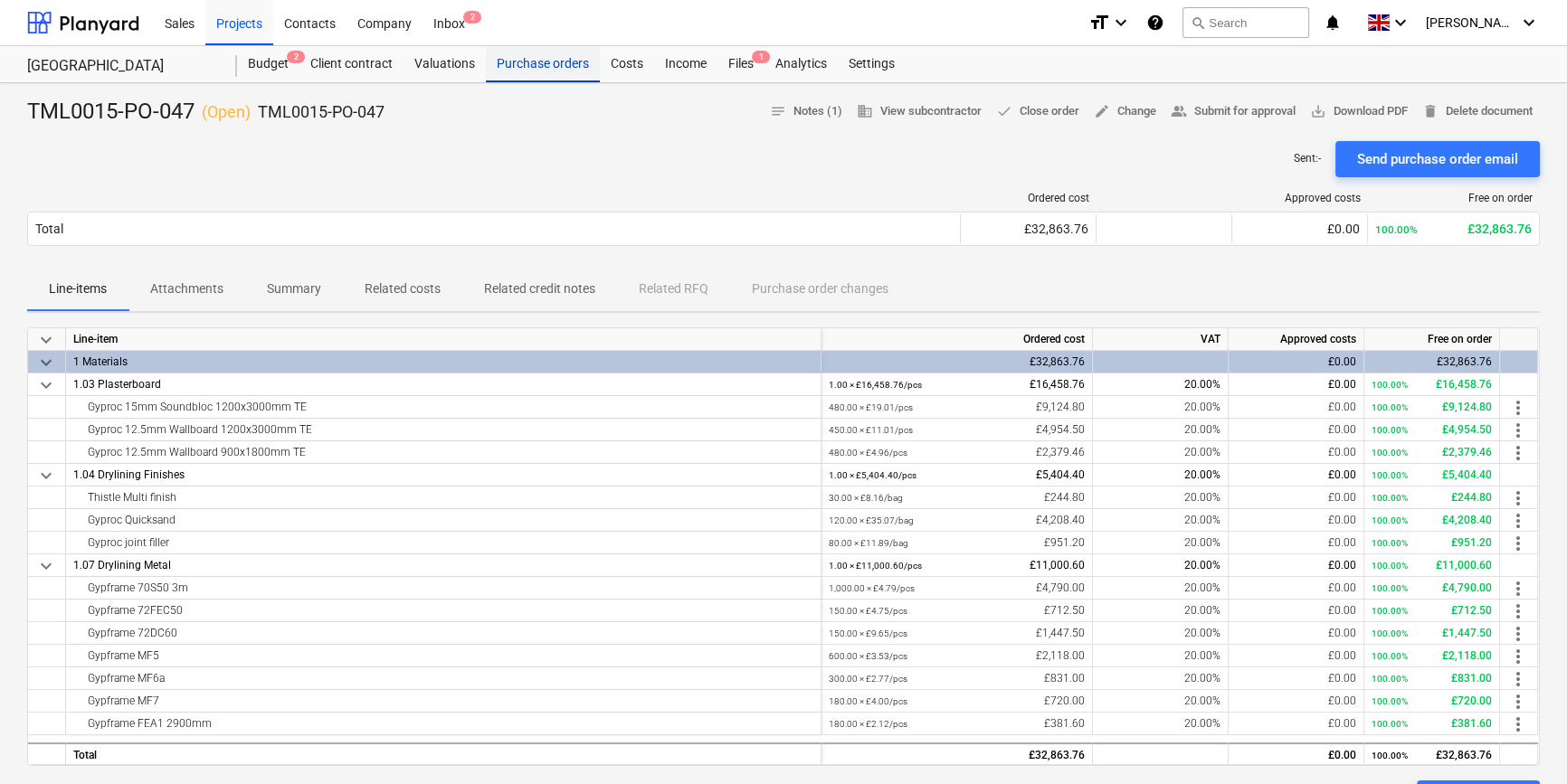 click on "Purchase orders" at bounding box center (543, 64) 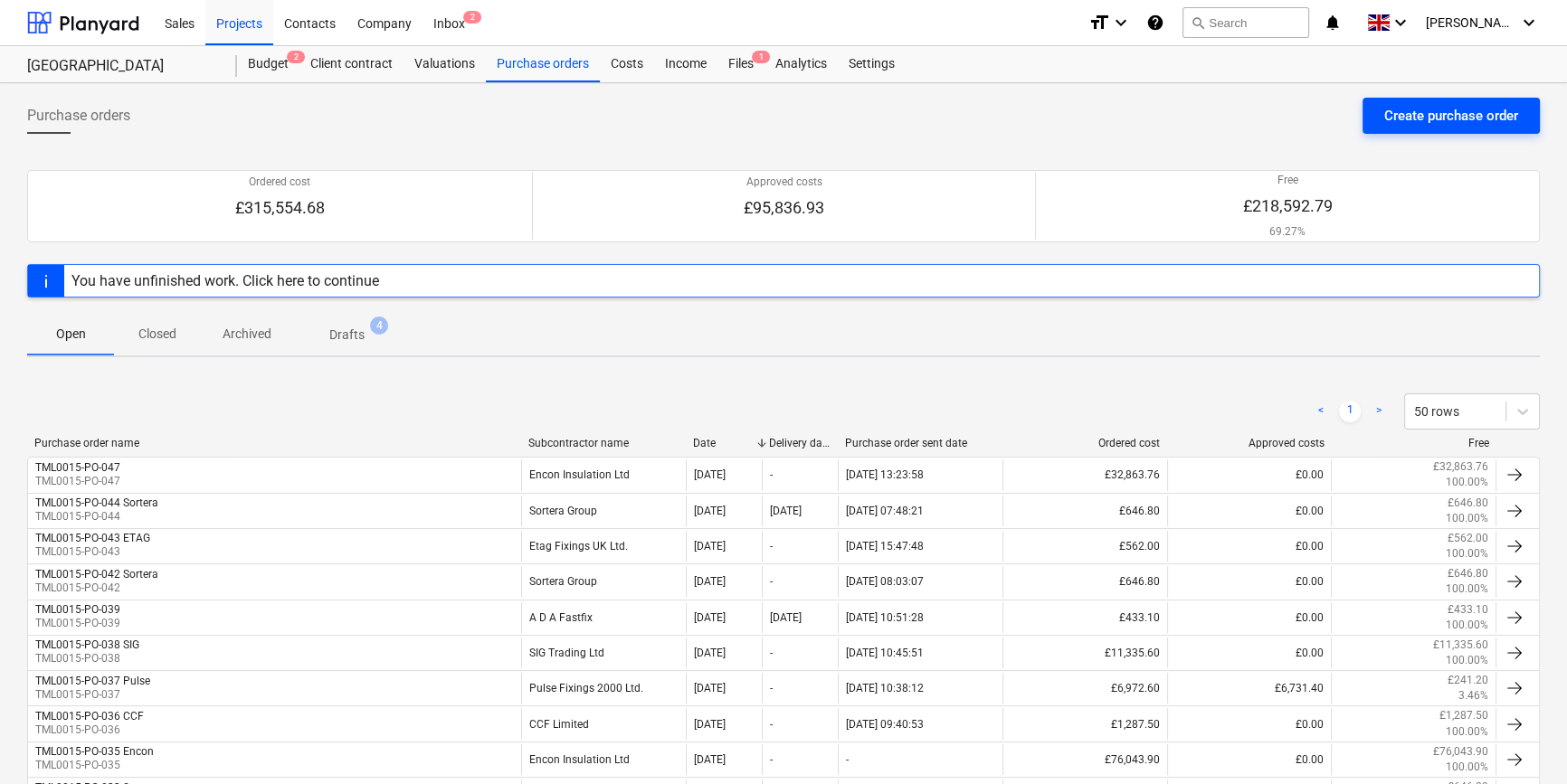 click on "Create purchase order" at bounding box center [1451, 116] 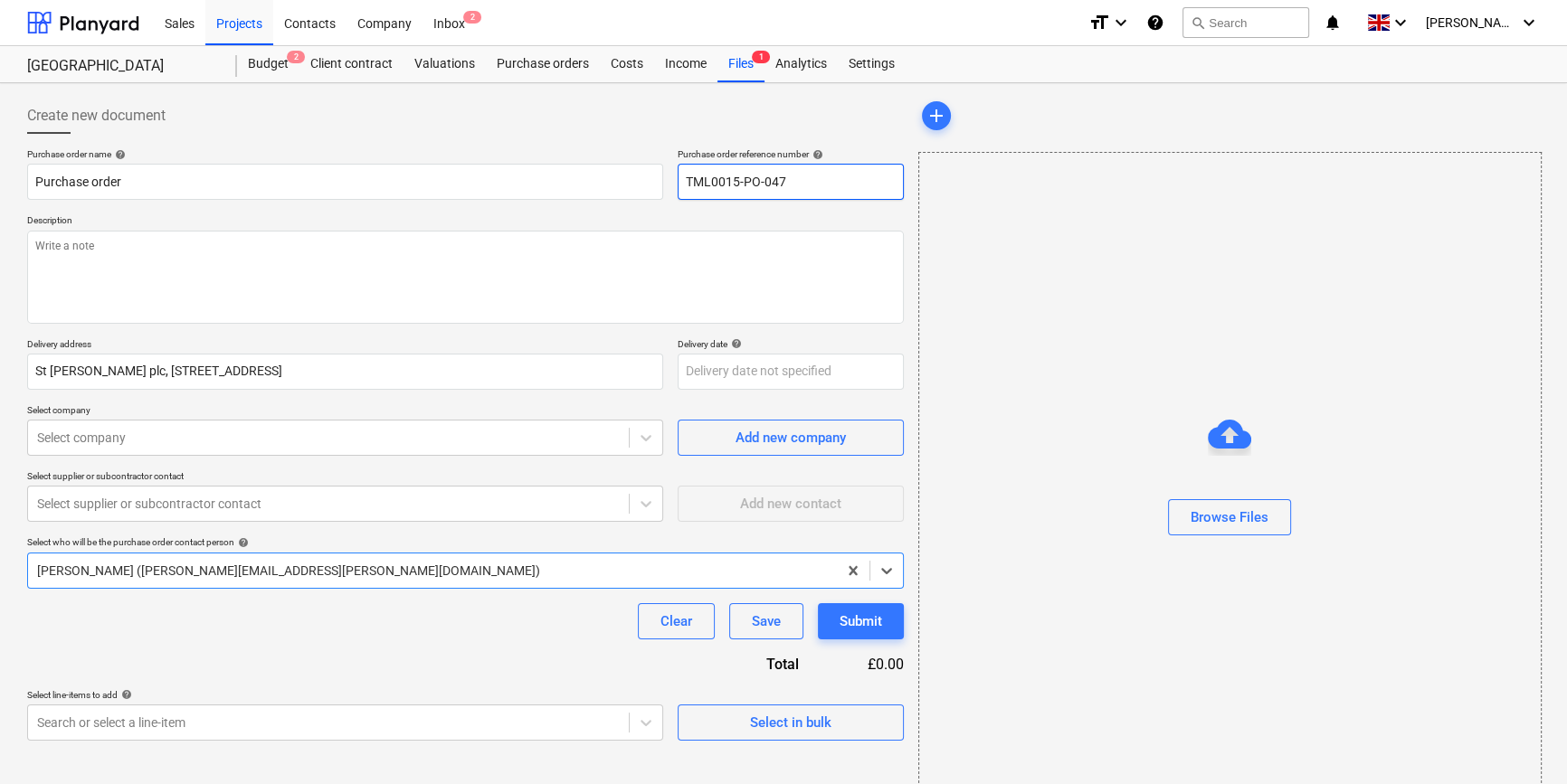 click on "TML0015-PO-047" at bounding box center [791, 182] 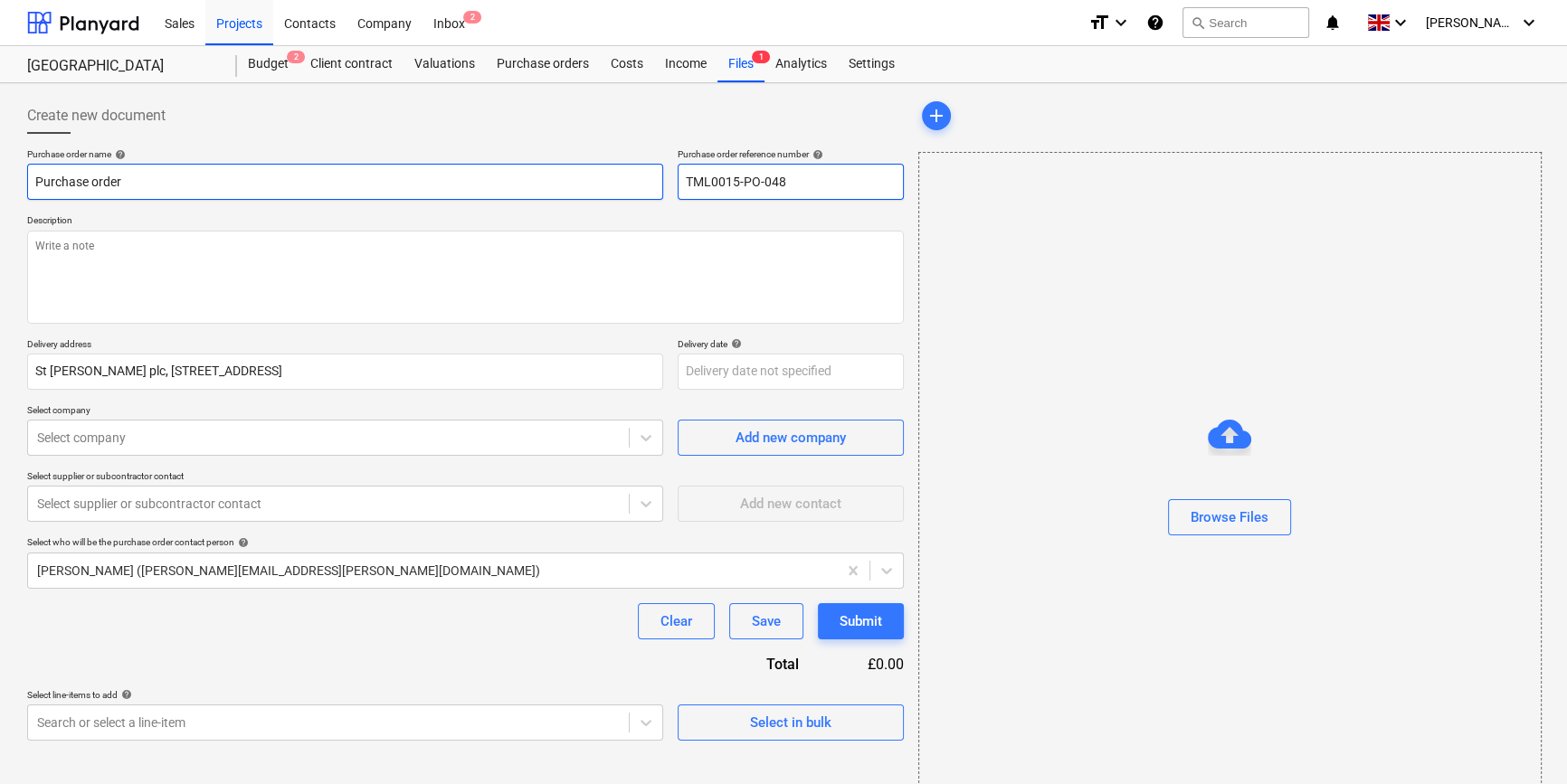 drag, startPoint x: 784, startPoint y: 181, endPoint x: 652, endPoint y: 184, distance: 132.03409 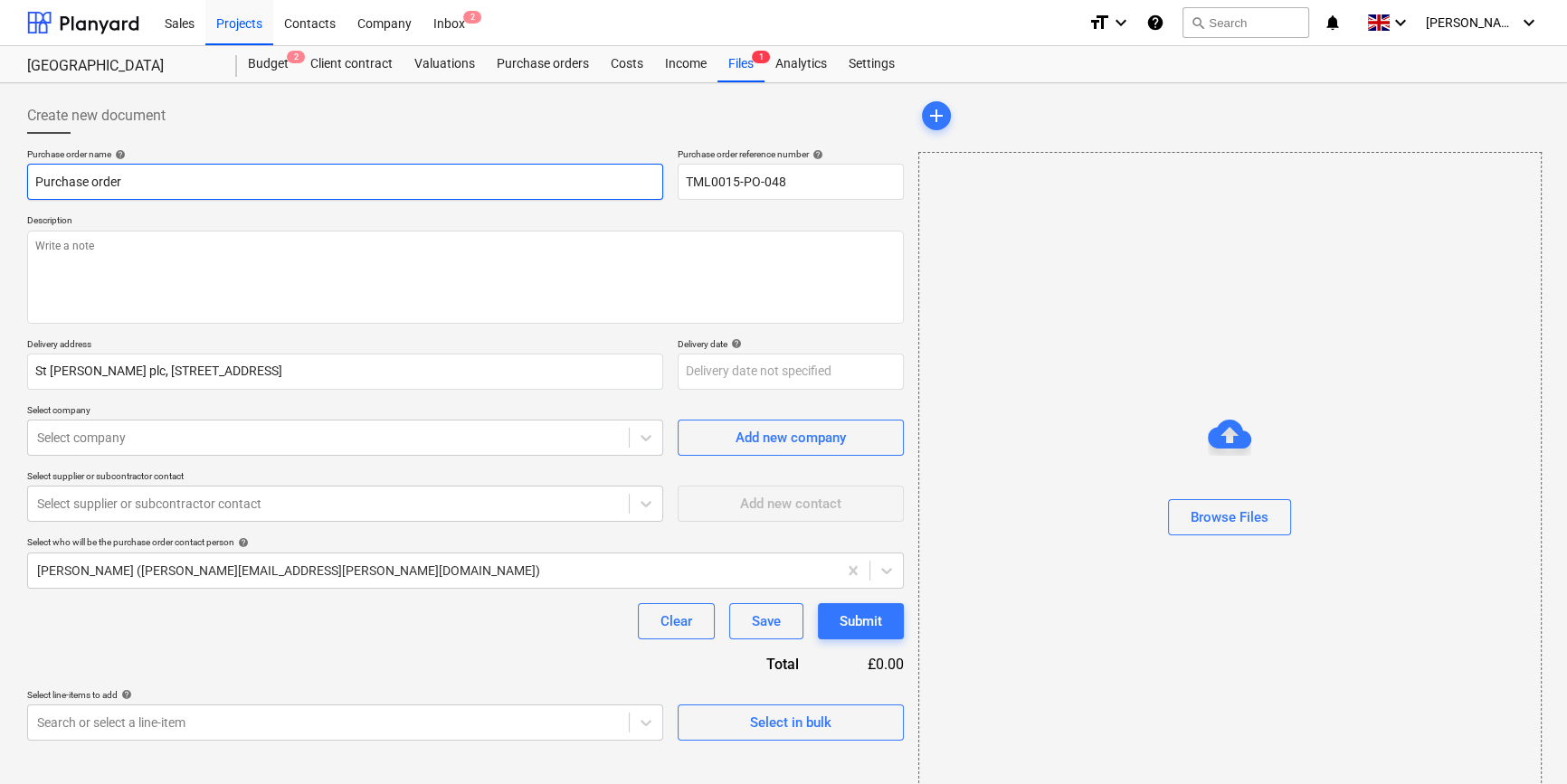 paste on "TML0015-PO-048" 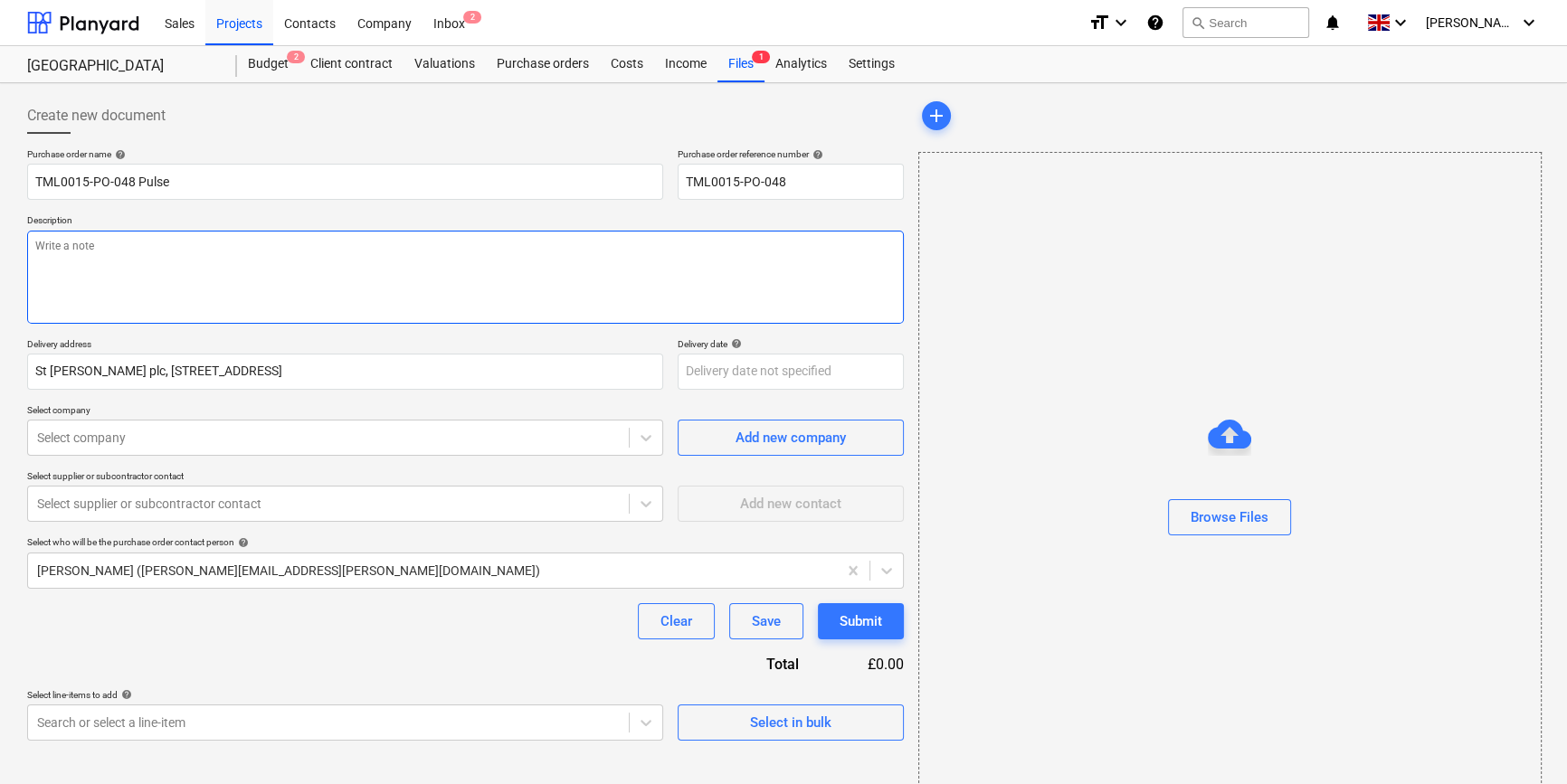 click at bounding box center [465, 277] 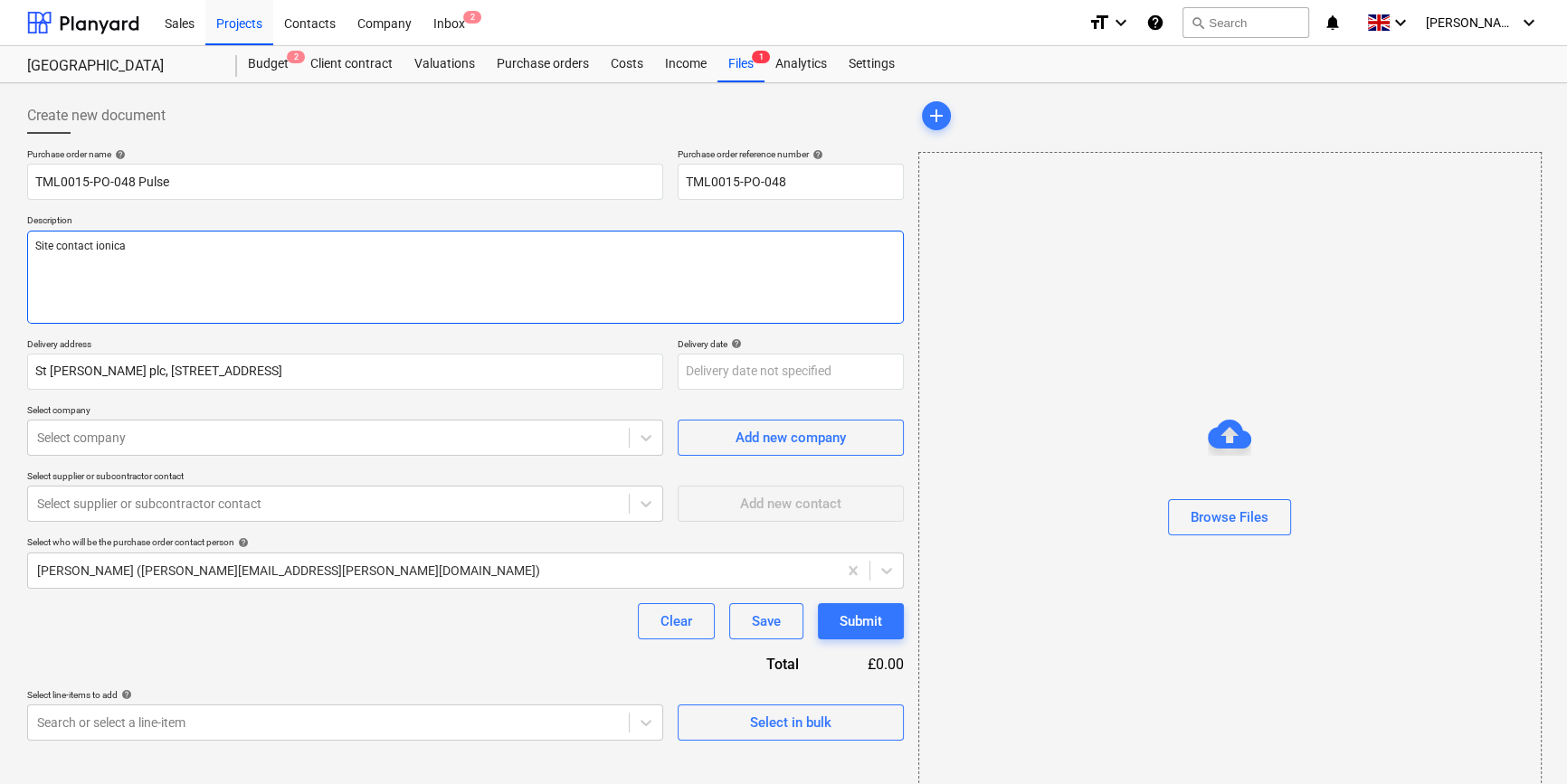 click on "Site contact ionica" at bounding box center (465, 277) 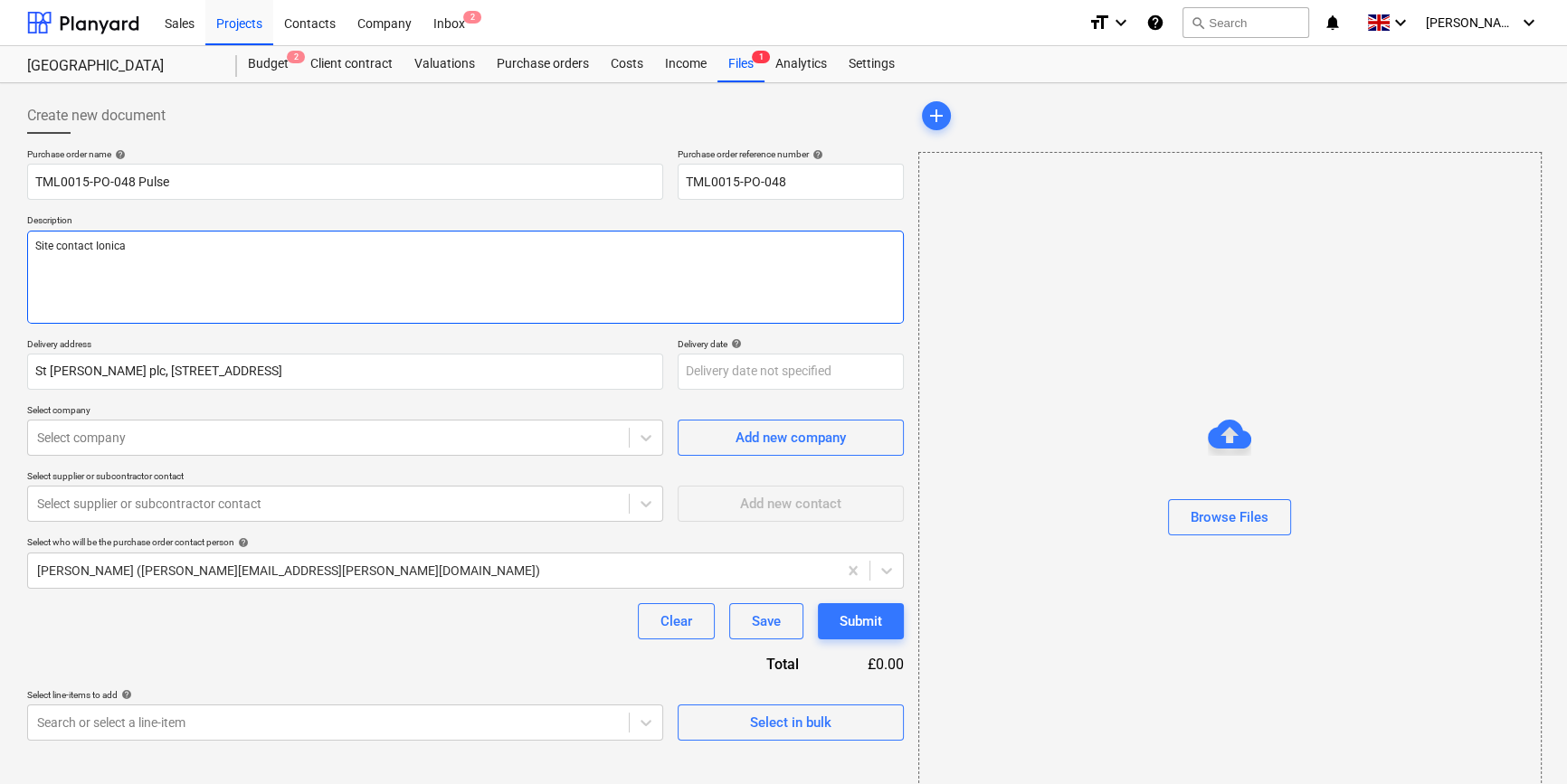 click on "Site contact Ionica" at bounding box center [465, 277] 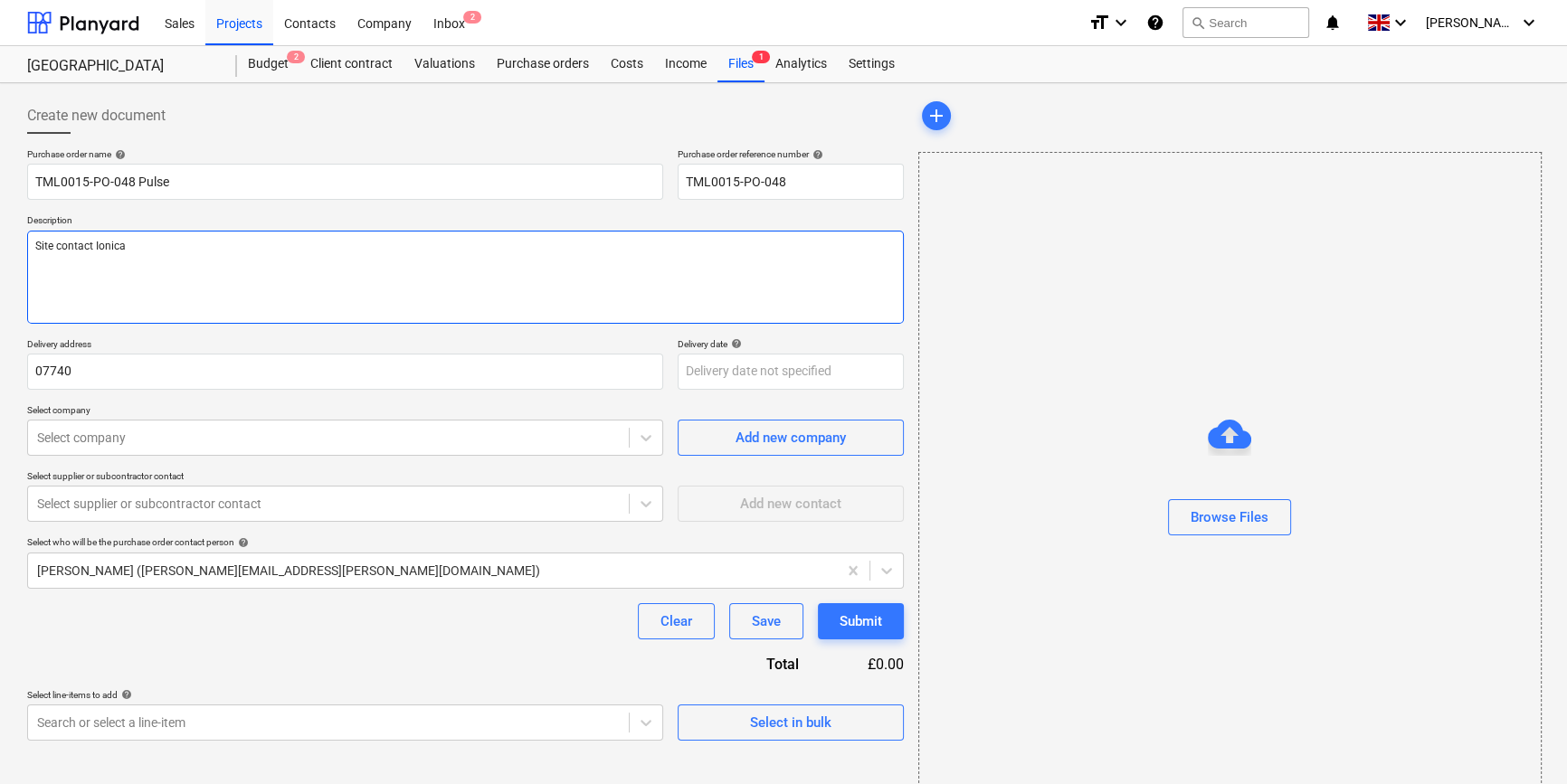 click on "Site contact Ionica" at bounding box center (465, 277) 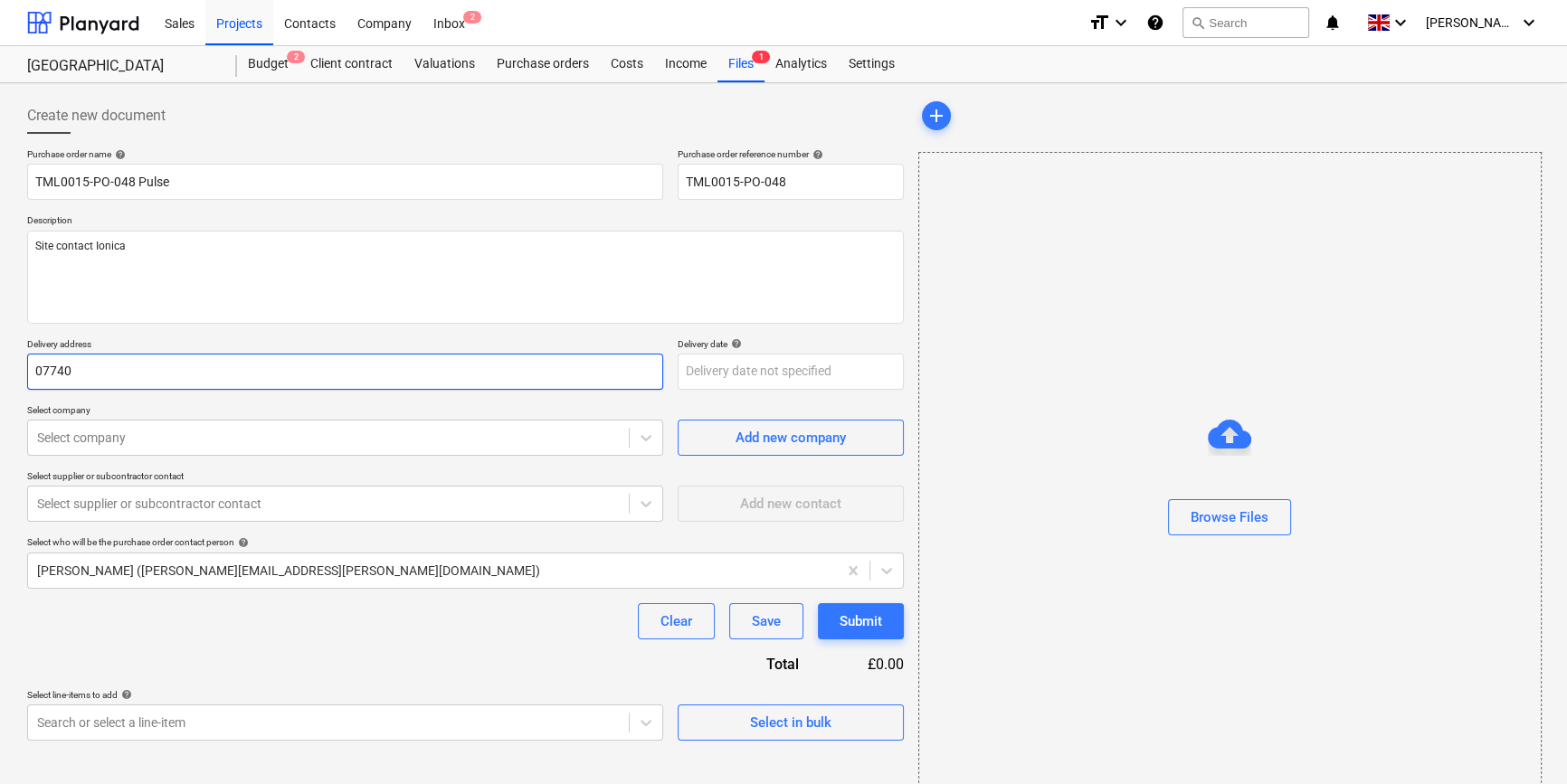 click on "07740" at bounding box center (345, 372) 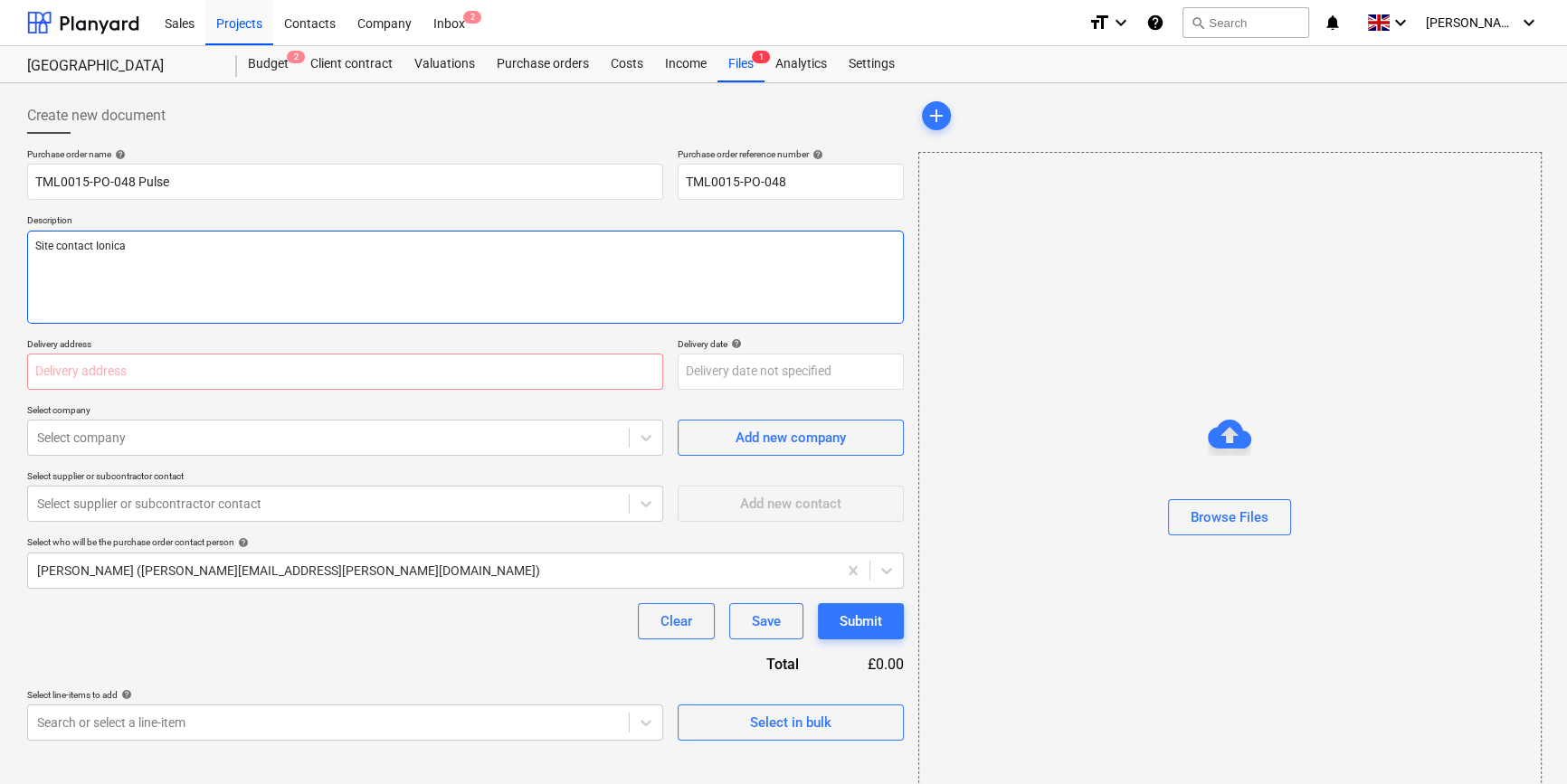 click on "Site contact Ionica" at bounding box center (465, 277) 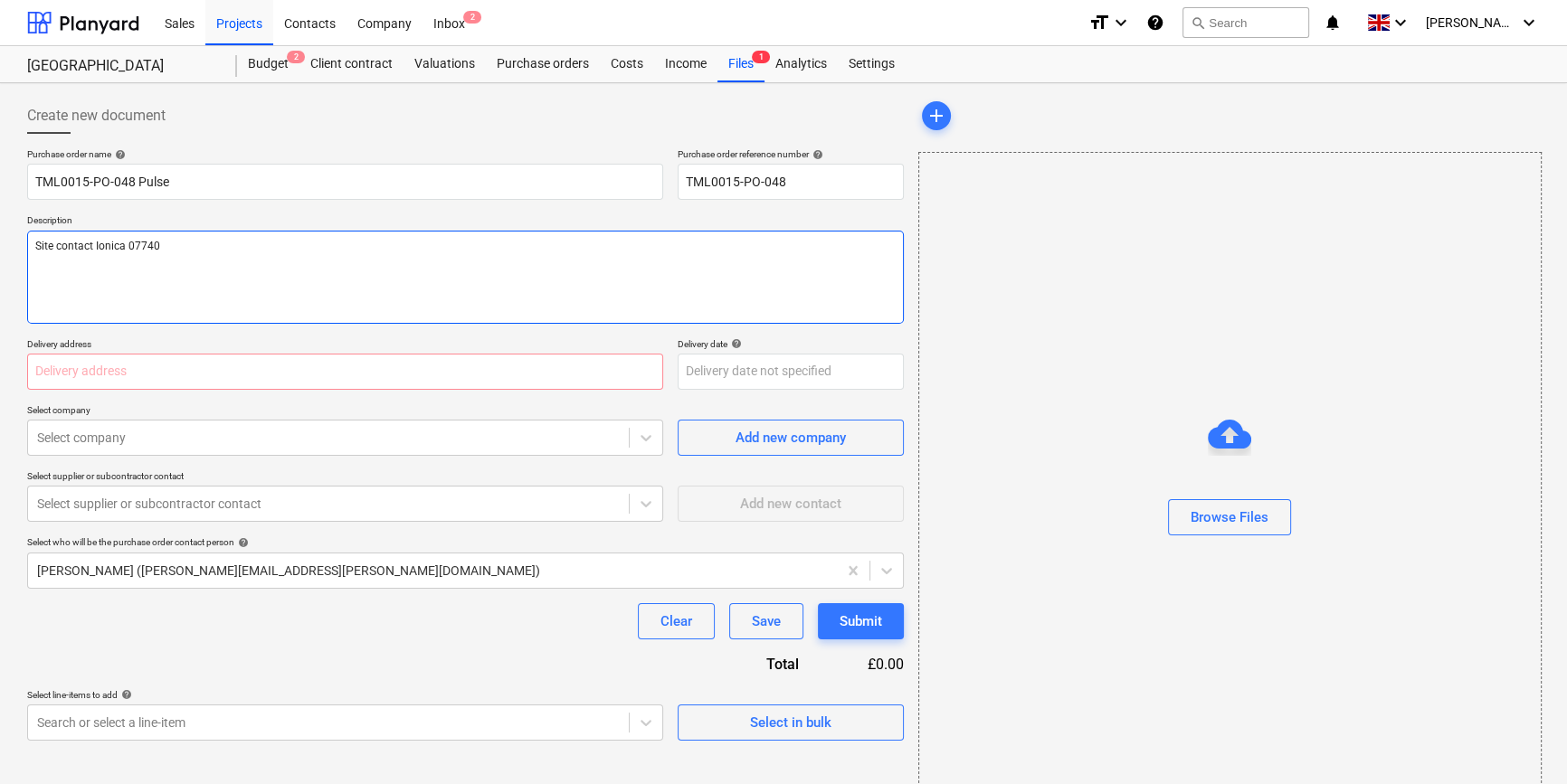 click on "Site contact Ionica 07740" at bounding box center [465, 277] 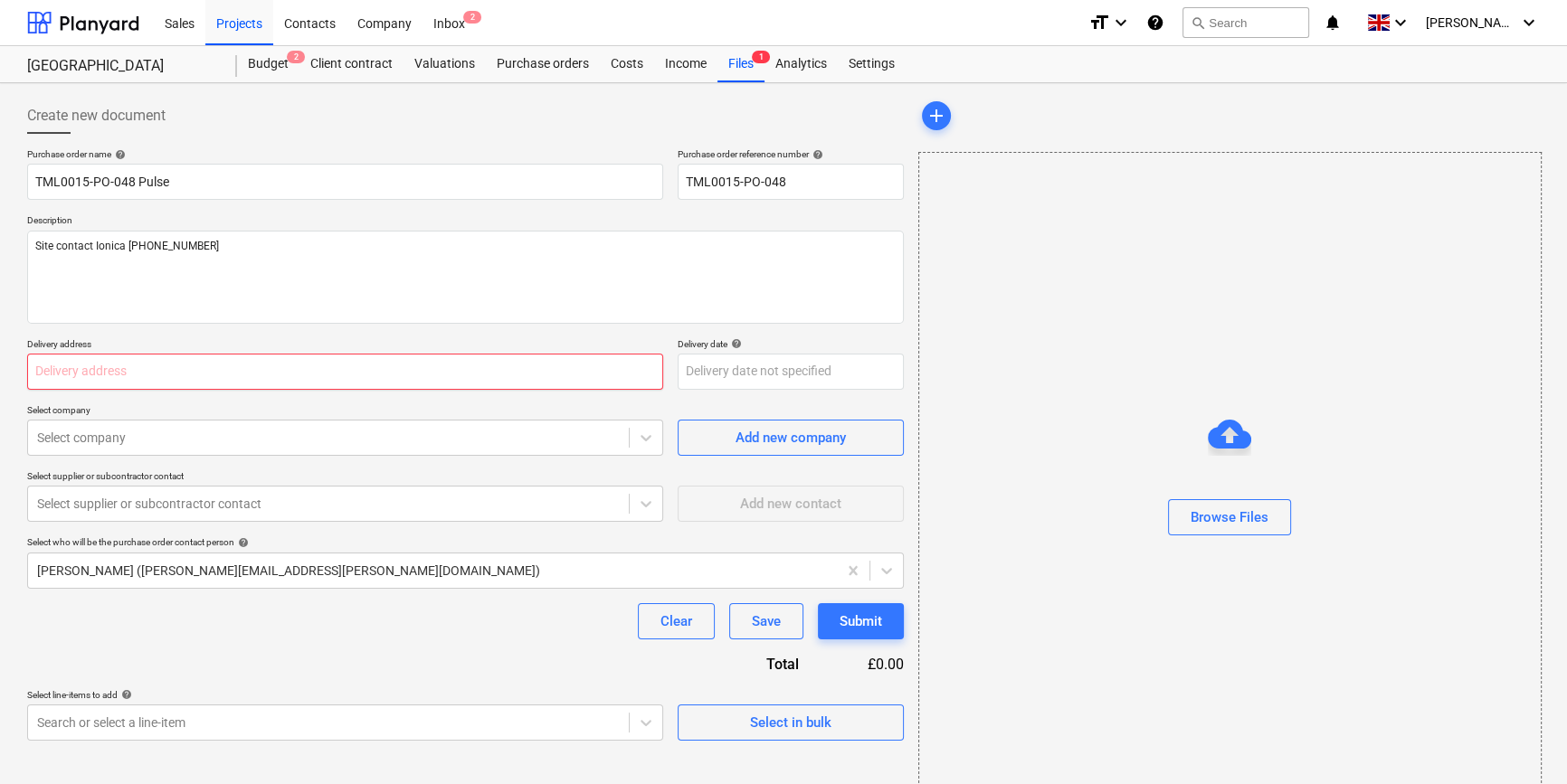 click at bounding box center (345, 372) 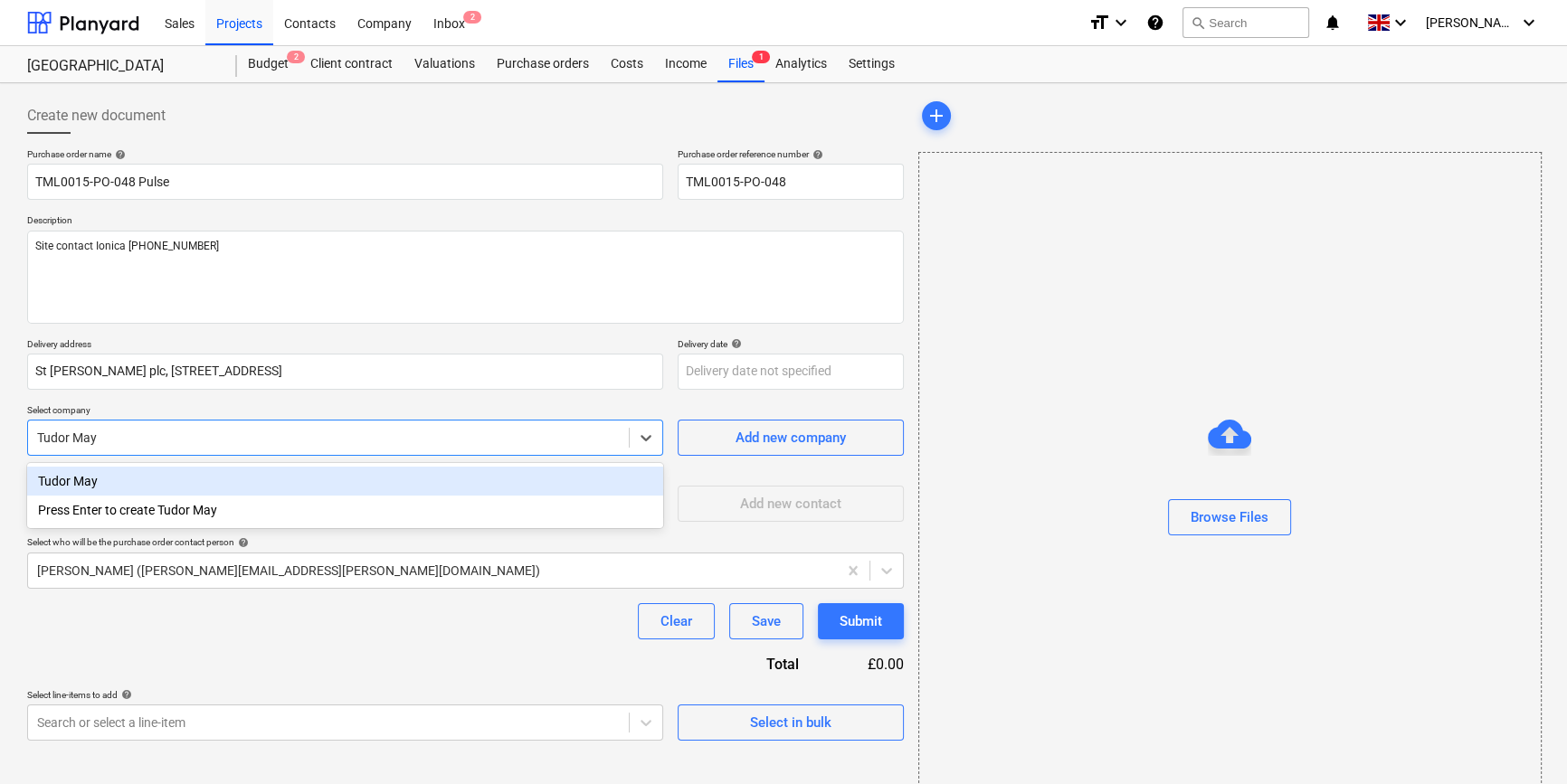 click on "Tudor May" at bounding box center (328, 438) 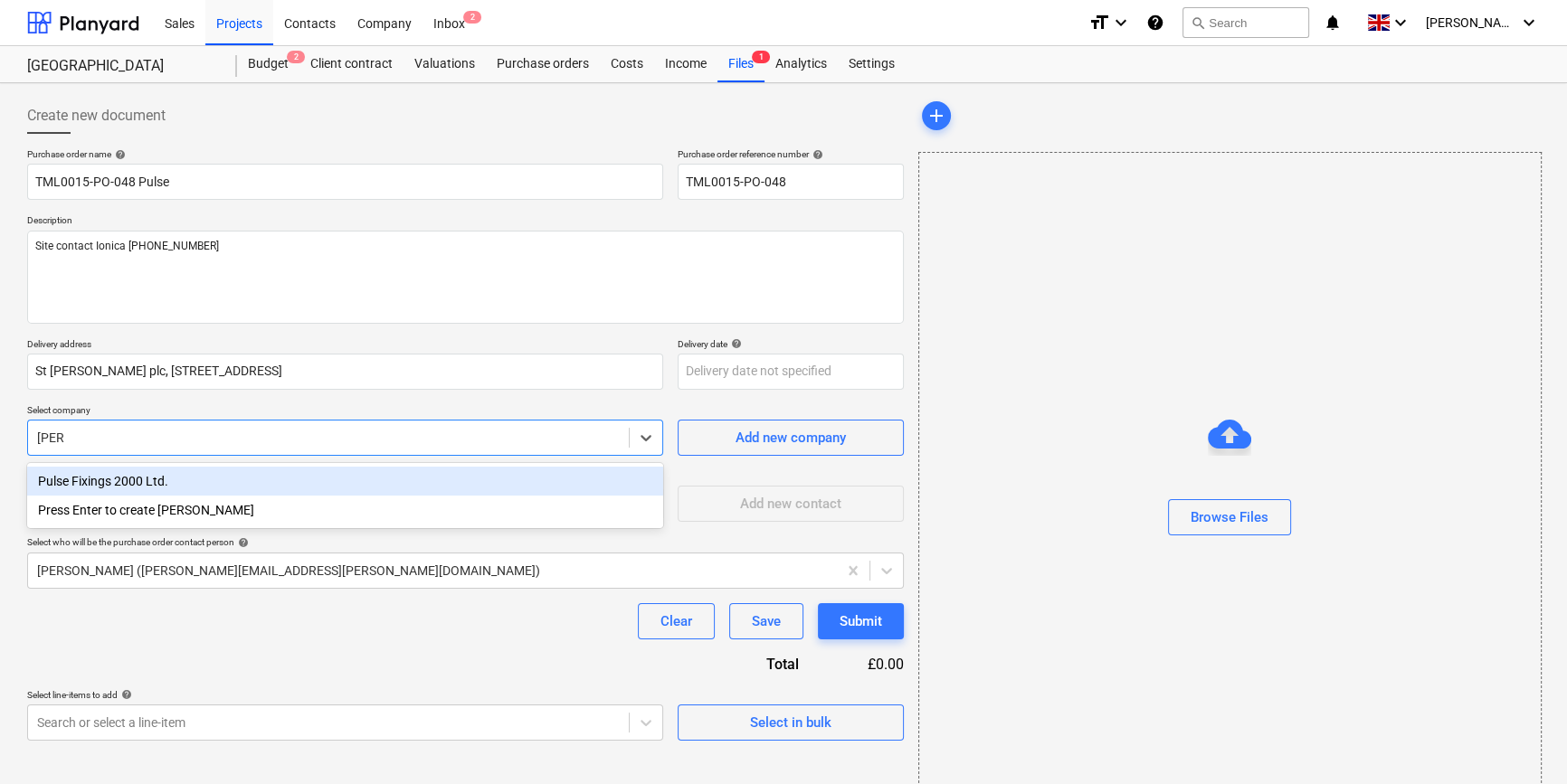 click on "Pulse Fixings 2000 Ltd." at bounding box center (345, 481) 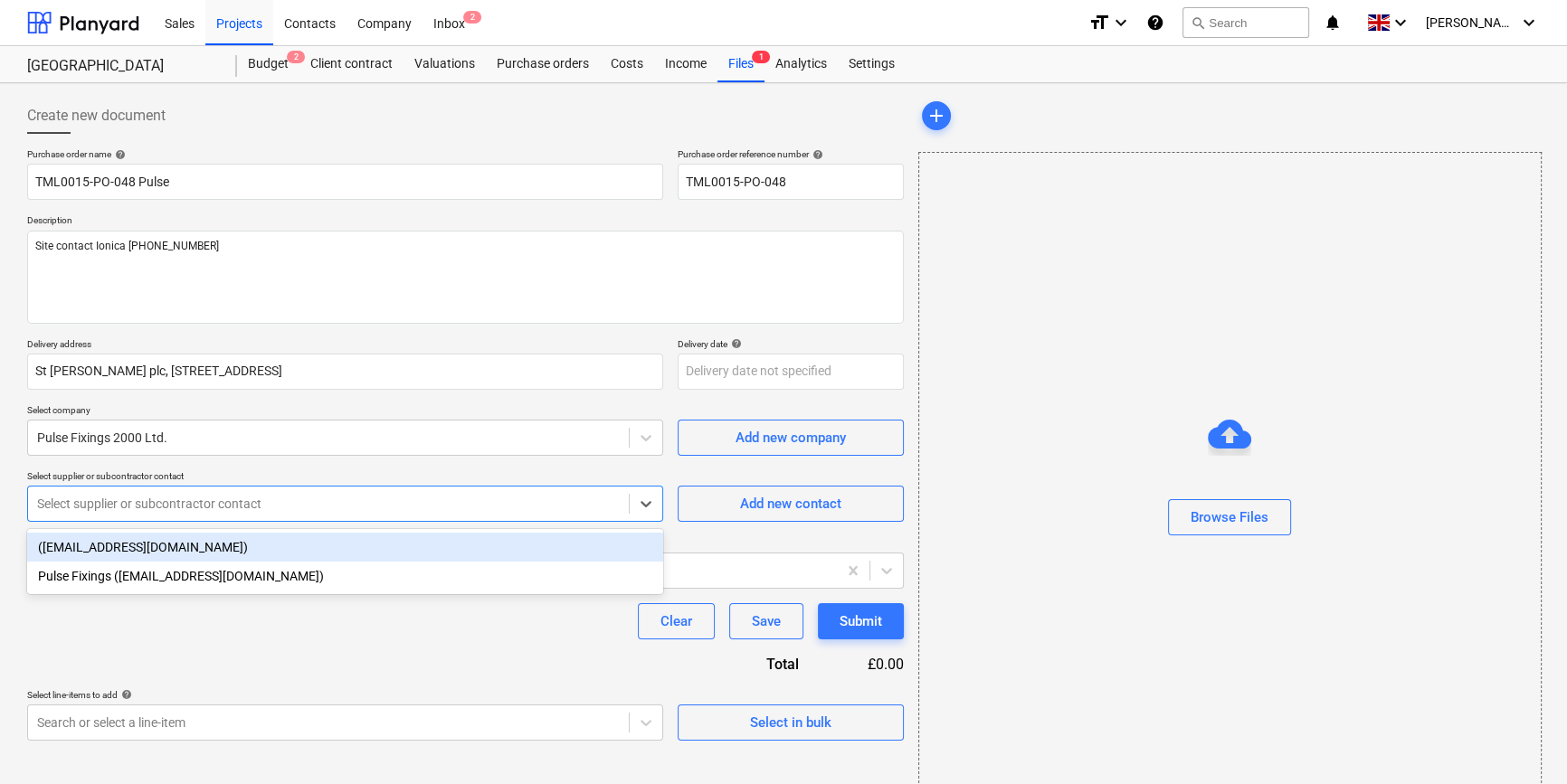 click at bounding box center (328, 504) 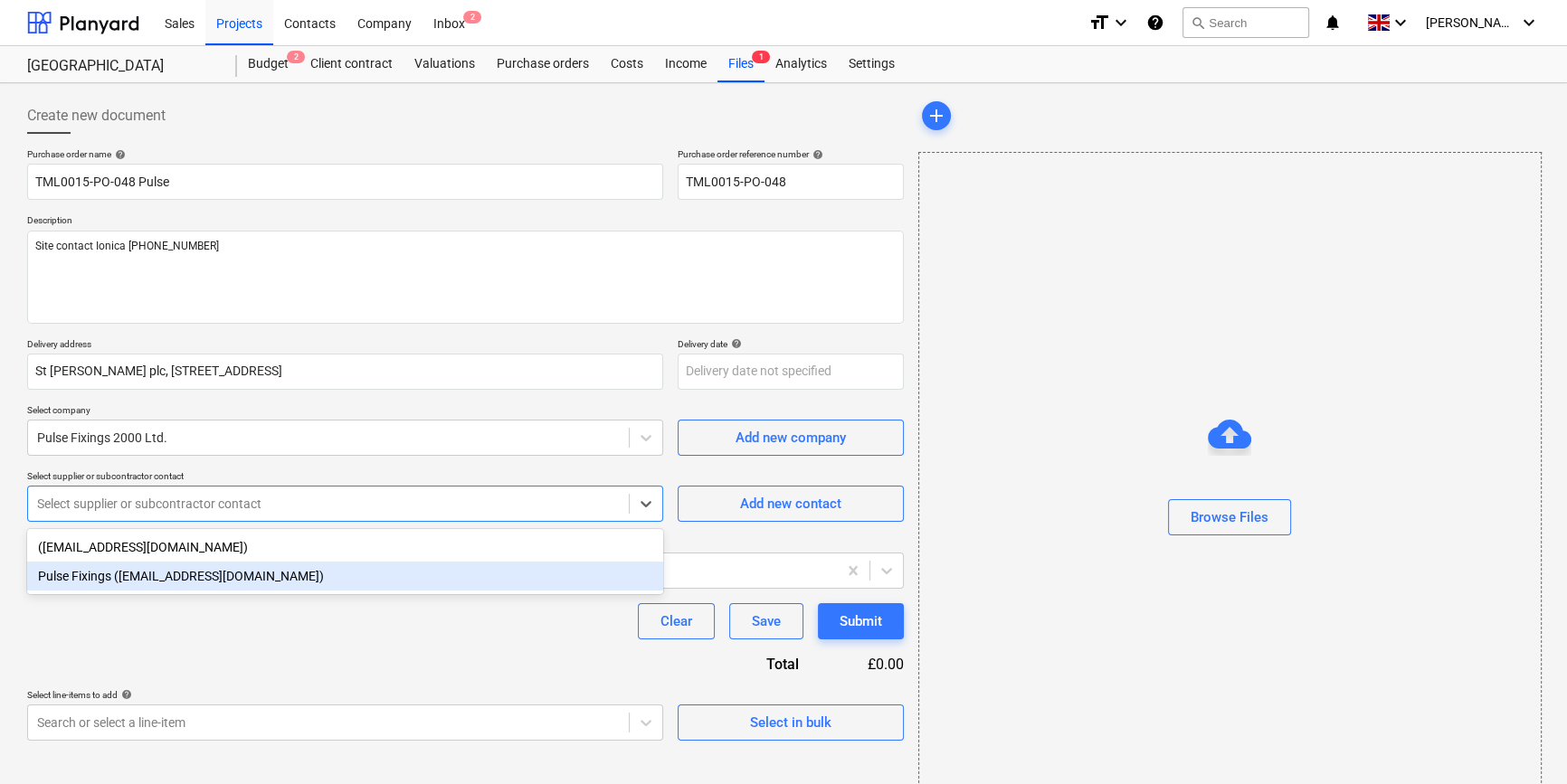click on "Pulse Fixings ([EMAIL_ADDRESS][DOMAIN_NAME])" at bounding box center (345, 576) 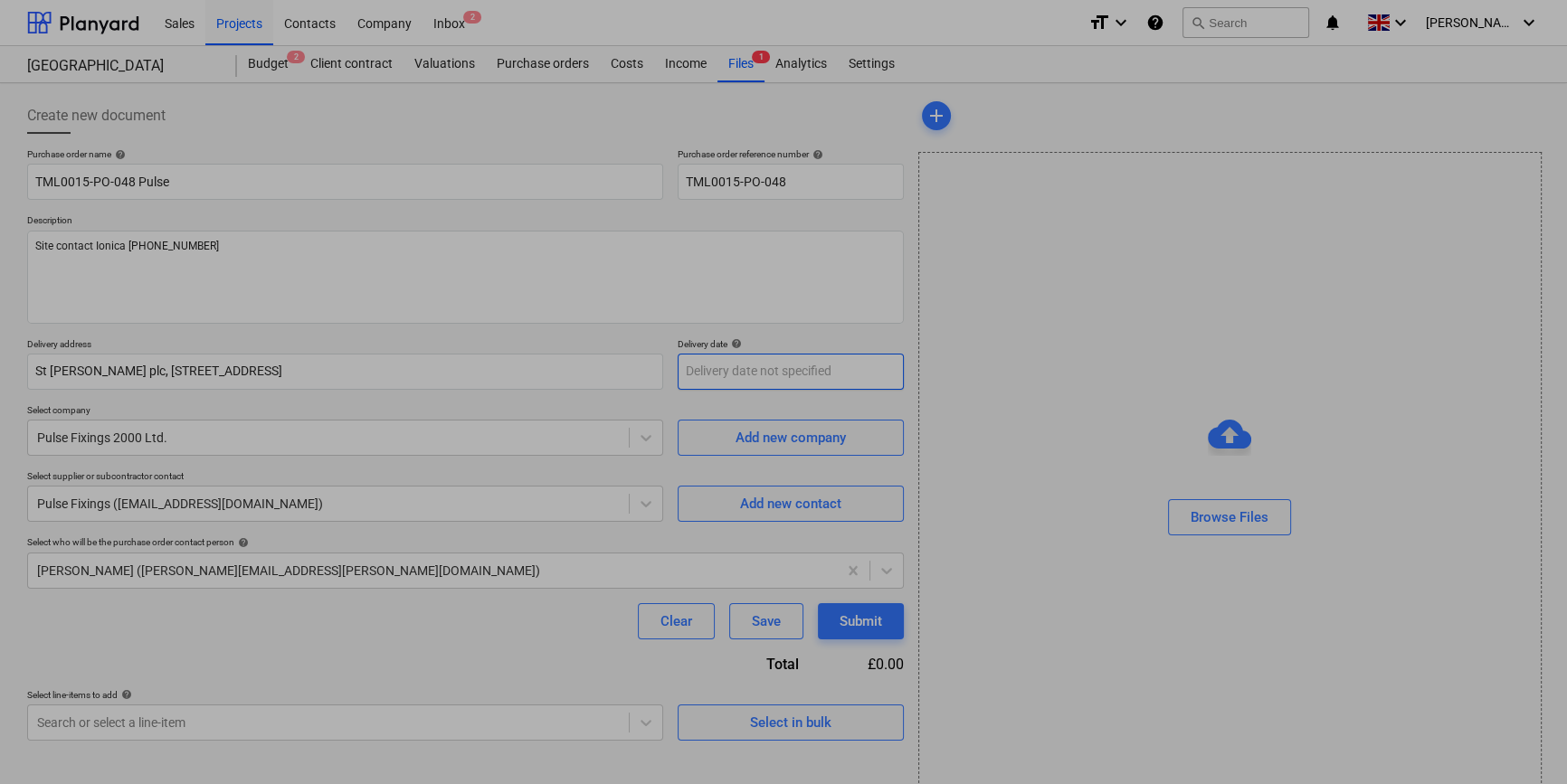 click on "Sales Projects Contacts Company Inbox 2 format_size keyboard_arrow_down help search Search notifications 0 keyboard_arrow_down [PERSON_NAME] keyboard_arrow_down Camden Goods Yard Budget 2 Client contract Valuations Purchase orders Costs Income Files 1 Analytics Settings Create new document Purchase order name help TML0015-PO-048 Pulse Purchase order reference number help TML0015-PO-048 Description Site contact Ionica [PHONE_NUMBER] Delivery address [STREET_ADDRESS][PERSON_NAME] Delivery date help Press the down arrow key to interact with the calendar and
select a date. Press the question mark key to get the keyboard shortcuts for changing dates. Select company Pulse Fixings 2000 Ltd.   Add new company Select supplier or subcontractor contact Pulse Fixings ([EMAIL_ADDRESS][DOMAIN_NAME]) Add new contact Select who will be the purchase order contact person help [PERSON_NAME] ([PERSON_NAME][EMAIL_ADDRESS][PERSON_NAME][DOMAIN_NAME]) Clear Save Submit Total £0.00 Select line-items to add help add
x" at bounding box center [784, 392] 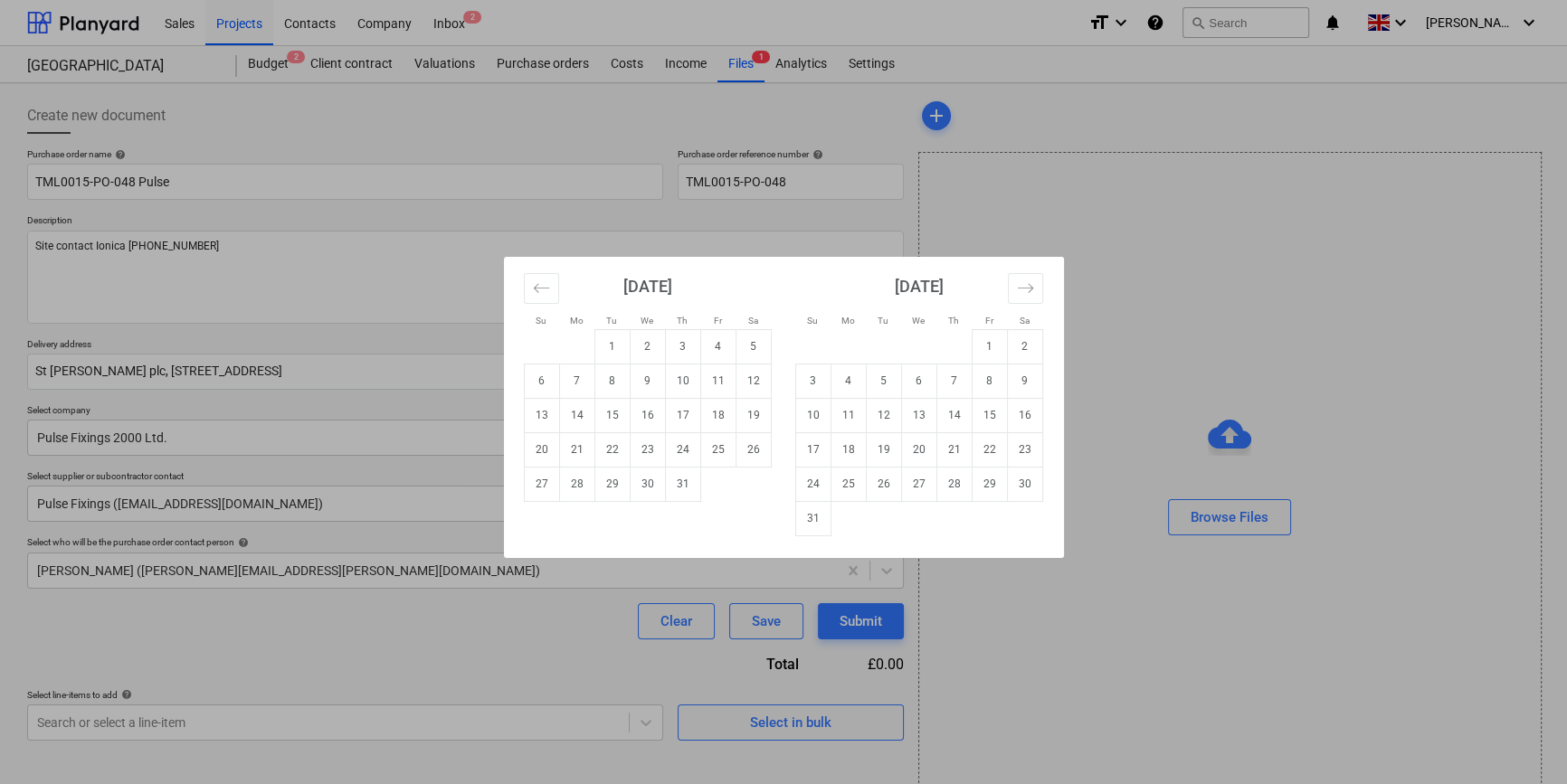 click on "11" at bounding box center [717, 381] 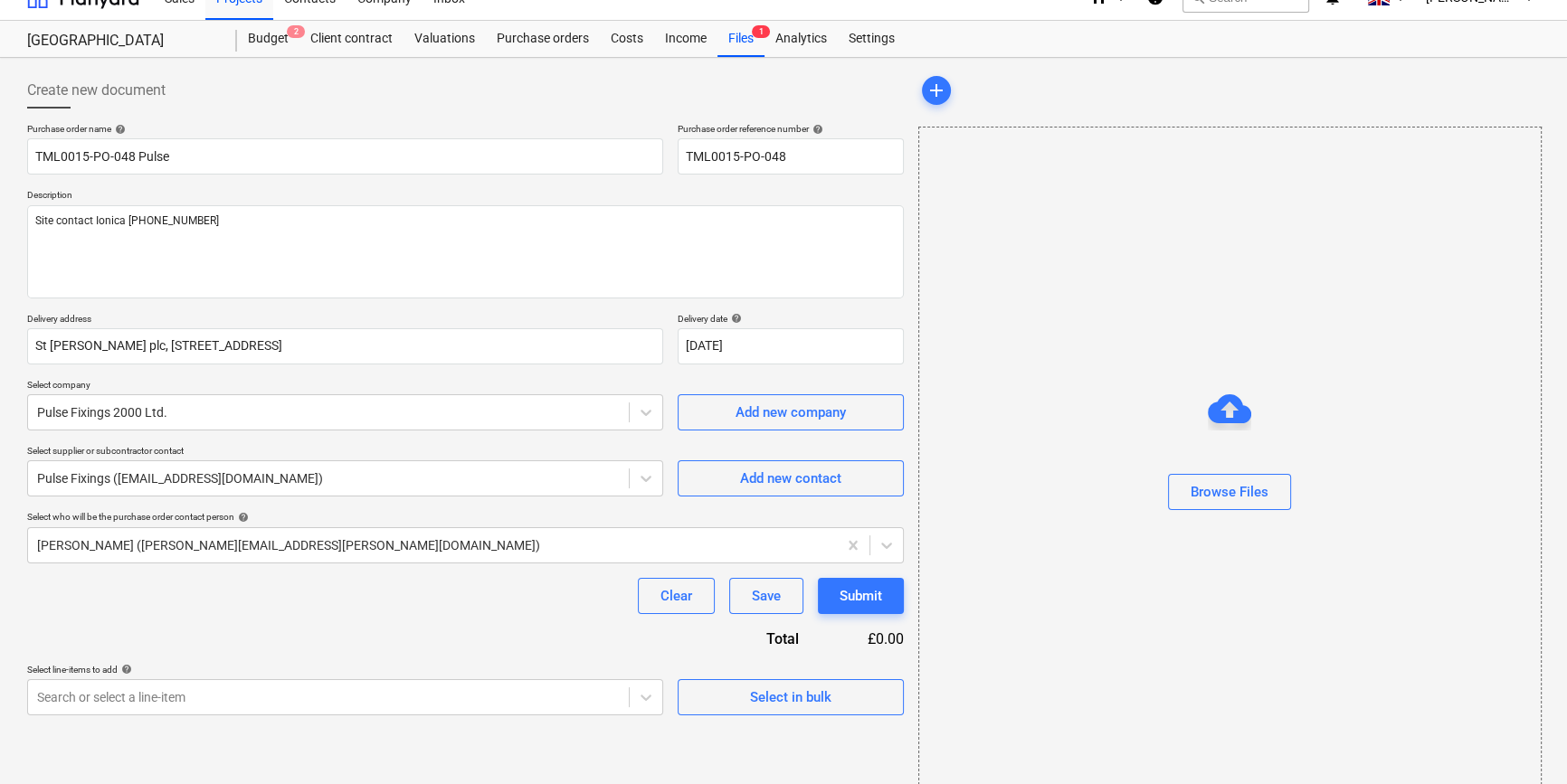 scroll, scrollTop: 39, scrollLeft: 0, axis: vertical 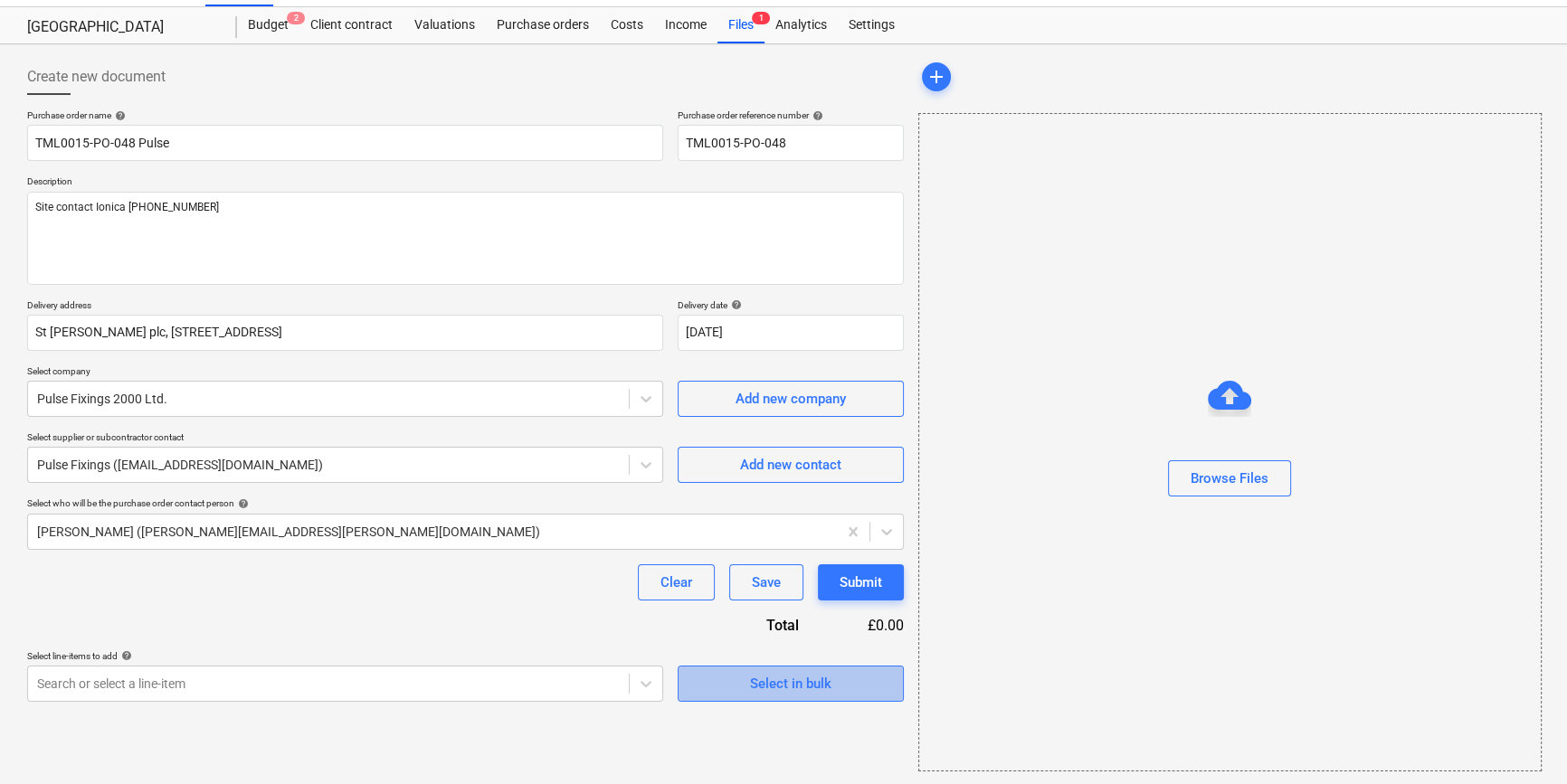 click on "Select in bulk" at bounding box center [791, 684] 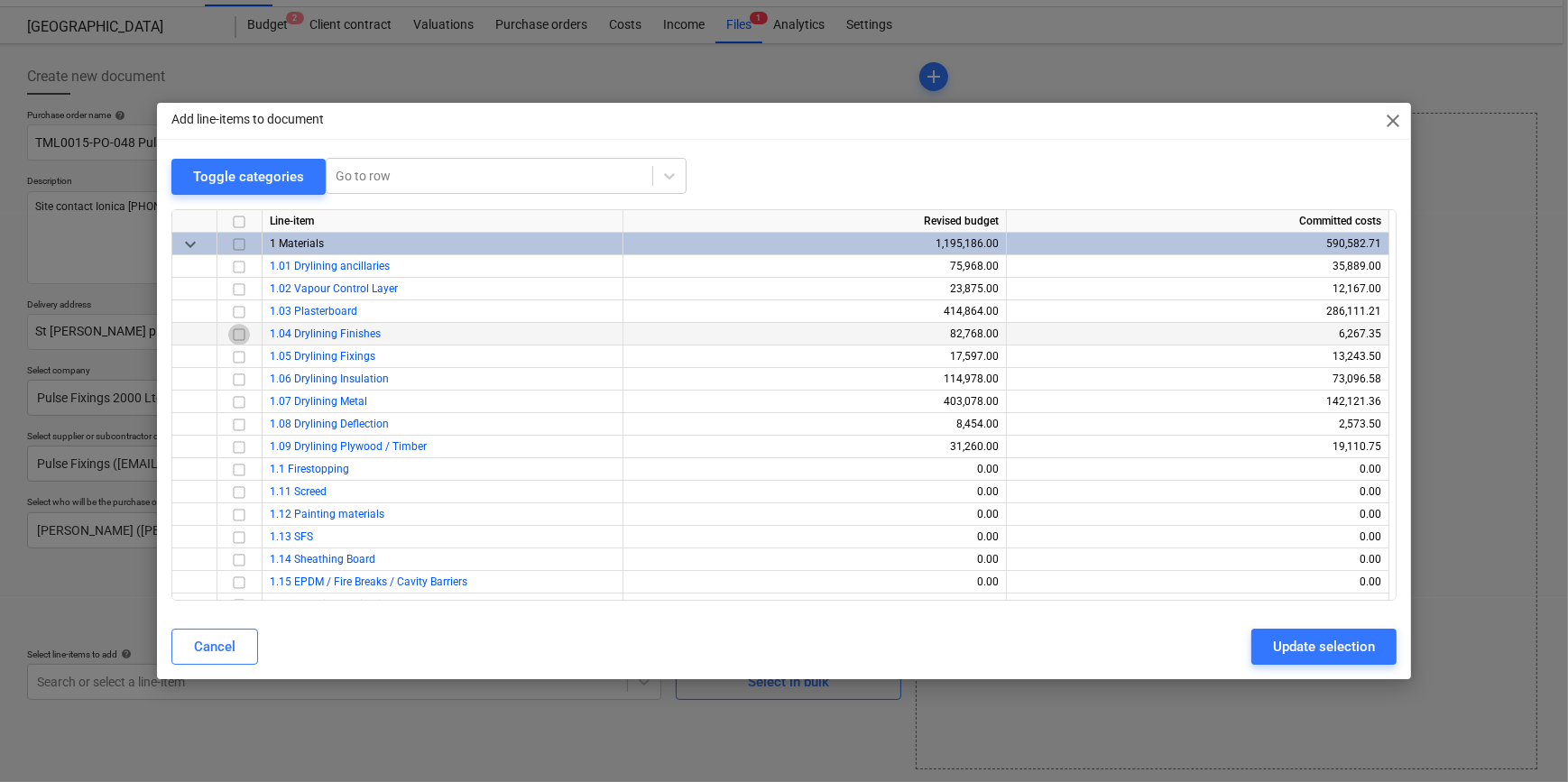click at bounding box center [239, 334] 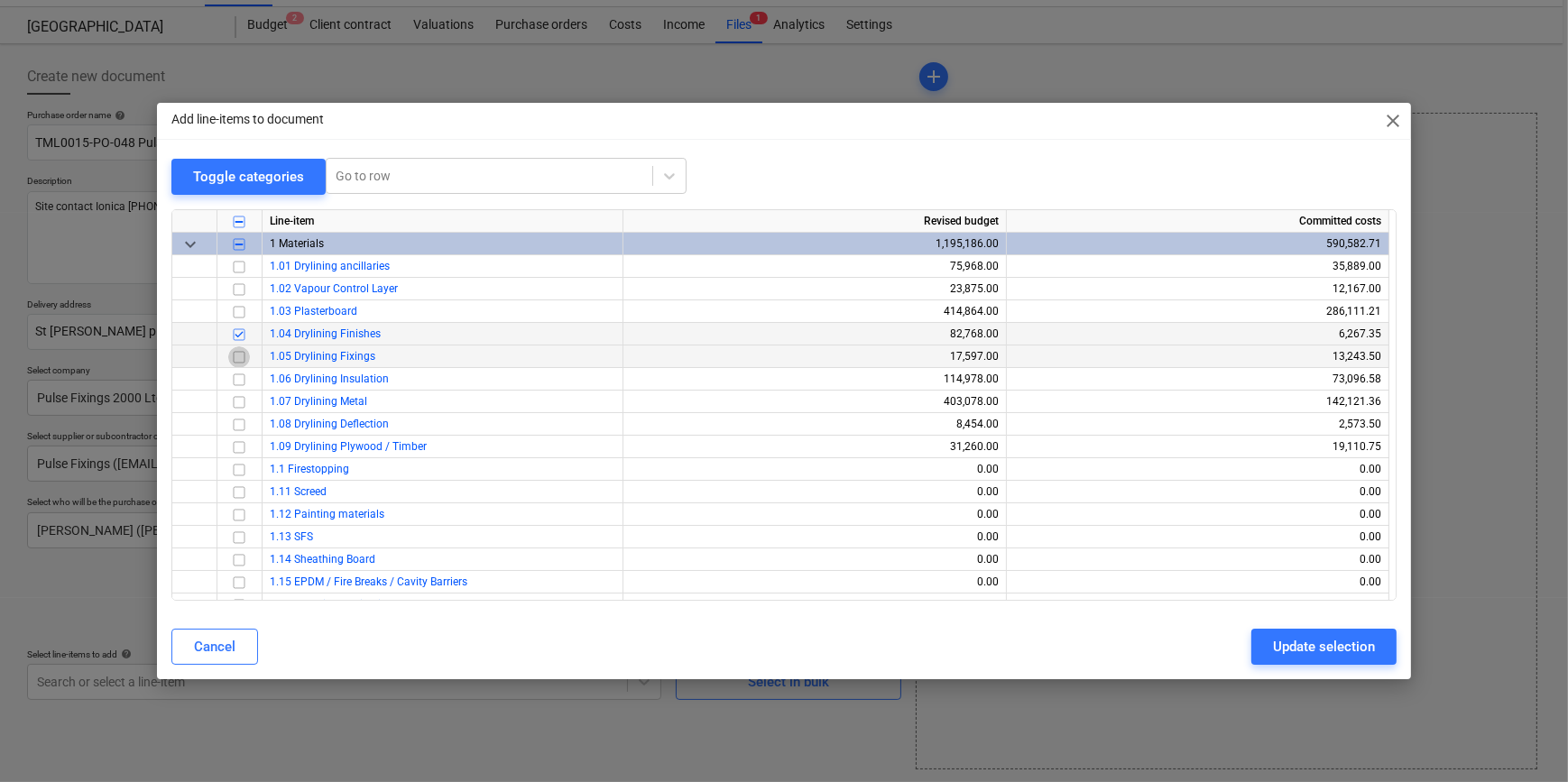 click at bounding box center (239, 356) 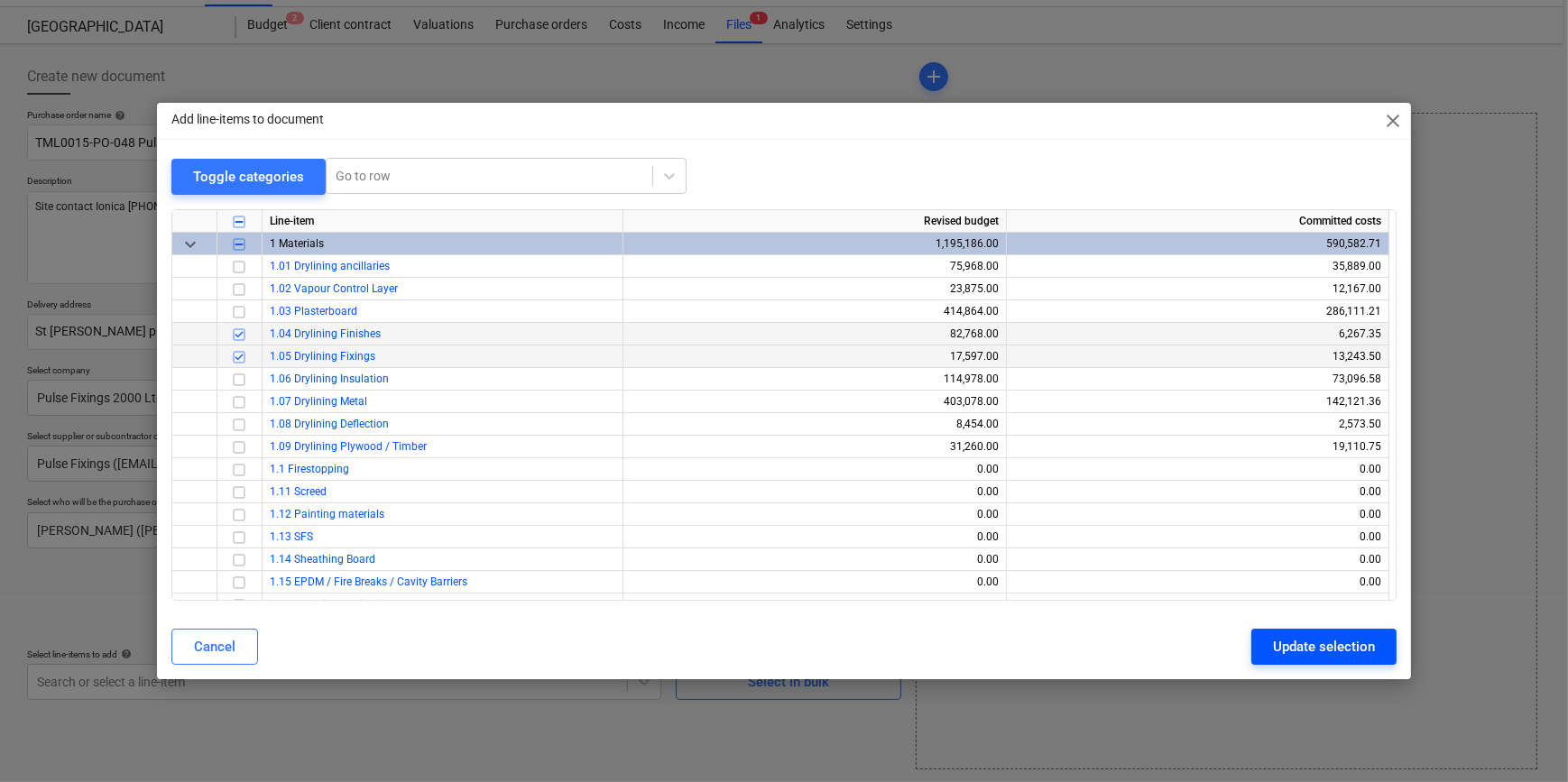 click on "Update selection" at bounding box center [1324, 647] 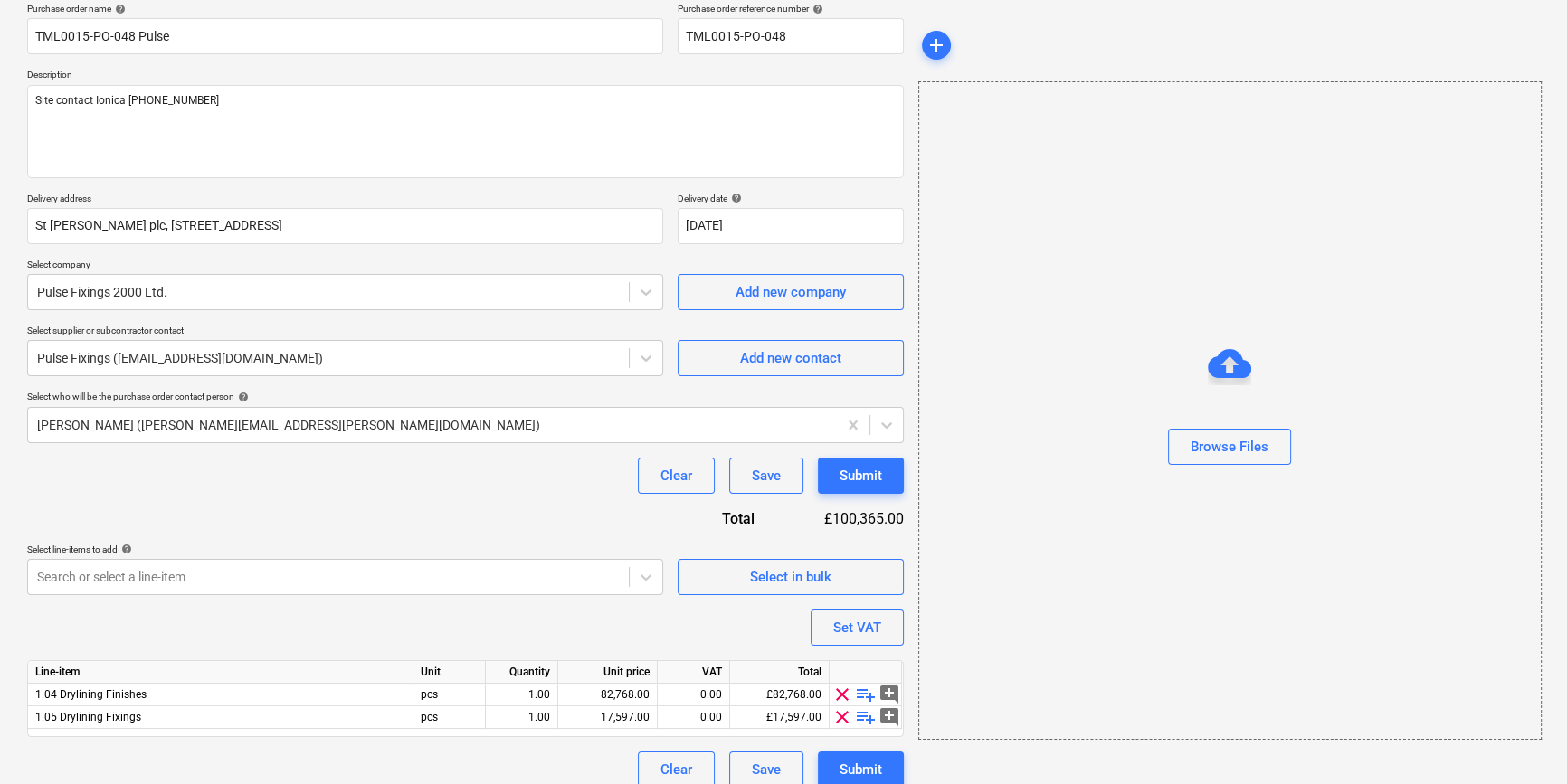 scroll, scrollTop: 163, scrollLeft: 0, axis: vertical 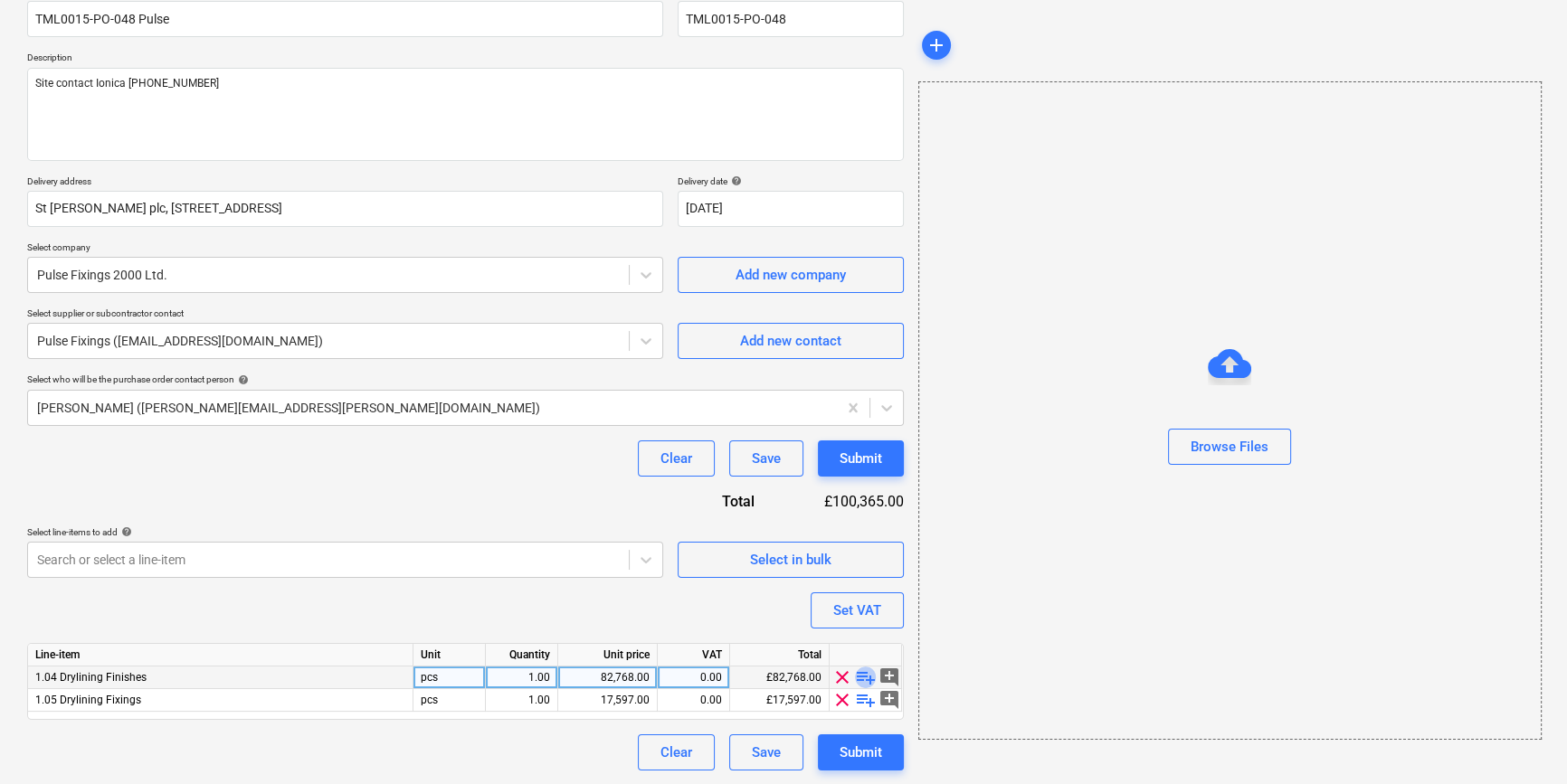 click on "playlist_add" at bounding box center (866, 677) 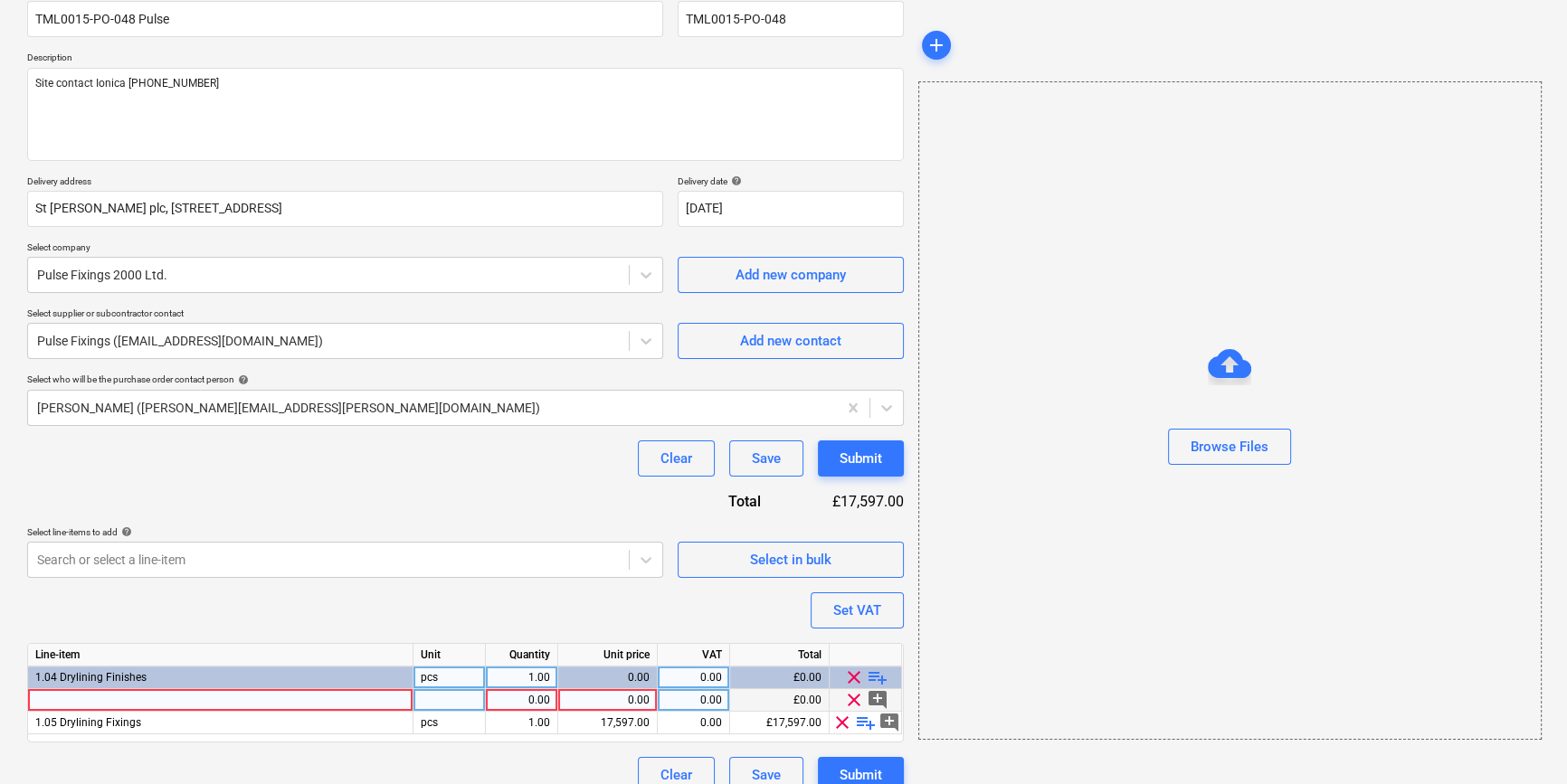 click at bounding box center [221, 700] 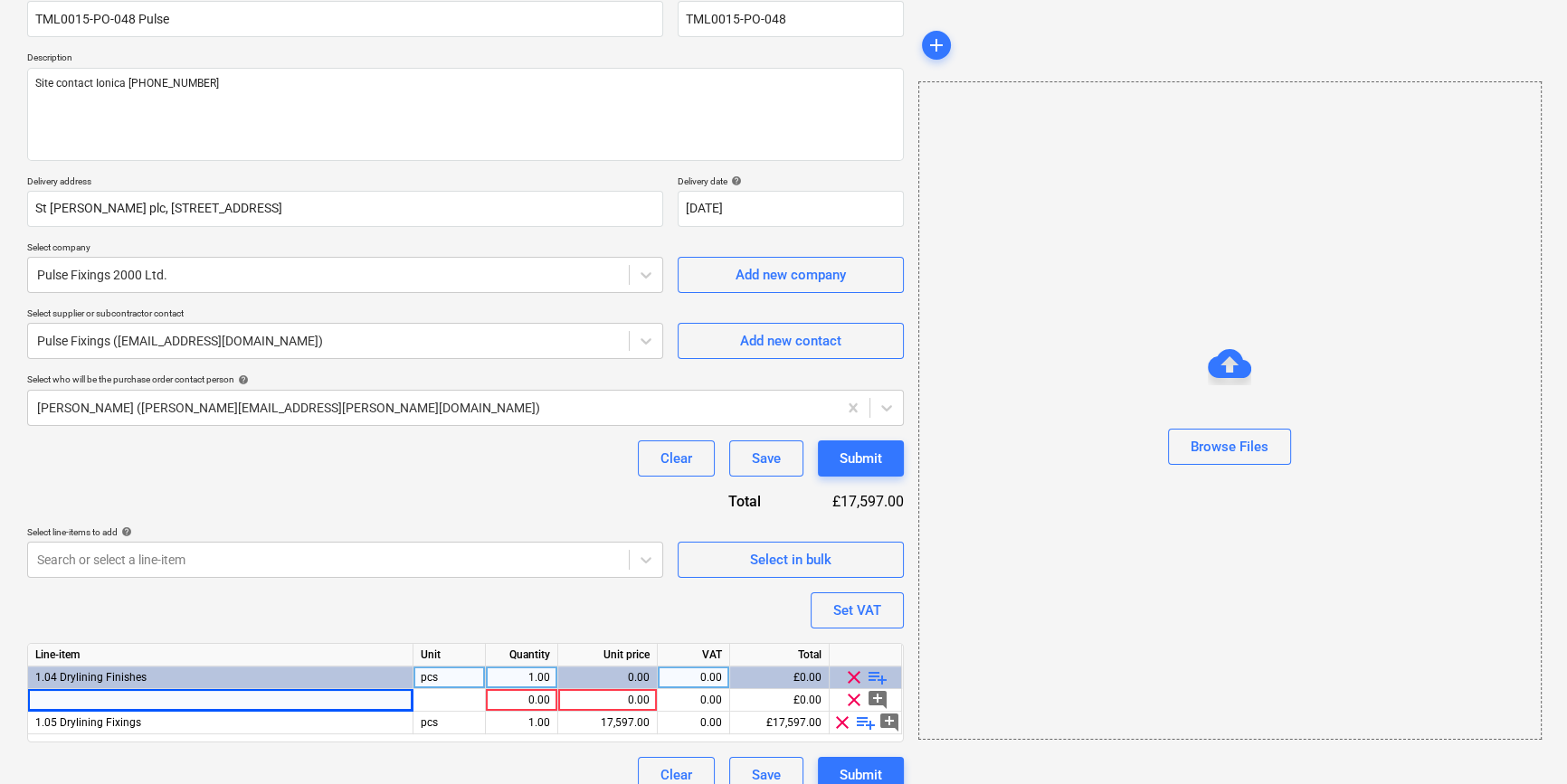 drag, startPoint x: 72, startPoint y: 704, endPoint x: 181, endPoint y: 740, distance: 114.791115 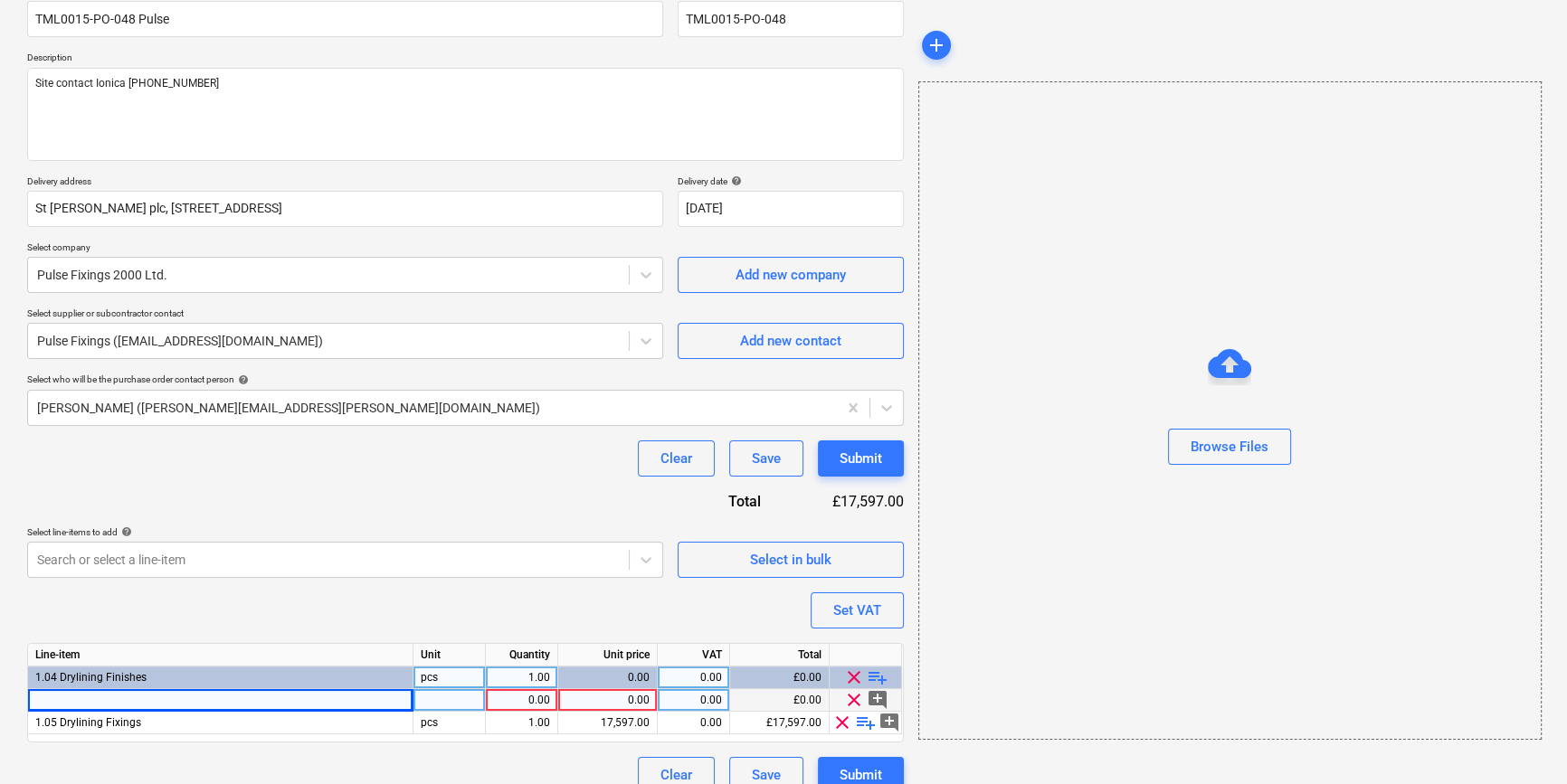 click at bounding box center [221, 700] 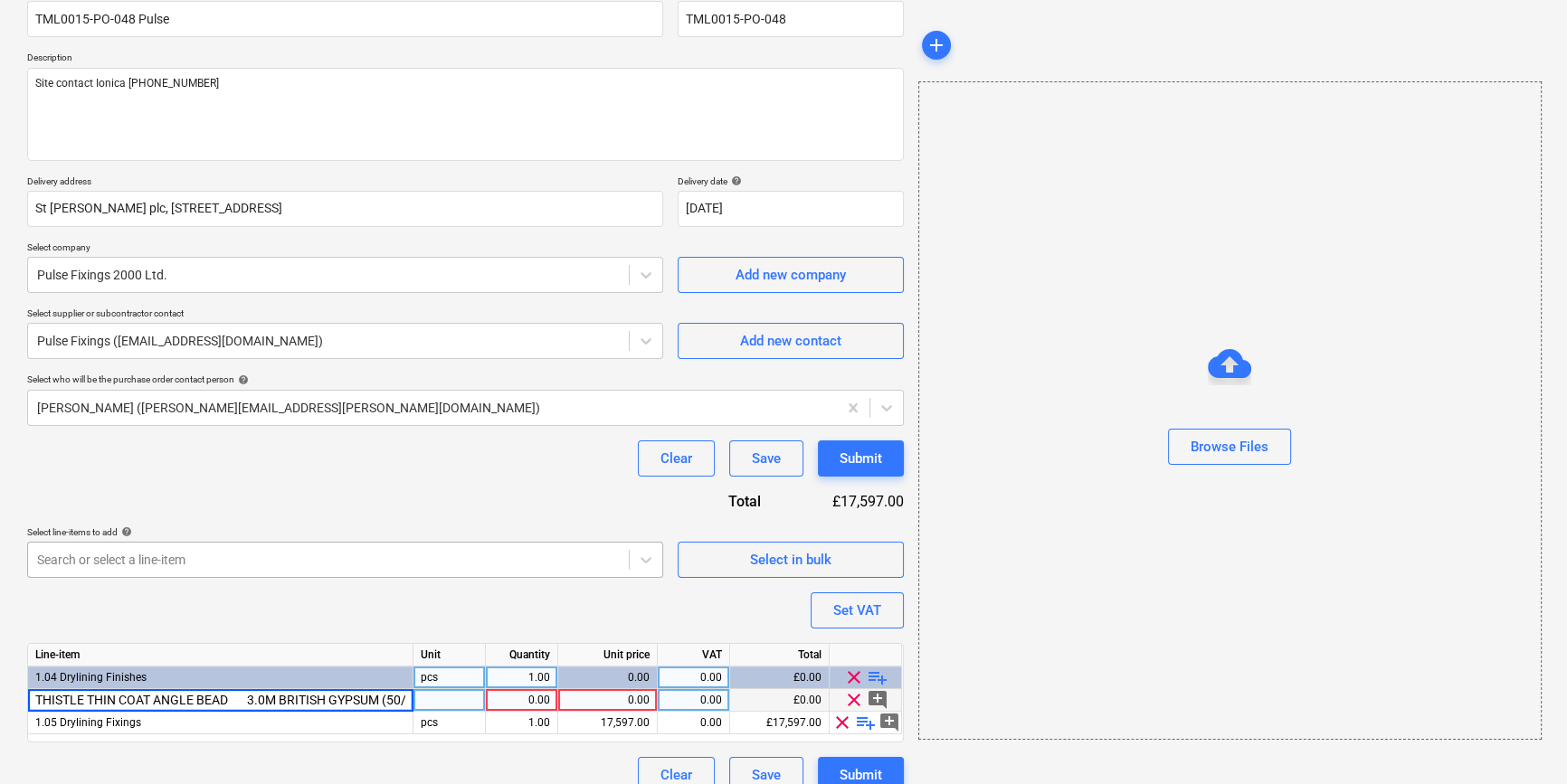 scroll, scrollTop: 0, scrollLeft: 36, axis: horizontal 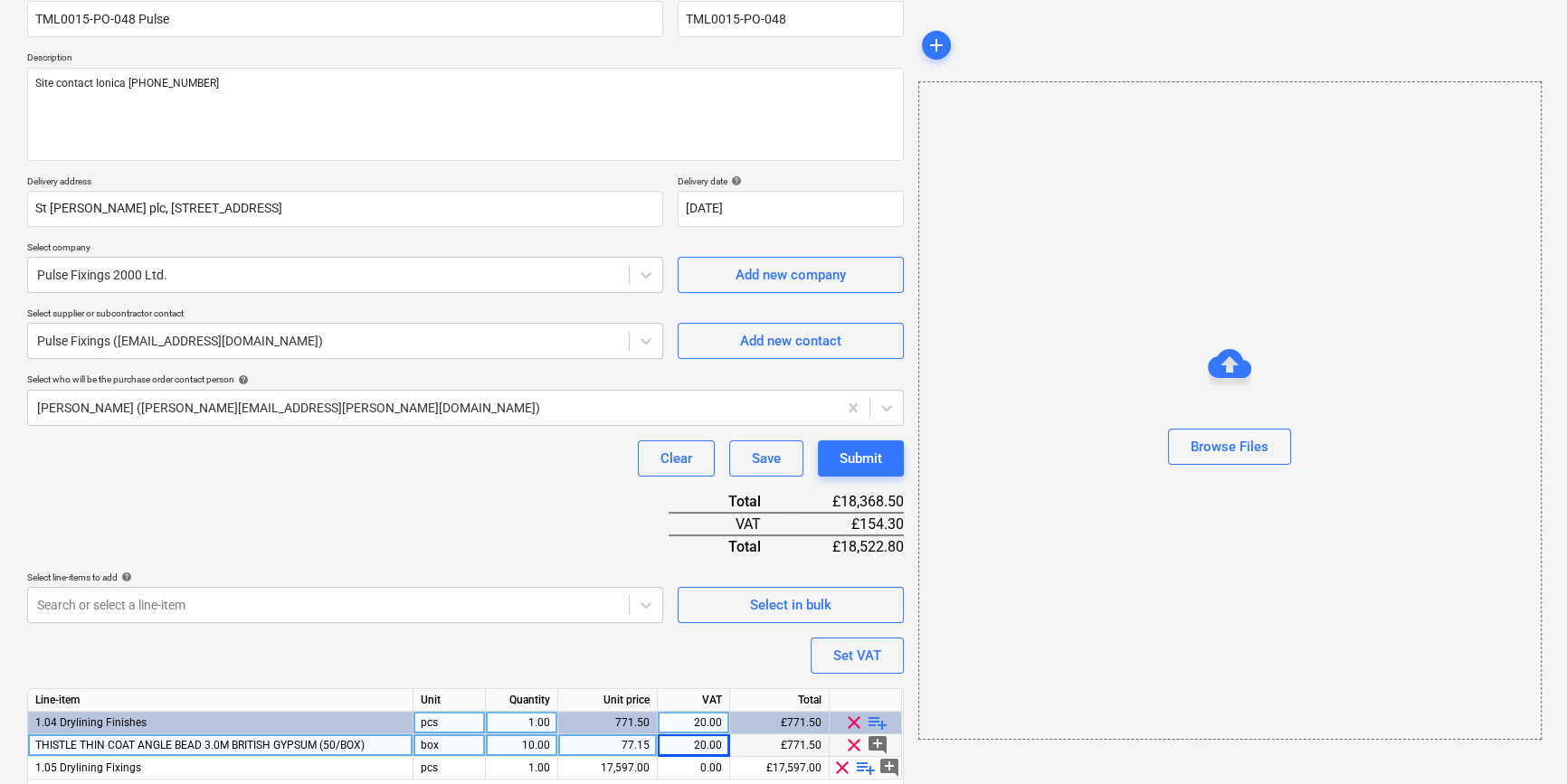 click on "77.15" at bounding box center (607, 745) 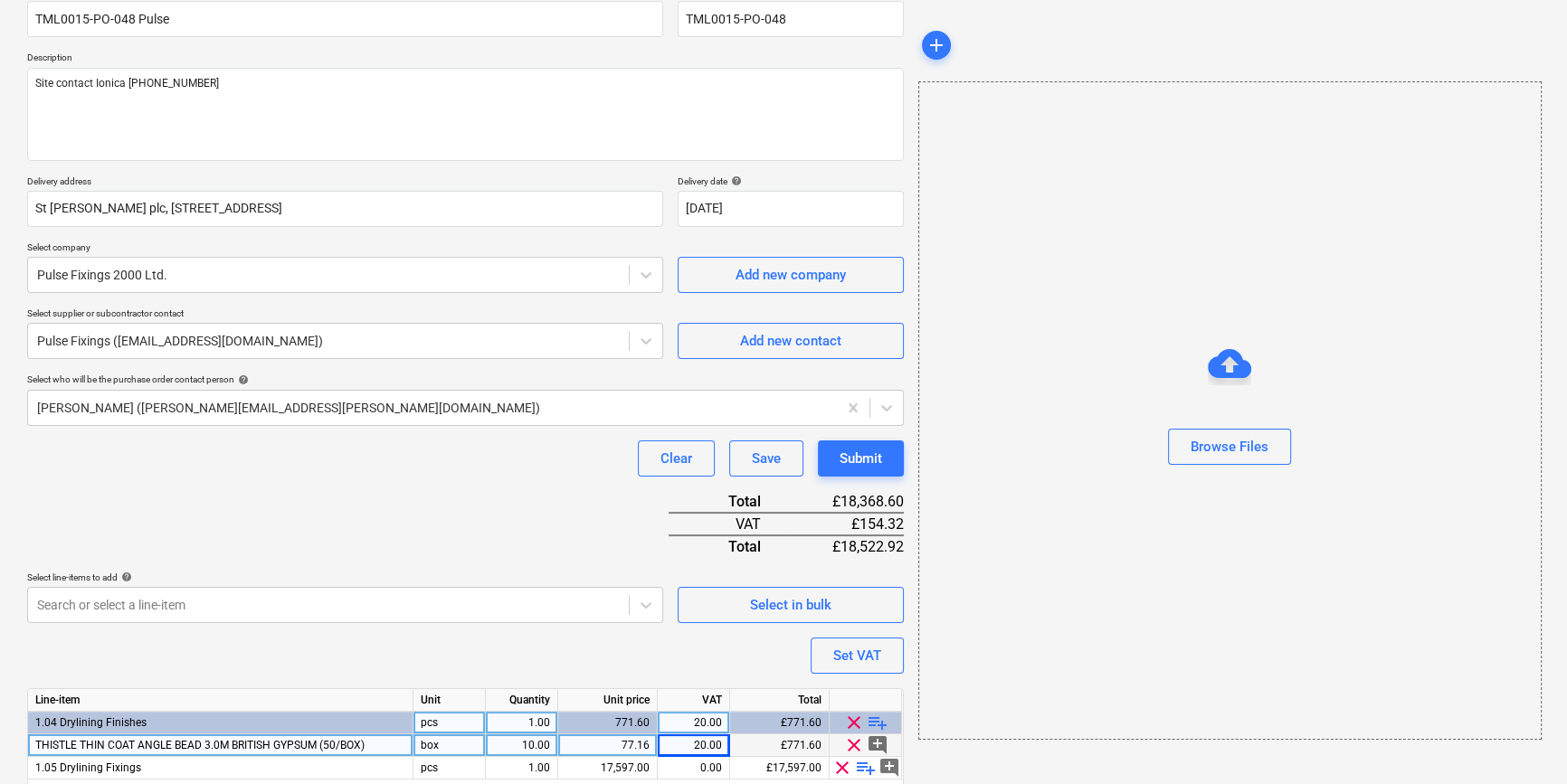 scroll, scrollTop: 231, scrollLeft: 0, axis: vertical 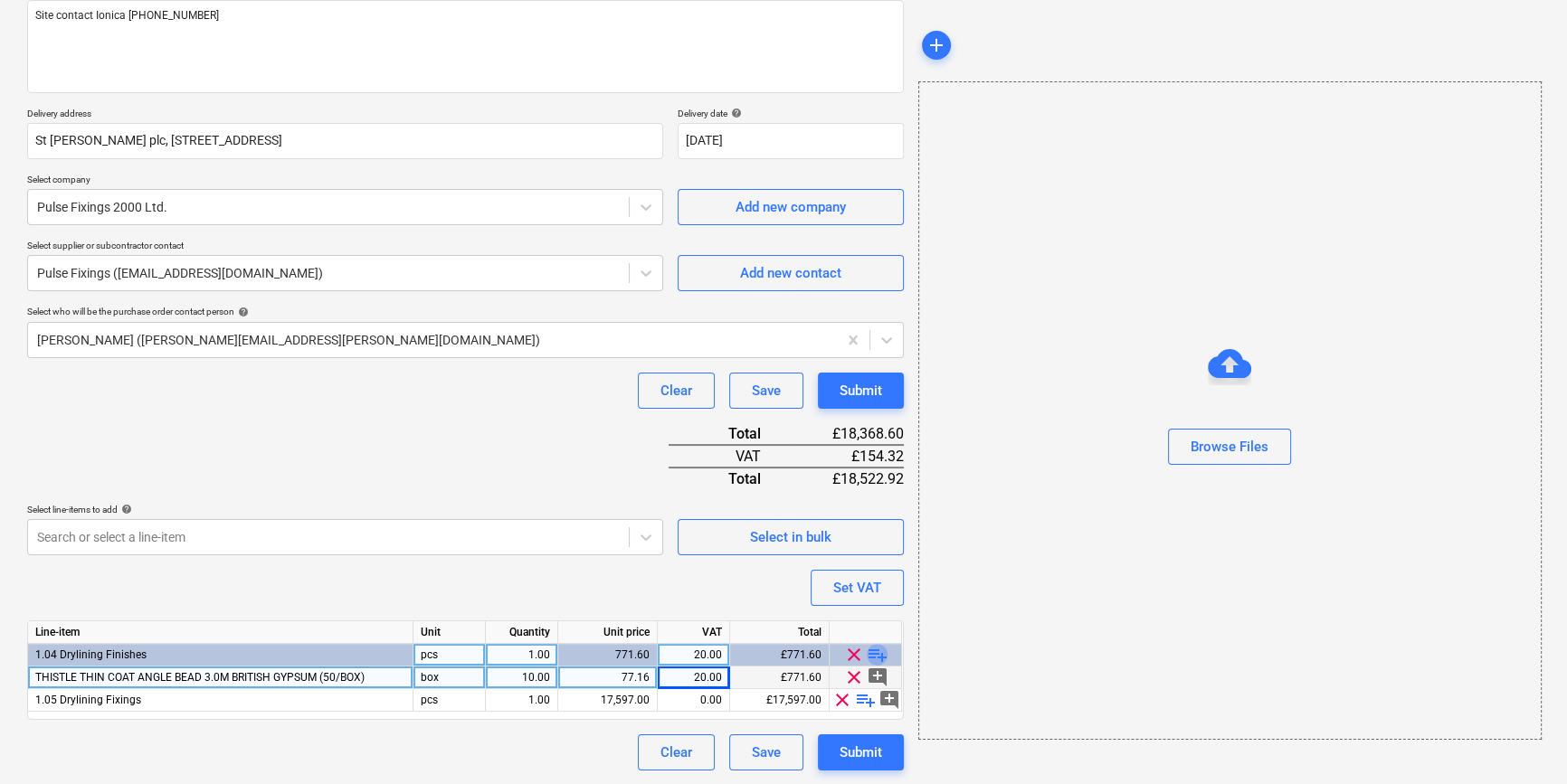 click on "playlist_add" at bounding box center (878, 655) 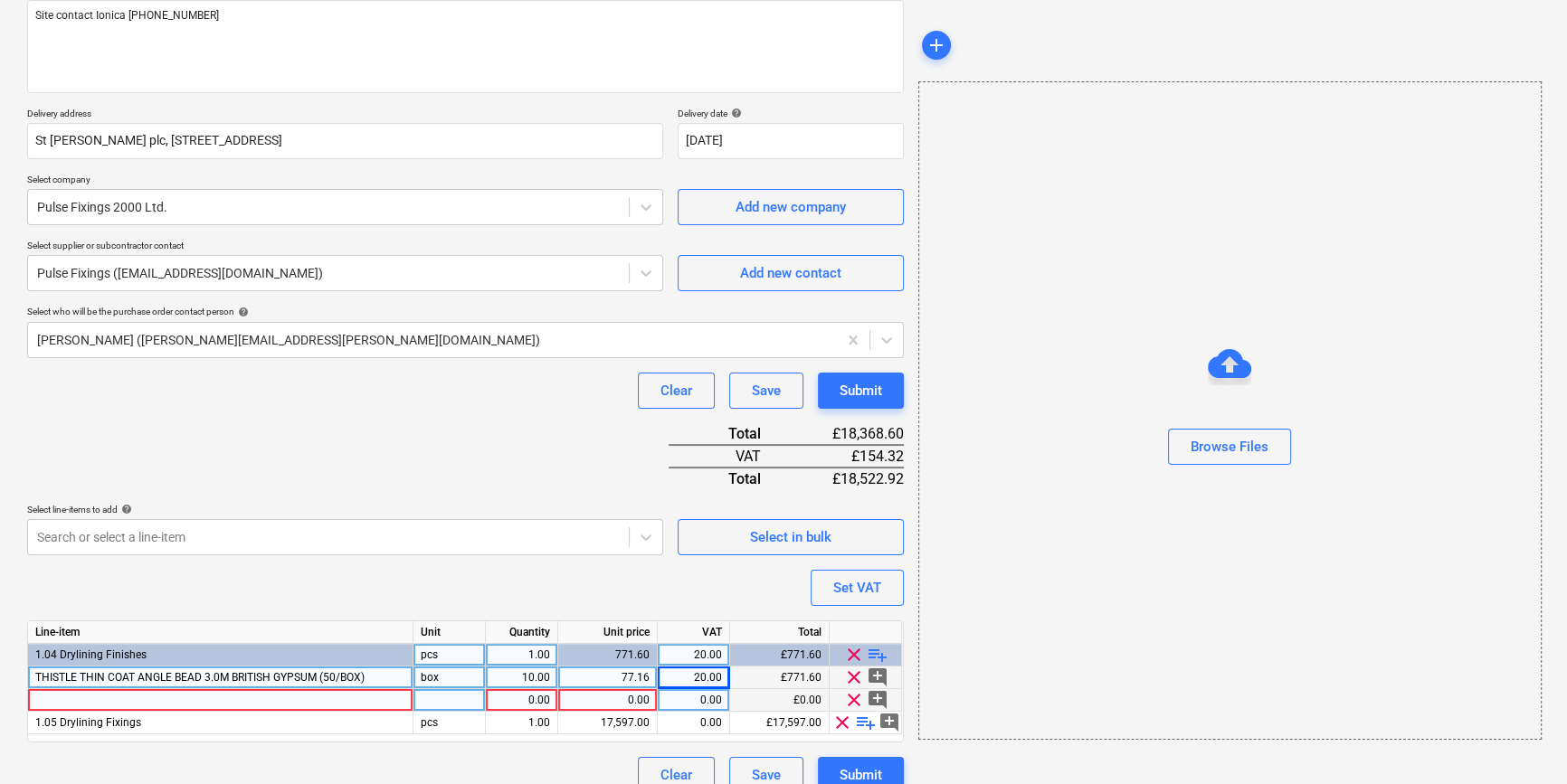 click at bounding box center [221, 700] 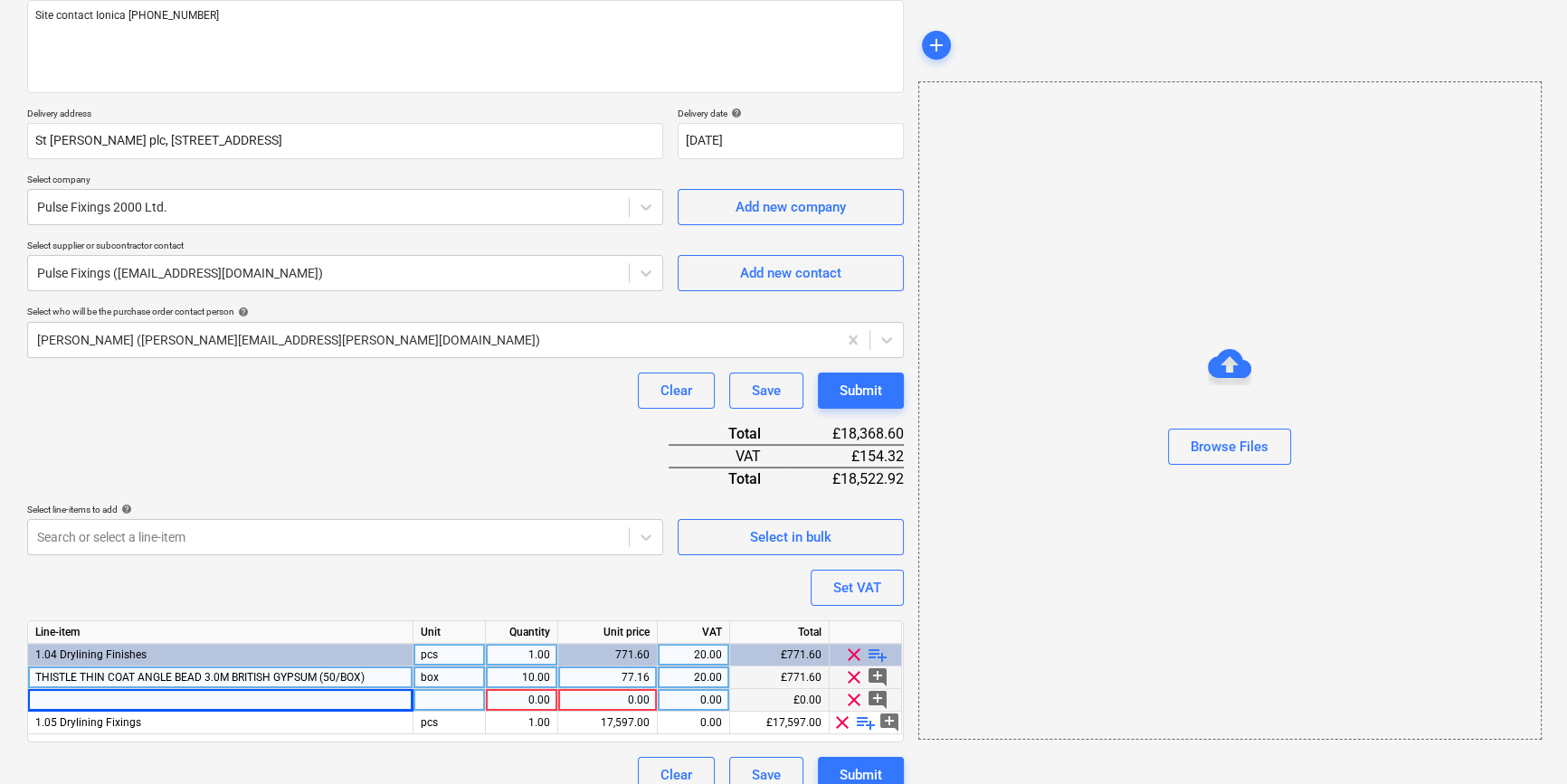 click at bounding box center [221, 700] 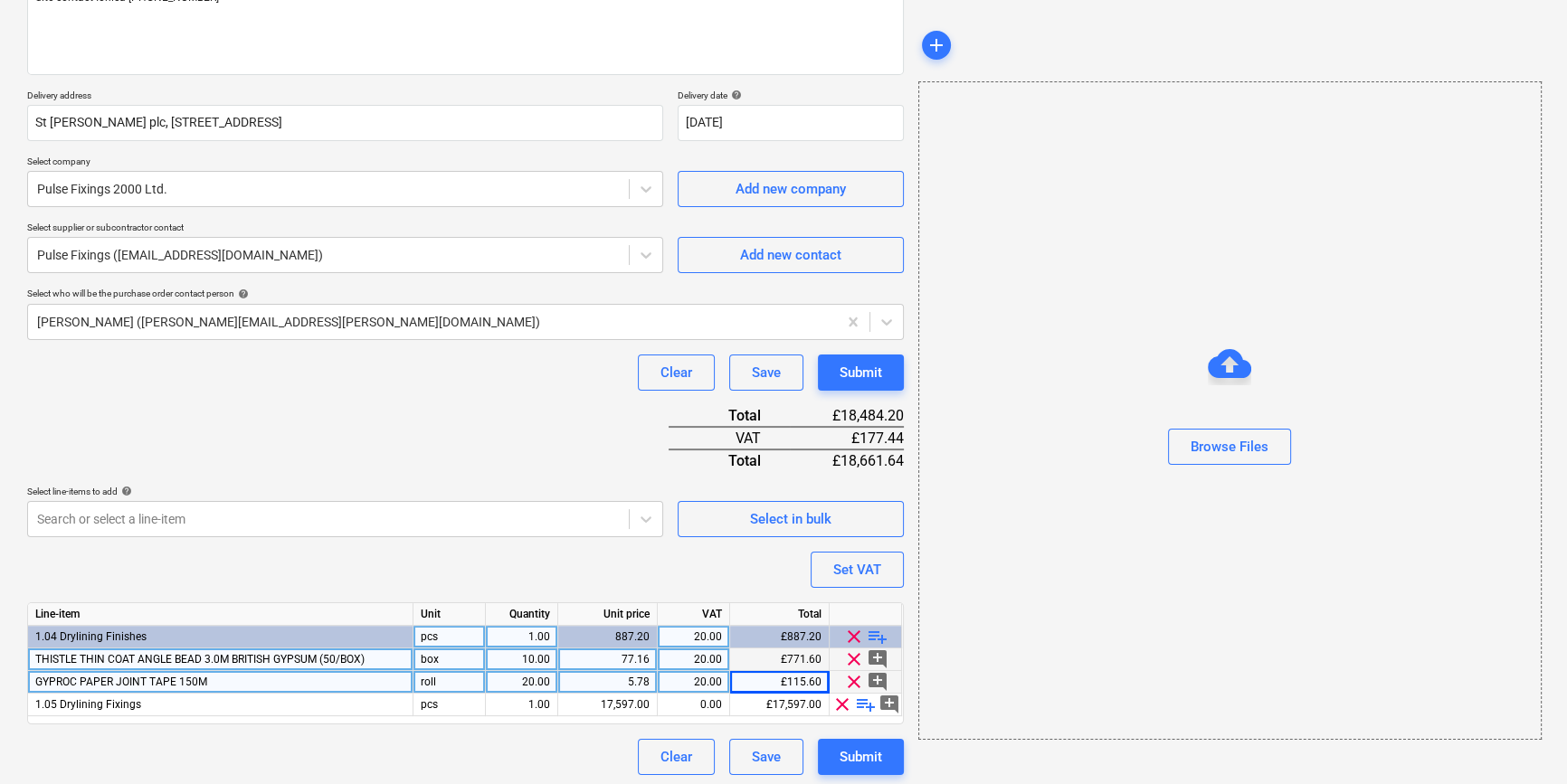 scroll, scrollTop: 253, scrollLeft: 0, axis: vertical 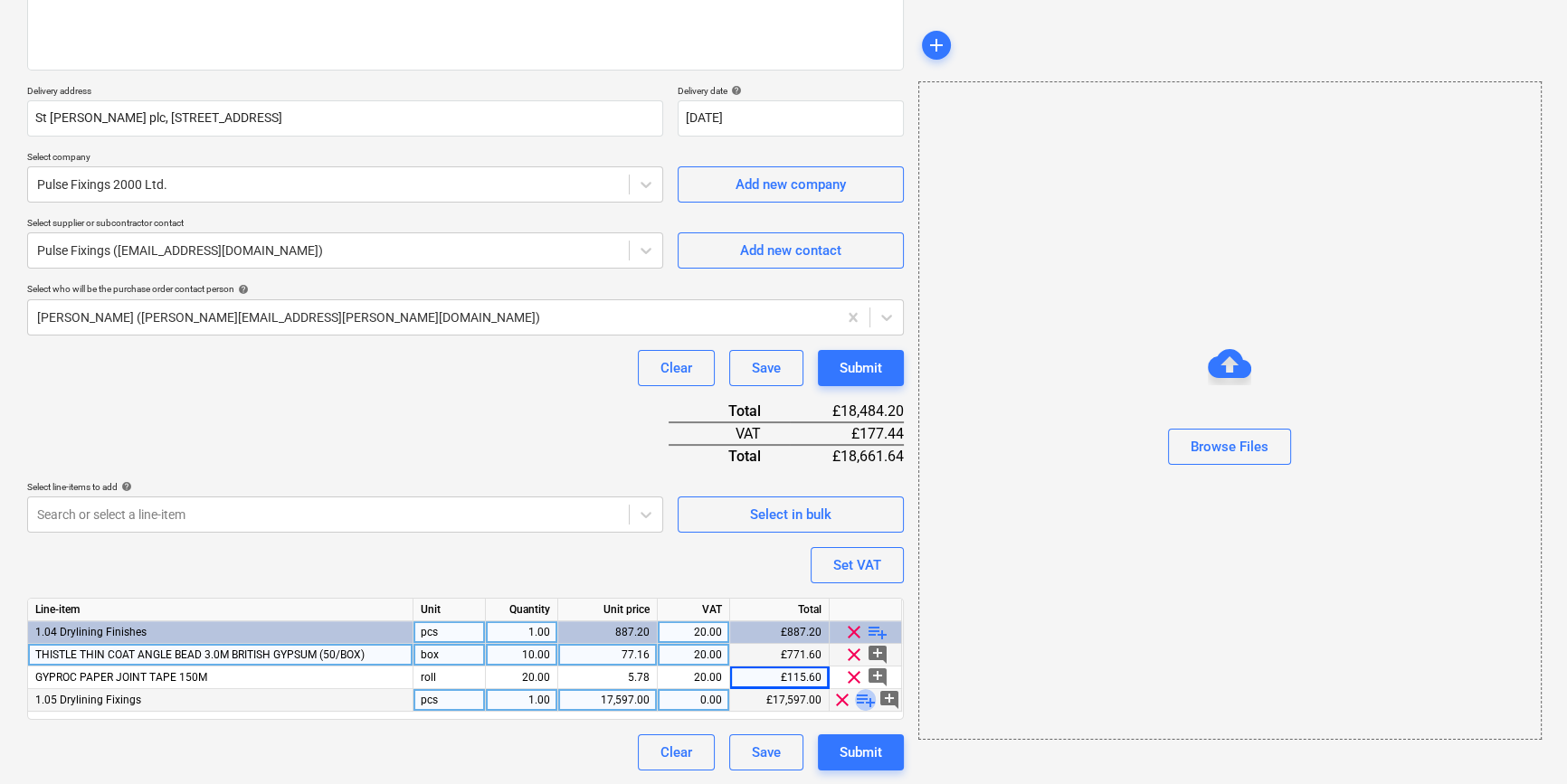 click on "playlist_add" at bounding box center (866, 700) 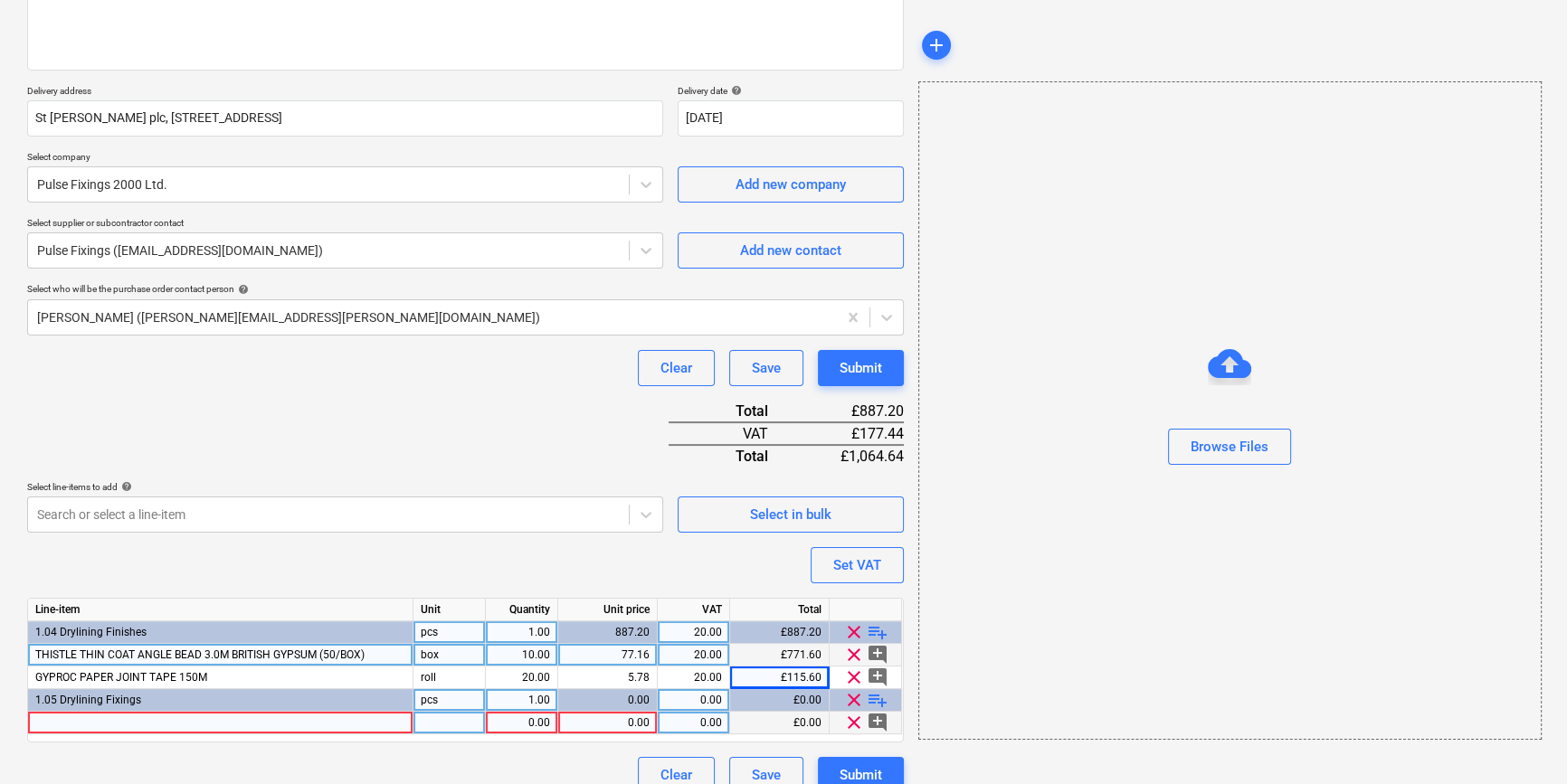 click at bounding box center (221, 723) 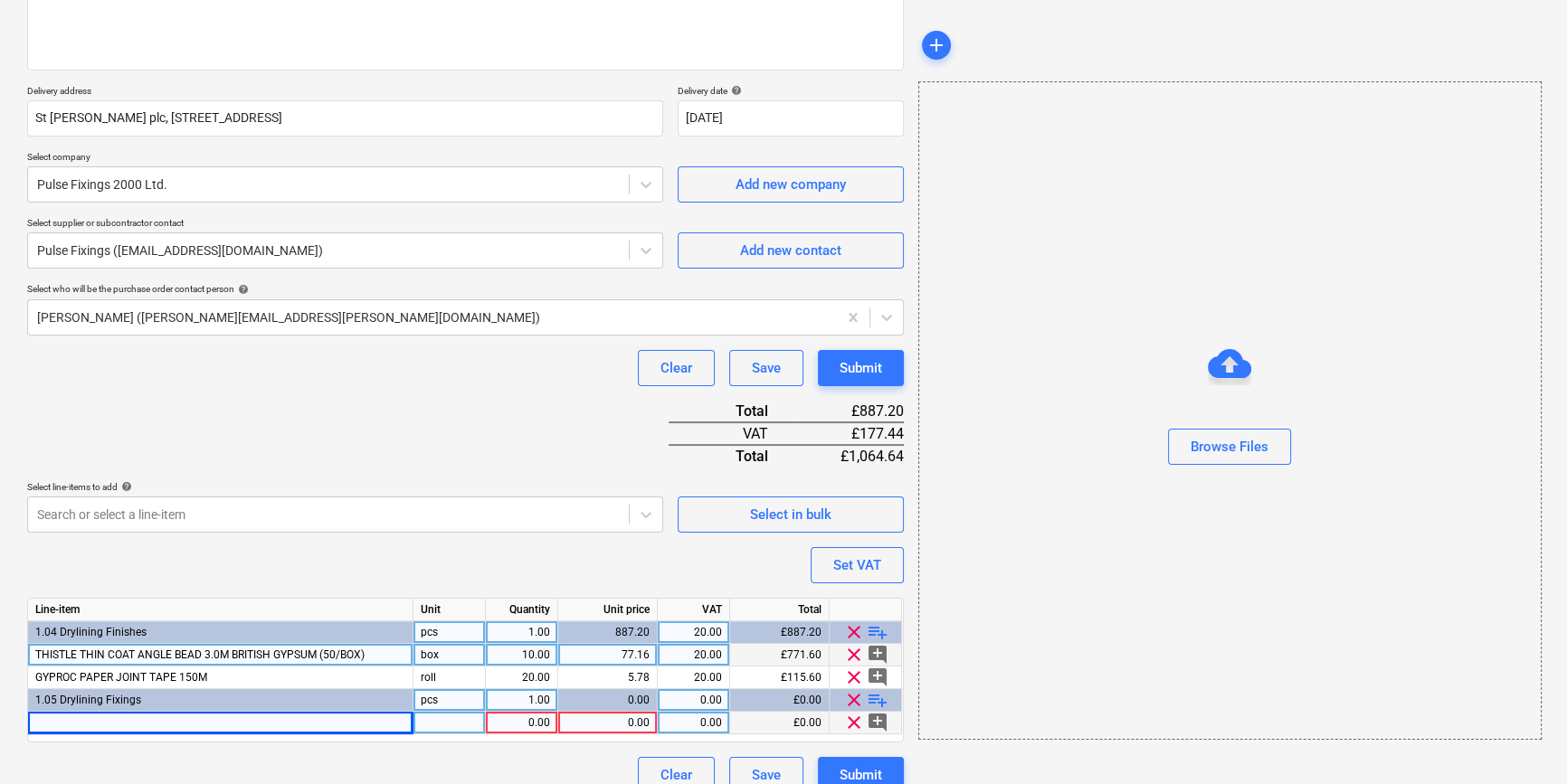 click at bounding box center (221, 723) 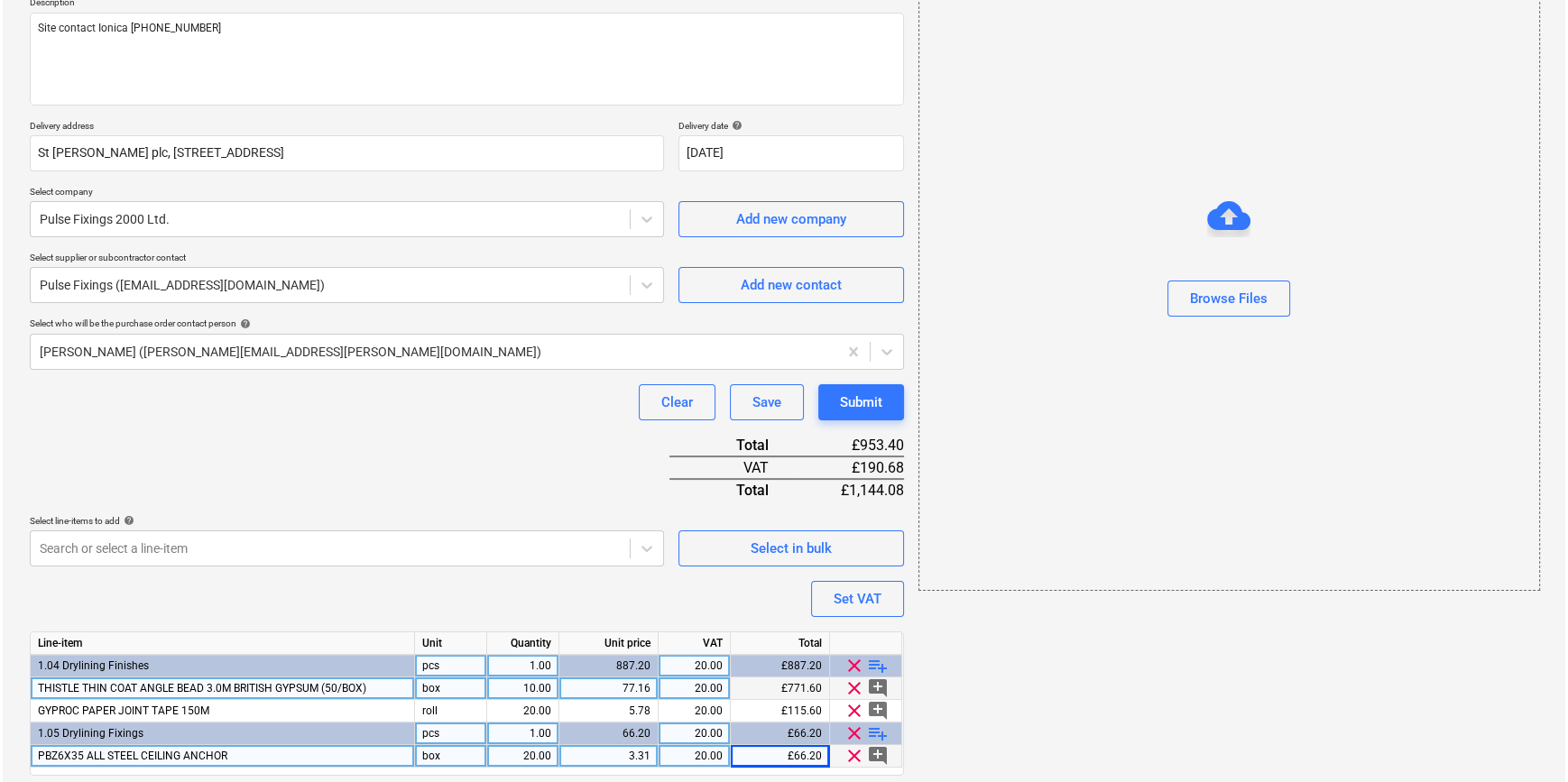 scroll, scrollTop: 253, scrollLeft: 0, axis: vertical 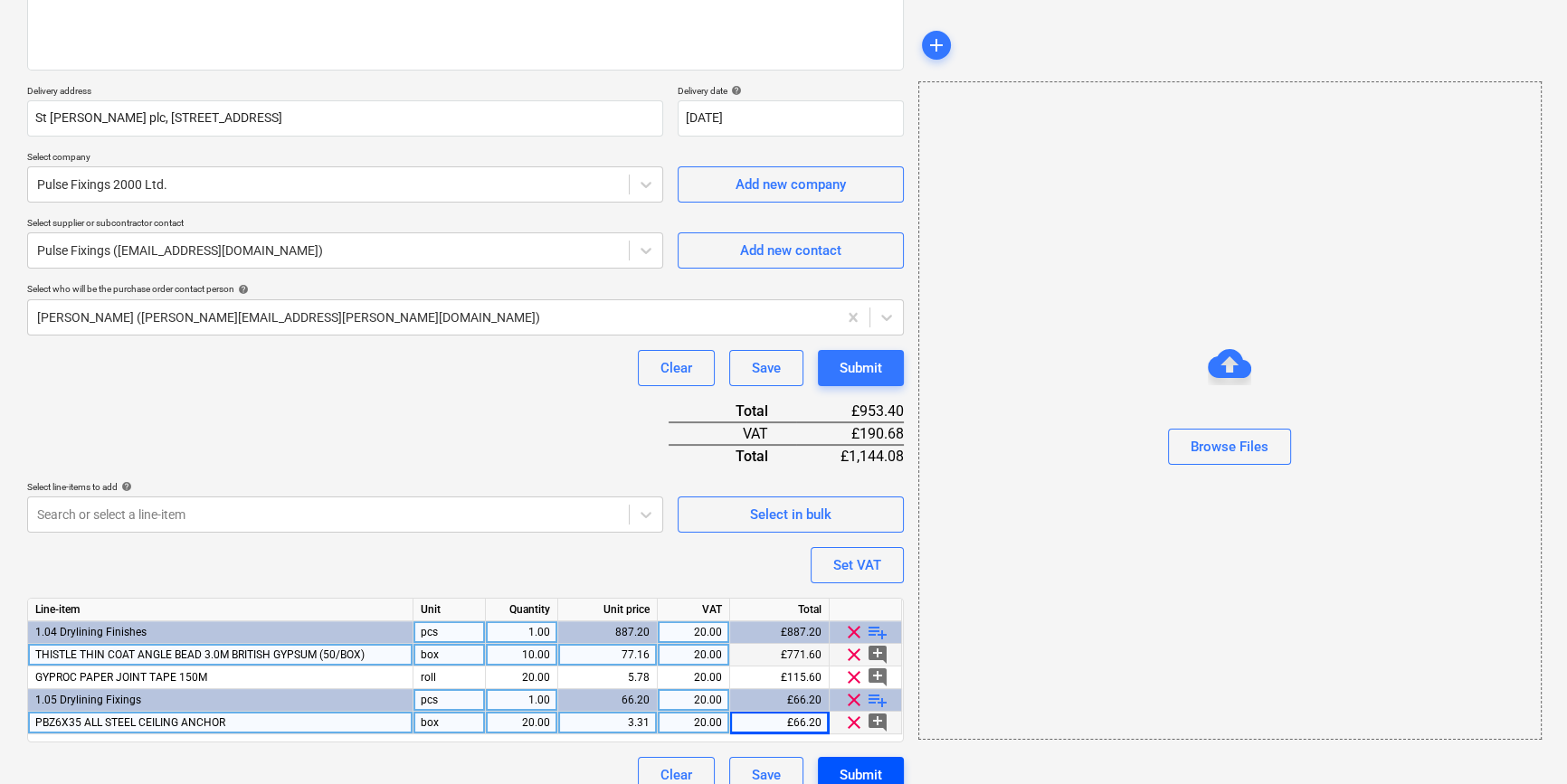 click on "Submit" at bounding box center (860, 775) 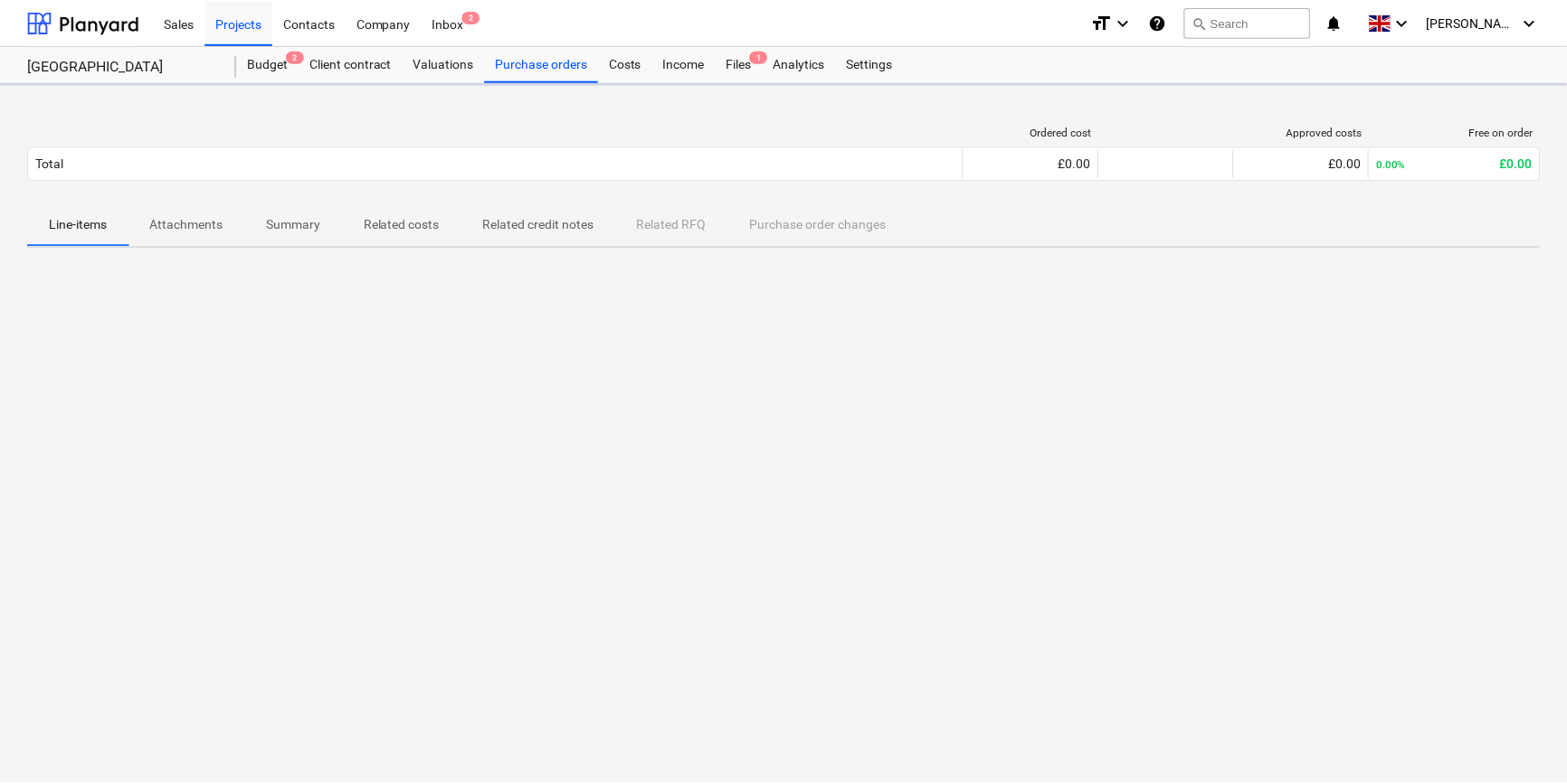 scroll, scrollTop: 0, scrollLeft: 0, axis: both 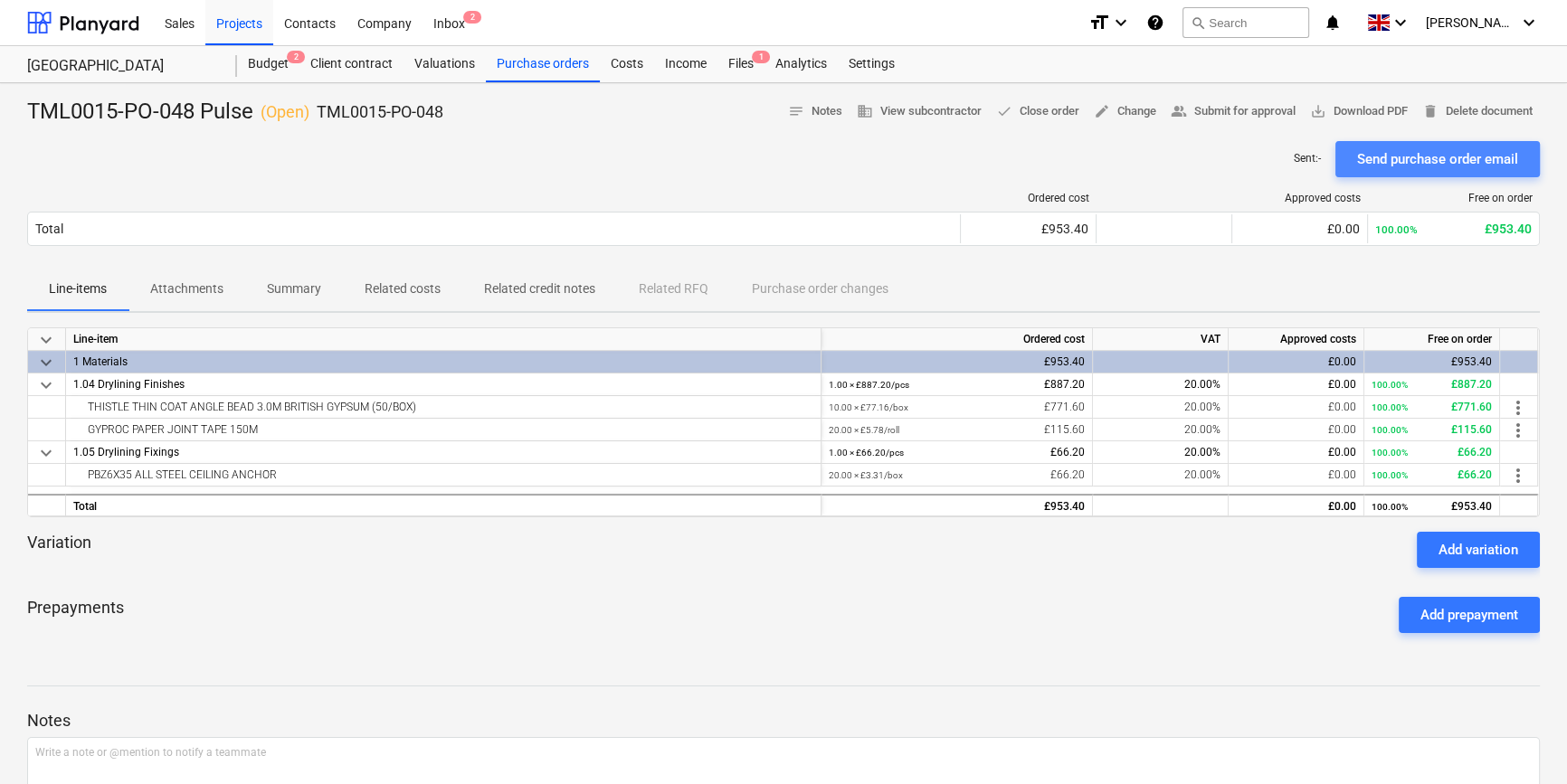 click on "Send purchase order email" at bounding box center [1438, 159] 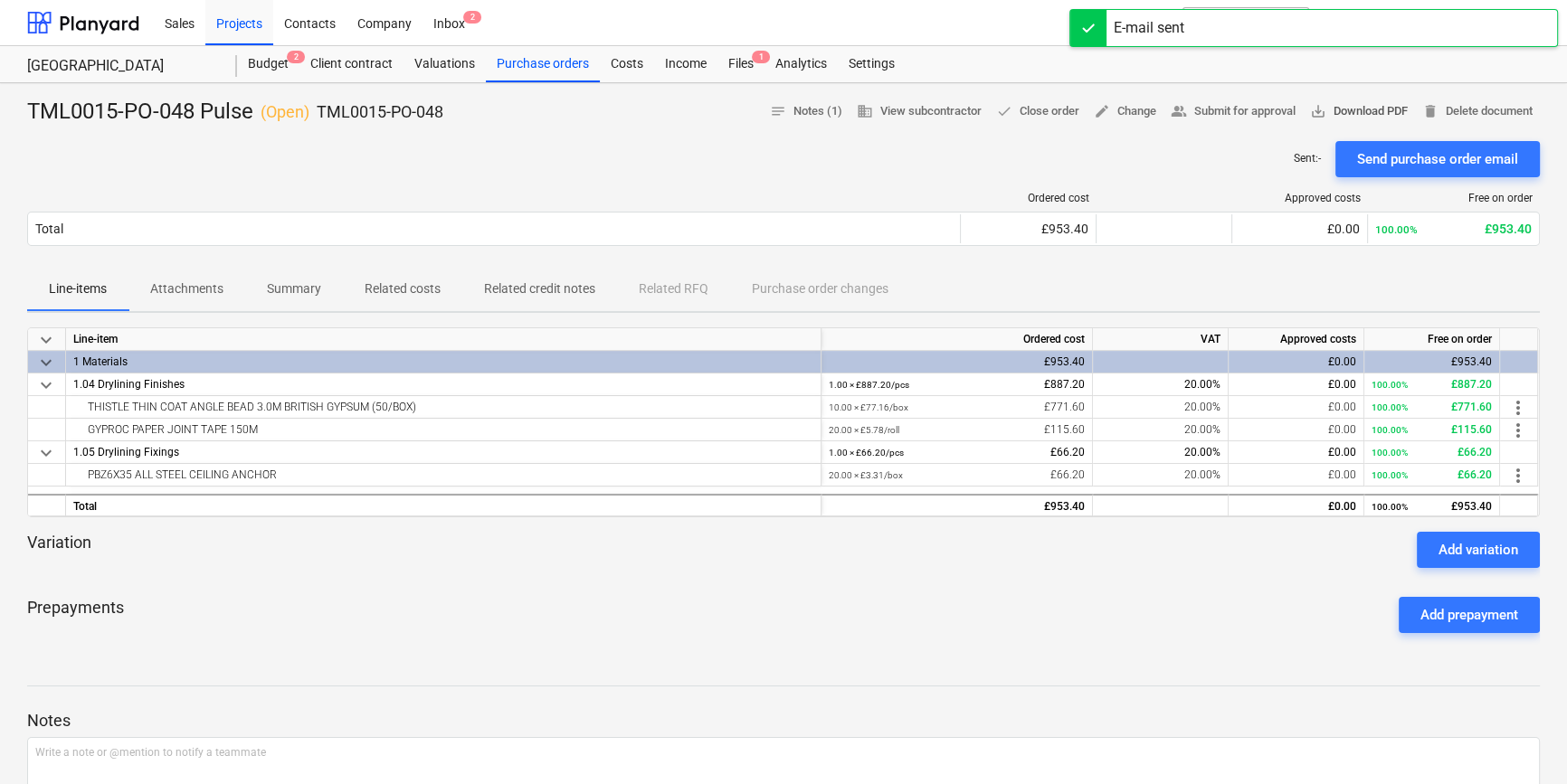 click on "save_alt Download PDF" at bounding box center (1359, 111) 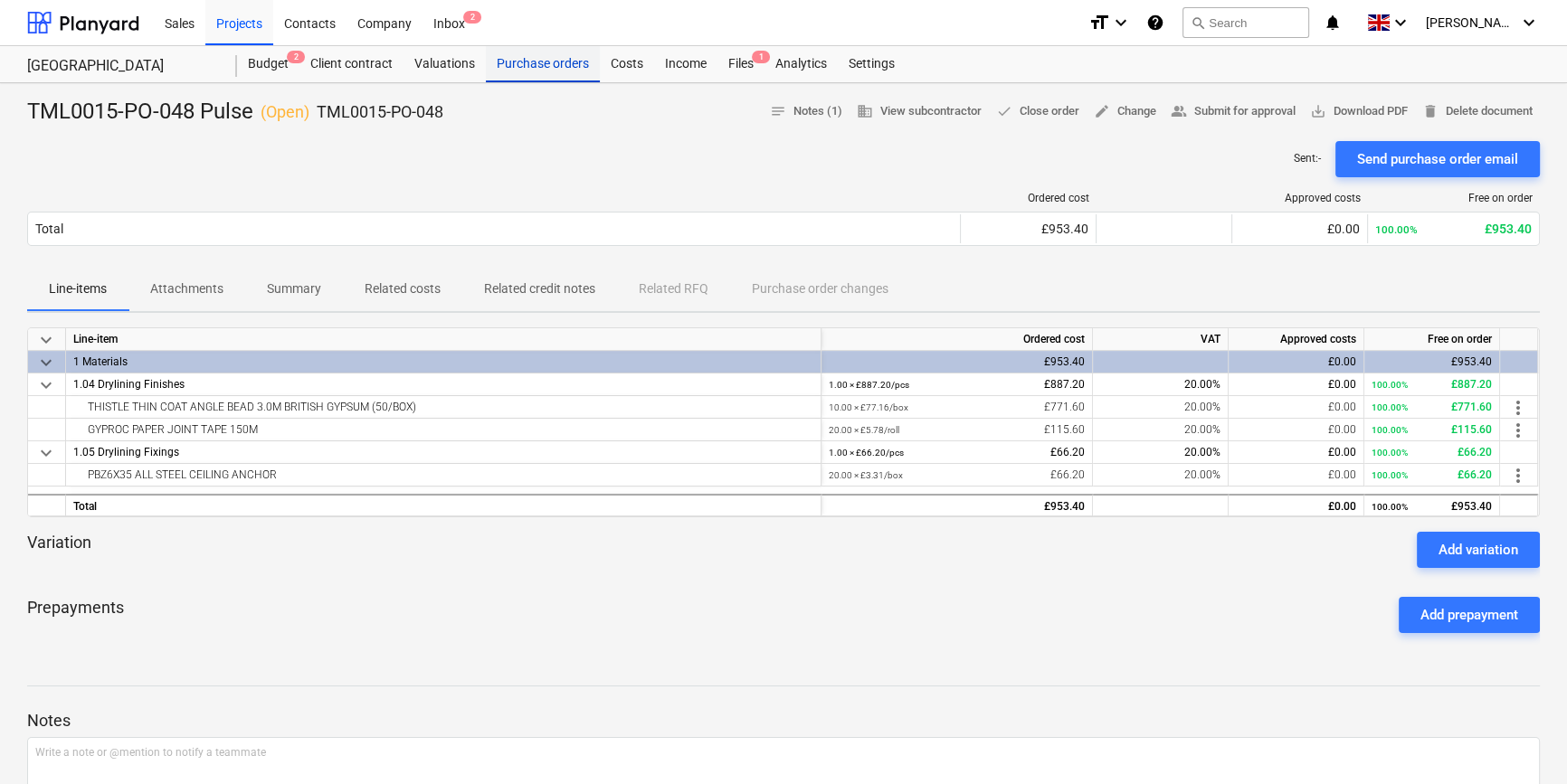 click on "Purchase orders" at bounding box center [543, 64] 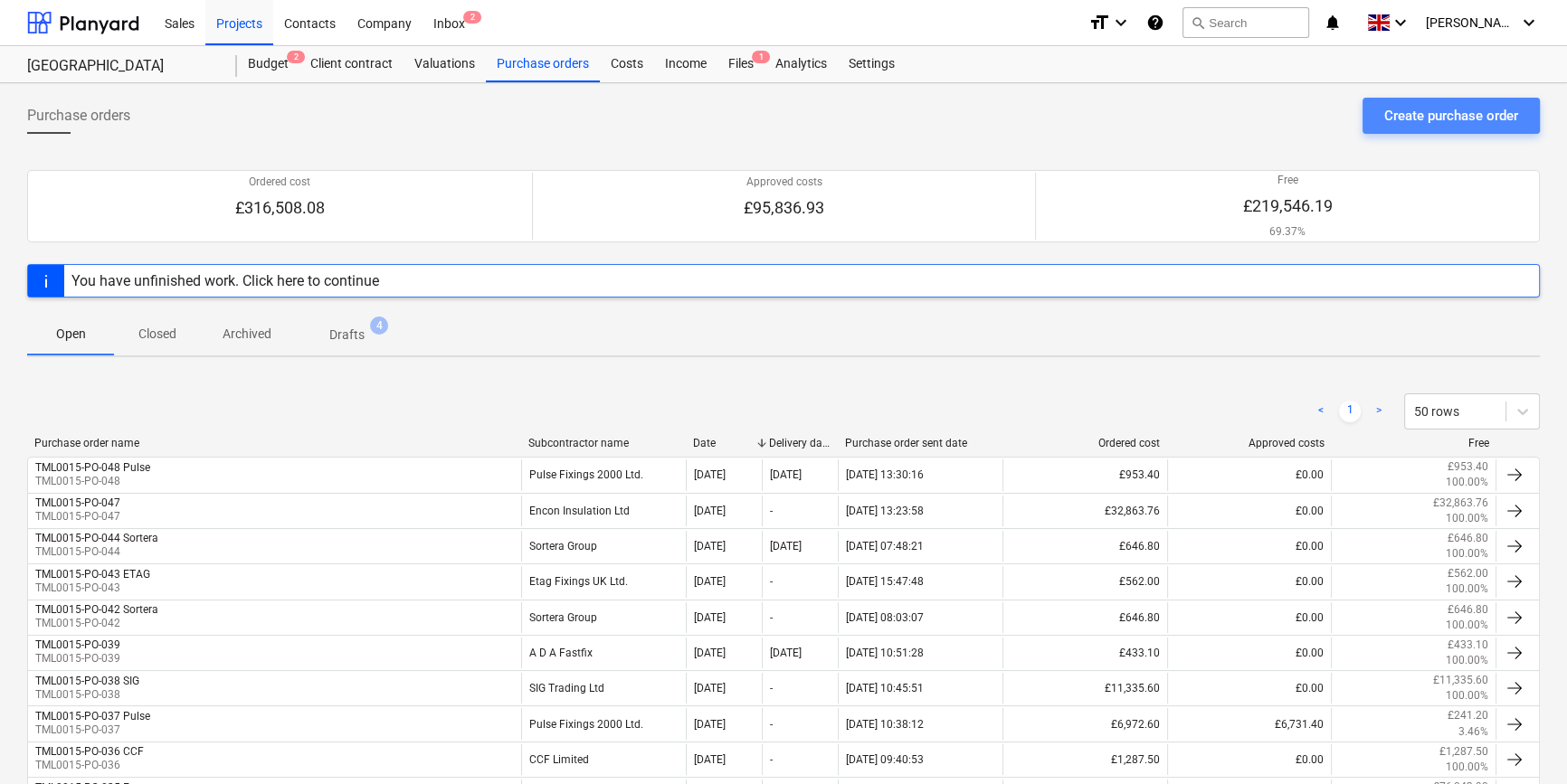 click on "Create purchase order" at bounding box center (1451, 116) 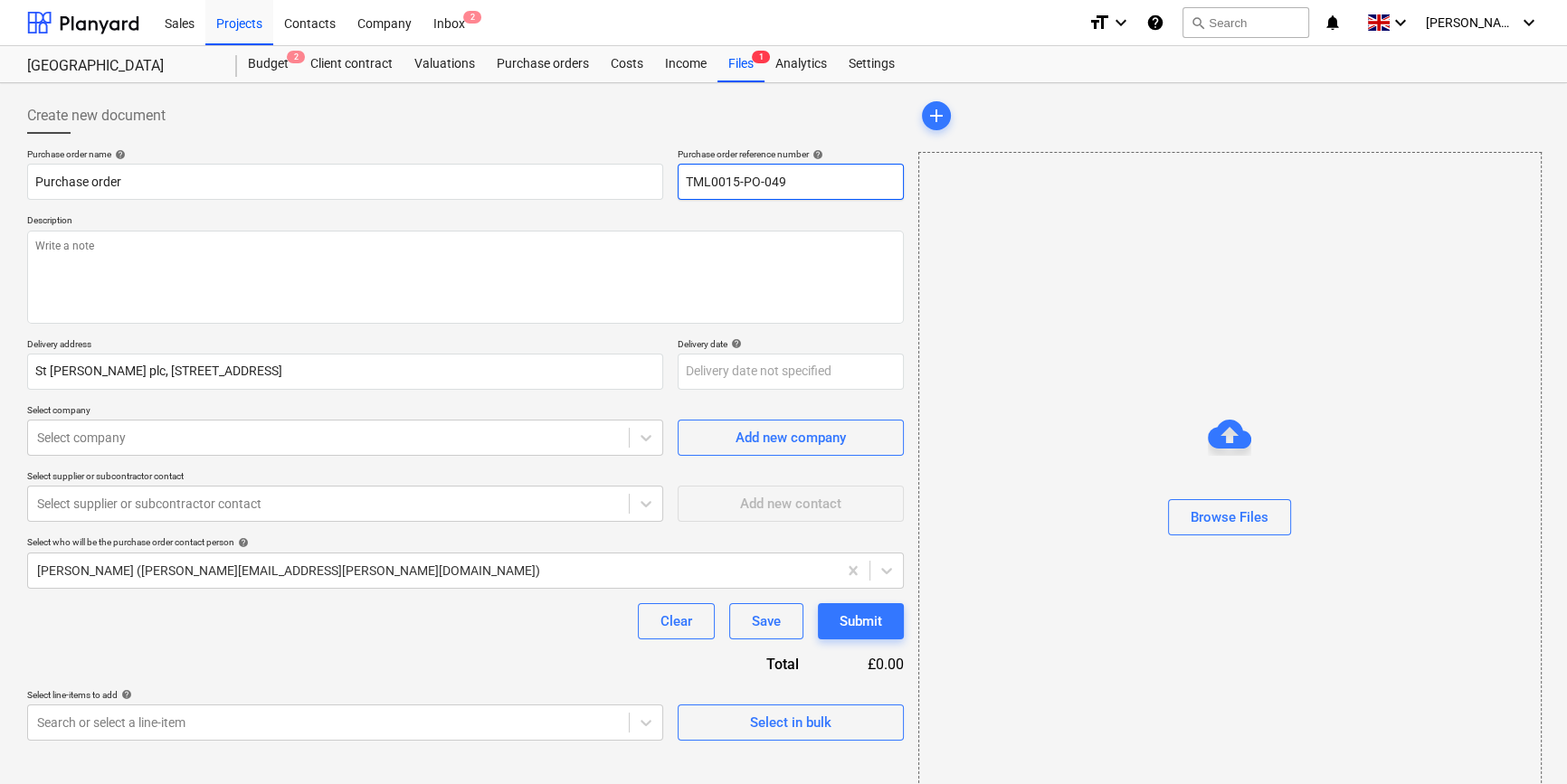 drag, startPoint x: 796, startPoint y: 179, endPoint x: 674, endPoint y: 181, distance: 122.01639 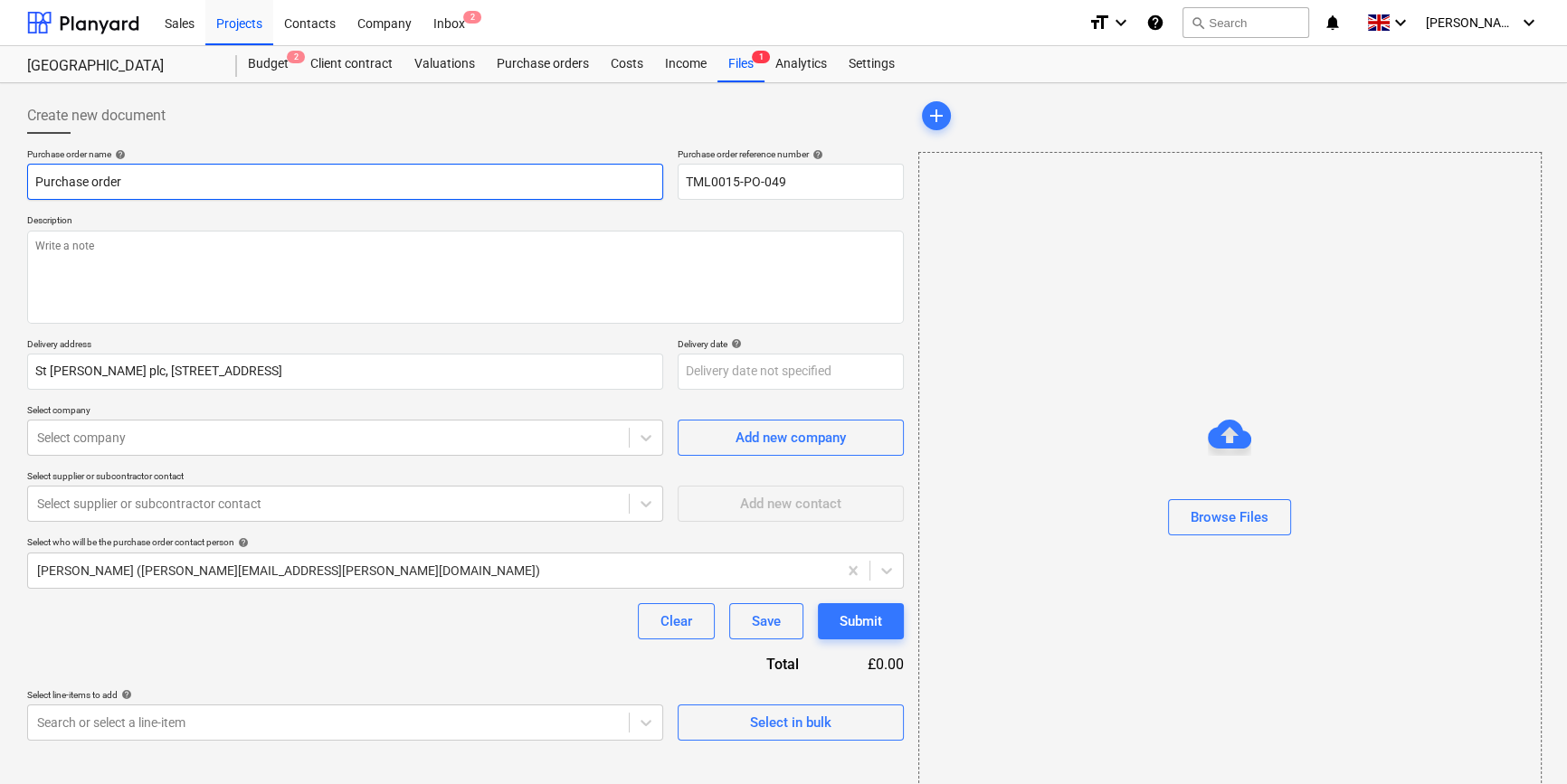click on "Purchase order" at bounding box center [345, 182] 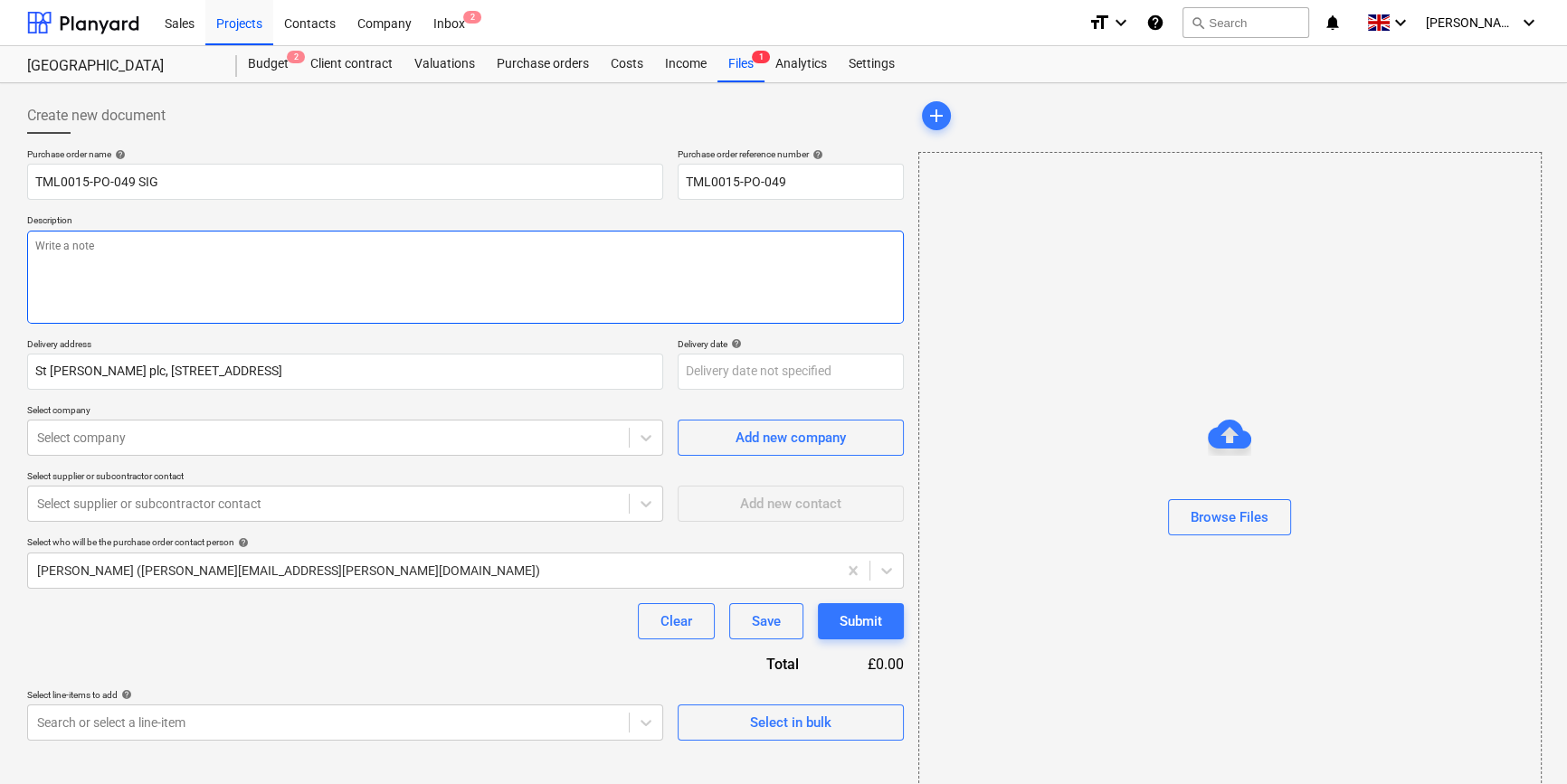 click at bounding box center (465, 277) 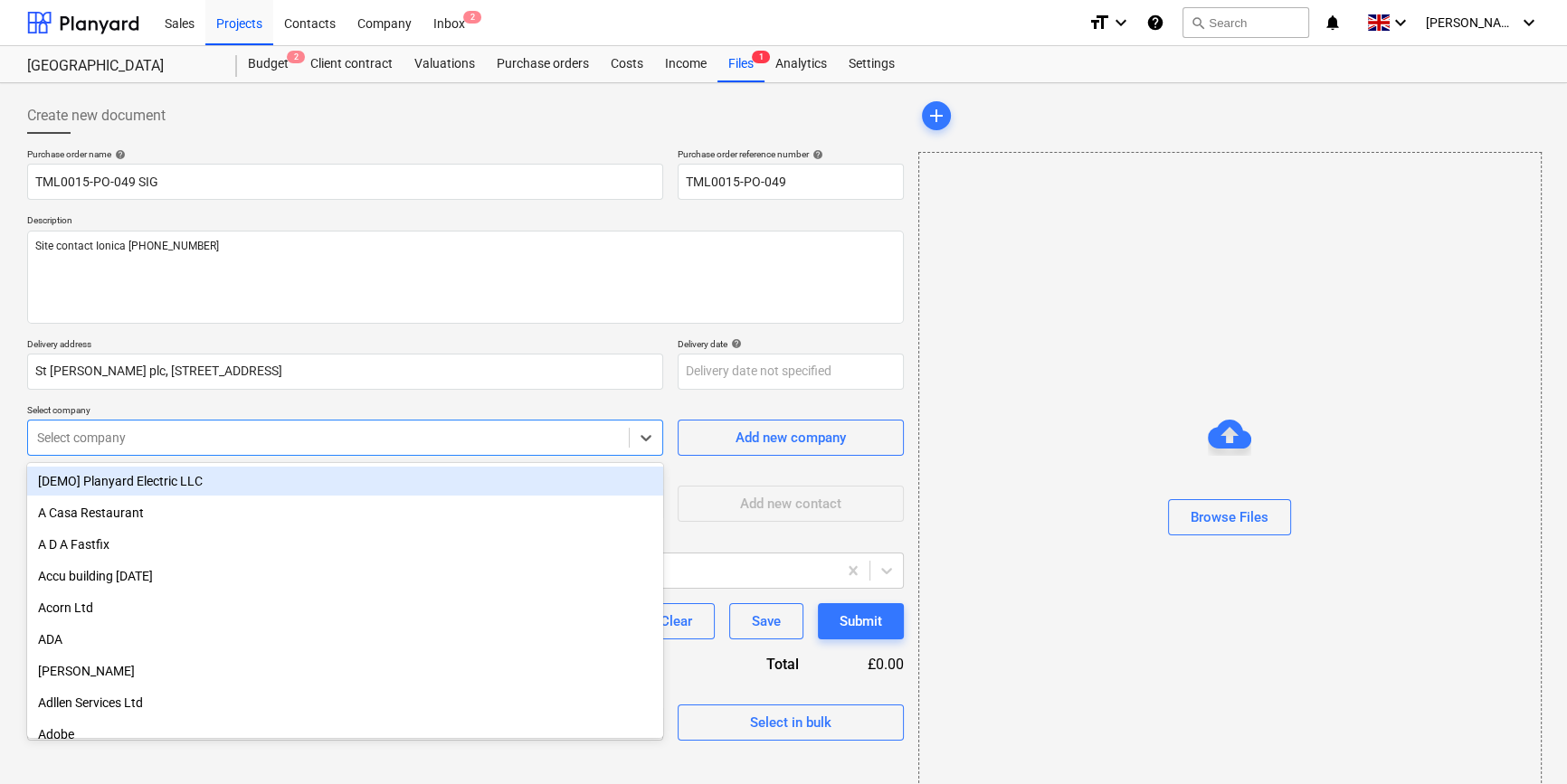 click at bounding box center (328, 438) 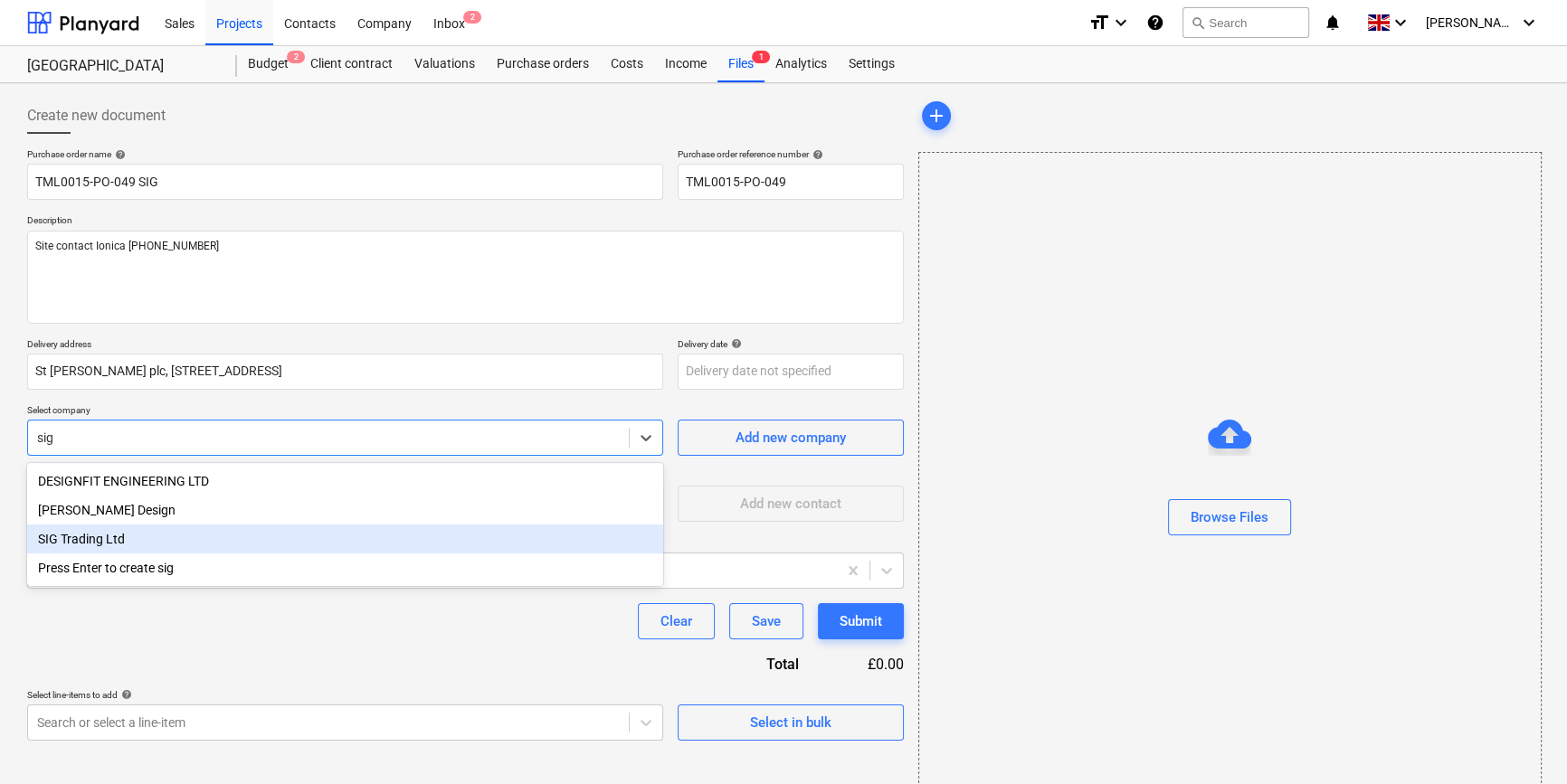 click on "SIG Trading Ltd" at bounding box center (345, 539) 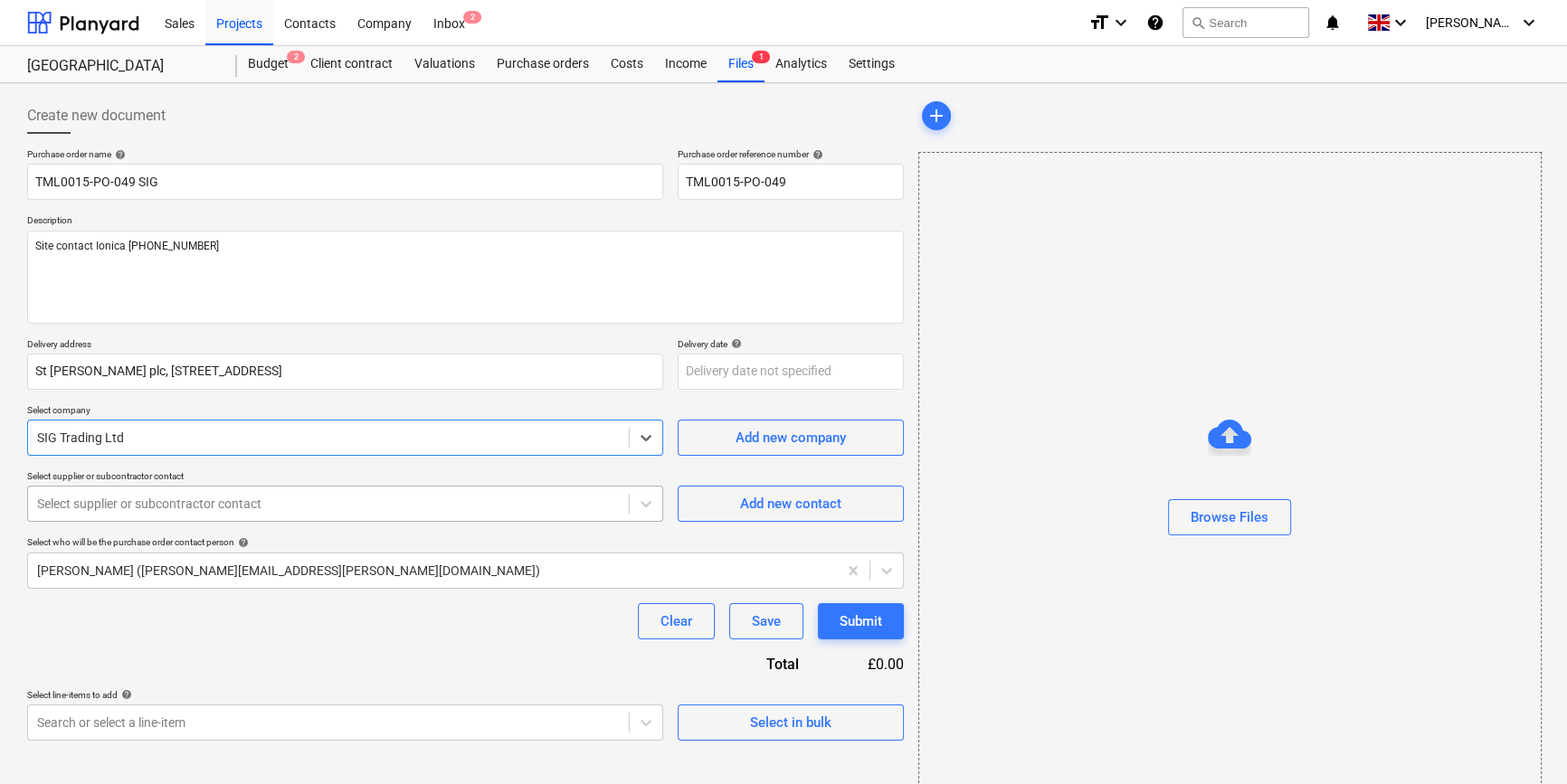 click at bounding box center (328, 504) 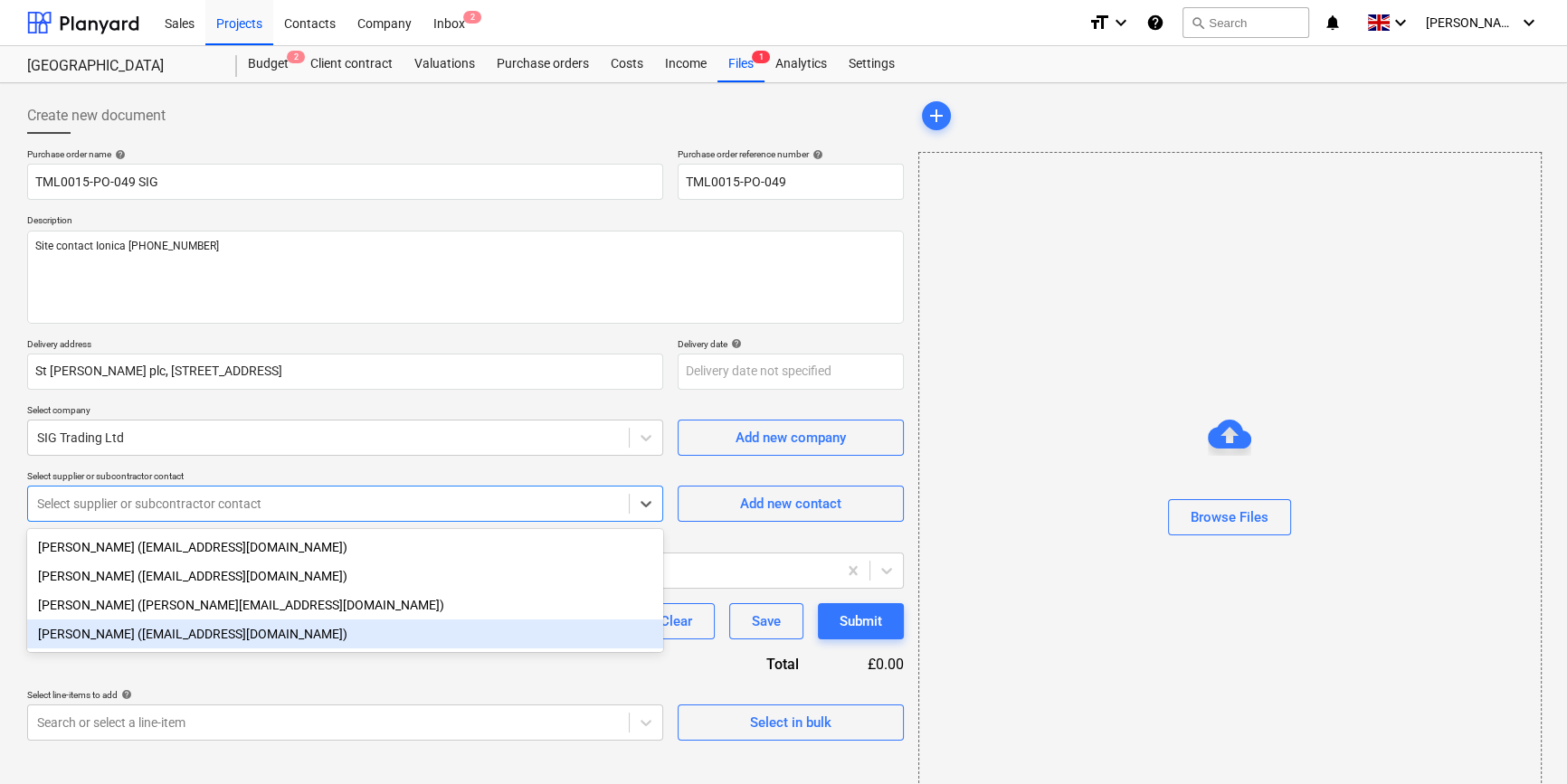 click on "[PERSON_NAME]  ([EMAIL_ADDRESS][DOMAIN_NAME])" at bounding box center (345, 634) 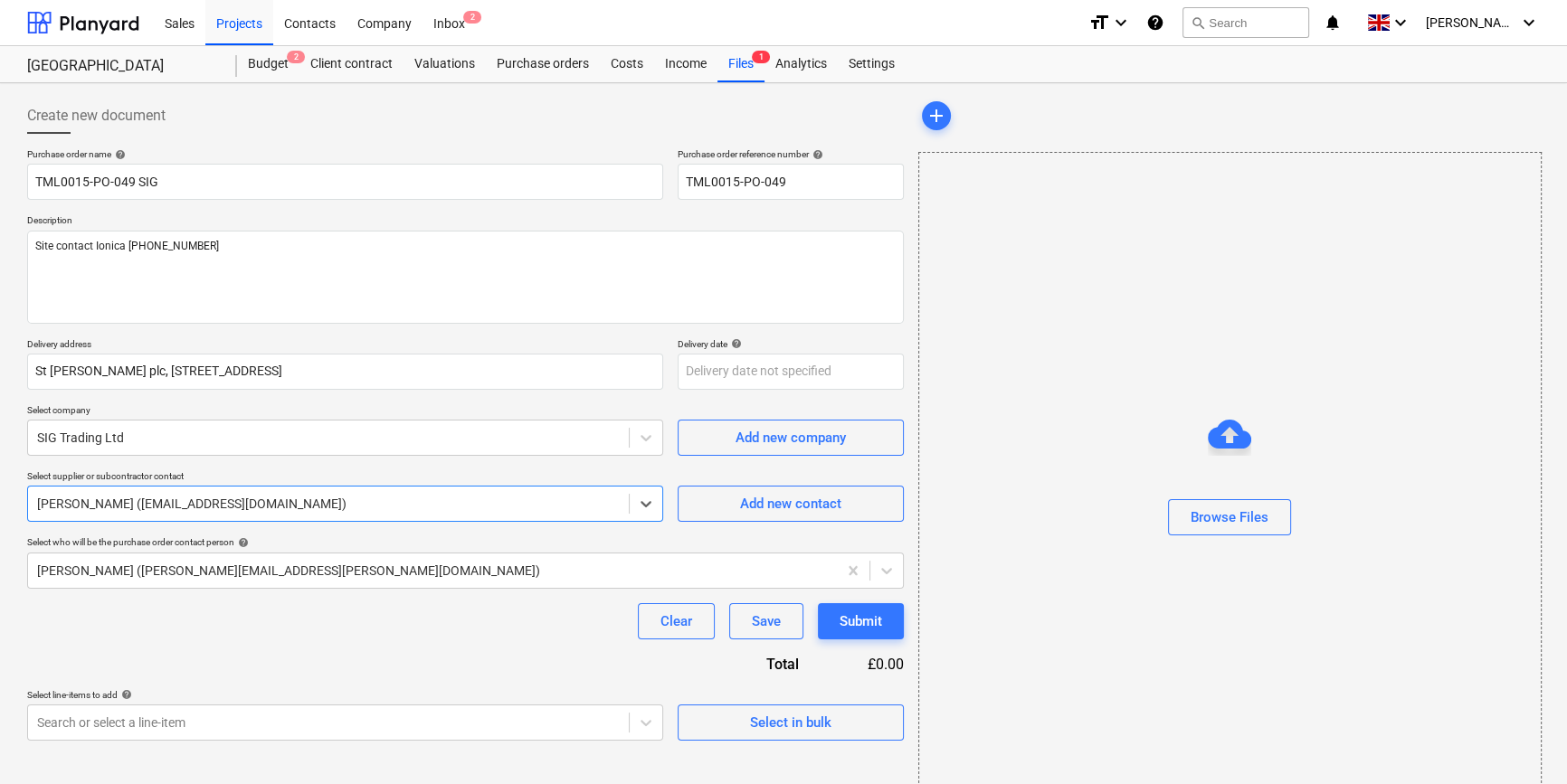 scroll, scrollTop: 39, scrollLeft: 0, axis: vertical 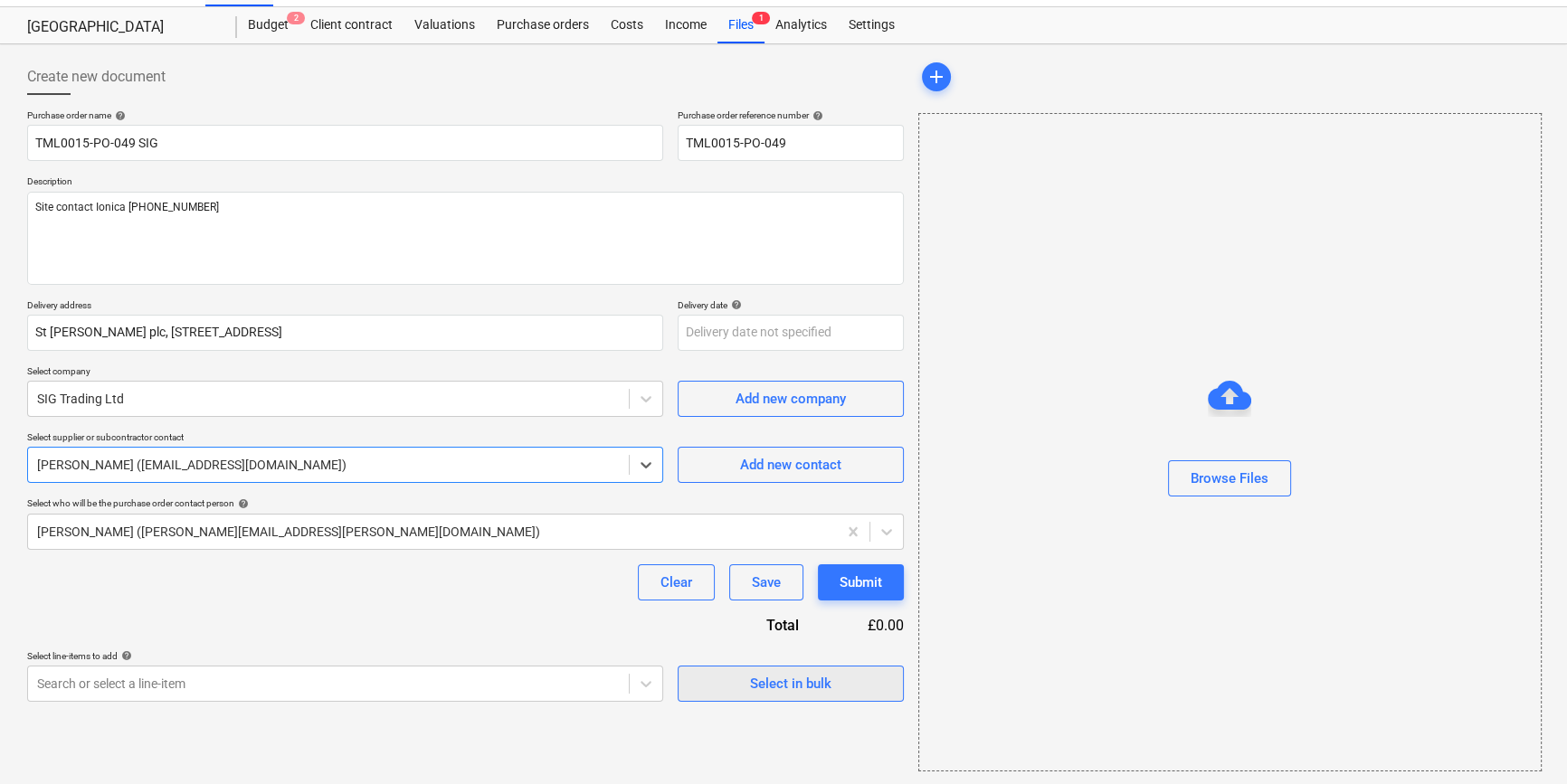 click on "Select in bulk" at bounding box center (791, 684) 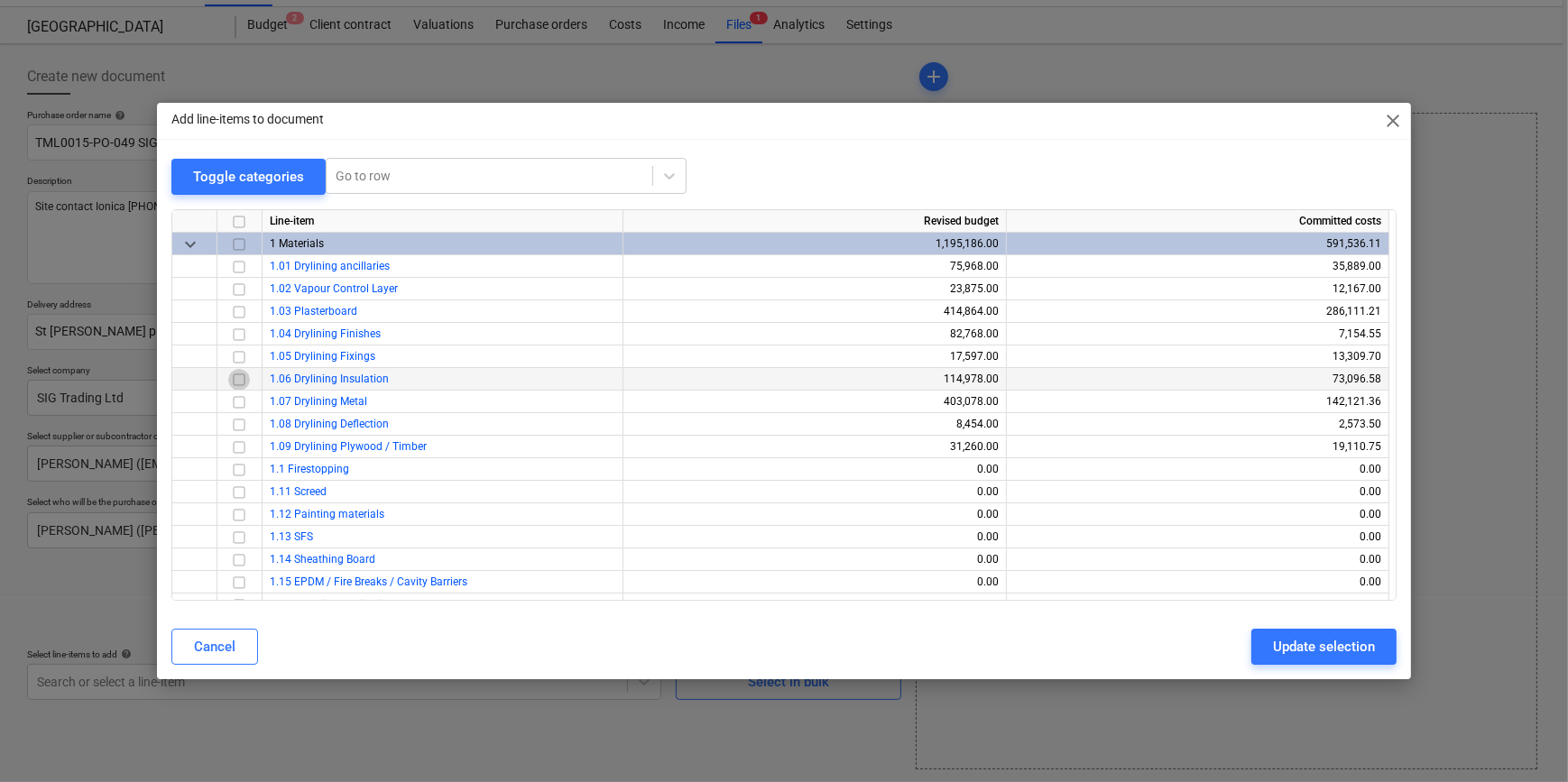 click at bounding box center (239, 379) 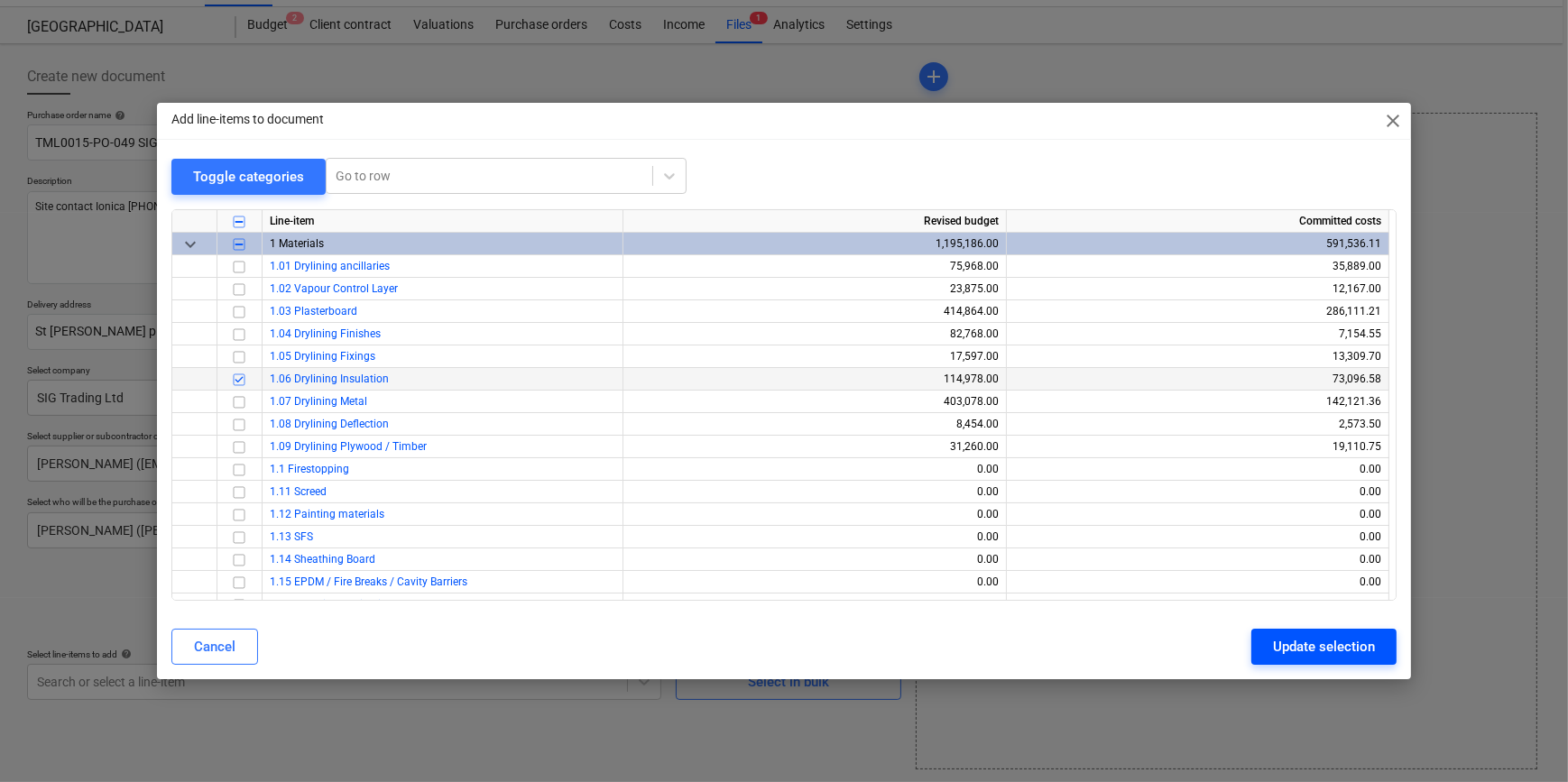 click on "Update selection" at bounding box center (1324, 647) 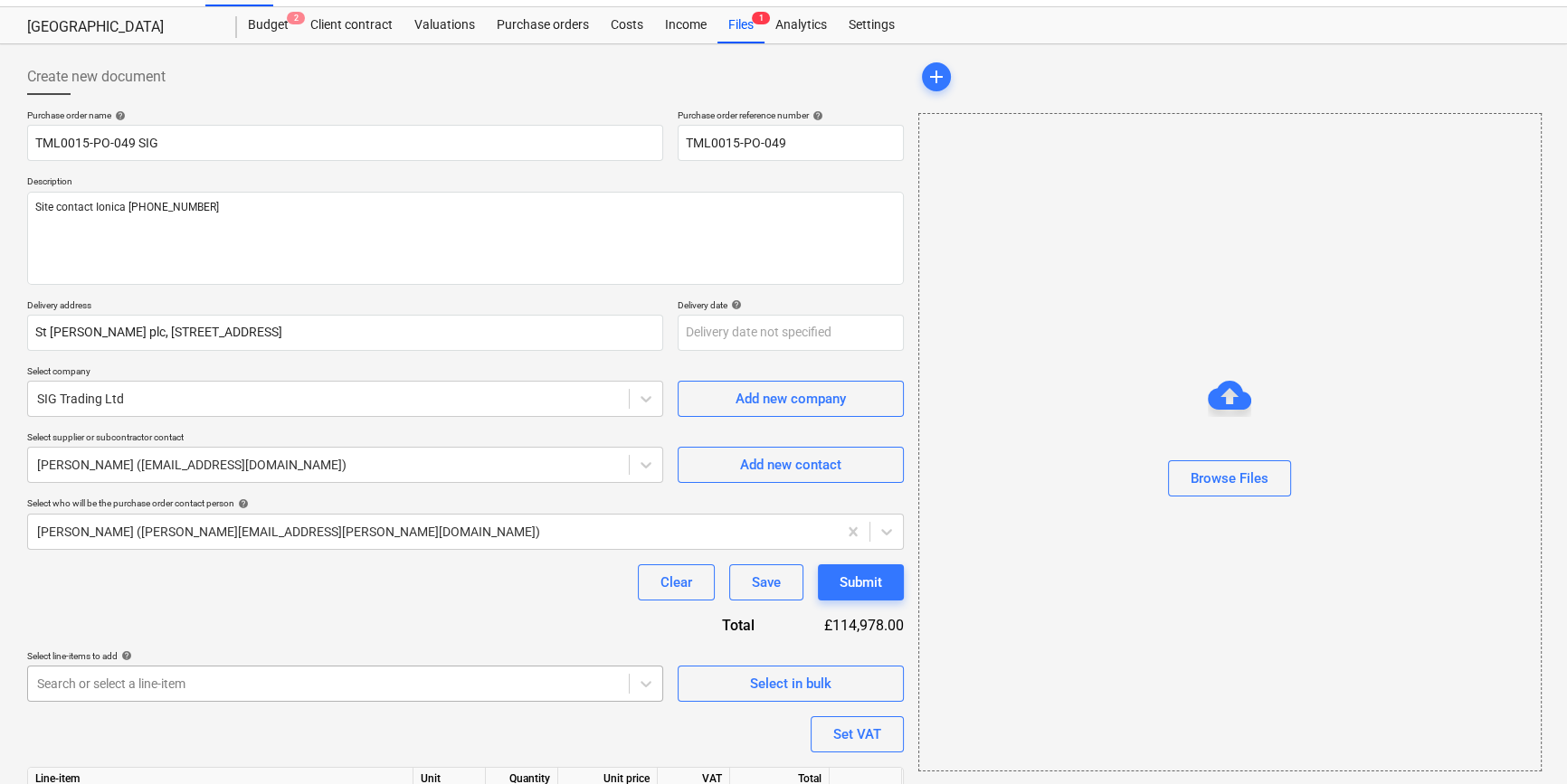 scroll, scrollTop: 238, scrollLeft: 0, axis: vertical 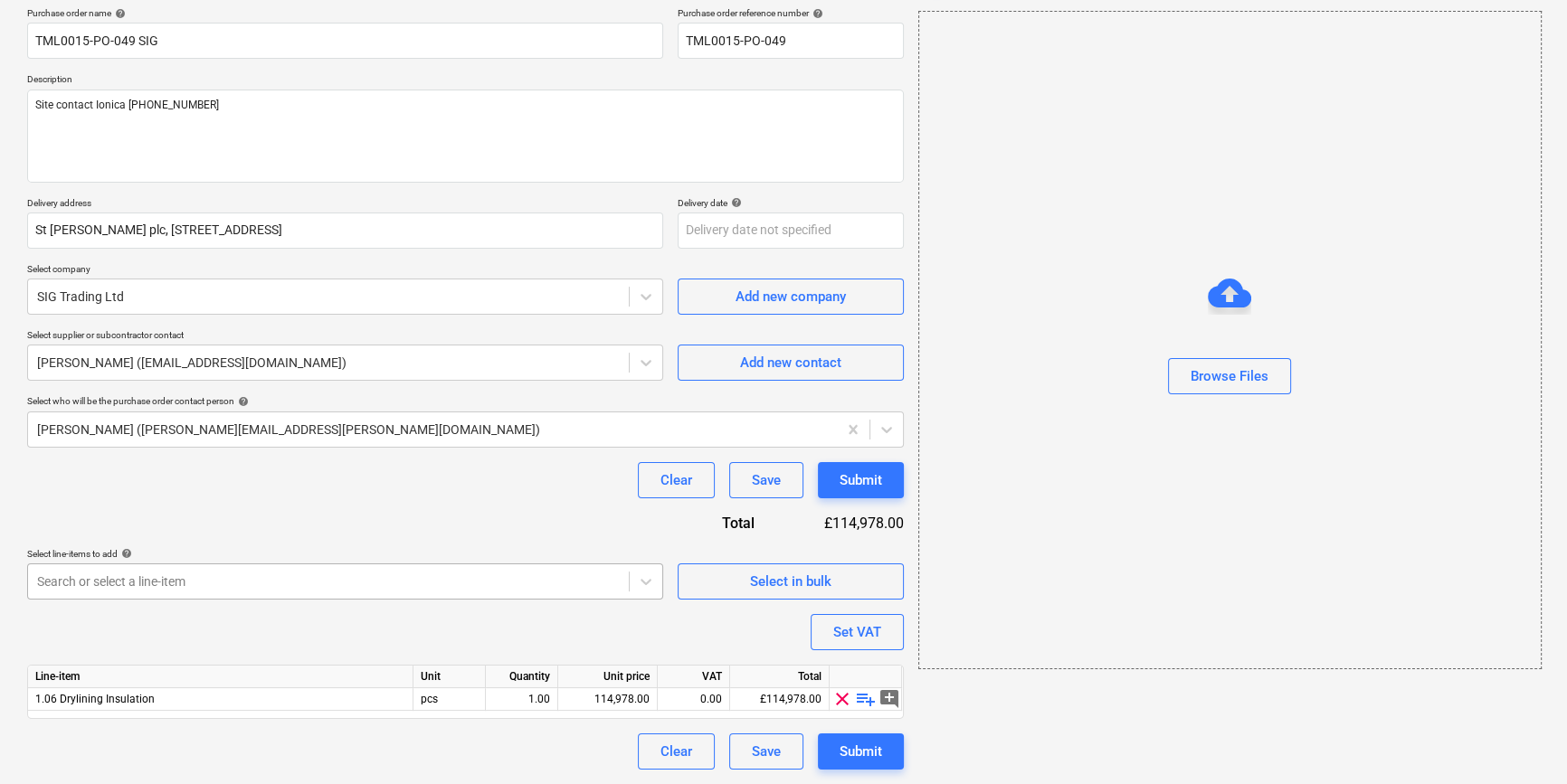click on "Sales Projects Contacts Company Inbox 2 format_size keyboard_arrow_down help search Search notifications 0 keyboard_arrow_down [PERSON_NAME] keyboard_arrow_down Camden Goods Yard Budget 2 Client contract Valuations Purchase orders Costs Income Files 1 Analytics Settings Create new document Purchase order name help TML0015-PO-049 SIG Purchase order reference number help TML0015-PO-049 Description Site contact Ionica [PHONE_NUMBER] Delivery address [GEOGRAPHIC_DATA][PERSON_NAME], [STREET_ADDRESS] Delivery date help Press the down arrow key to interact with the calendar and
select a date. Press the question mark key to get the keyboard shortcuts for changing dates. Select company SIG Trading Ltd   Add new company Select supplier or subcontractor contact [PERSON_NAME]  ([EMAIL_ADDRESS][DOMAIN_NAME]) Add new contact Select who will be the purchase order contact person help [PERSON_NAME] ([PERSON_NAME][EMAIL_ADDRESS][PERSON_NAME][DOMAIN_NAME]) Clear Save Submit Total £114,978.00 Select line-items to add help Select in bulk" at bounding box center [784, 250] 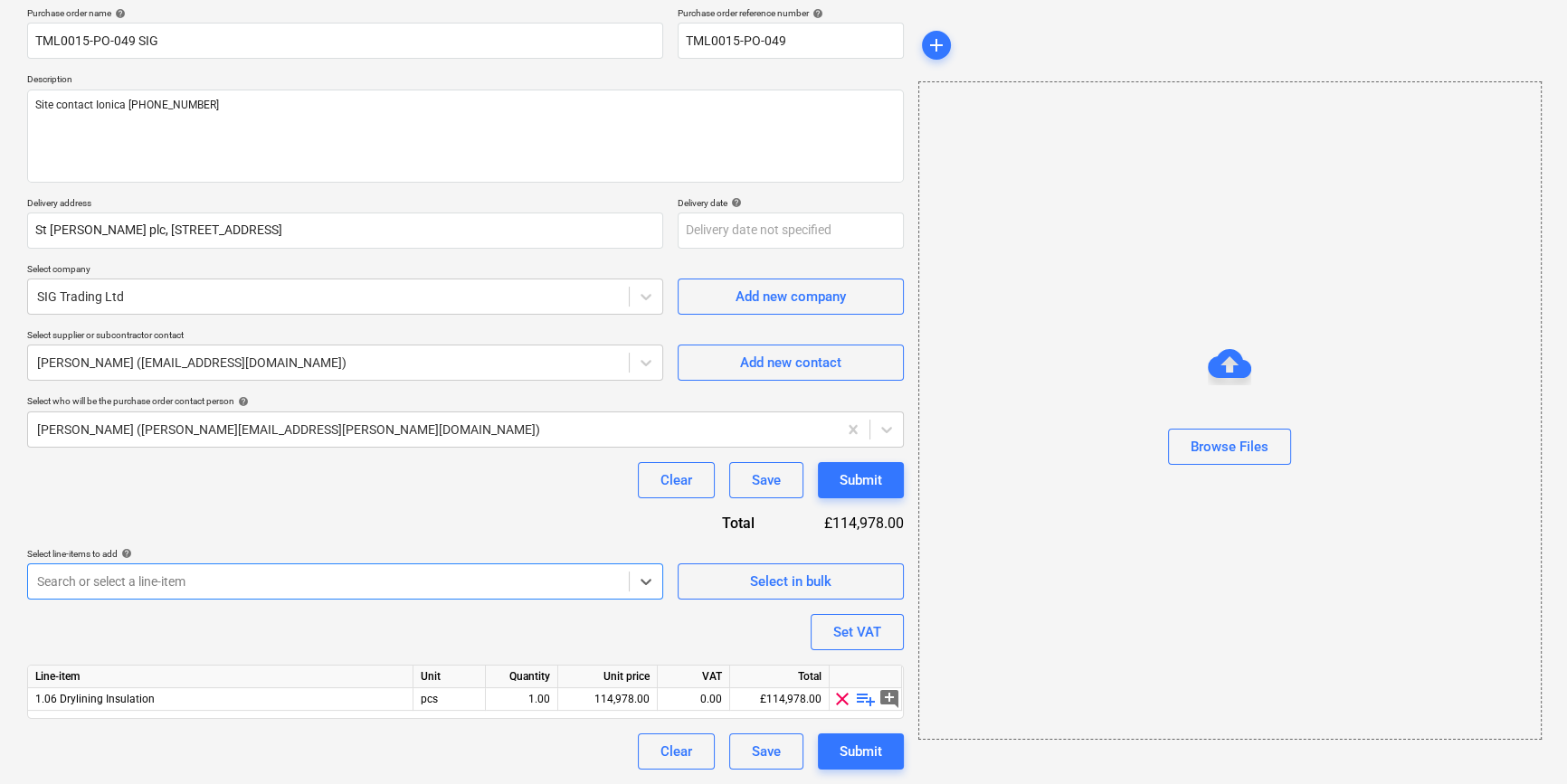 scroll, scrollTop: 140, scrollLeft: 0, axis: vertical 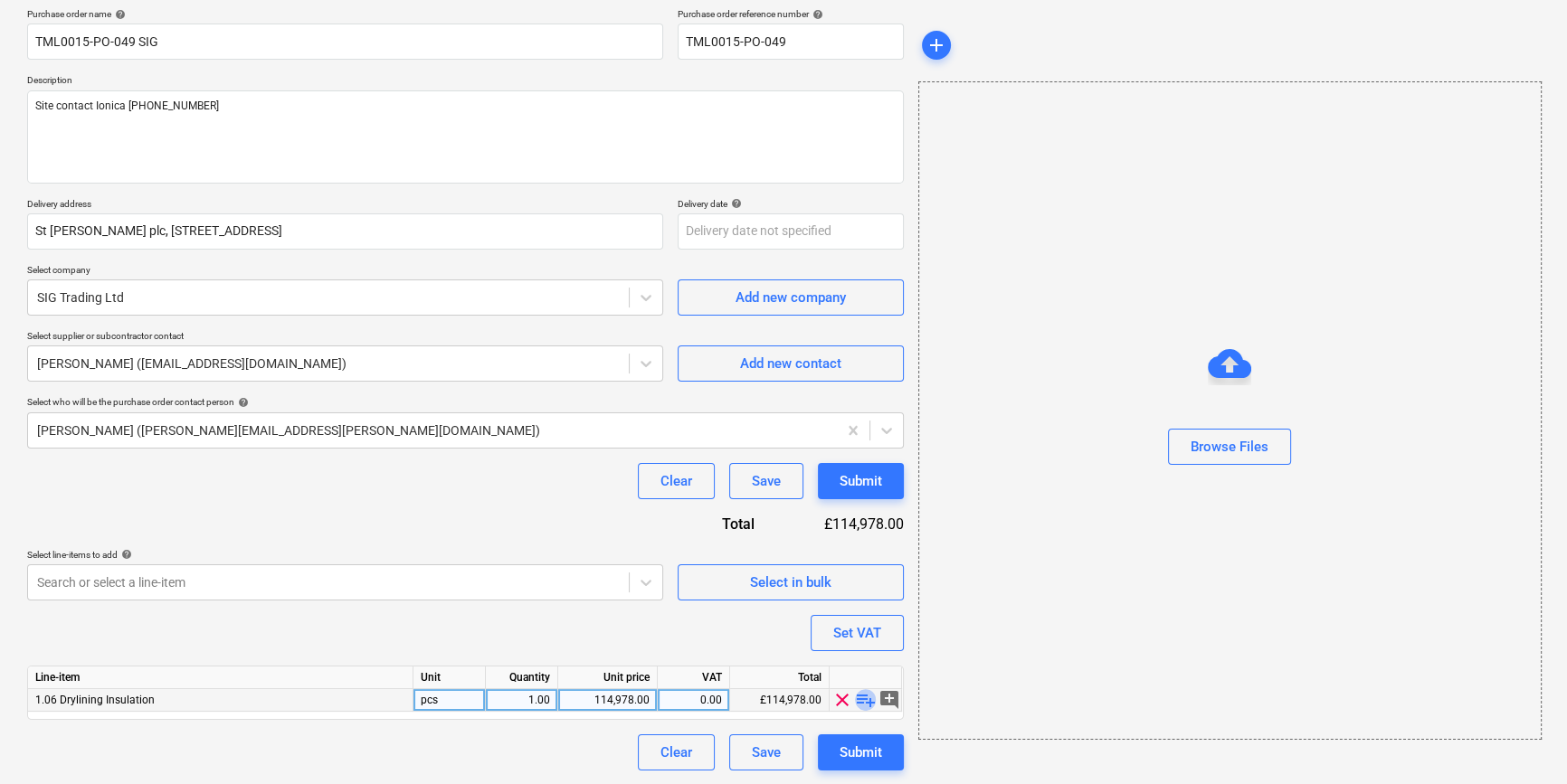 click on "playlist_add" at bounding box center [866, 700] 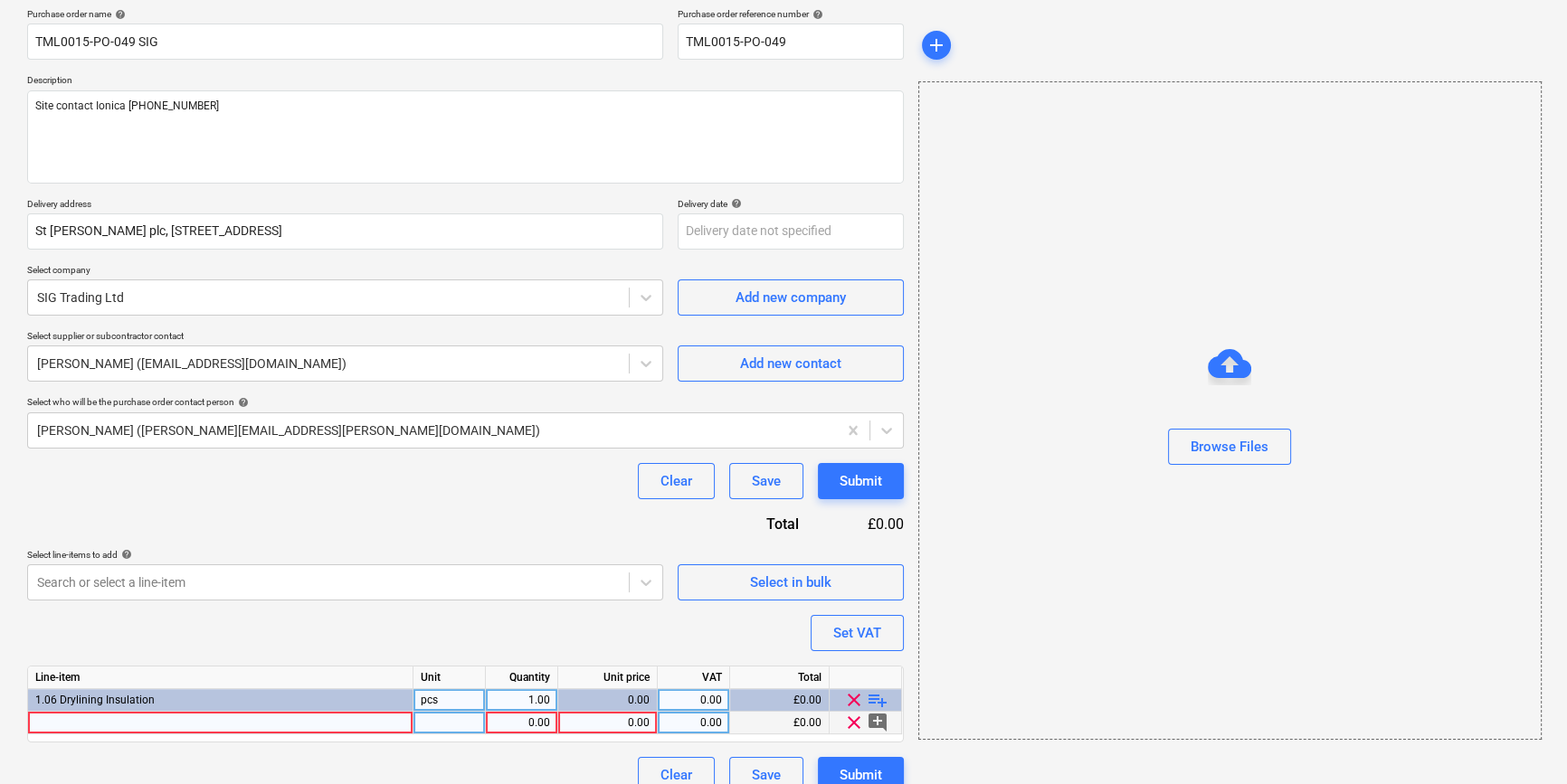 click at bounding box center (221, 723) 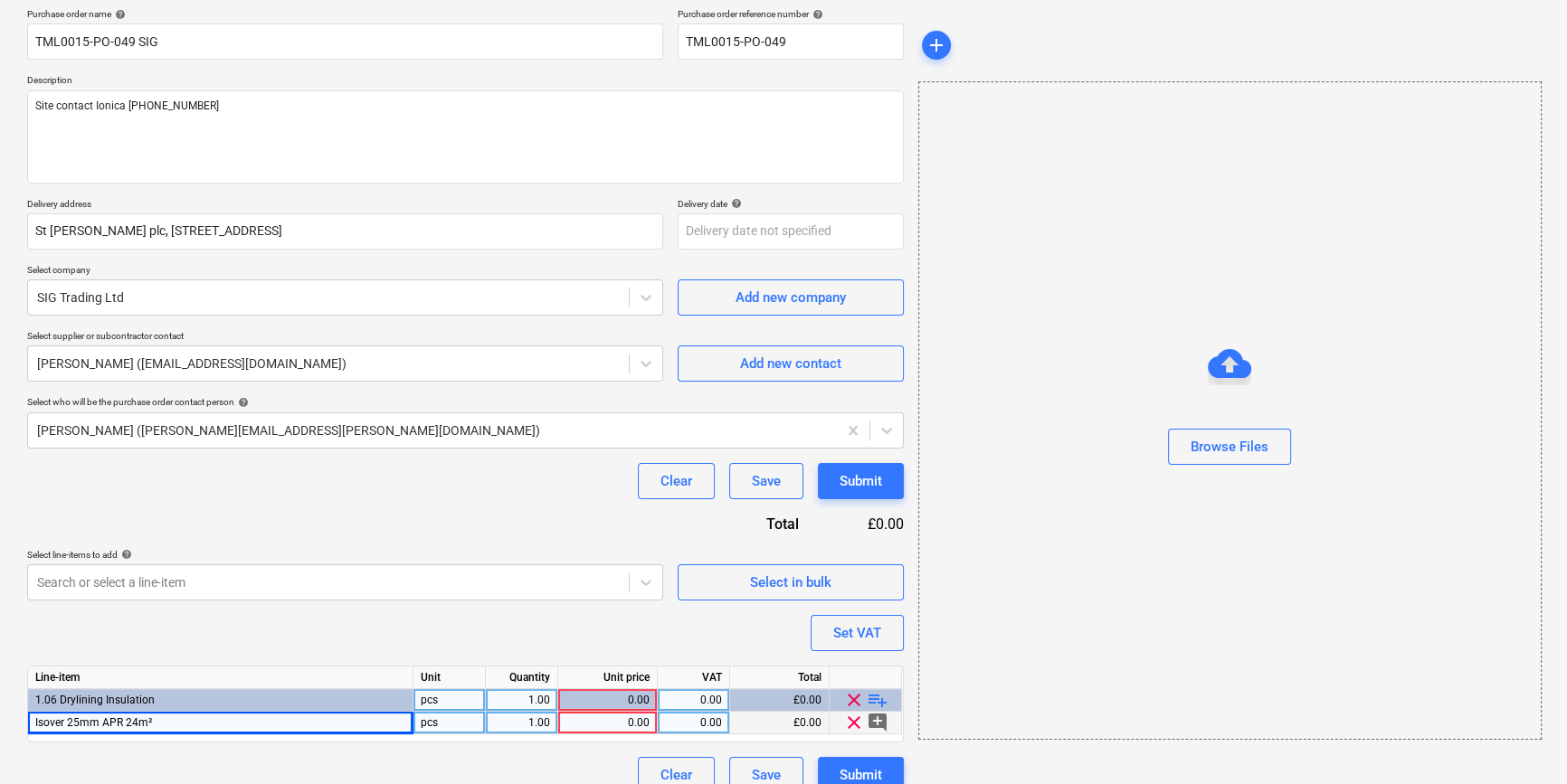 click on "pcs" at bounding box center [450, 723] 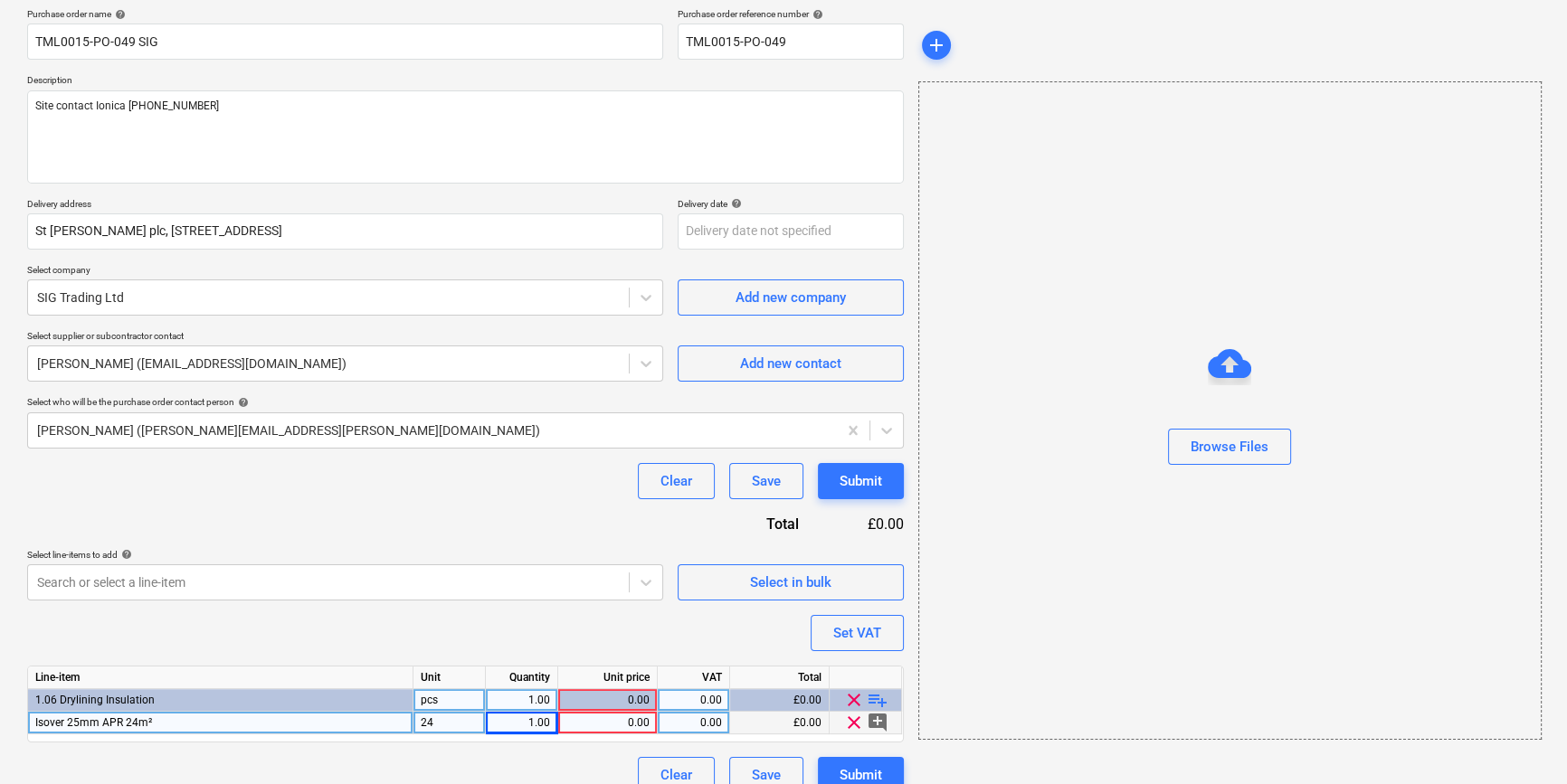 click on "24" at bounding box center (450, 723) 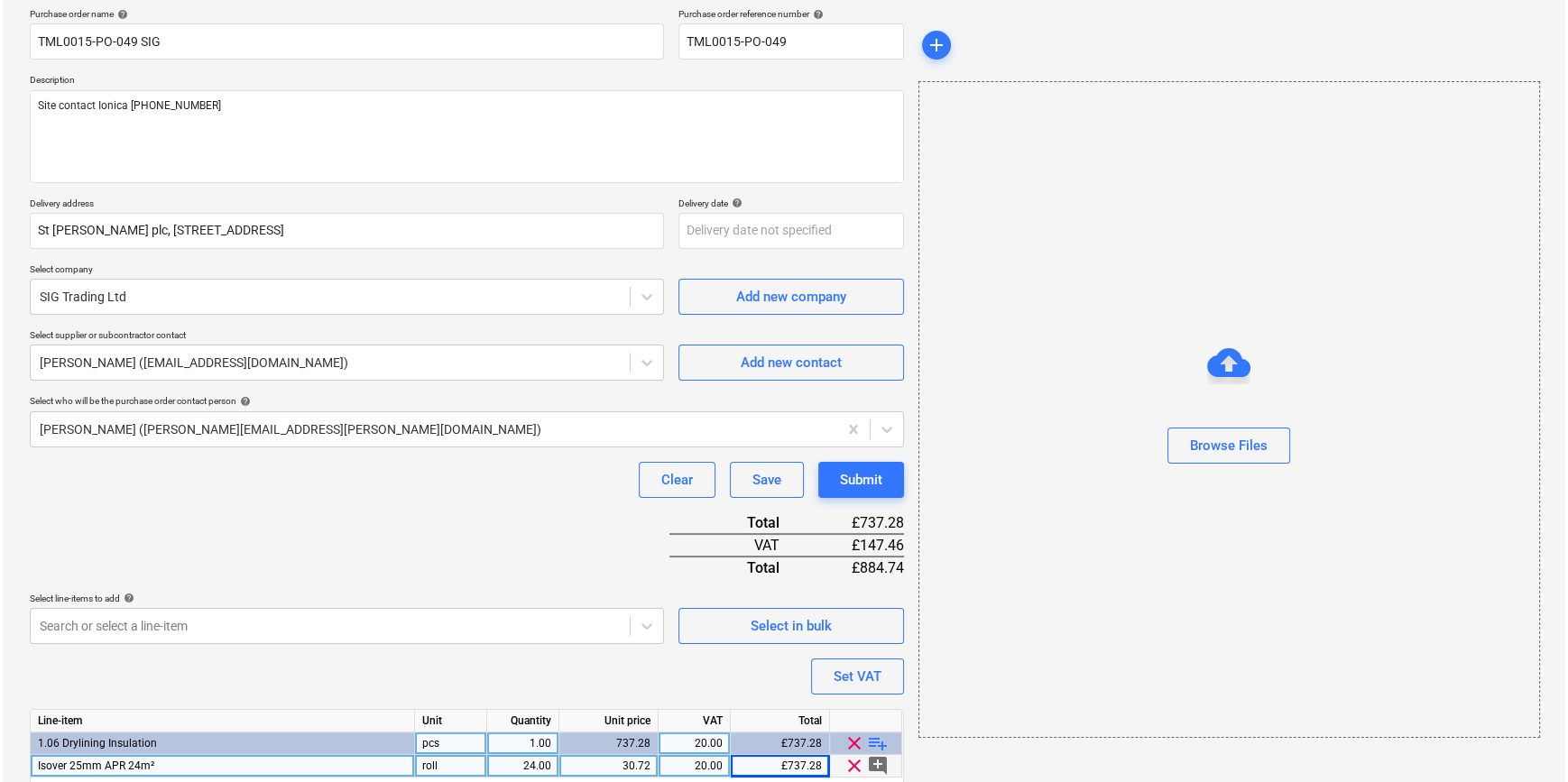 scroll, scrollTop: 207, scrollLeft: 0, axis: vertical 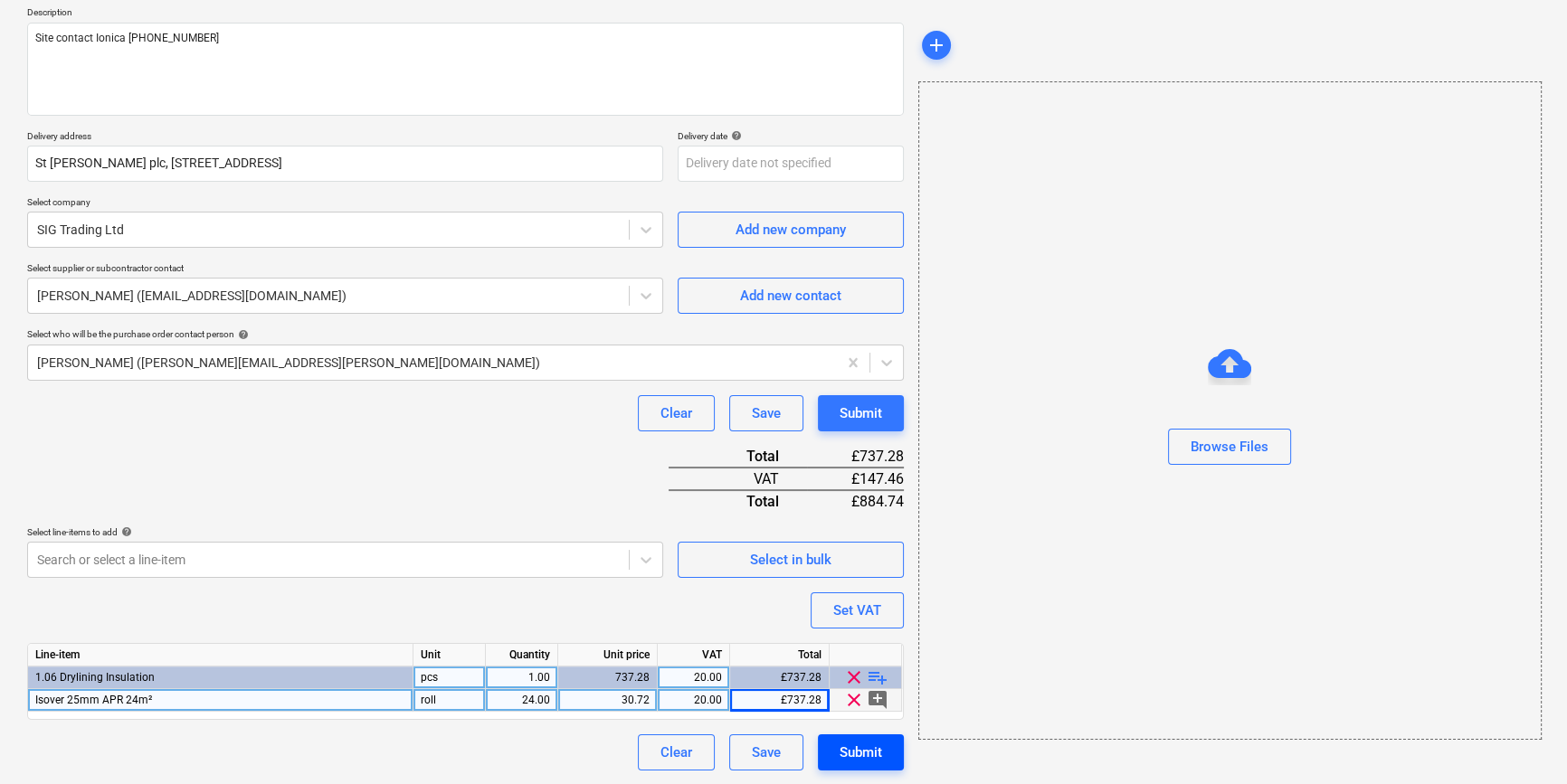 click on "Submit" at bounding box center [860, 752] 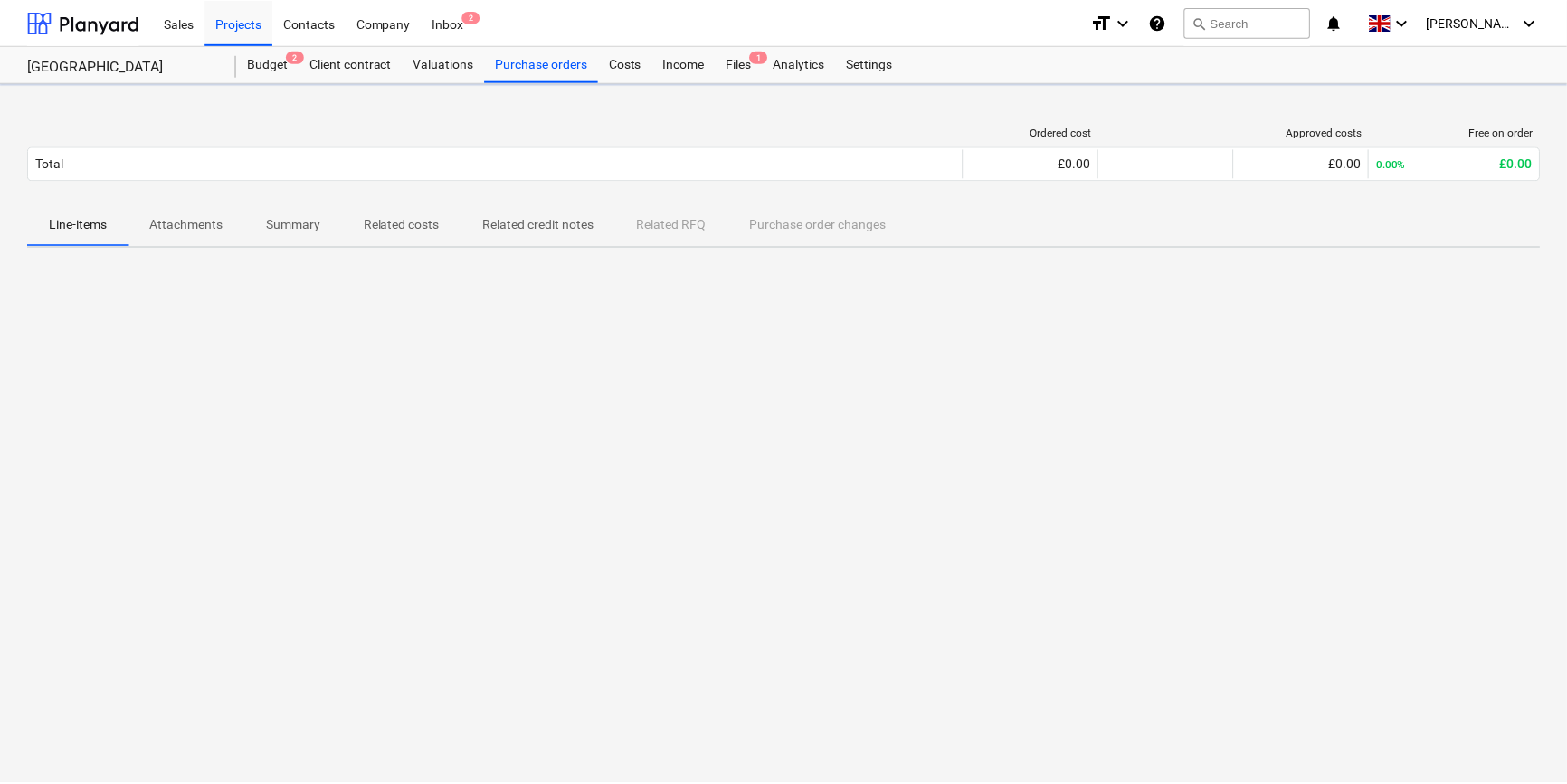 scroll, scrollTop: 0, scrollLeft: 0, axis: both 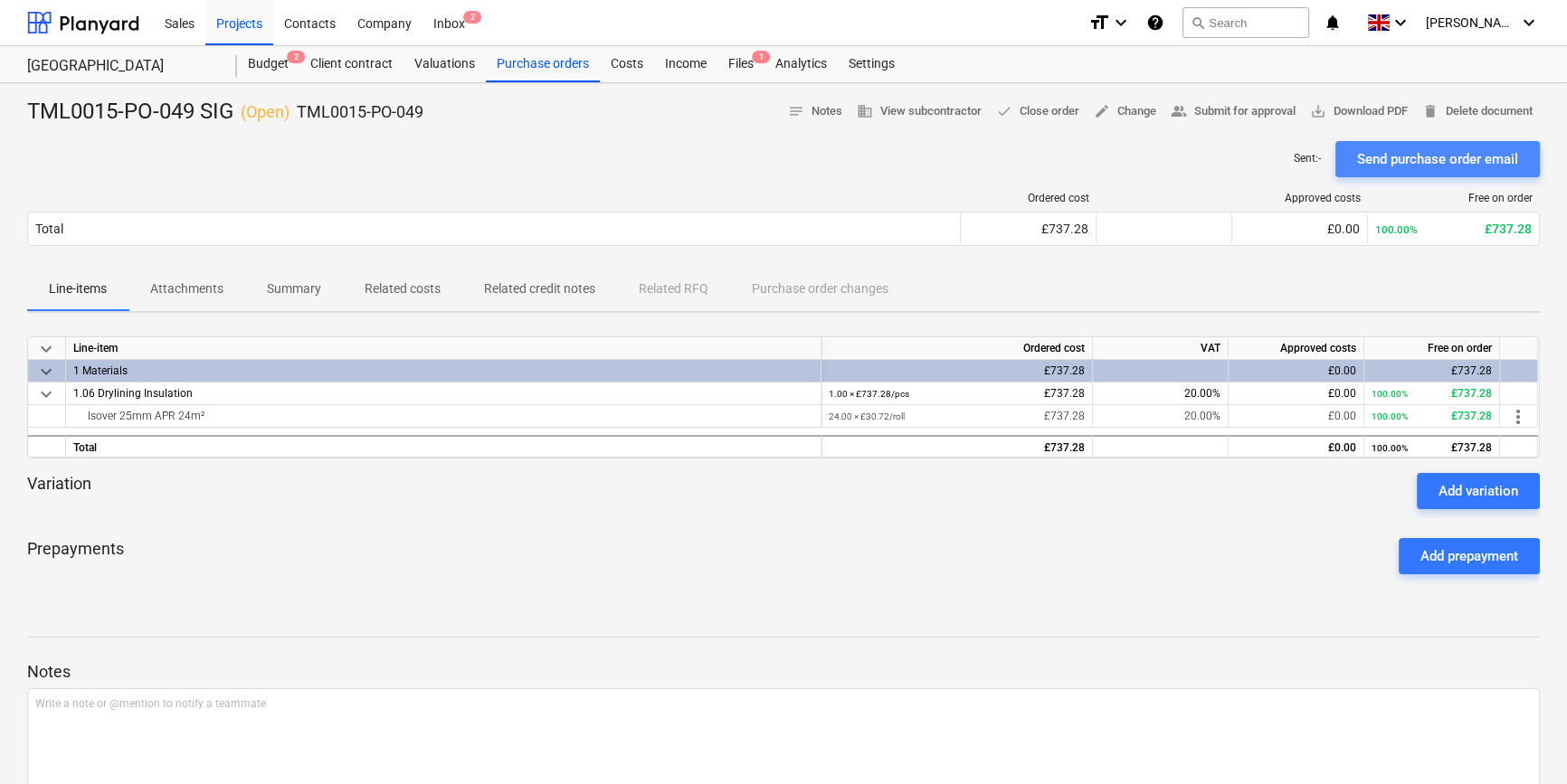 click on "Send purchase order email" at bounding box center (1438, 159) 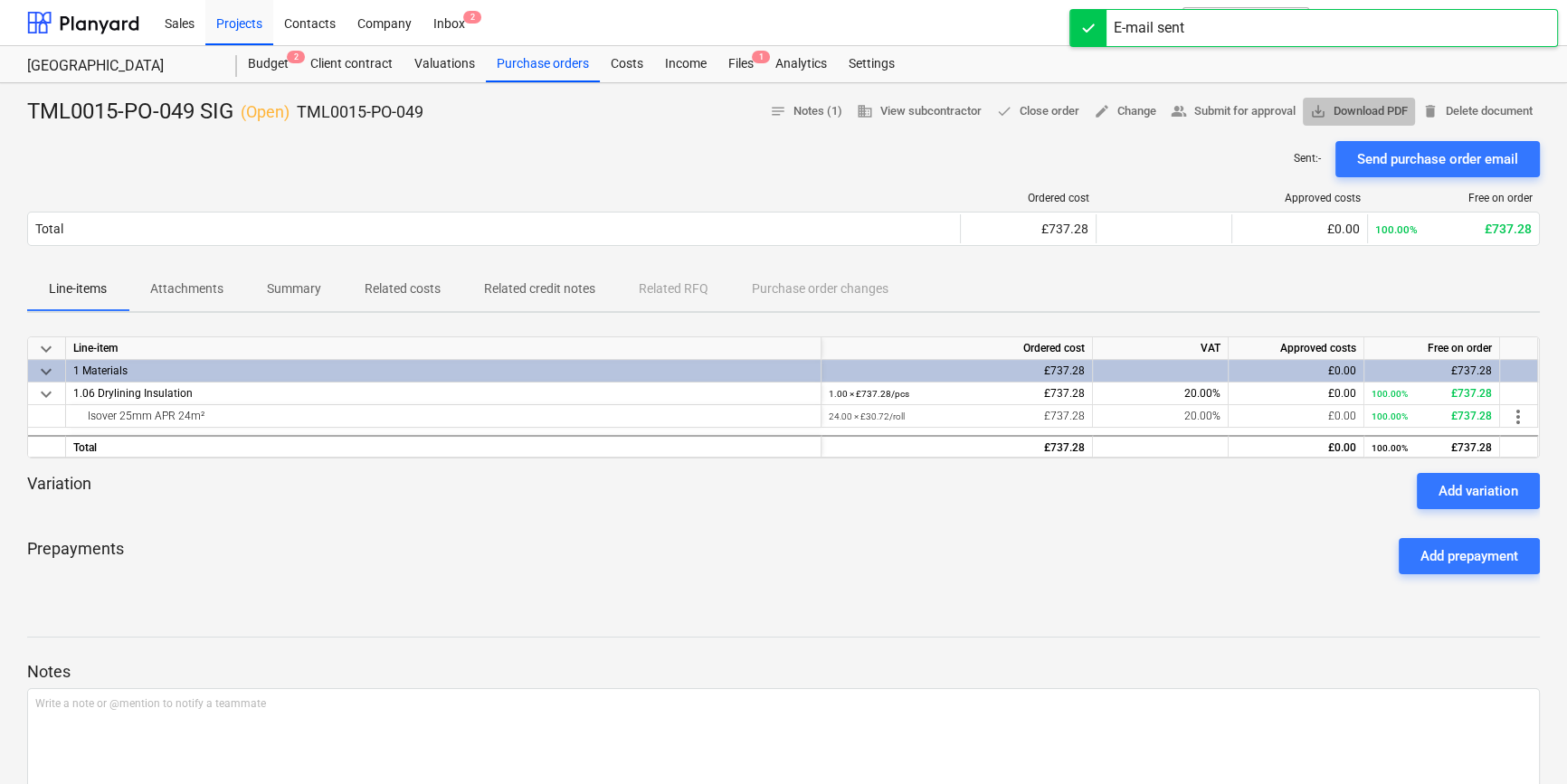 click on "save_alt Download PDF" at bounding box center [1359, 111] 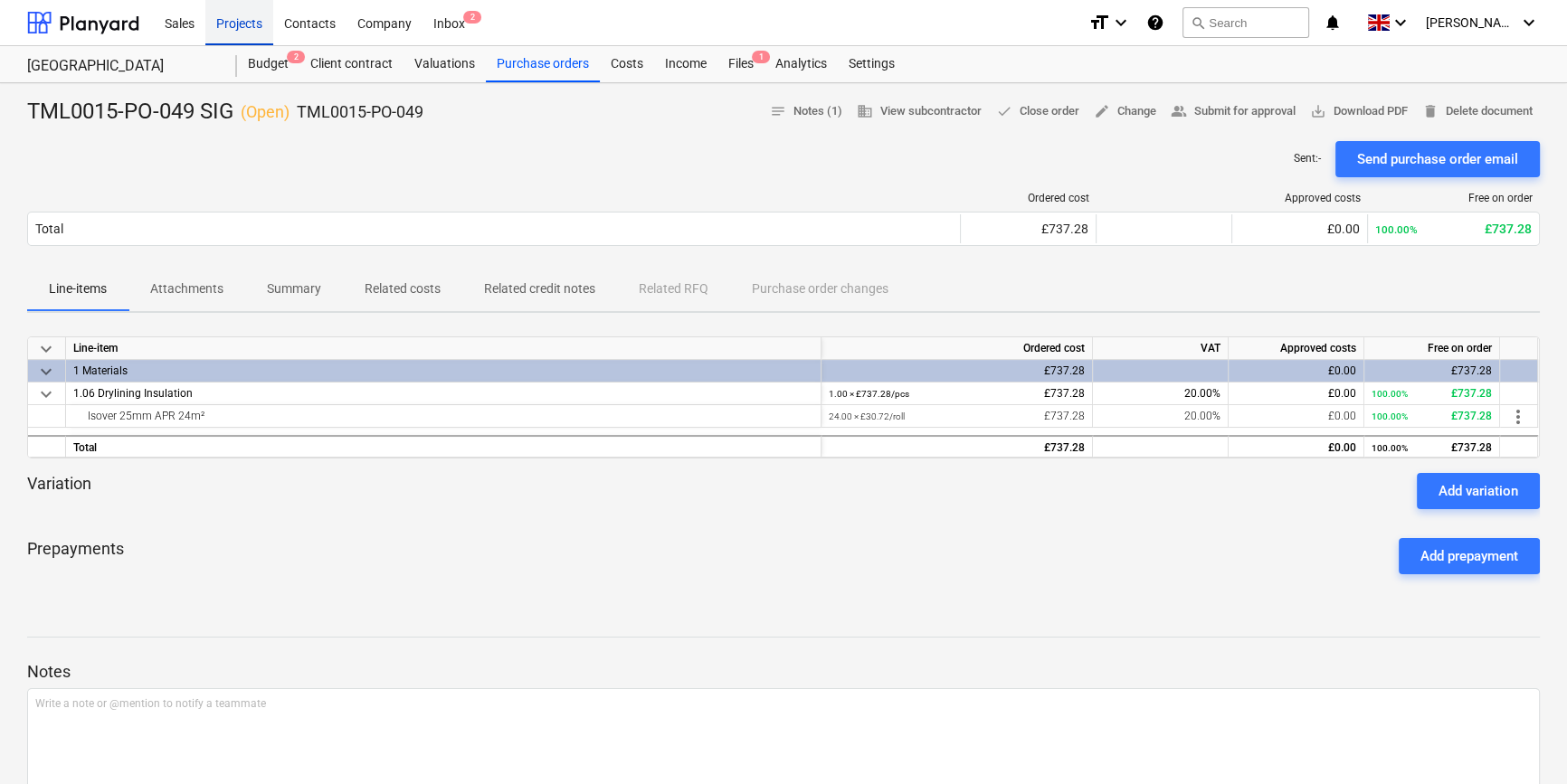 click on "Projects" at bounding box center (239, 22) 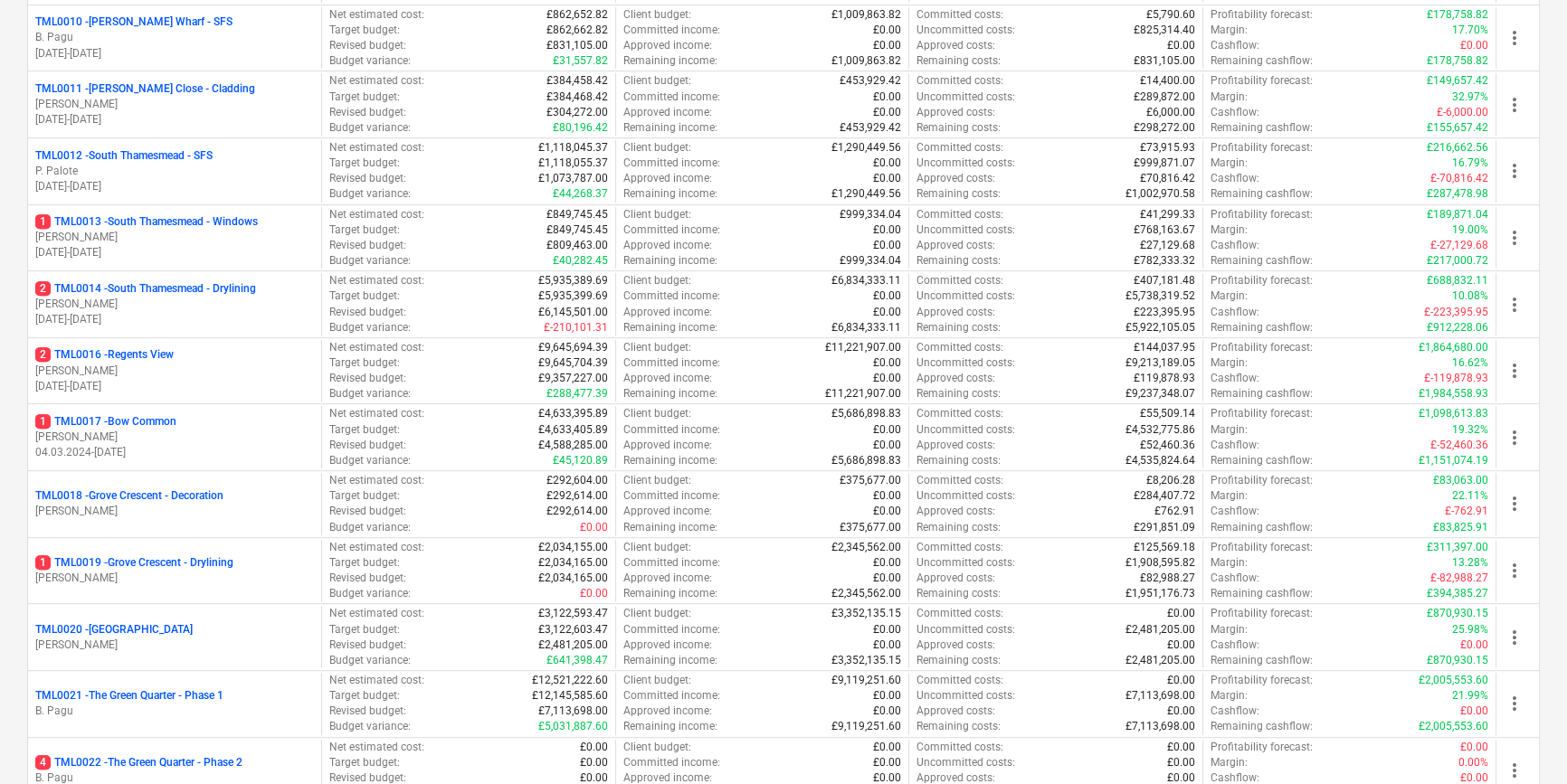 scroll, scrollTop: 904, scrollLeft: 0, axis: vertical 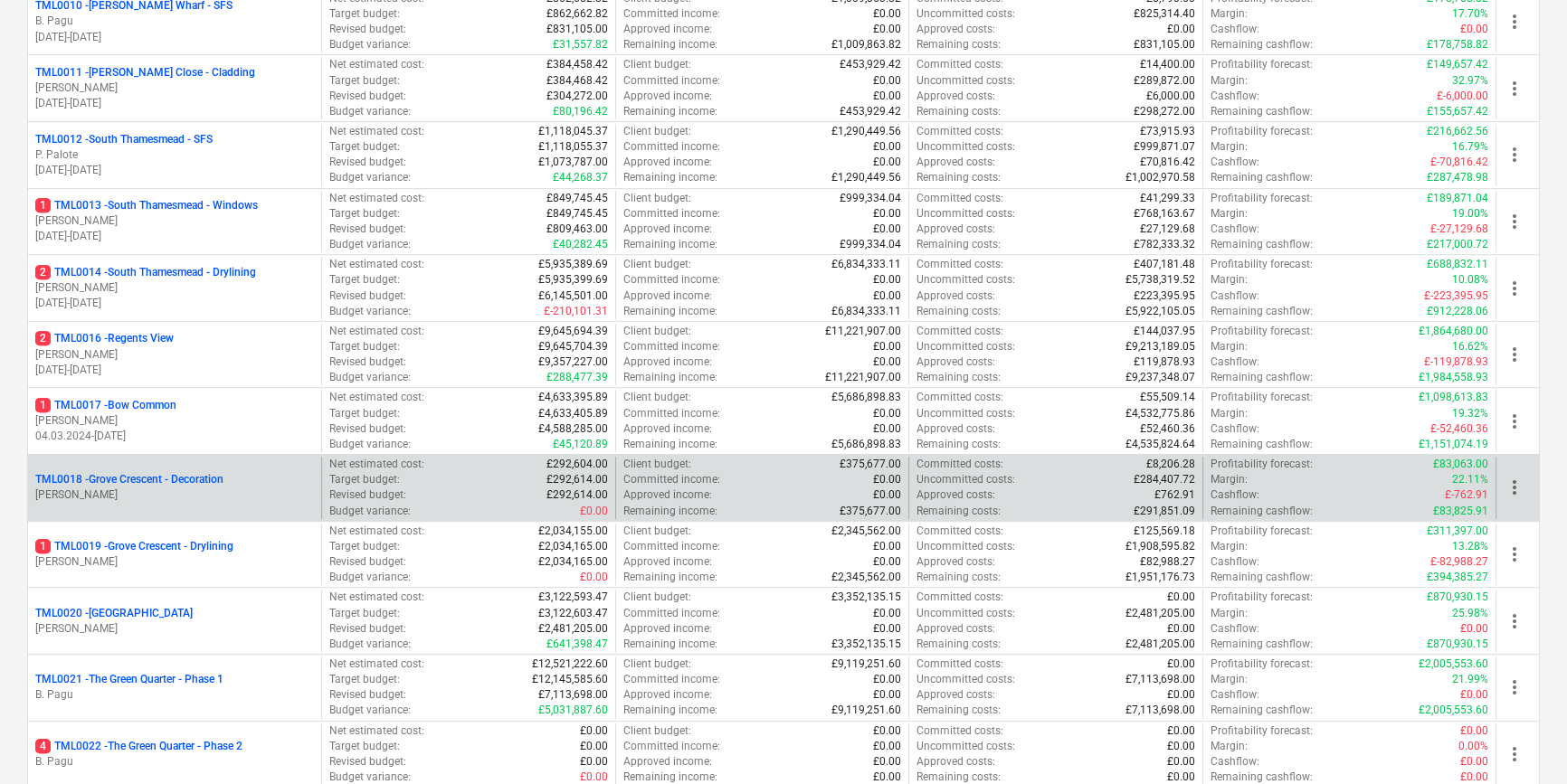click on "TML0018 -  Grove Crescent - Decoration" at bounding box center (129, 479) 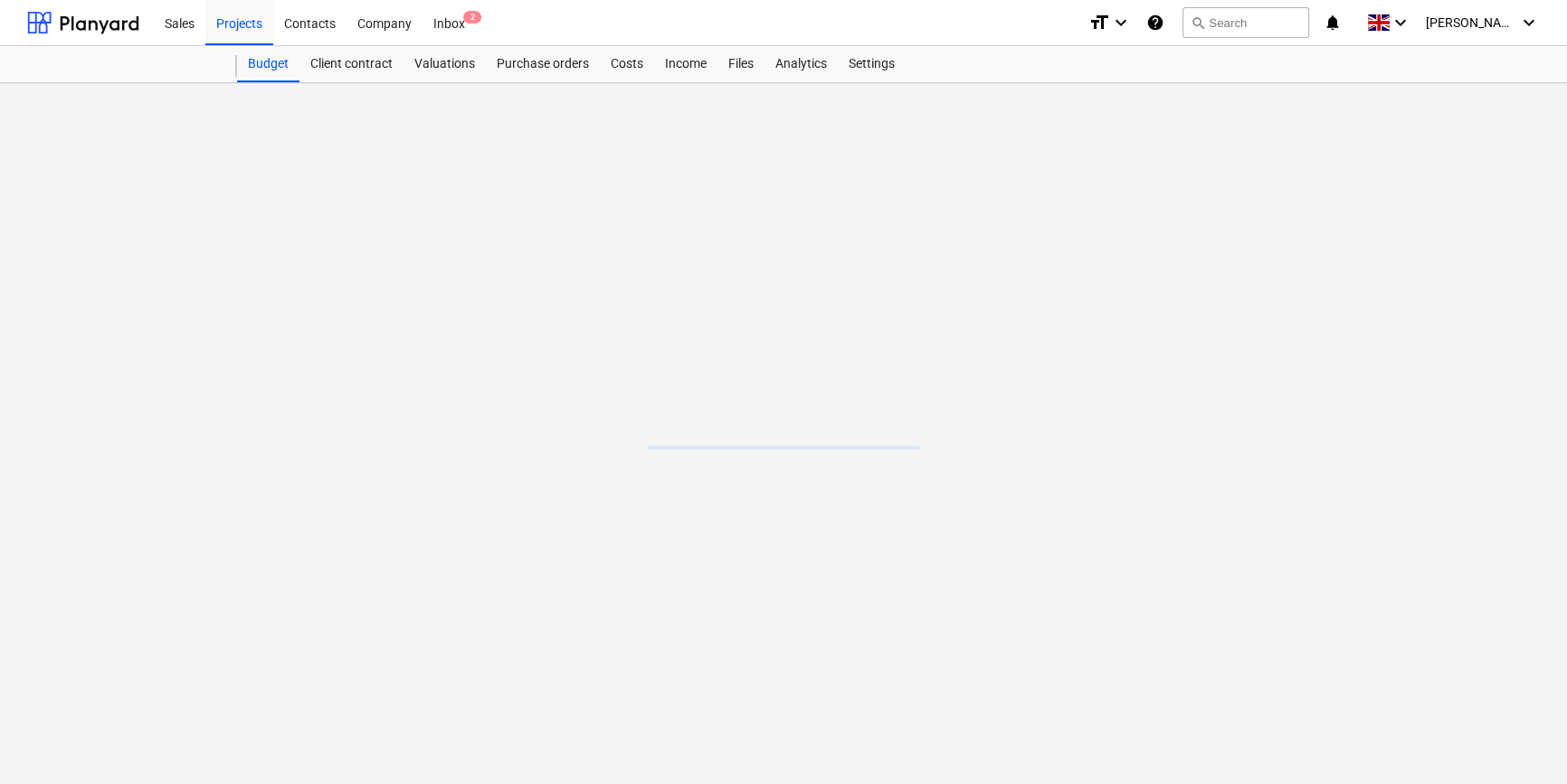 scroll, scrollTop: 0, scrollLeft: 0, axis: both 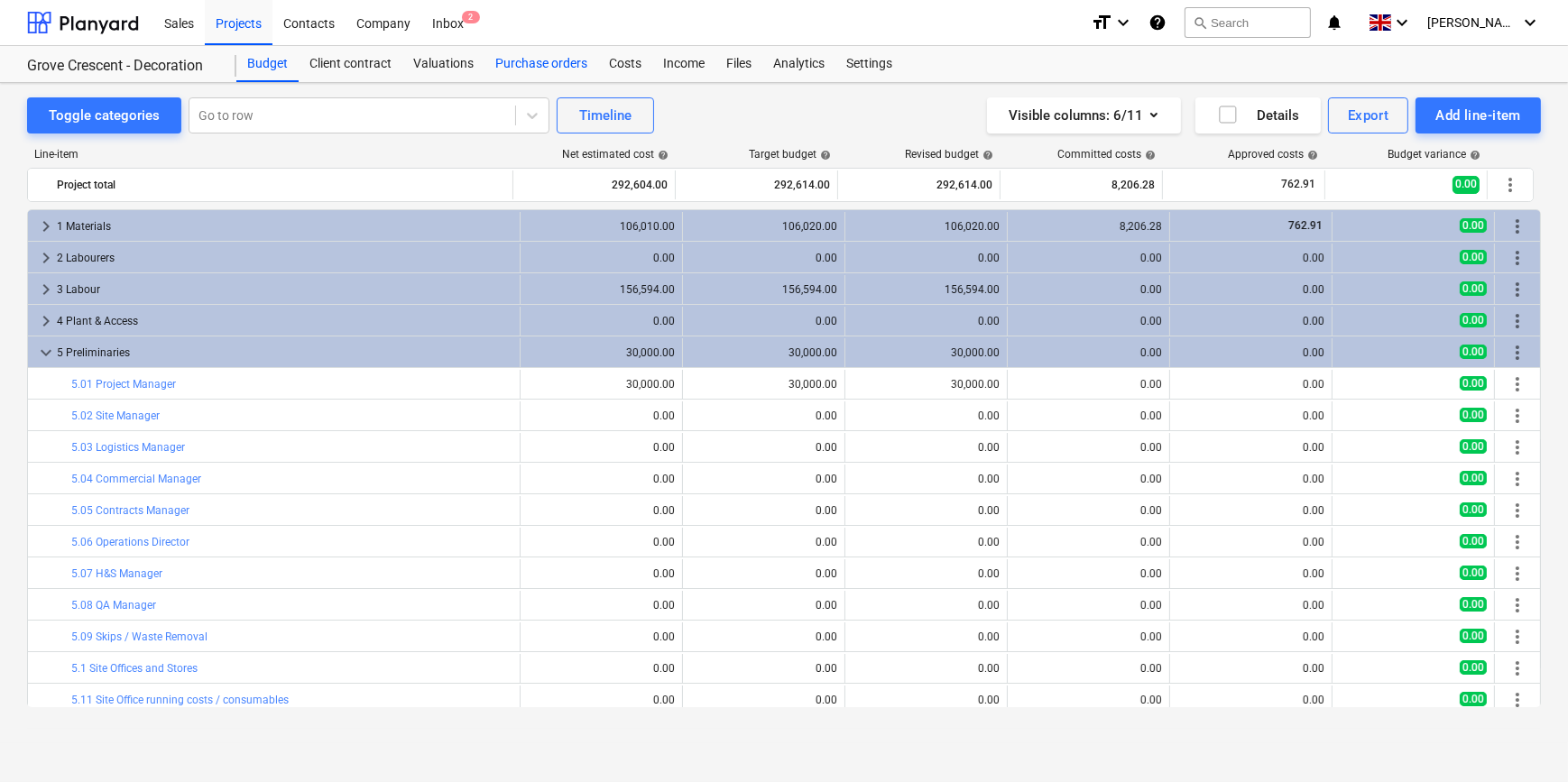 click on "Purchase orders" at bounding box center (541, 64) 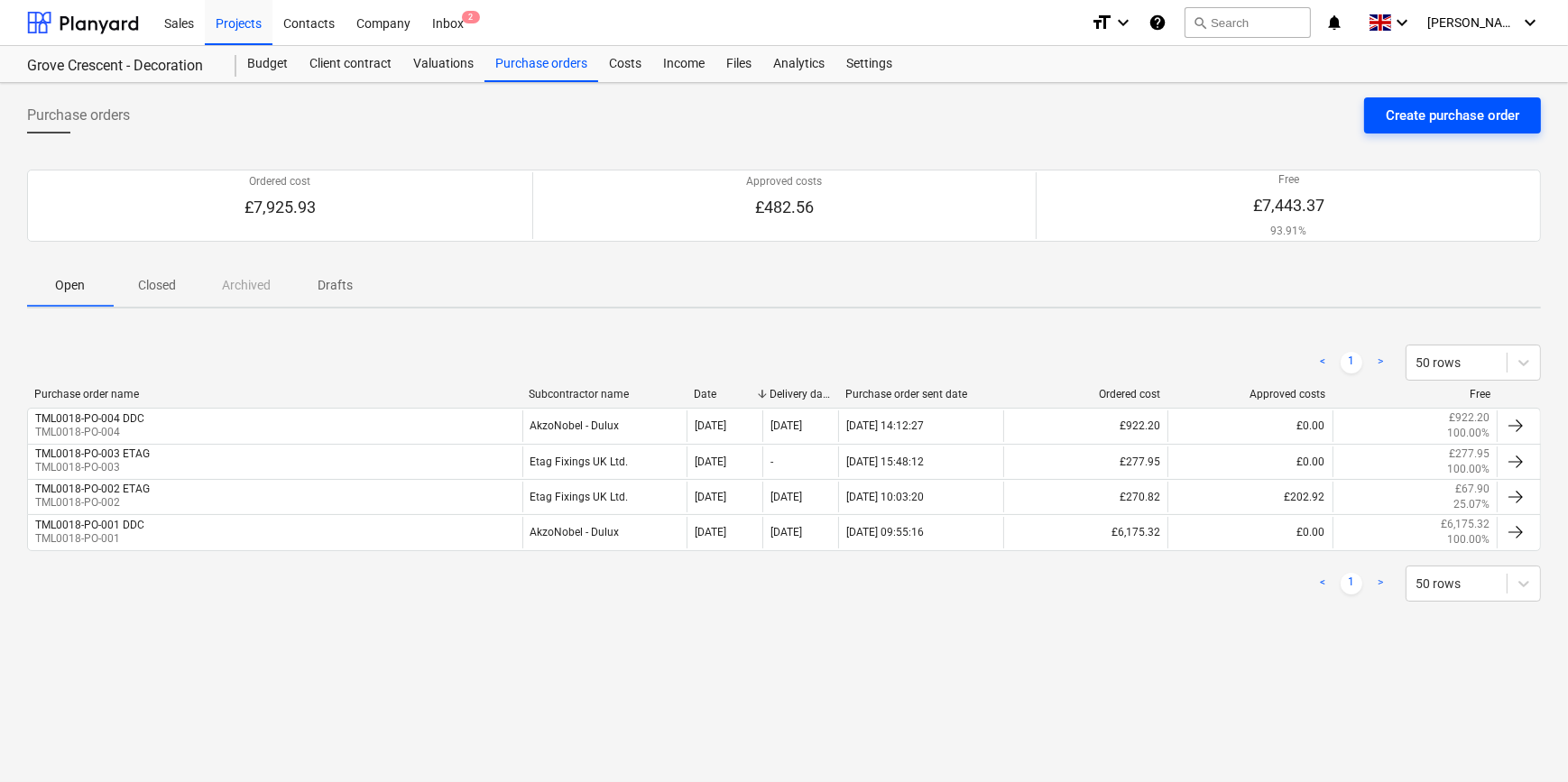 click on "Create purchase order" at bounding box center (1453, 115) 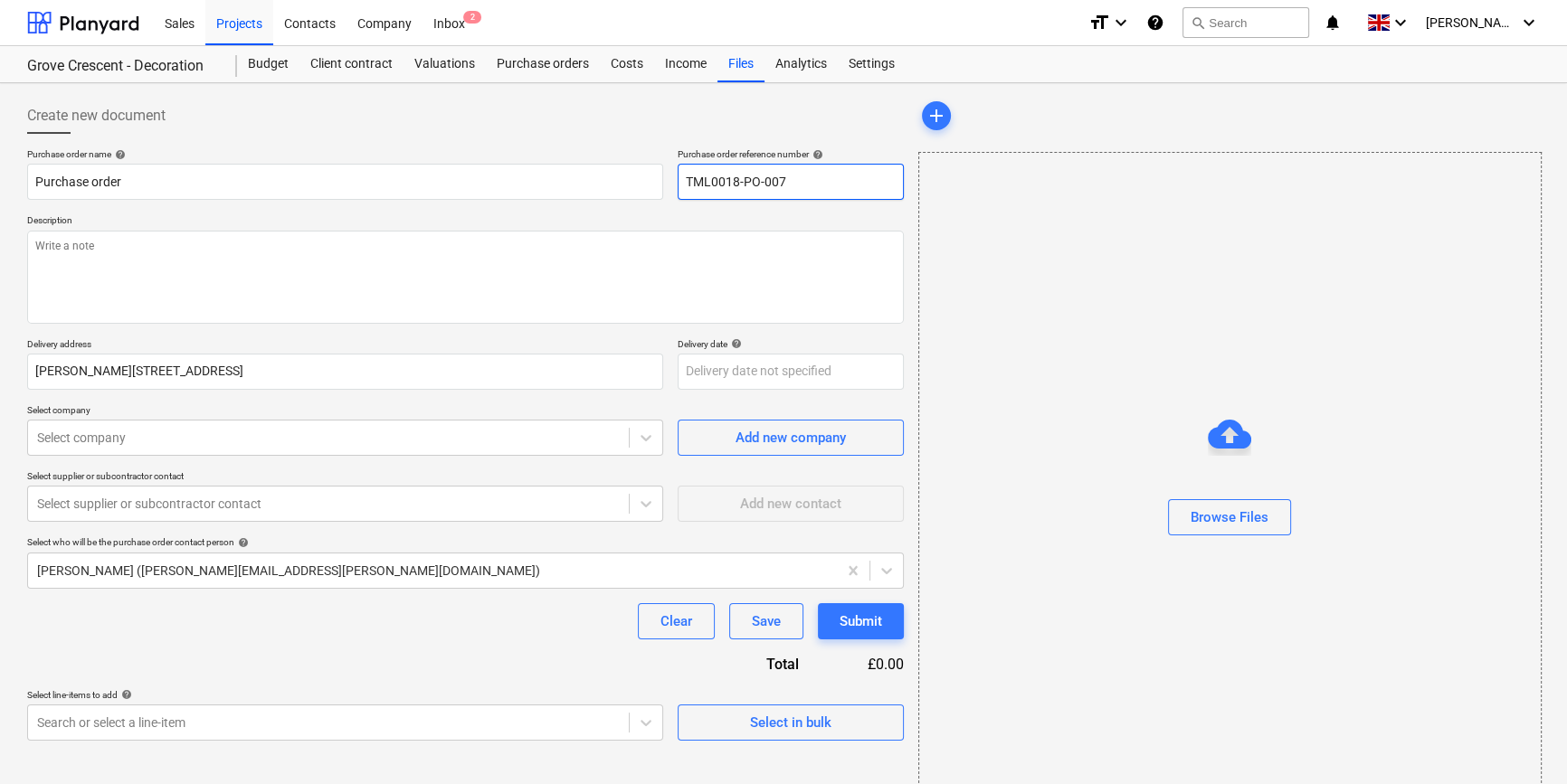 drag, startPoint x: 790, startPoint y: 178, endPoint x: 687, endPoint y: 182, distance: 103.07764 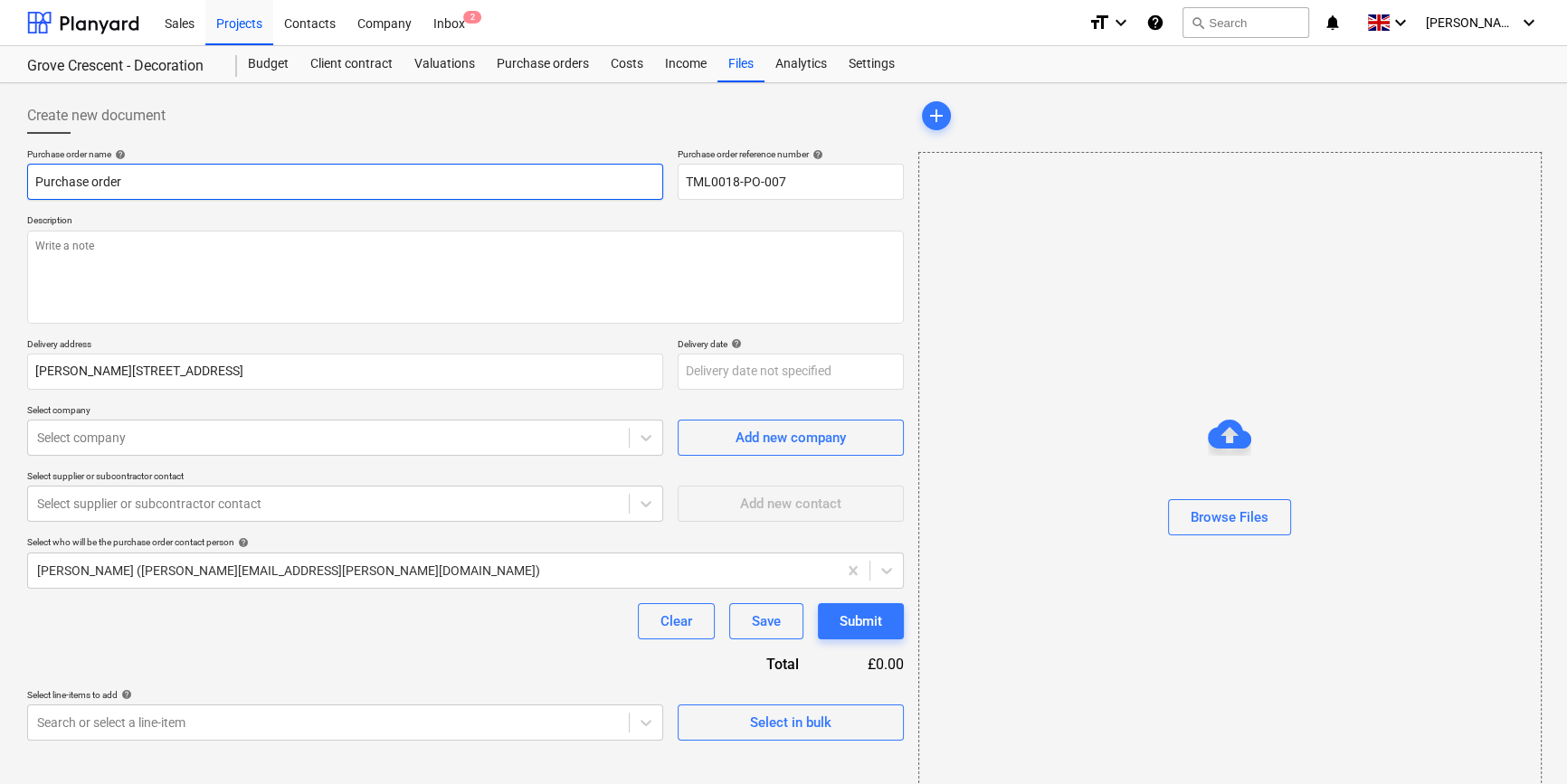 paste on "TML0018-PO-007" 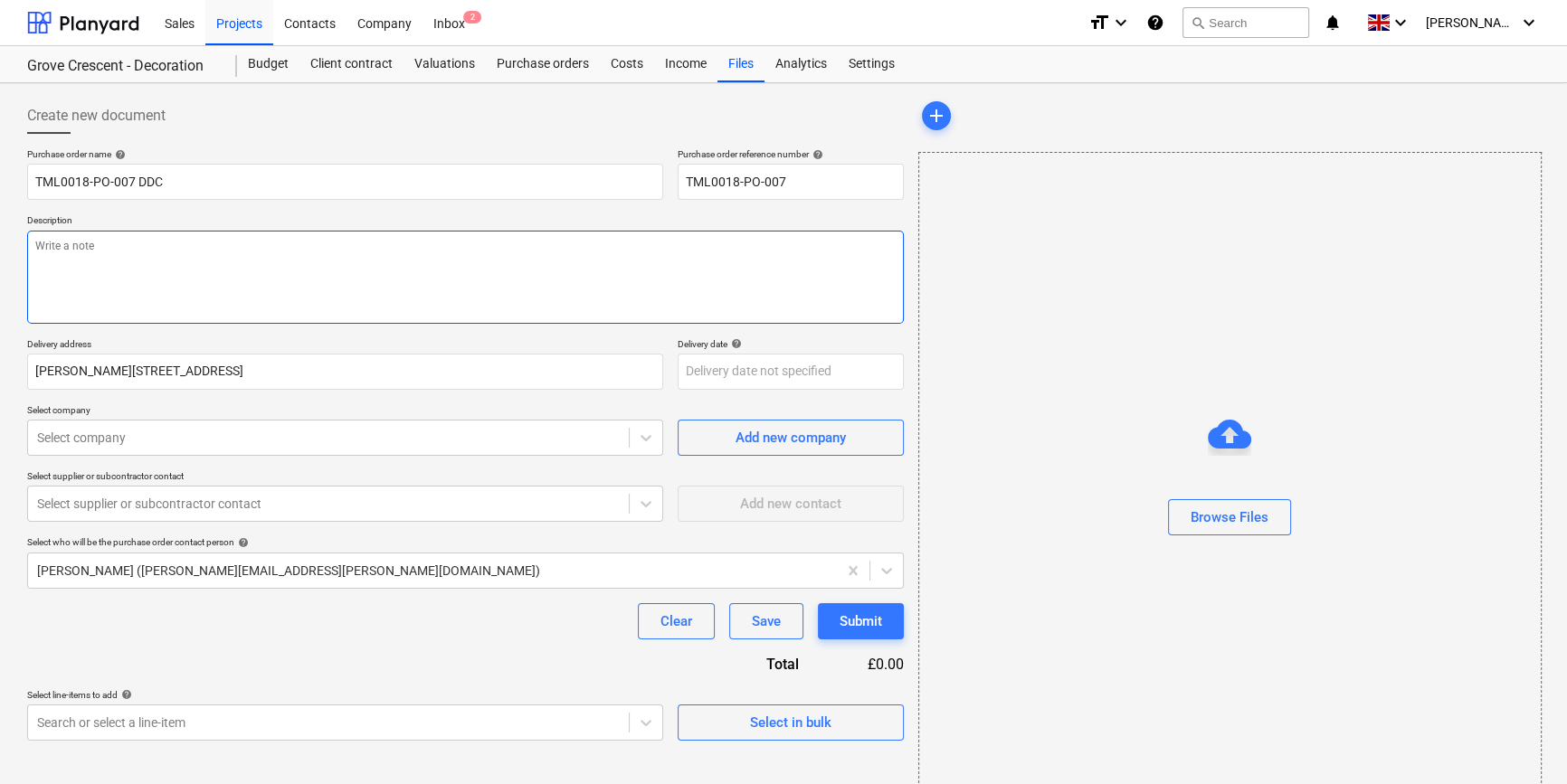 click at bounding box center (465, 277) 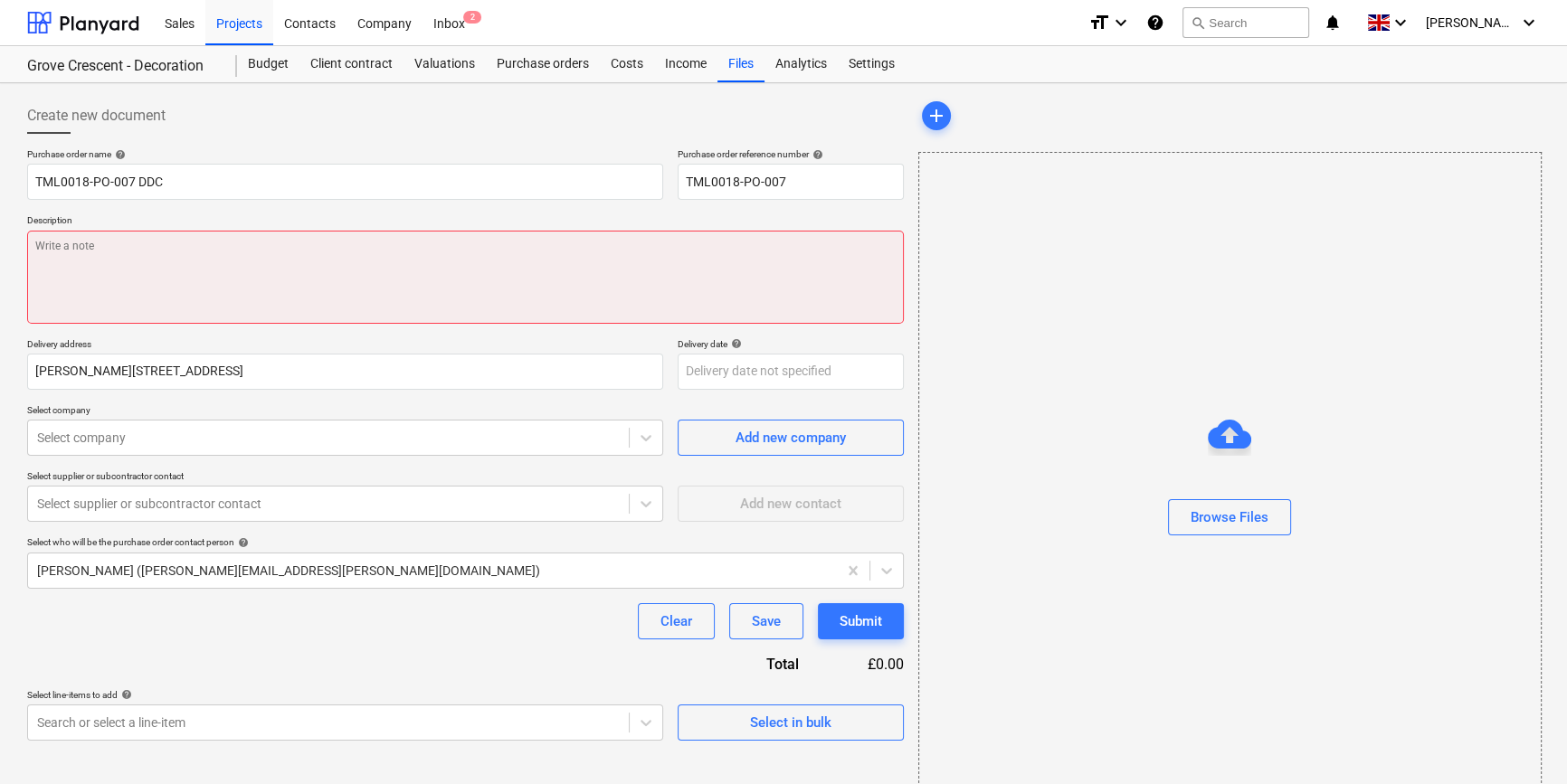 paste on "Site contact [PERSON_NAME] [PHONE_NUMBER]" 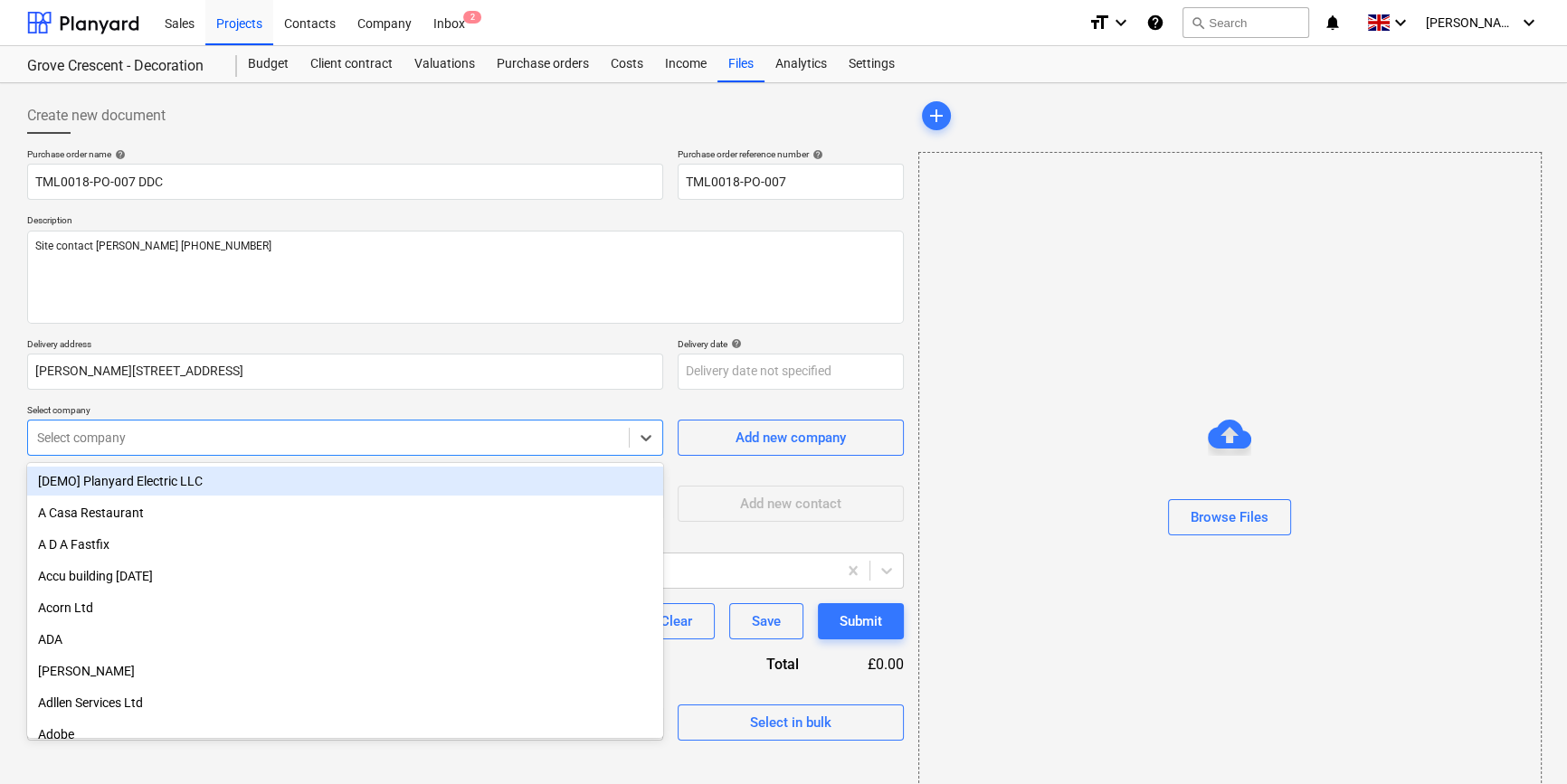 click at bounding box center (328, 438) 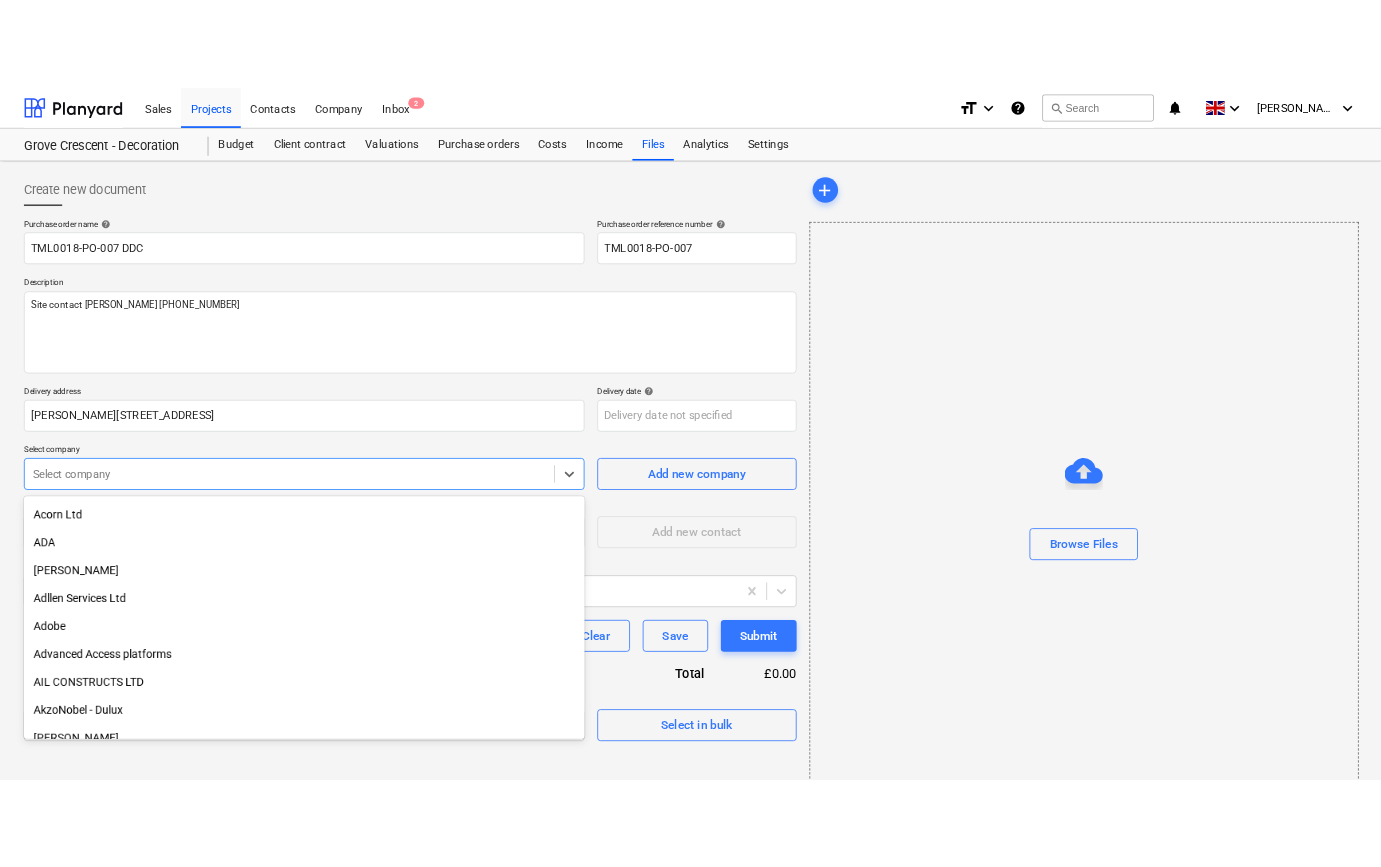scroll, scrollTop: 181, scrollLeft: 0, axis: vertical 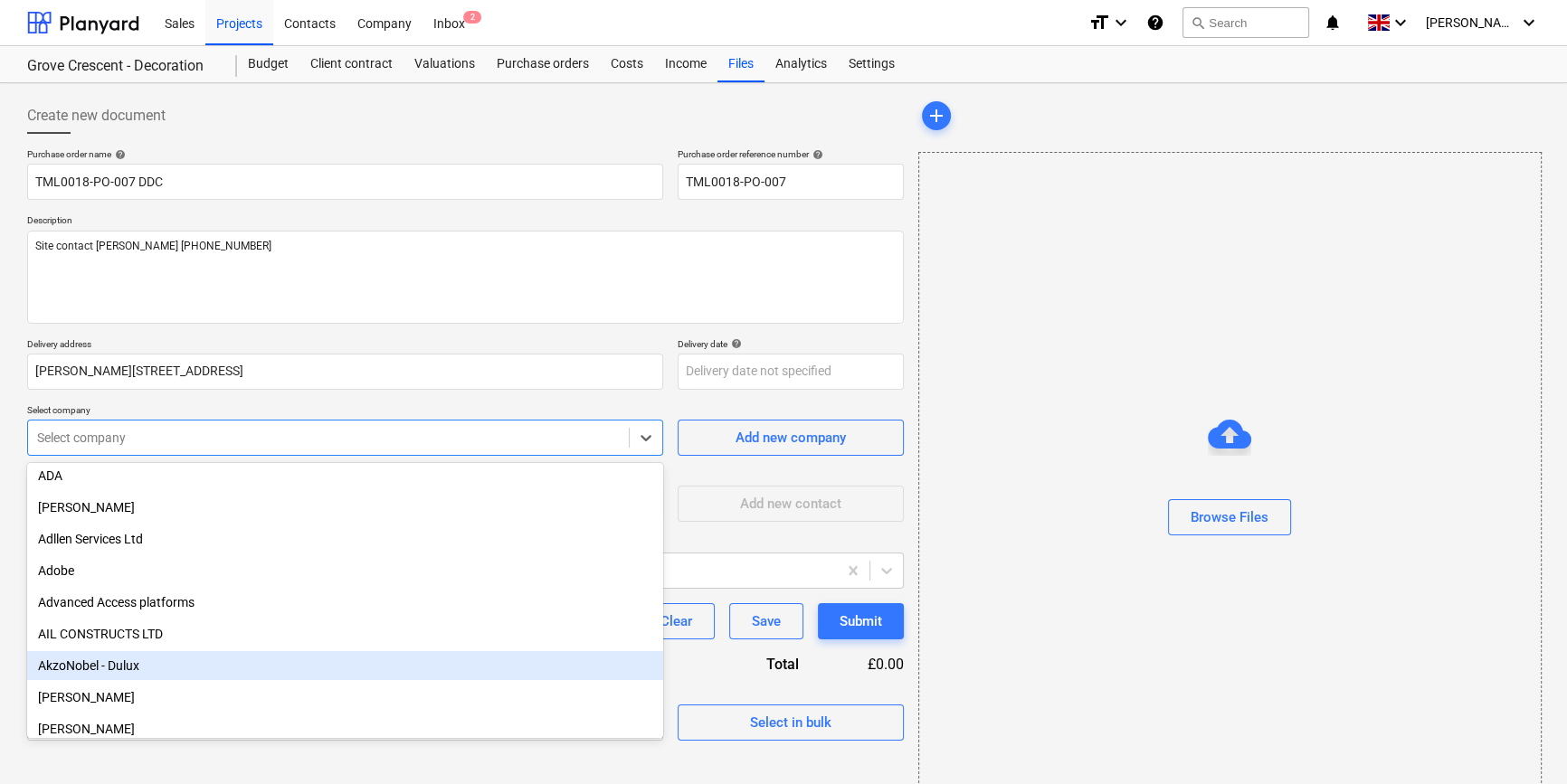 click on "AkzoNobel - Dulux" at bounding box center [345, 666] 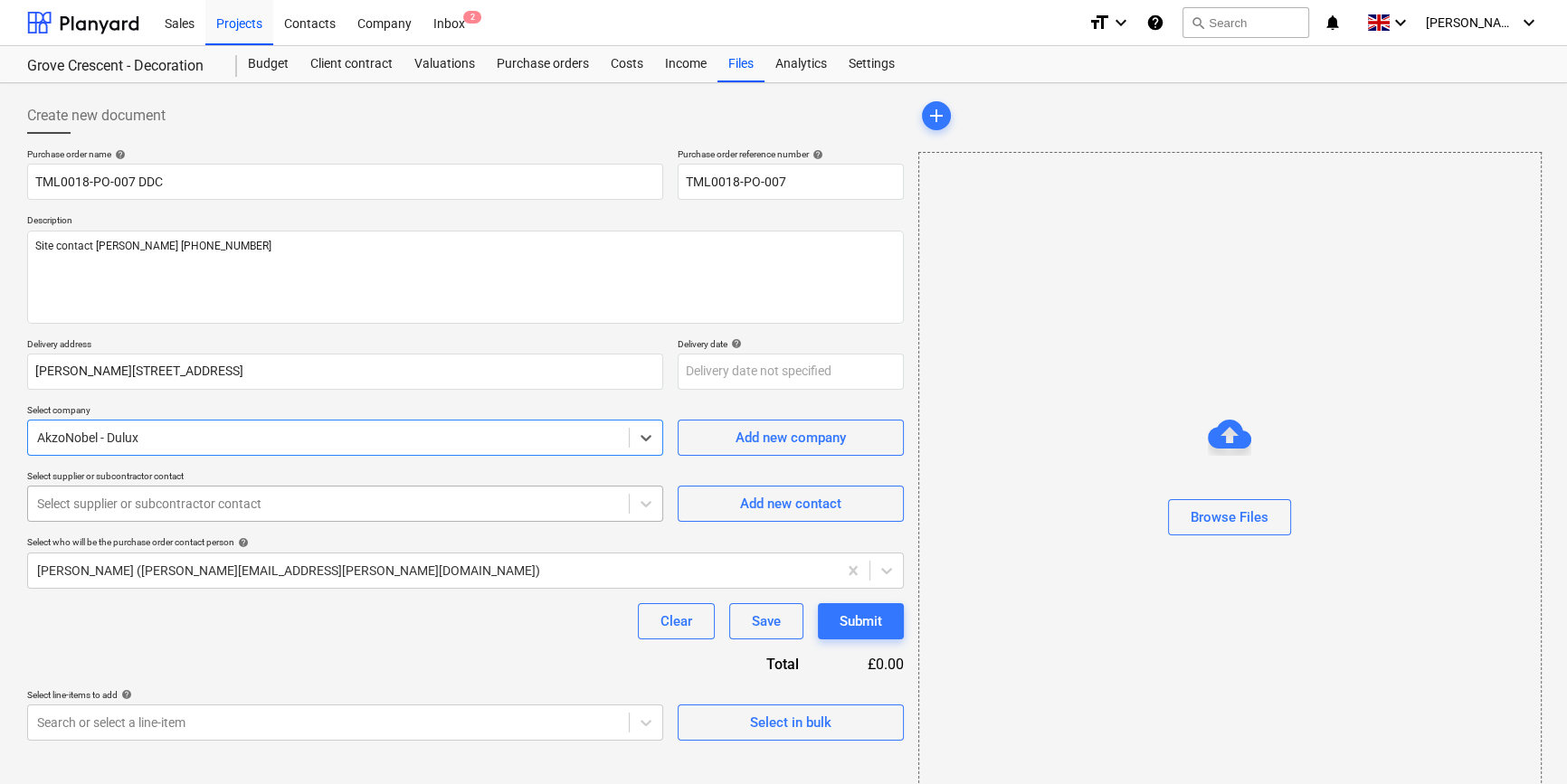click at bounding box center (328, 504) 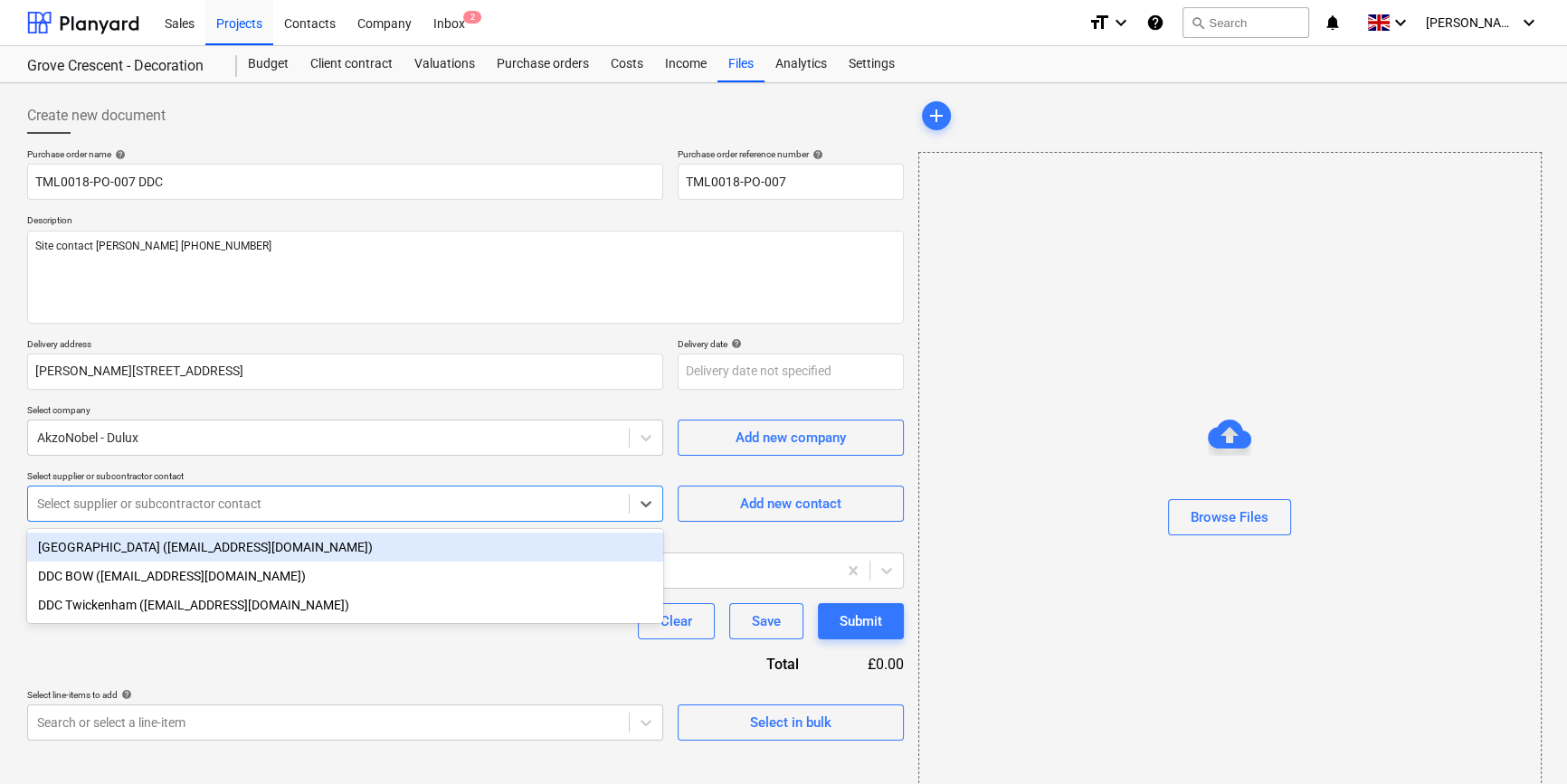 click on "[GEOGRAPHIC_DATA]  ([EMAIL_ADDRESS][DOMAIN_NAME])" at bounding box center [345, 547] 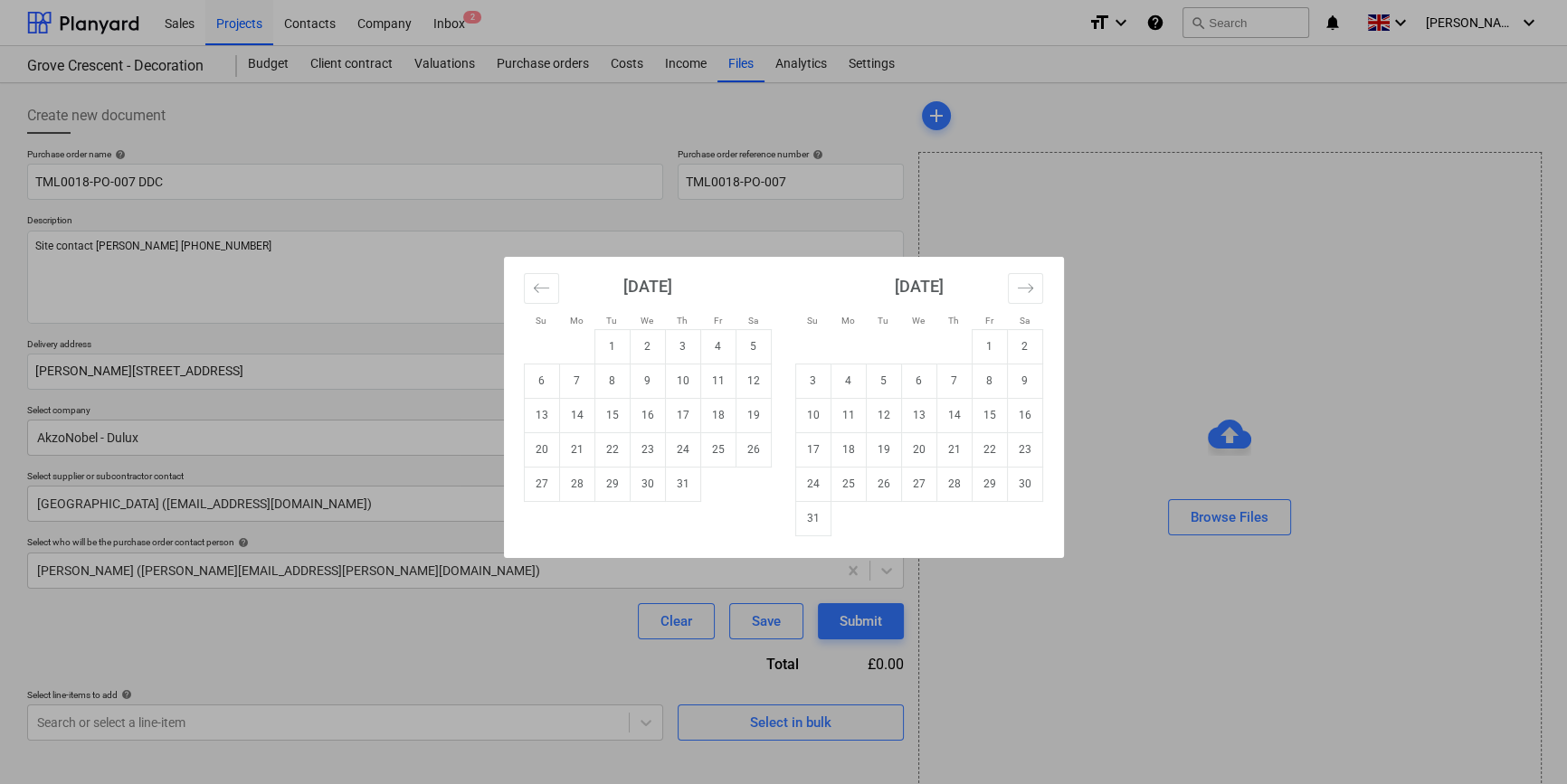 click on "Sales Projects Contacts Company Inbox 2 format_size keyboard_arrow_down help search Search notifications 0 keyboard_arrow_down [PERSON_NAME] keyboard_arrow_down Grove Crescent - Decoration Budget Client contract Valuations Purchase orders Costs Income Files Analytics Settings Create new document Purchase order name help TML0018-PO-007 DDC Purchase order reference number help TML0018-PO-007 Description Site contact [PERSON_NAME] [PHONE_NUMBER] Delivery address [PERSON_NAME][STREET_ADDRESS] Delivery date help Press the down arrow key to interact with the calendar and
select a date. Press the question mark key to get the keyboard shortcuts for changing dates. Select company AkzoNobel - Dulux   Add new company Select supplier or subcontractor contact DDC [GEOGRAPHIC_DATA]  ([EMAIL_ADDRESS][DOMAIN_NAME]) Add new contact Select who will be the purchase order contact person help [PERSON_NAME] ([PERSON_NAME][EMAIL_ADDRESS][PERSON_NAME][DOMAIN_NAME]) Clear Save Submit Total £0.00 Select line-items to add help Select in bulk add" at bounding box center [784, 392] 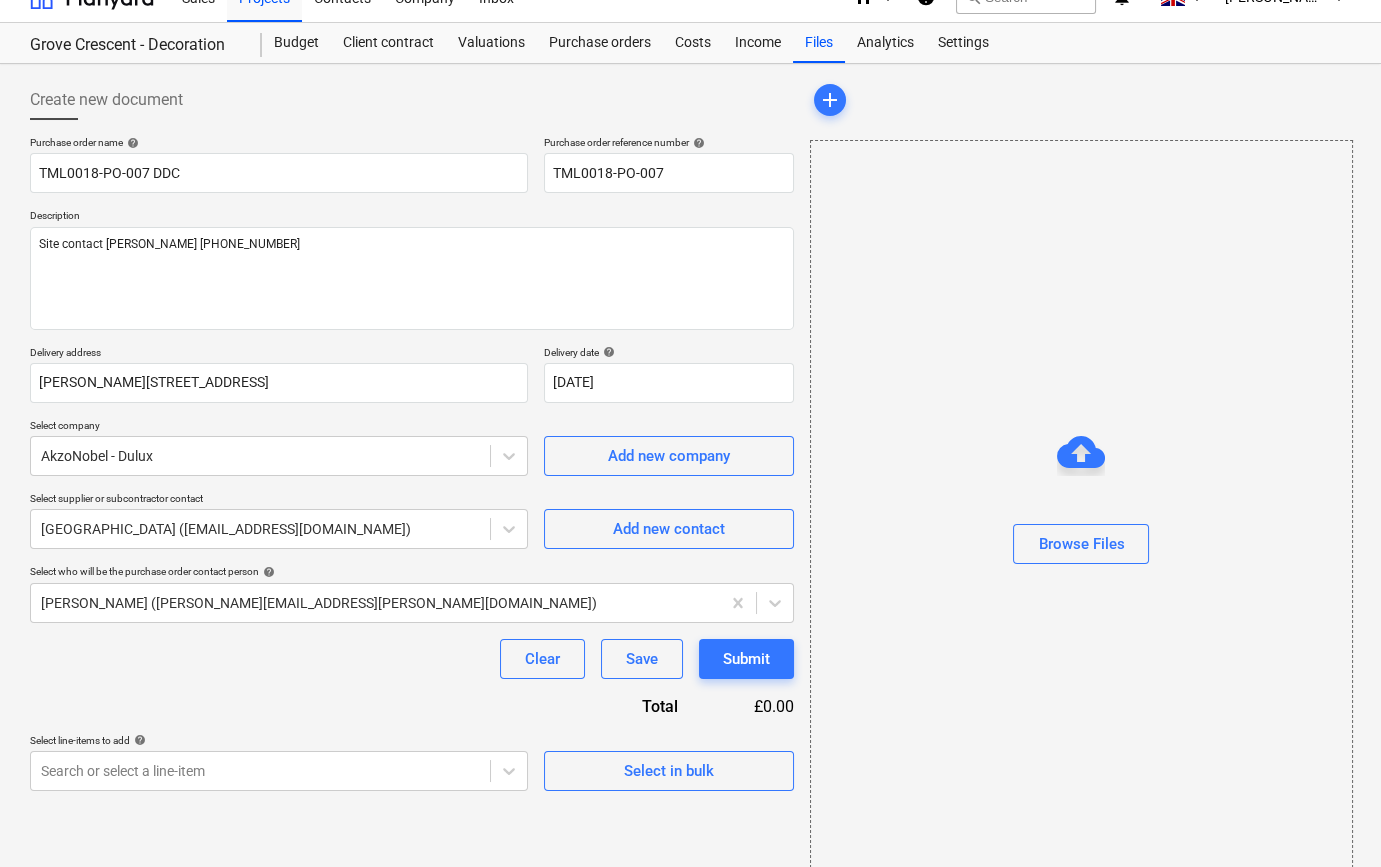 scroll, scrollTop: 43, scrollLeft: 0, axis: vertical 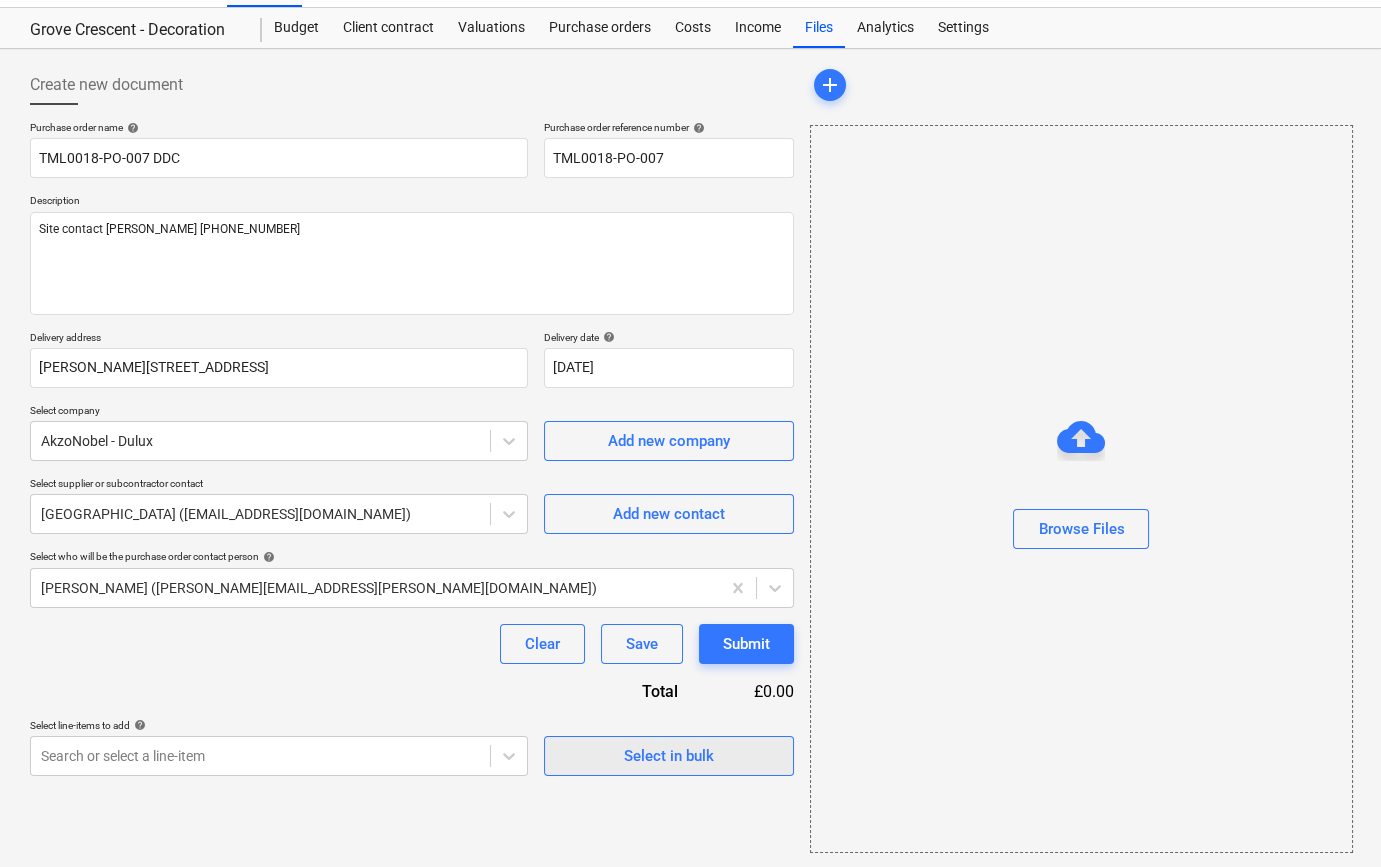 click on "Select in bulk" at bounding box center [669, 756] 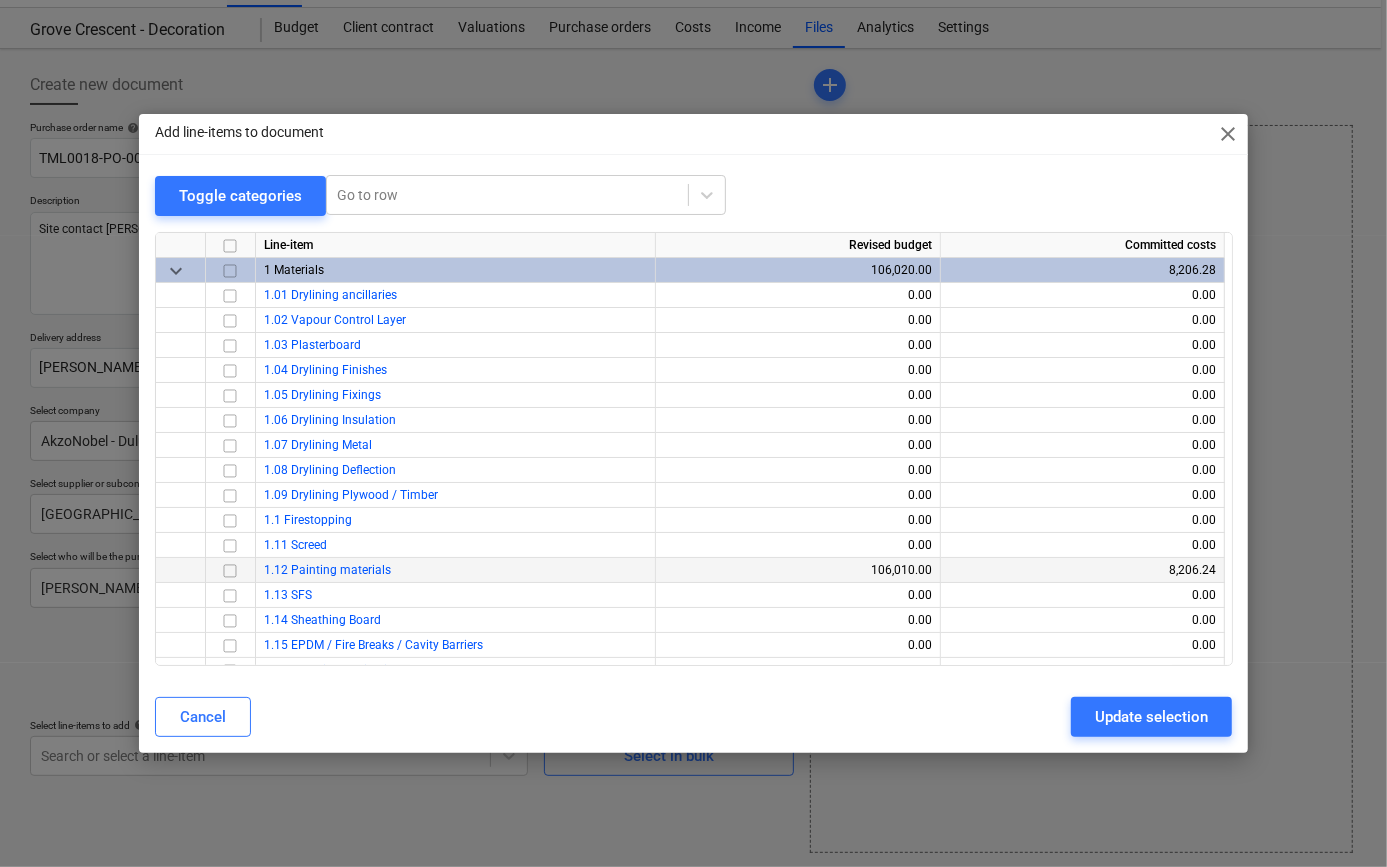 click at bounding box center [230, 570] 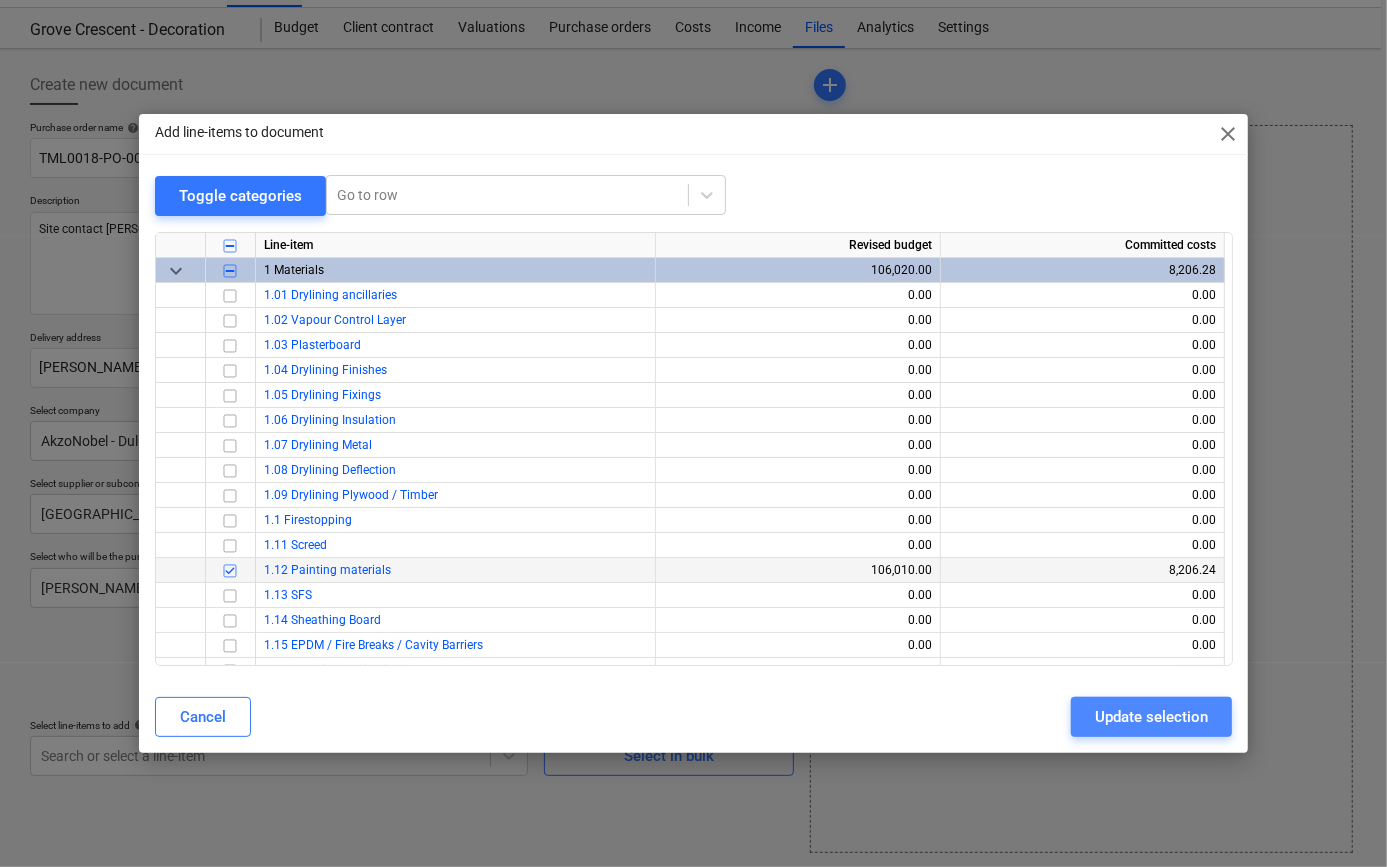 click on "Update selection" at bounding box center (1151, 717) 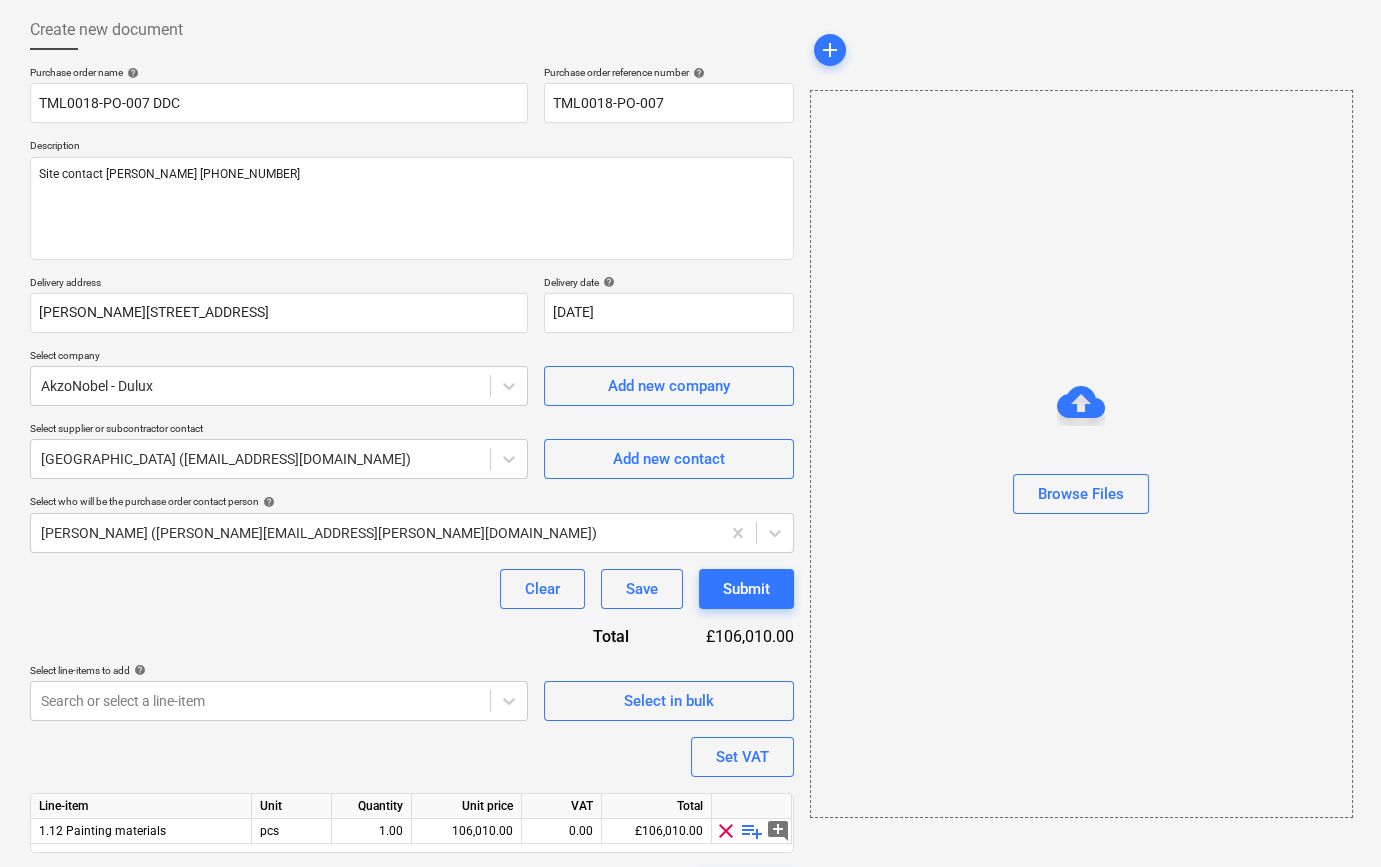 scroll, scrollTop: 155, scrollLeft: 0, axis: vertical 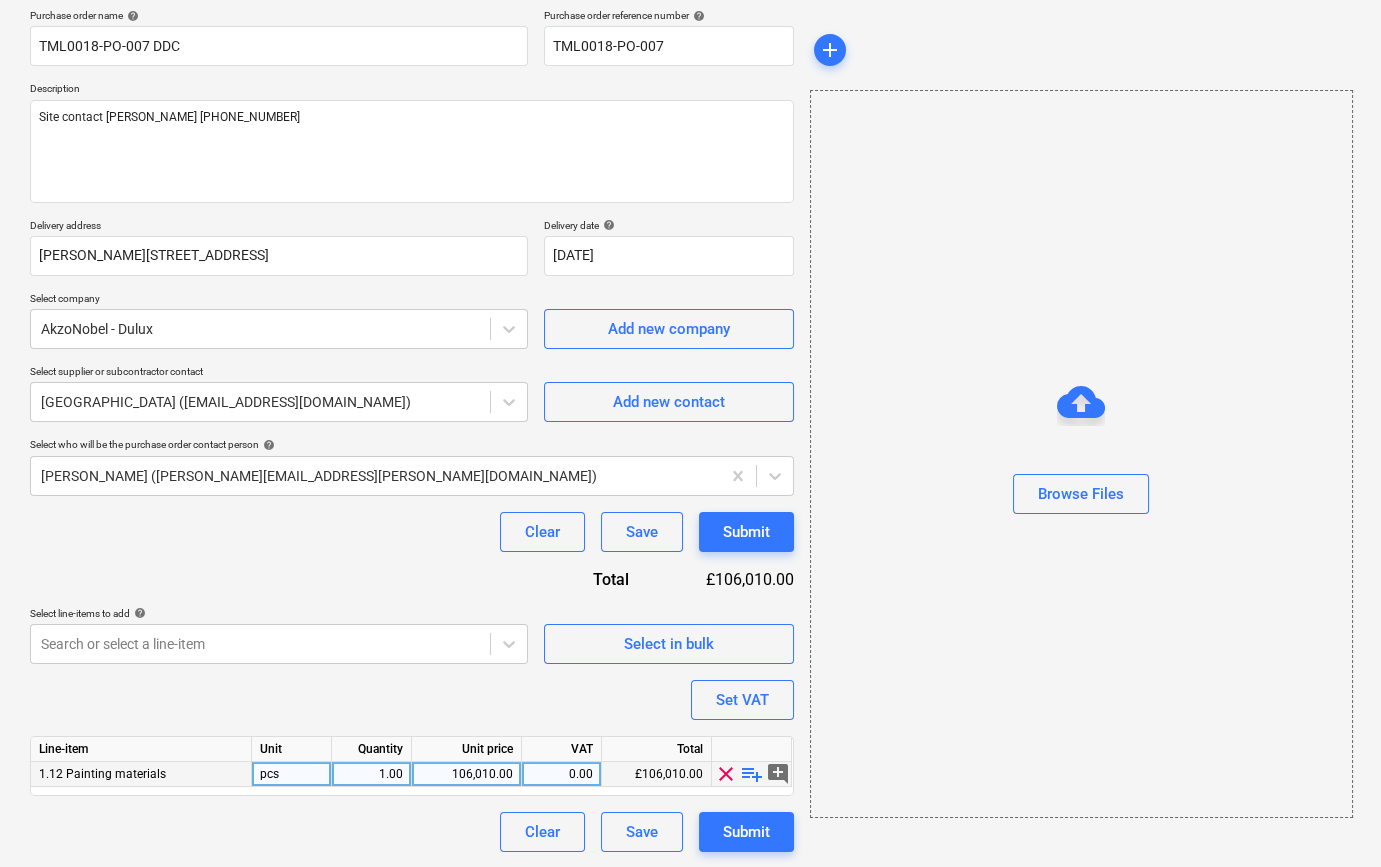 click on "playlist_add" at bounding box center [752, 774] 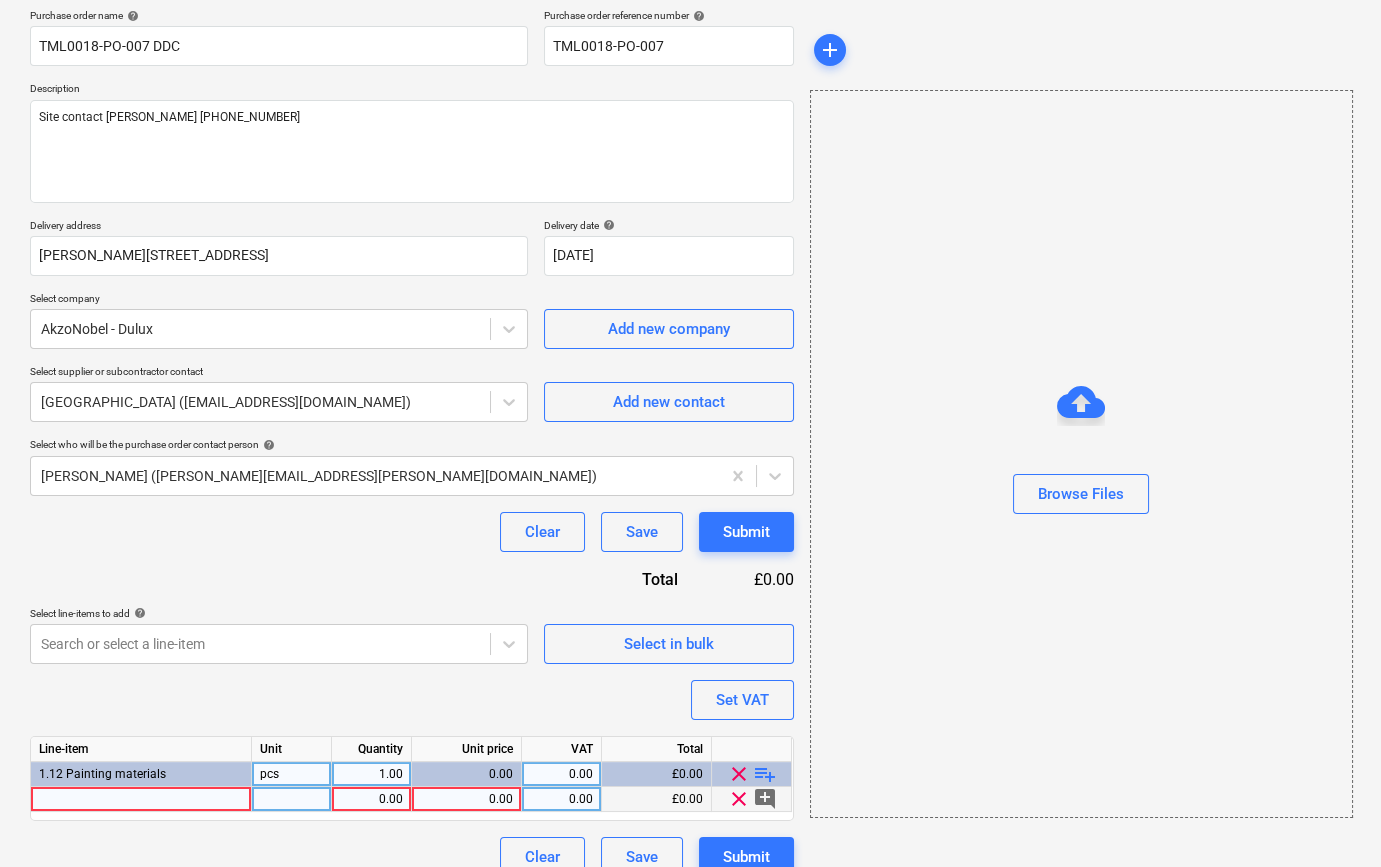 click at bounding box center [141, 799] 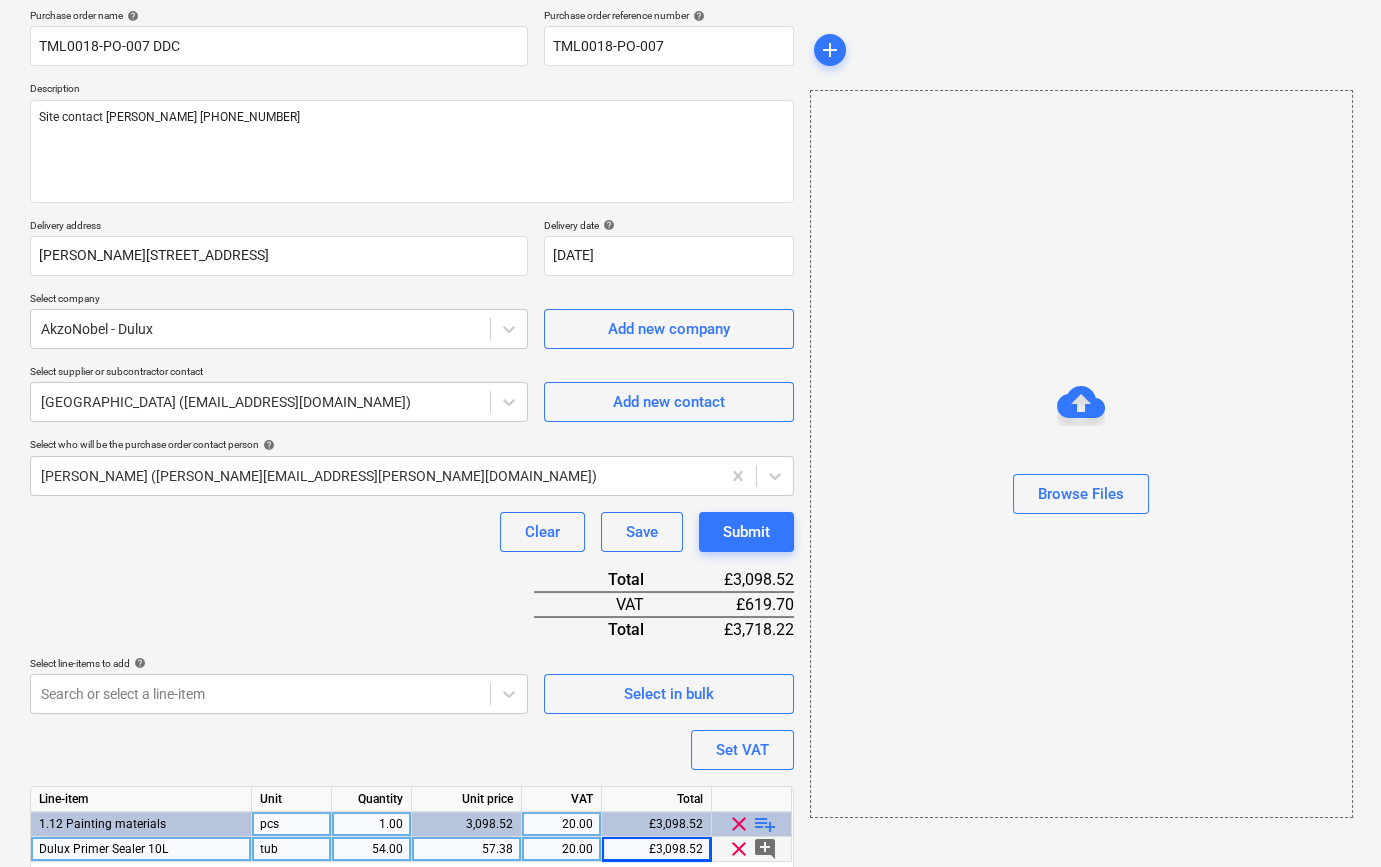 click on "playlist_add" at bounding box center [765, 824] 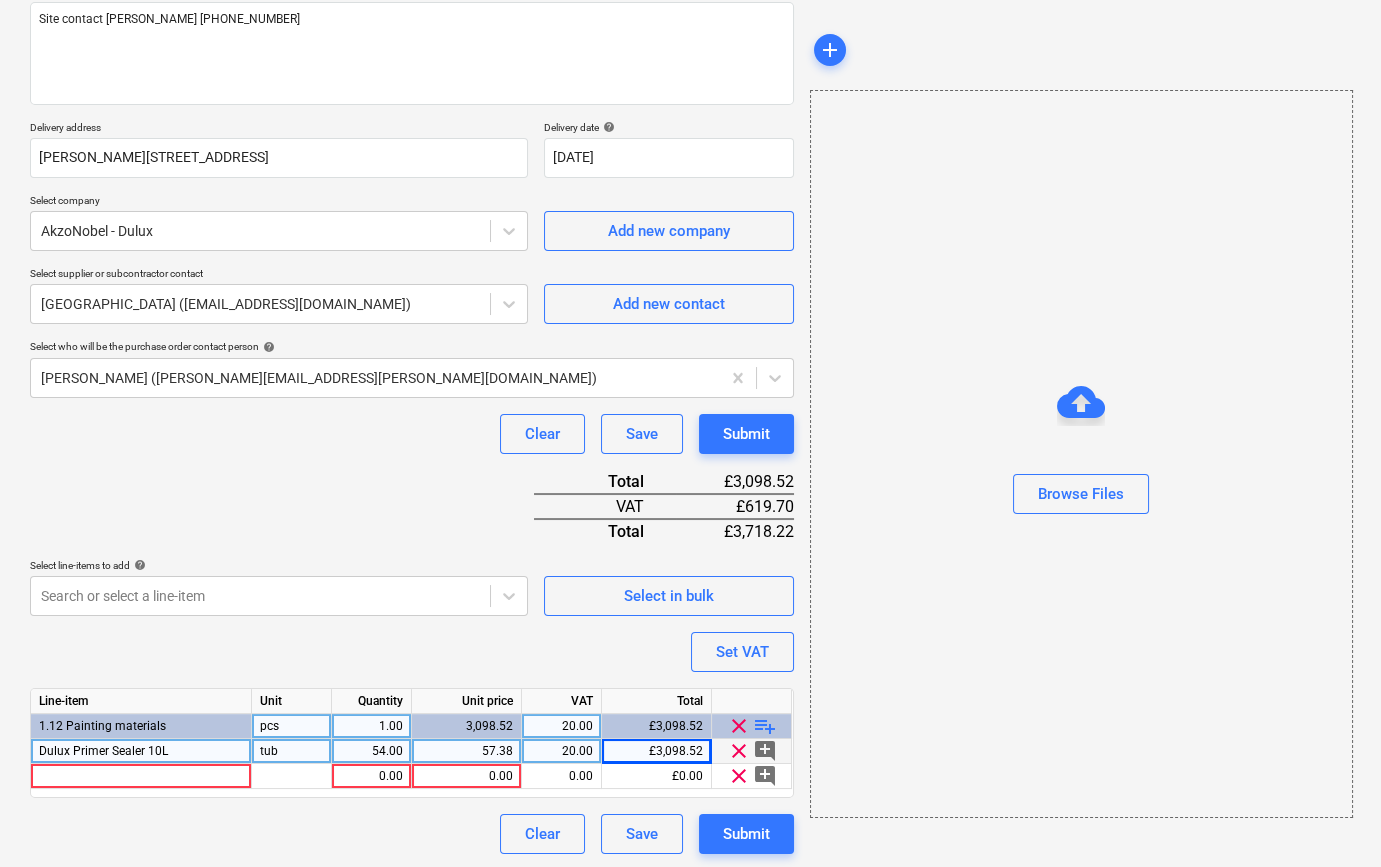 scroll, scrollTop: 255, scrollLeft: 0, axis: vertical 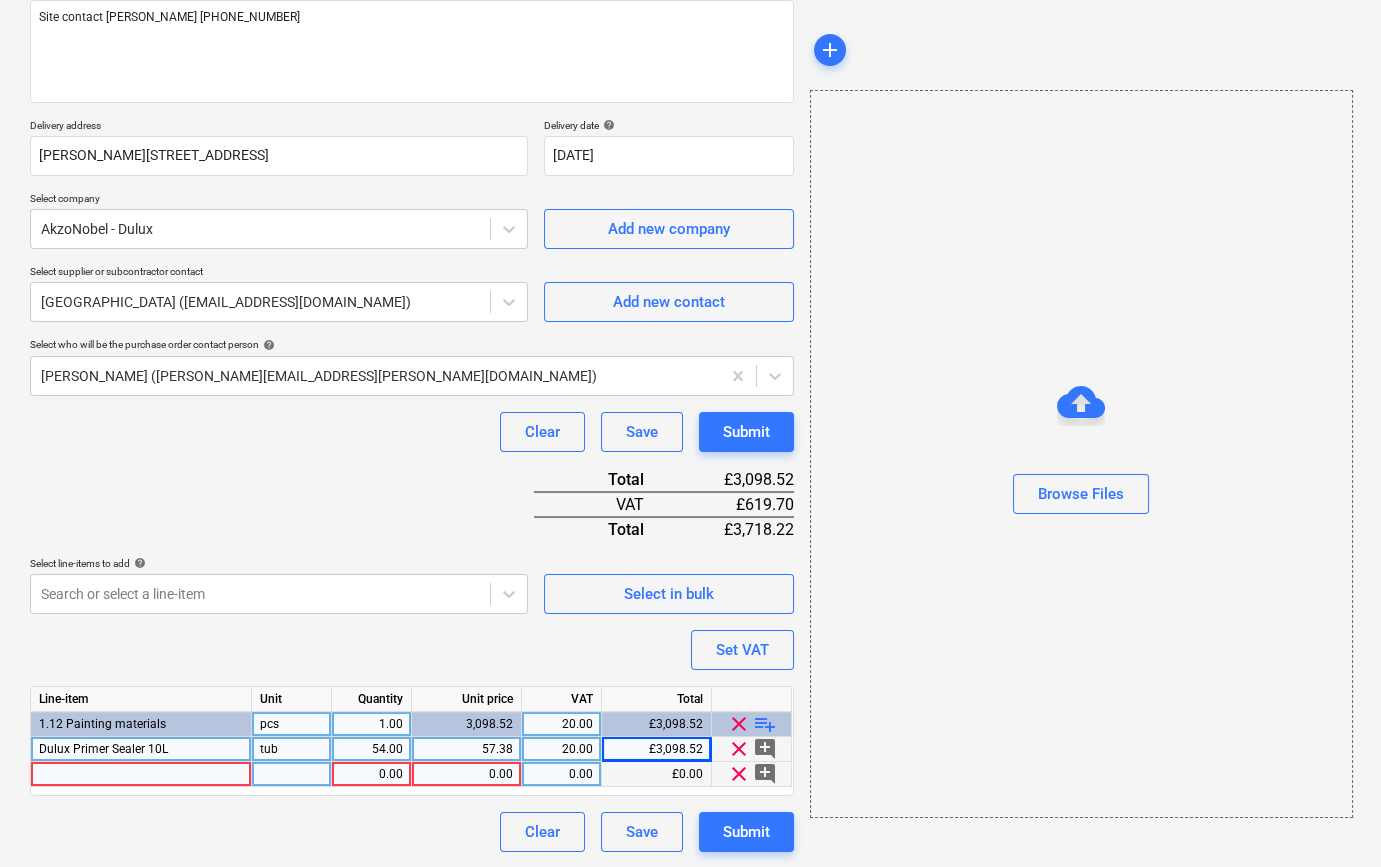 click at bounding box center (141, 774) 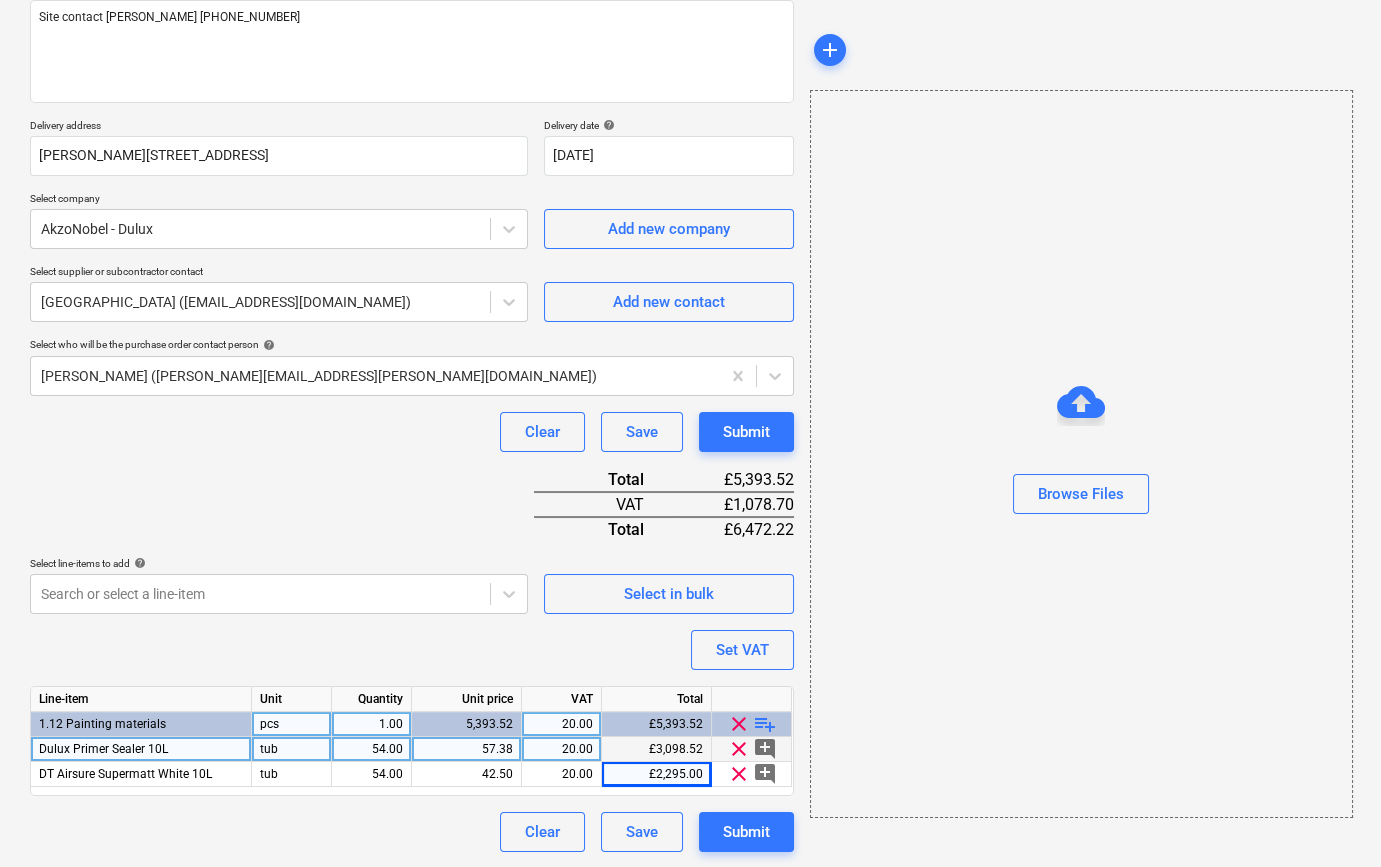 click on "playlist_add" at bounding box center (765, 724) 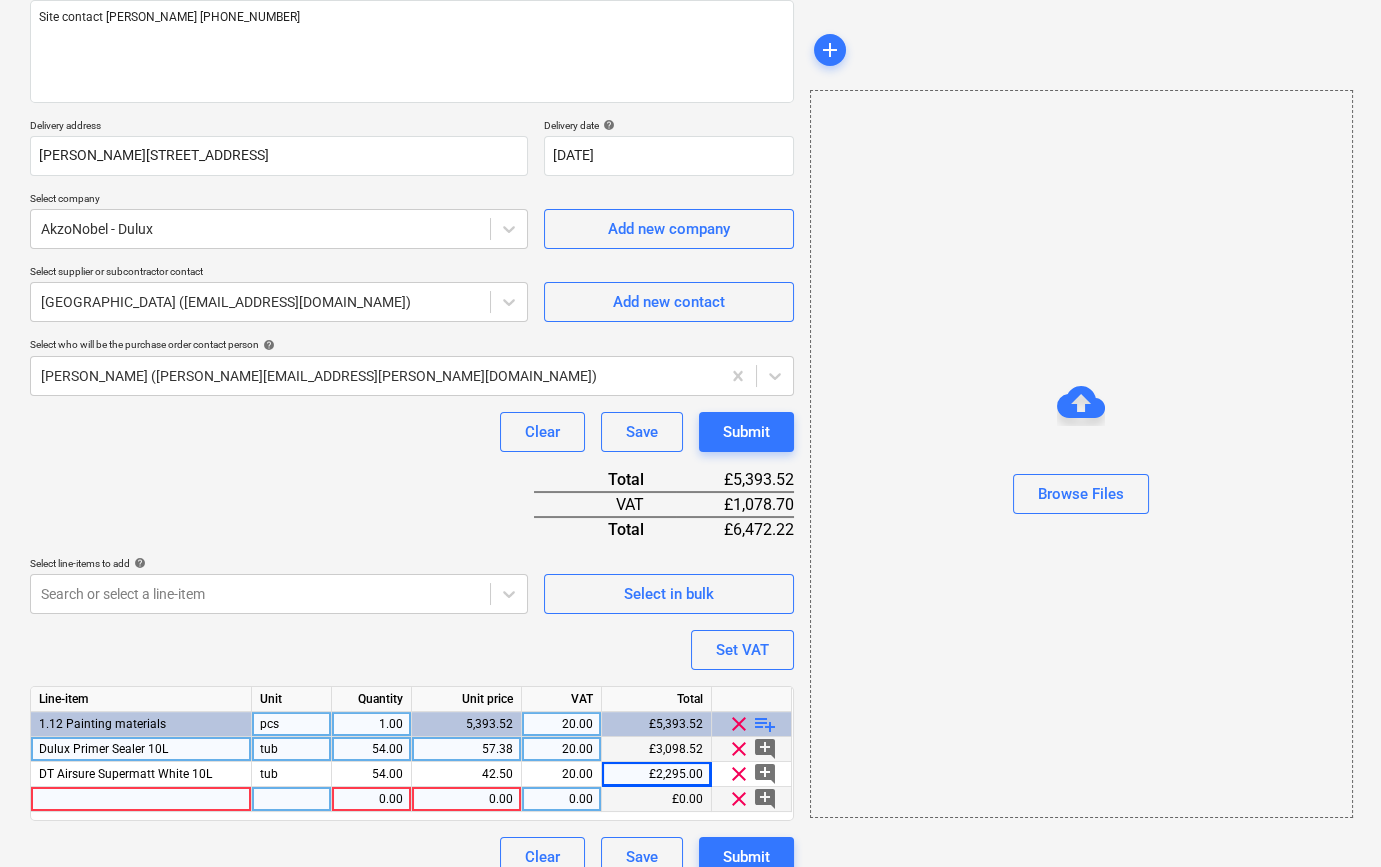 click at bounding box center (141, 799) 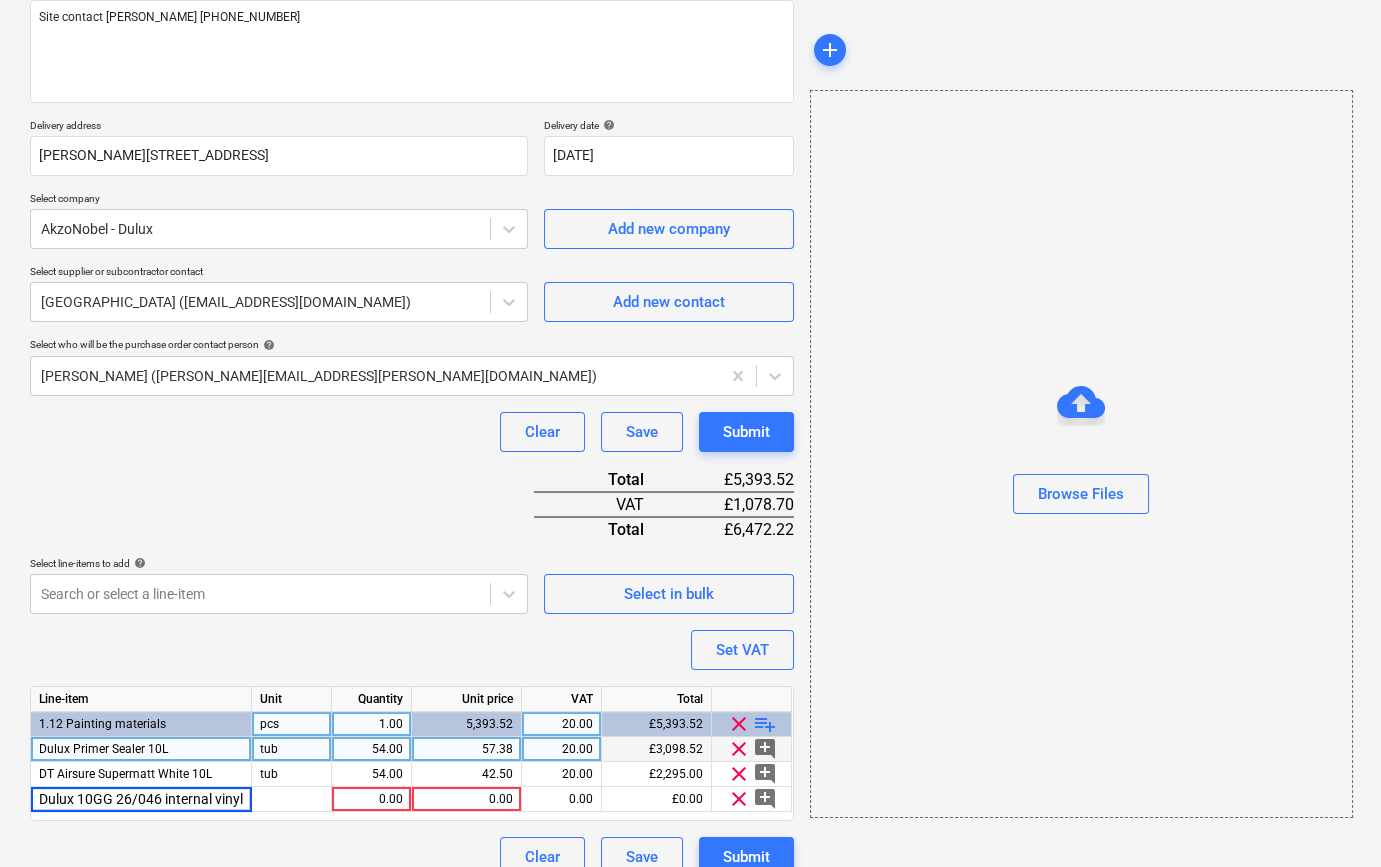 scroll, scrollTop: 0, scrollLeft: 53, axis: horizontal 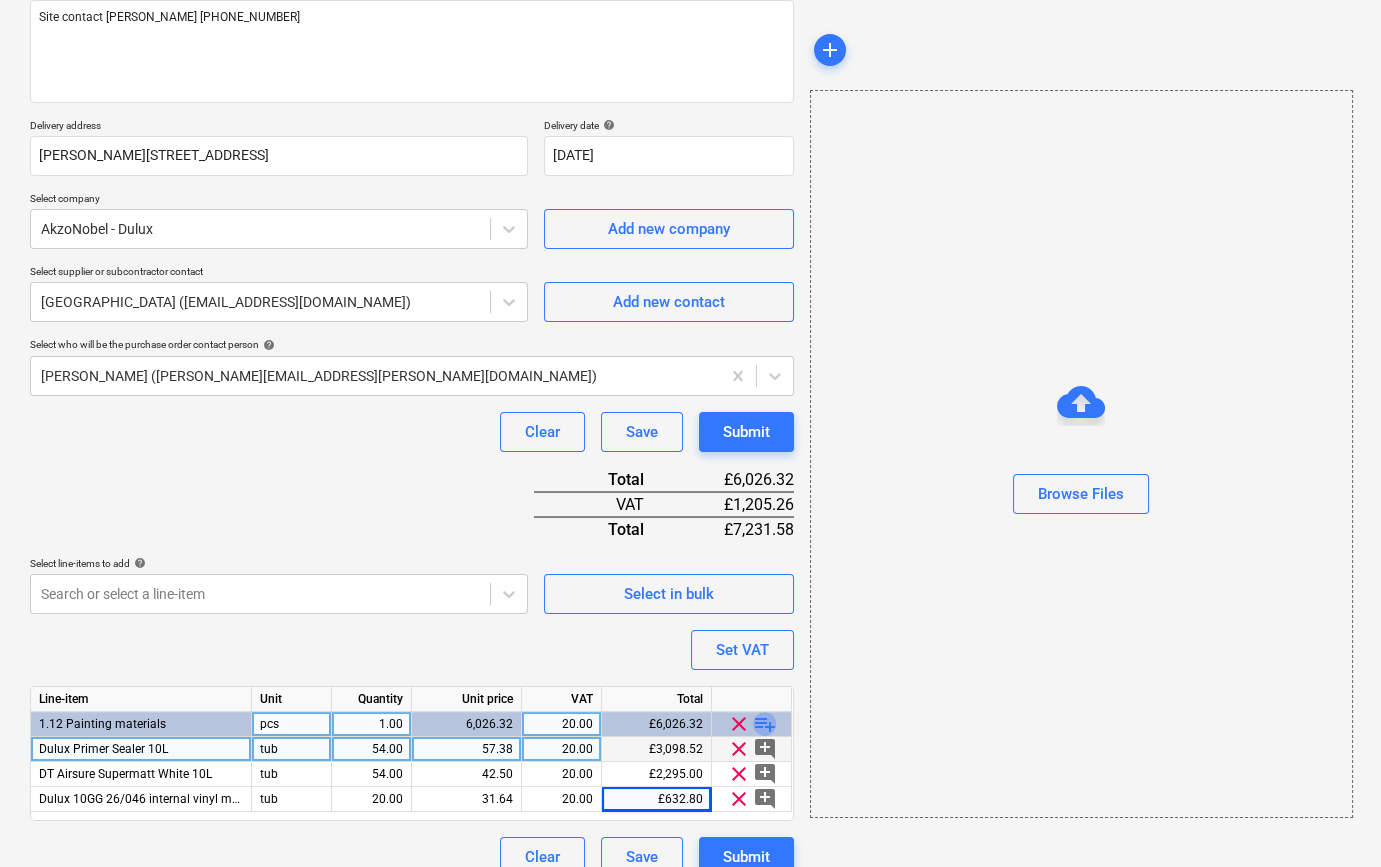 click on "playlist_add" at bounding box center (765, 724) 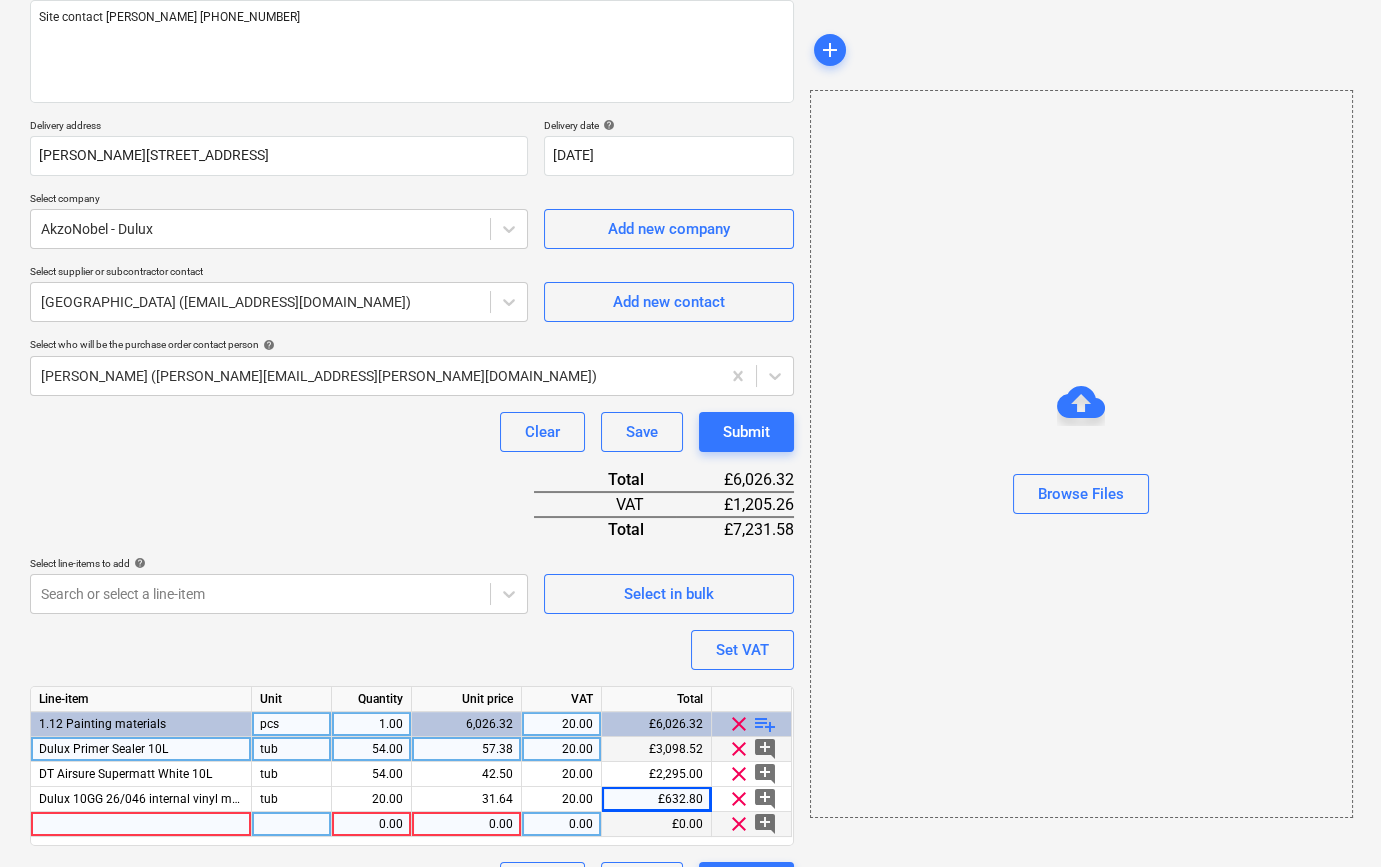 click at bounding box center [141, 824] 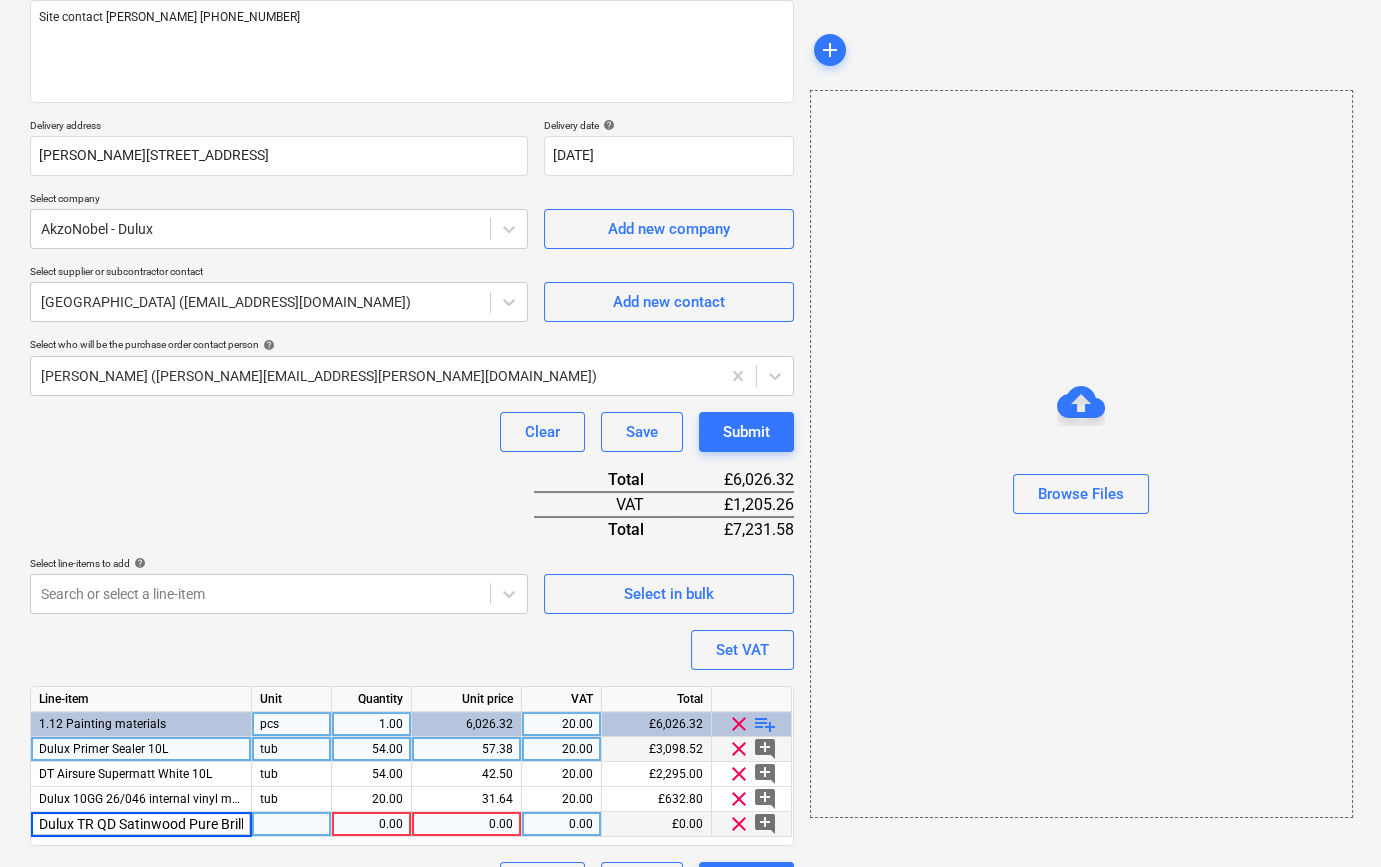 scroll, scrollTop: 0, scrollLeft: 86, axis: horizontal 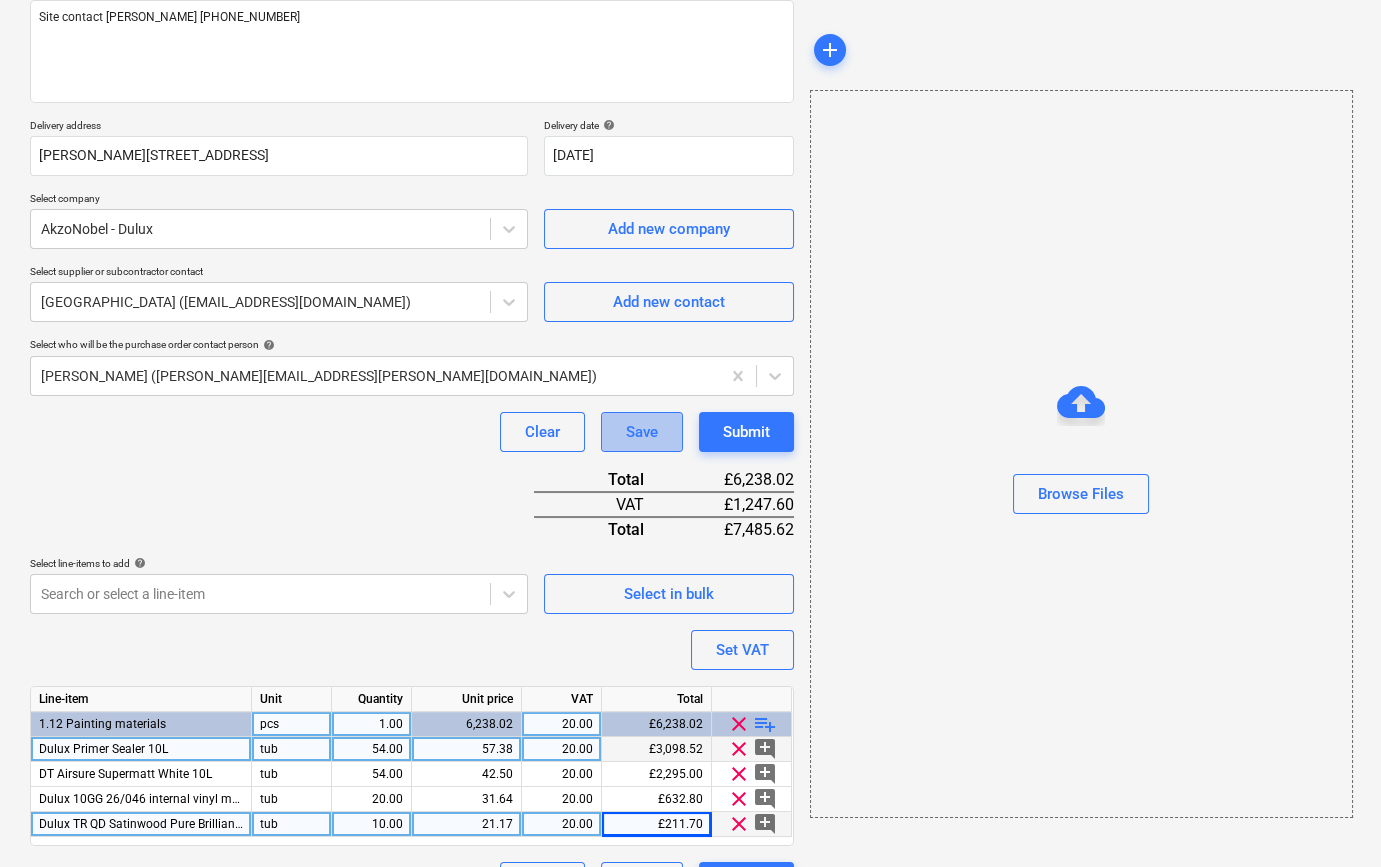 click on "Save" at bounding box center [642, 432] 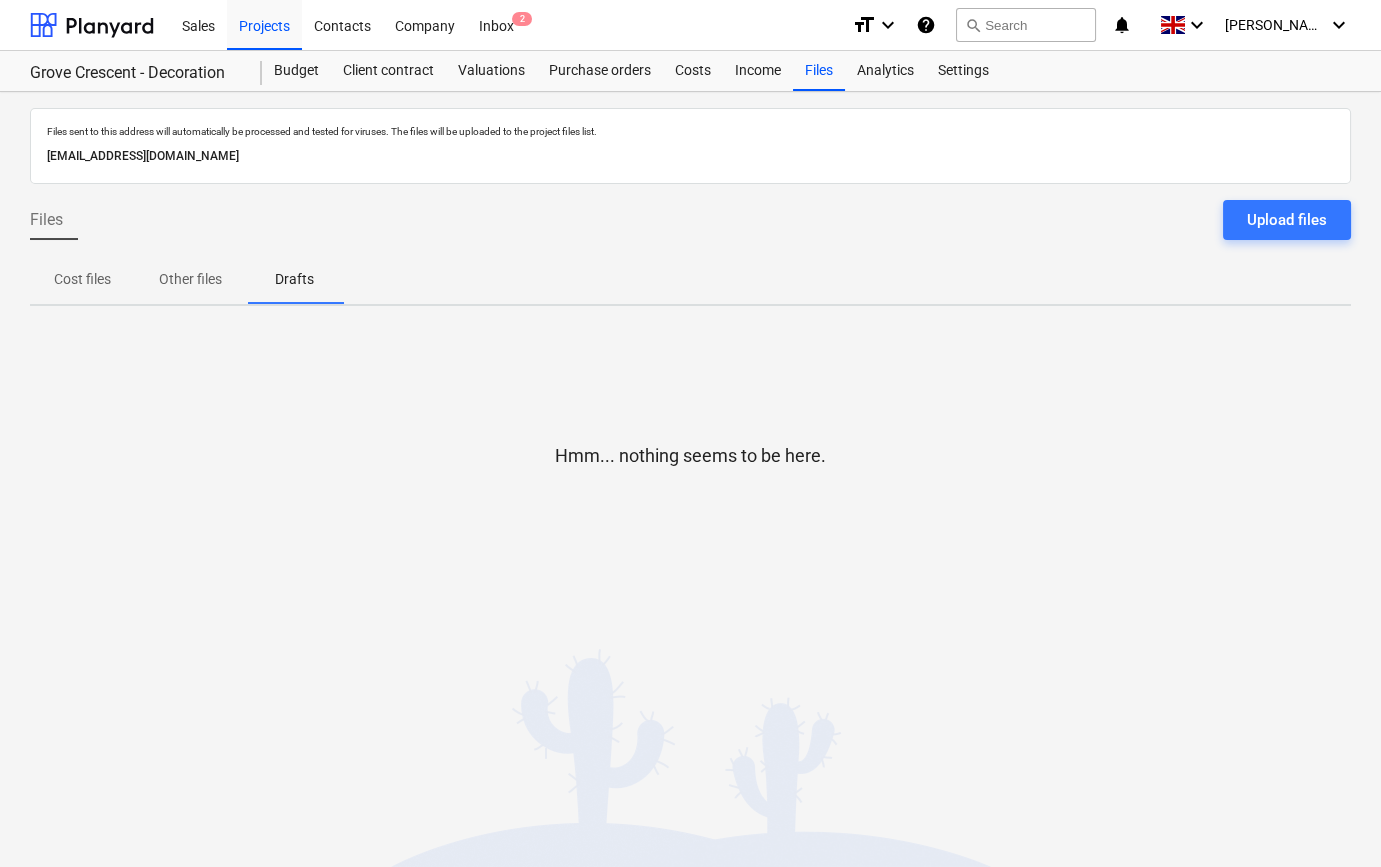 scroll, scrollTop: 0, scrollLeft: 0, axis: both 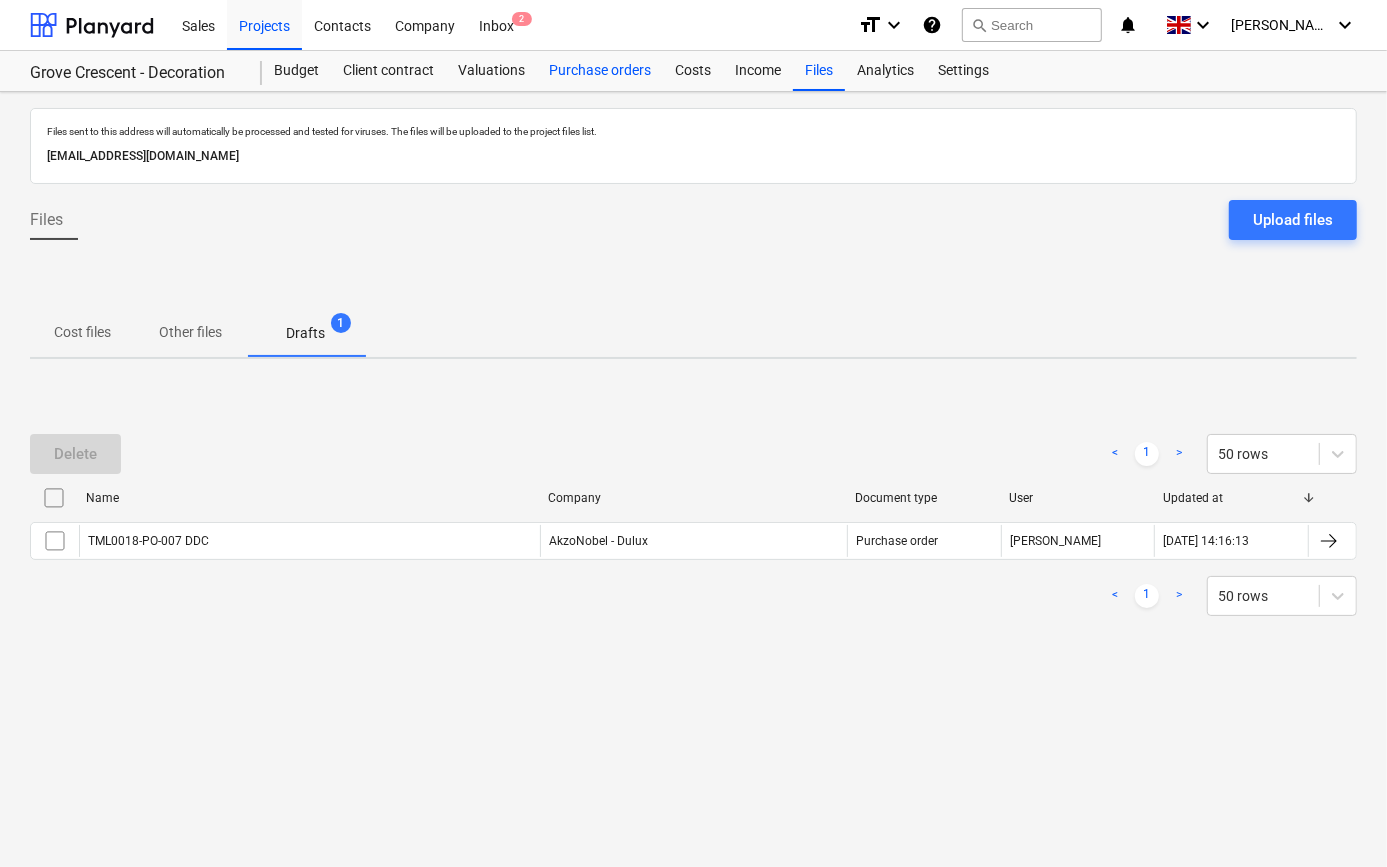 click on "Purchase orders" at bounding box center [600, 71] 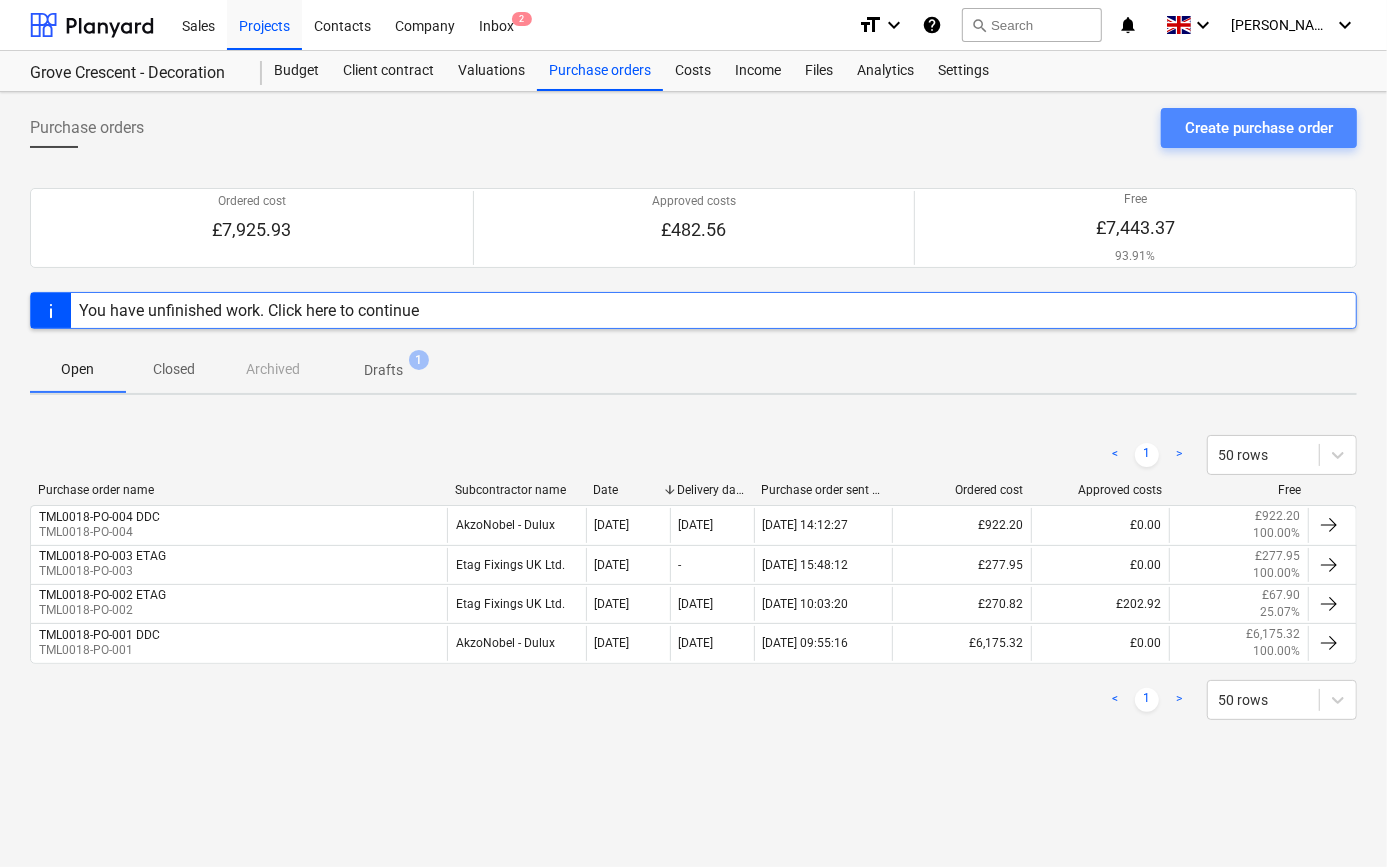 click on "Create purchase order" at bounding box center (1259, 128) 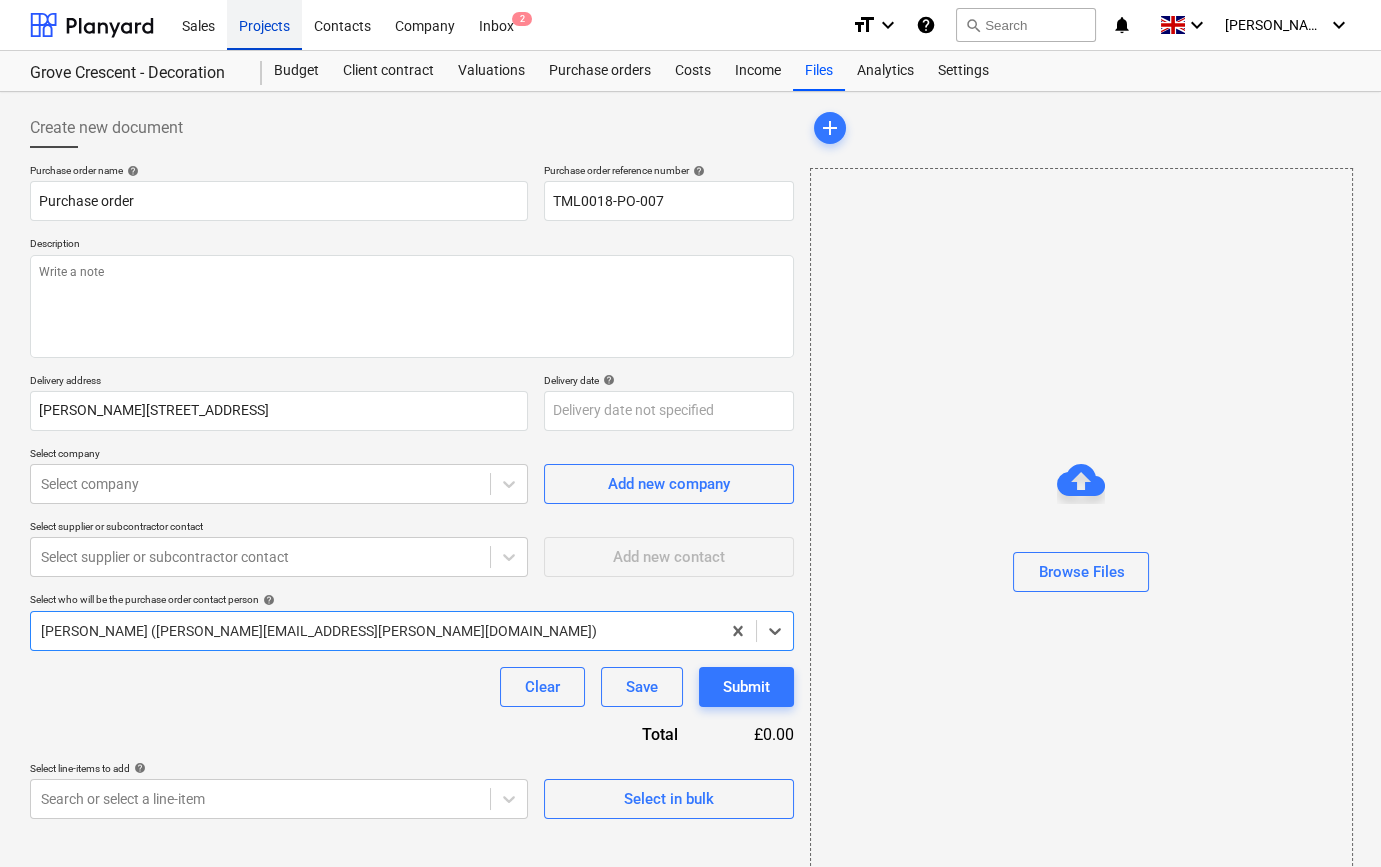 click on "Projects" at bounding box center (264, 24) 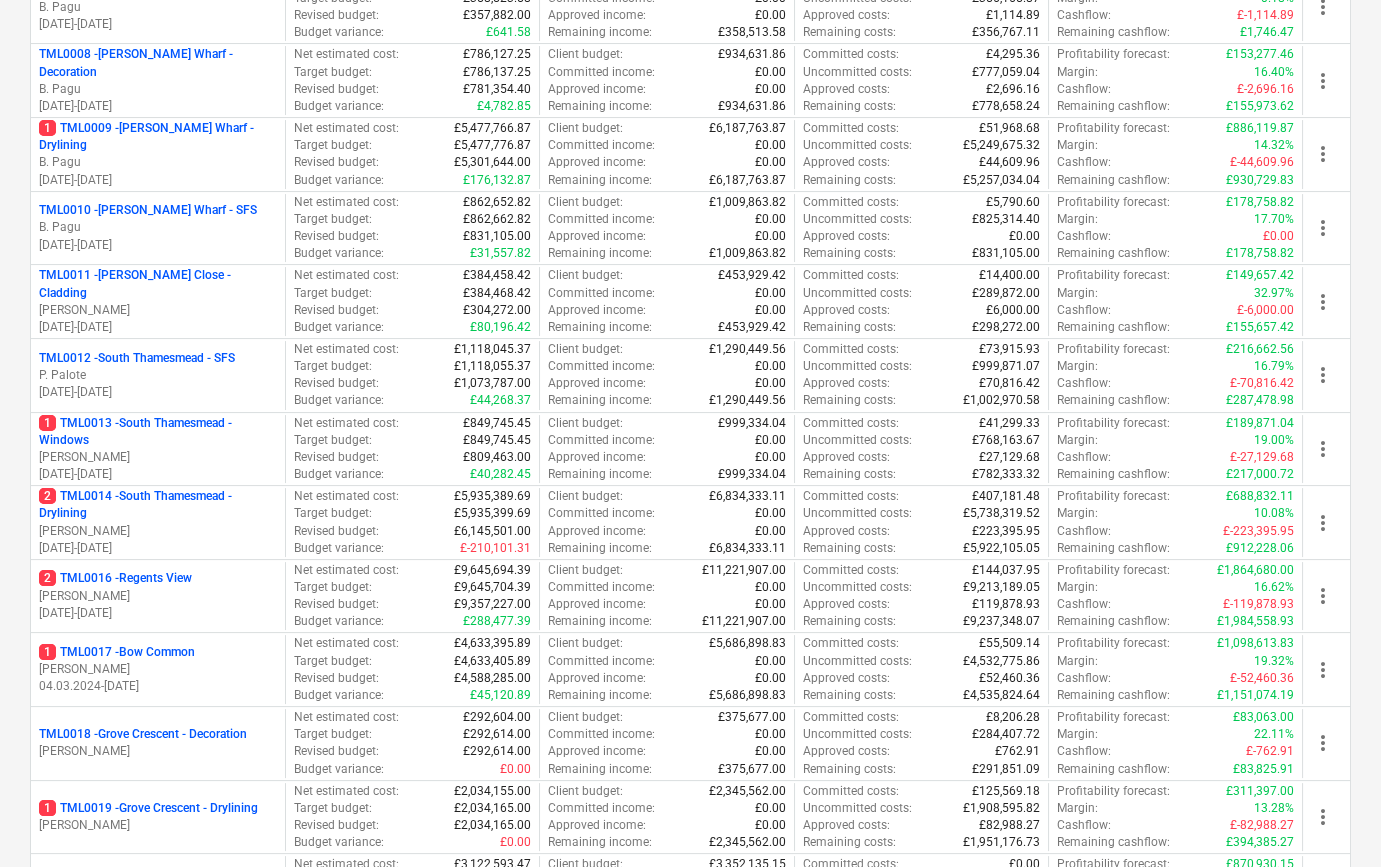 scroll, scrollTop: 909, scrollLeft: 0, axis: vertical 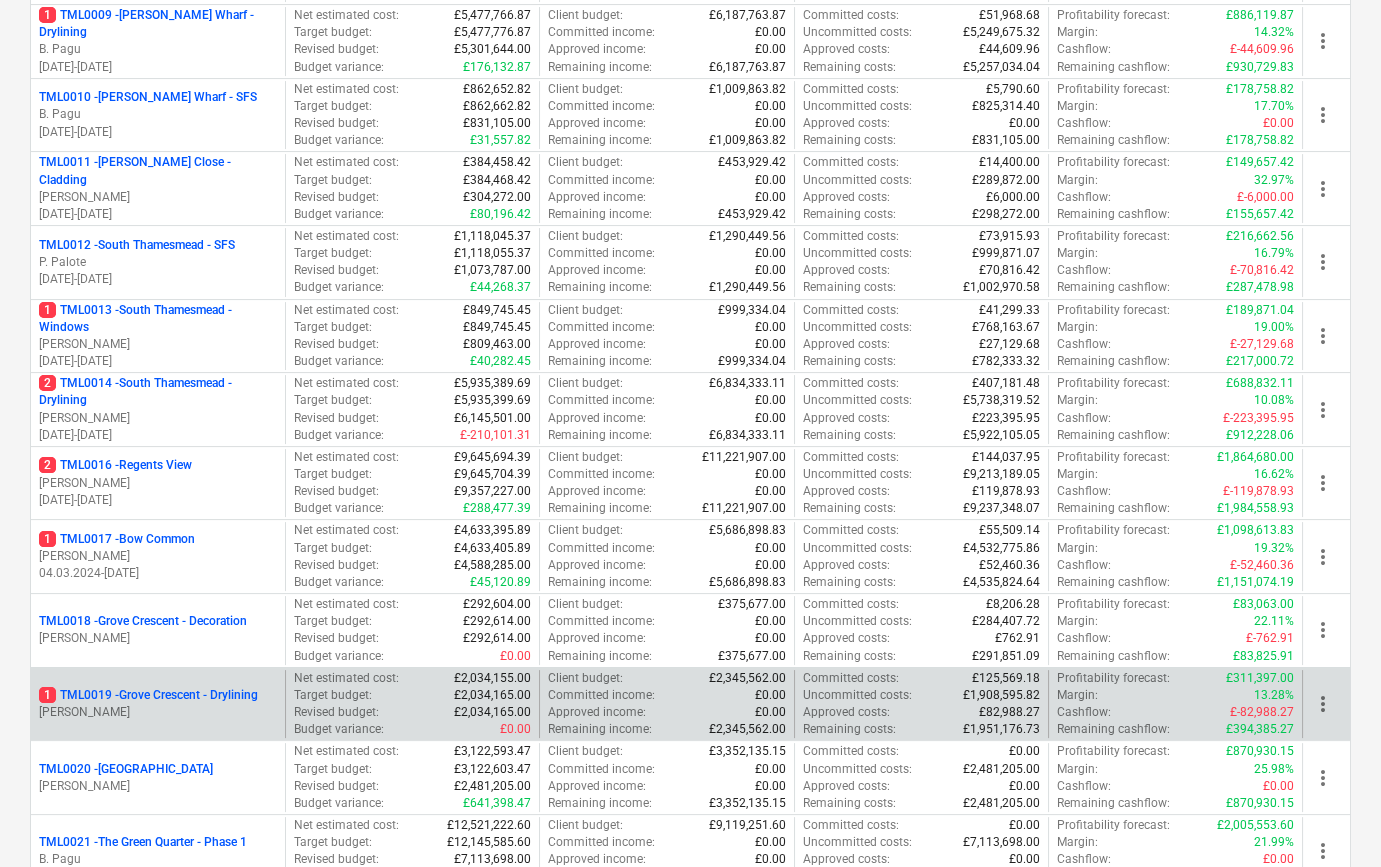 click on "1  TML0019 -  [GEOGRAPHIC_DATA] - Drylining" at bounding box center [148, 695] 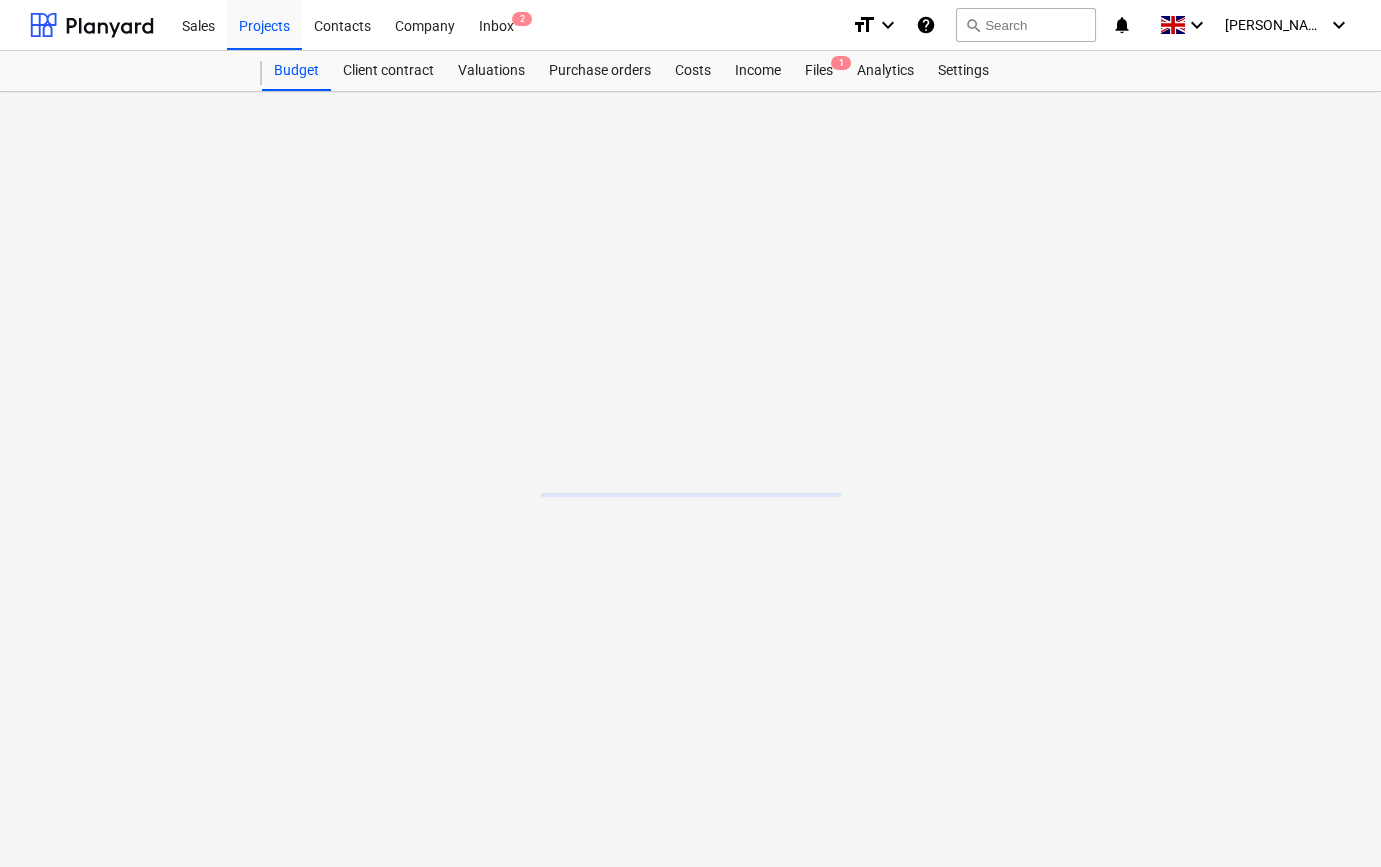 scroll, scrollTop: 0, scrollLeft: 0, axis: both 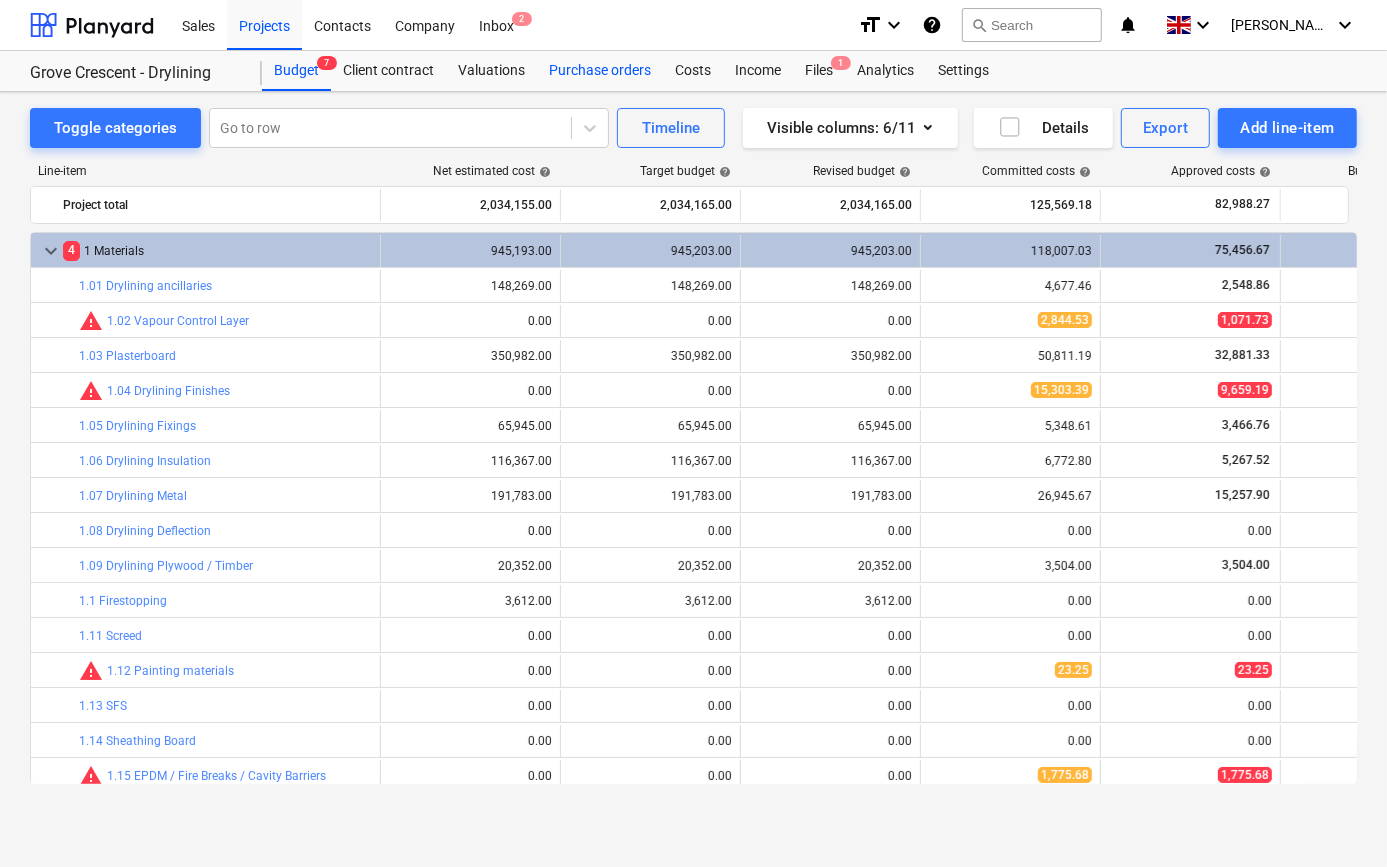 click on "Purchase orders" at bounding box center (600, 71) 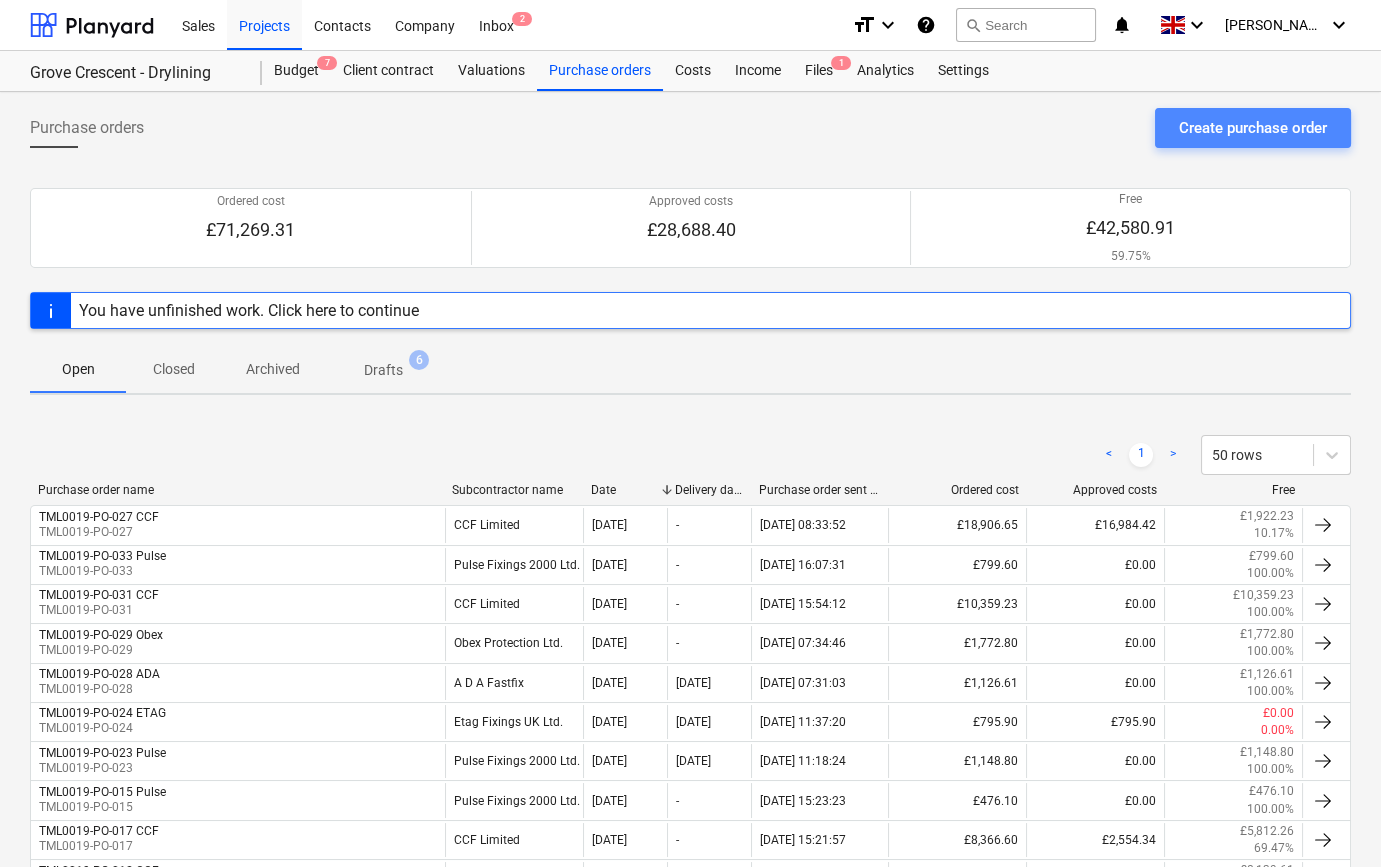 click on "Create purchase order" at bounding box center (1253, 128) 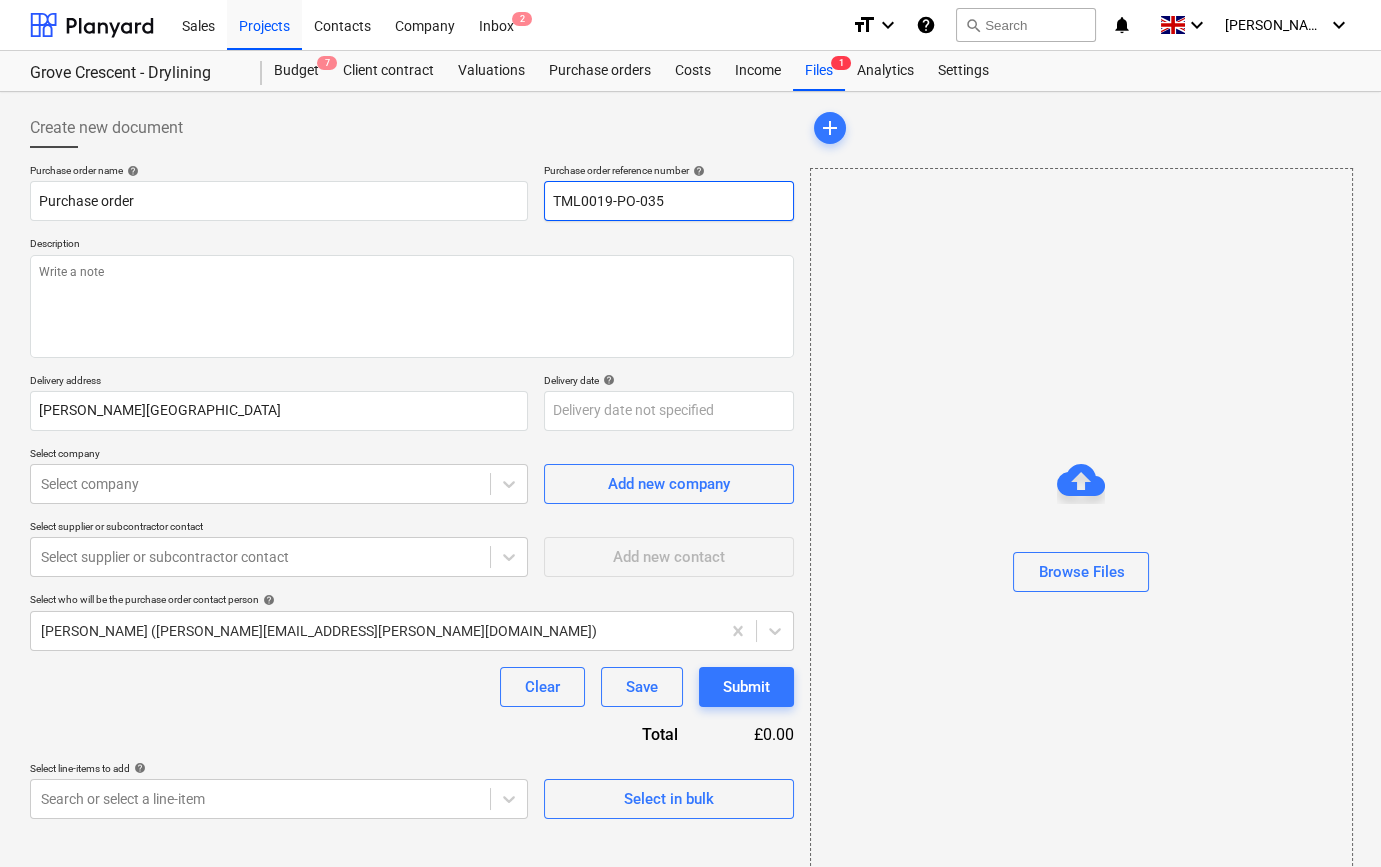 drag, startPoint x: 664, startPoint y: 201, endPoint x: 550, endPoint y: 201, distance: 114 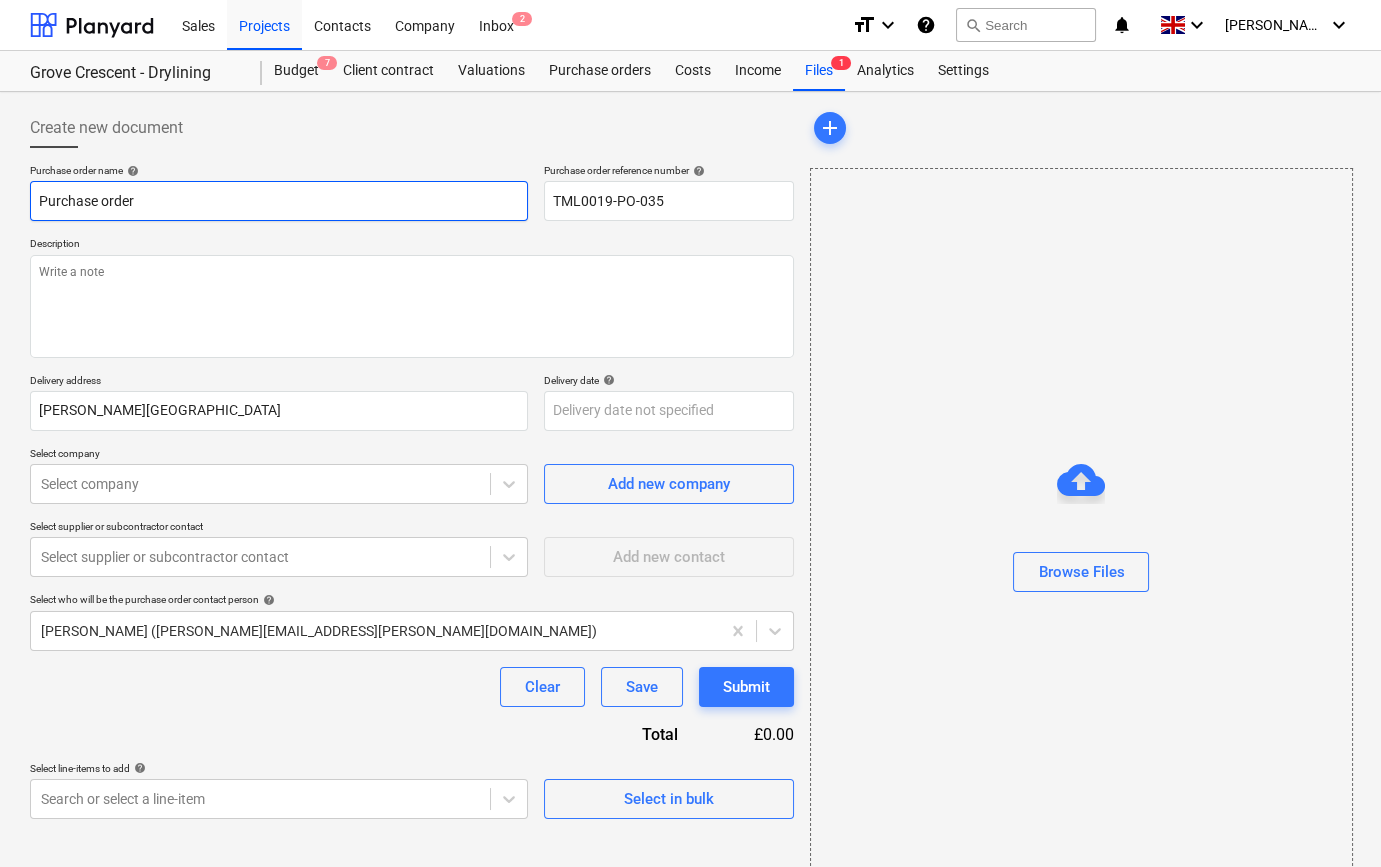 paste on "TML0019-PO-035" 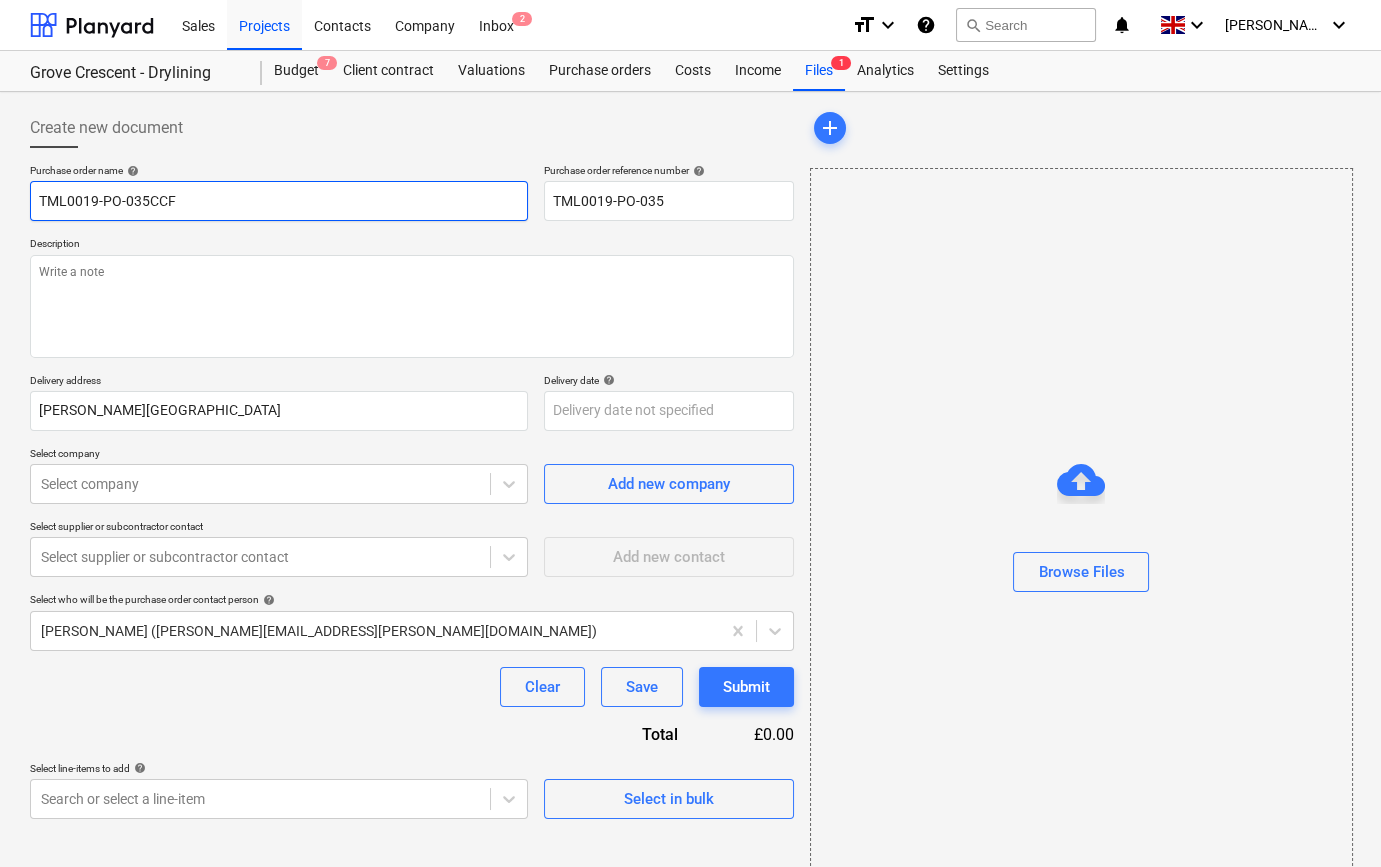 click on "TML0019-PO-035CCF" at bounding box center (279, 201) 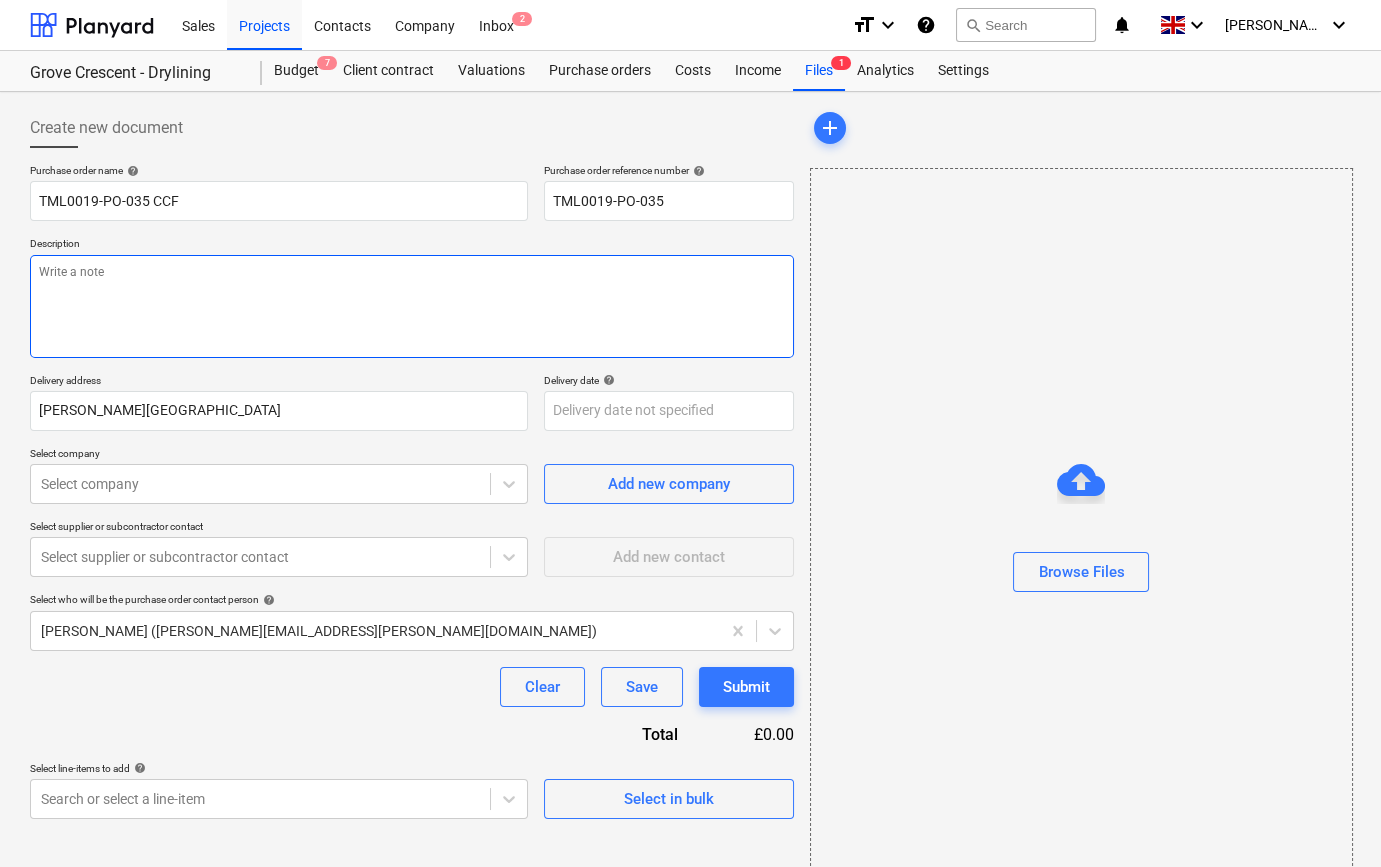 click at bounding box center [412, 306] 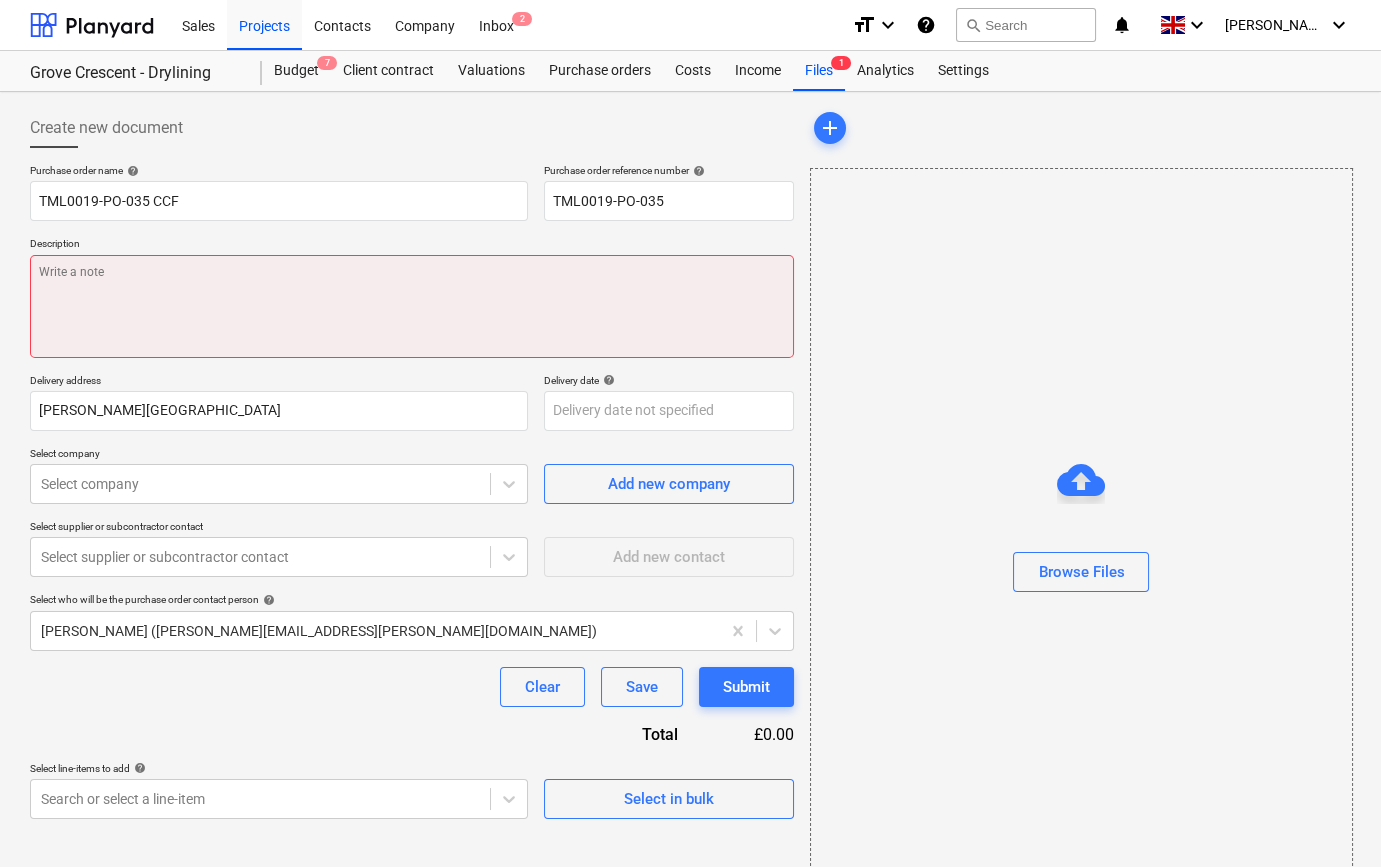 click at bounding box center (412, 306) 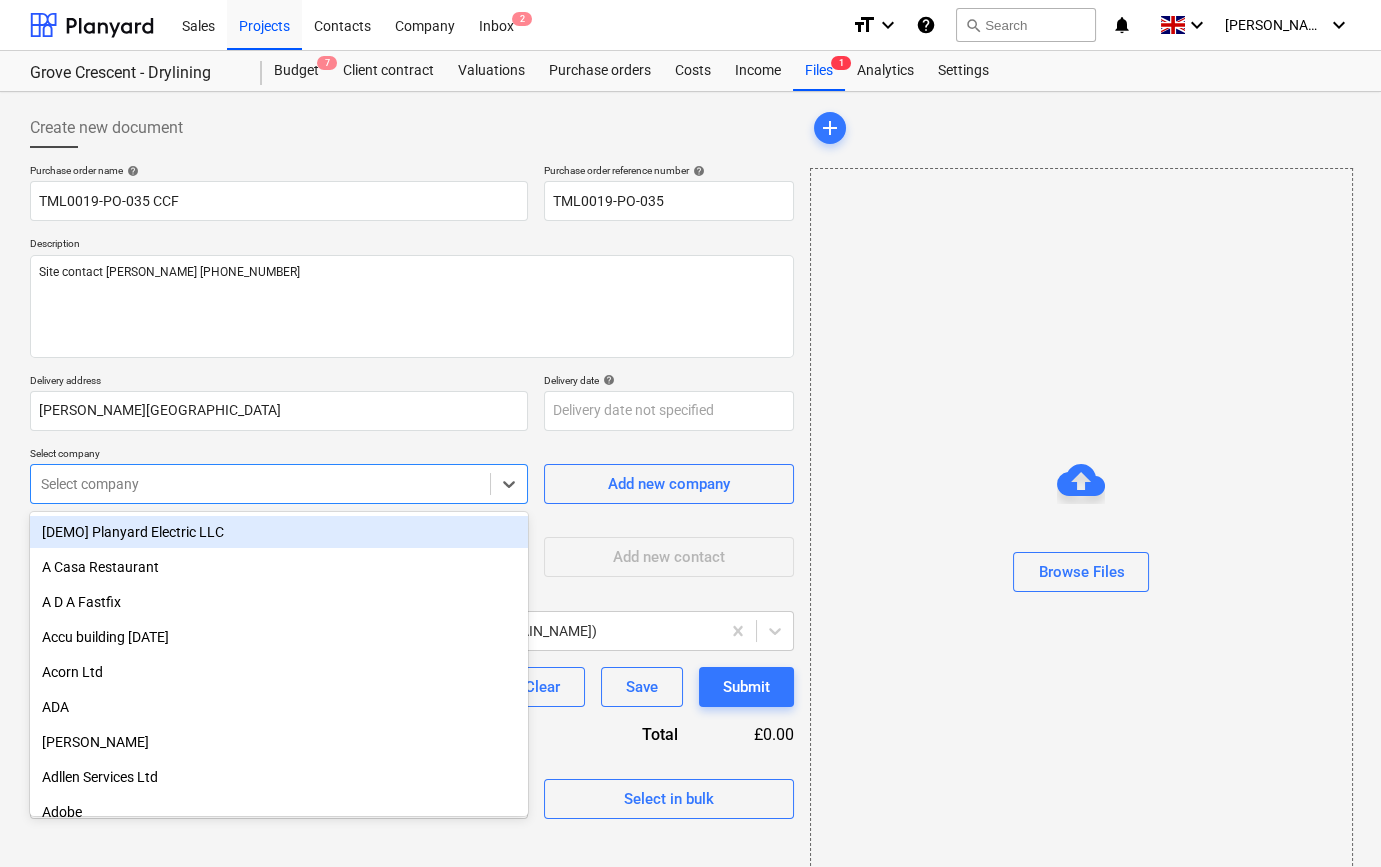 click at bounding box center [260, 484] 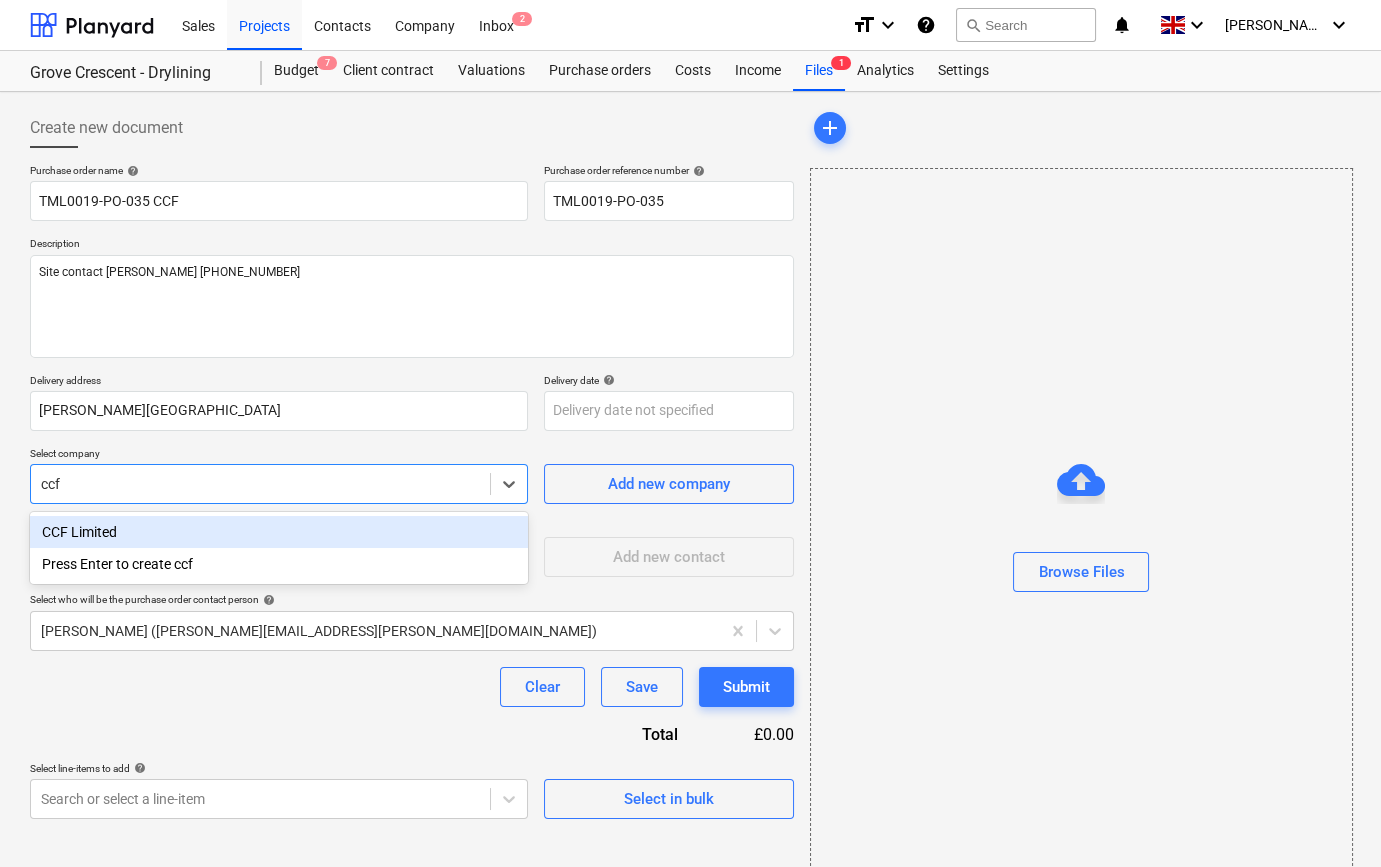 click on "CCF Limited" at bounding box center (279, 532) 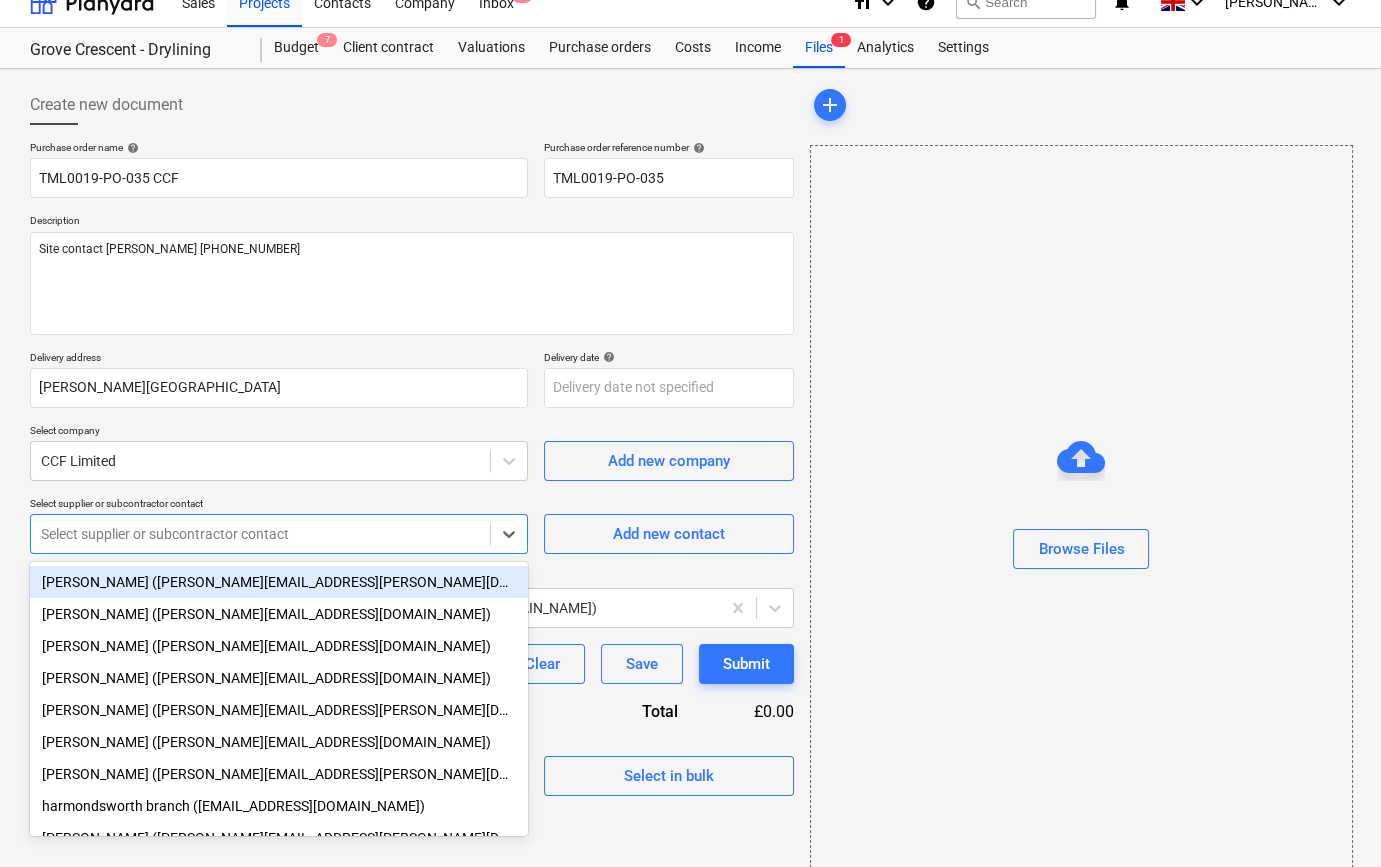 click on "Purchase order name help TML0019-PO-035 CCF Purchase order reference number help TML0019-PO-035 Description Site contact [PERSON_NAME] [PHONE_NUMBER] Delivery address [PERSON_NAME][STREET_ADDRESS] Delivery date help Press the down arrow key to interact with the calendar and
select a date. Press the question mark key to get the keyboard shortcuts for changing dates. Select company CCF Limited   Add new company Select supplier or subcontractor contact option [PERSON_NAME] ([PERSON_NAME][EMAIL_ADDRESS][PERSON_NAME][DOMAIN_NAME]) focused, 1 of 10. 10 results available. Use Up and Down to choose options, press Enter to select the currently focused option, press Escape to exit the menu, press Tab to select the option and exit the menu. Select supplier or subcontractor contact Add new contact Select who will be the purchase order contact person help [PERSON_NAME] ([PERSON_NAME][EMAIL_ADDRESS][PERSON_NAME][DOMAIN_NAME]) Clear Save Submit Total £0.00 Select line-items to add help Search or select a line-item Select in bulk" at bounding box center [412, 468] 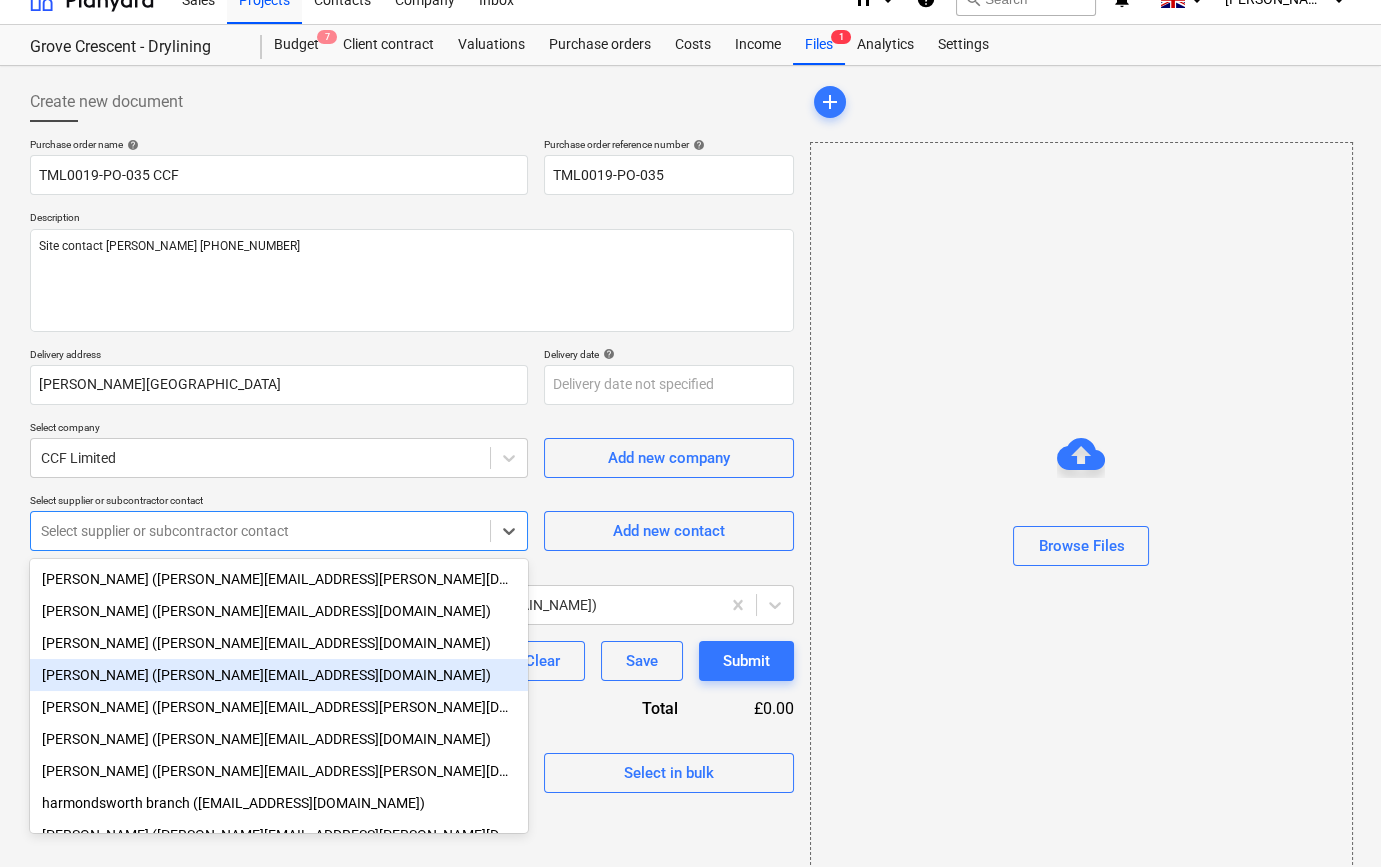 click on "[PERSON_NAME] ([PERSON_NAME][EMAIL_ADDRESS][DOMAIN_NAME])" at bounding box center (279, 675) 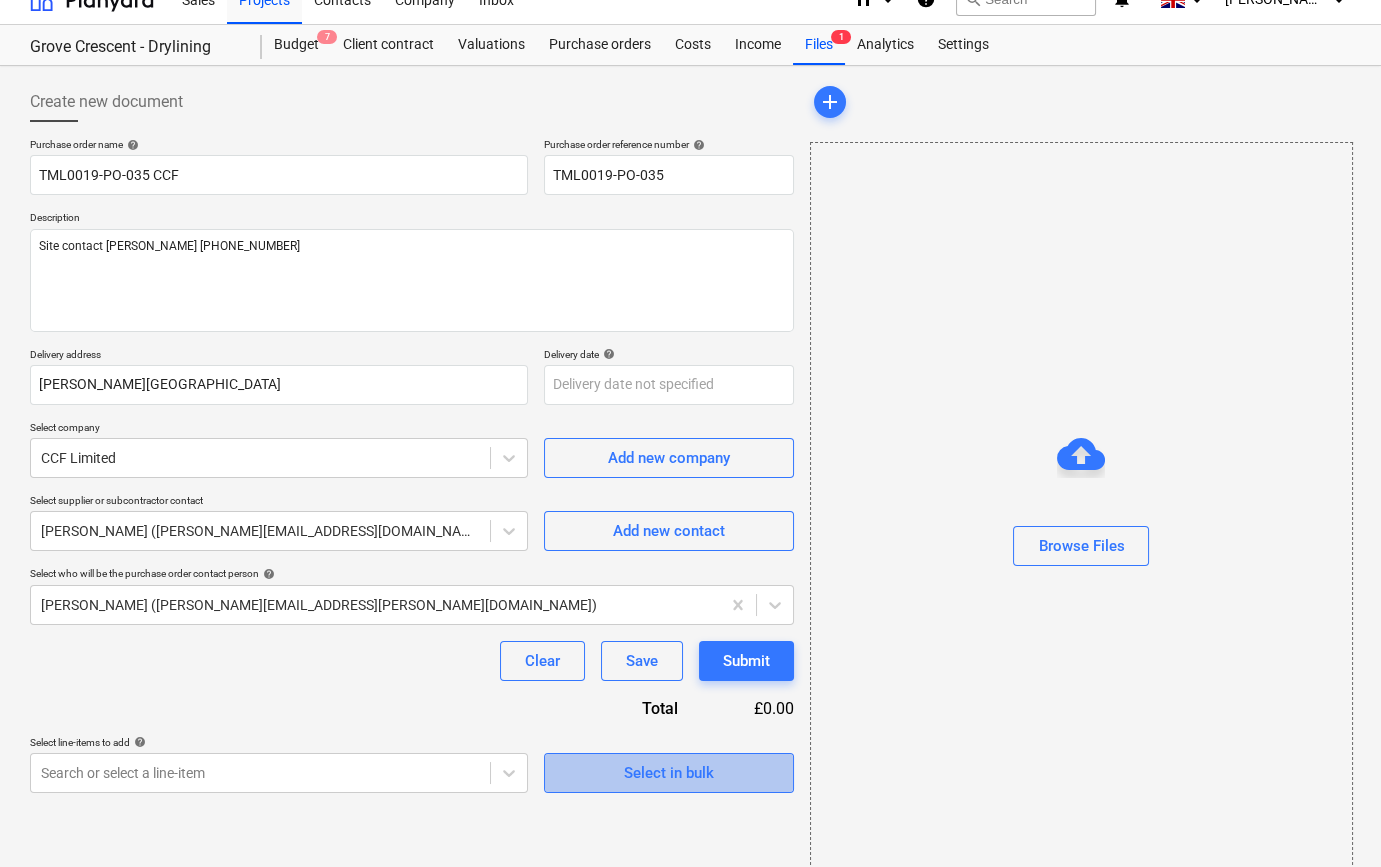 click on "Select in bulk" at bounding box center (669, 773) 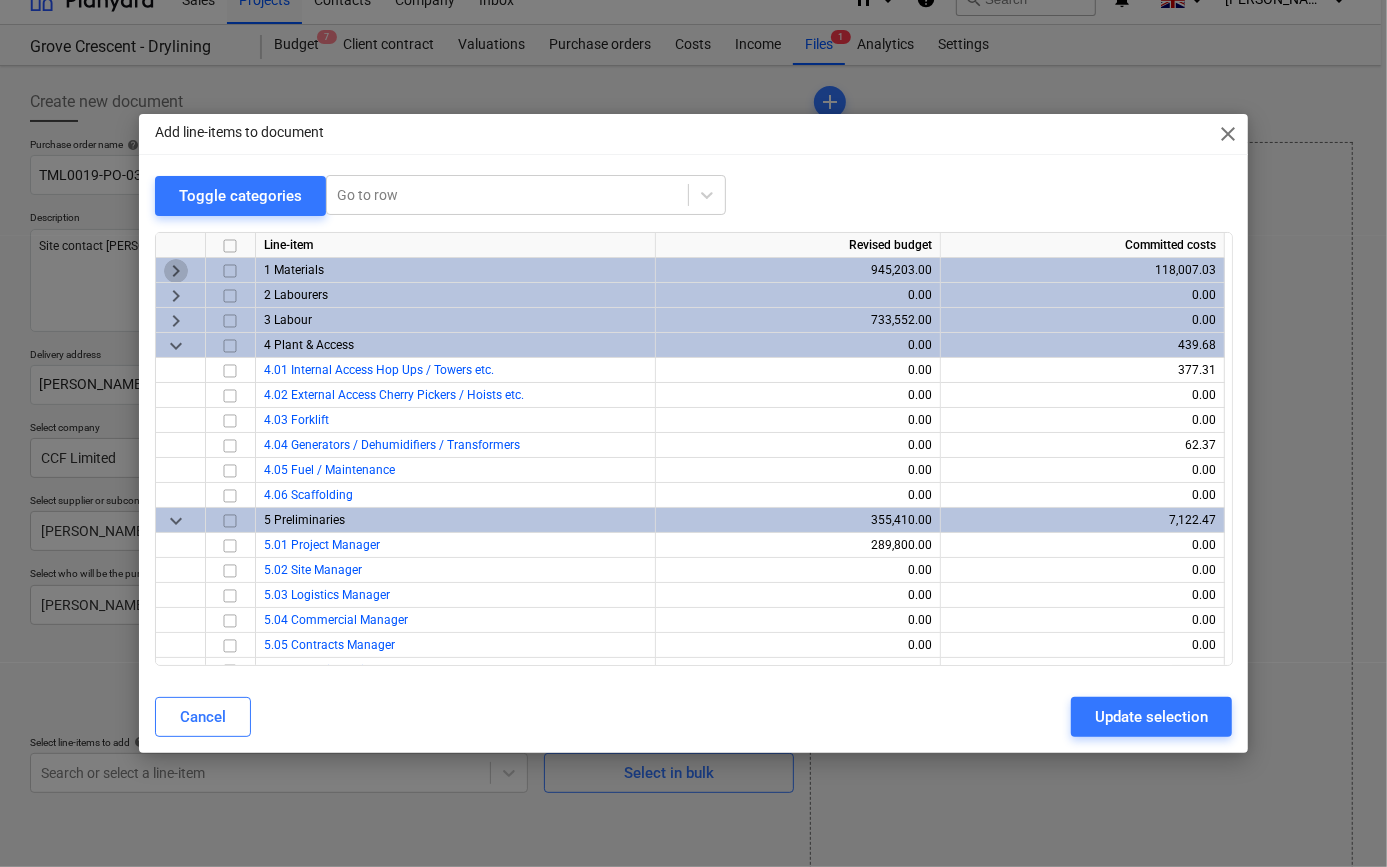 click on "keyboard_arrow_right" at bounding box center [176, 270] 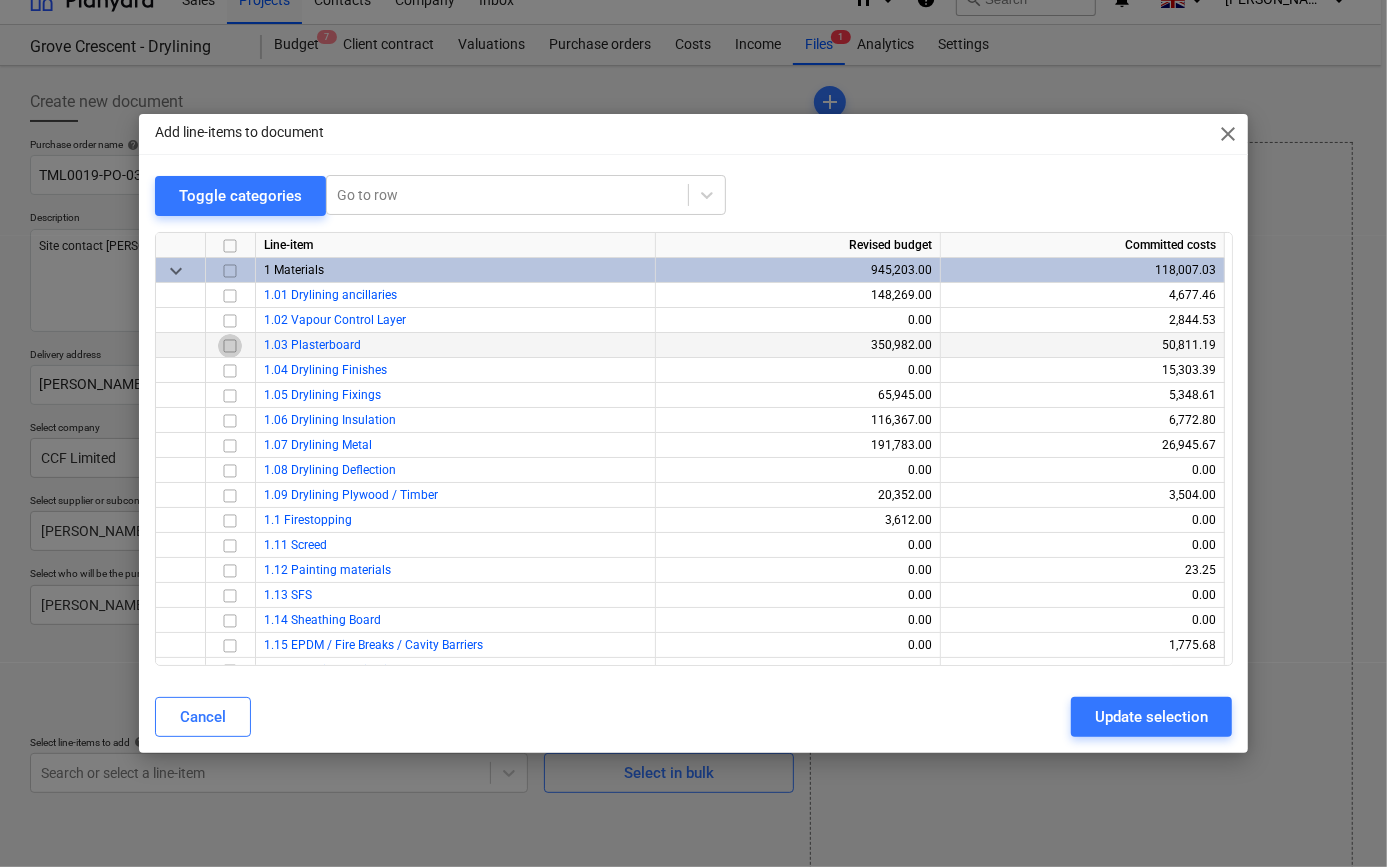 click at bounding box center (230, 345) 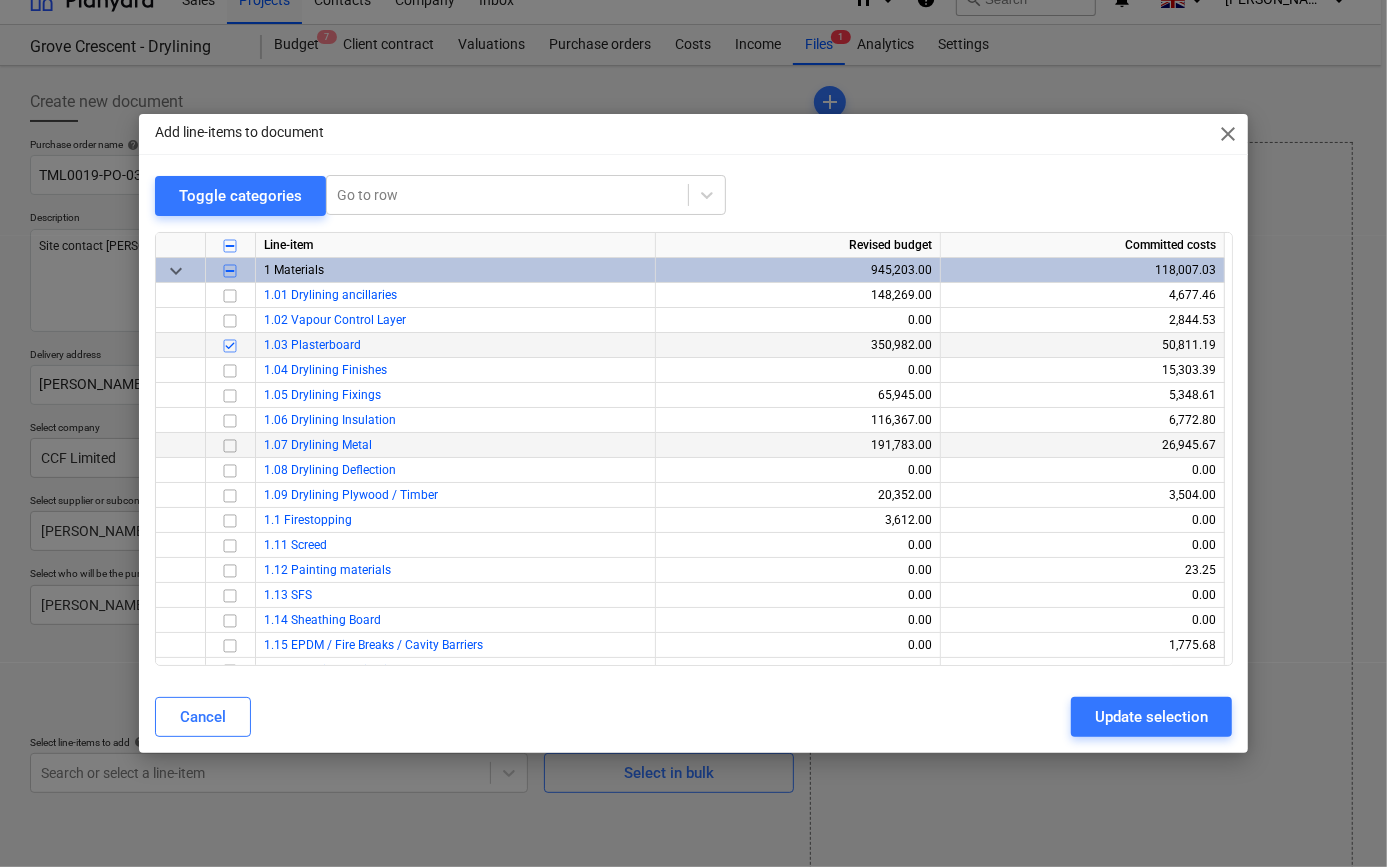 click at bounding box center [230, 445] 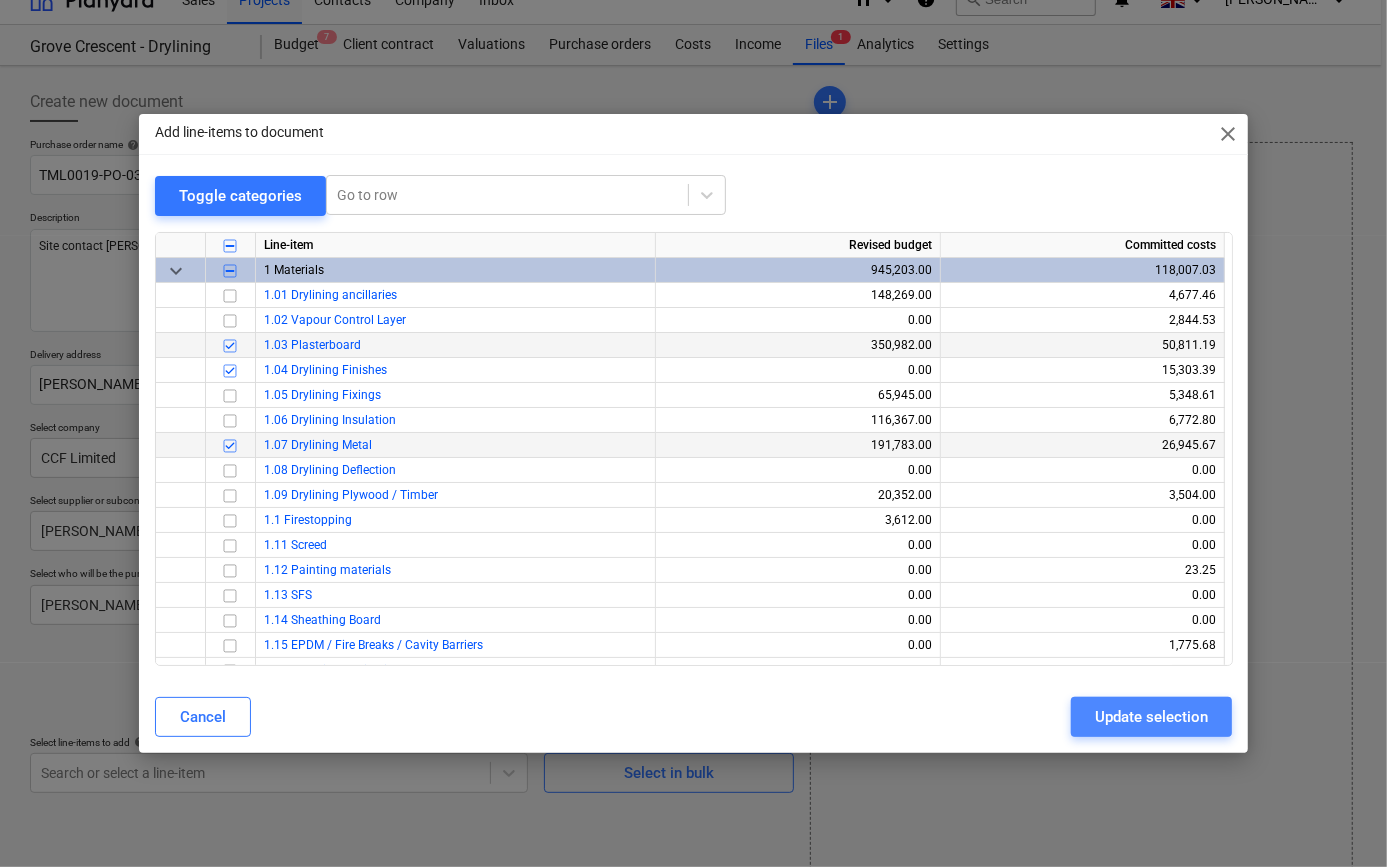 click on "Update selection" at bounding box center [1151, 717] 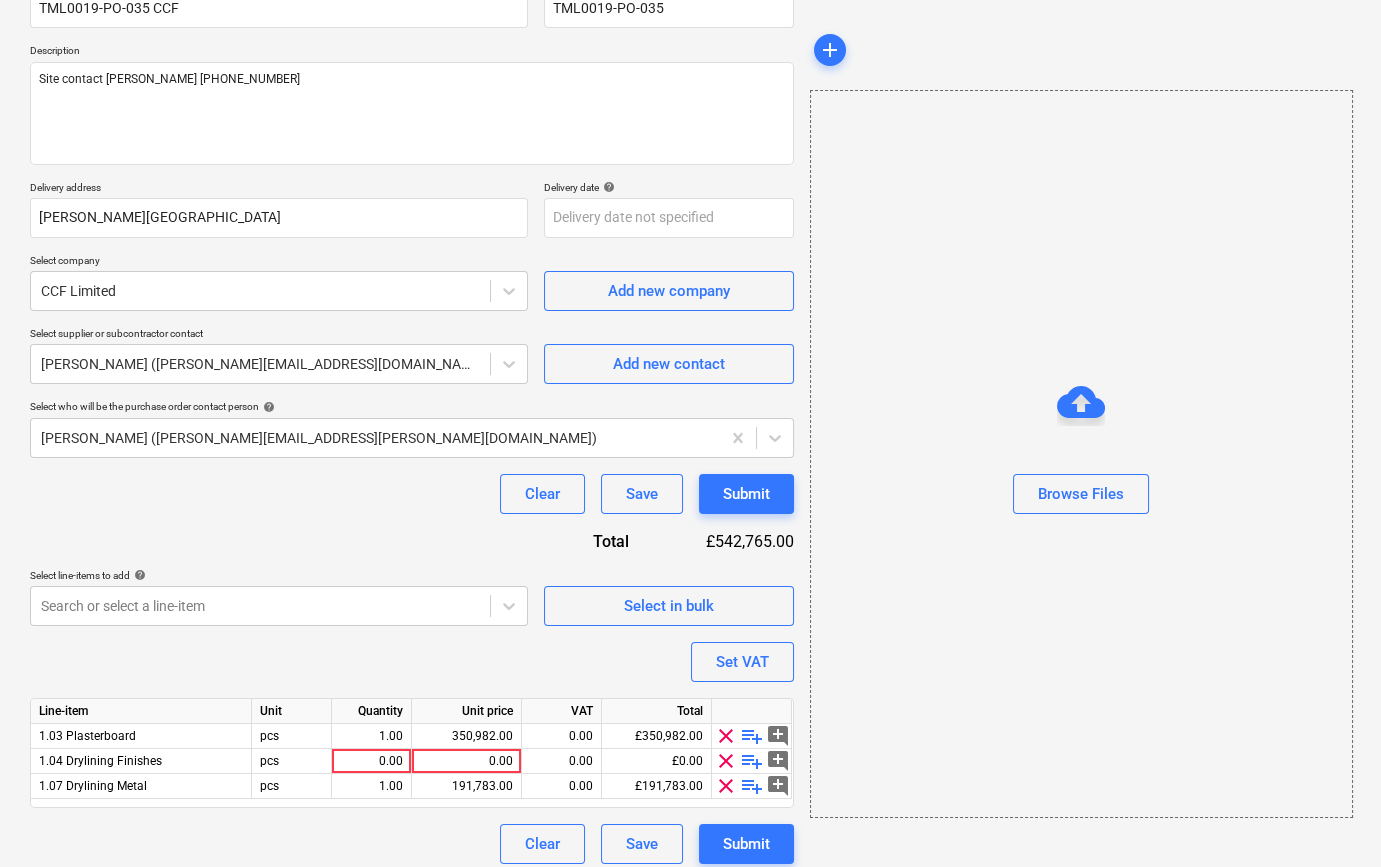 scroll, scrollTop: 205, scrollLeft: 0, axis: vertical 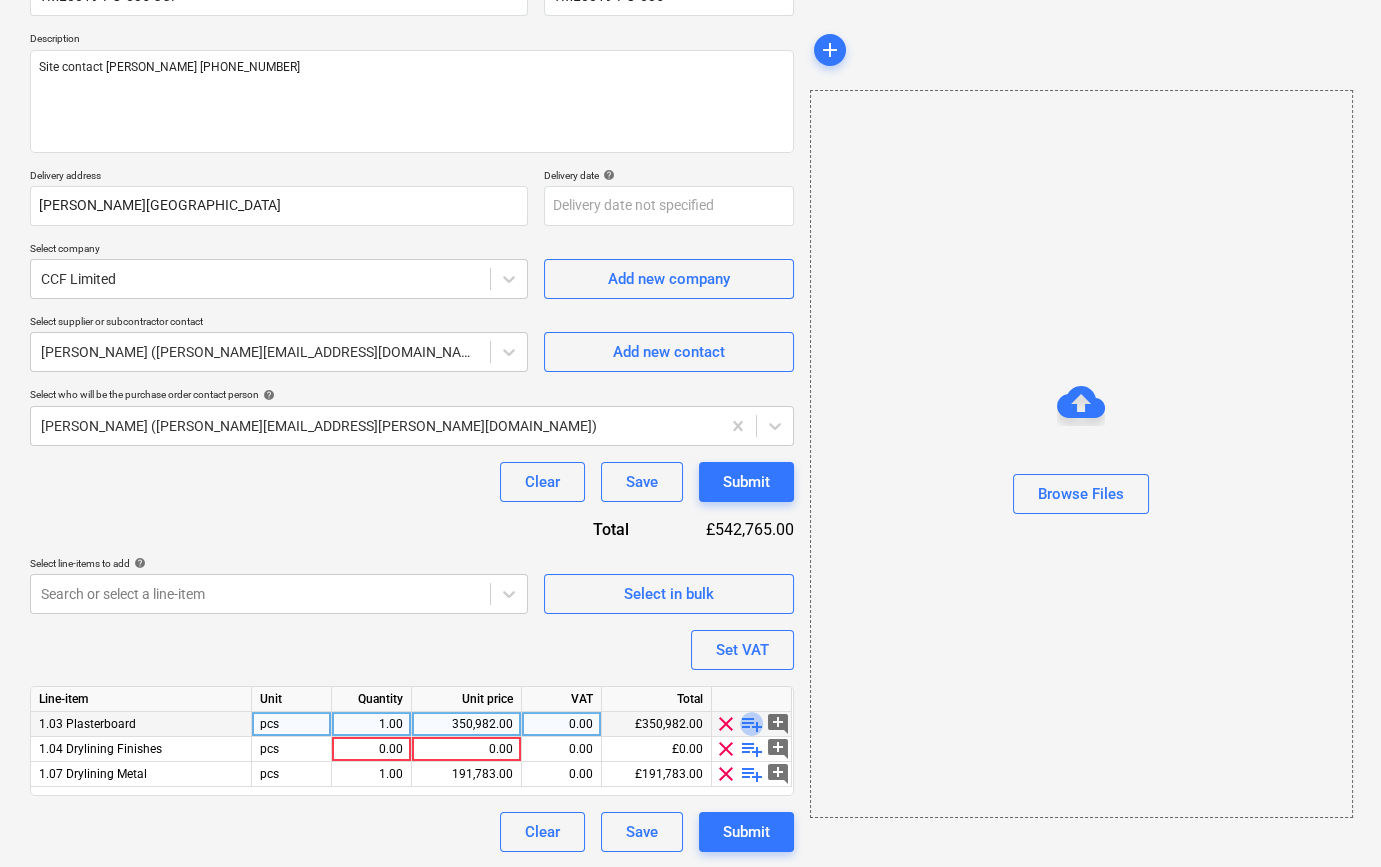 click on "playlist_add" at bounding box center [752, 724] 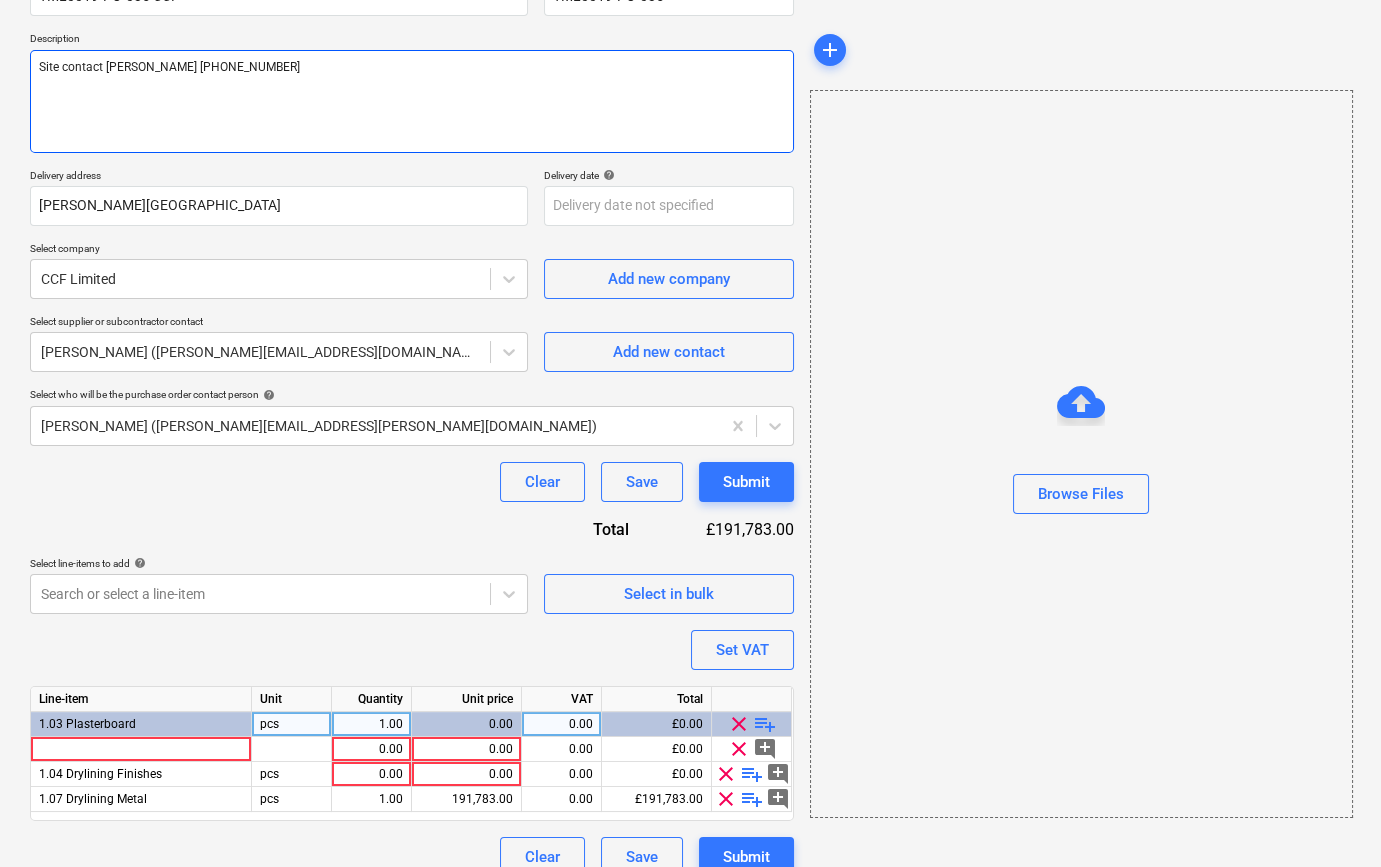 click on "Site contact [PERSON_NAME] [PHONE_NUMBER]" at bounding box center (412, 101) 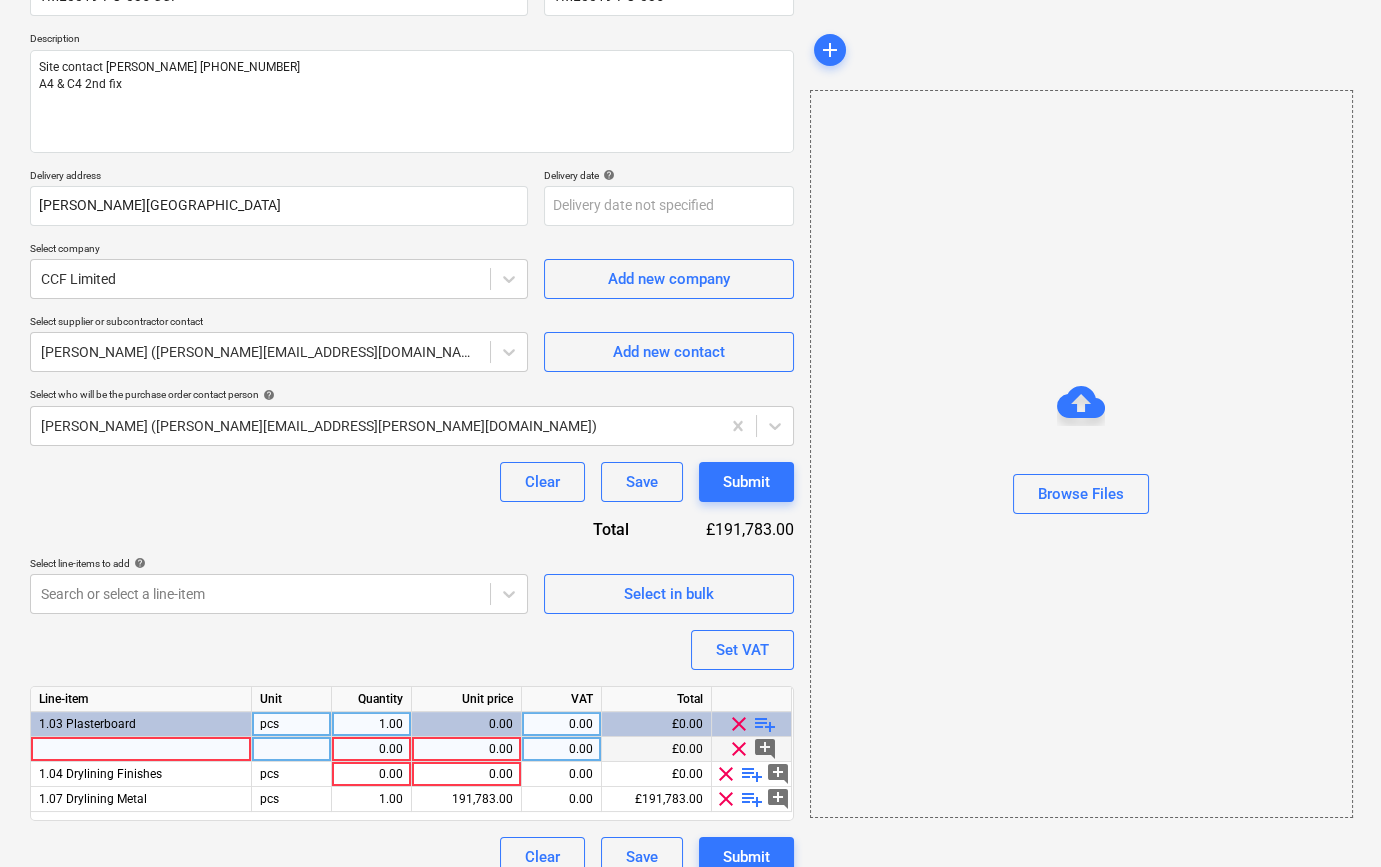 click at bounding box center [141, 749] 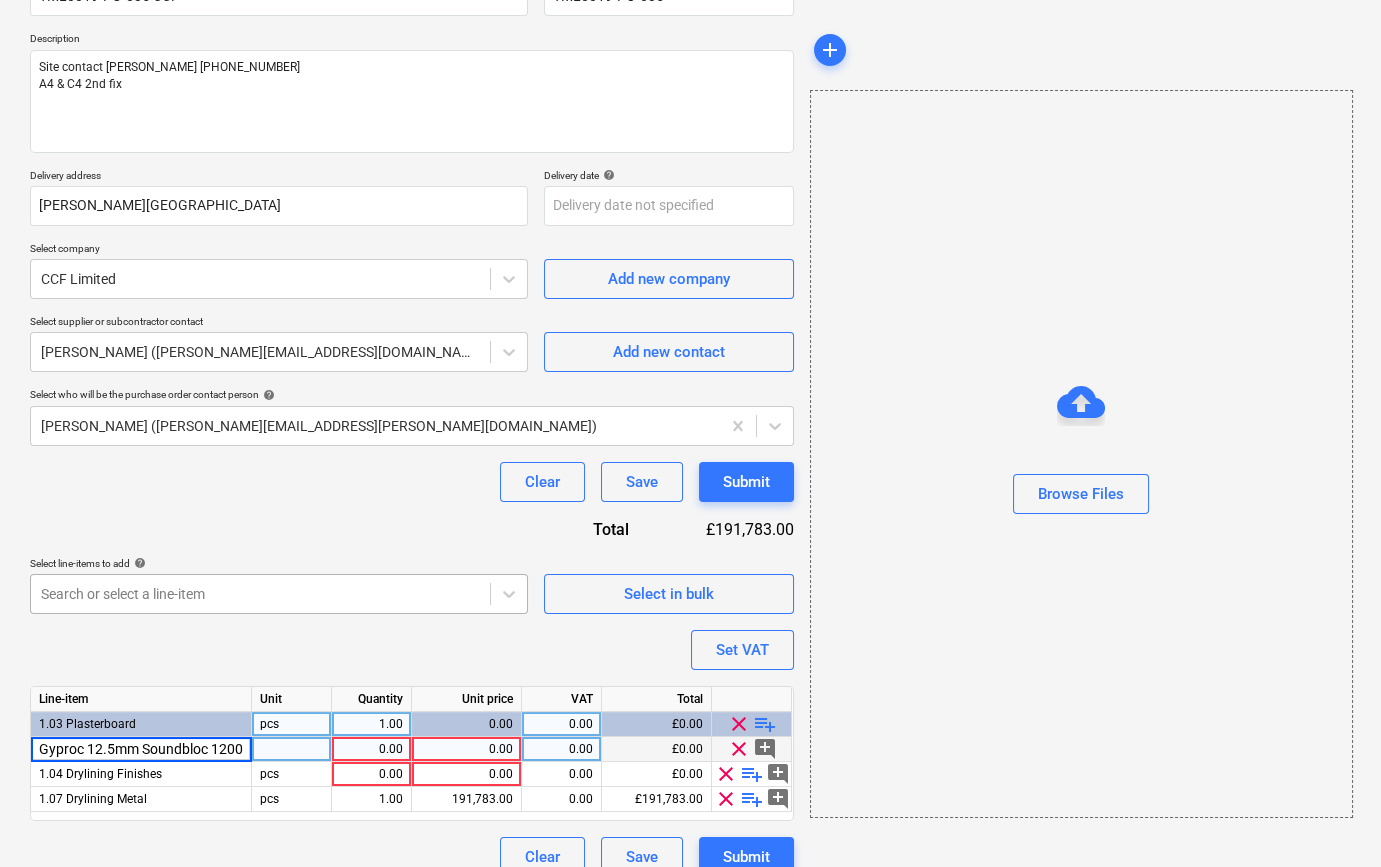 scroll, scrollTop: 0, scrollLeft: 81, axis: horizontal 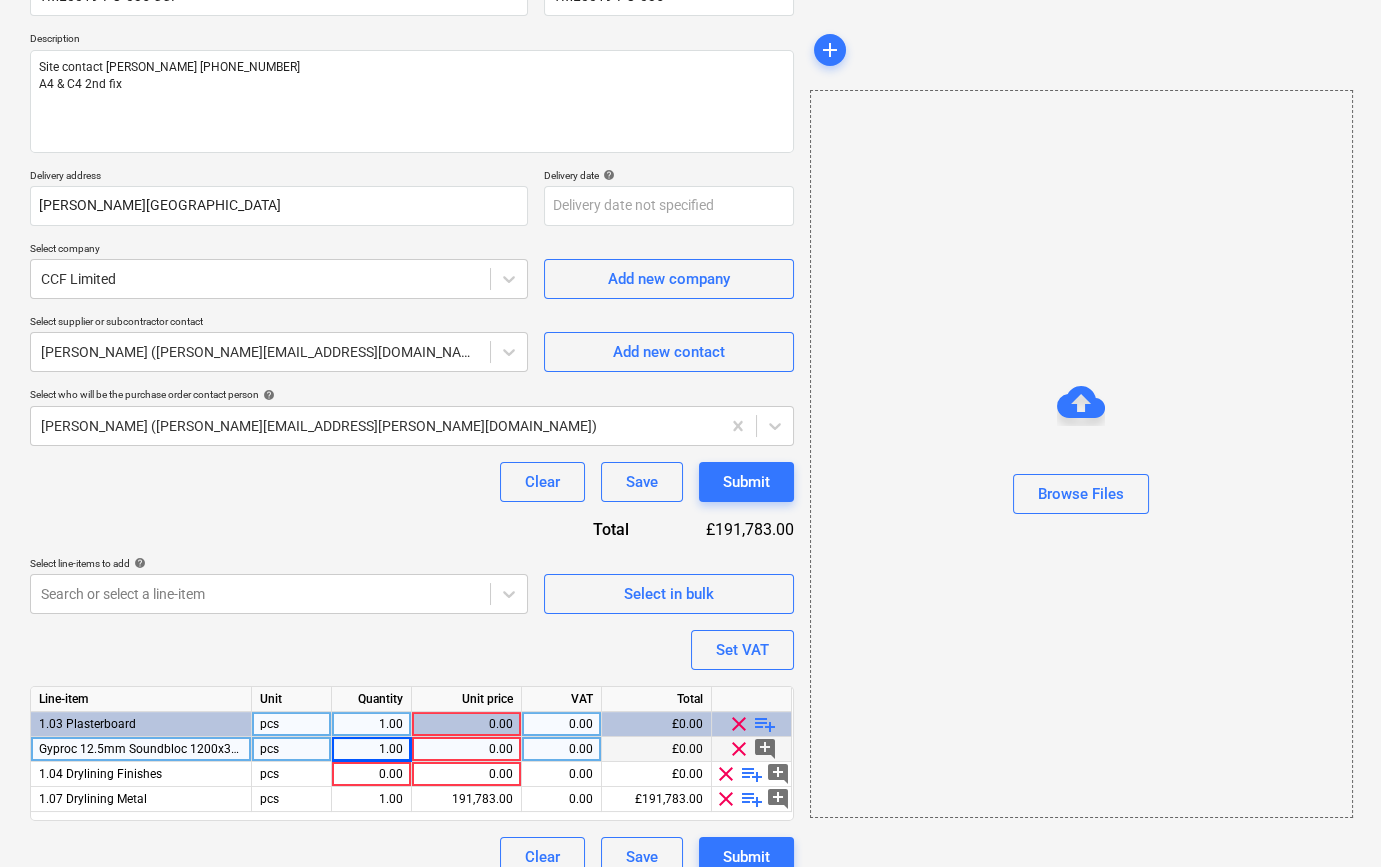 click on "0.00" at bounding box center [466, 749] 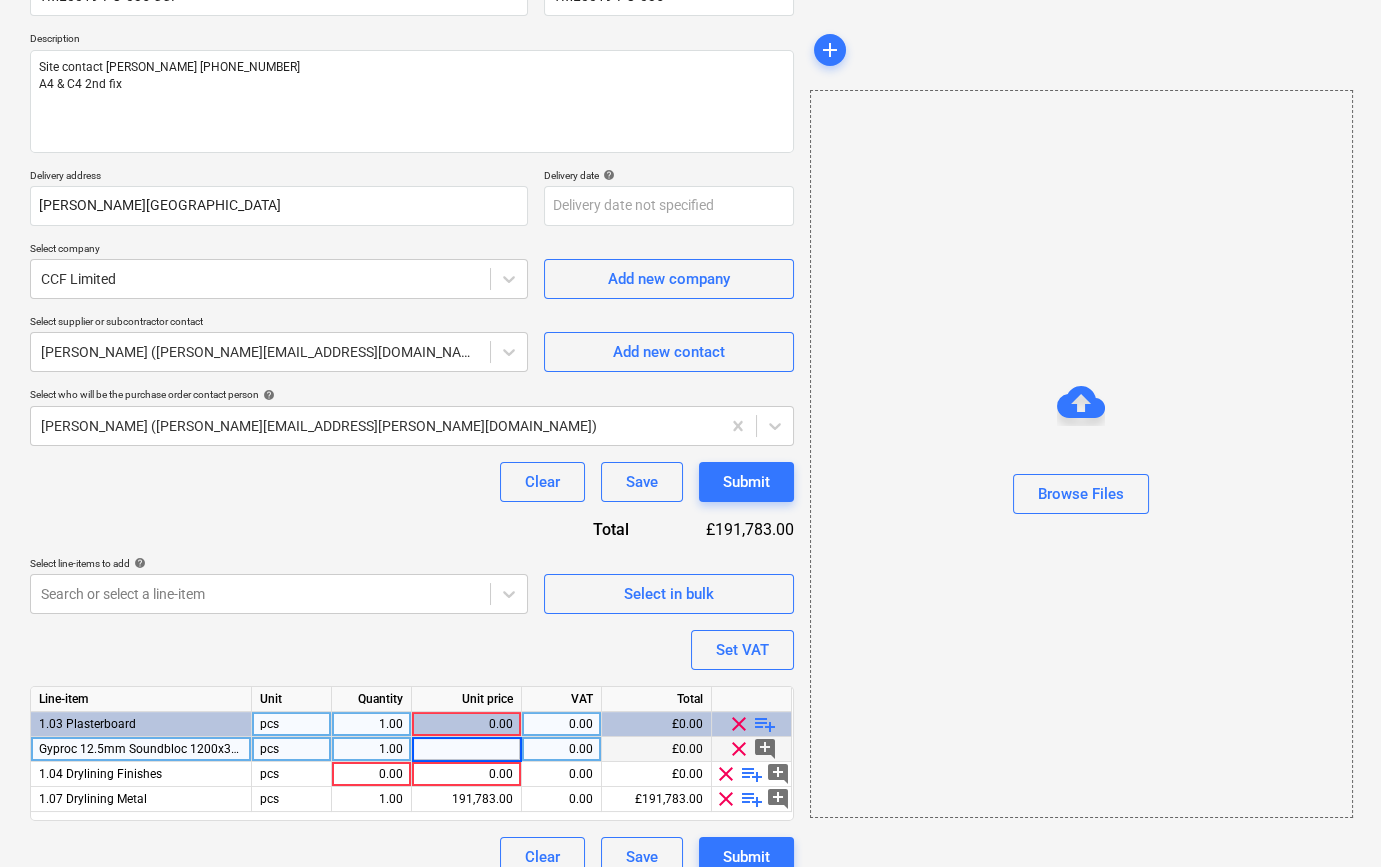 click on "1.00" at bounding box center (371, 749) 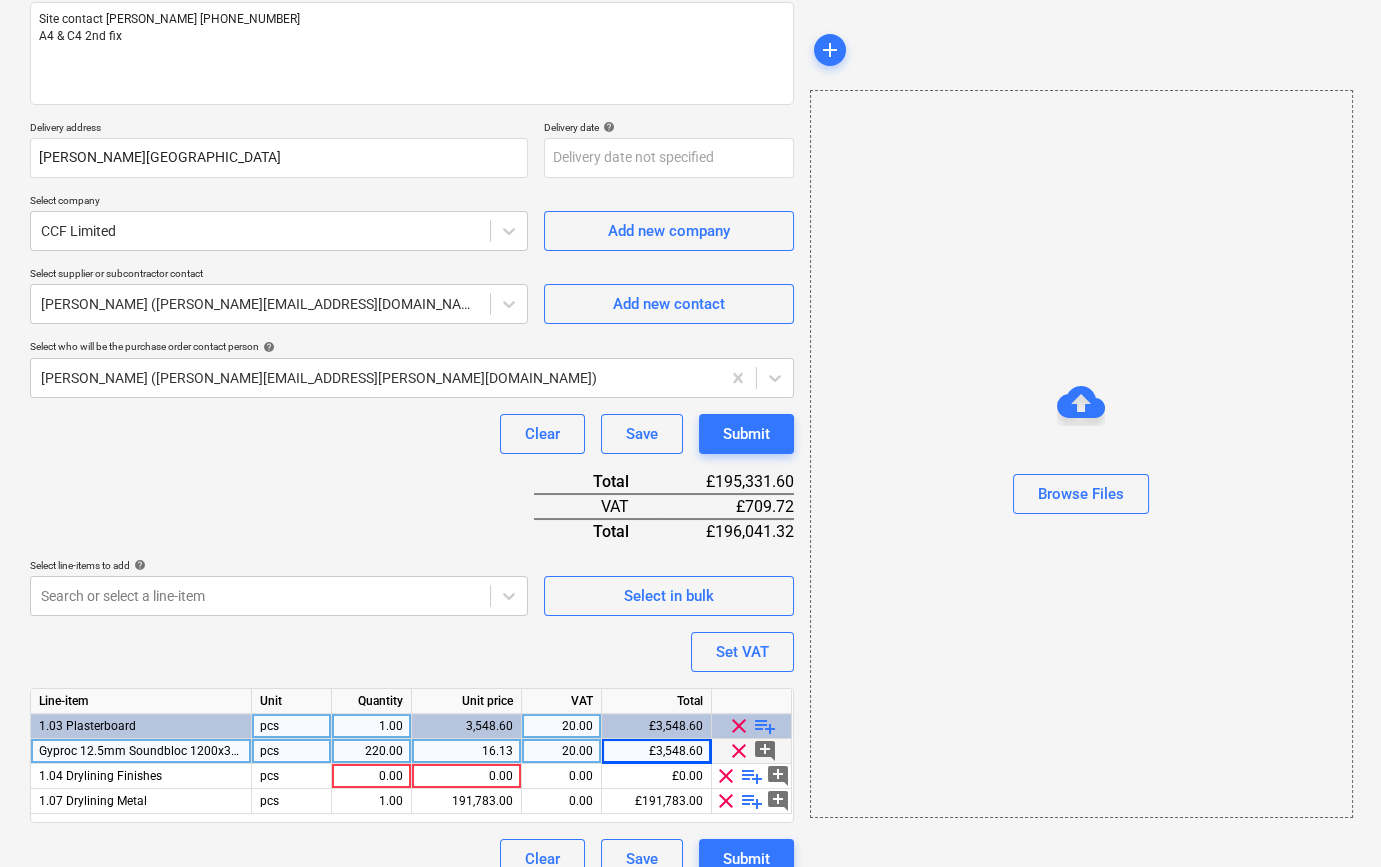 scroll, scrollTop: 280, scrollLeft: 0, axis: vertical 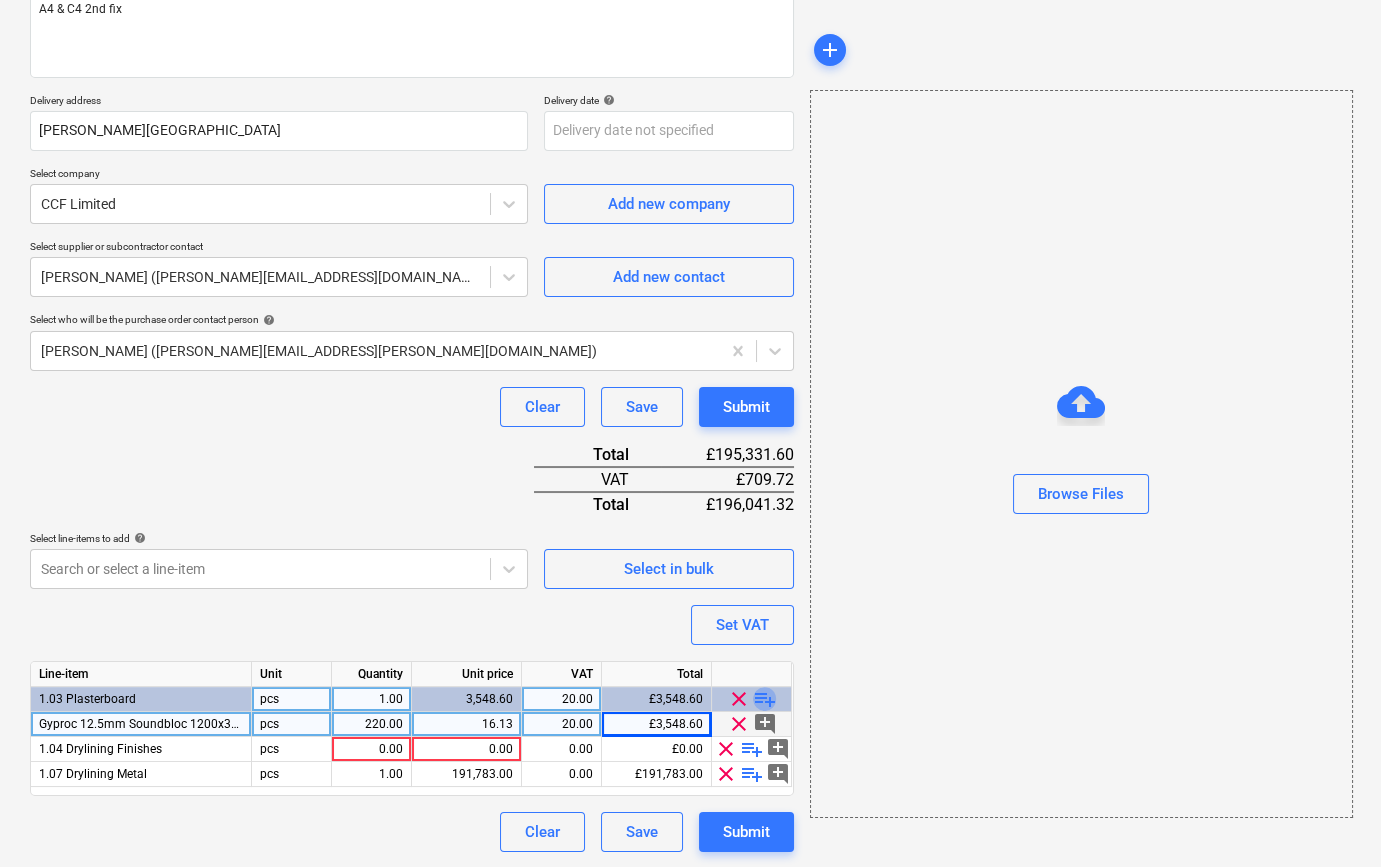 click on "playlist_add" at bounding box center [765, 699] 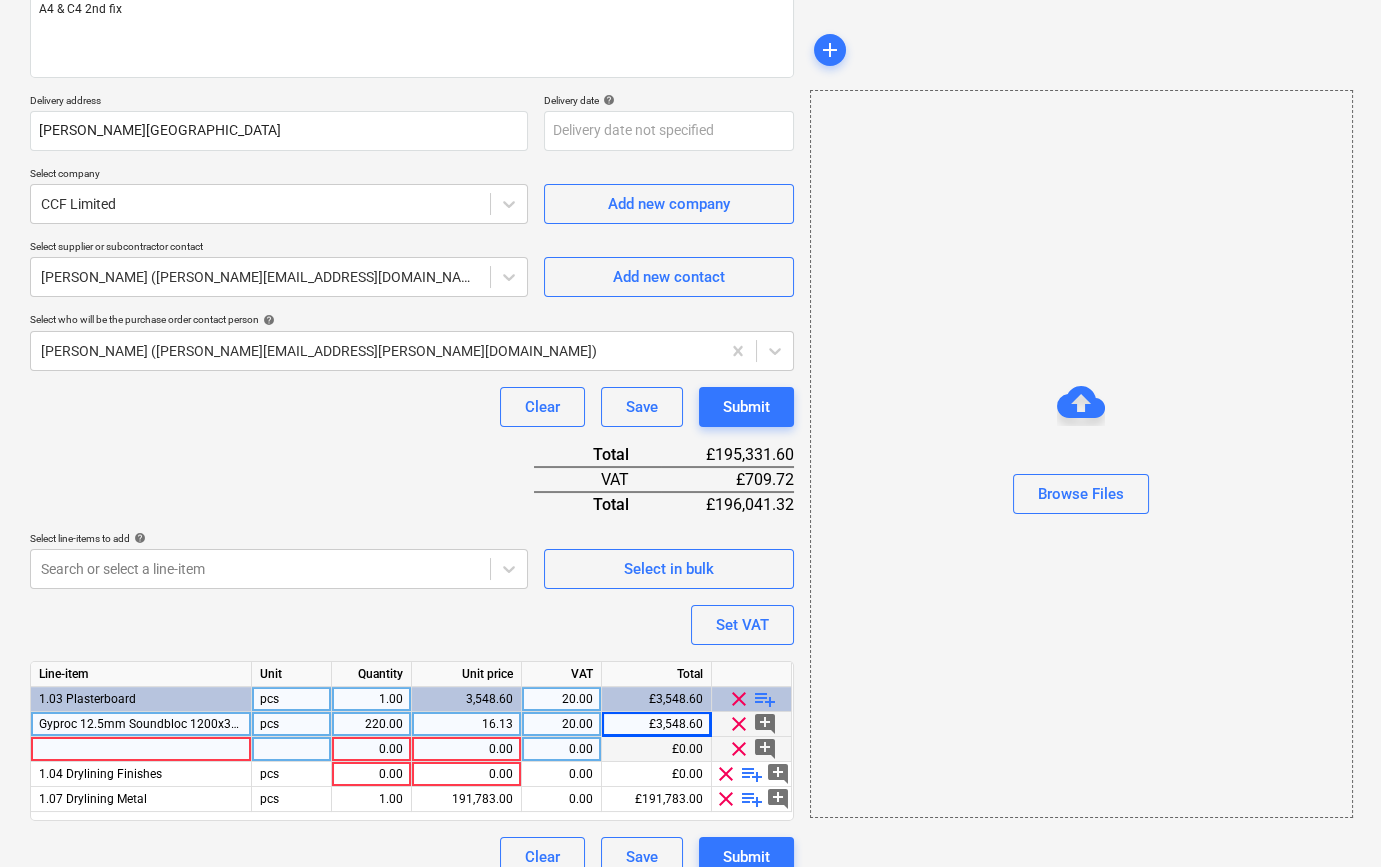 click at bounding box center [141, 749] 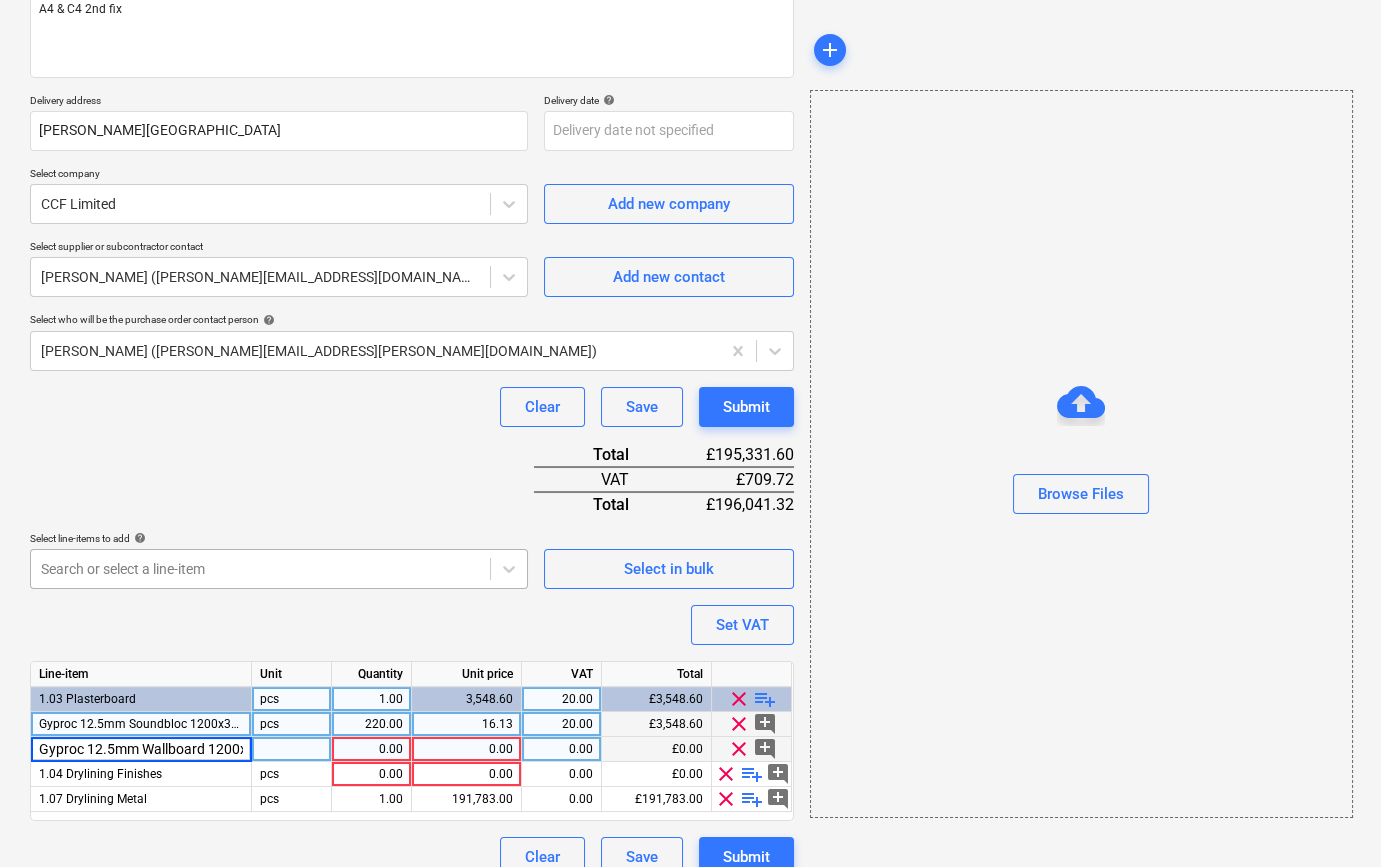scroll, scrollTop: 0, scrollLeft: 78, axis: horizontal 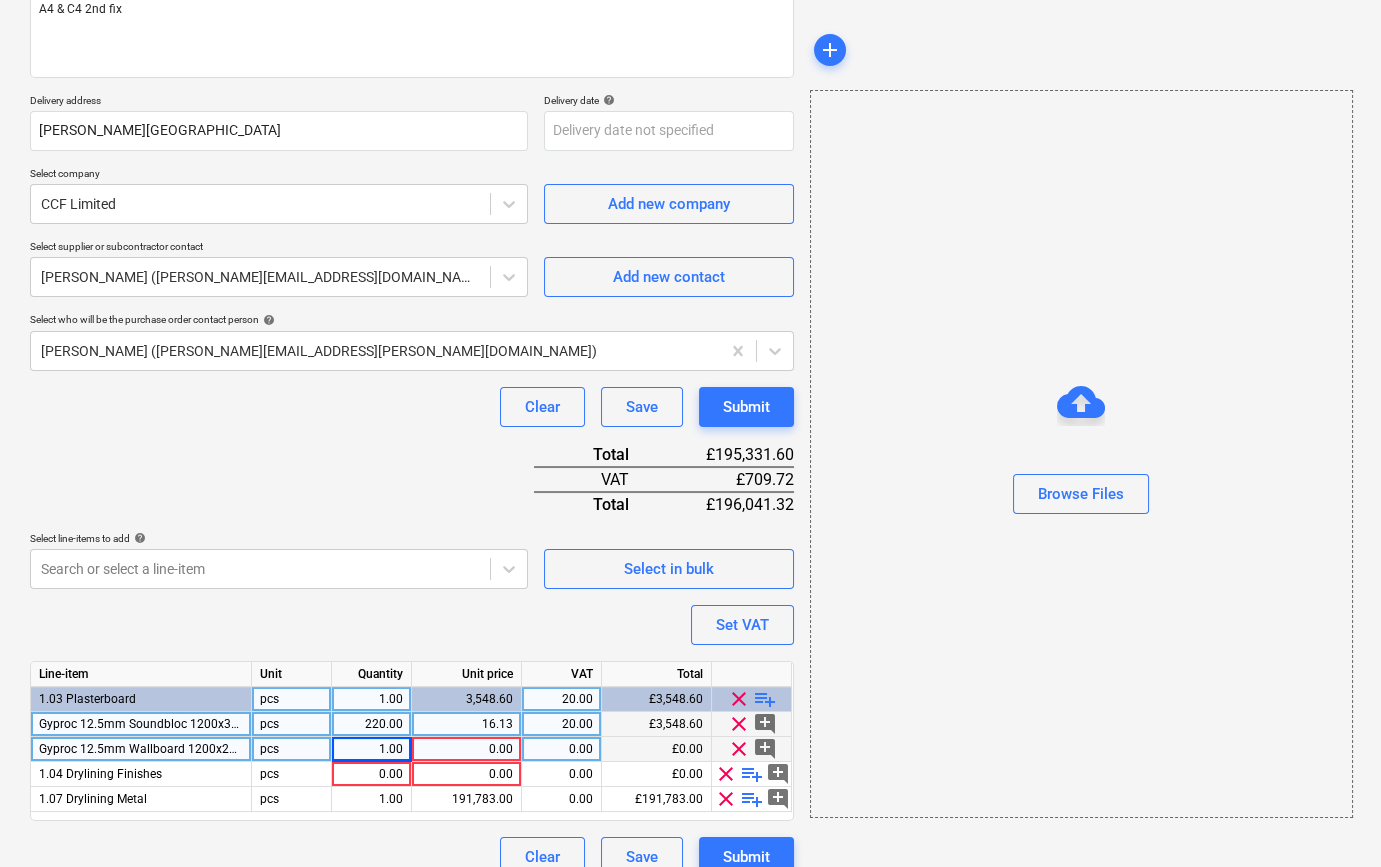 click on "Gyproc 12.5mm Wallboard 1200x2700mm TE" at bounding box center (164, 749) 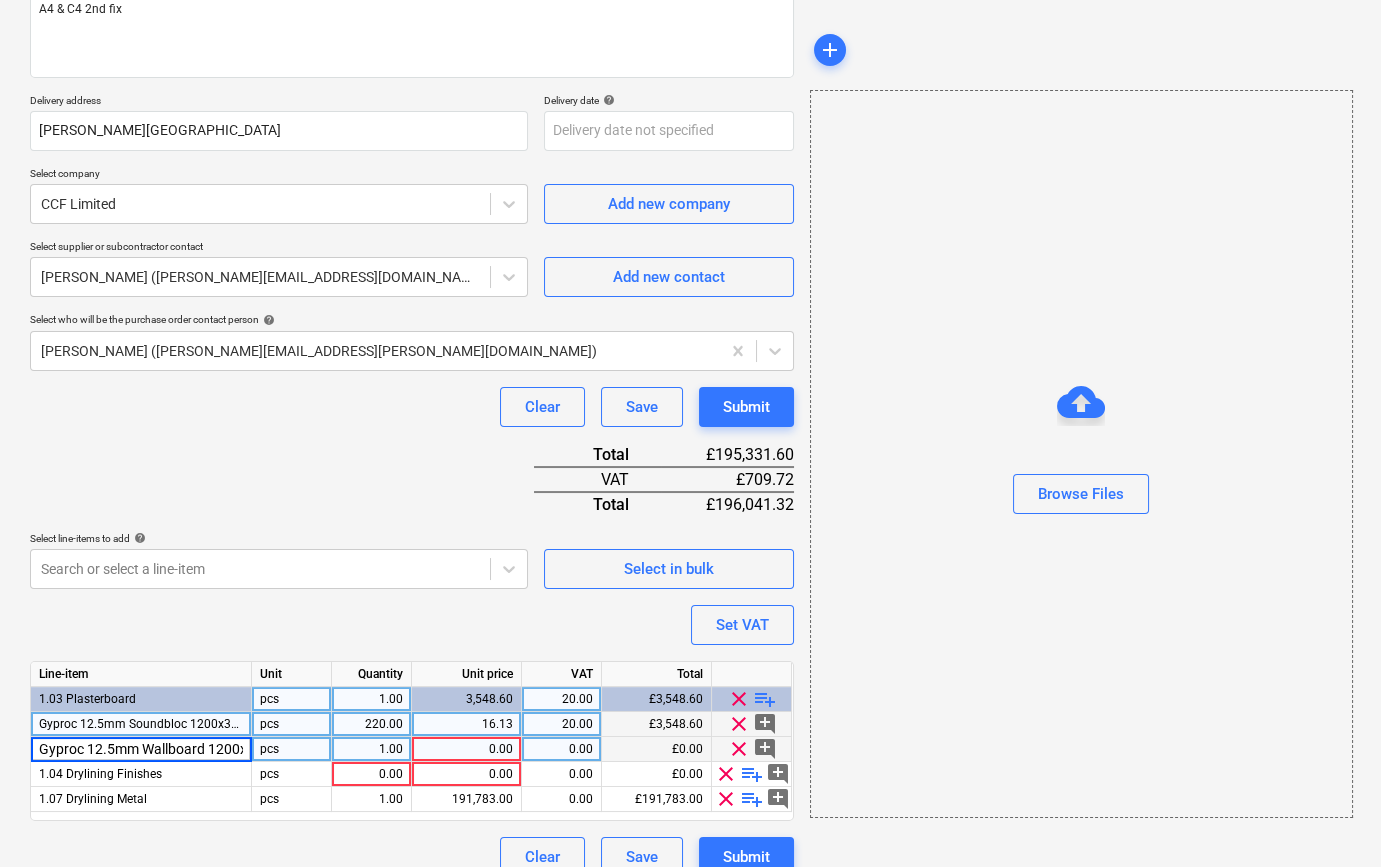 scroll, scrollTop: 0, scrollLeft: 78, axis: horizontal 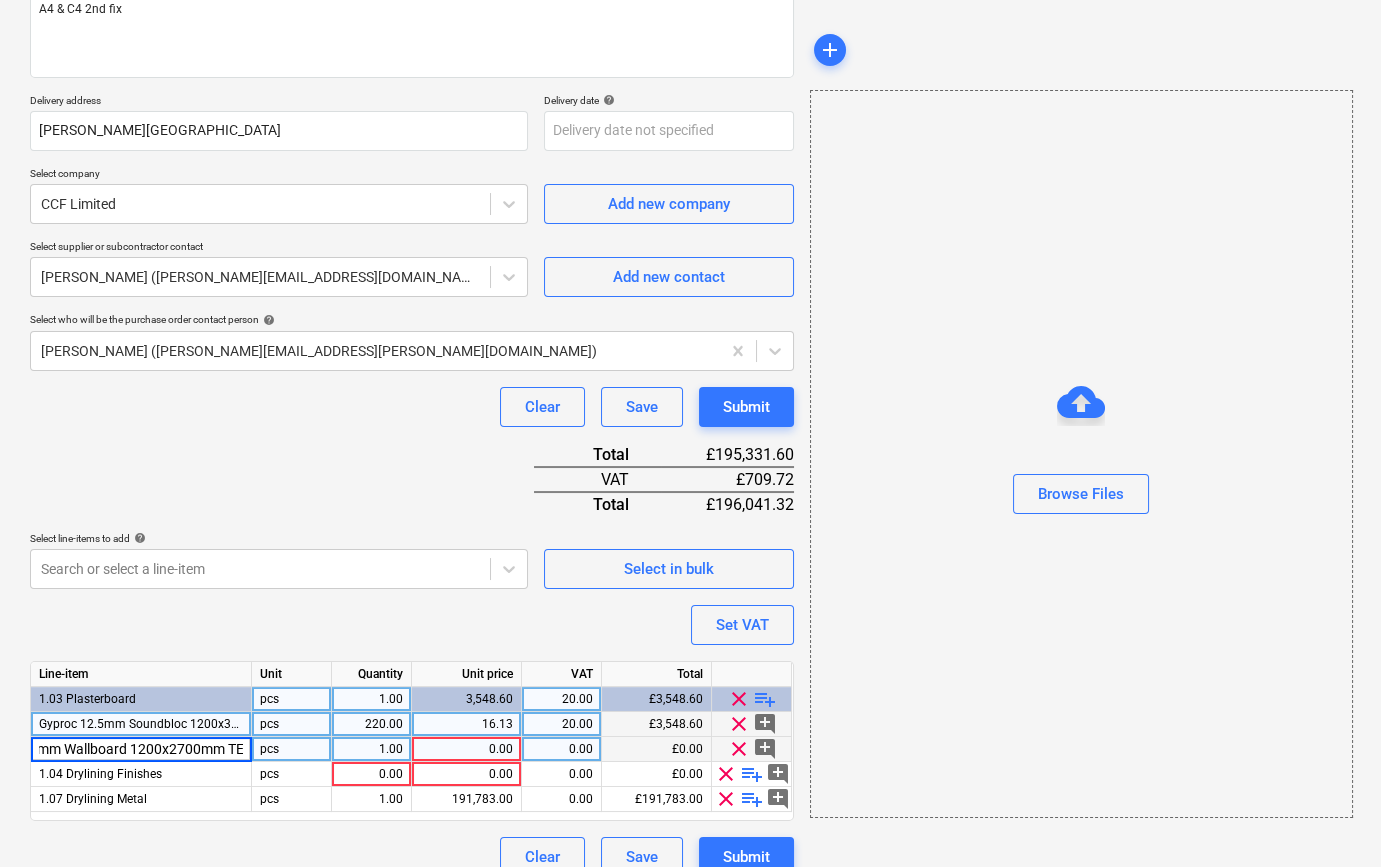click on "Gyproc 12.5mm Wallboard 1200x2700mm TE" at bounding box center [141, 749] 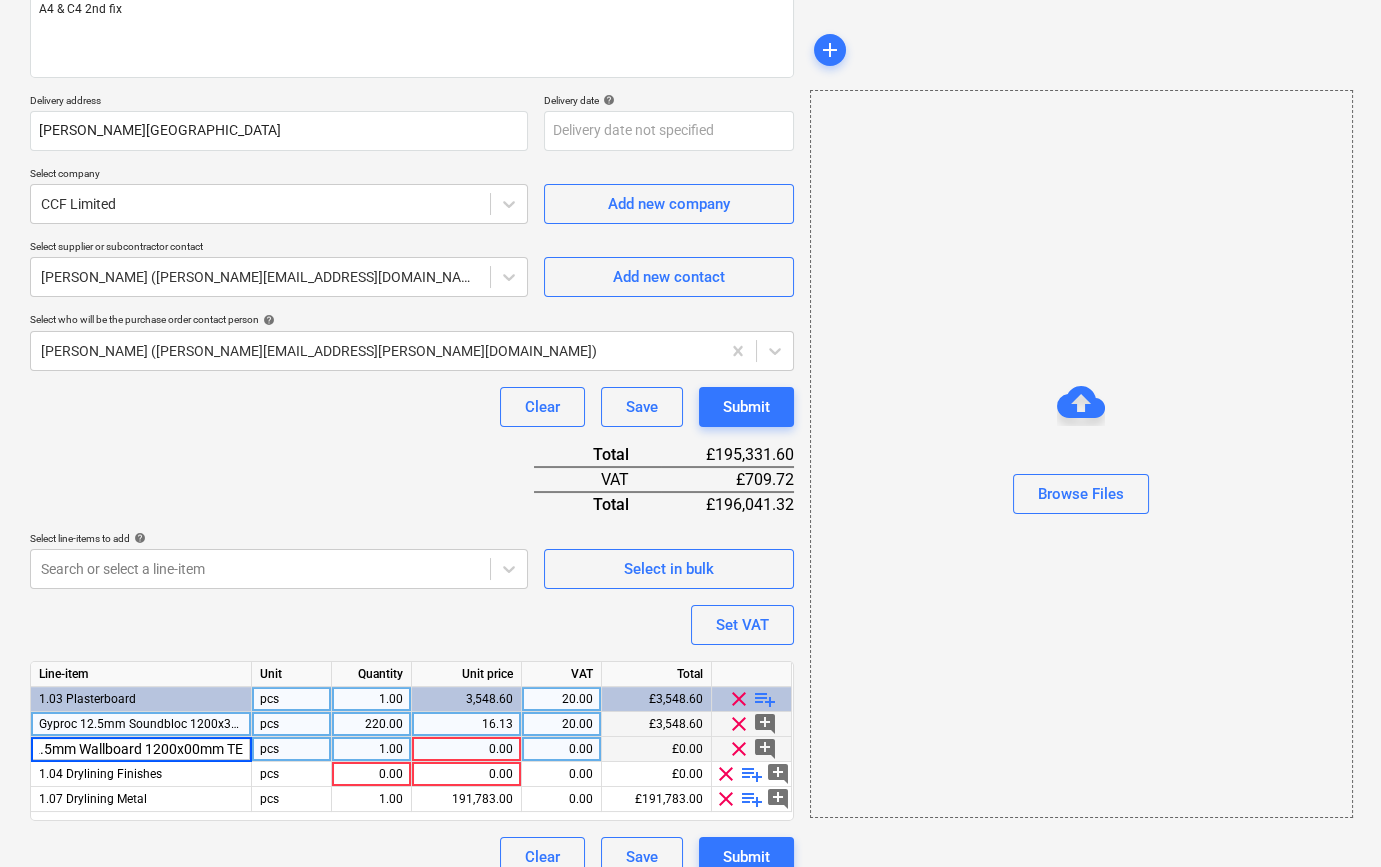 scroll, scrollTop: 0, scrollLeft: 62, axis: horizontal 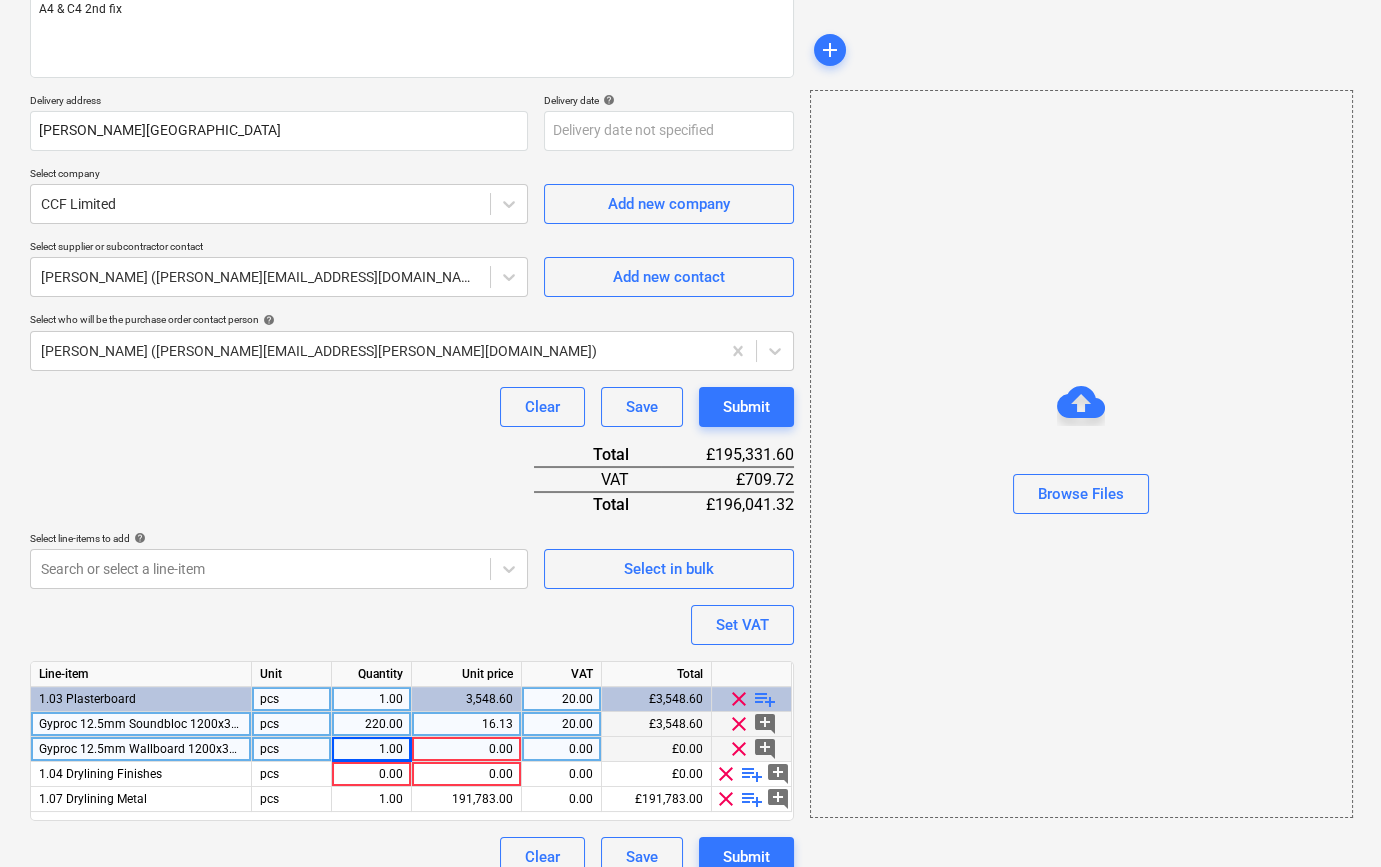 click on "1.00" at bounding box center (371, 749) 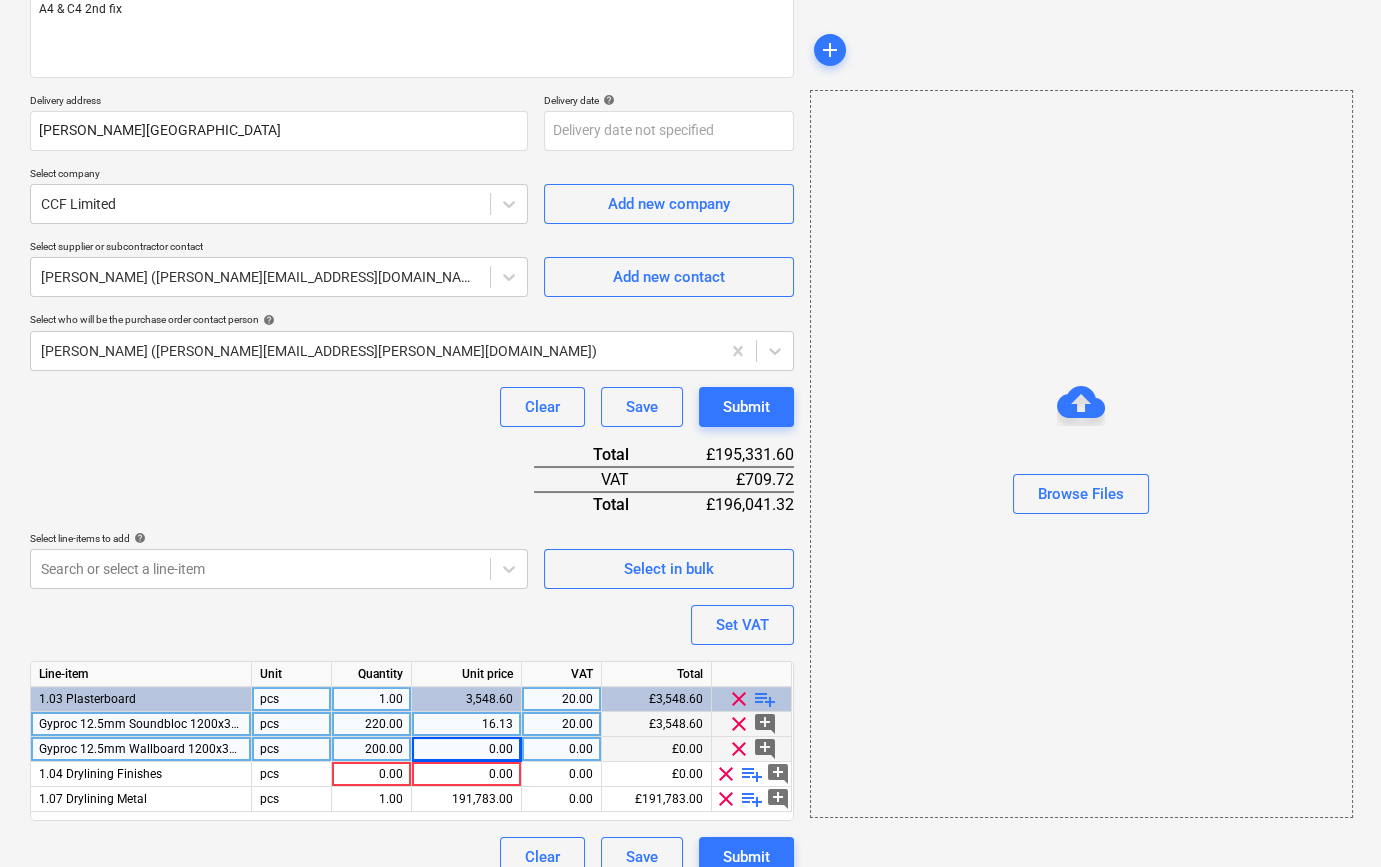 click on "0.00" at bounding box center (466, 749) 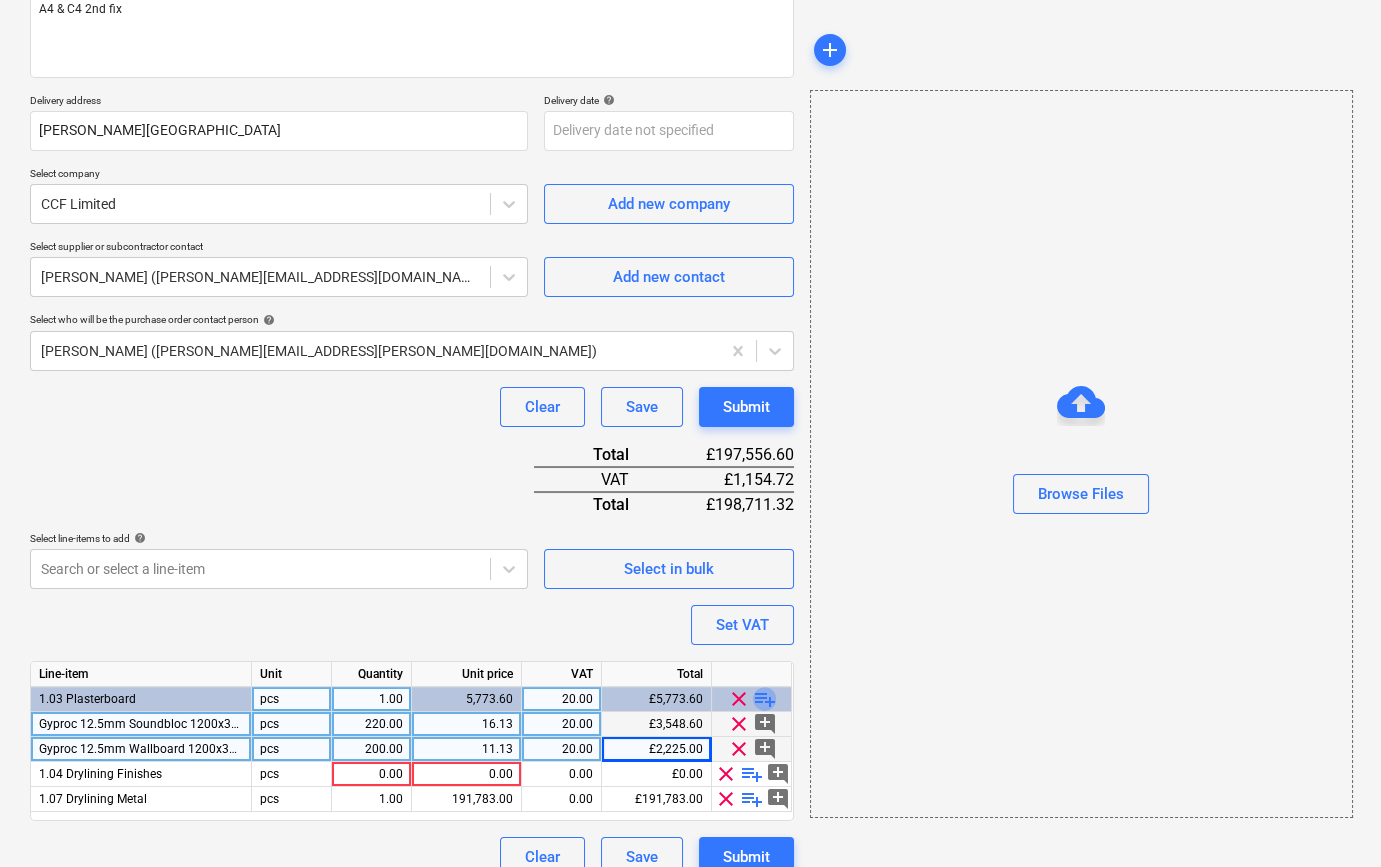 click on "playlist_add" at bounding box center (765, 699) 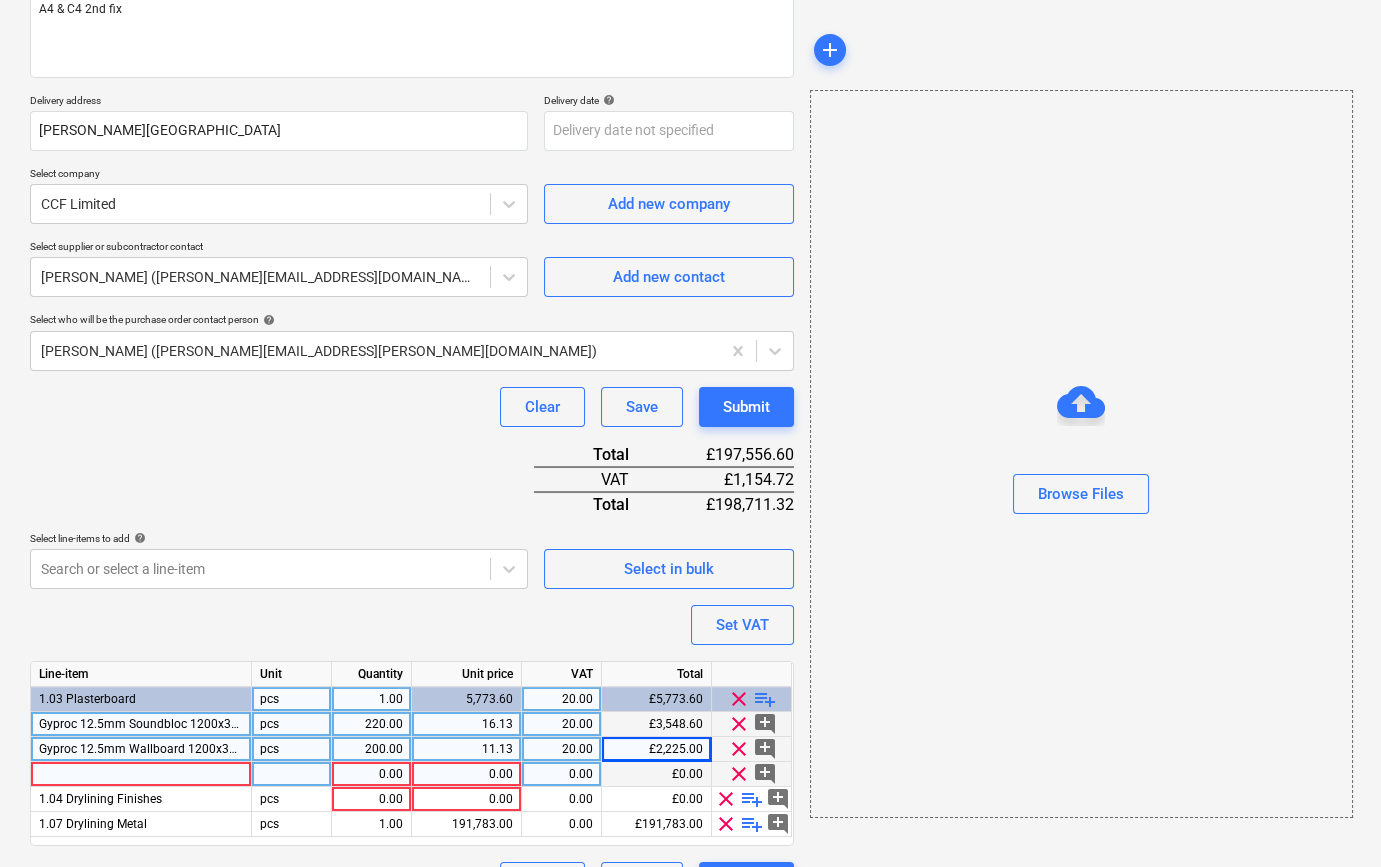 click at bounding box center [141, 774] 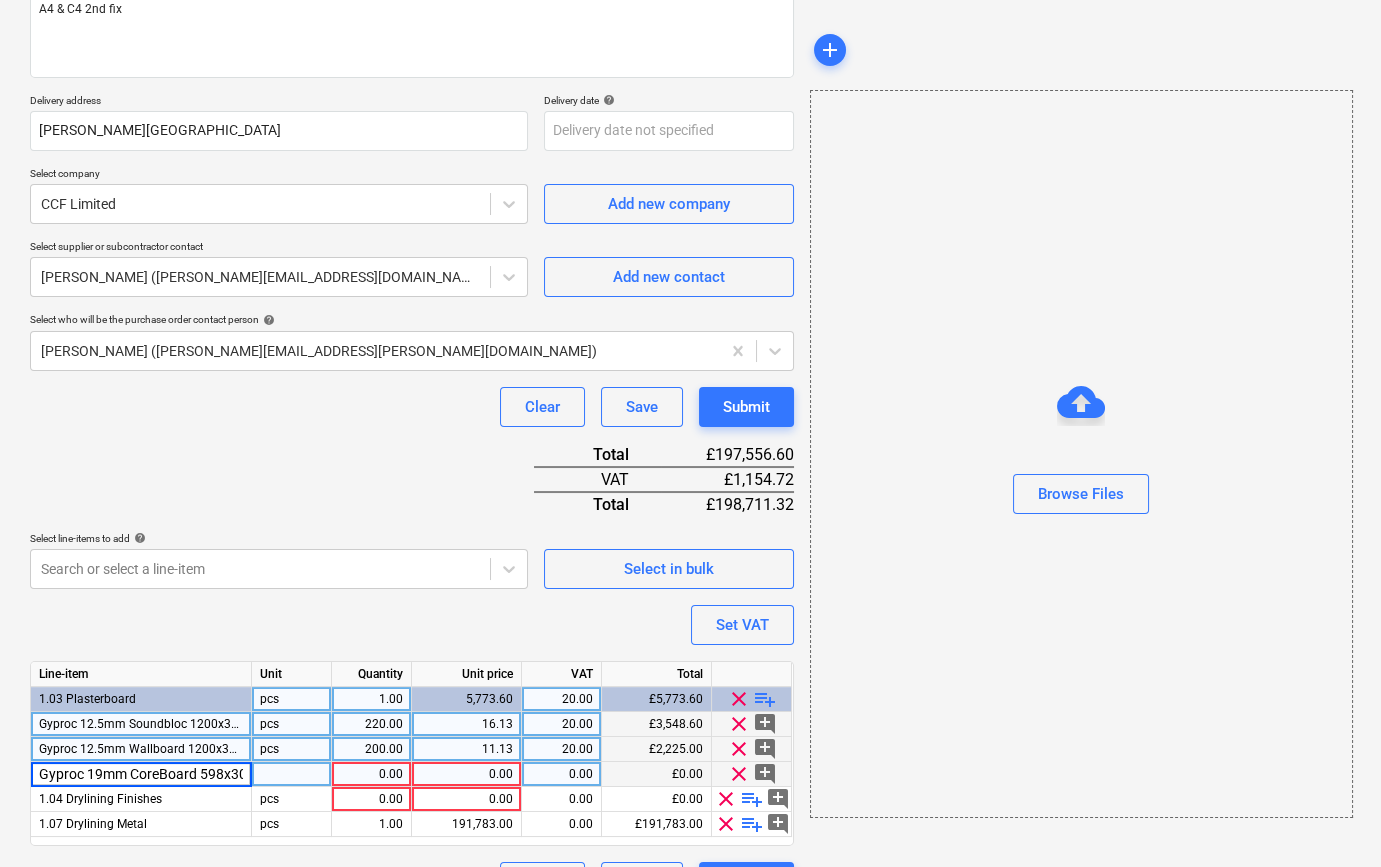 scroll, scrollTop: 0, scrollLeft: 42, axis: horizontal 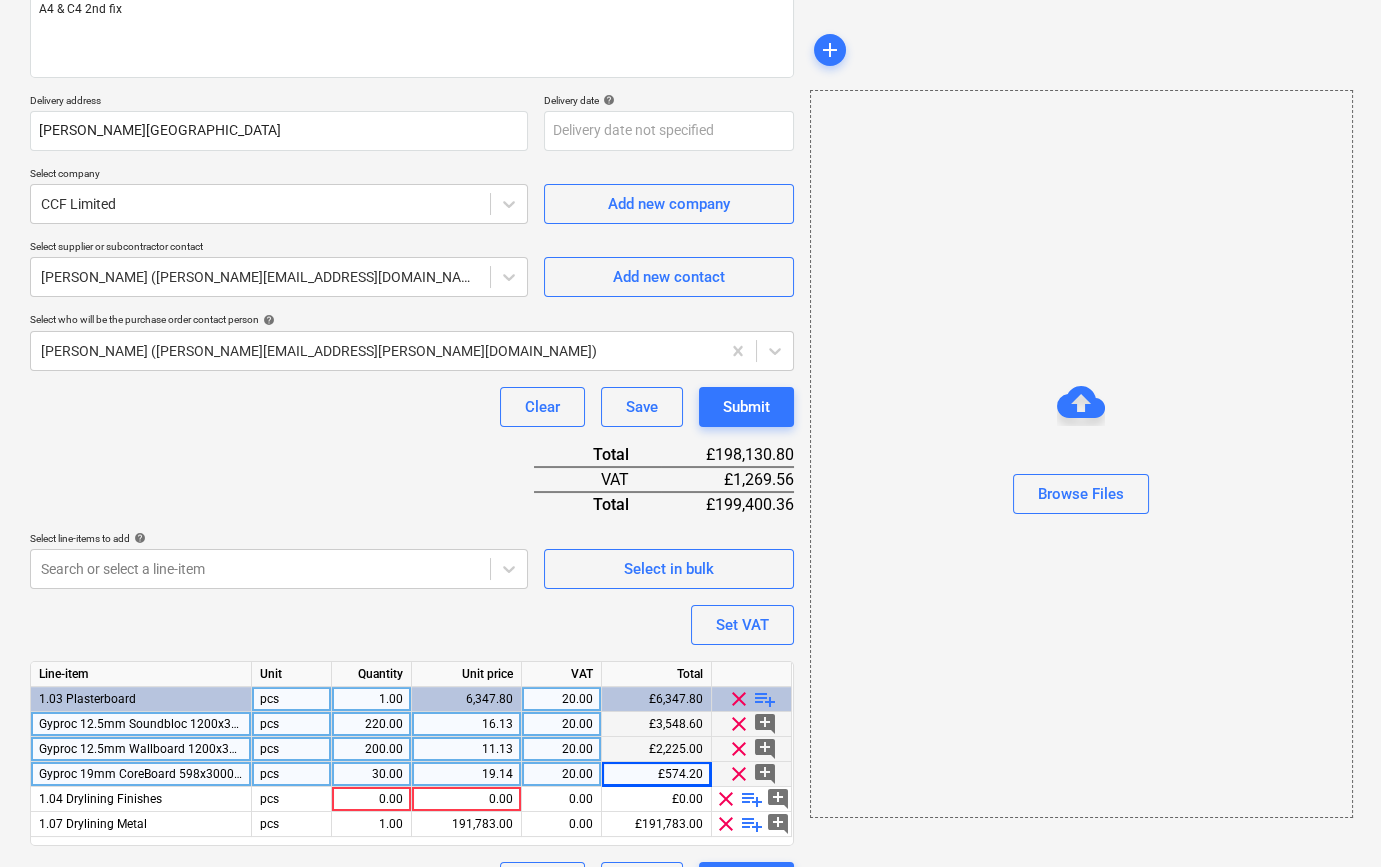click on "playlist_add" at bounding box center [765, 699] 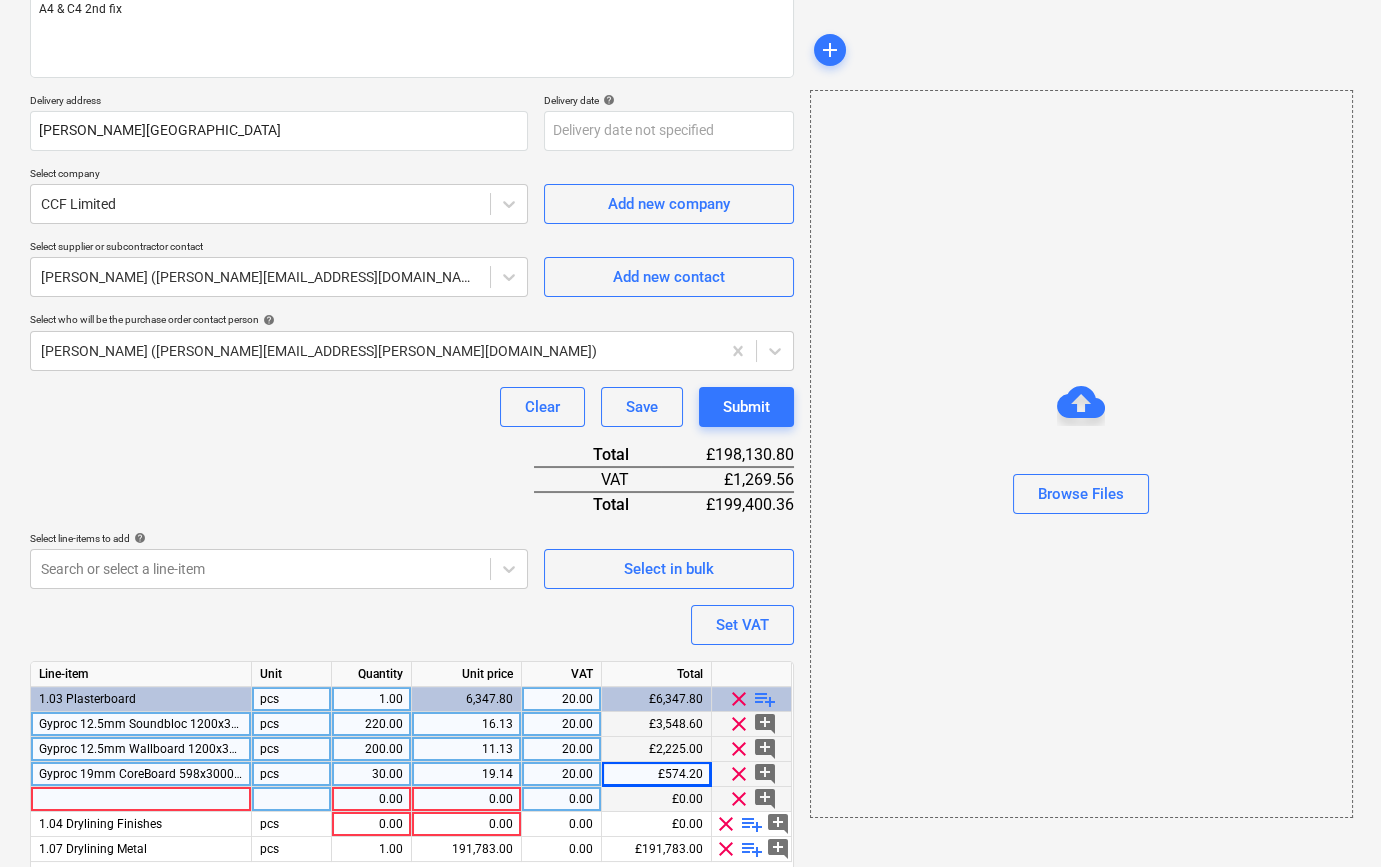 click at bounding box center [141, 799] 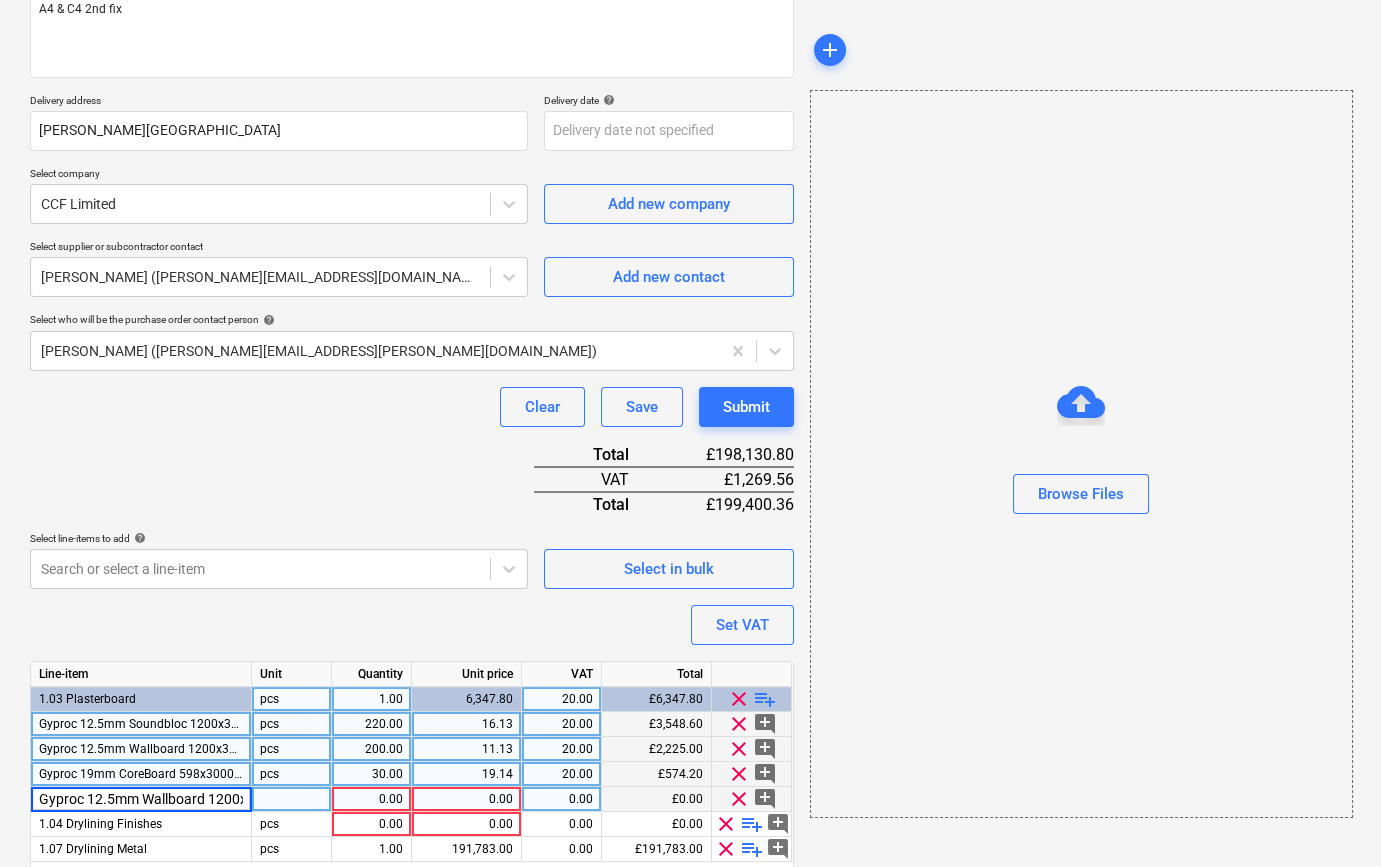 scroll, scrollTop: 0, scrollLeft: 78, axis: horizontal 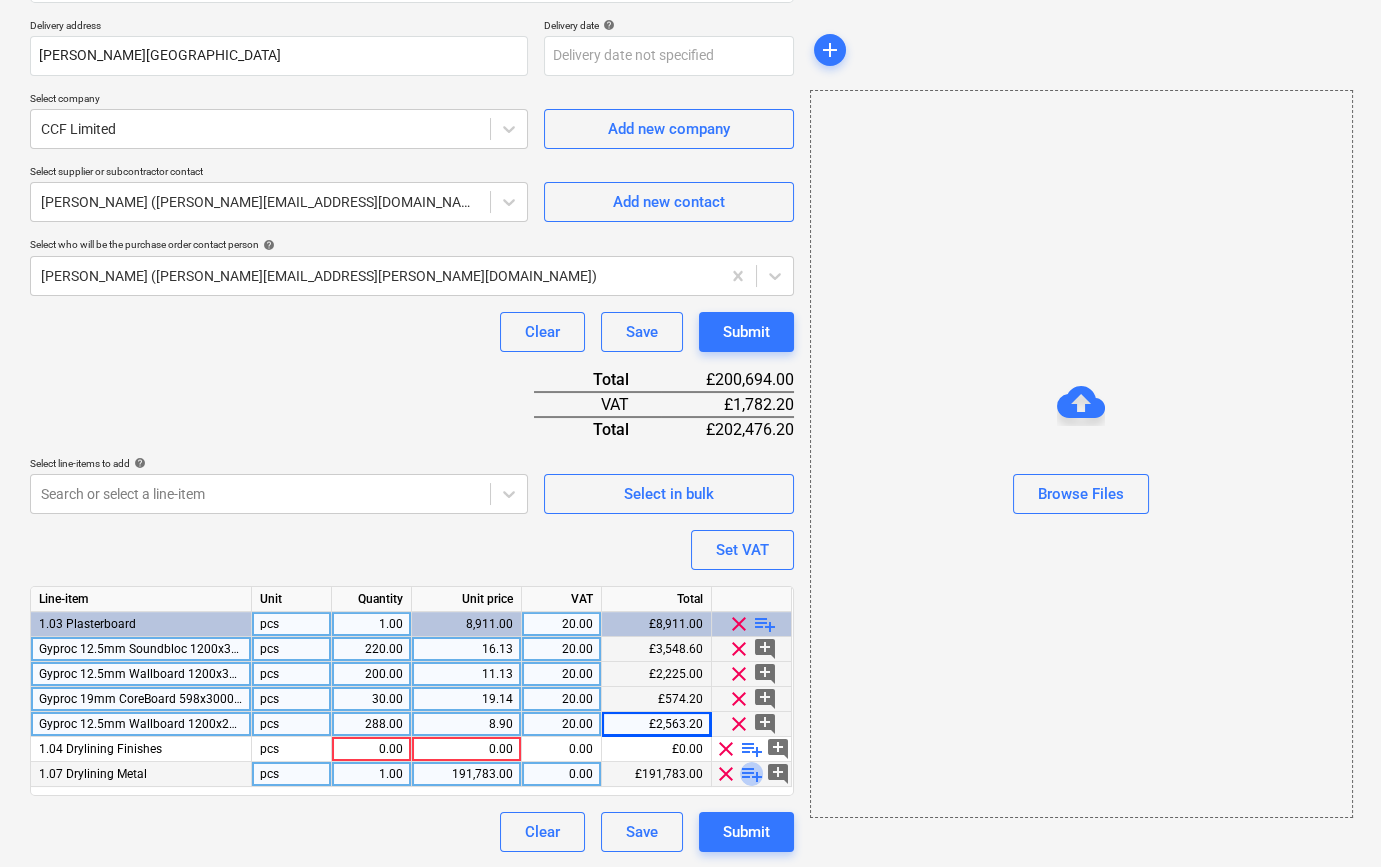 click on "playlist_add" at bounding box center (752, 774) 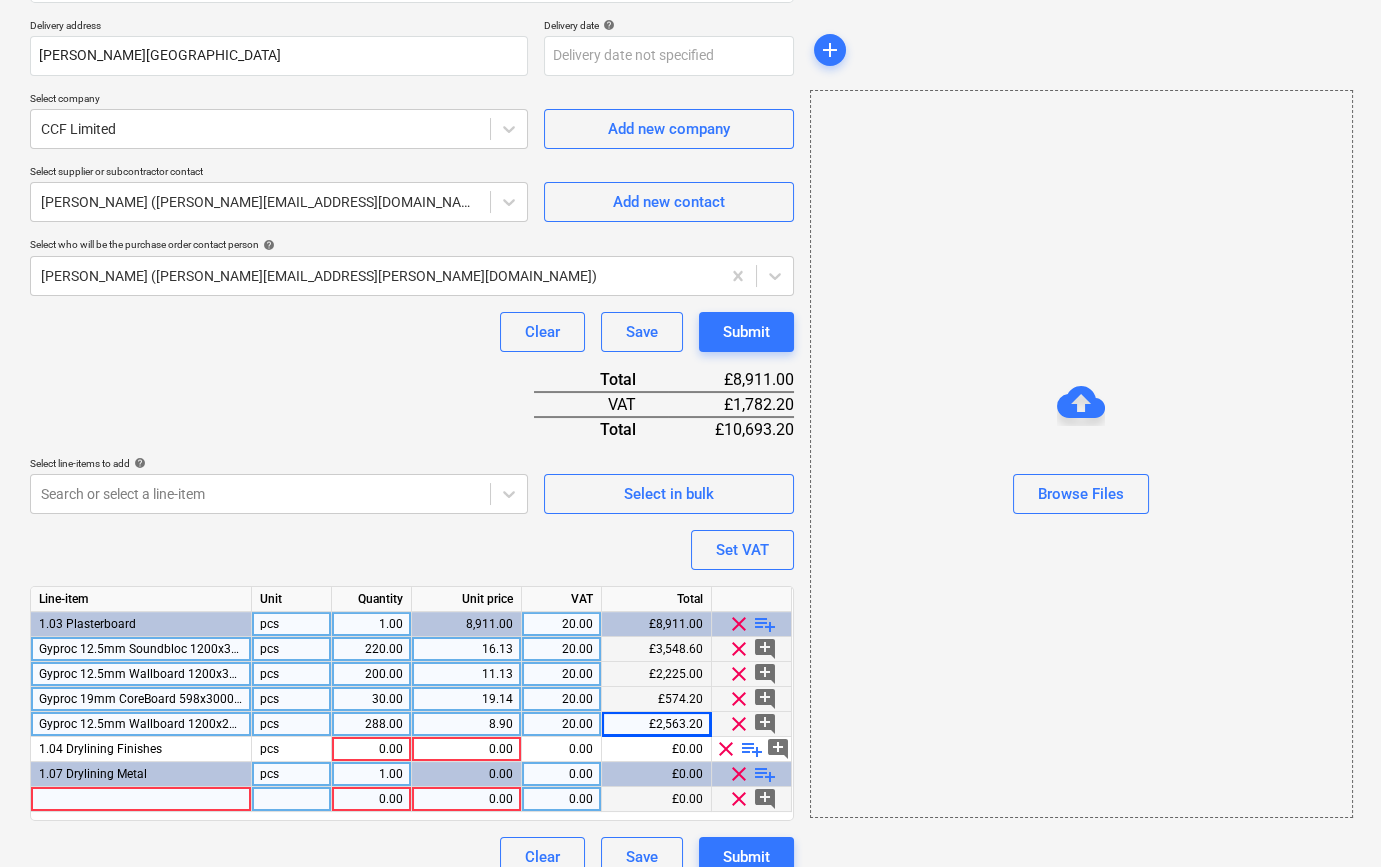 click at bounding box center [141, 799] 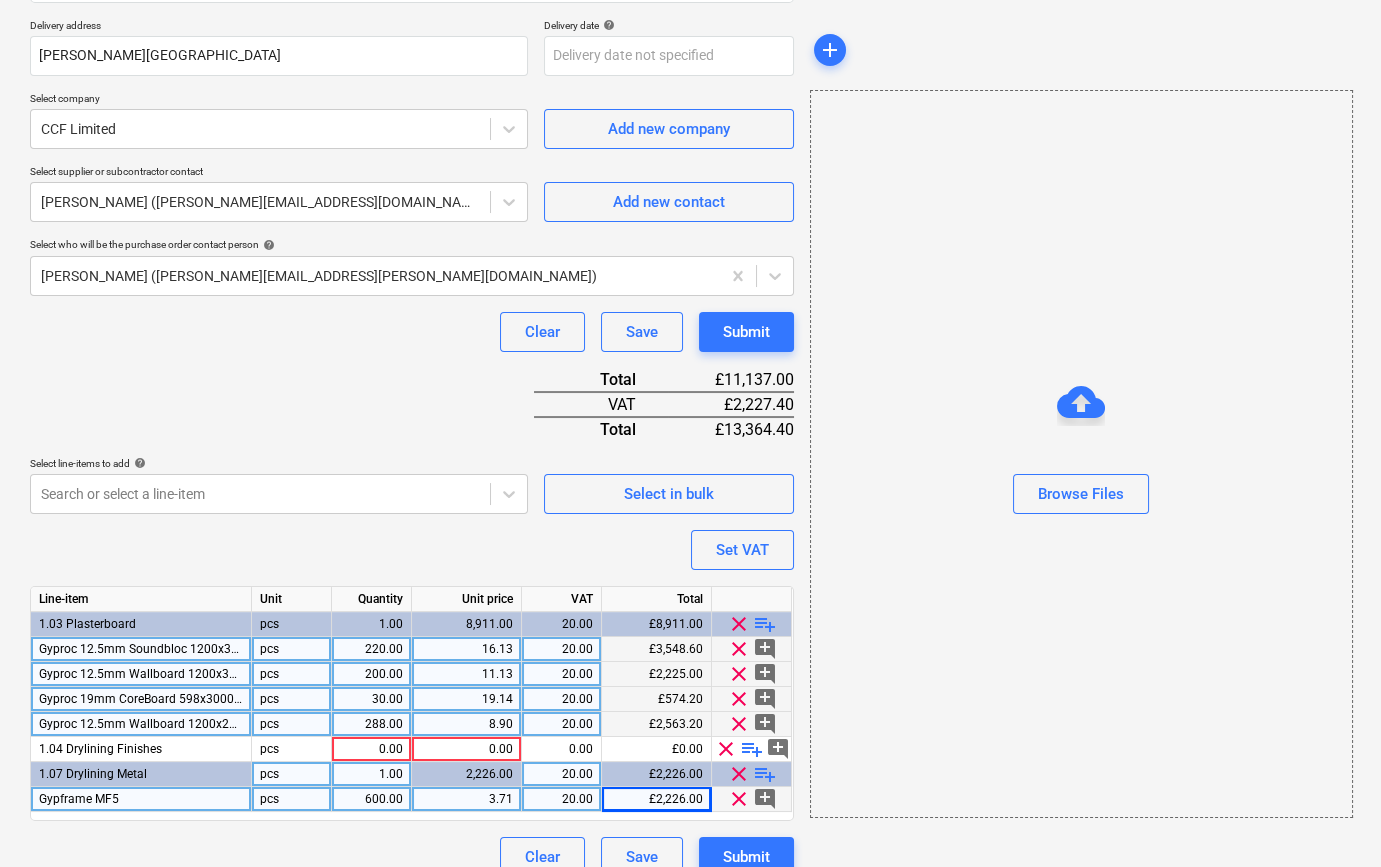 click on "playlist_add" at bounding box center [765, 774] 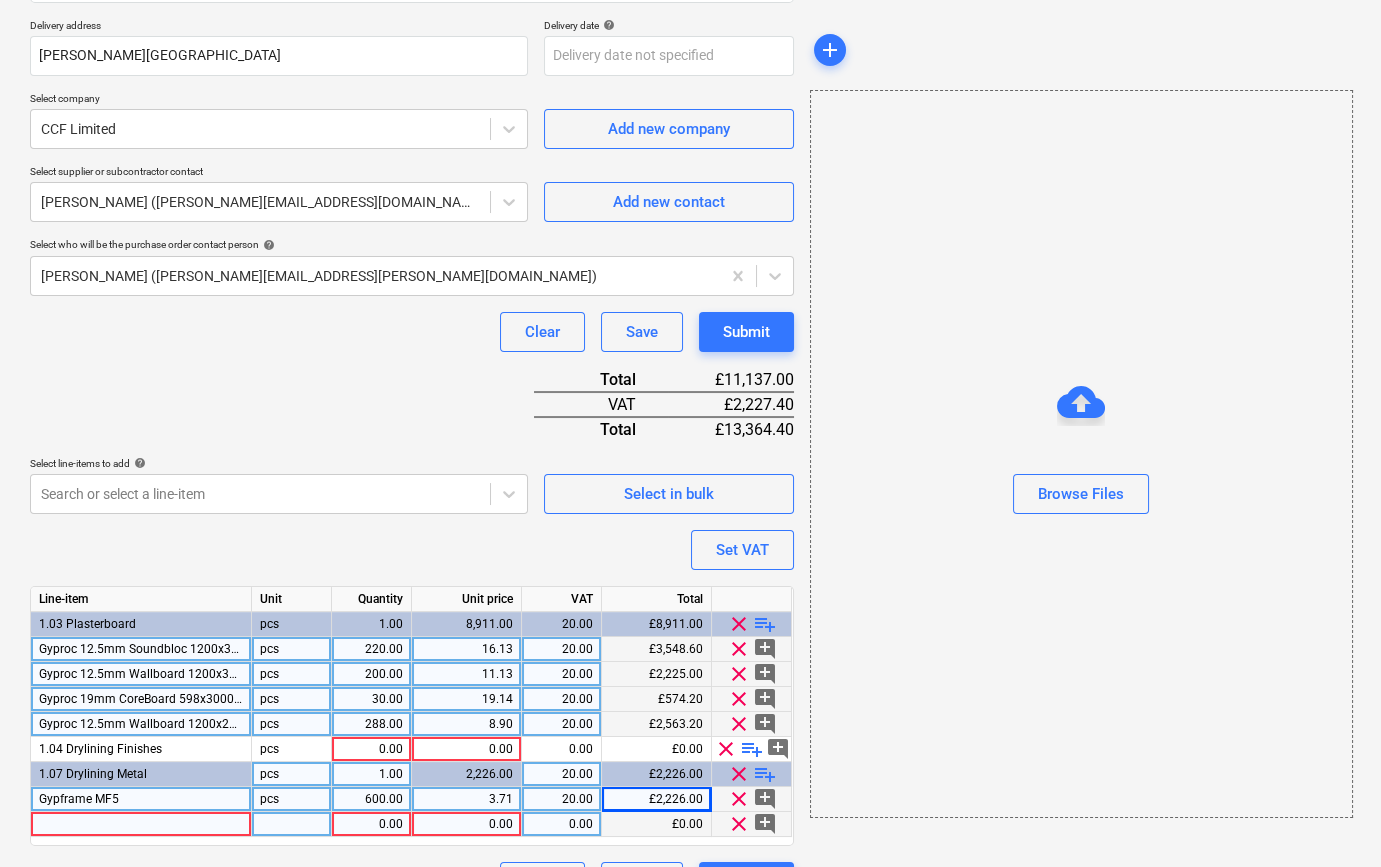 click at bounding box center (141, 824) 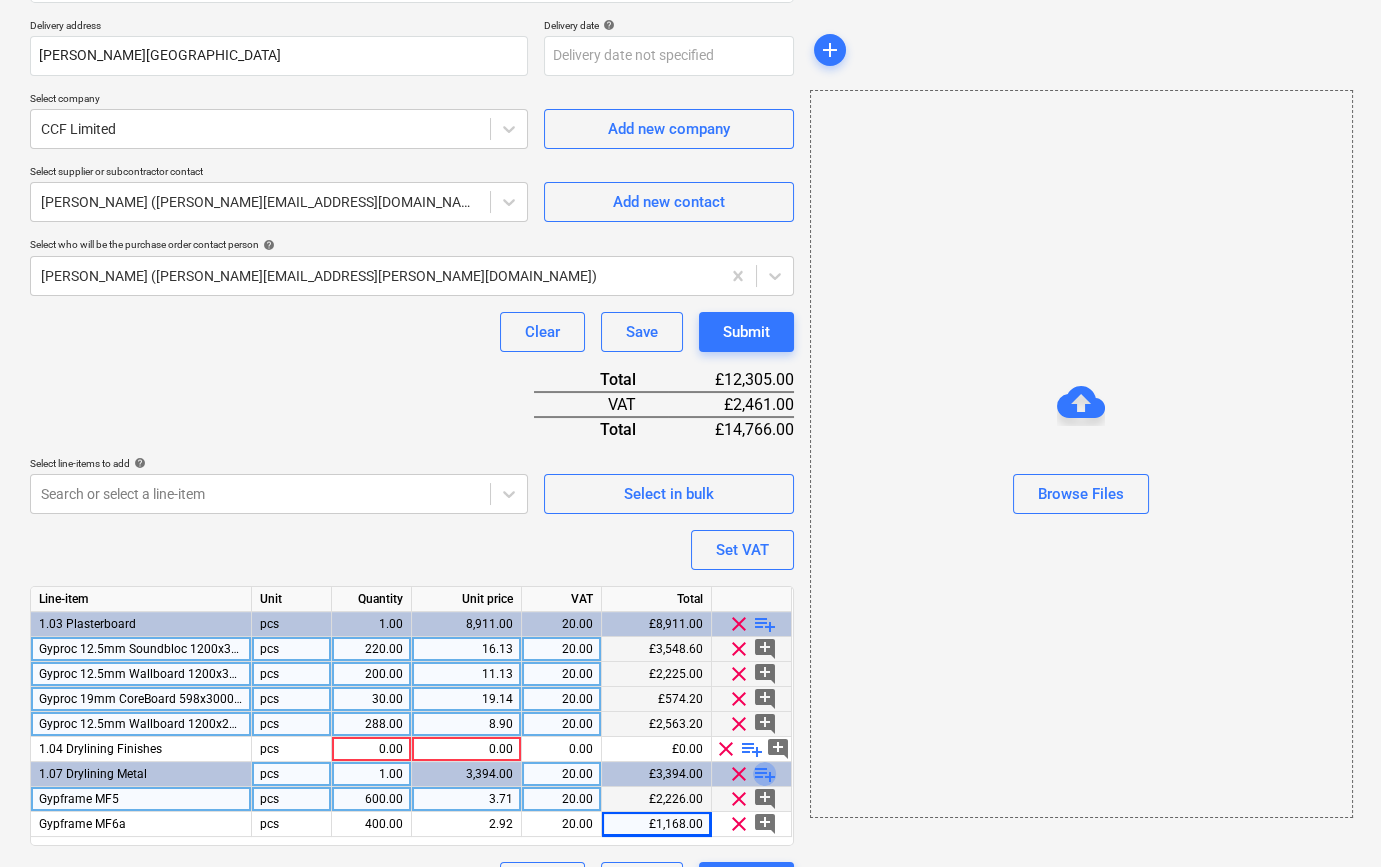 click on "playlist_add" at bounding box center [765, 774] 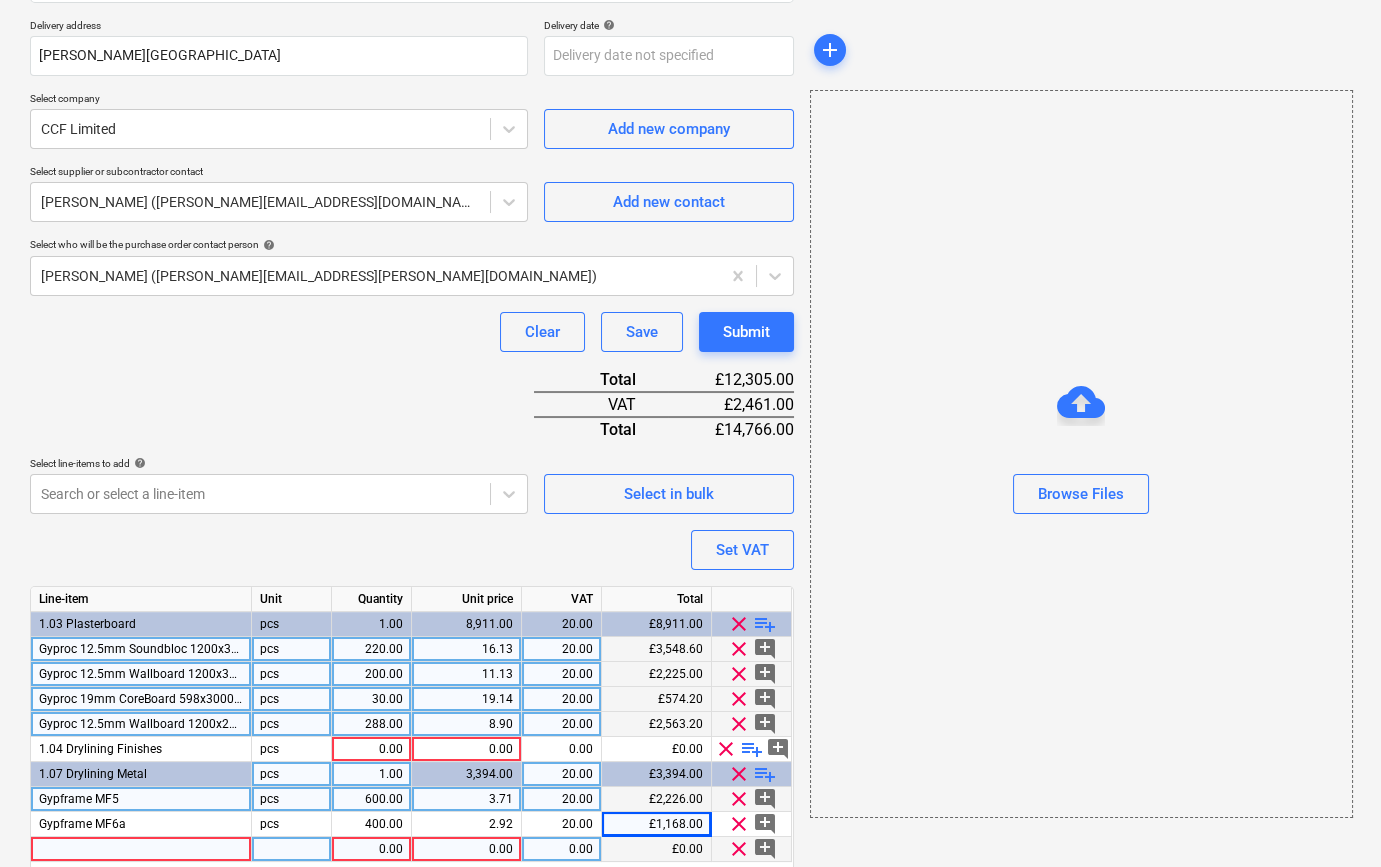 click at bounding box center (141, 849) 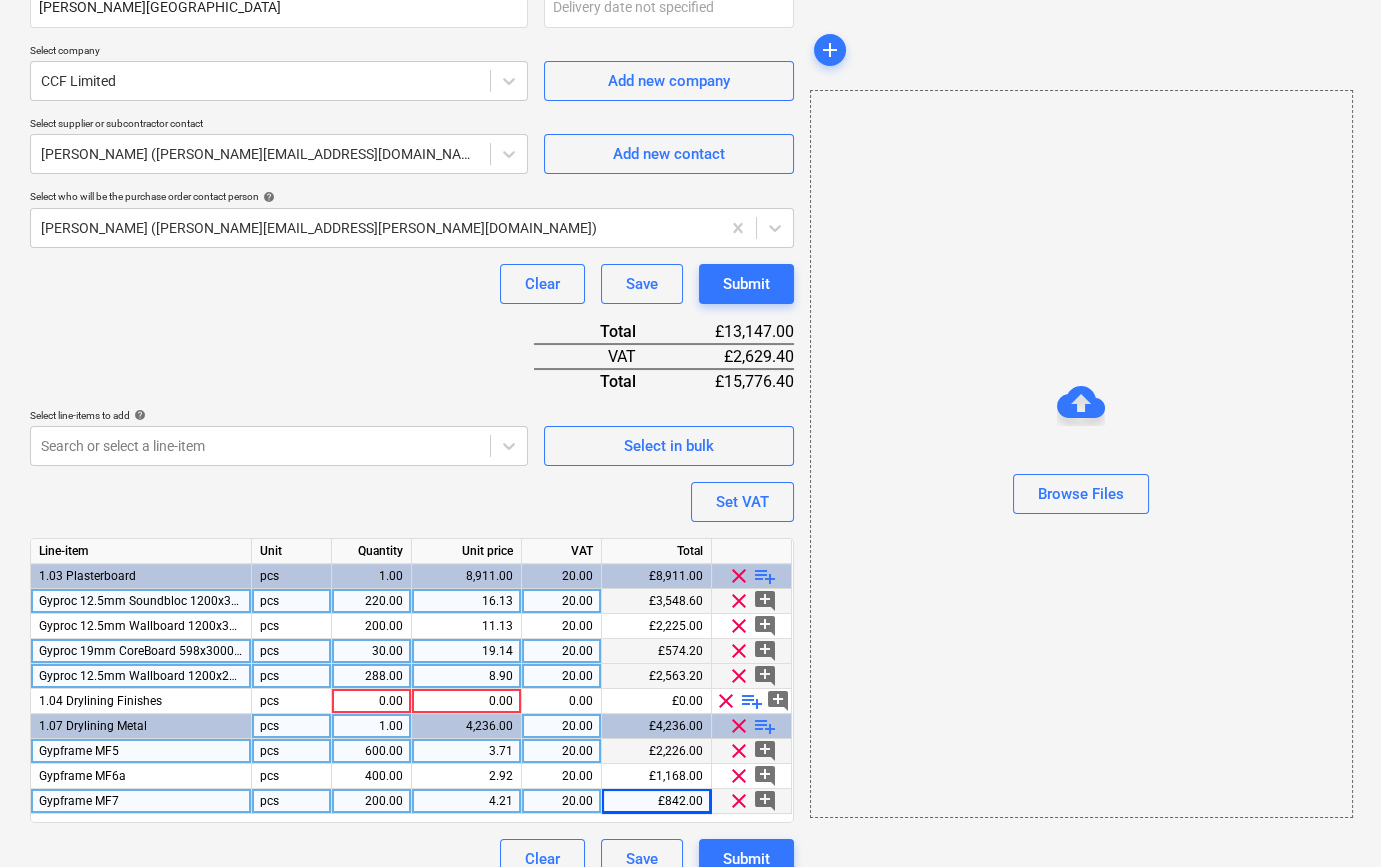 scroll, scrollTop: 430, scrollLeft: 0, axis: vertical 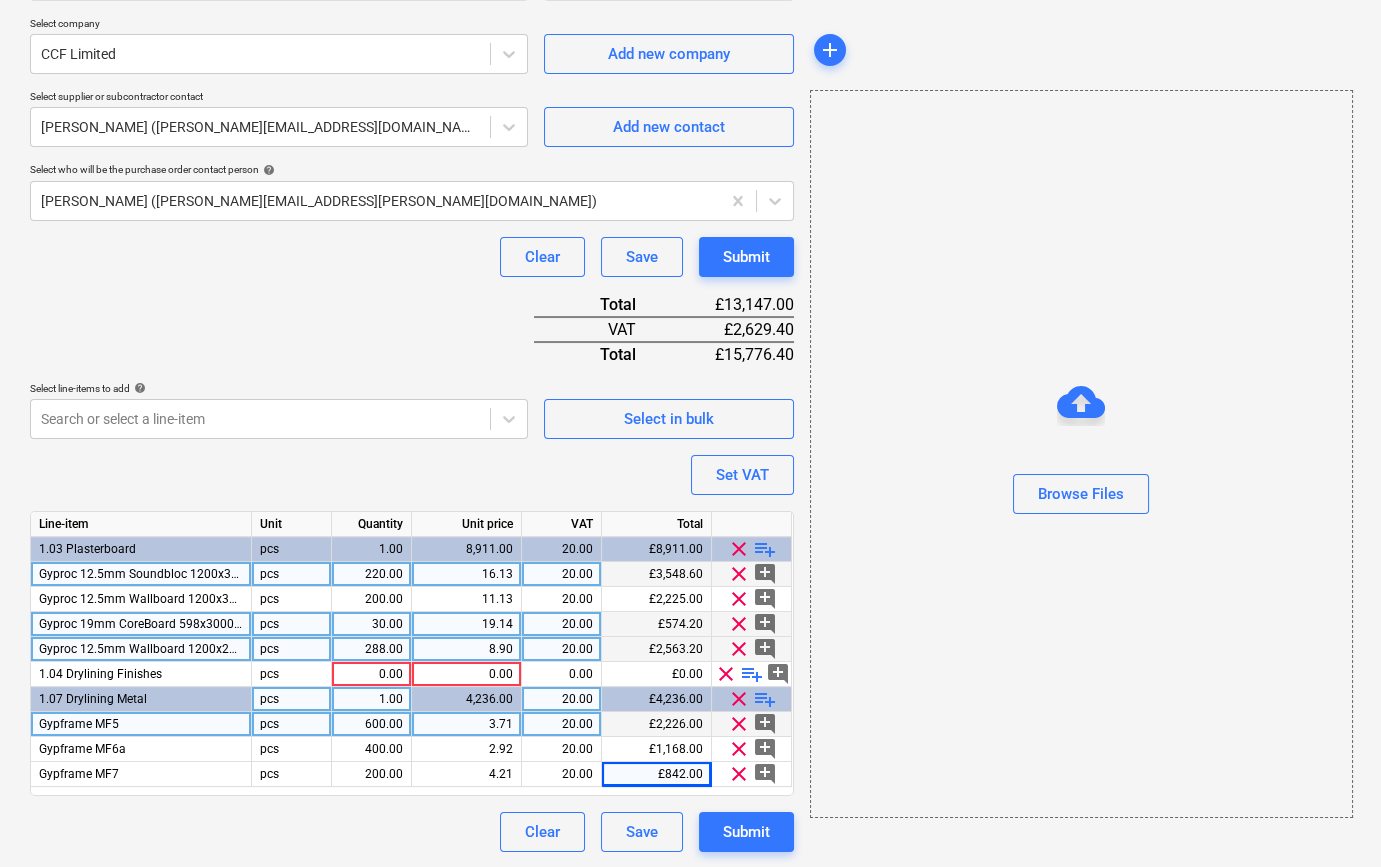 click on "playlist_add" at bounding box center (765, 699) 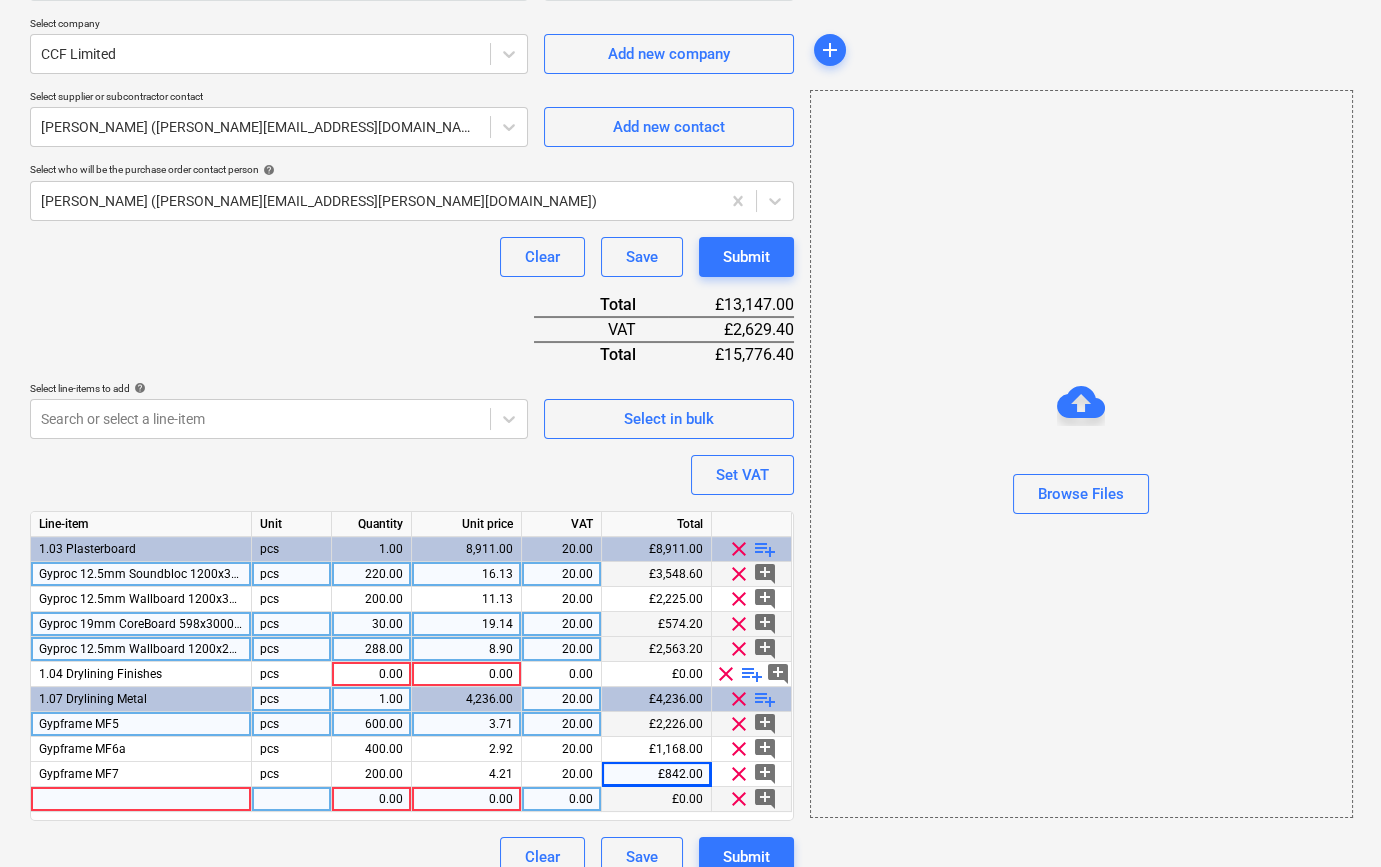click at bounding box center [141, 799] 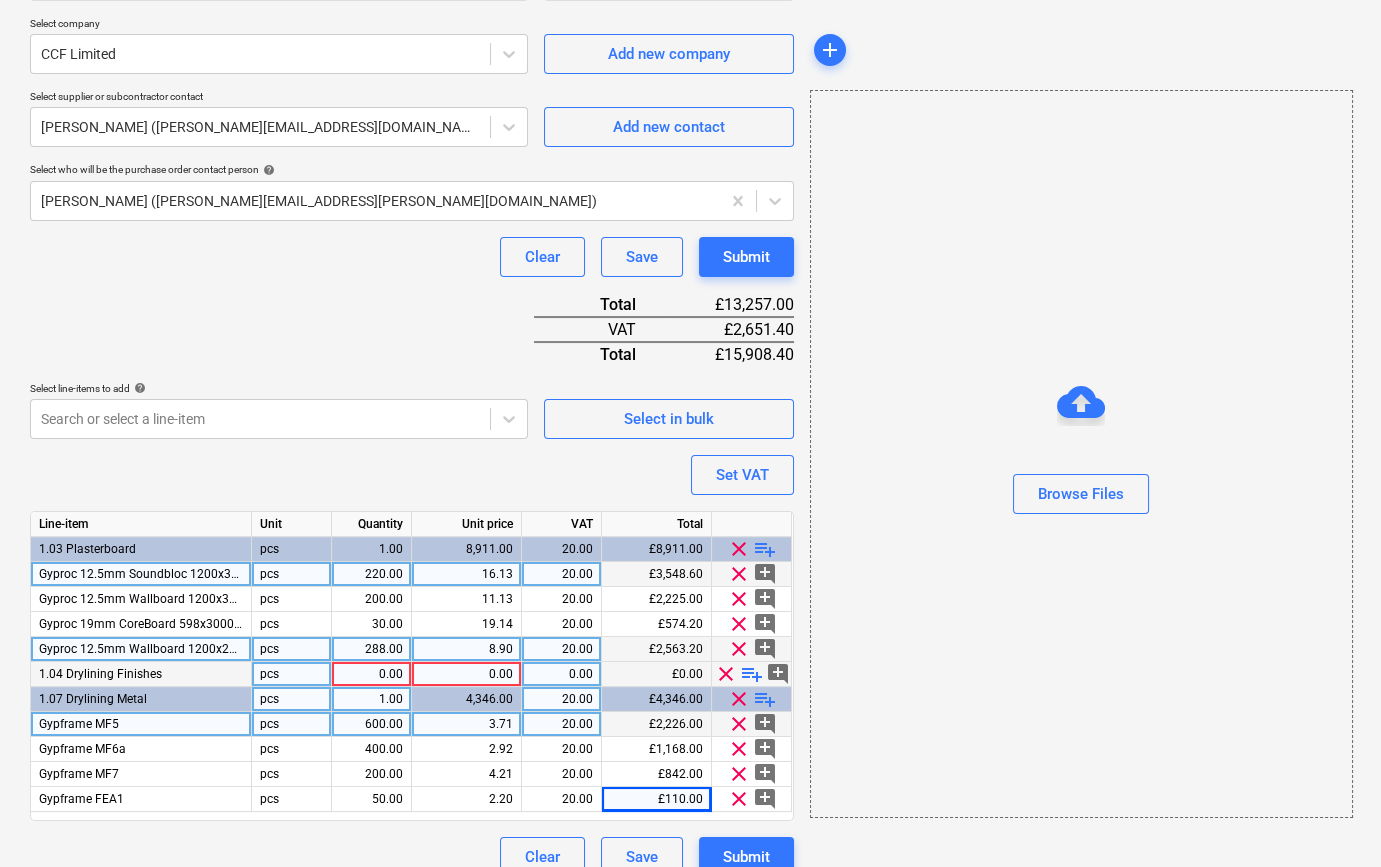 click on "playlist_add" at bounding box center [752, 674] 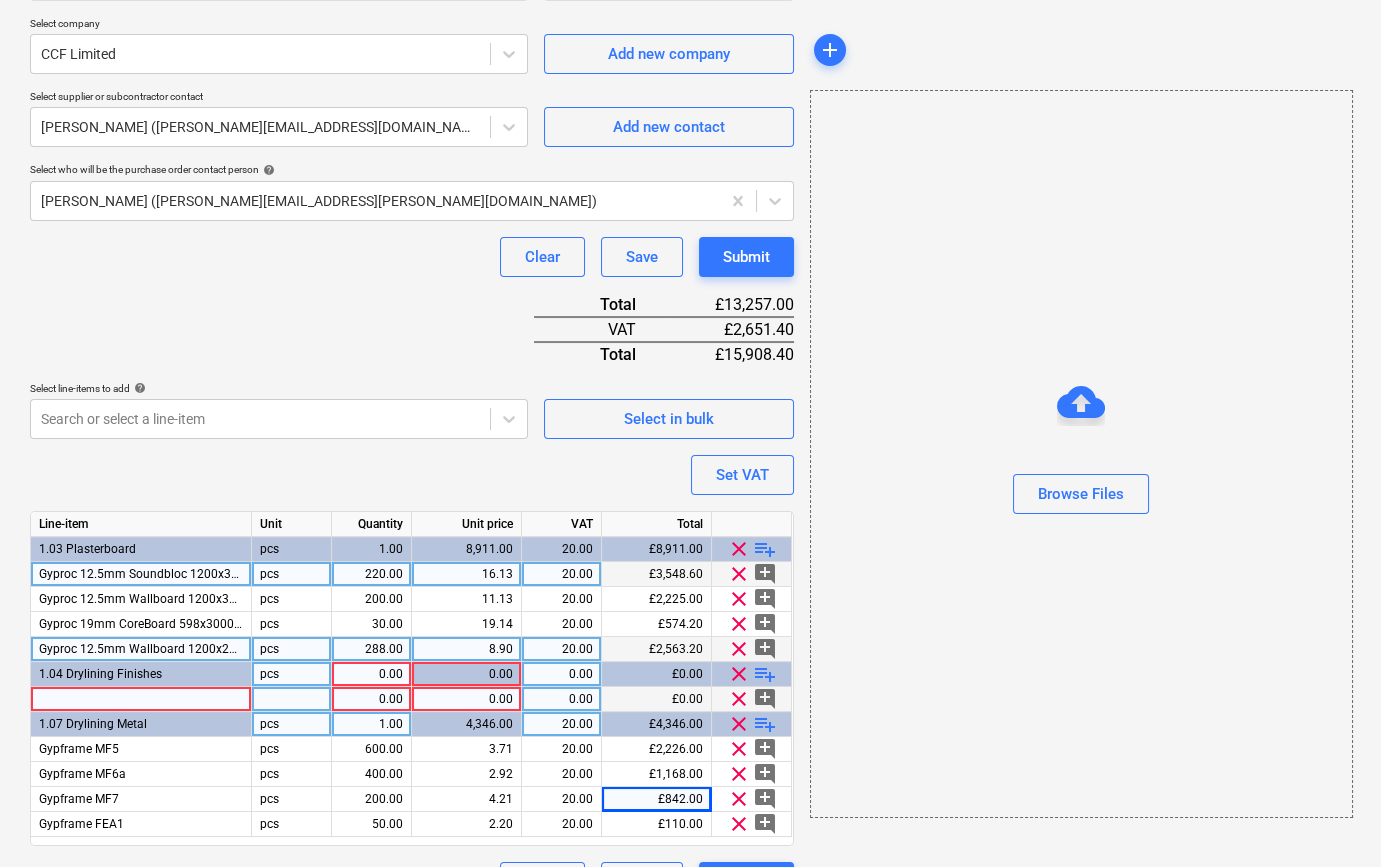 click at bounding box center [141, 699] 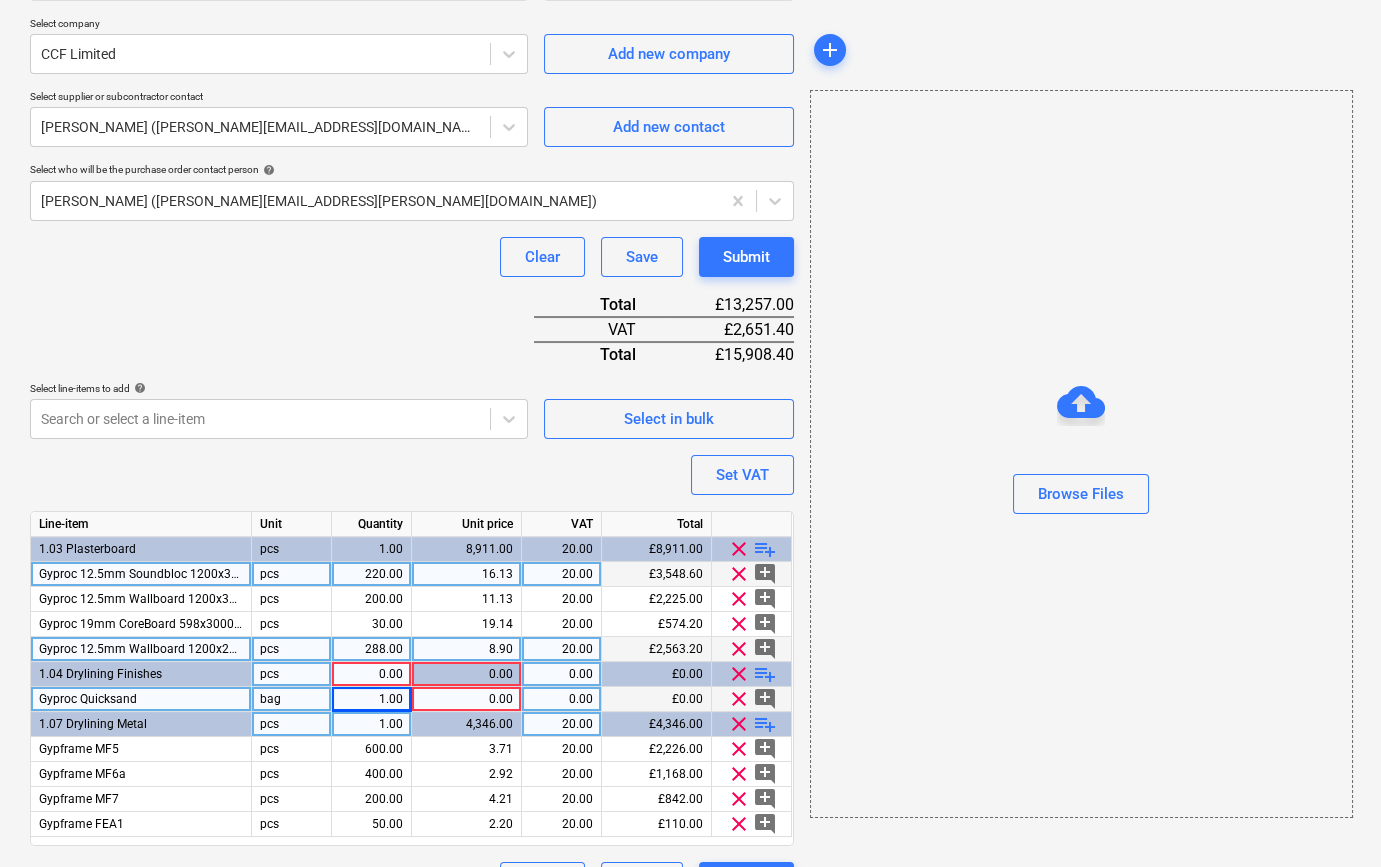 click on "1.00" at bounding box center (371, 699) 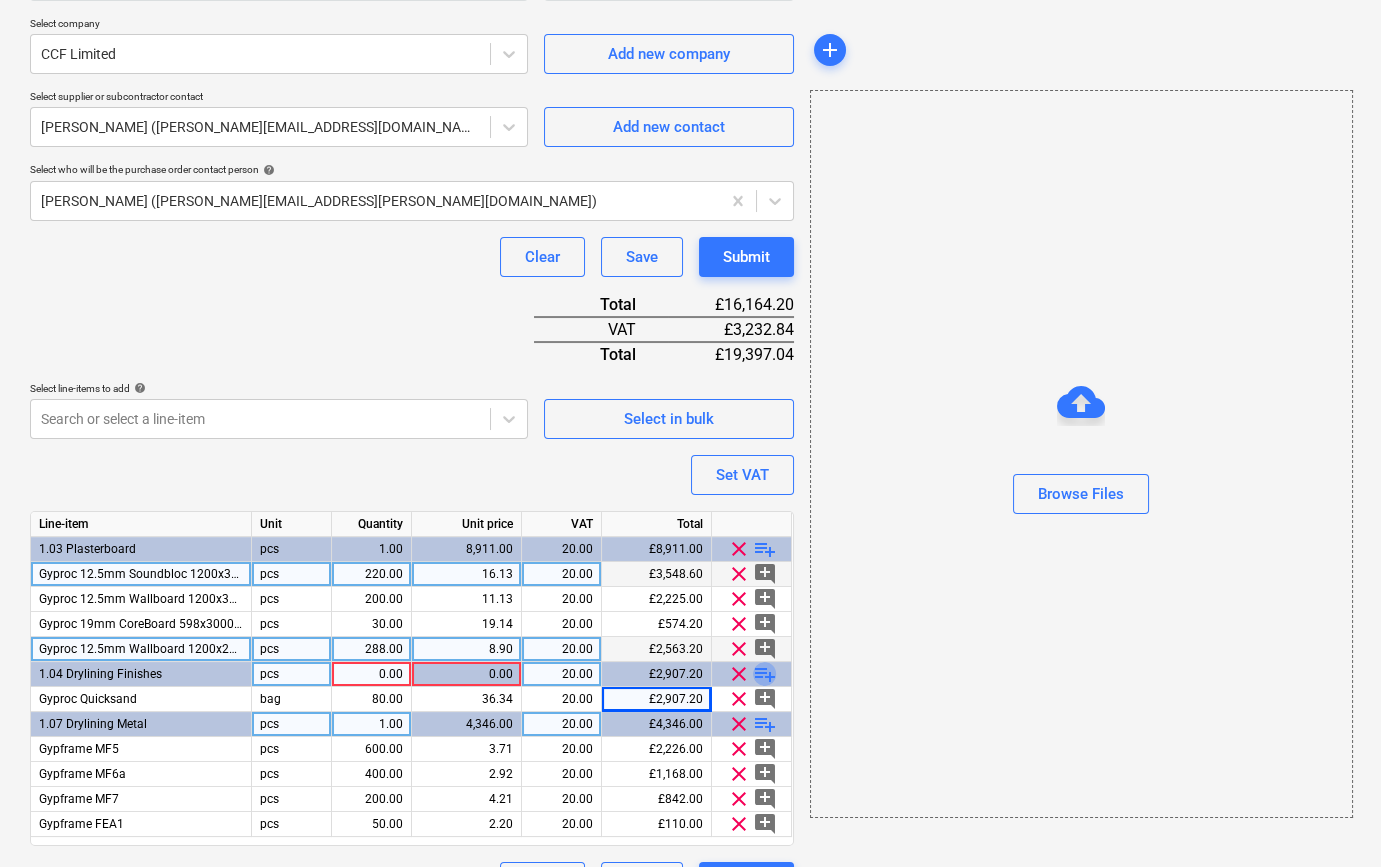 click on "playlist_add" at bounding box center (765, 674) 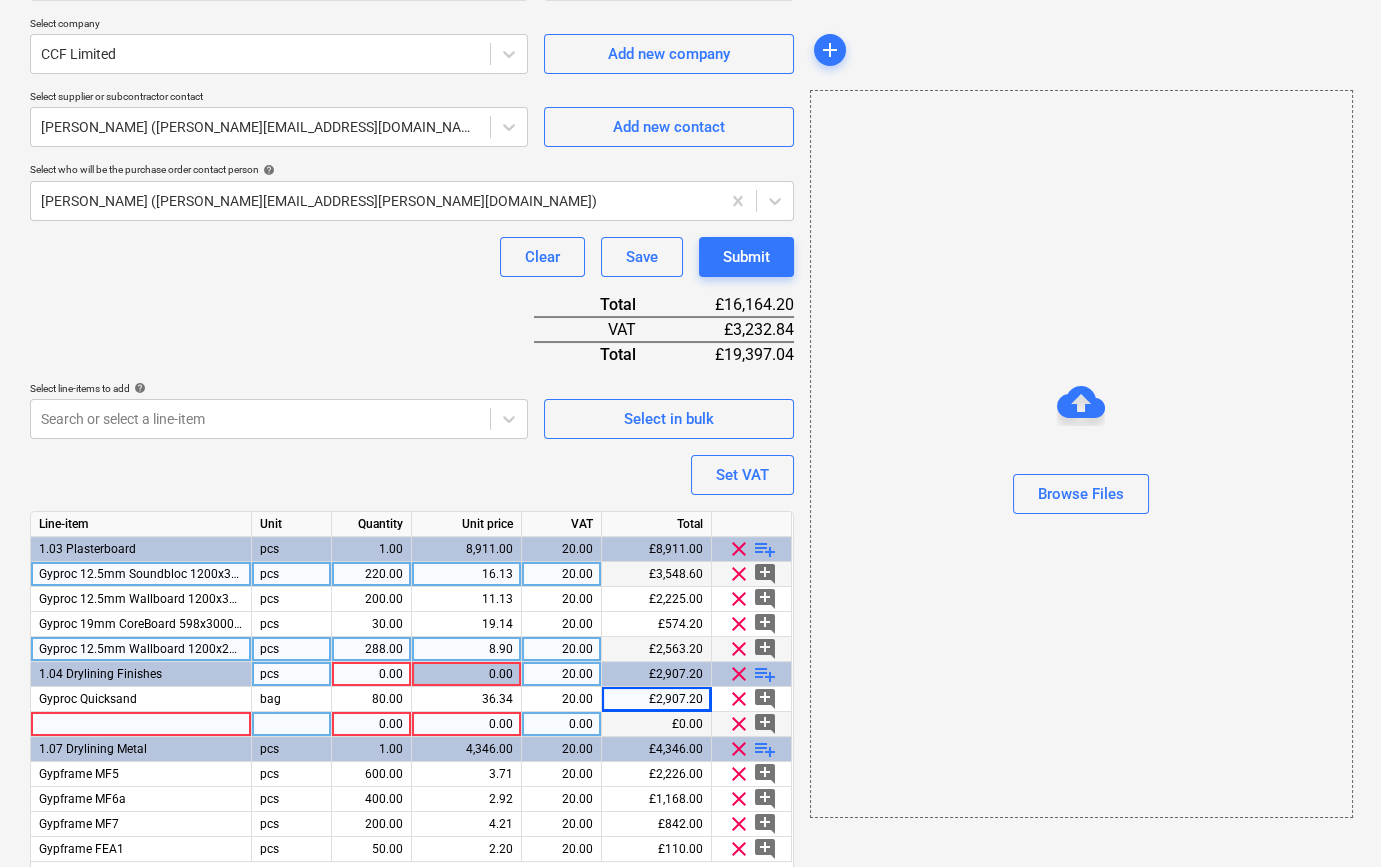 click at bounding box center [141, 724] 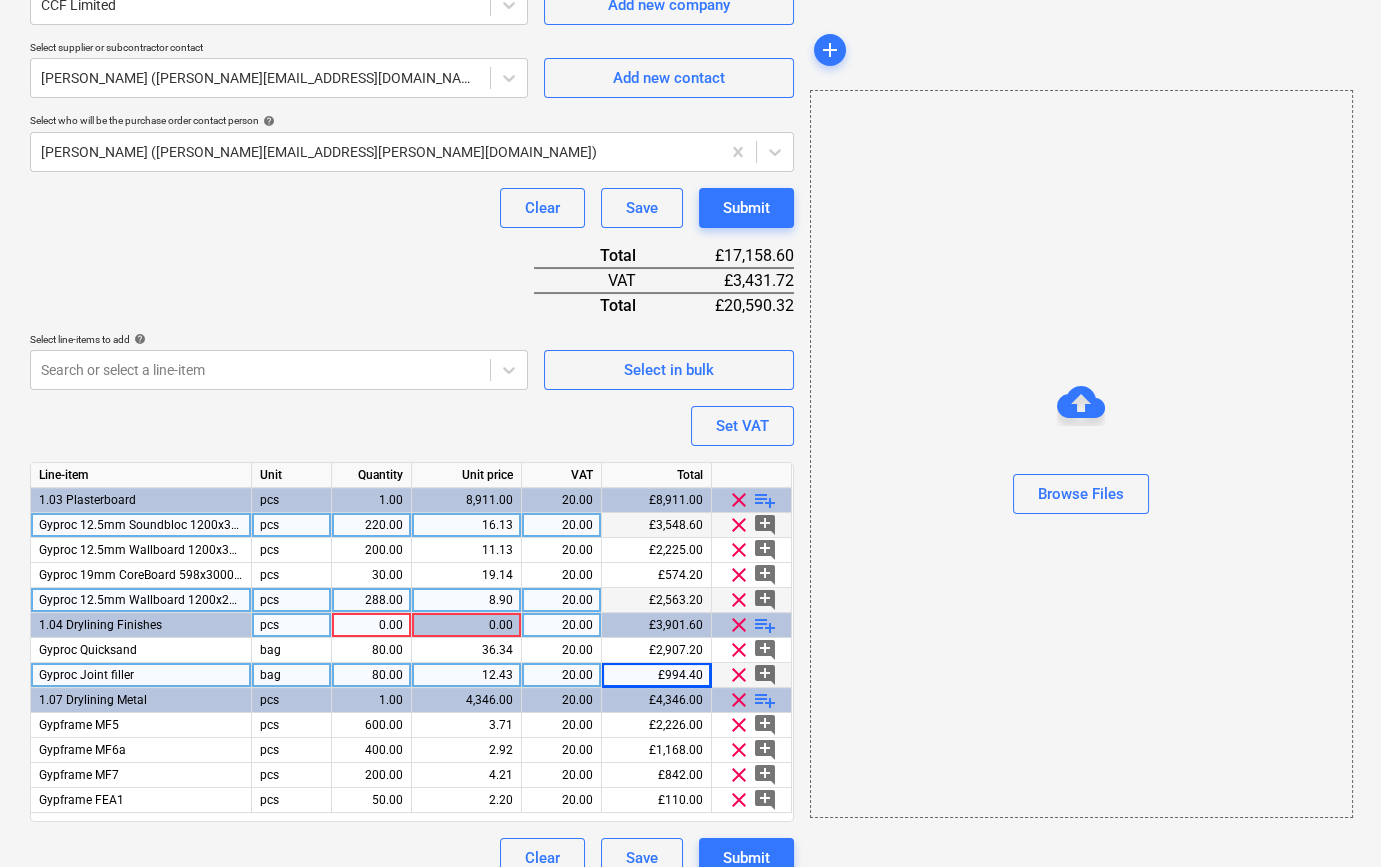 scroll, scrollTop: 505, scrollLeft: 0, axis: vertical 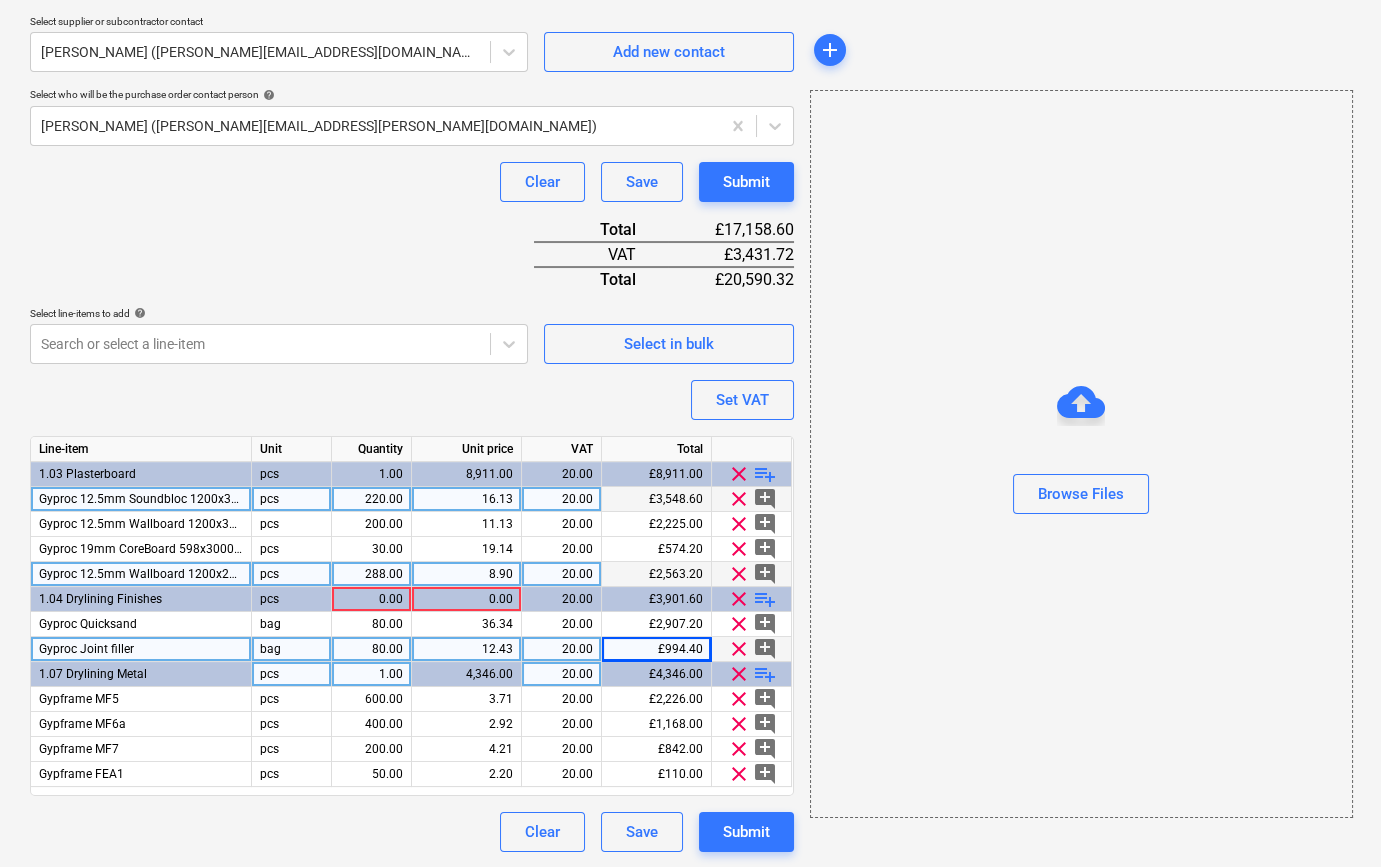 click on "playlist_add" at bounding box center (765, 674) 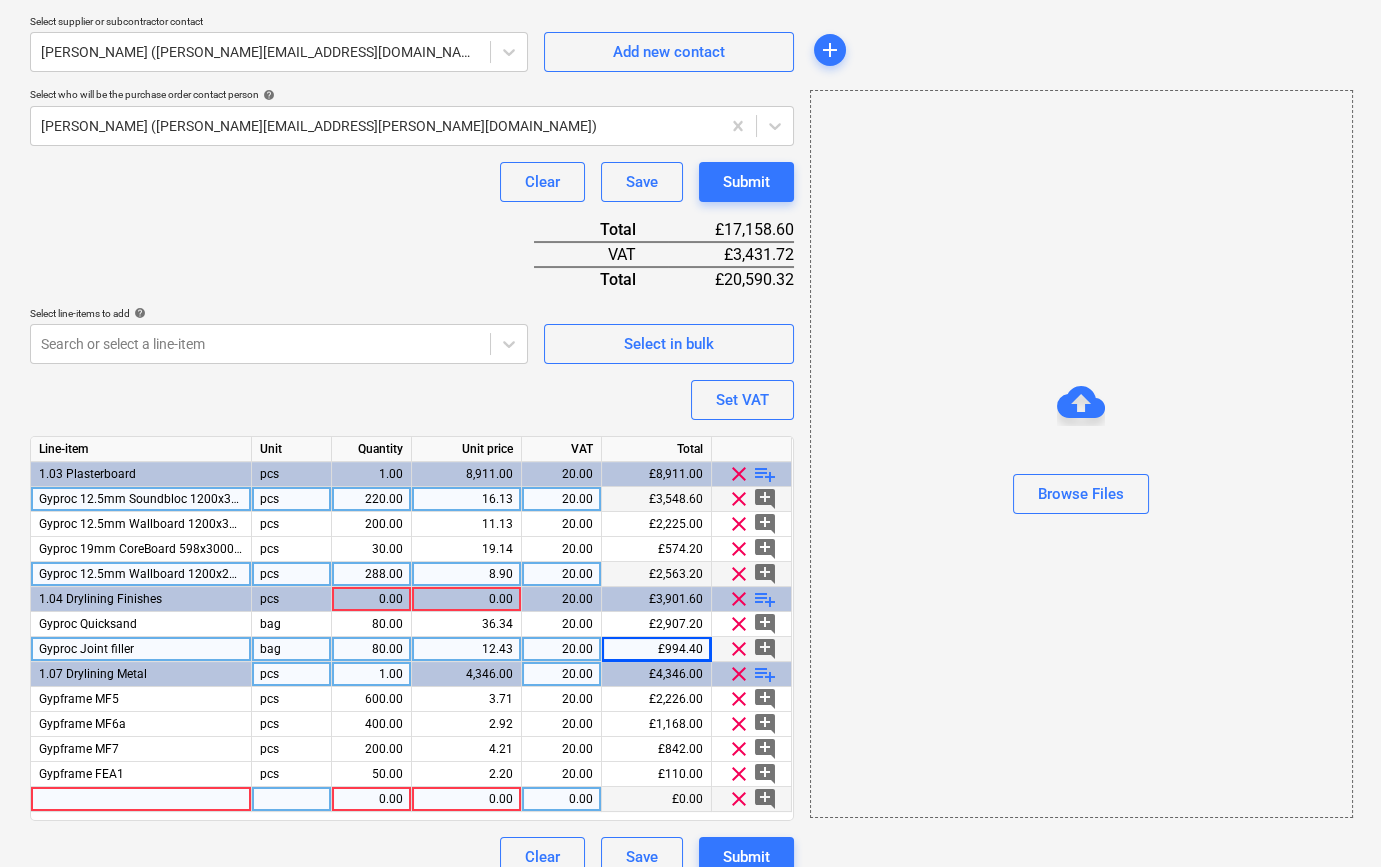 click at bounding box center (141, 799) 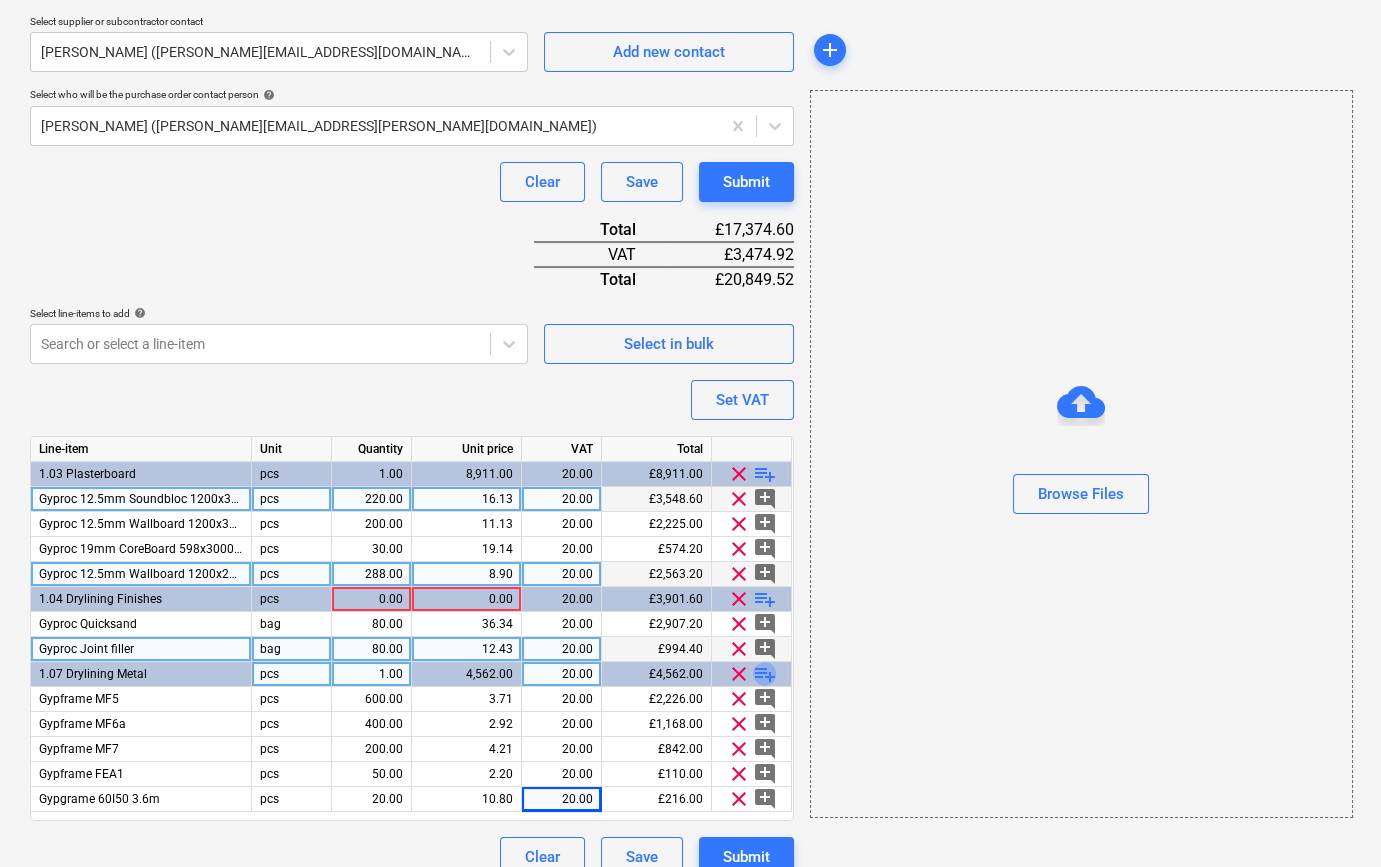 click on "playlist_add" at bounding box center [765, 674] 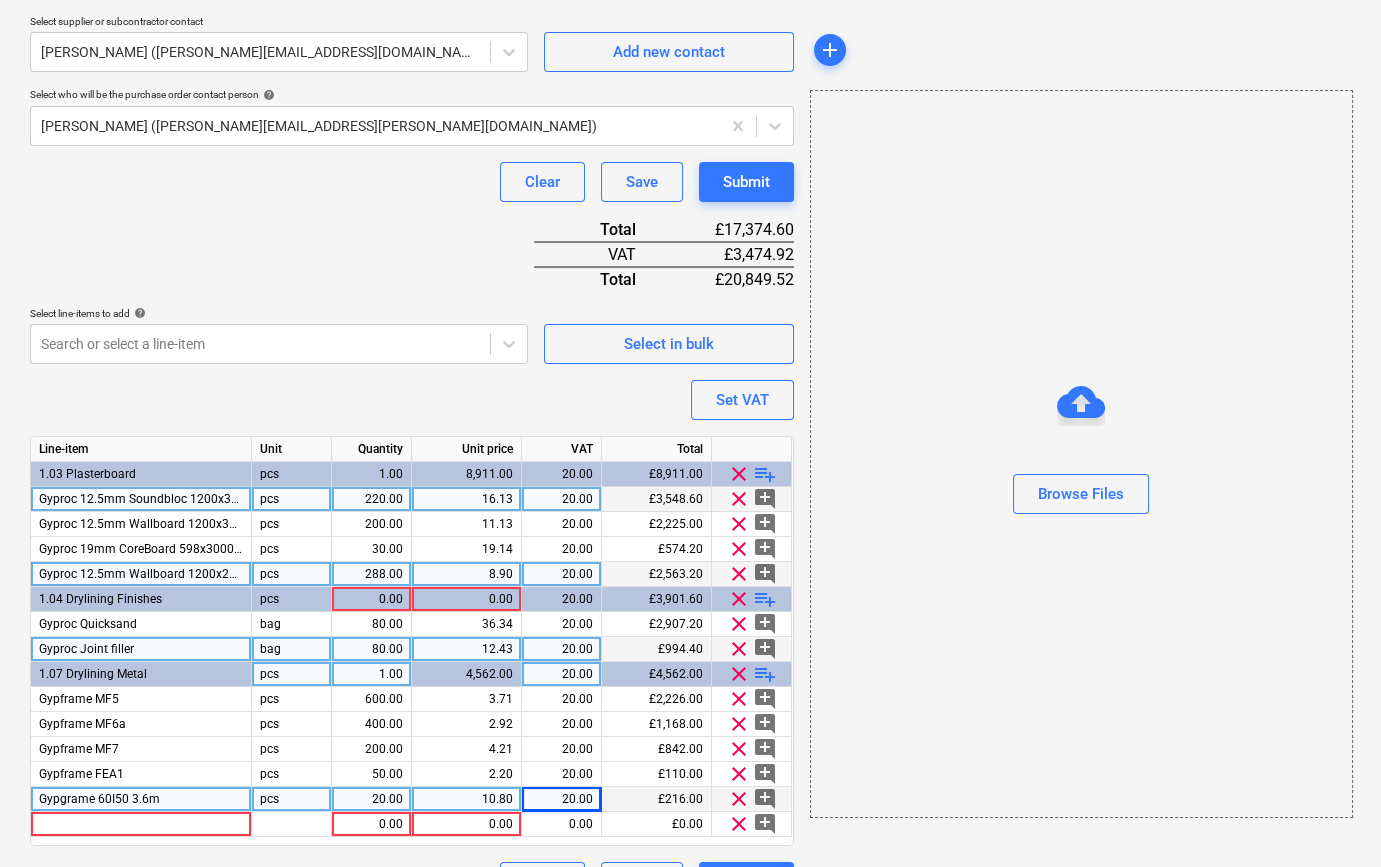 click on "Gypgrame 60I50 3.6m" at bounding box center [99, 799] 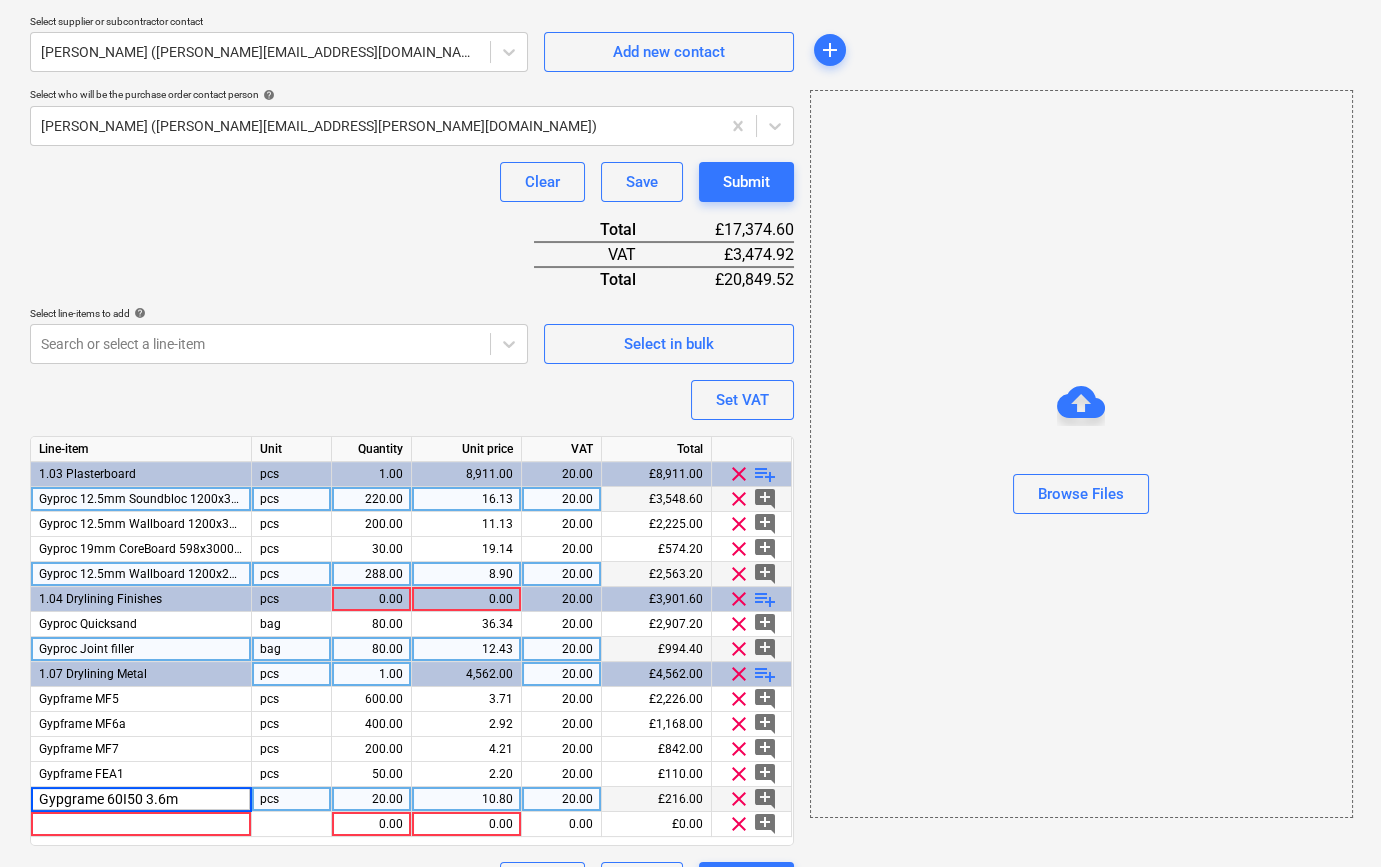 click on "Gypgrame 60I50 3.6m" at bounding box center (141, 799) 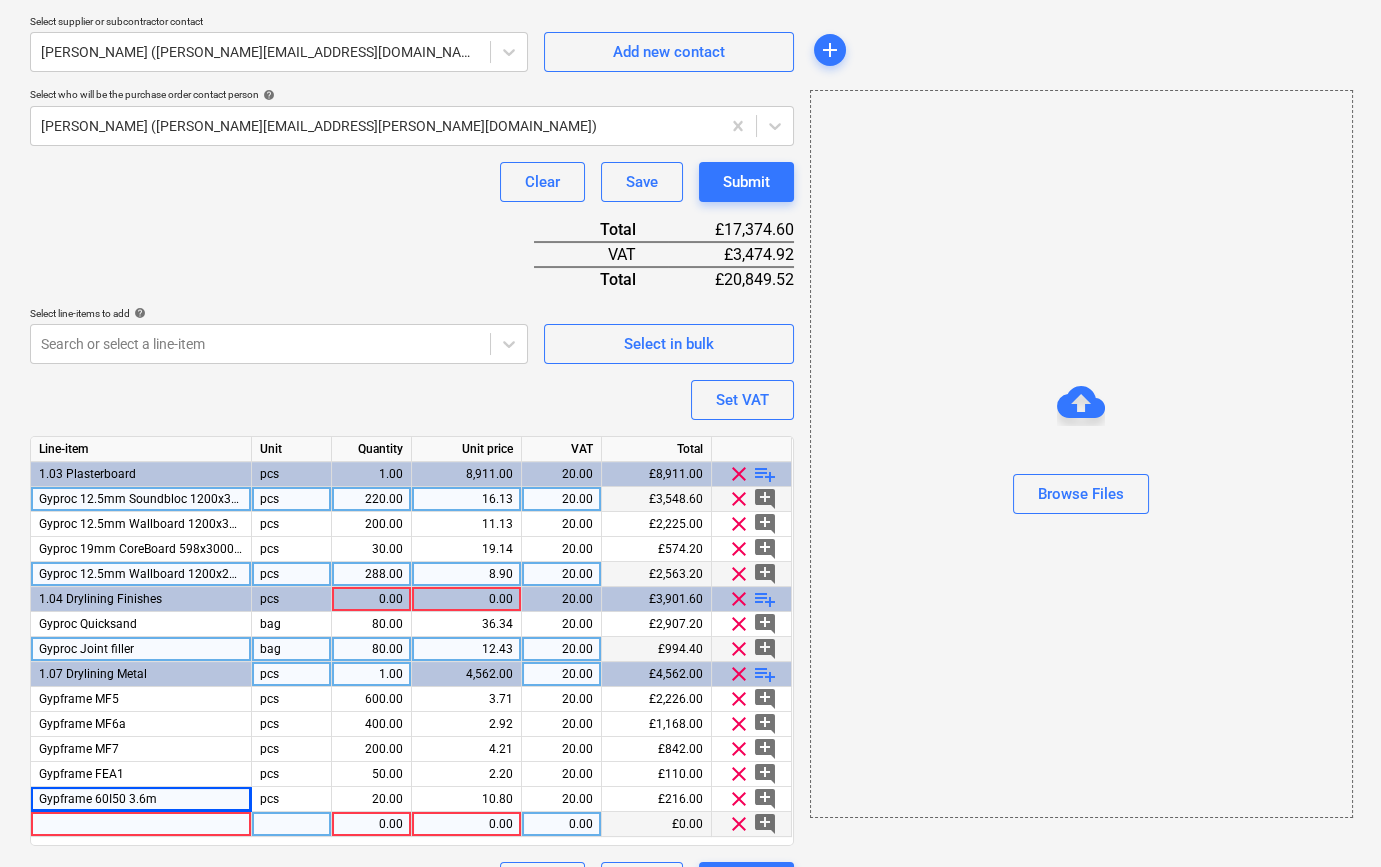 click at bounding box center (141, 824) 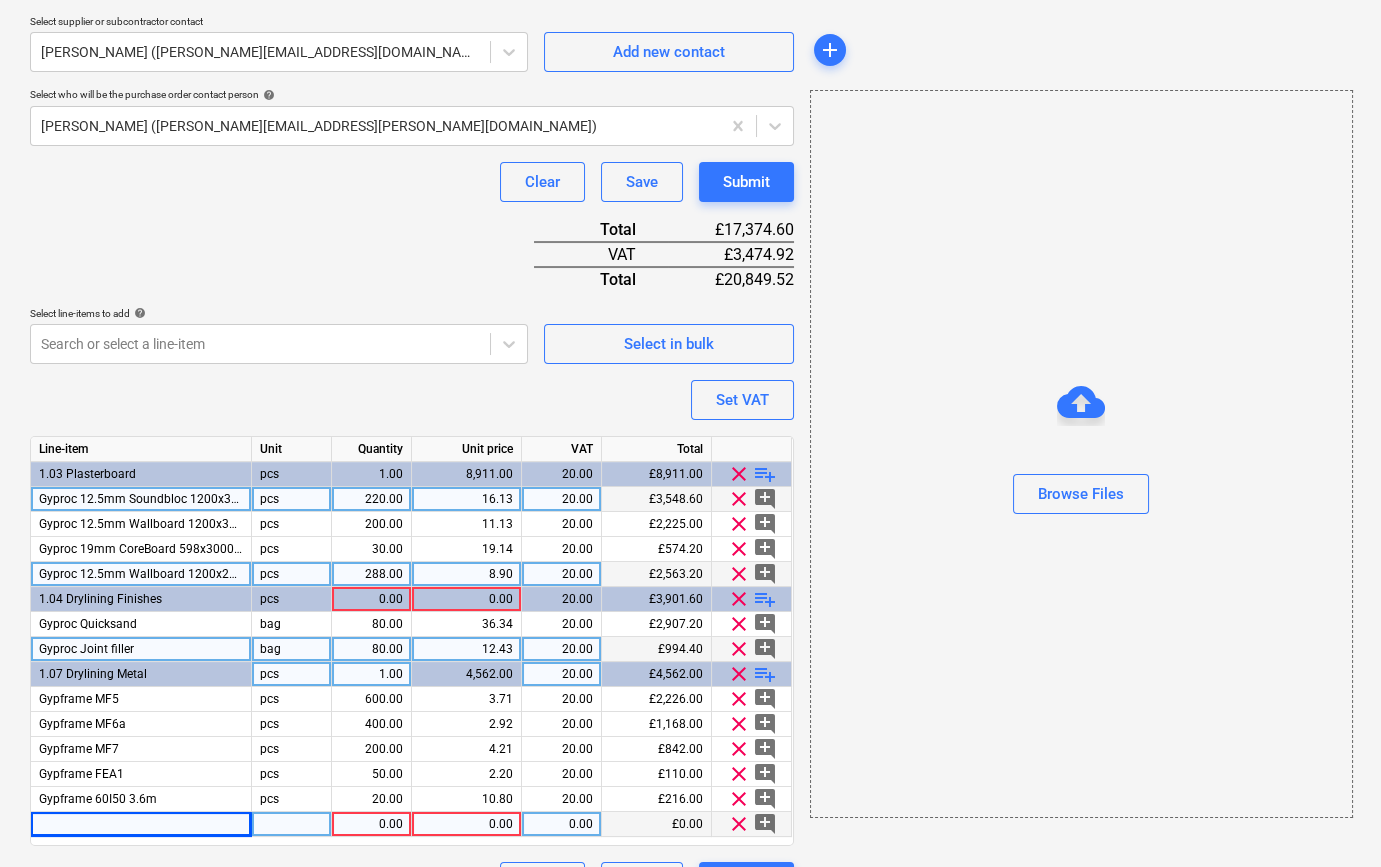 click at bounding box center [141, 824] 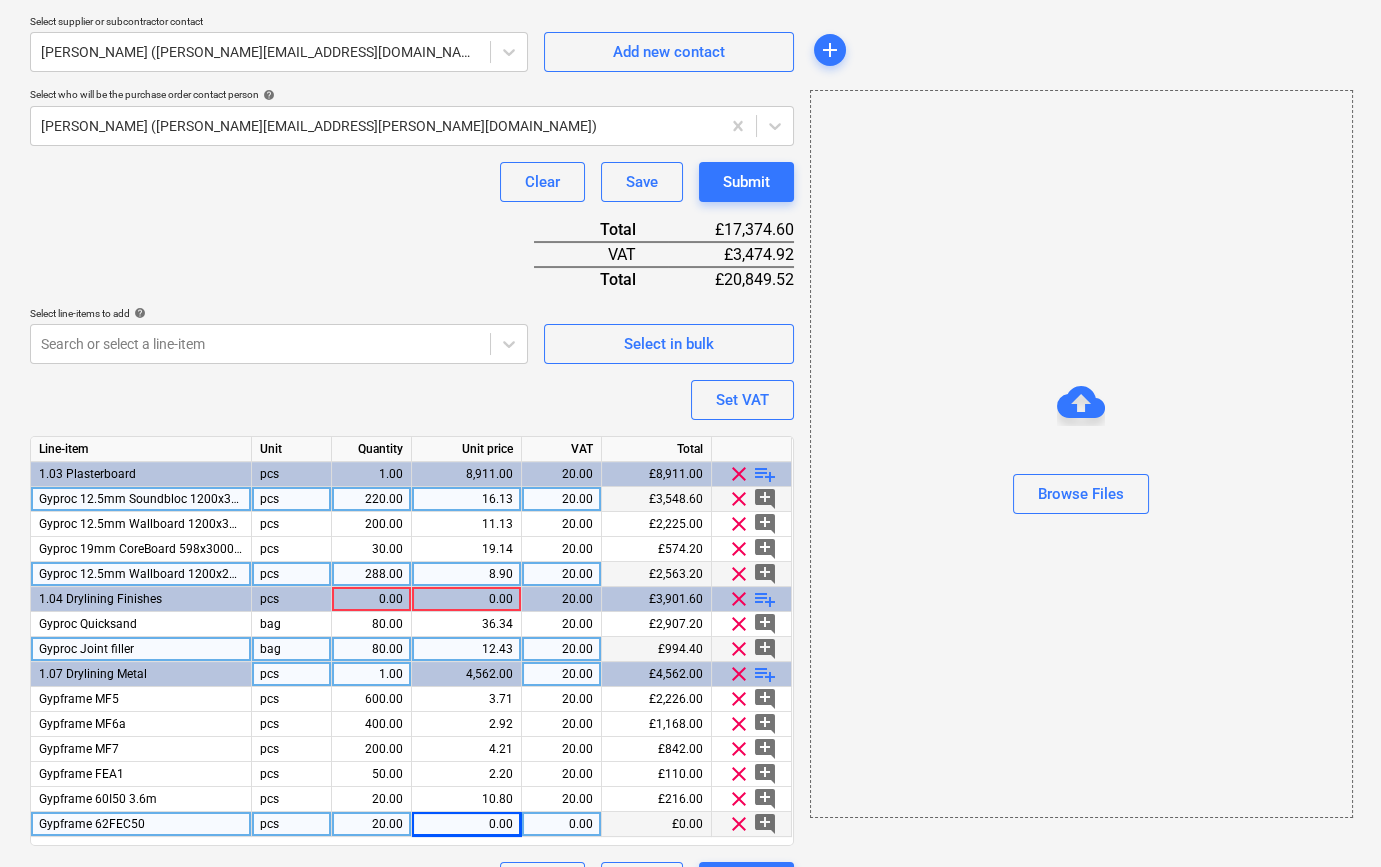 click on "0.00" at bounding box center [466, 824] 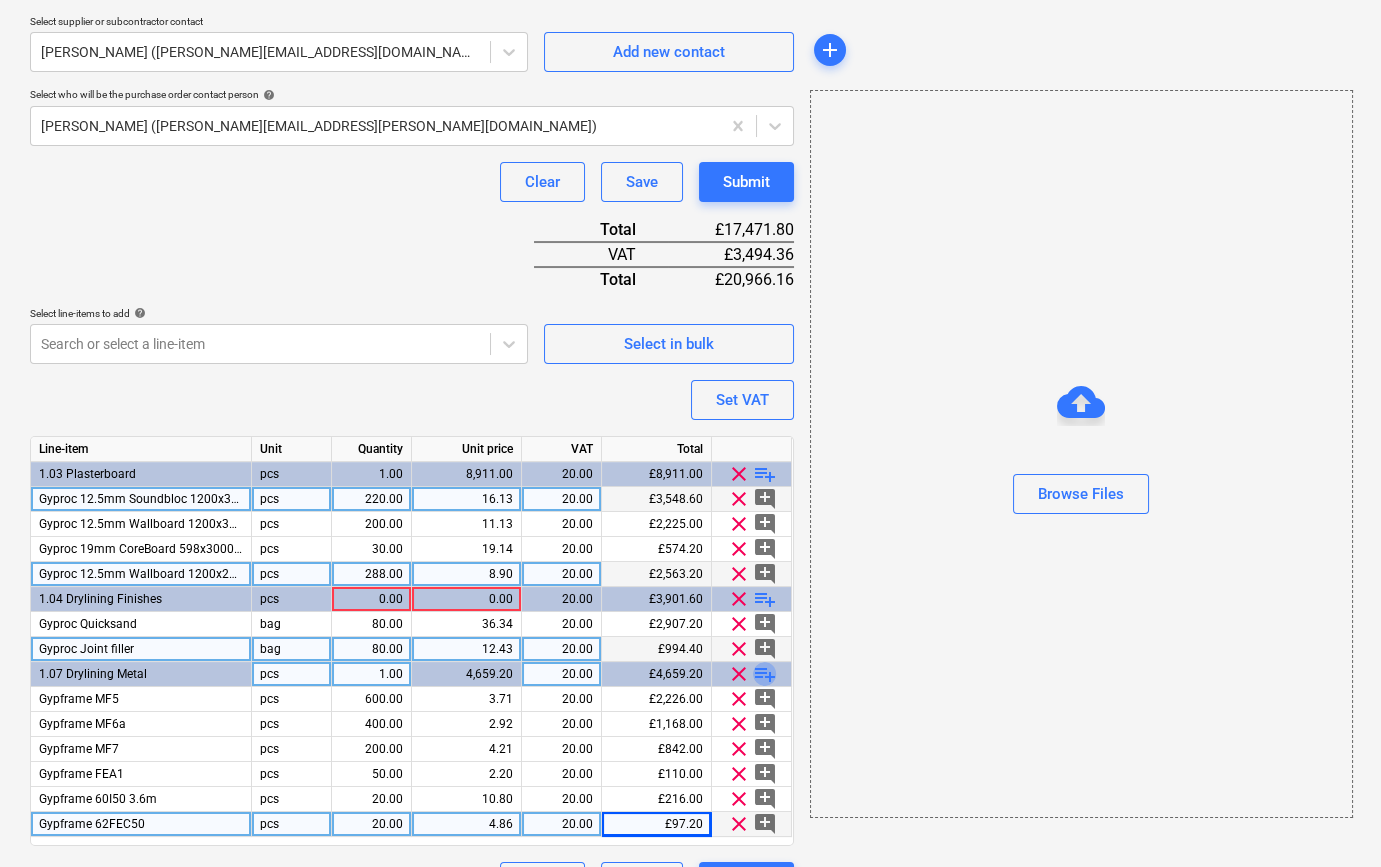 click on "playlist_add" at bounding box center [765, 674] 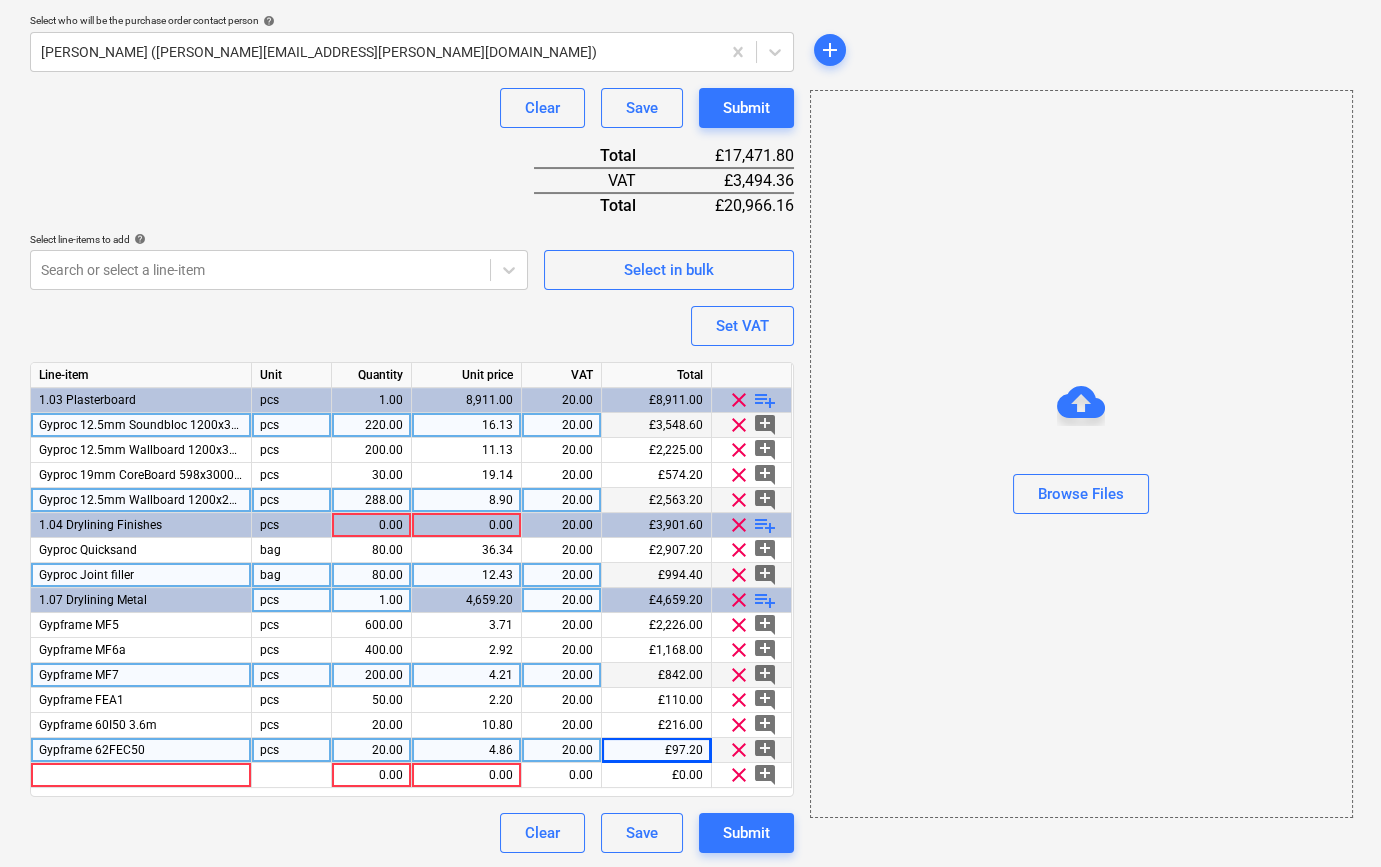 scroll, scrollTop: 580, scrollLeft: 0, axis: vertical 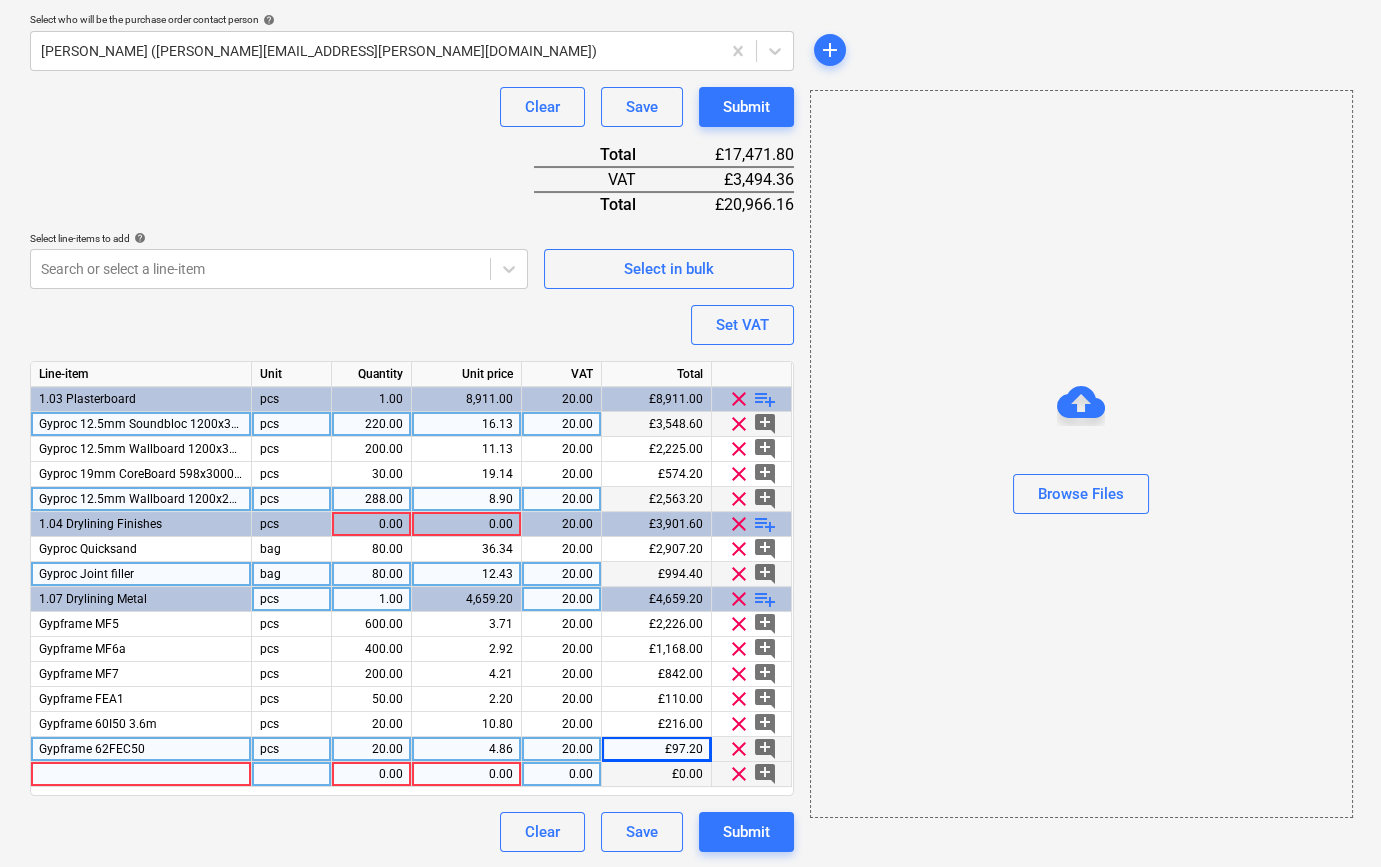 click at bounding box center [141, 774] 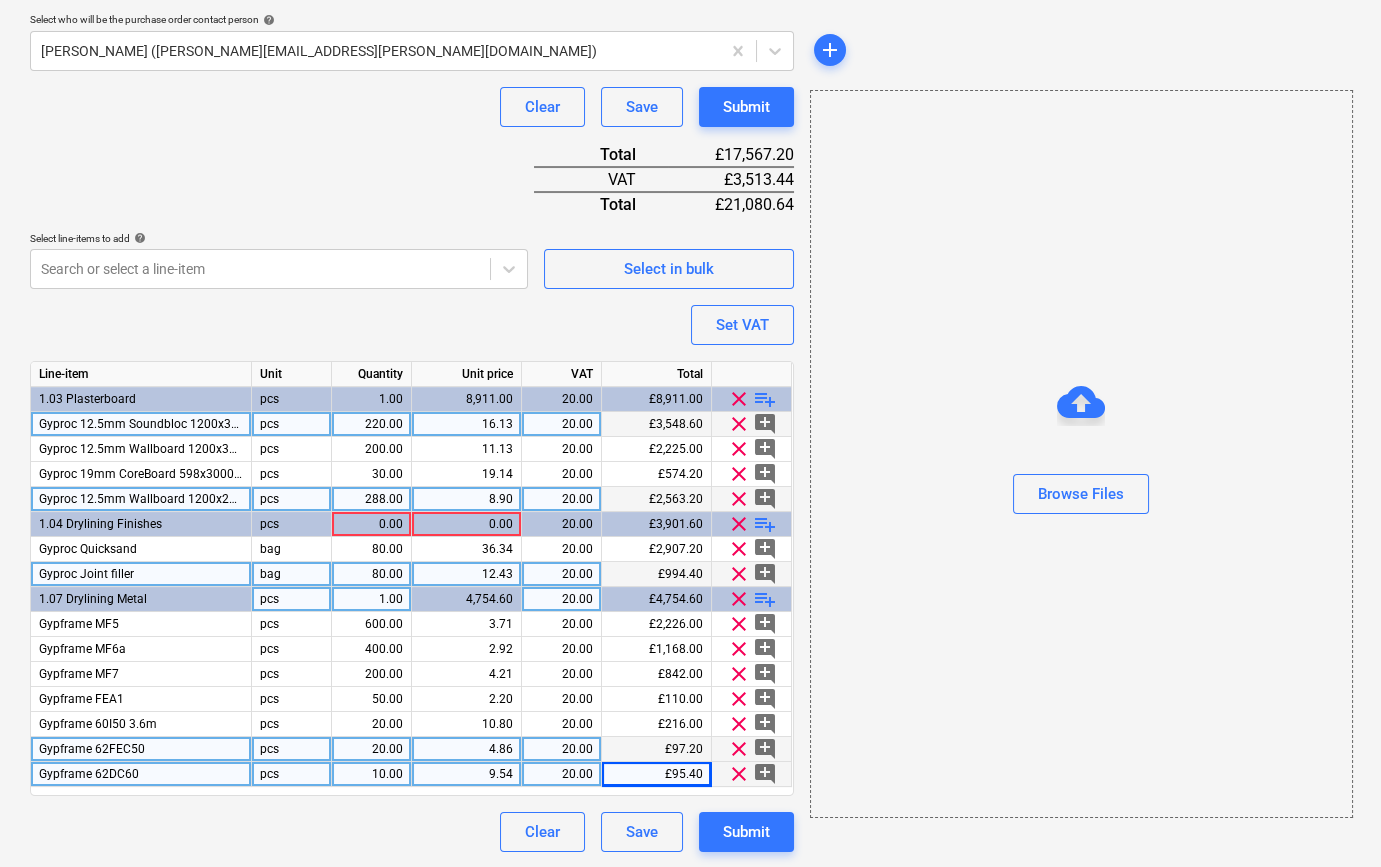 click on "playlist_add" at bounding box center (765, 599) 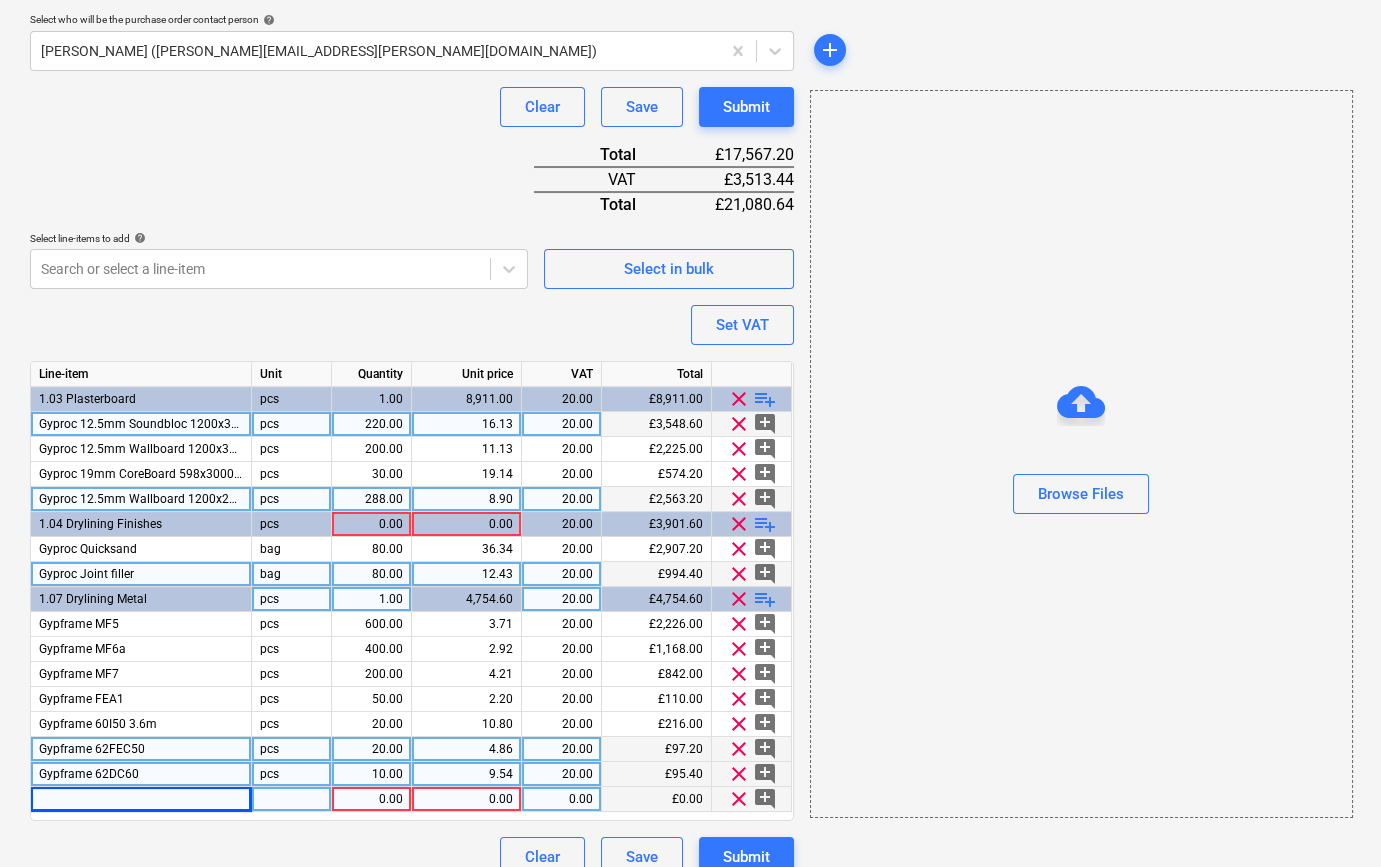 click at bounding box center (141, 799) 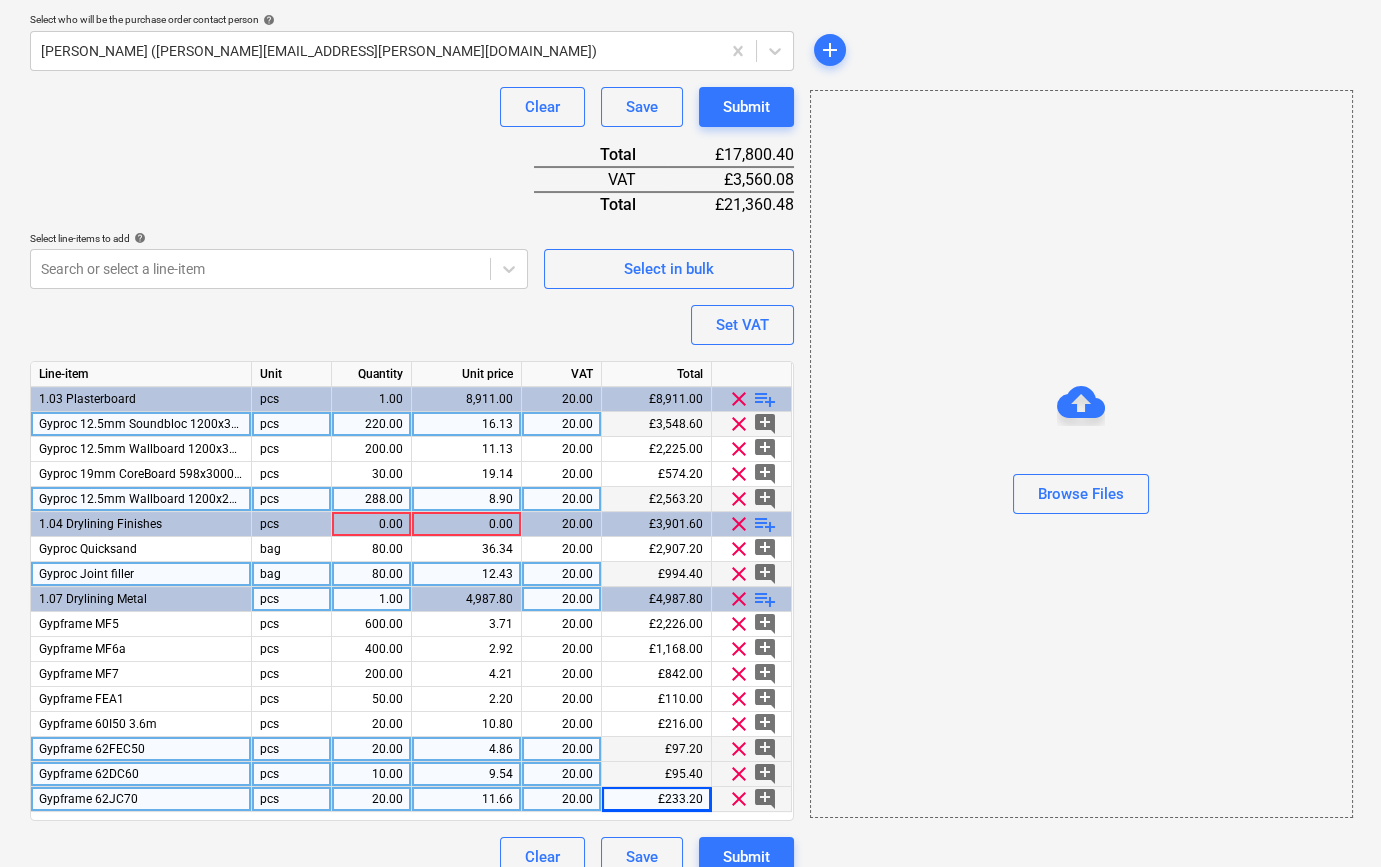 click on "playlist_add" at bounding box center (765, 599) 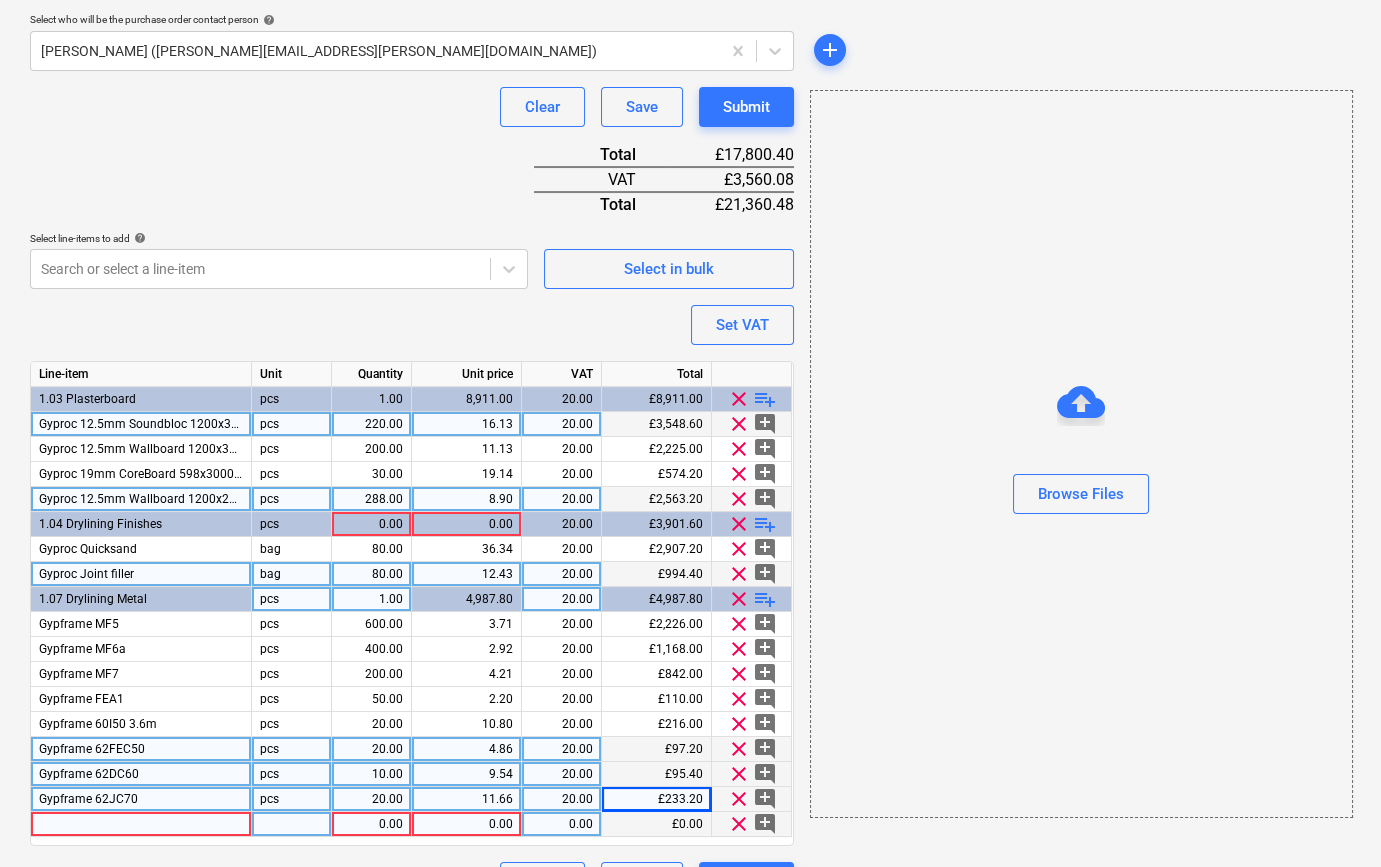 click at bounding box center (141, 824) 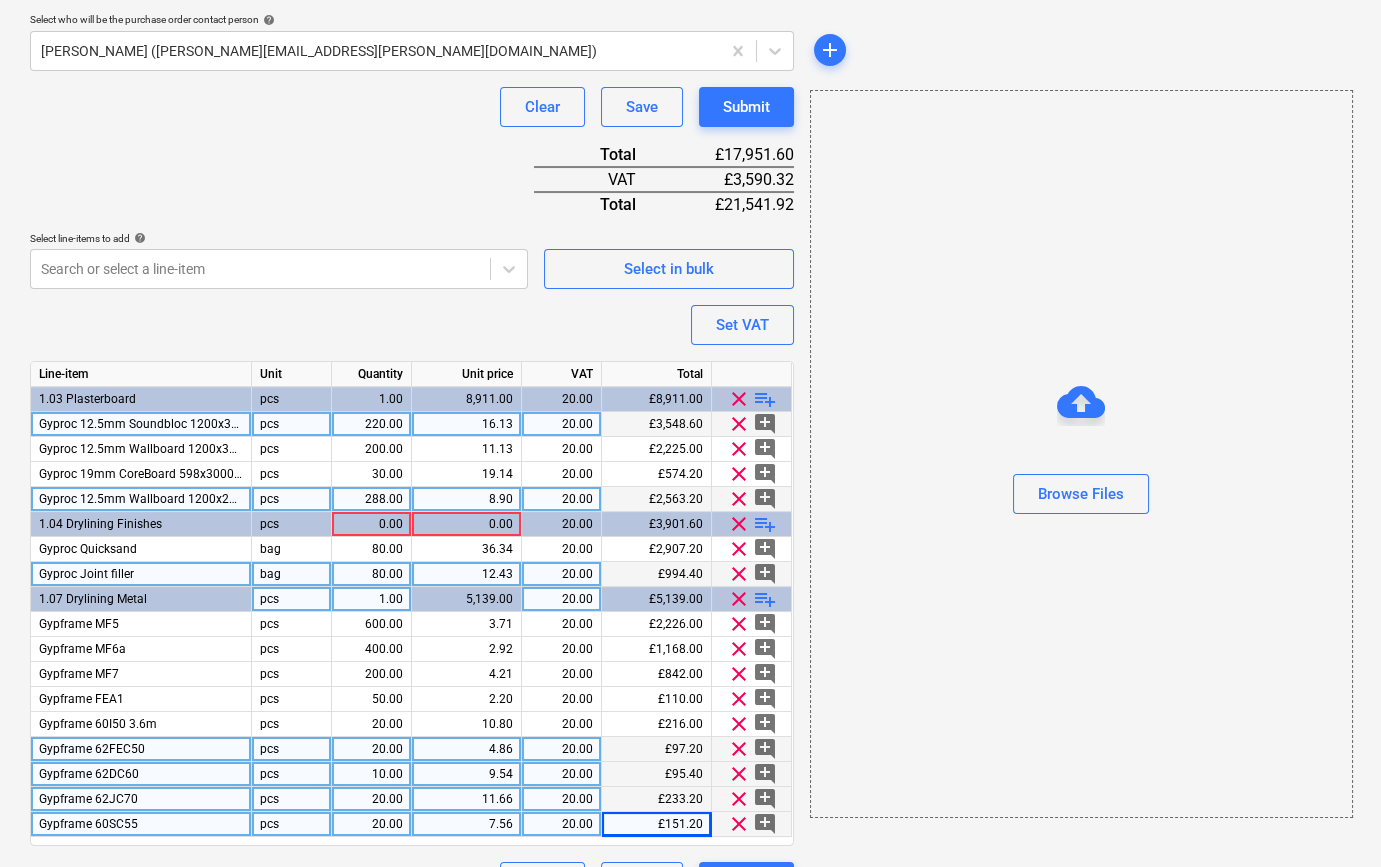 click on "playlist_add" at bounding box center (765, 599) 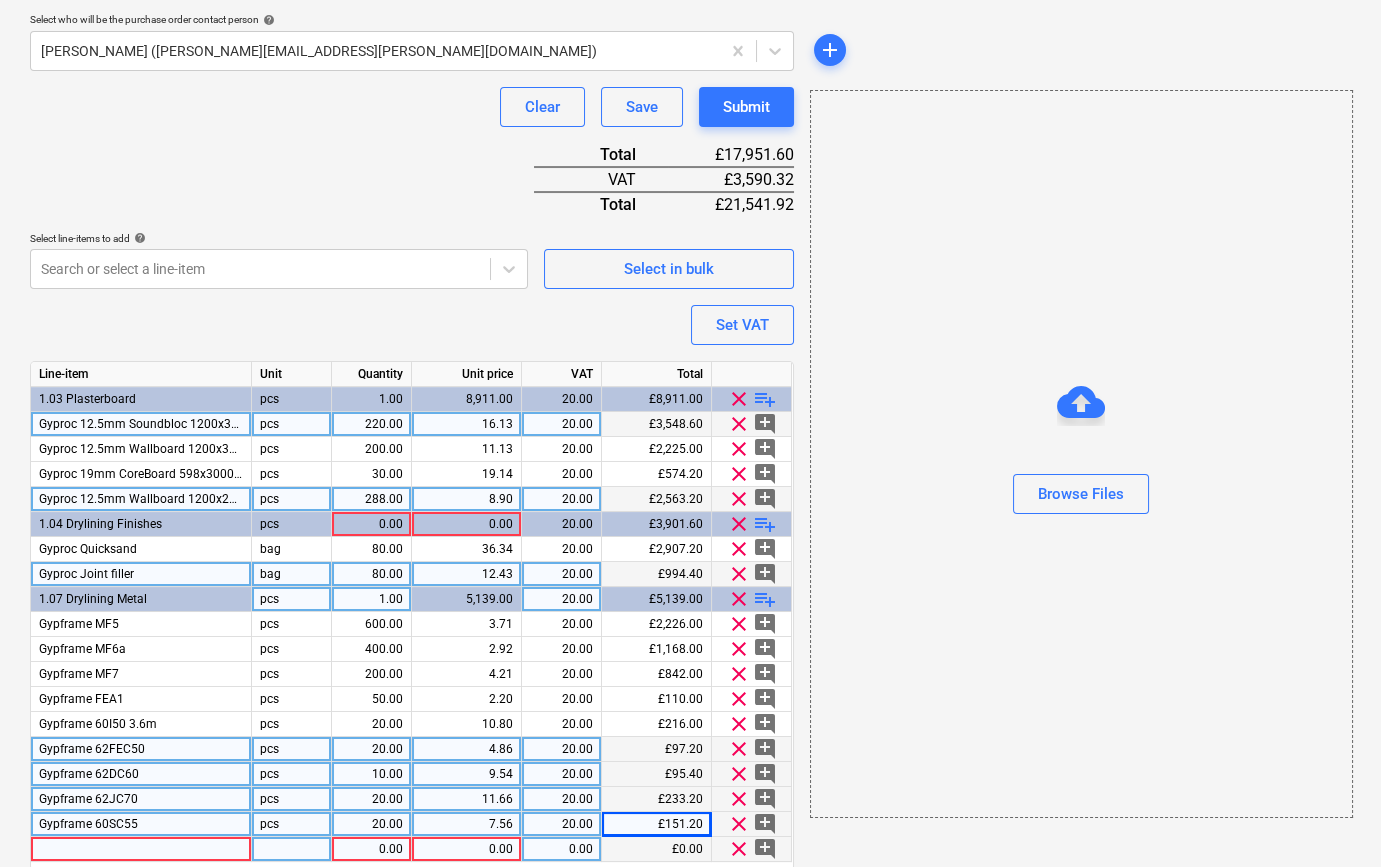 click at bounding box center (141, 849) 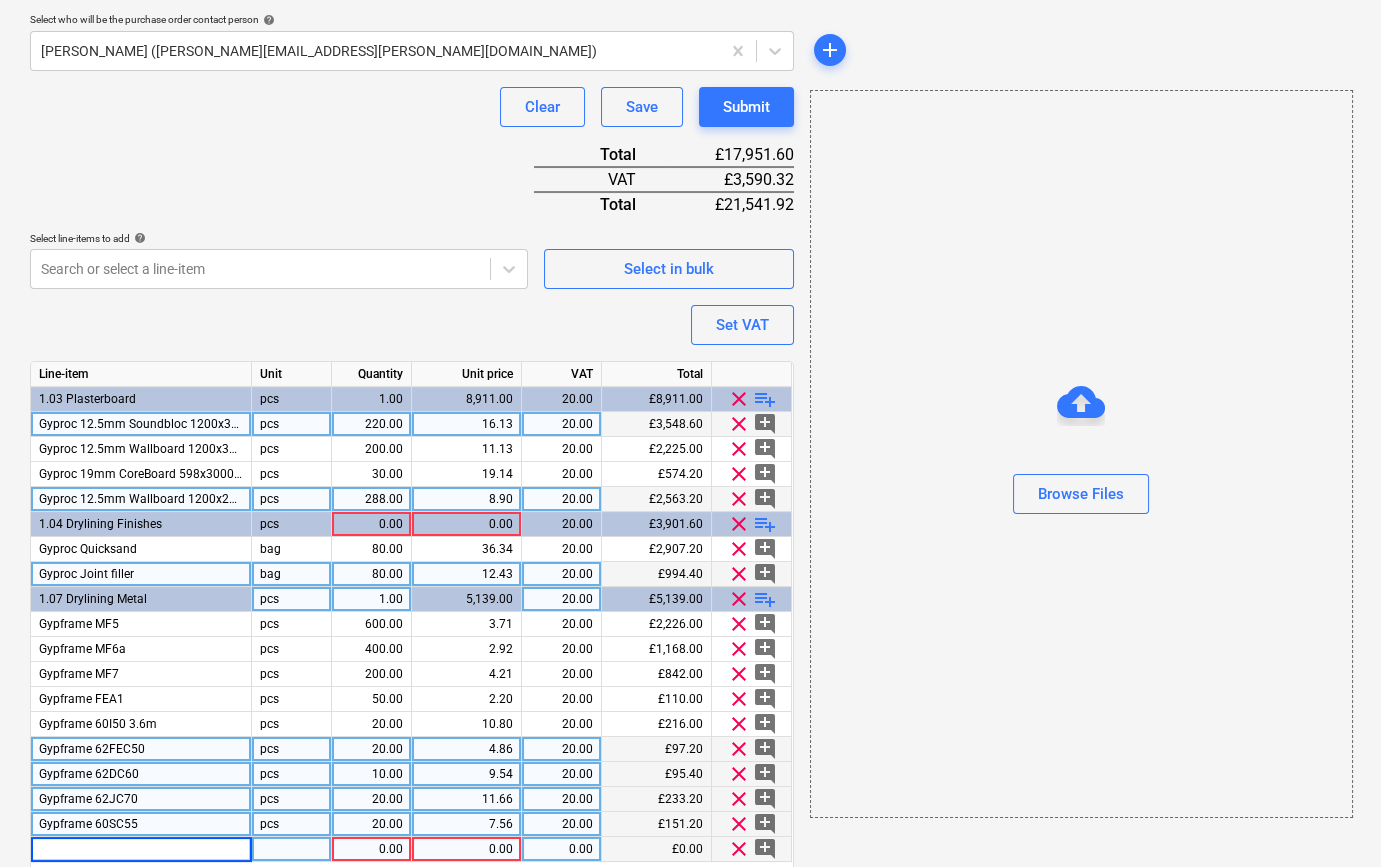 click at bounding box center [141, 849] 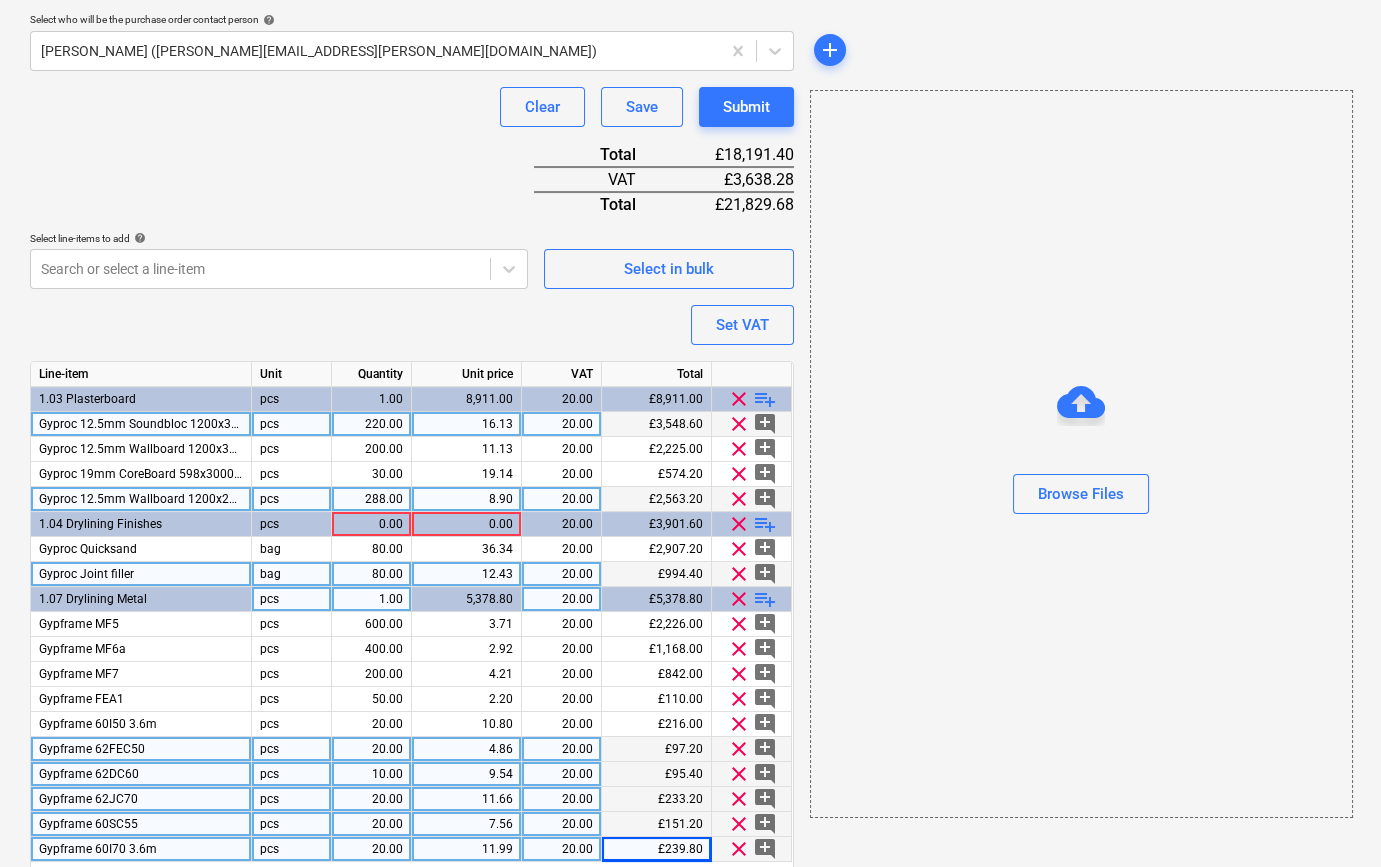 click on "playlist_add" at bounding box center (765, 599) 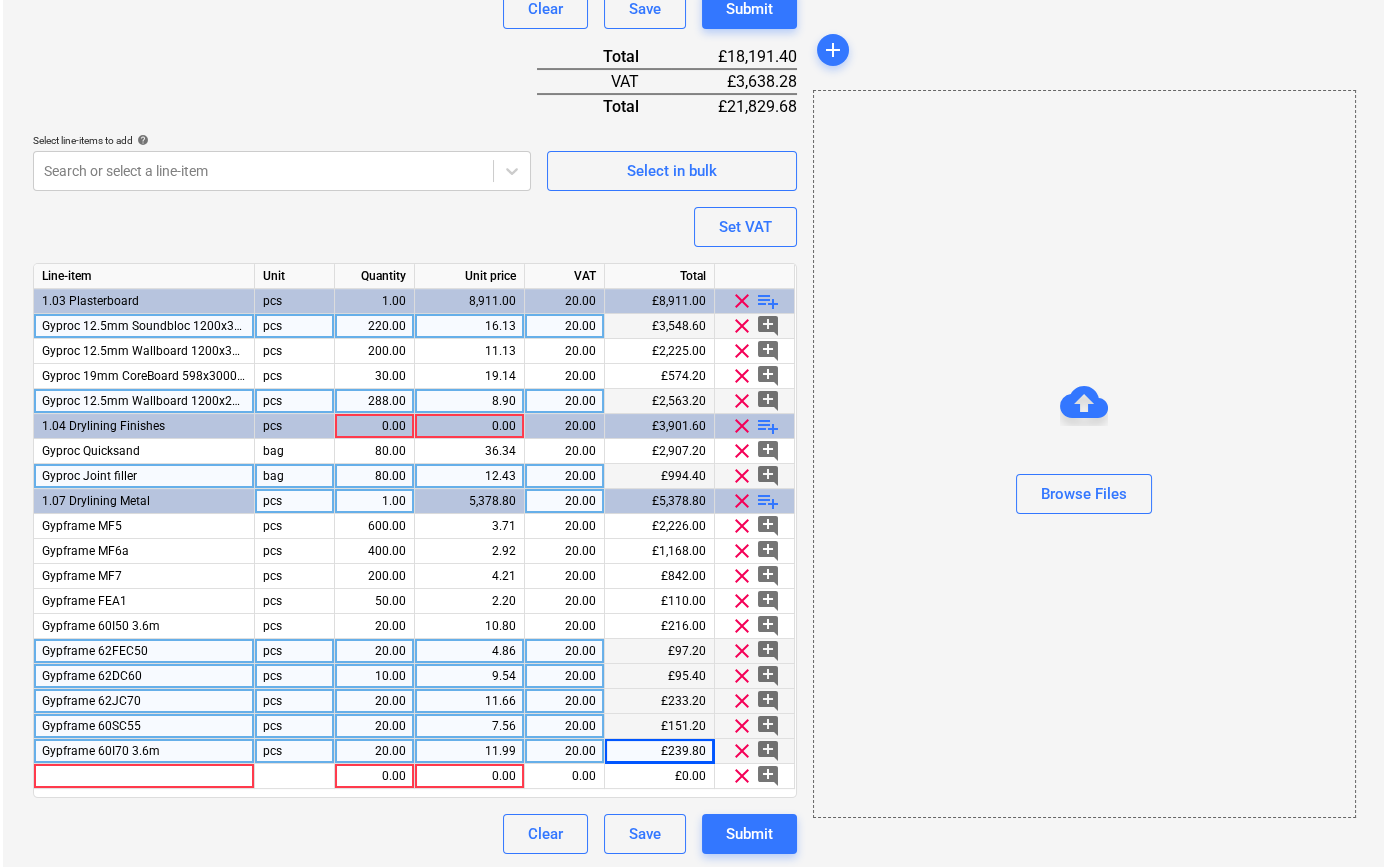 scroll, scrollTop: 680, scrollLeft: 0, axis: vertical 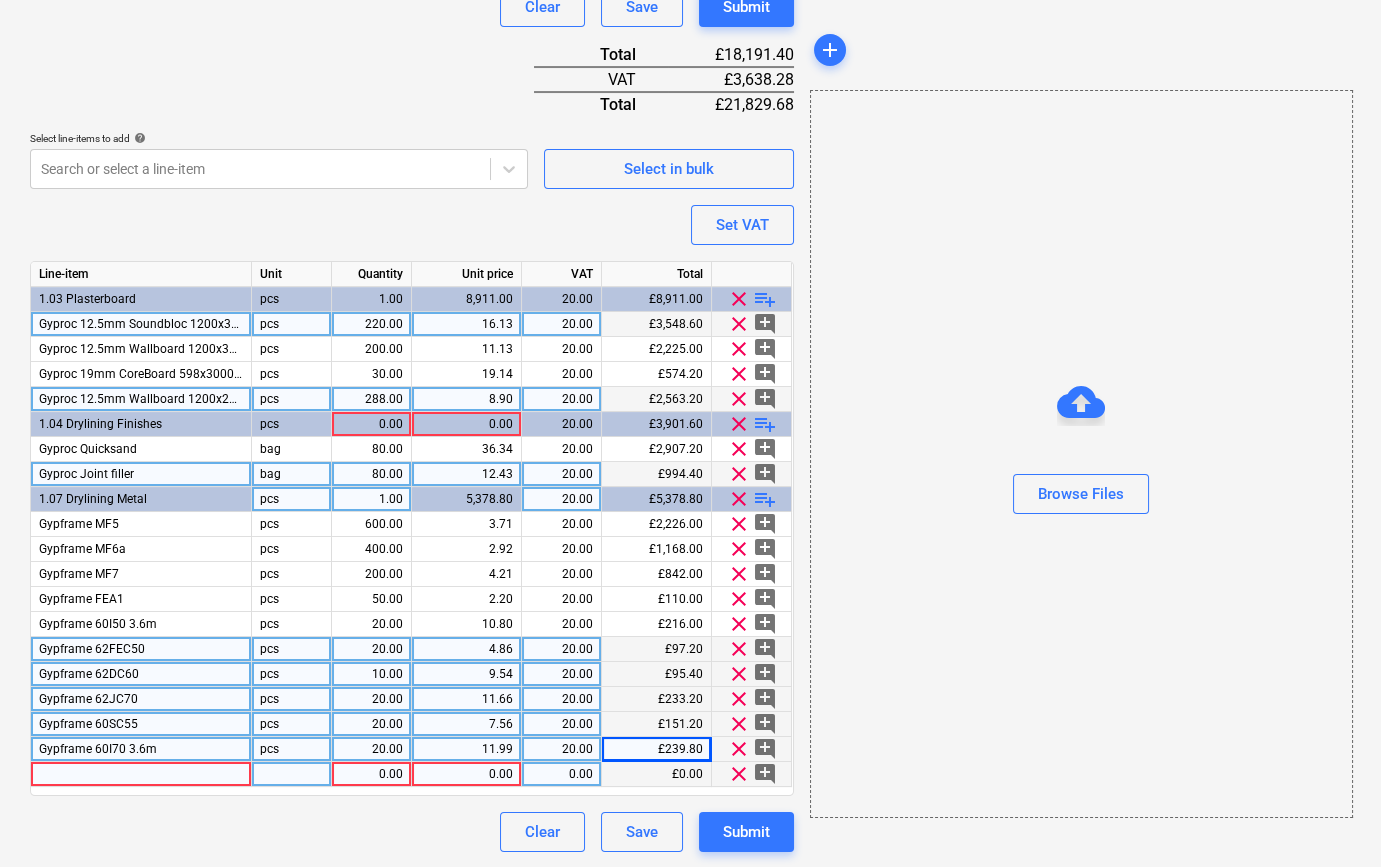 click at bounding box center (141, 774) 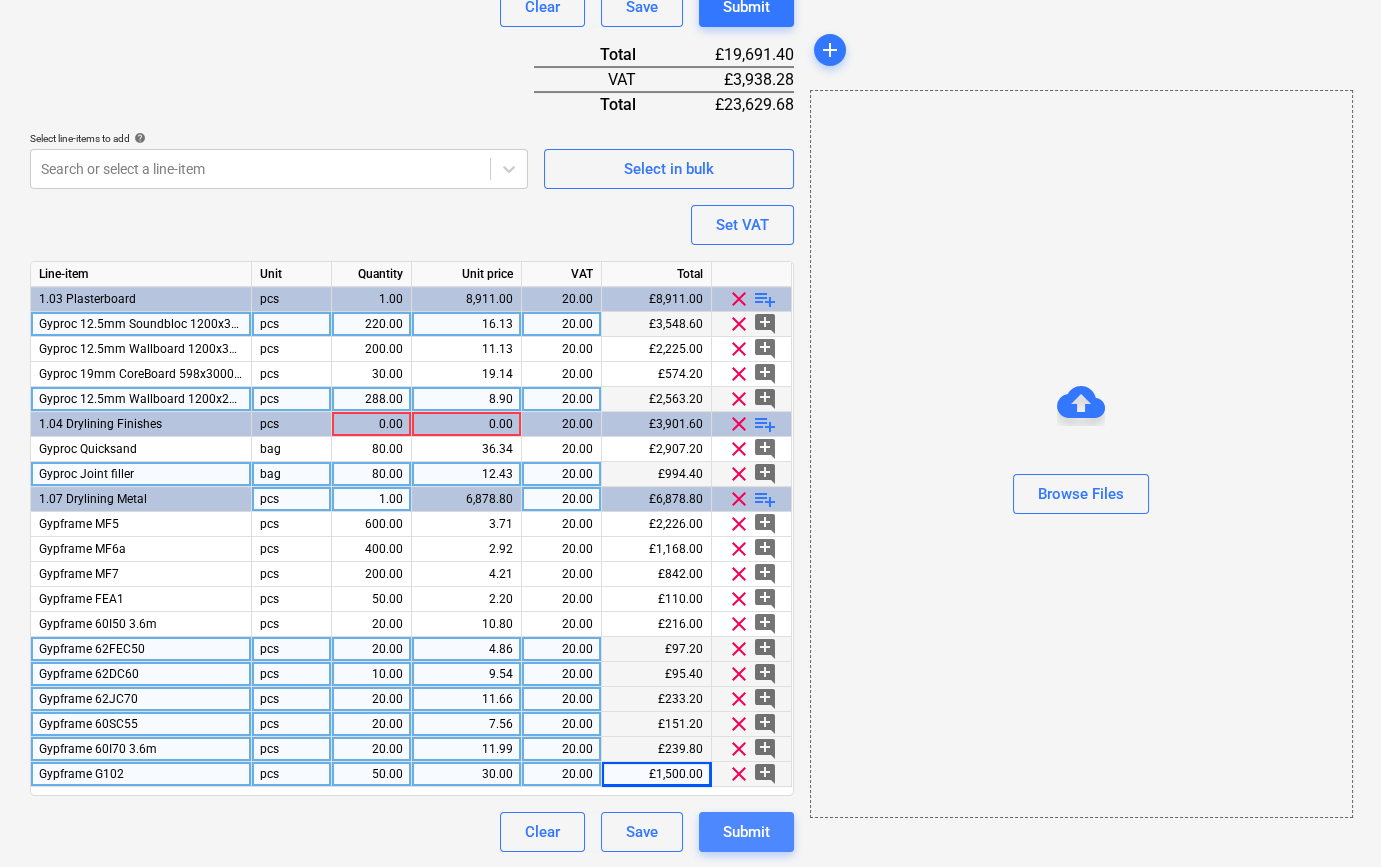 click on "Submit" at bounding box center [746, 832] 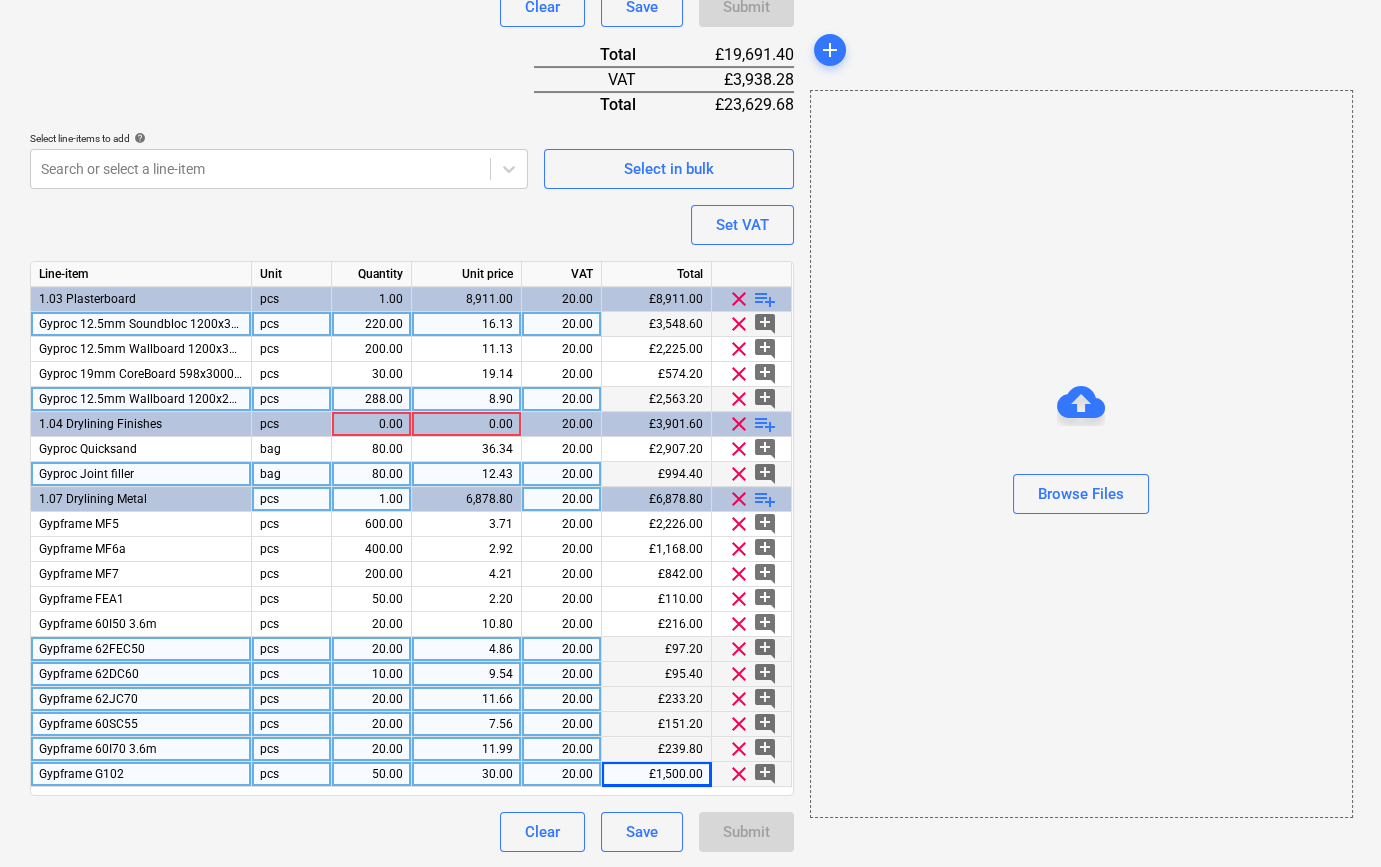 click on "Clear Save Submit" at bounding box center (412, 832) 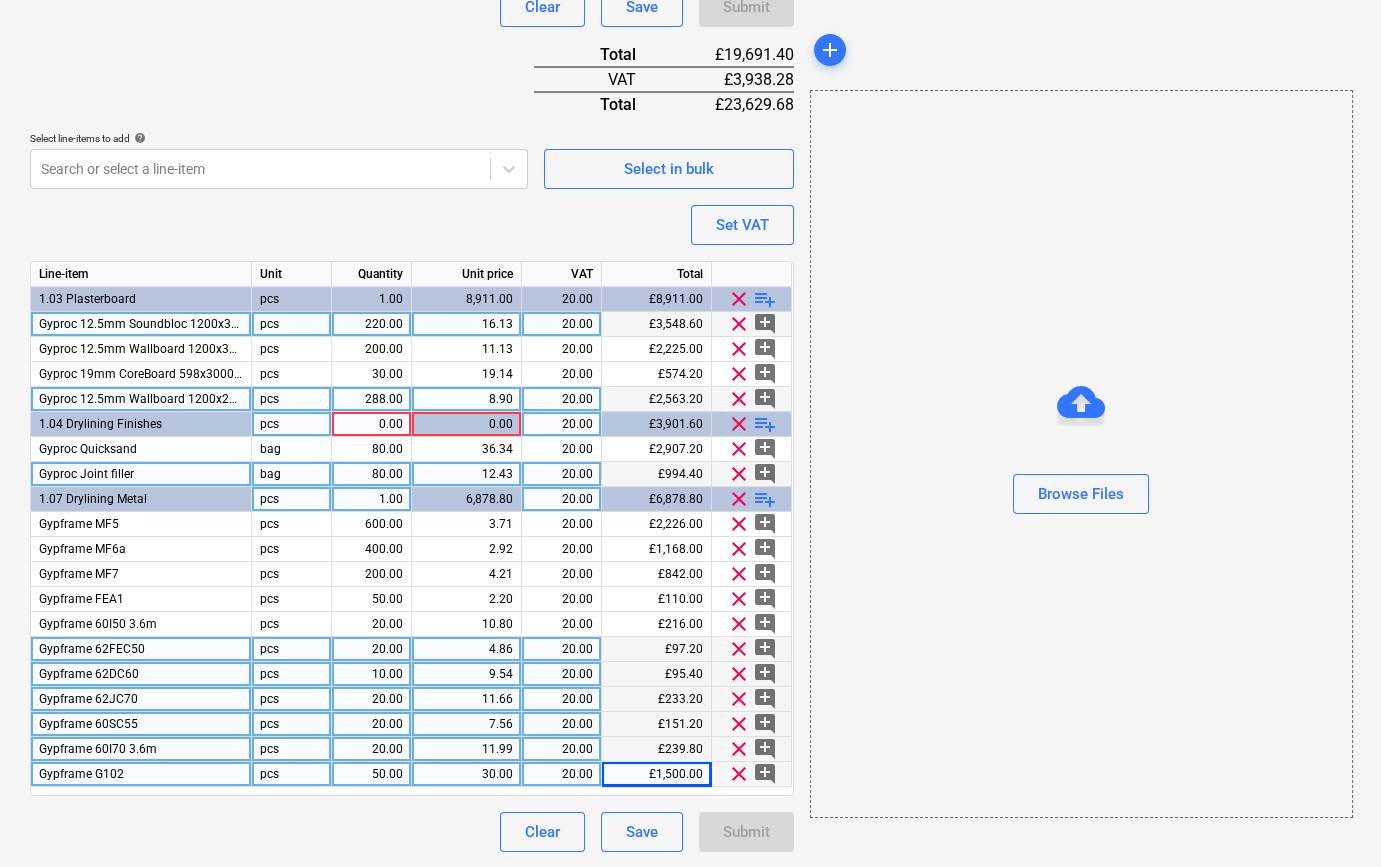 click on "0.00" at bounding box center [371, 424] 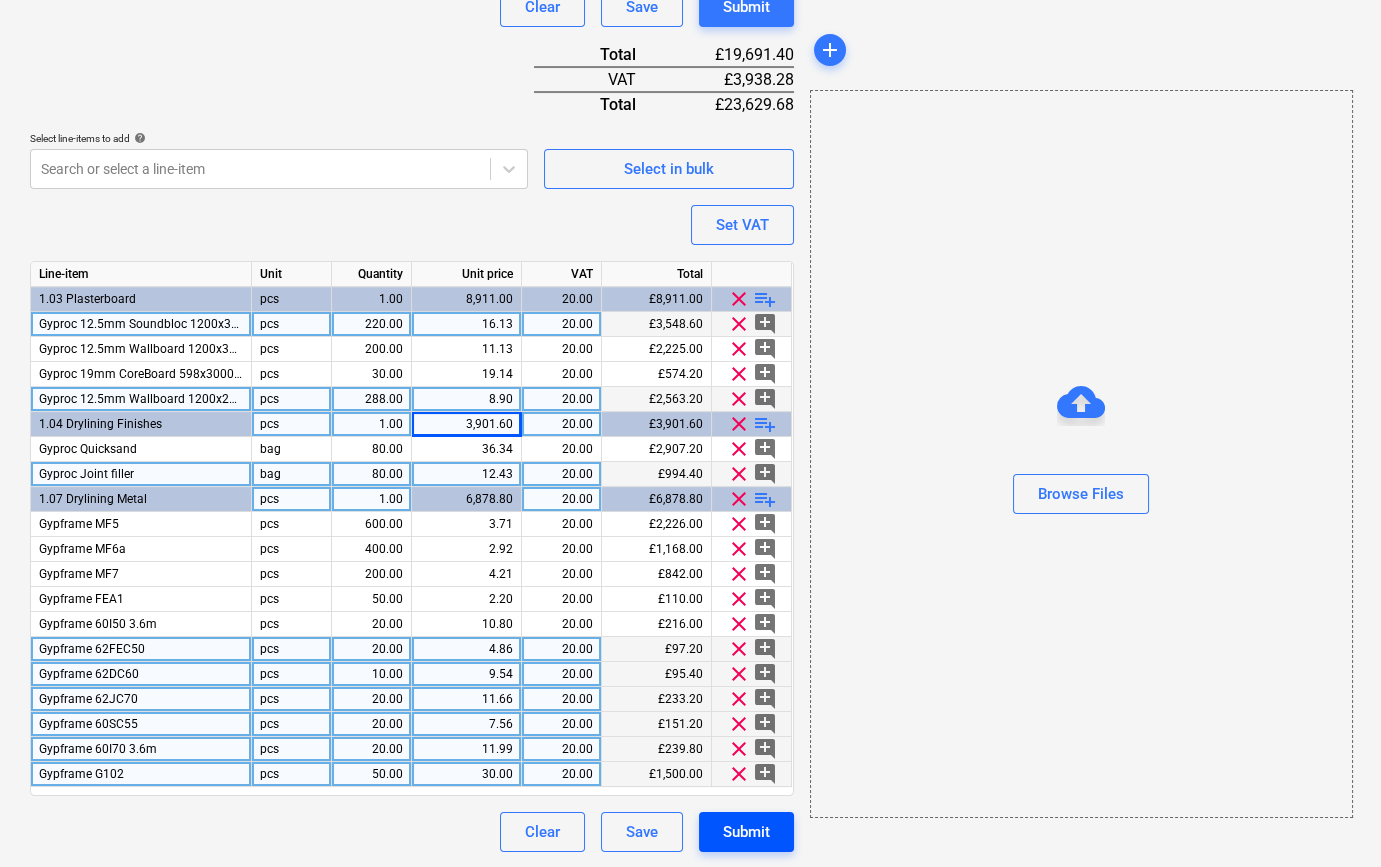 click on "Submit" at bounding box center [746, 832] 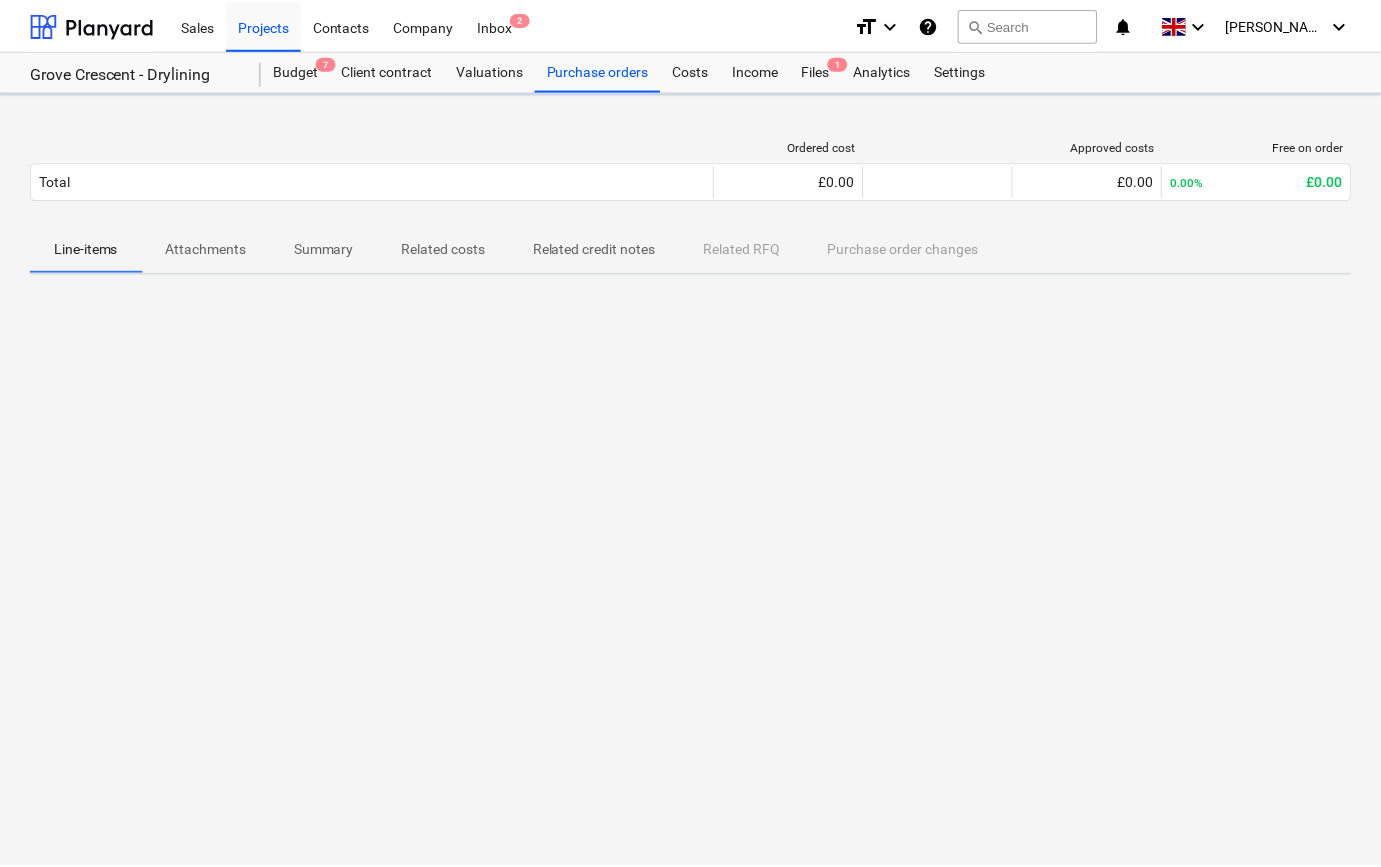 scroll, scrollTop: 0, scrollLeft: 0, axis: both 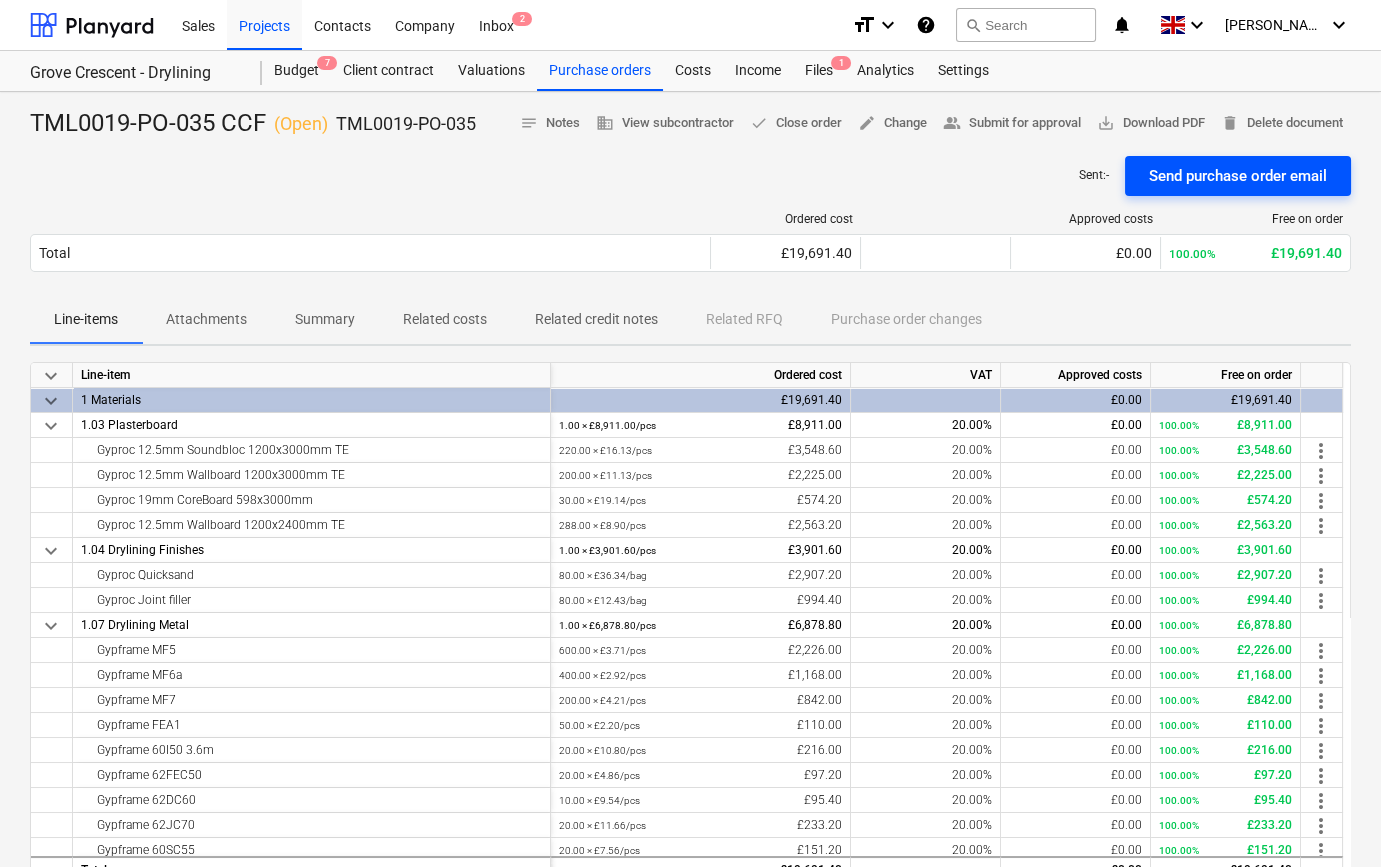 click on "Send purchase order email" at bounding box center [1238, 176] 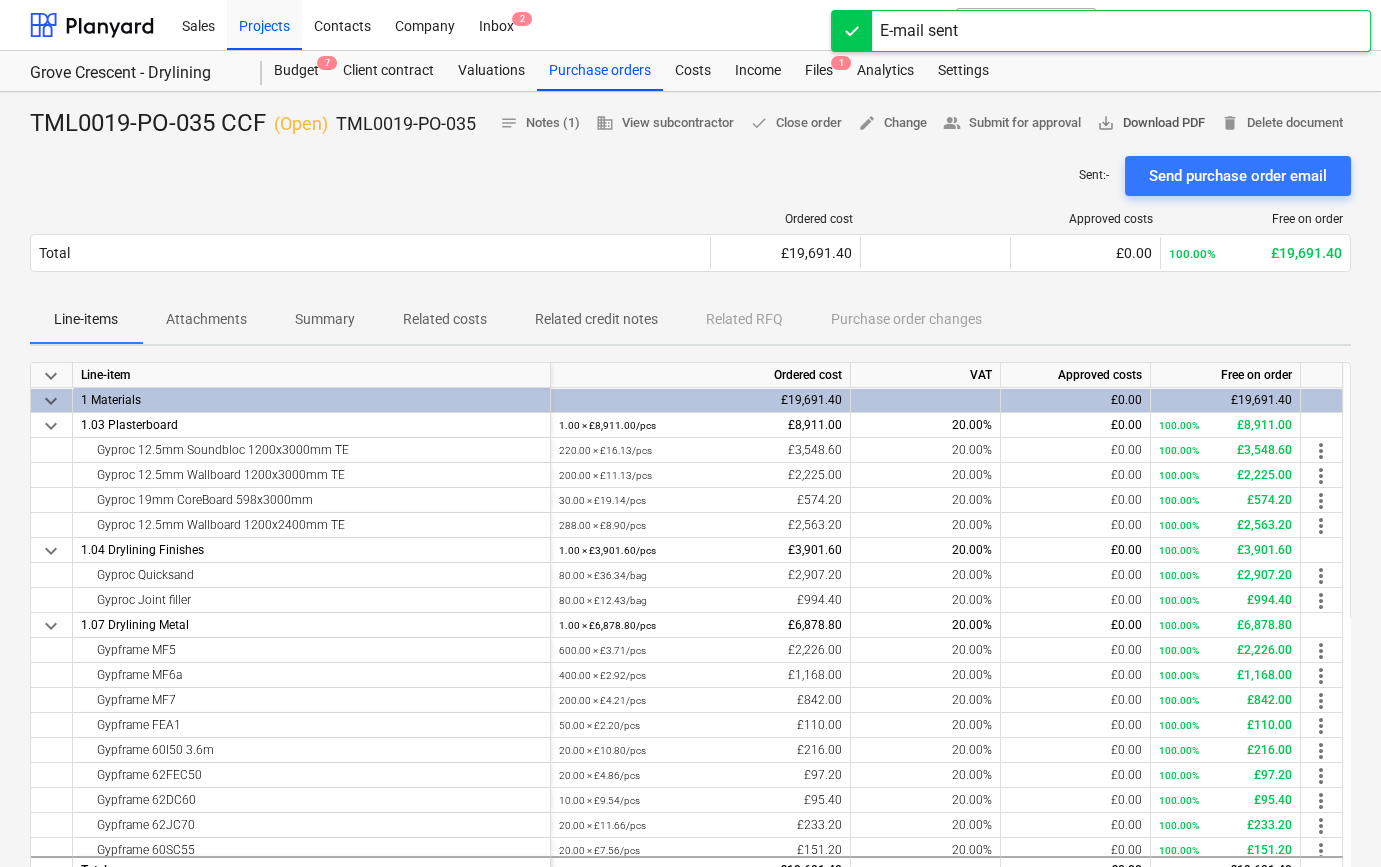 click on "save_alt Download PDF" at bounding box center [1151, 123] 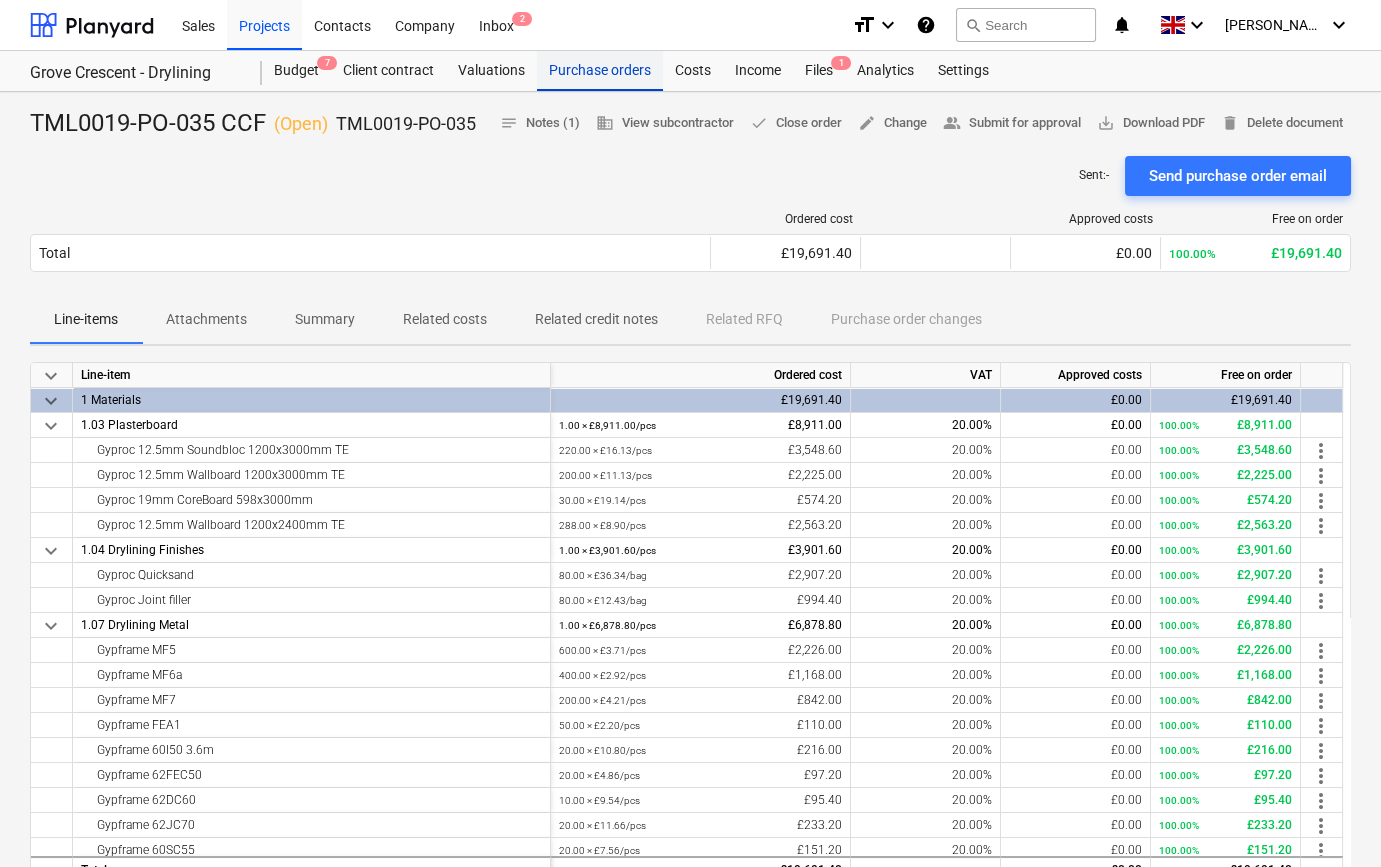 click on "Purchase orders" at bounding box center [600, 71] 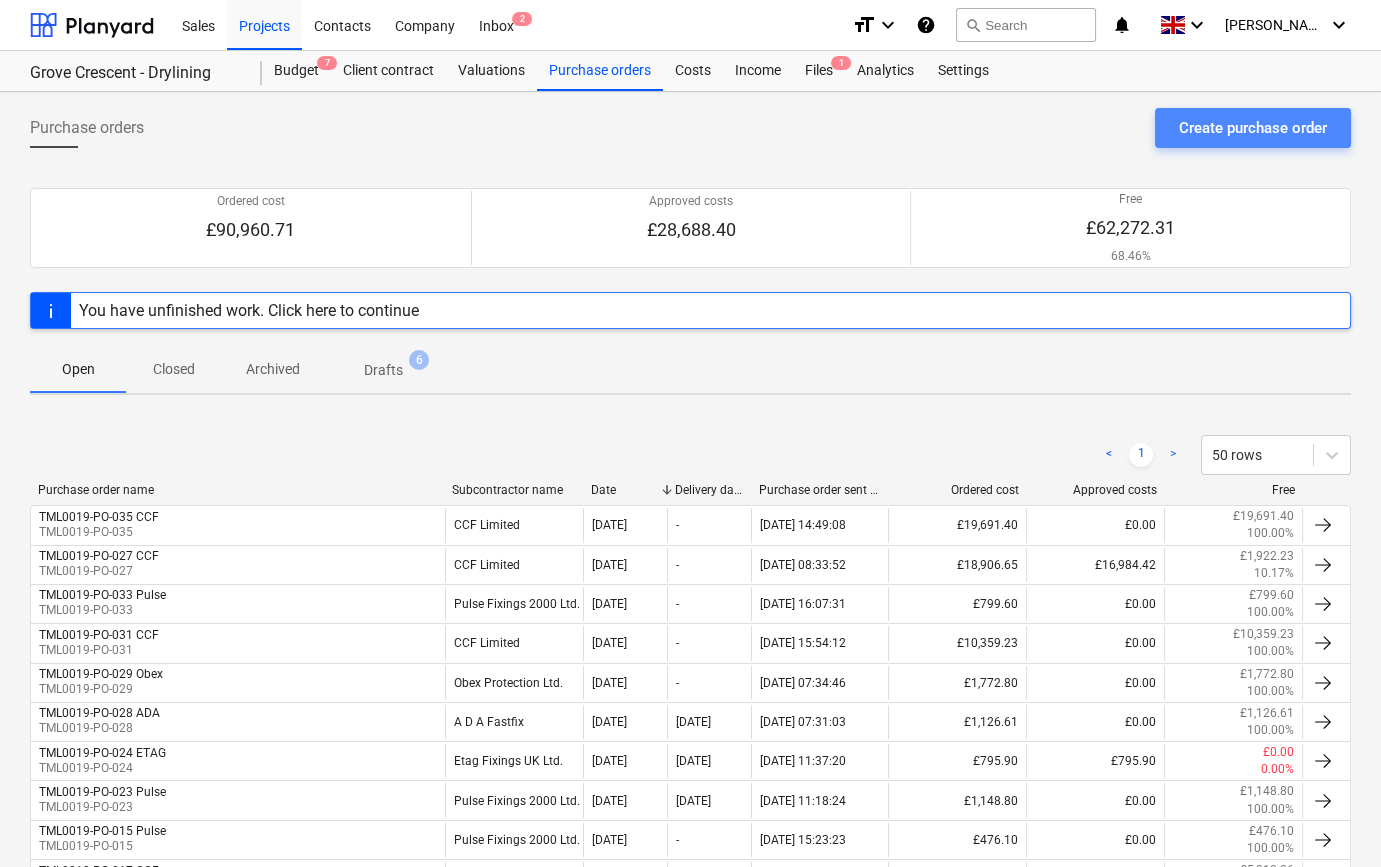 click on "Create purchase order" at bounding box center [1253, 128] 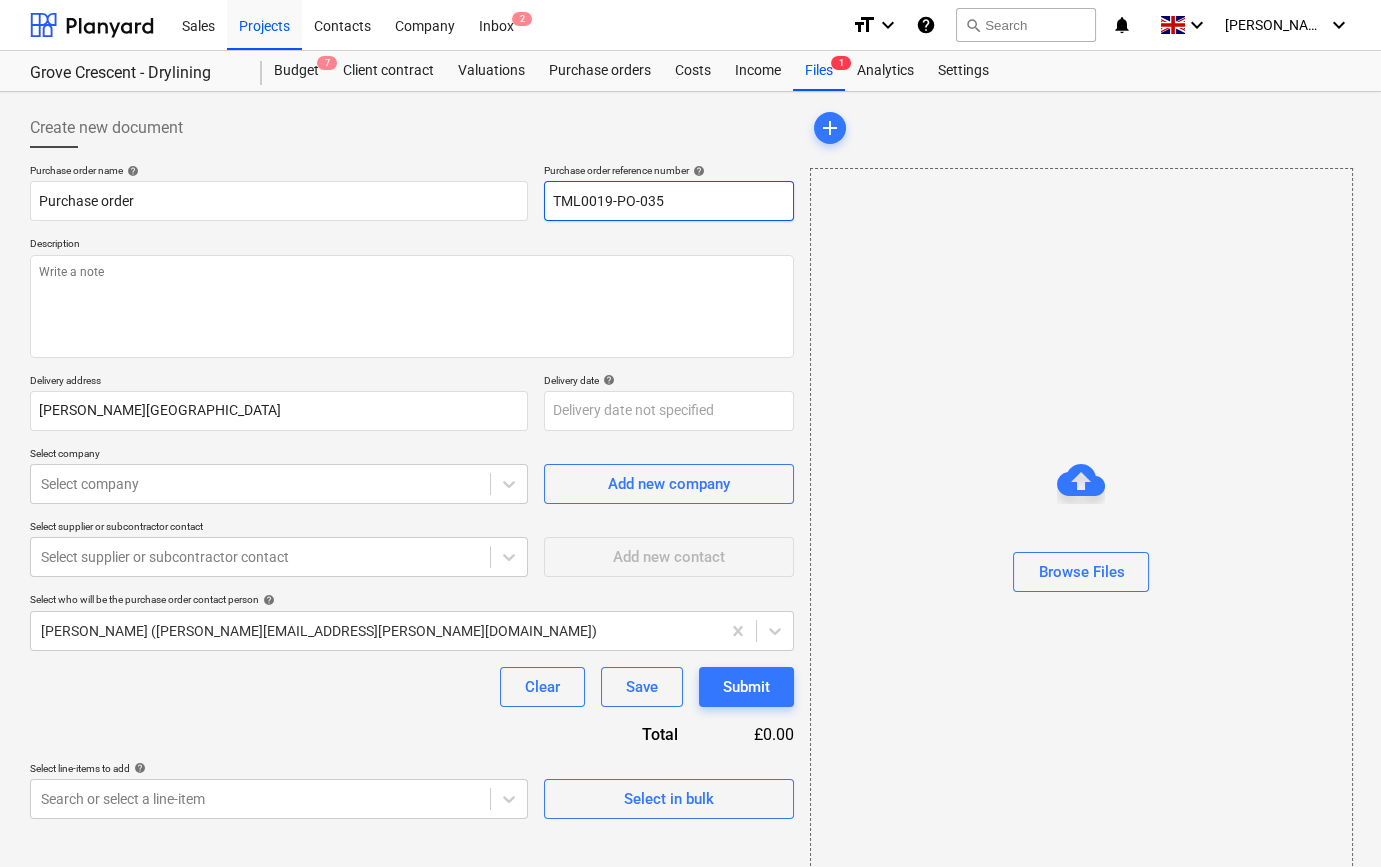 click on "TML0019-PO-035" at bounding box center [669, 201] 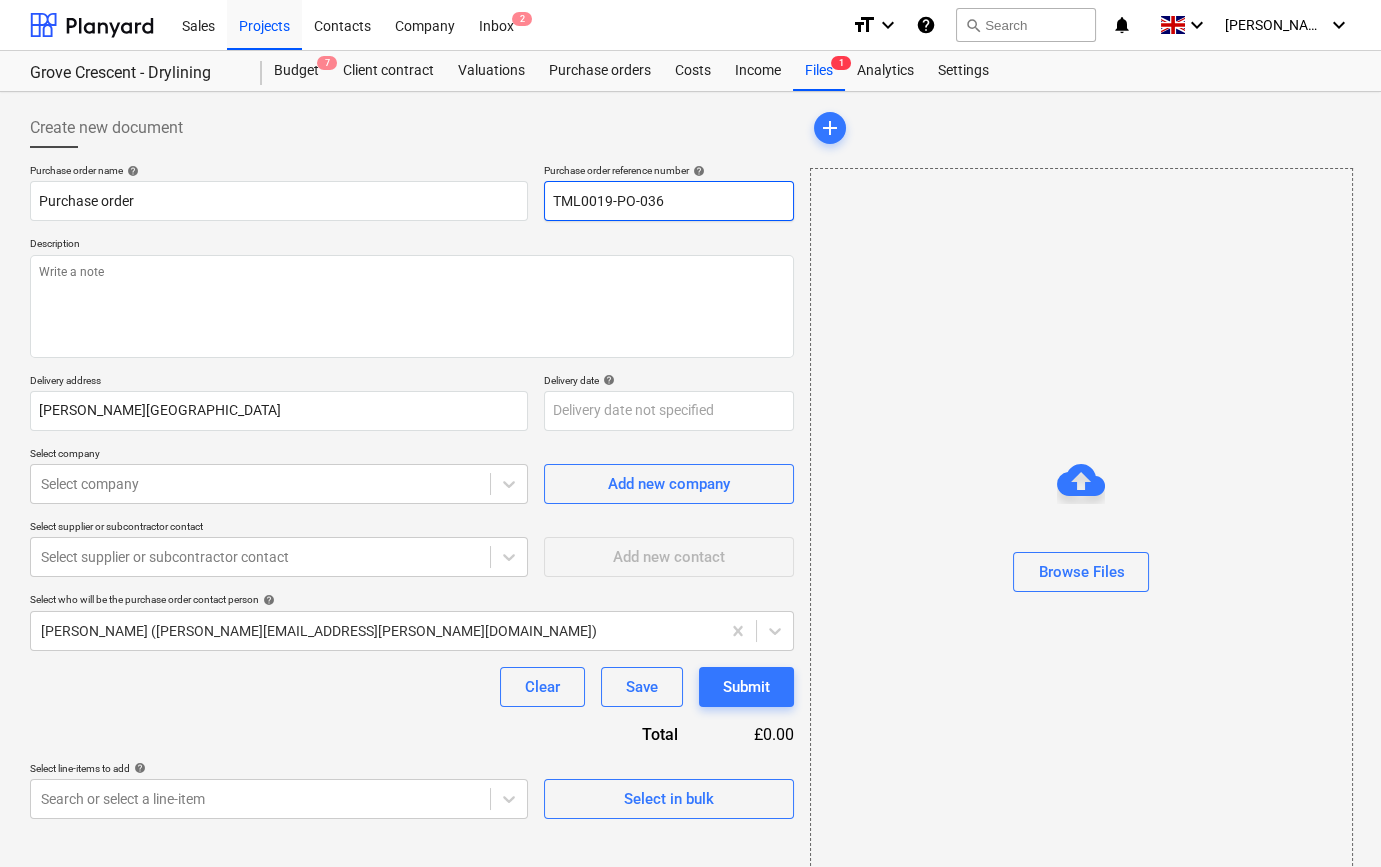 drag, startPoint x: 568, startPoint y: 207, endPoint x: 556, endPoint y: 207, distance: 12 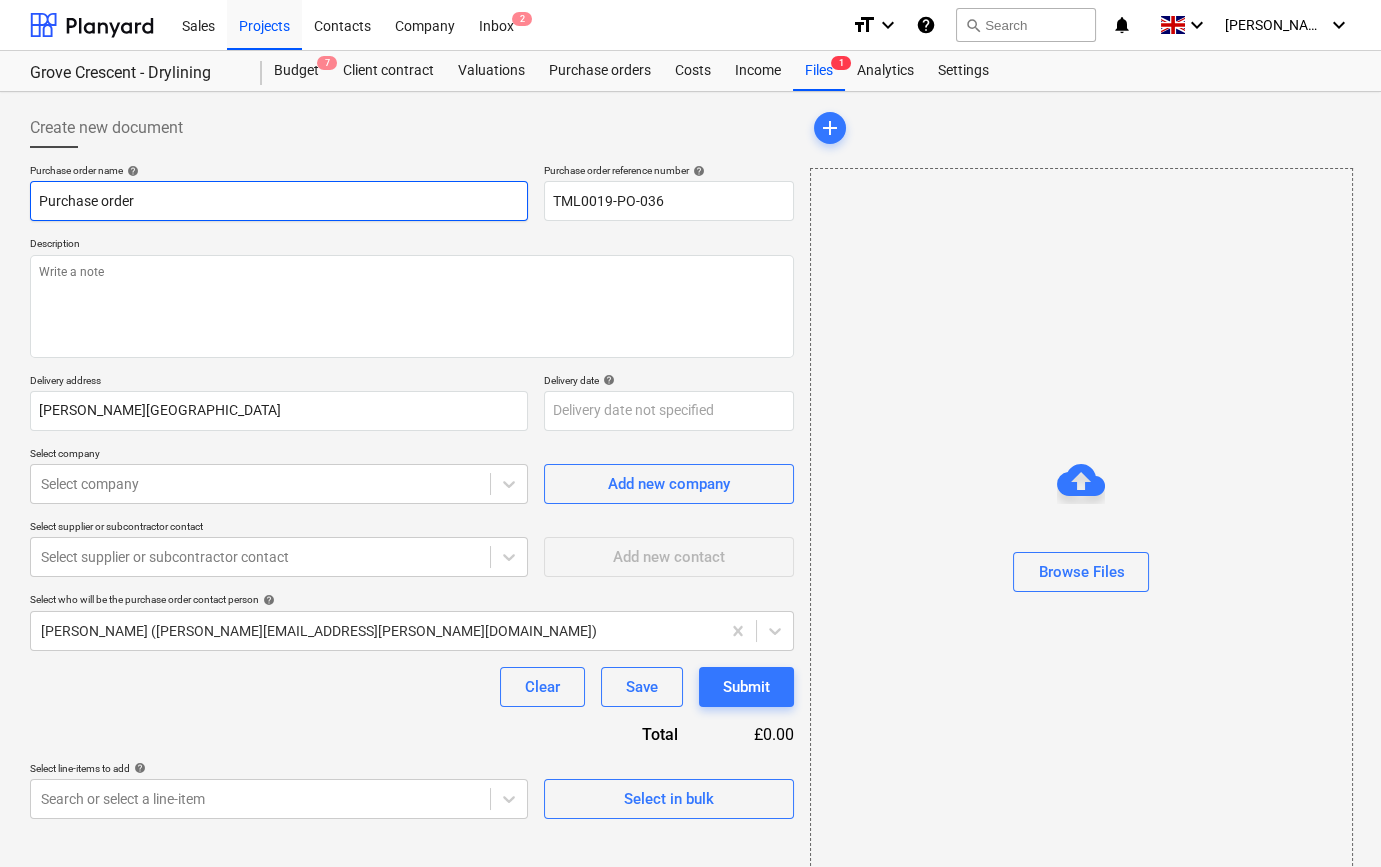 paste on "TML0019-PO-036" 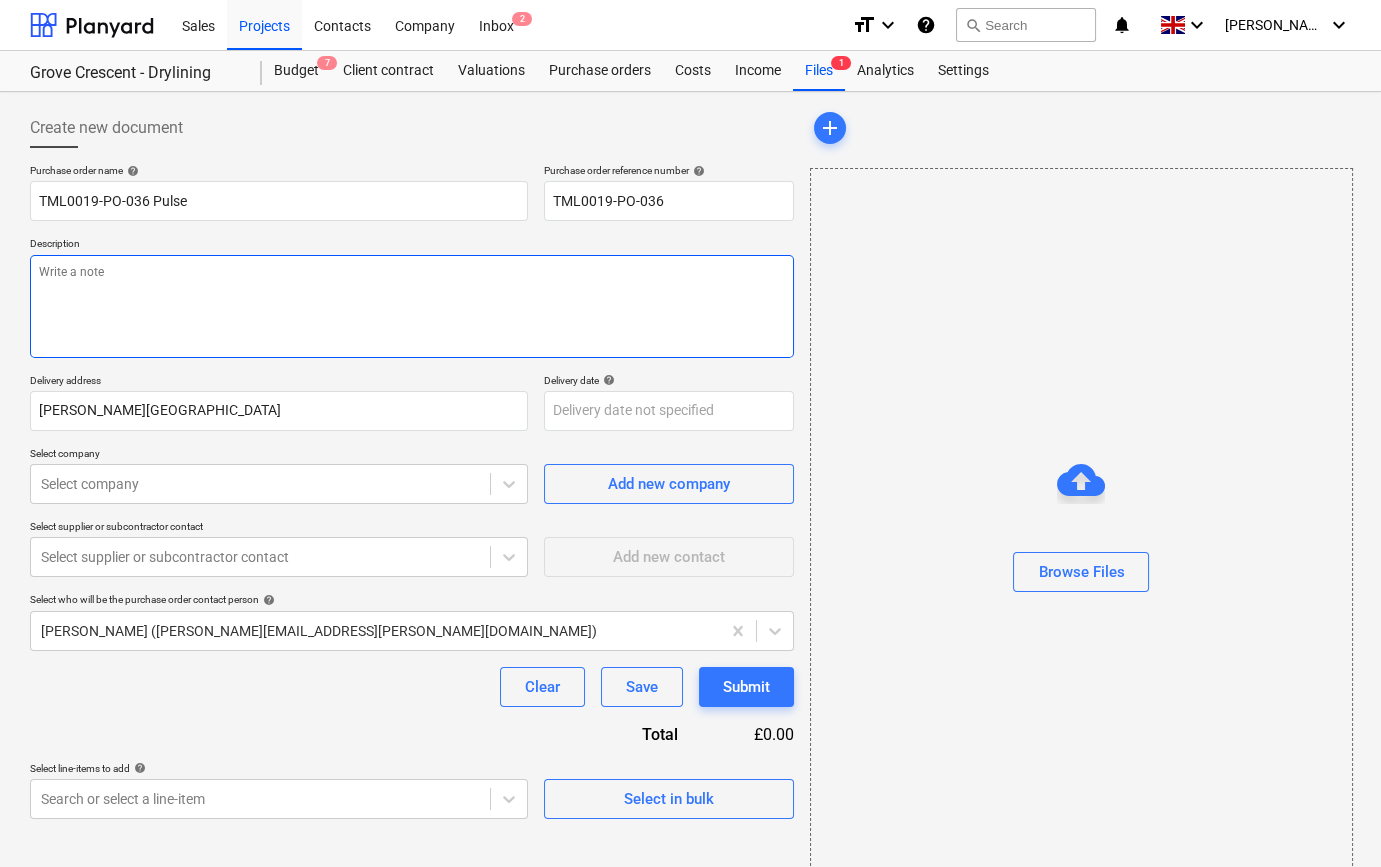 click at bounding box center (412, 306) 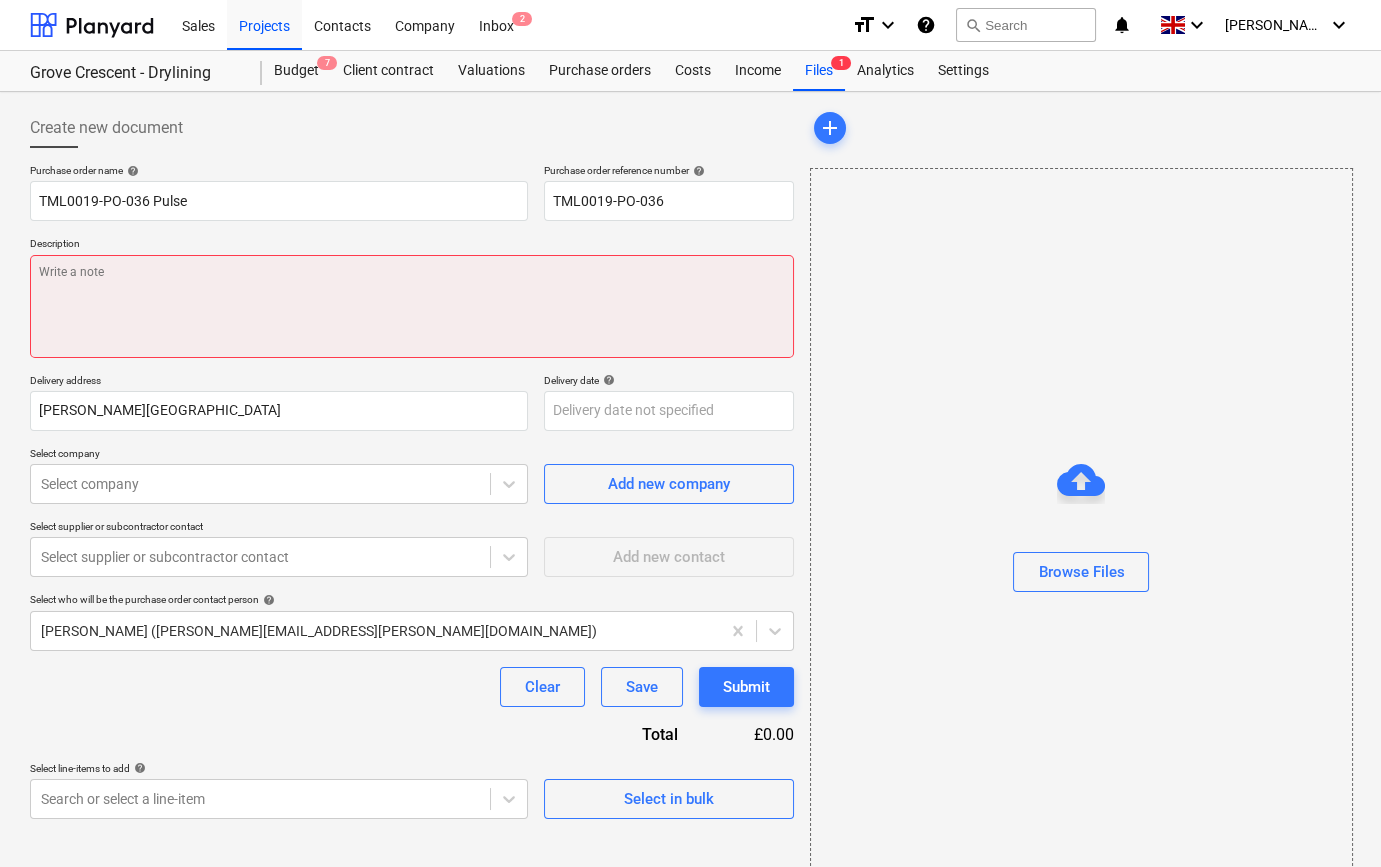 paste on "Site contact [PERSON_NAME] [PHONE_NUMBER]" 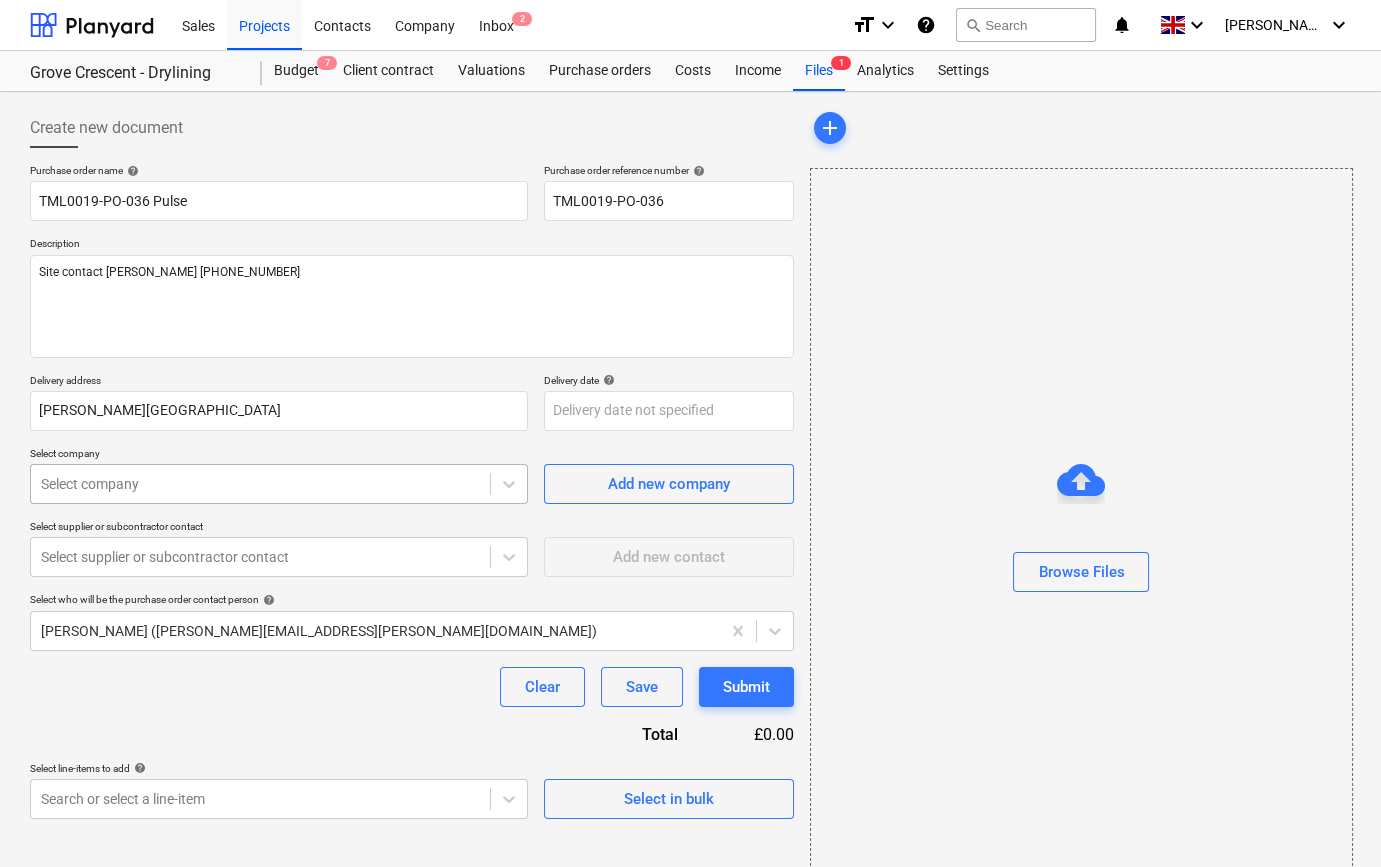 click at bounding box center [260, 484] 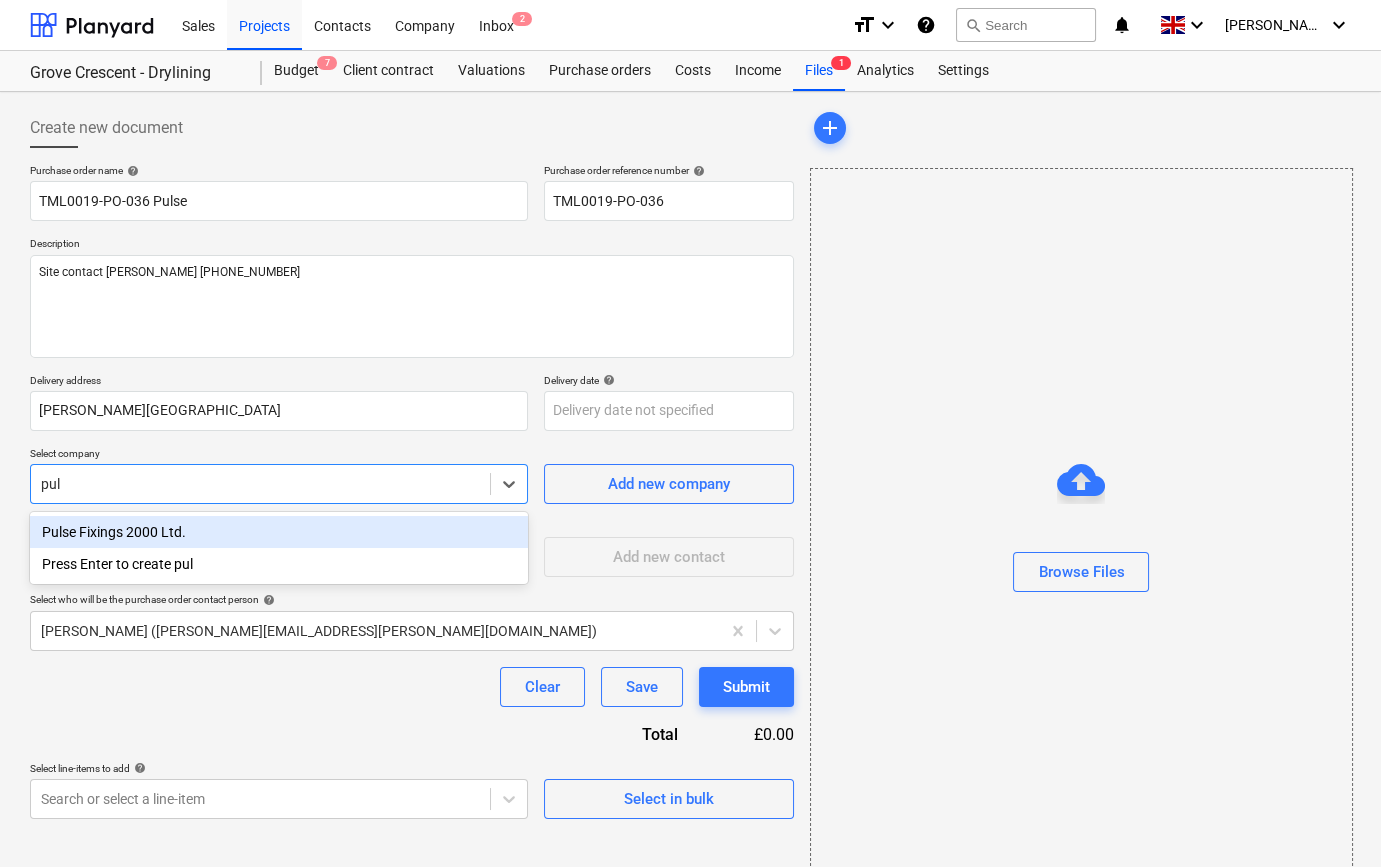 click on "Pulse Fixings 2000 Ltd." at bounding box center [279, 532] 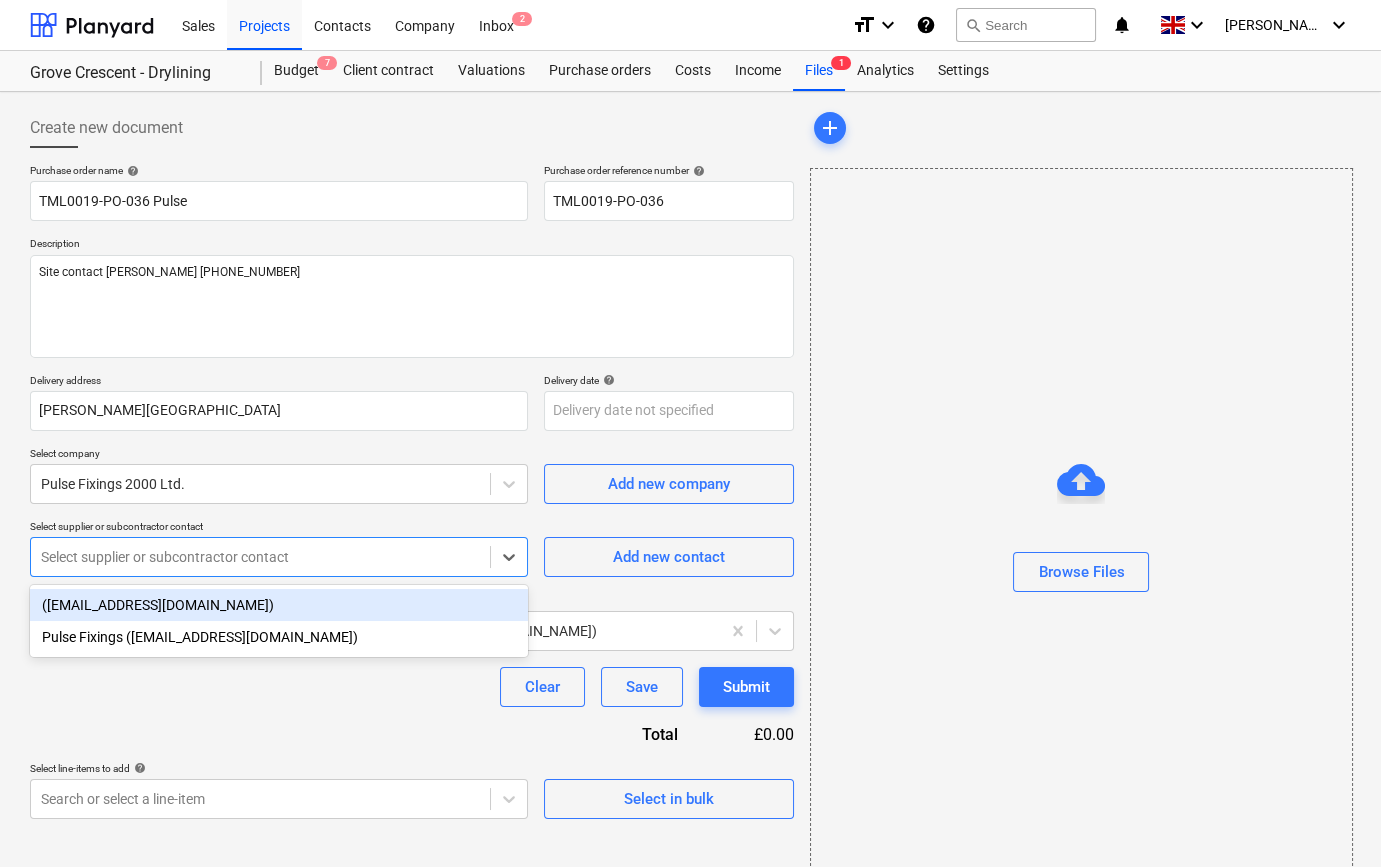 click at bounding box center [260, 557] 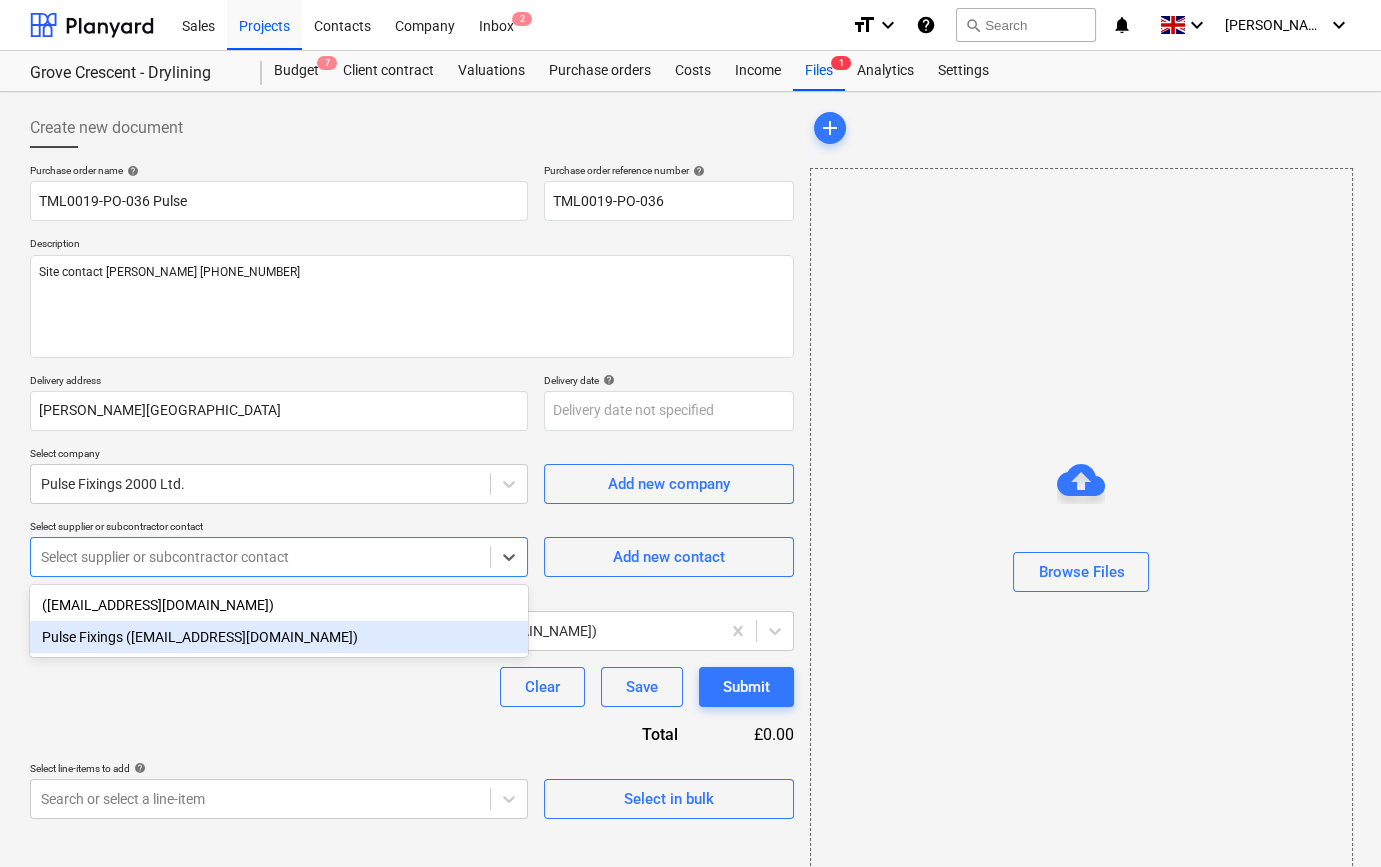 click on "Pulse Fixings ([EMAIL_ADDRESS][DOMAIN_NAME])" at bounding box center [279, 637] 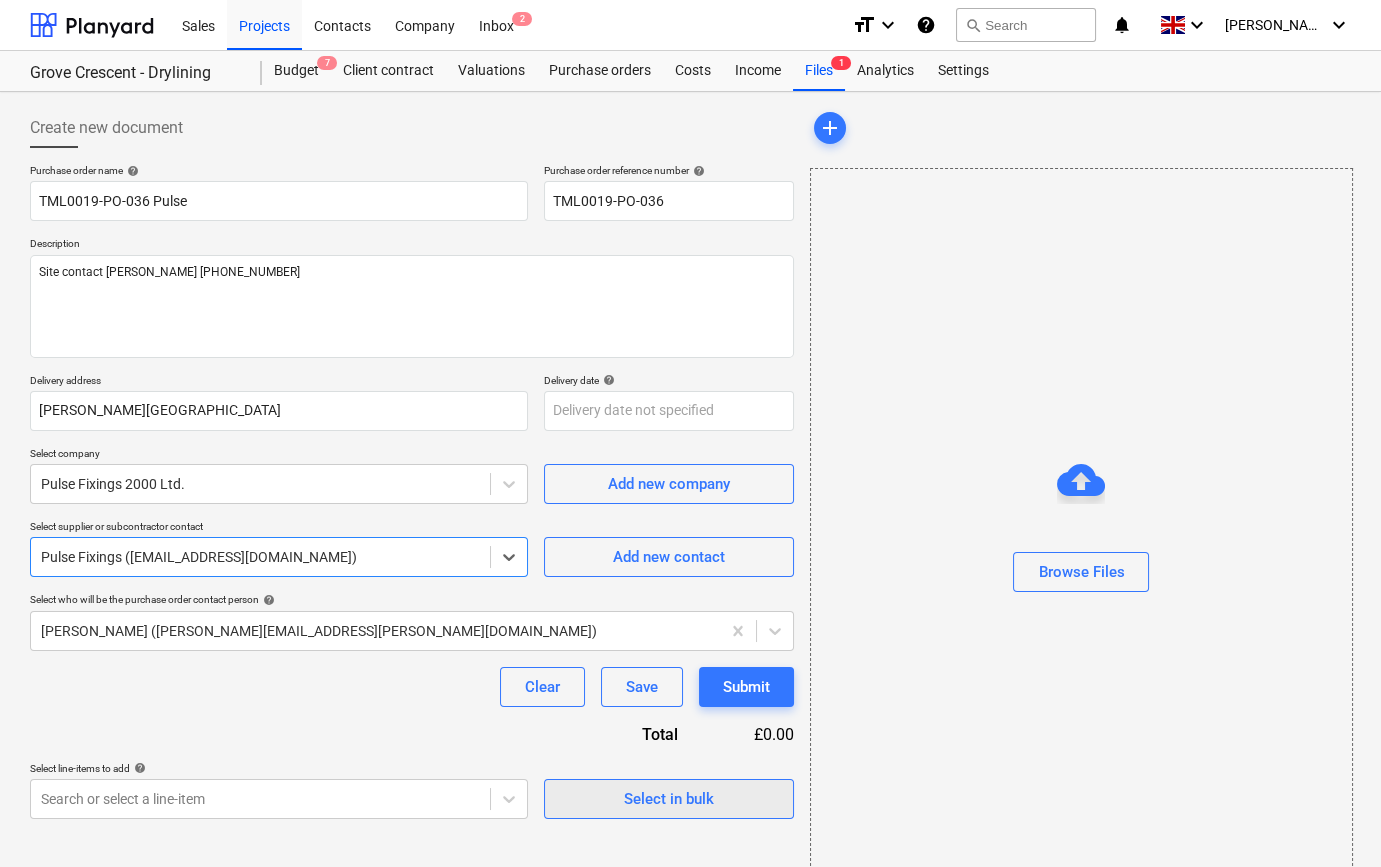 click on "Select in bulk" at bounding box center (669, 799) 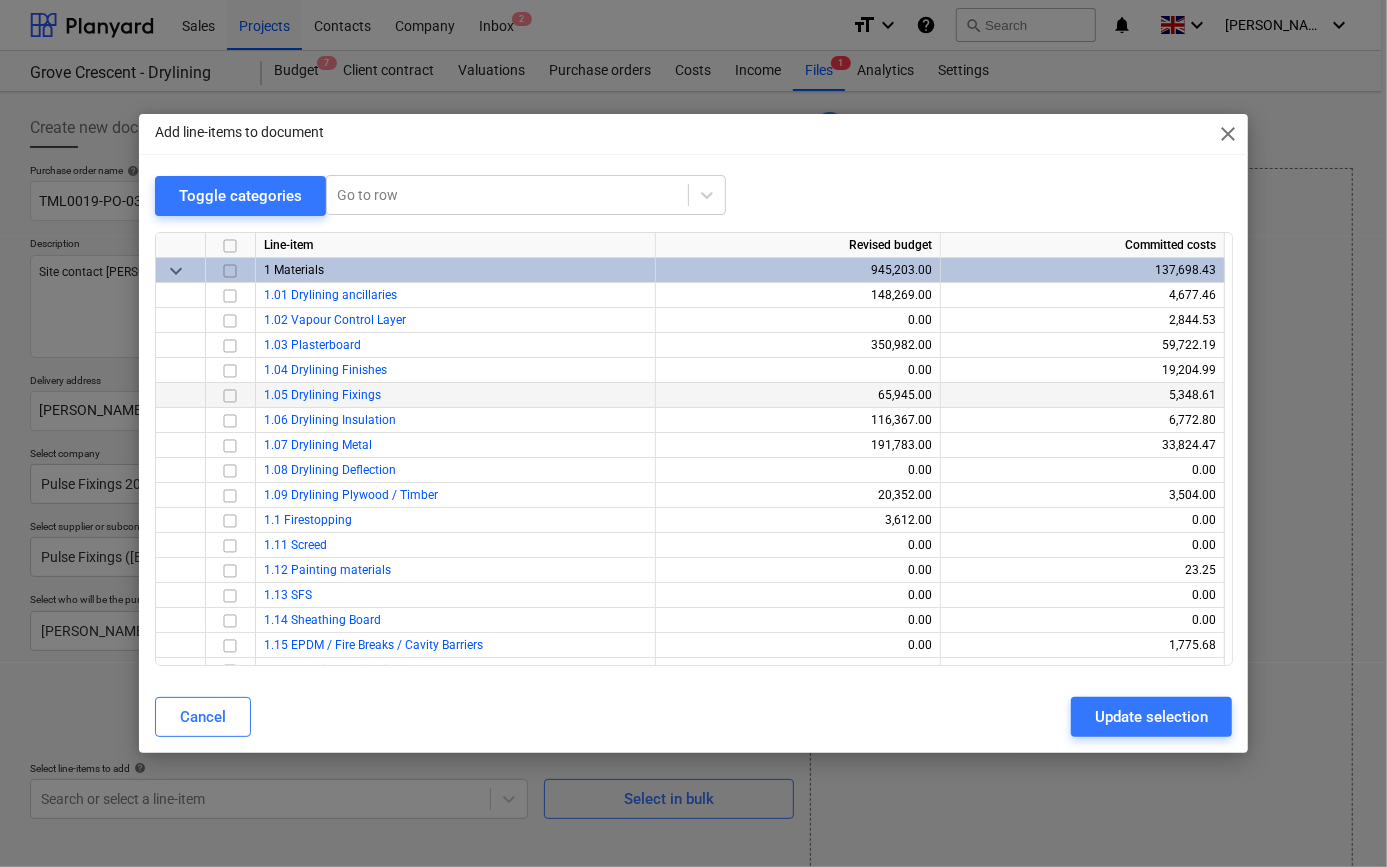 click at bounding box center (230, 395) 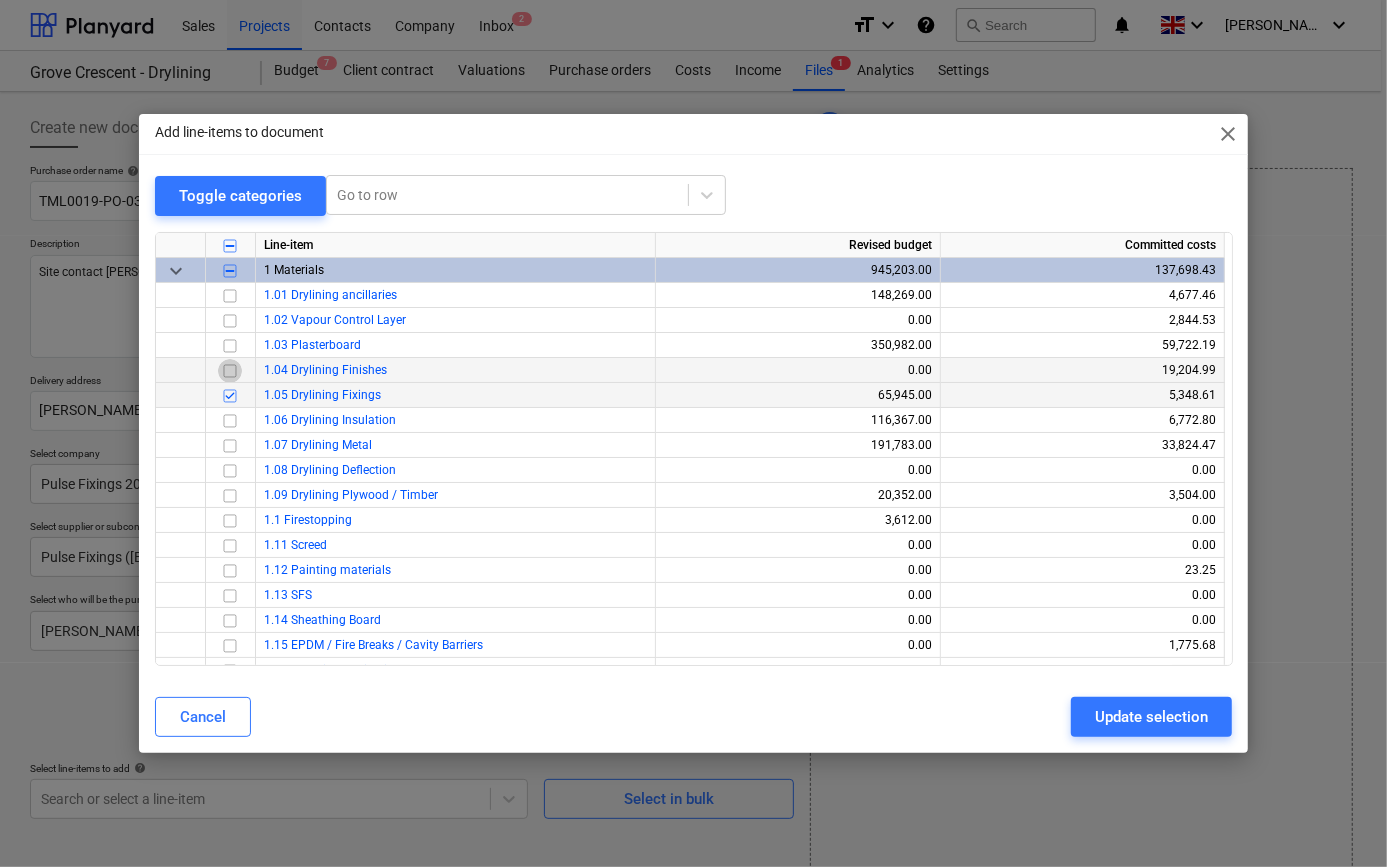 click at bounding box center [230, 370] 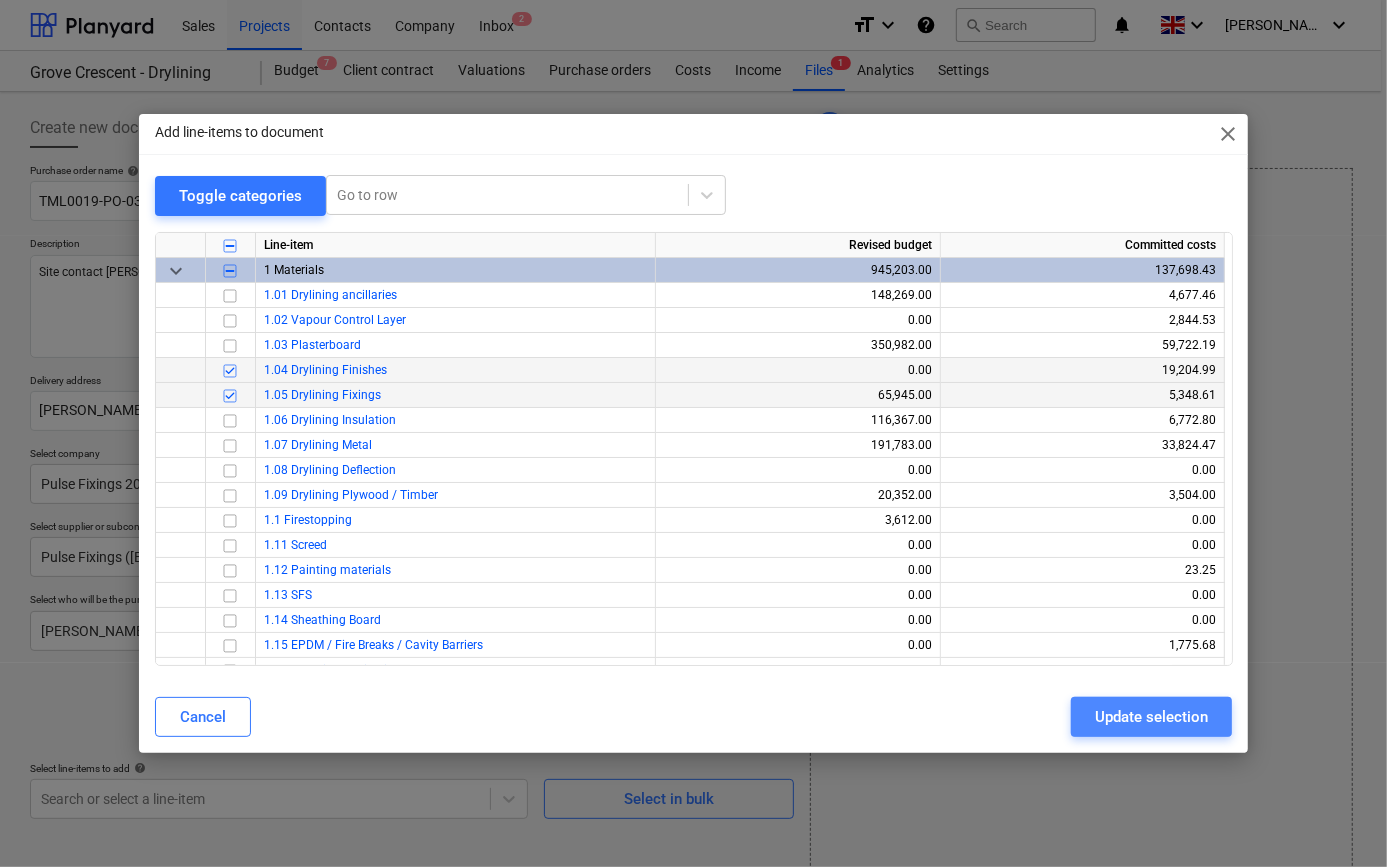 click on "Update selection" at bounding box center [1151, 717] 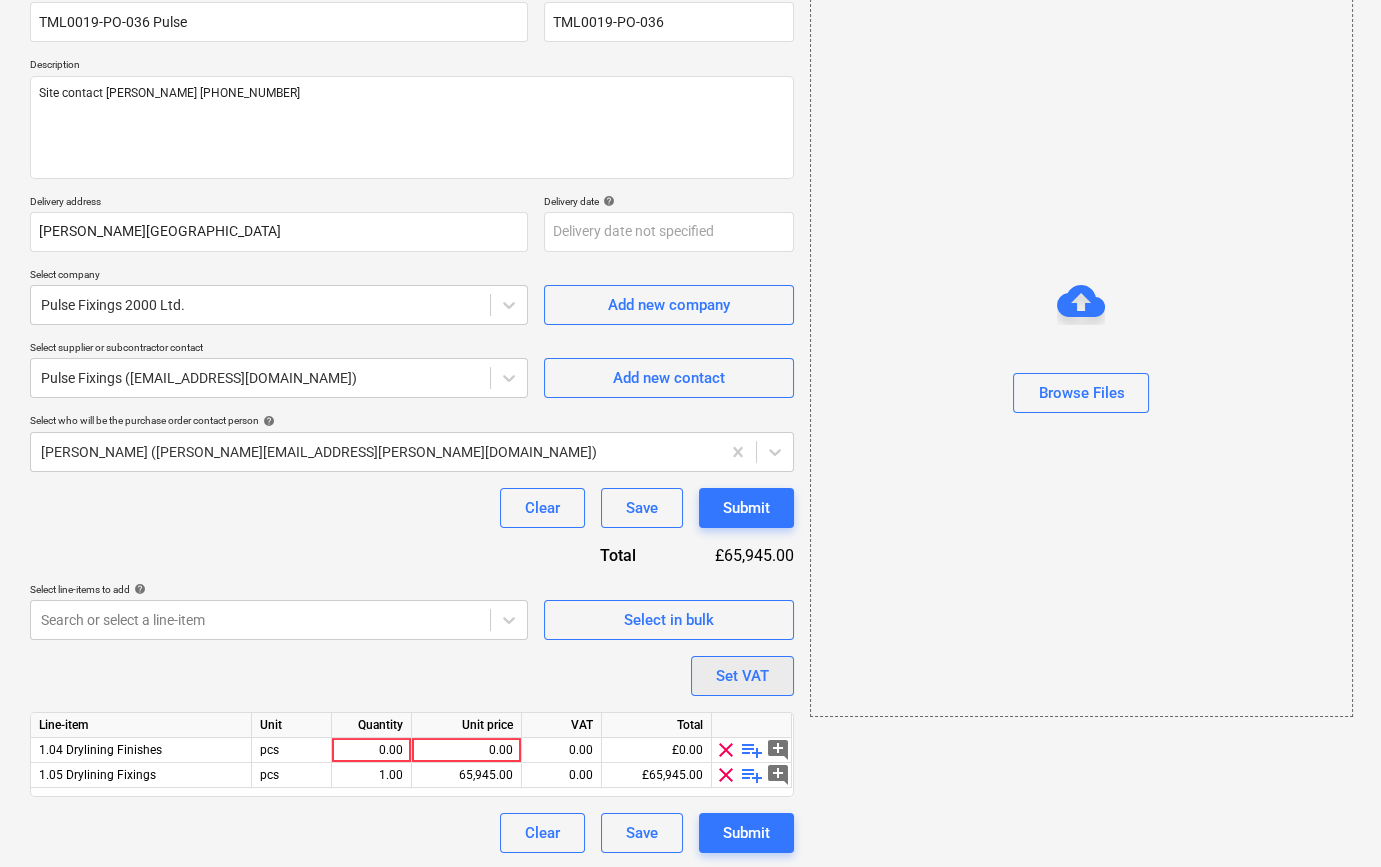 scroll, scrollTop: 180, scrollLeft: 0, axis: vertical 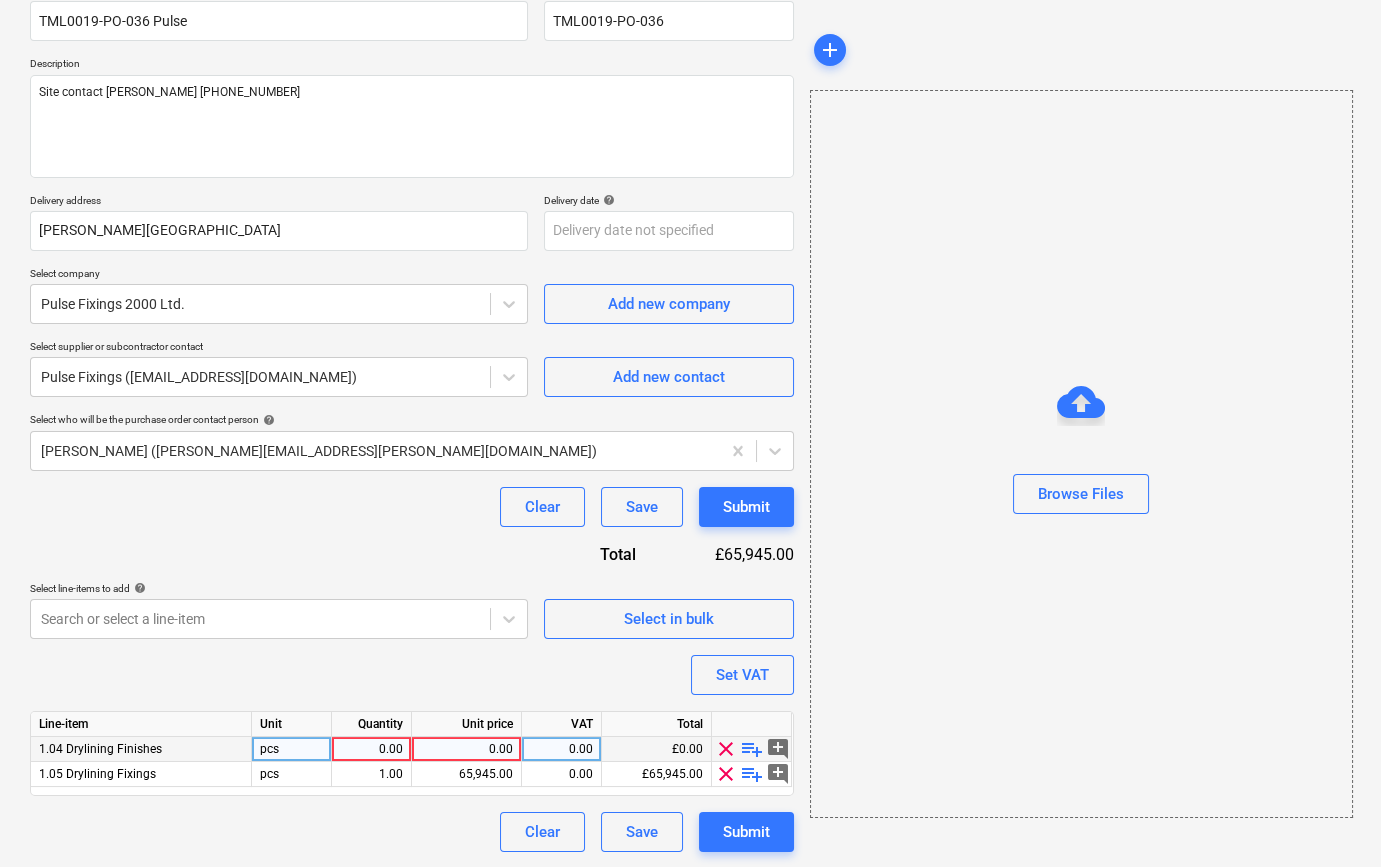 click on "playlist_add" at bounding box center (752, 749) 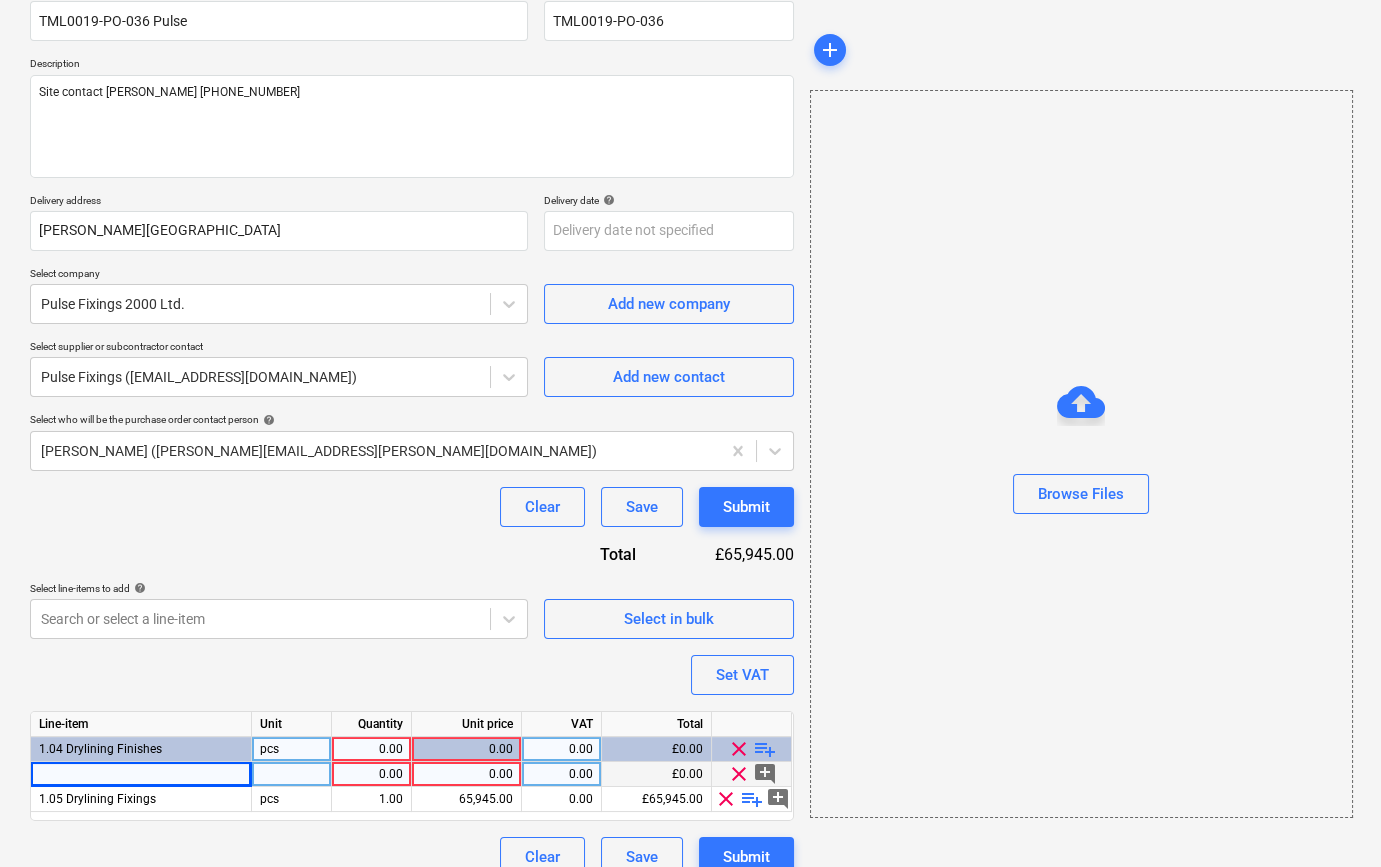 click at bounding box center [141, 774] 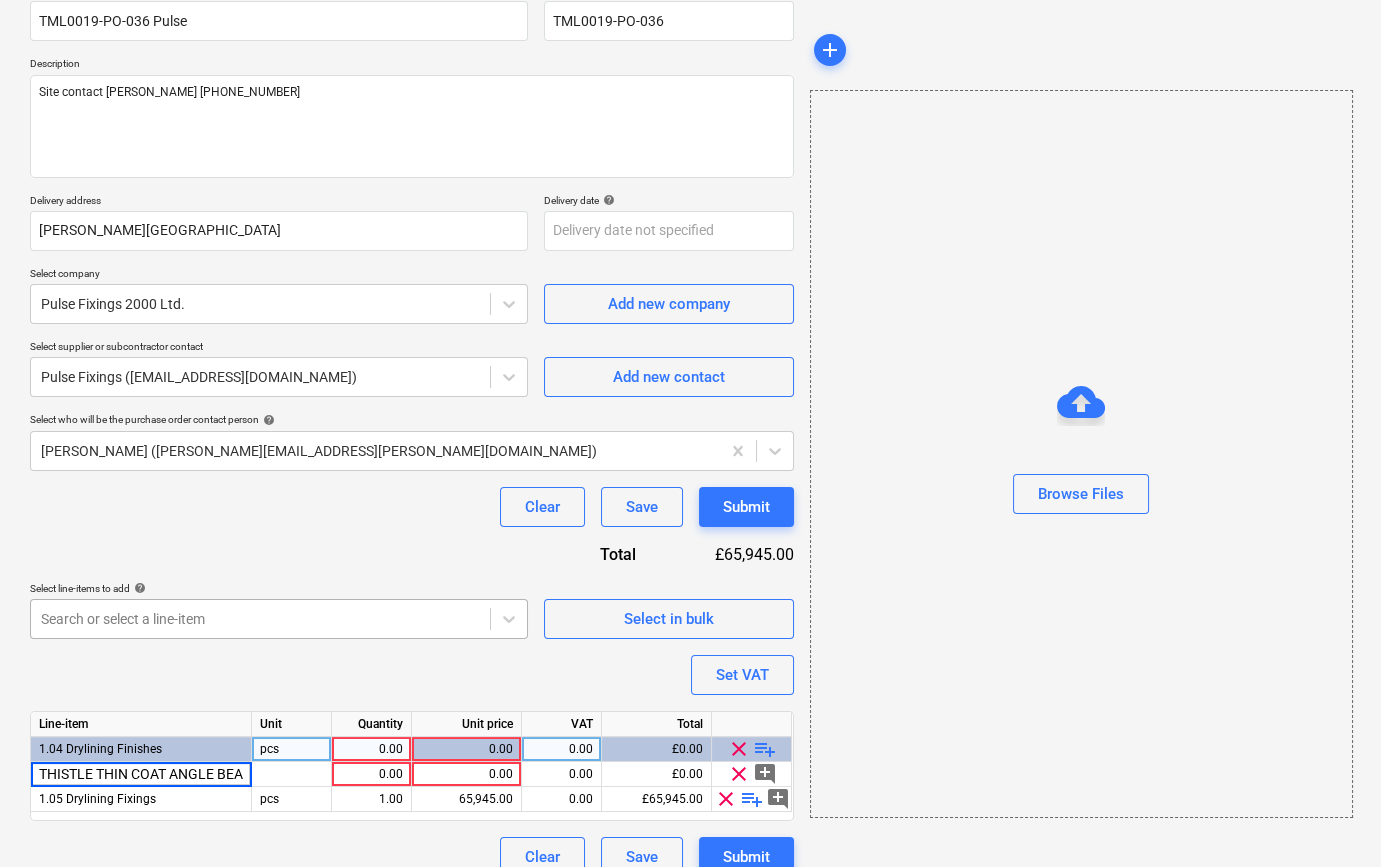 scroll, scrollTop: 0, scrollLeft: 241, axis: horizontal 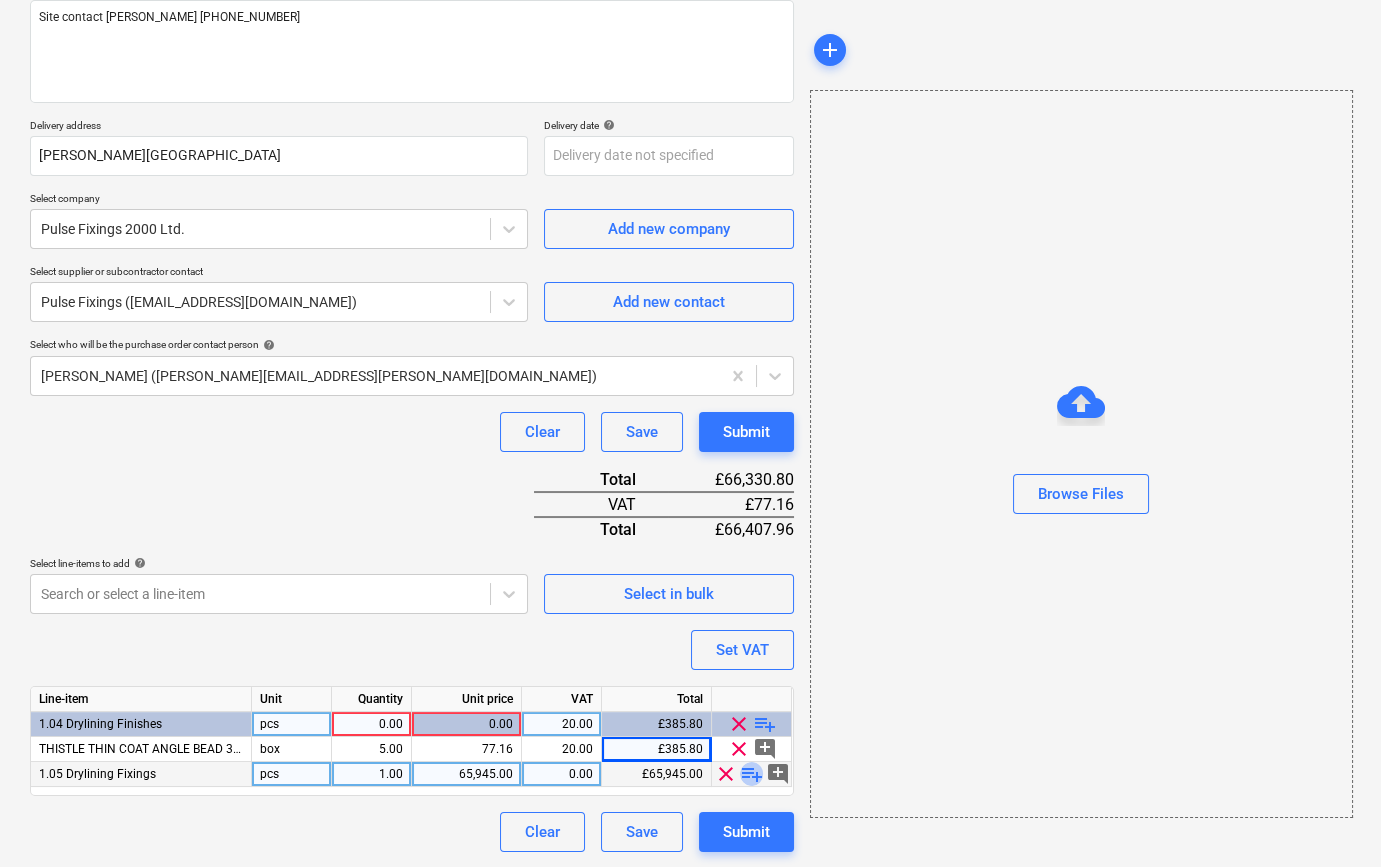 click on "playlist_add" at bounding box center (752, 774) 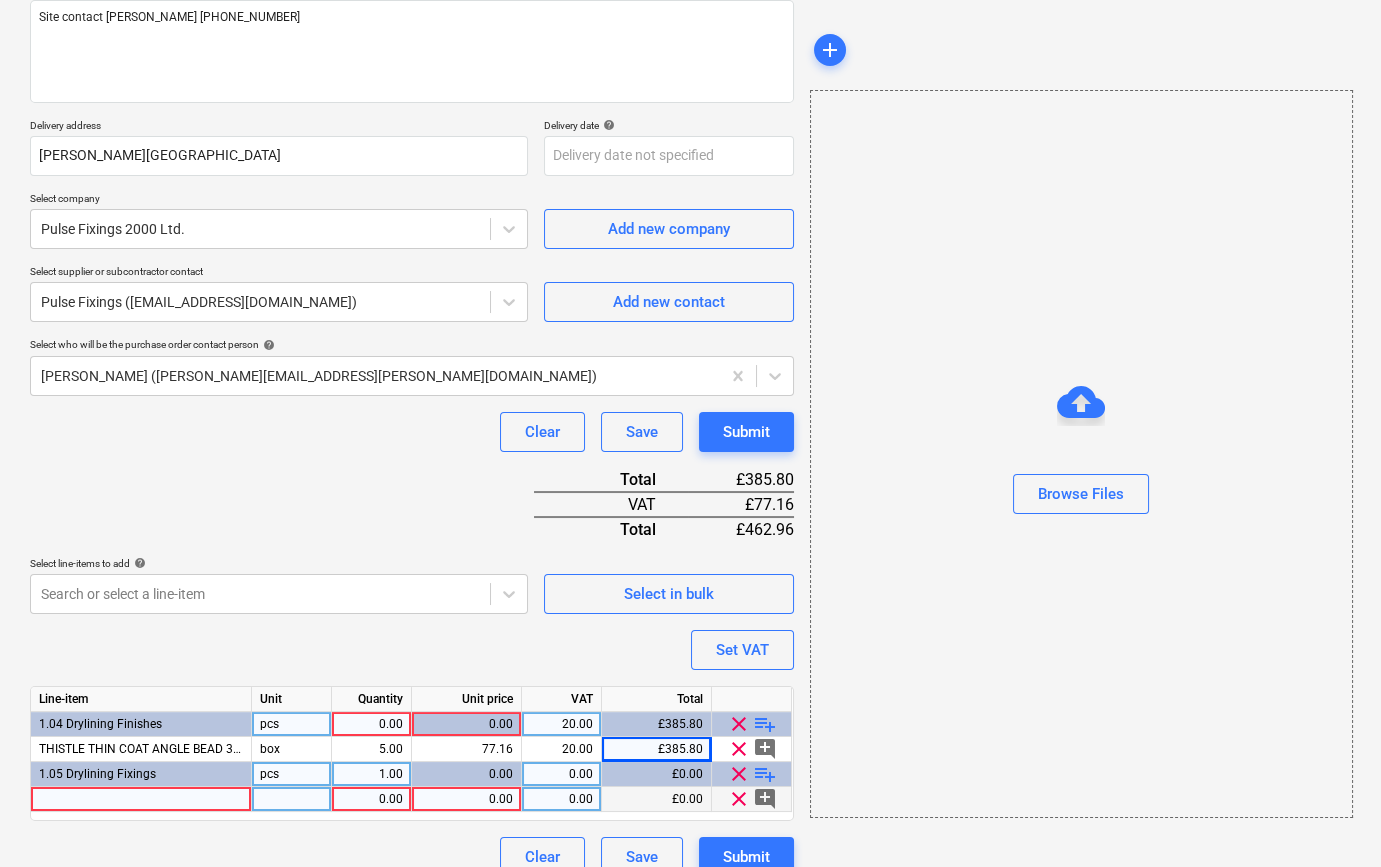 click at bounding box center [141, 799] 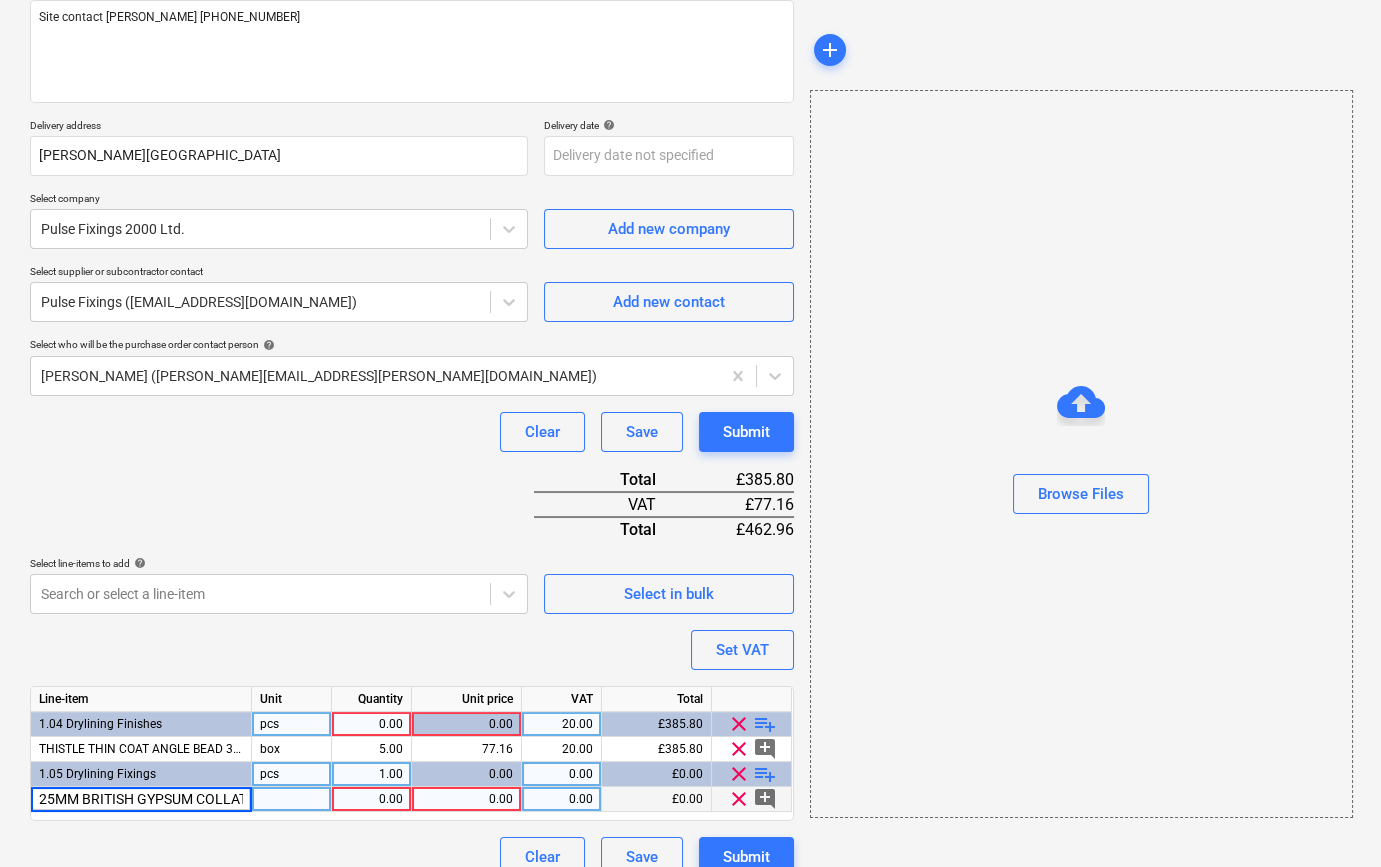 scroll, scrollTop: 0, scrollLeft: 249, axis: horizontal 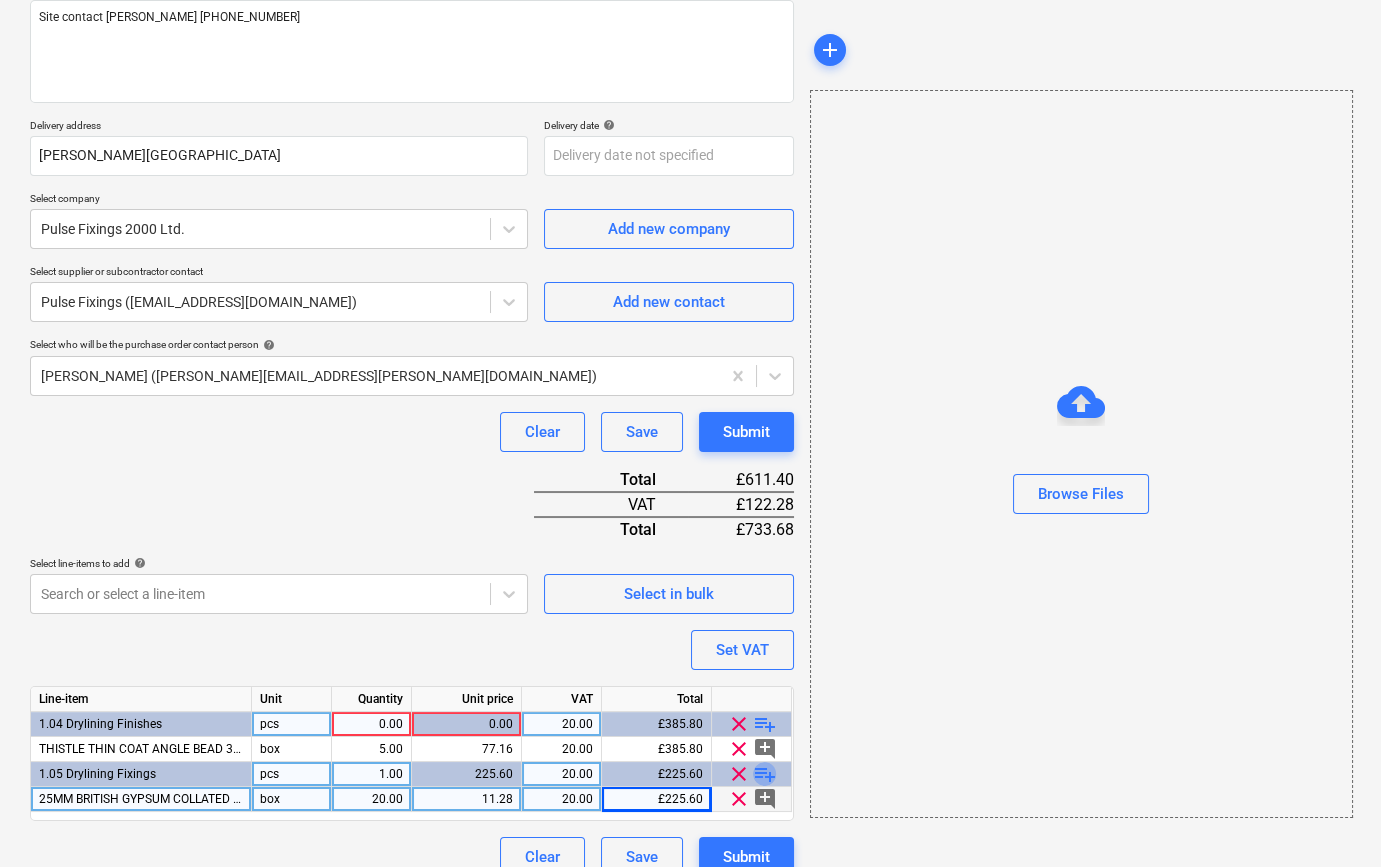 click on "playlist_add" at bounding box center (765, 774) 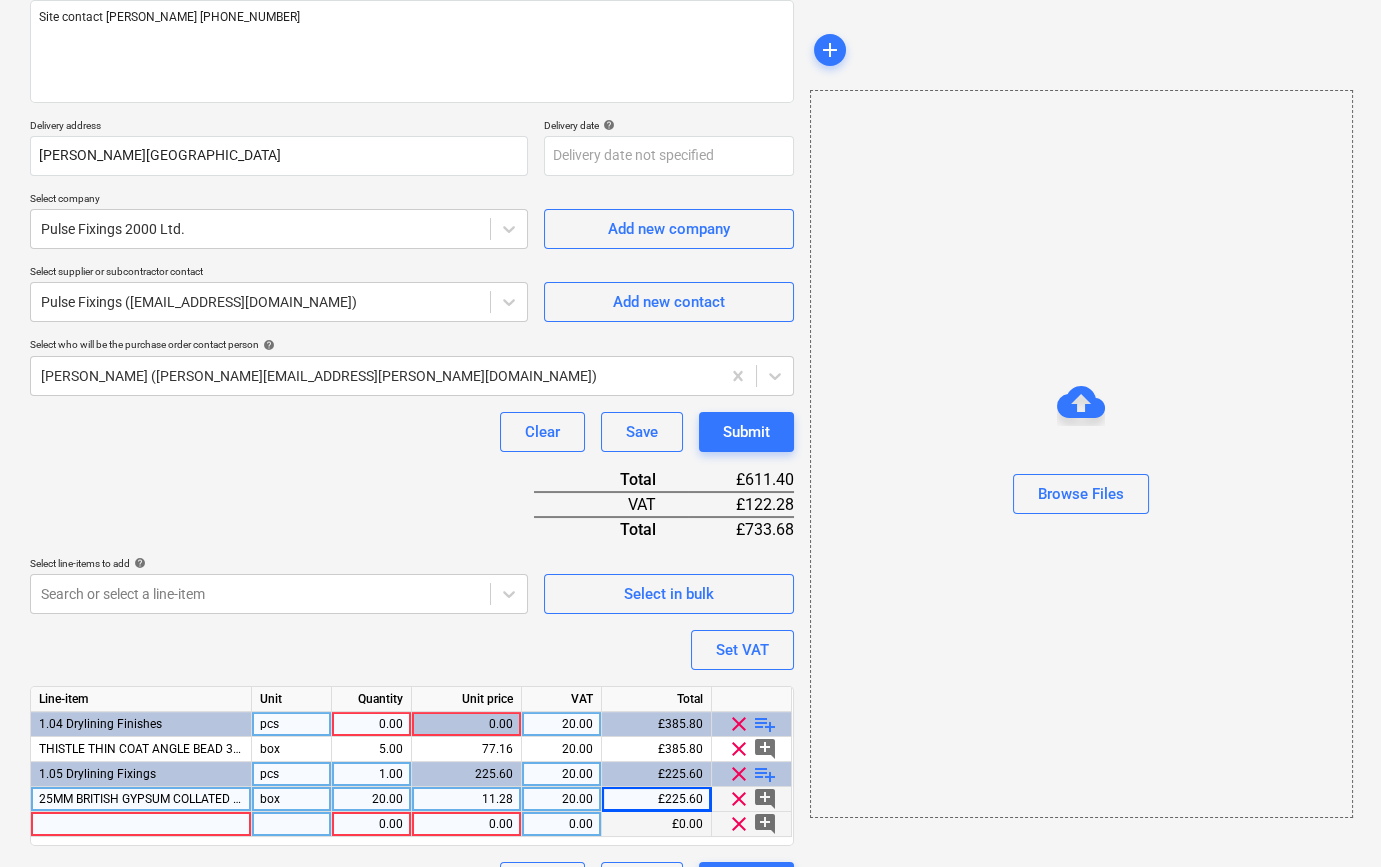 click at bounding box center (141, 824) 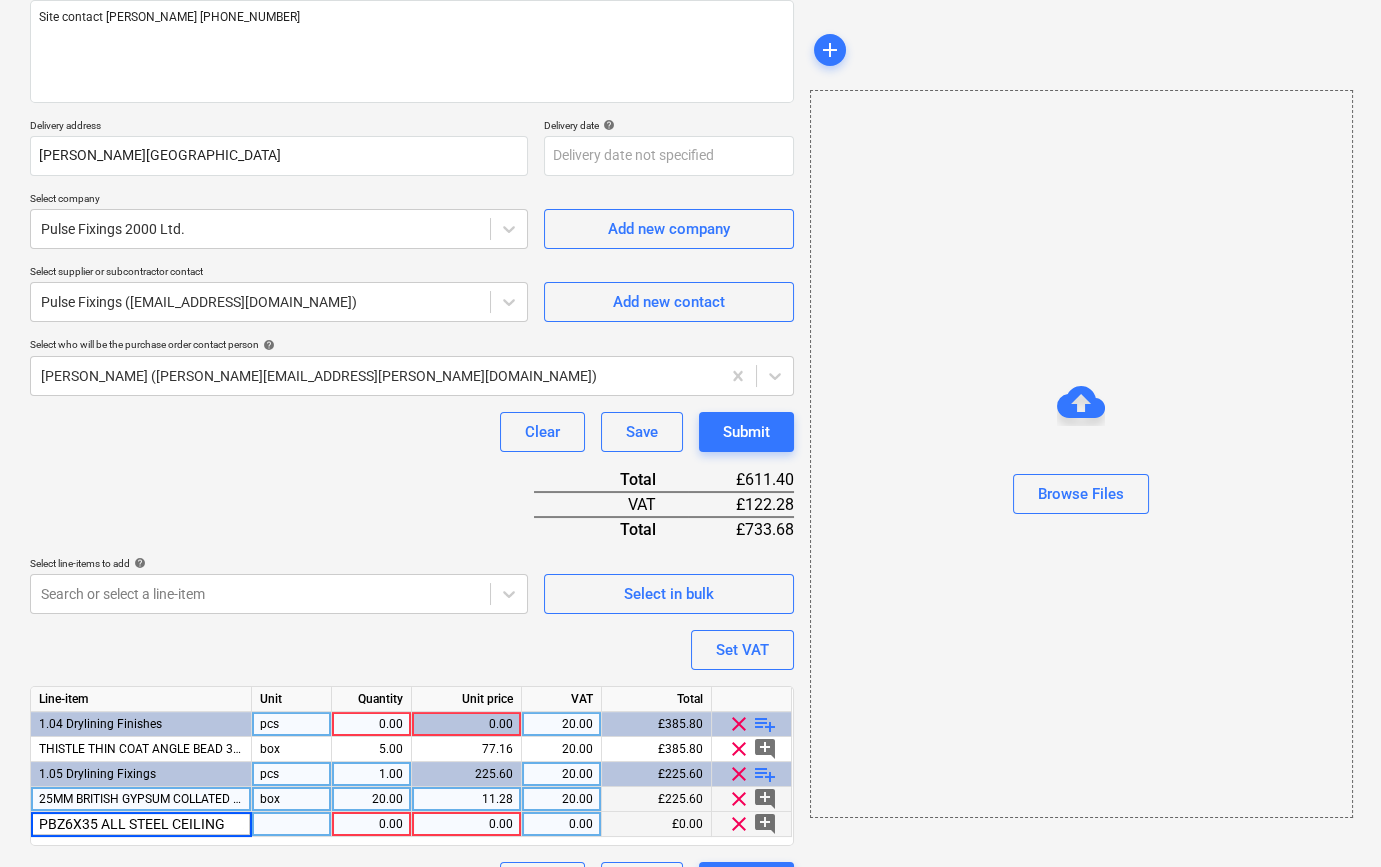 scroll, scrollTop: 0, scrollLeft: 60, axis: horizontal 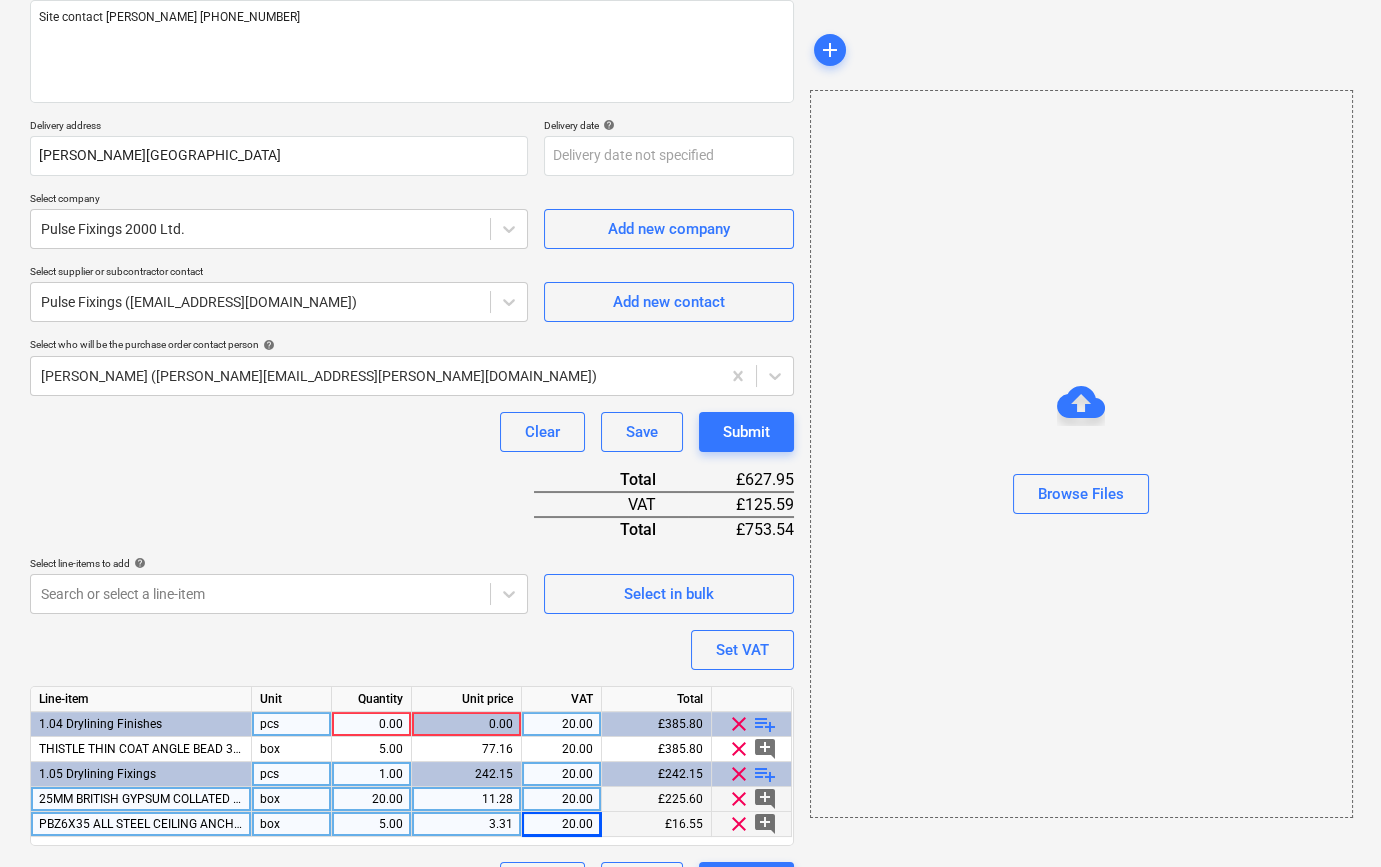 click on "5.00" at bounding box center (371, 824) 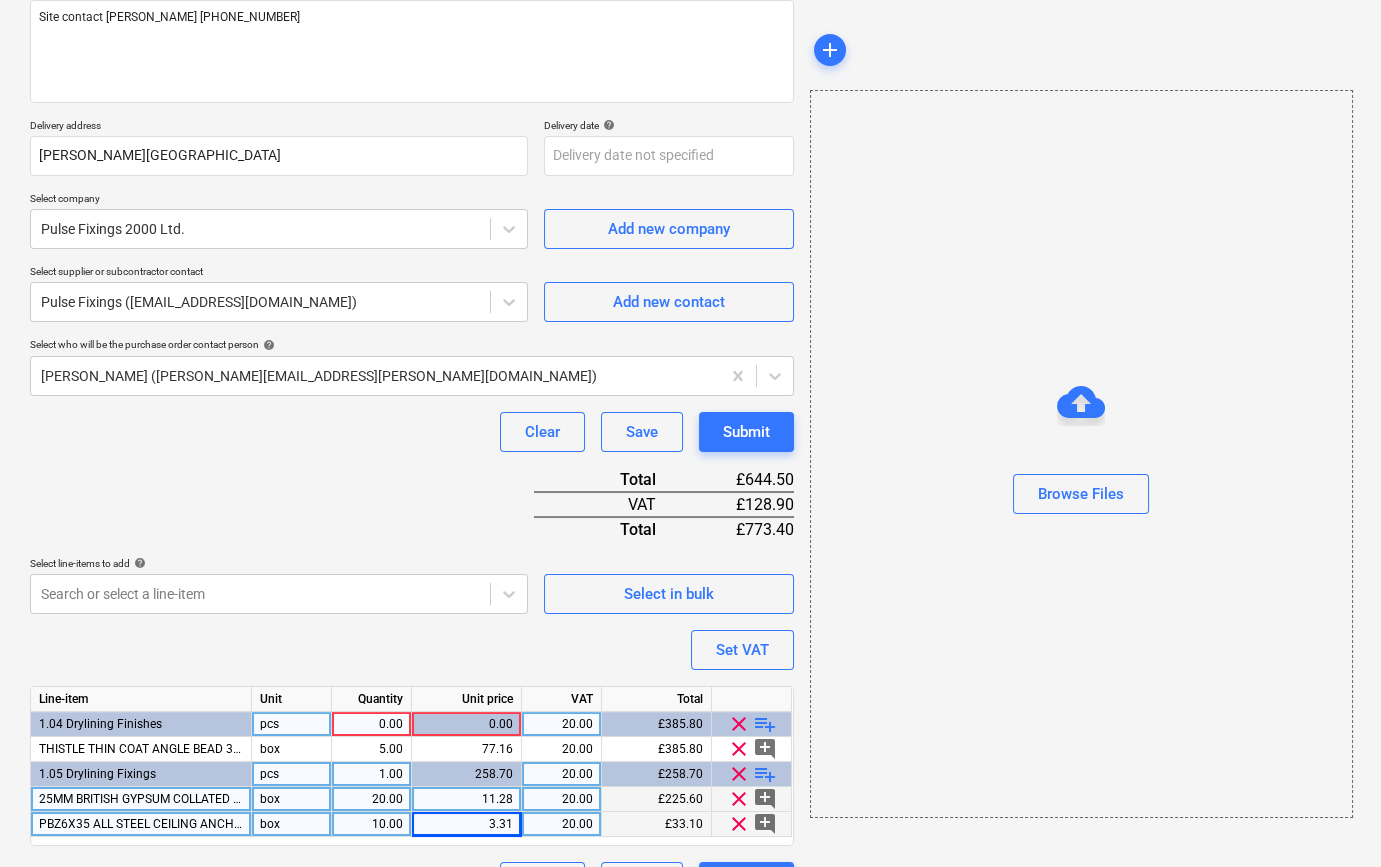 scroll, scrollTop: 305, scrollLeft: 0, axis: vertical 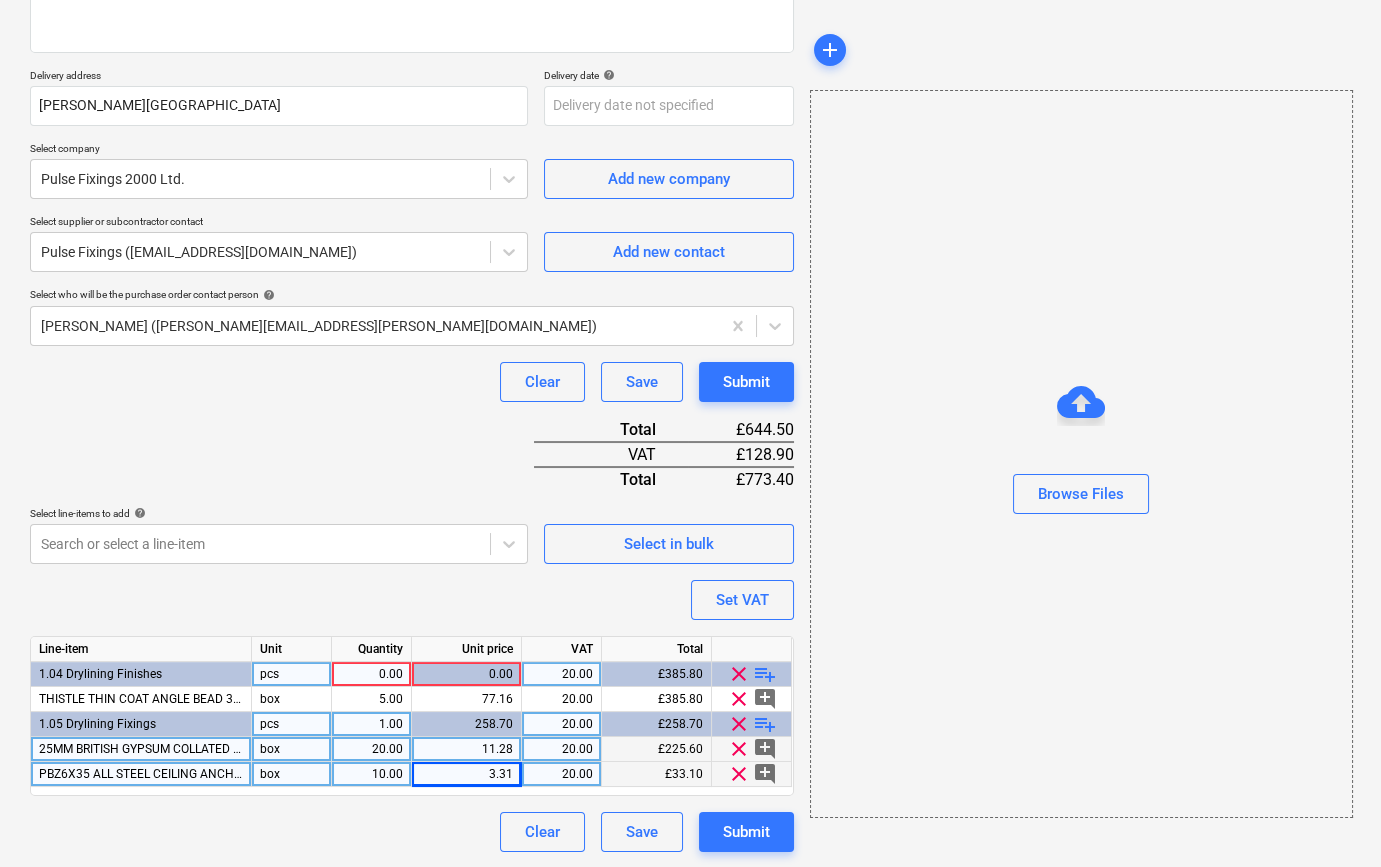 click on "playlist_add" at bounding box center (765, 724) 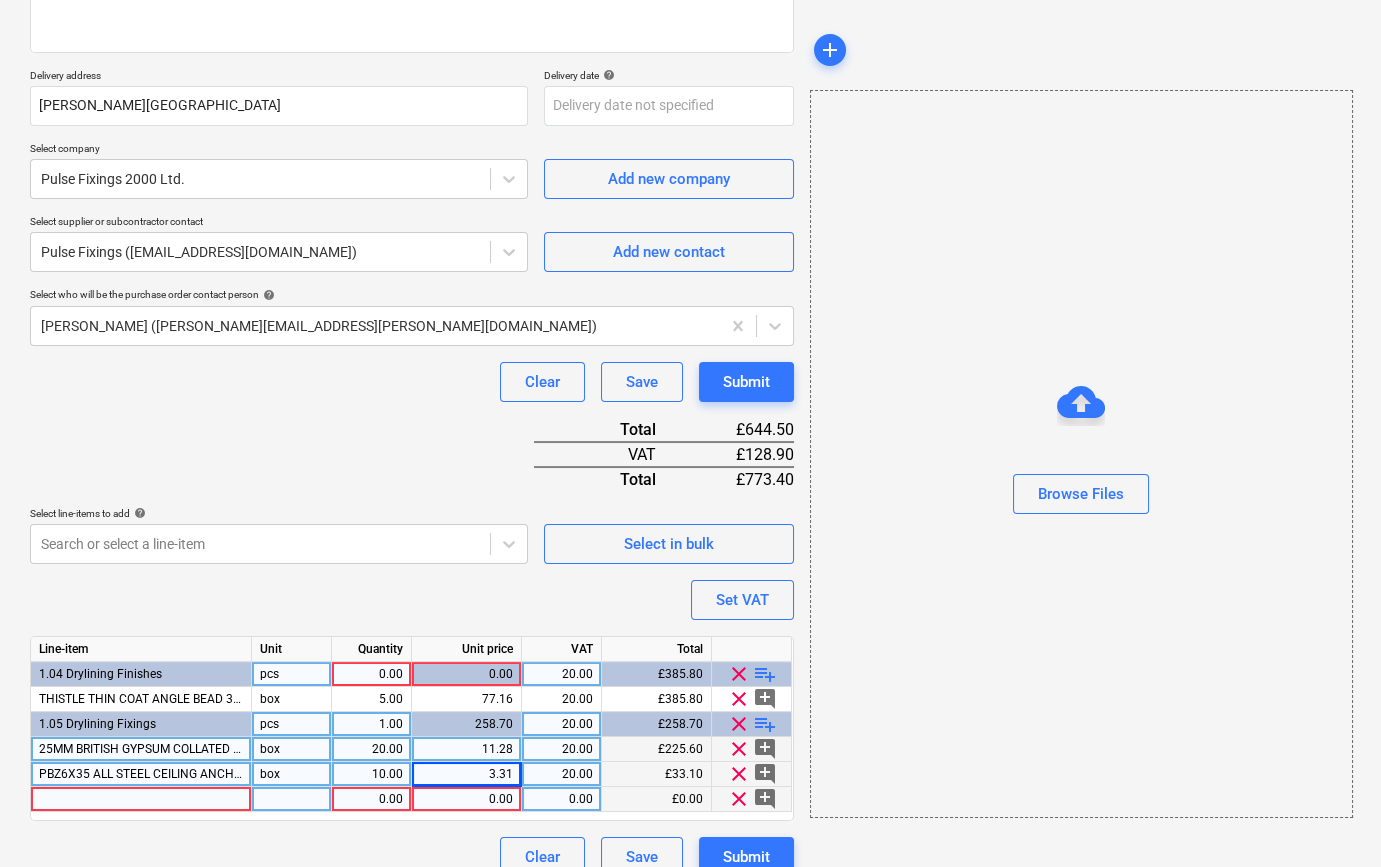 click at bounding box center [141, 799] 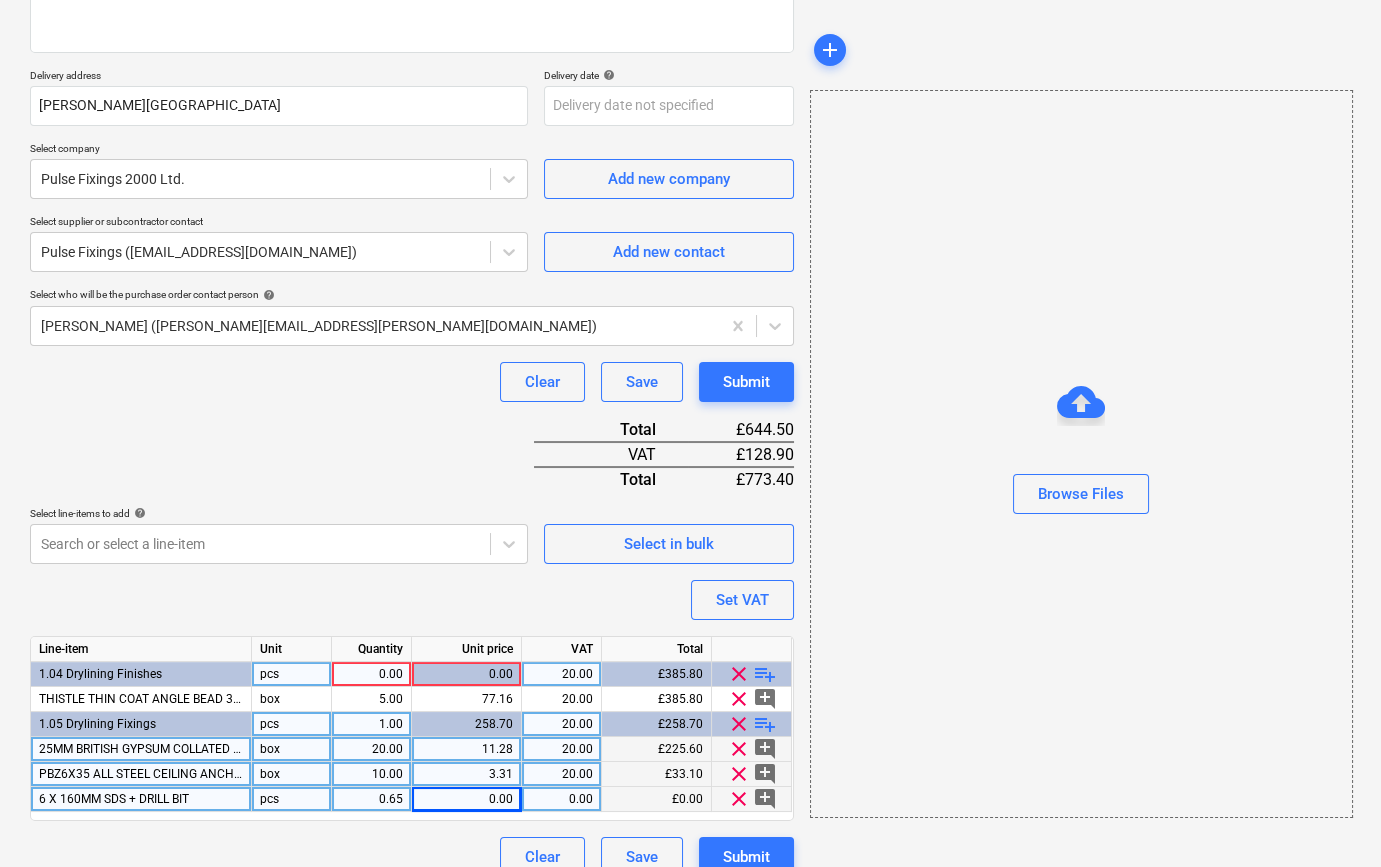 click on "0.65" at bounding box center [371, 799] 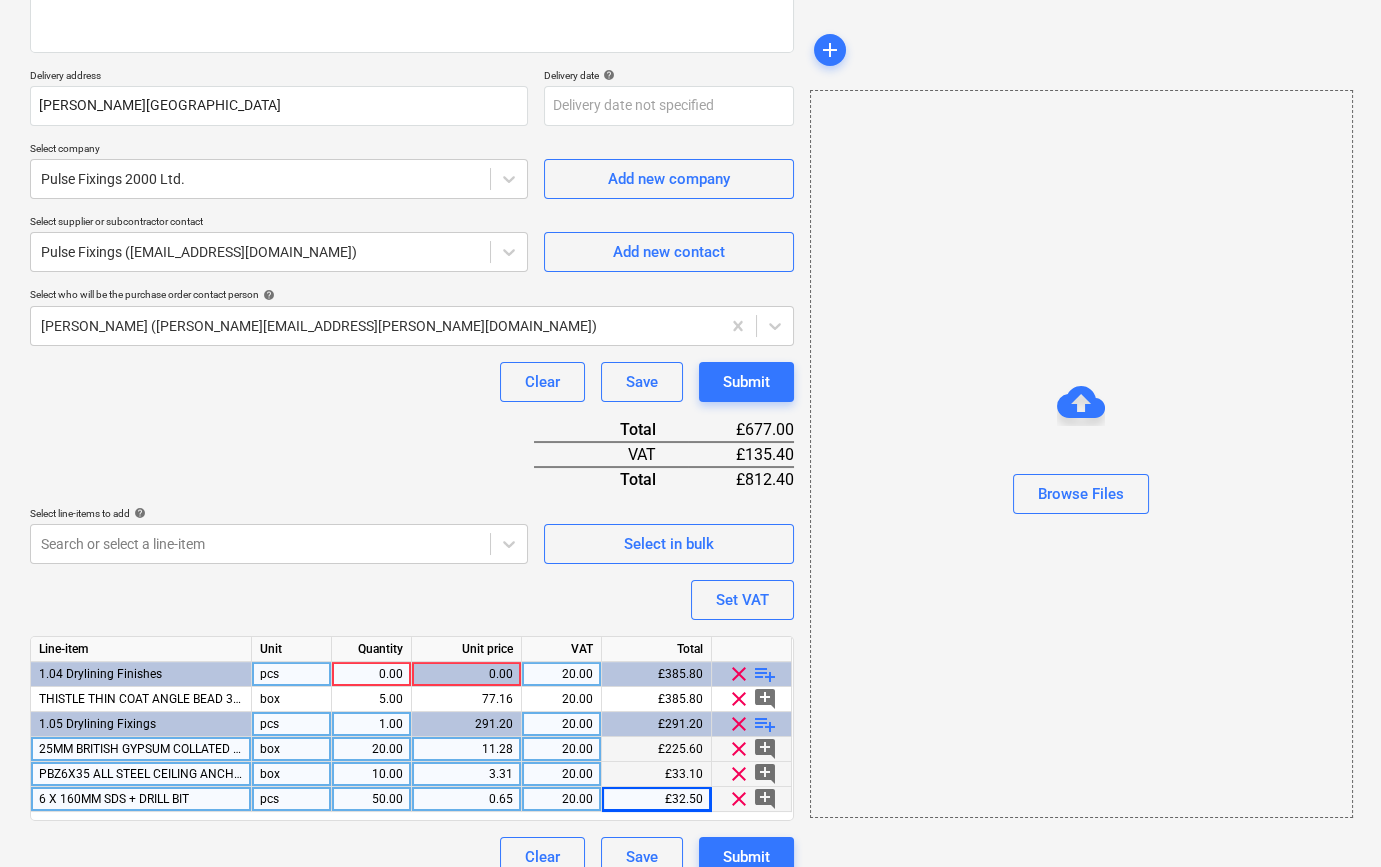 click on "playlist_add" at bounding box center (765, 724) 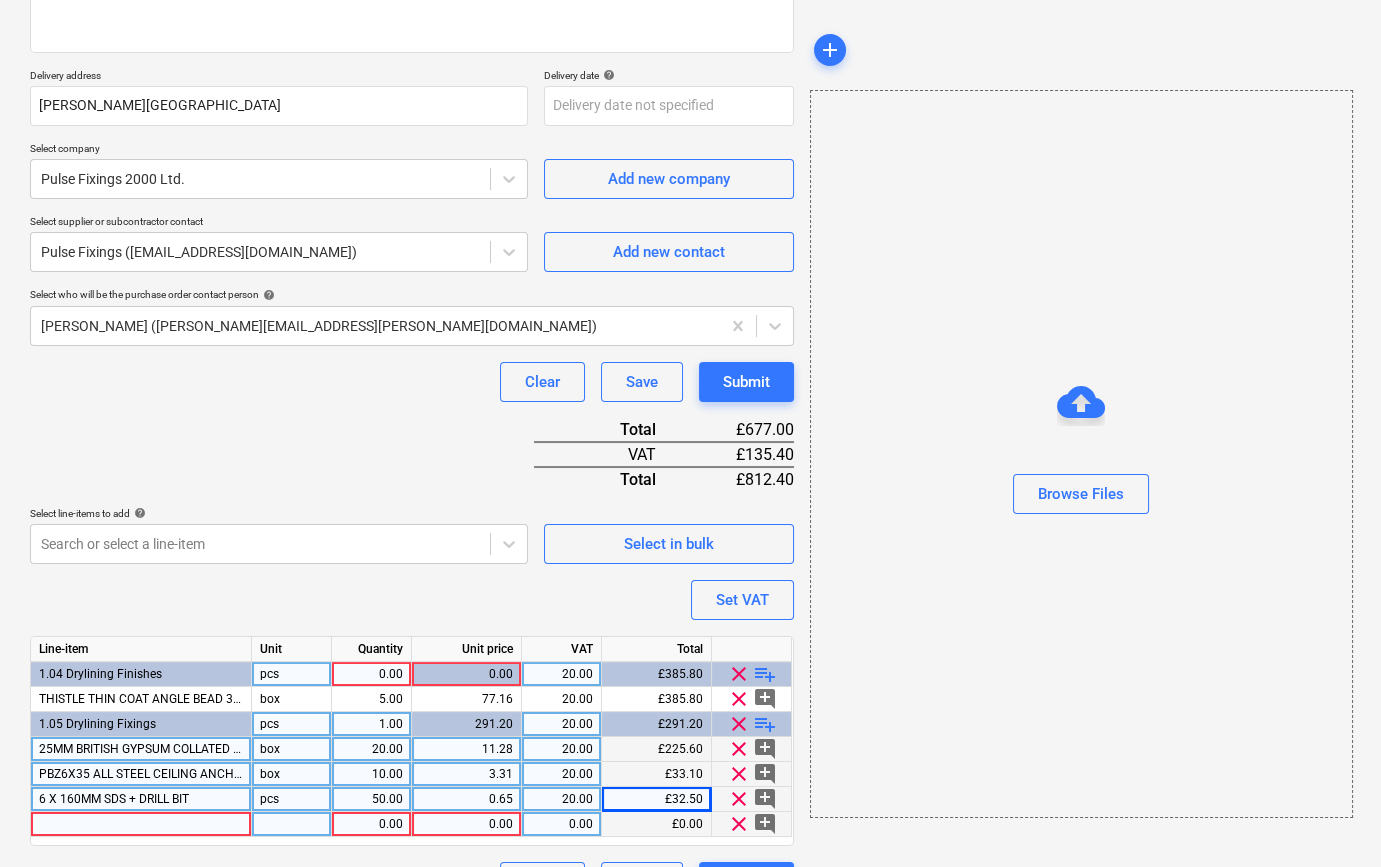 click at bounding box center [141, 824] 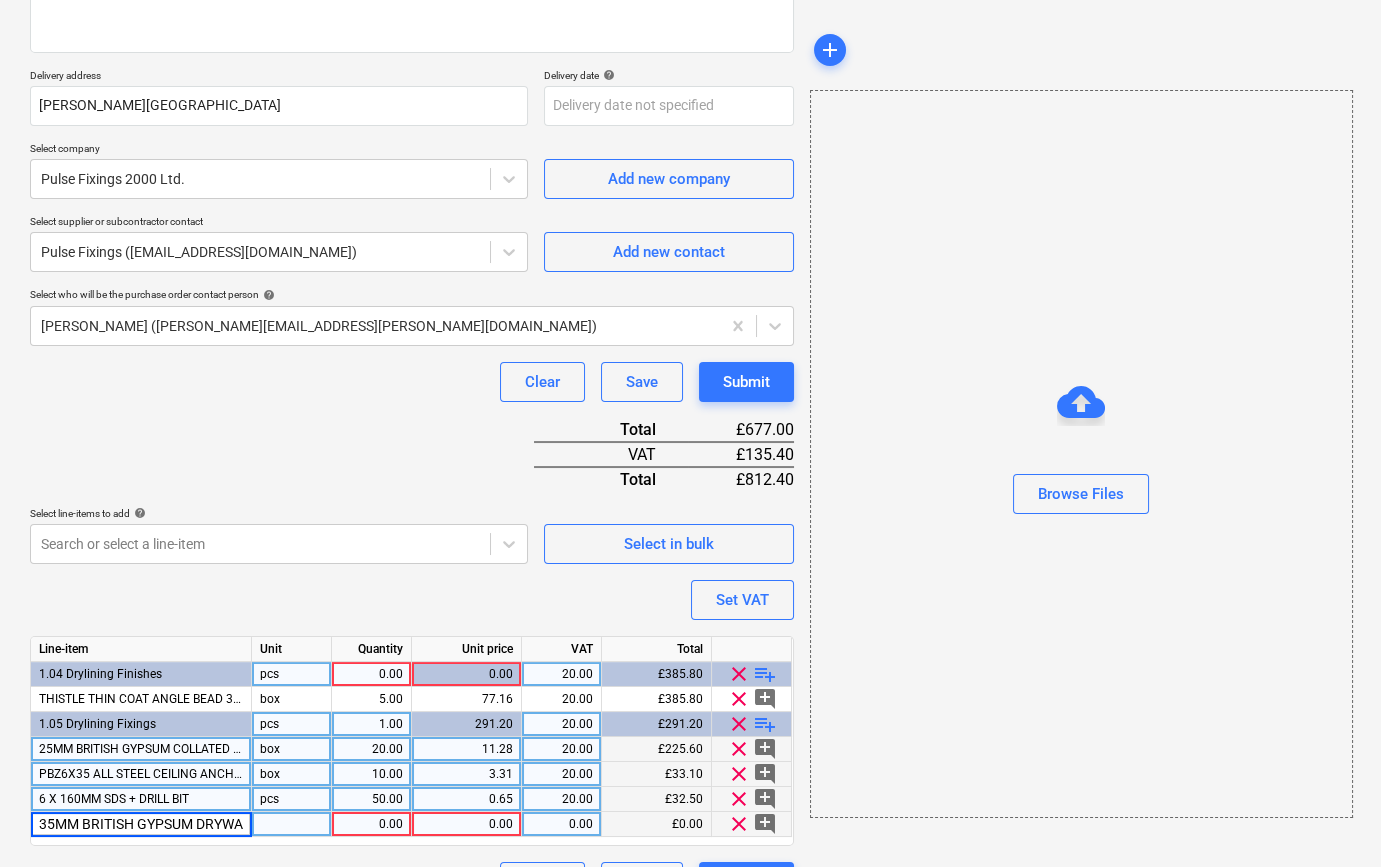 scroll, scrollTop: 0, scrollLeft: 261, axis: horizontal 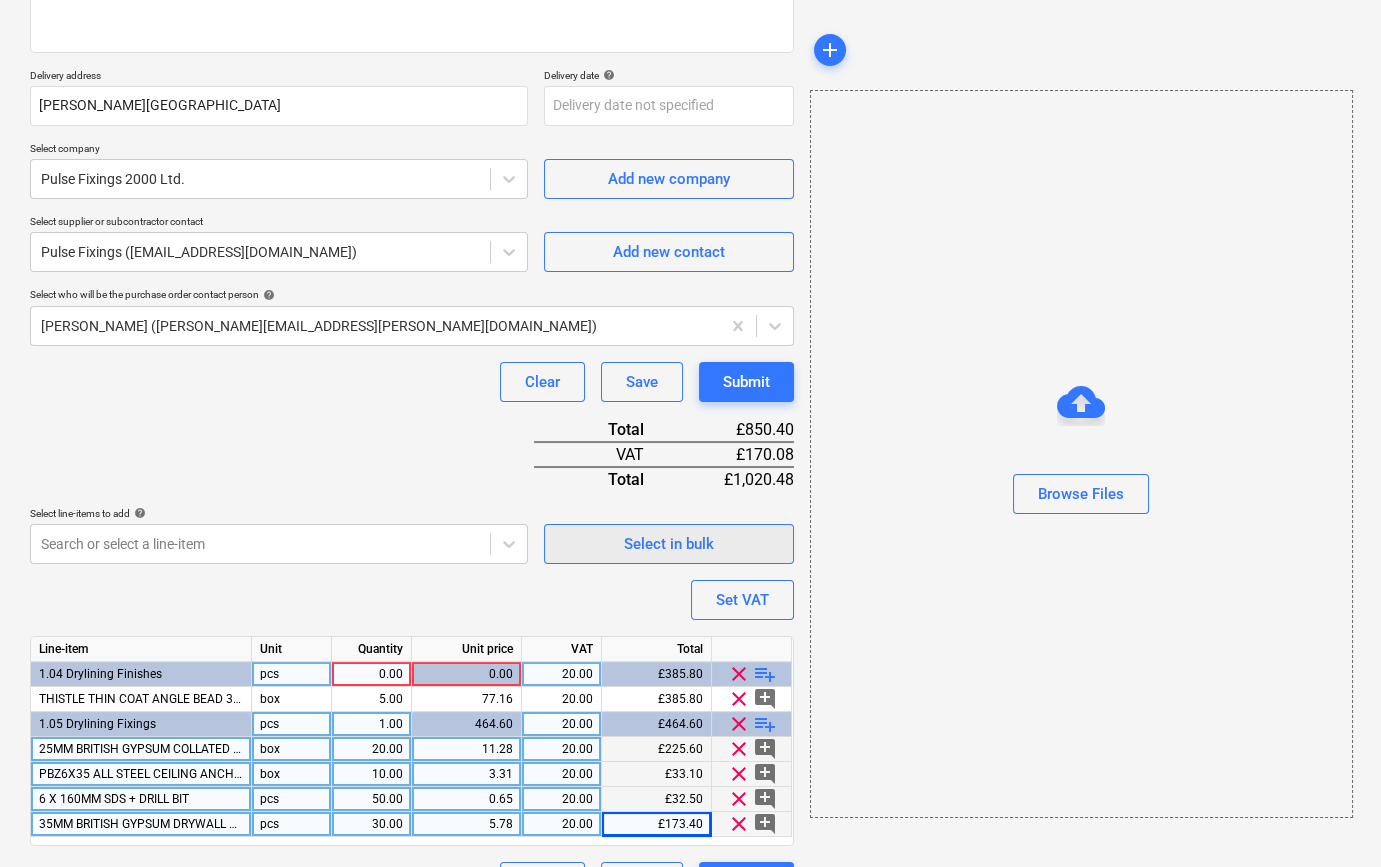 click on "Select in bulk" at bounding box center [669, 544] 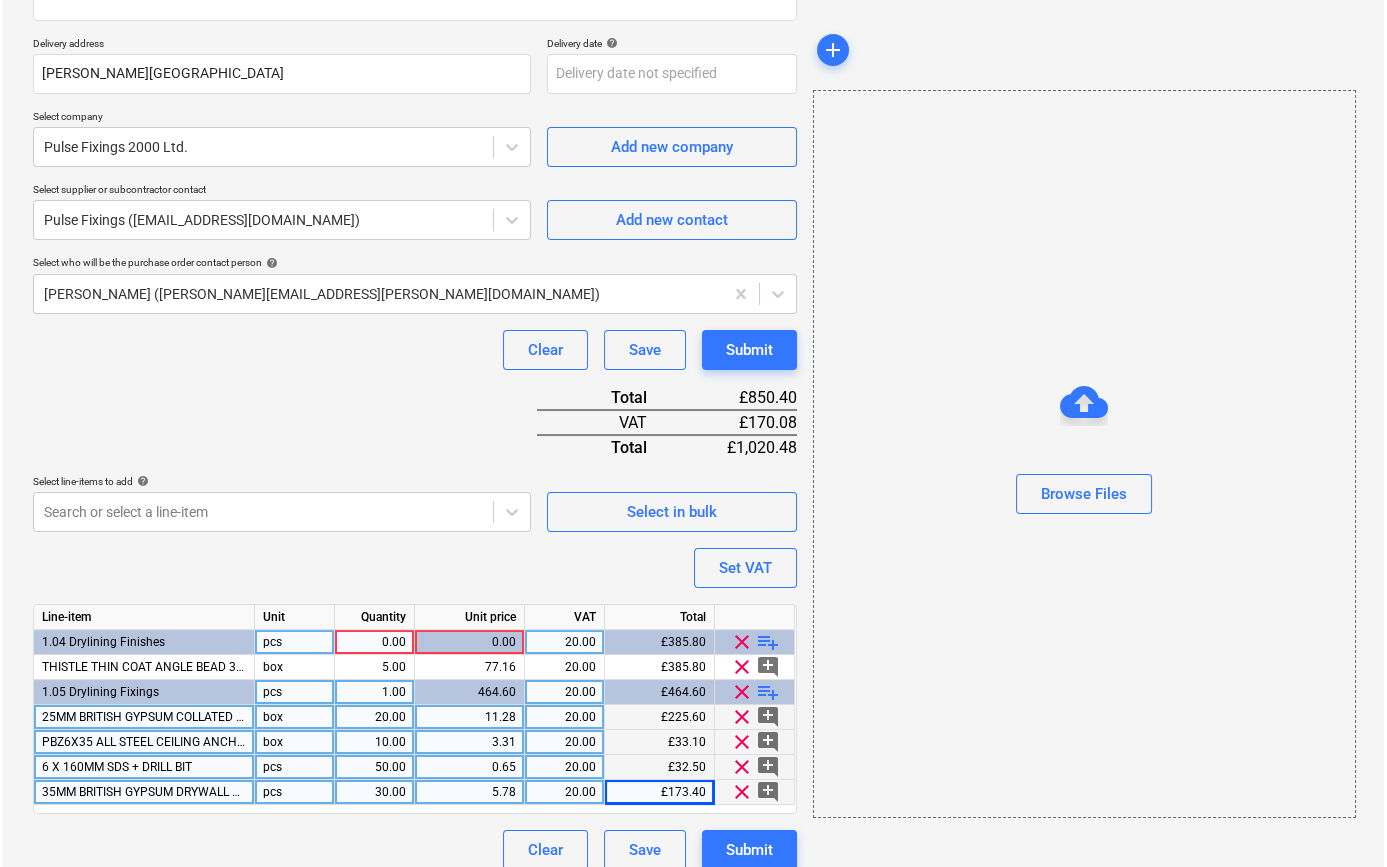 scroll, scrollTop: 355, scrollLeft: 0, axis: vertical 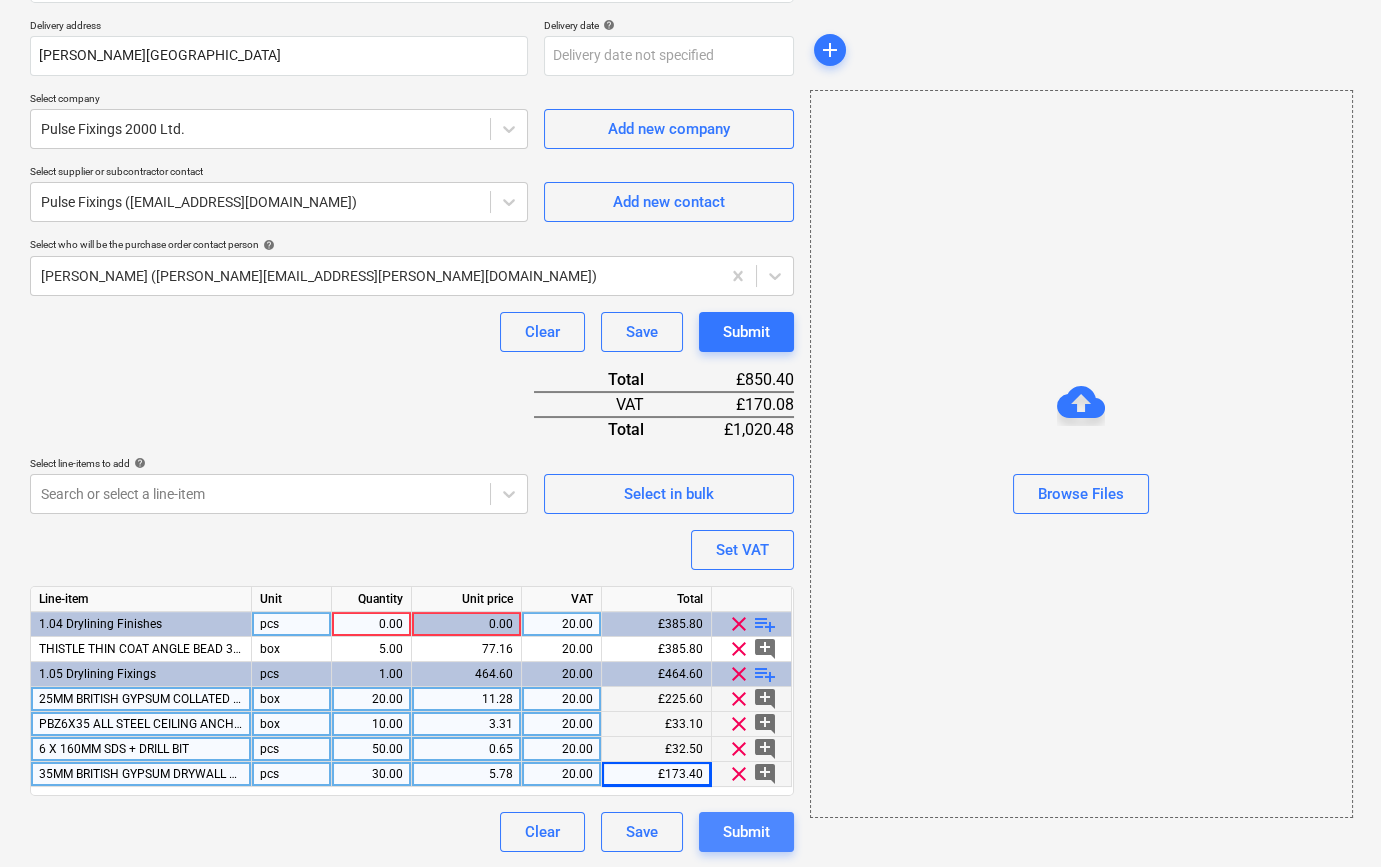 click on "Submit" at bounding box center (746, 832) 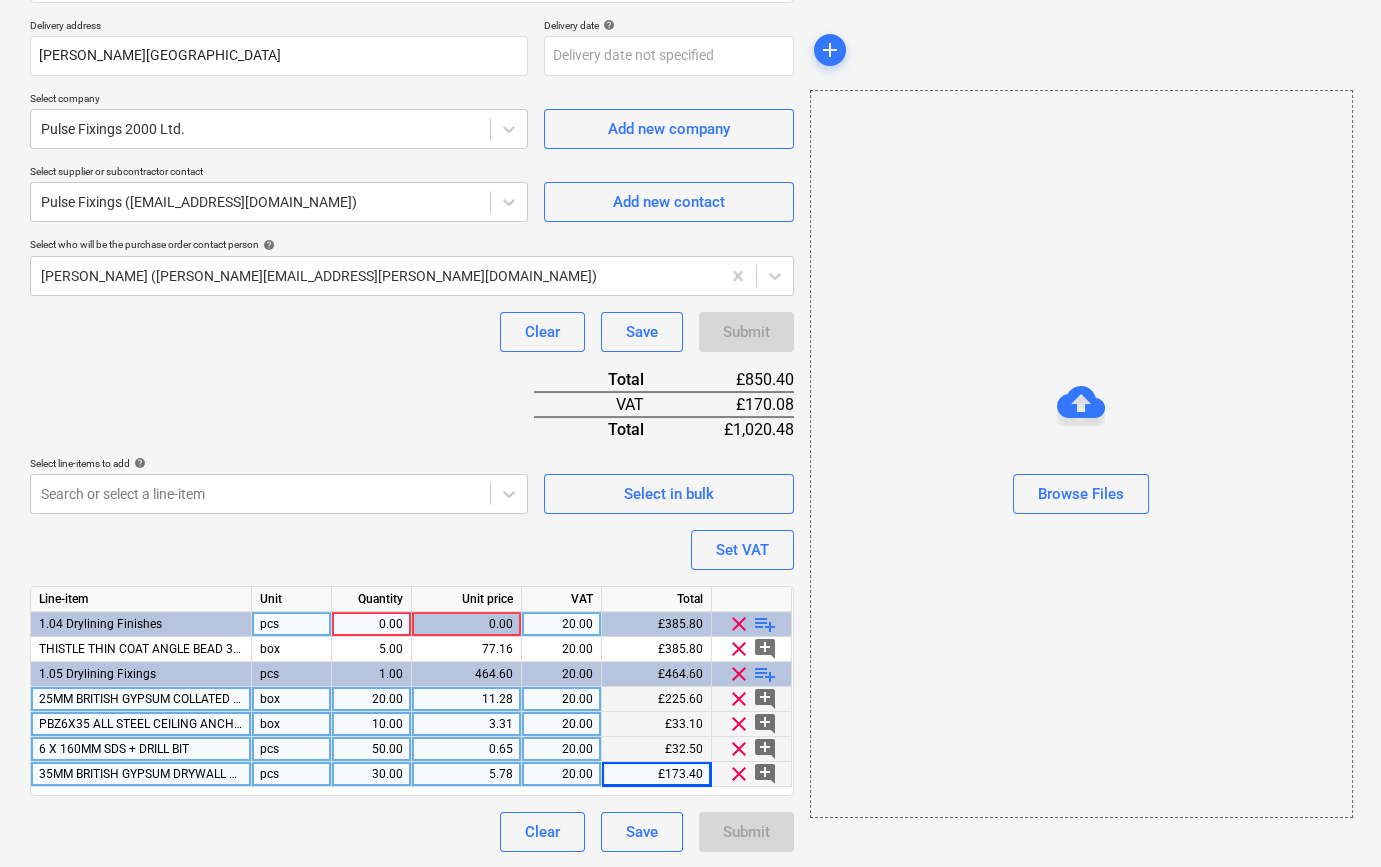 click on "0.00" at bounding box center [371, 624] 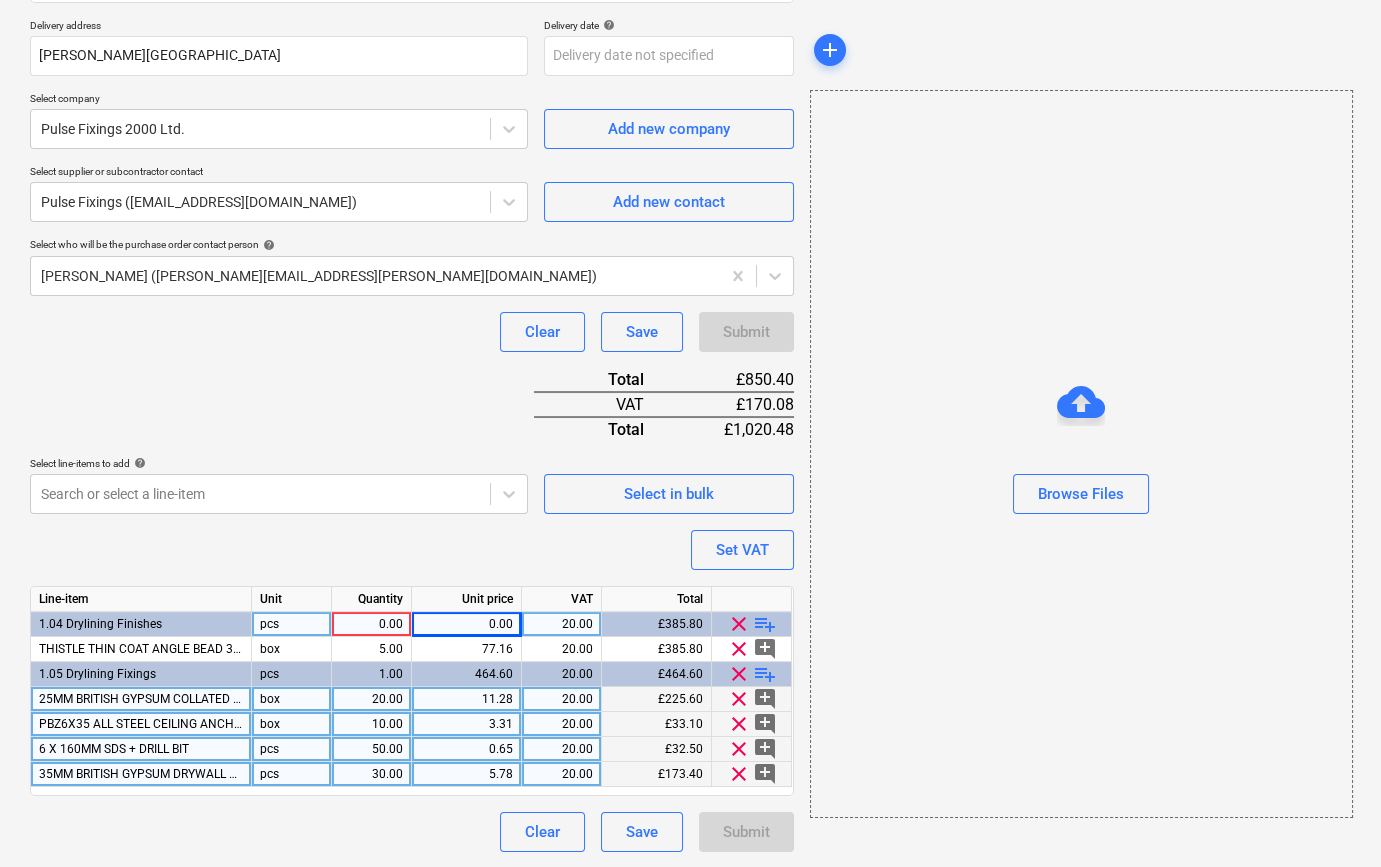 click on "0.00" at bounding box center (371, 624) 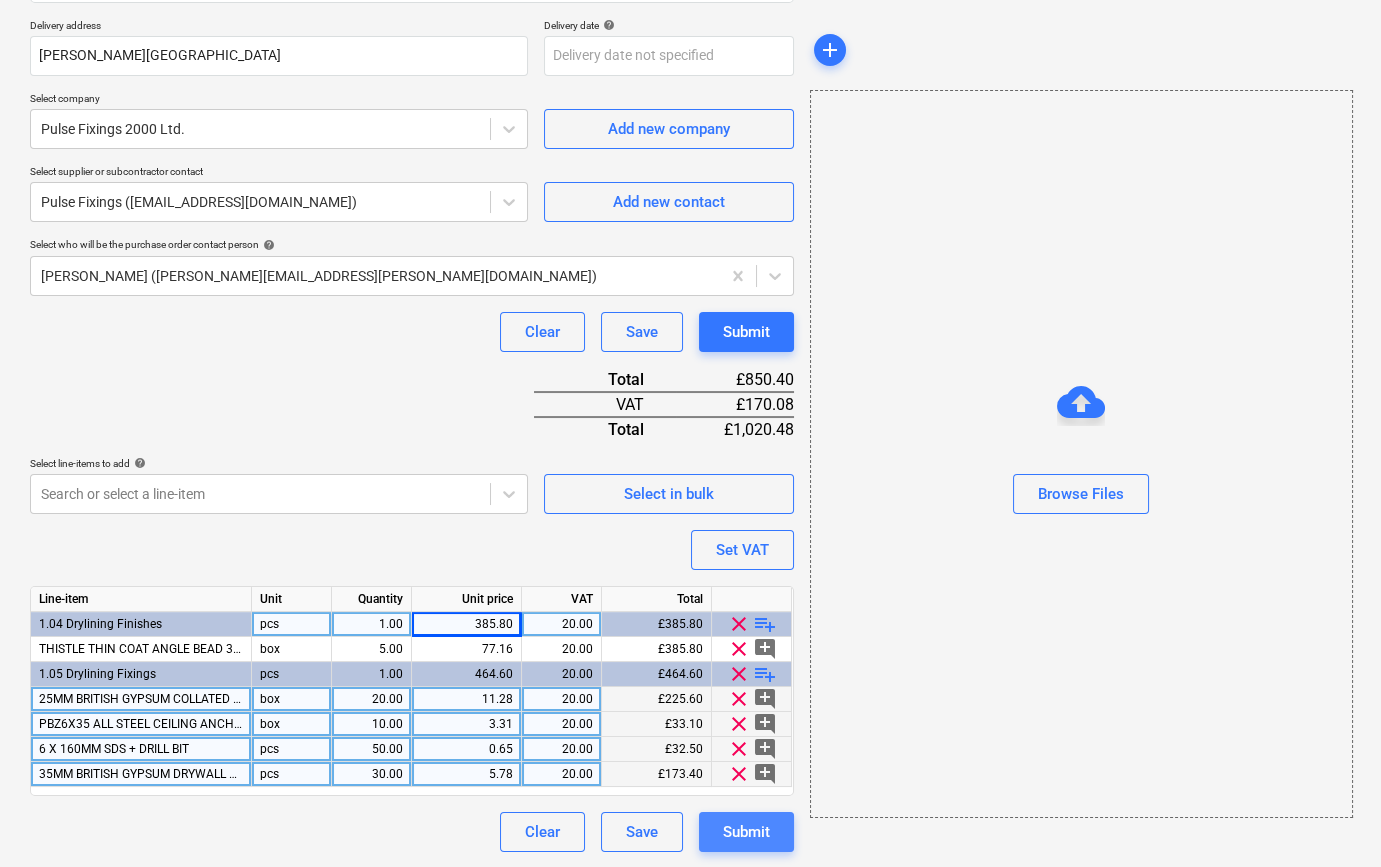 click on "Submit" at bounding box center [746, 832] 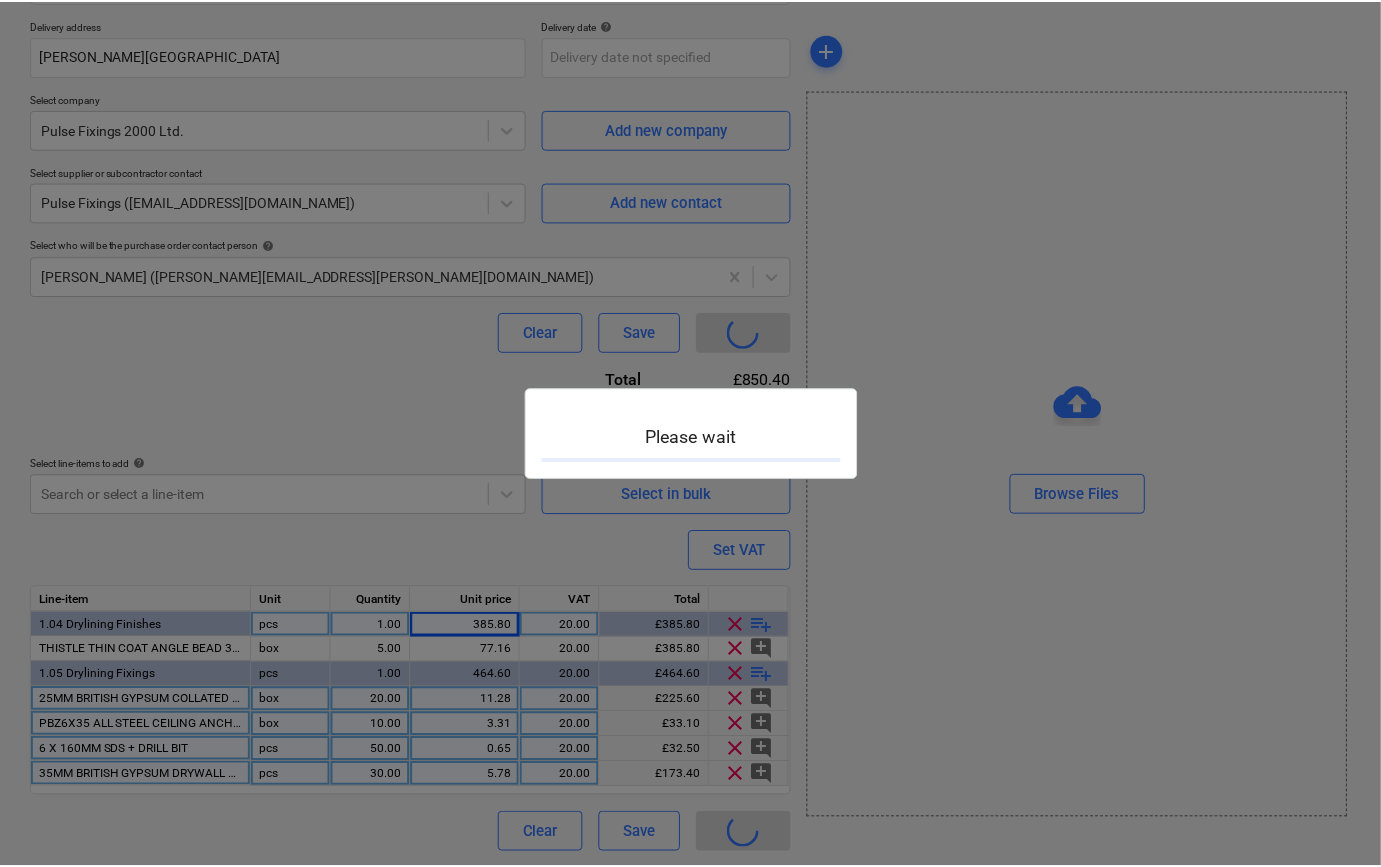 scroll, scrollTop: 0, scrollLeft: 0, axis: both 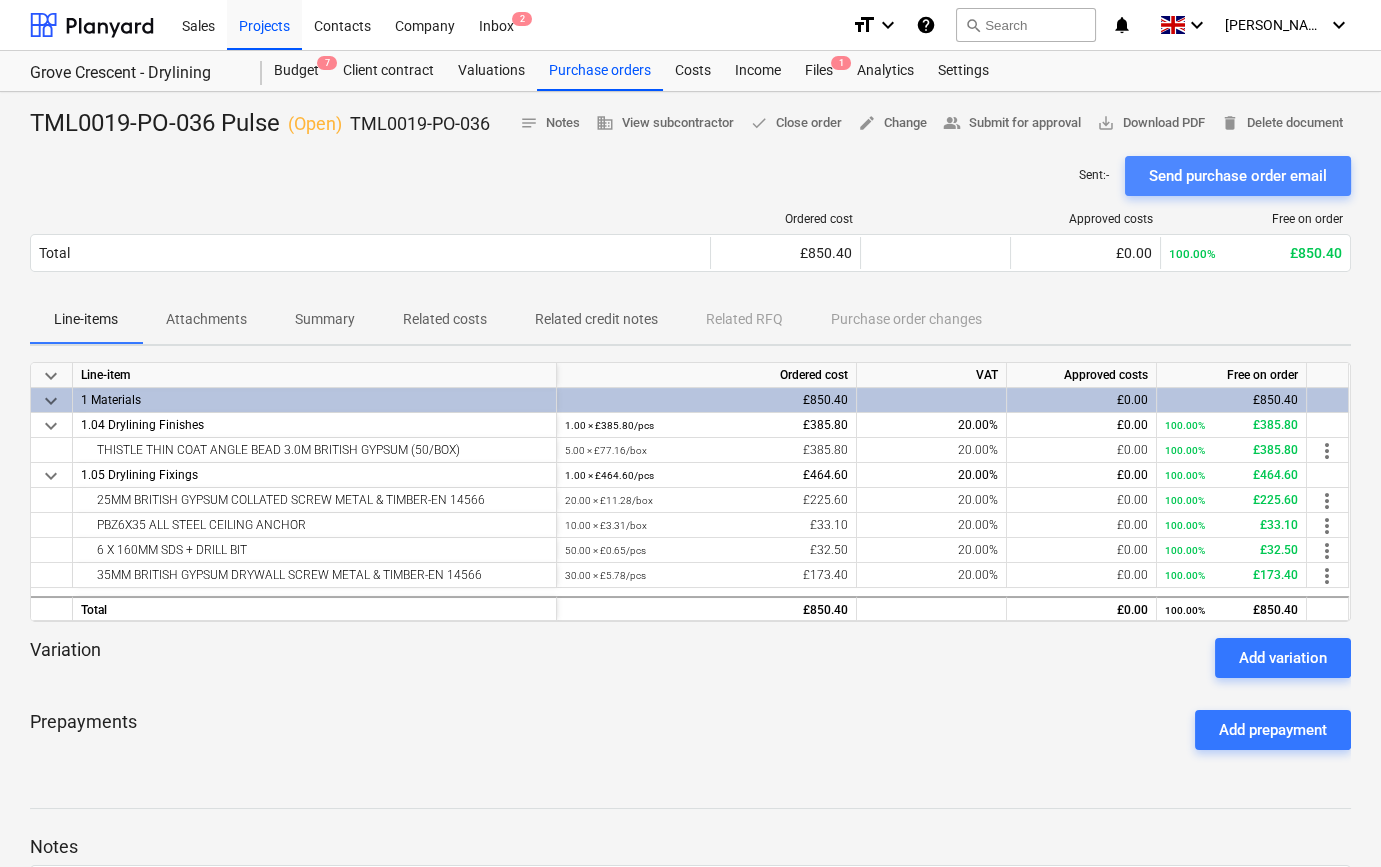 click on "Send purchase order email" at bounding box center [1238, 176] 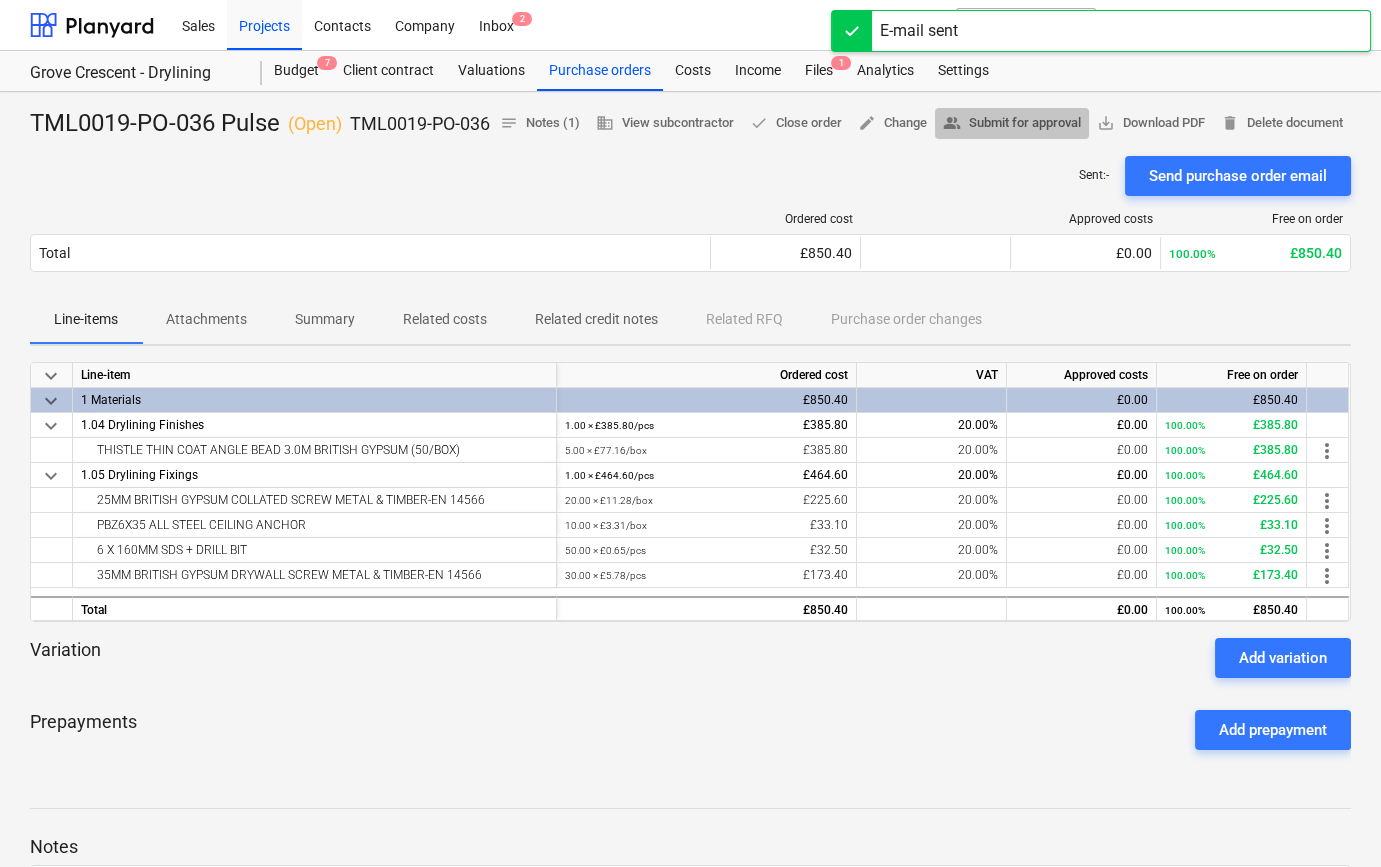 click on "people_alt Submit for approval" at bounding box center (1012, 123) 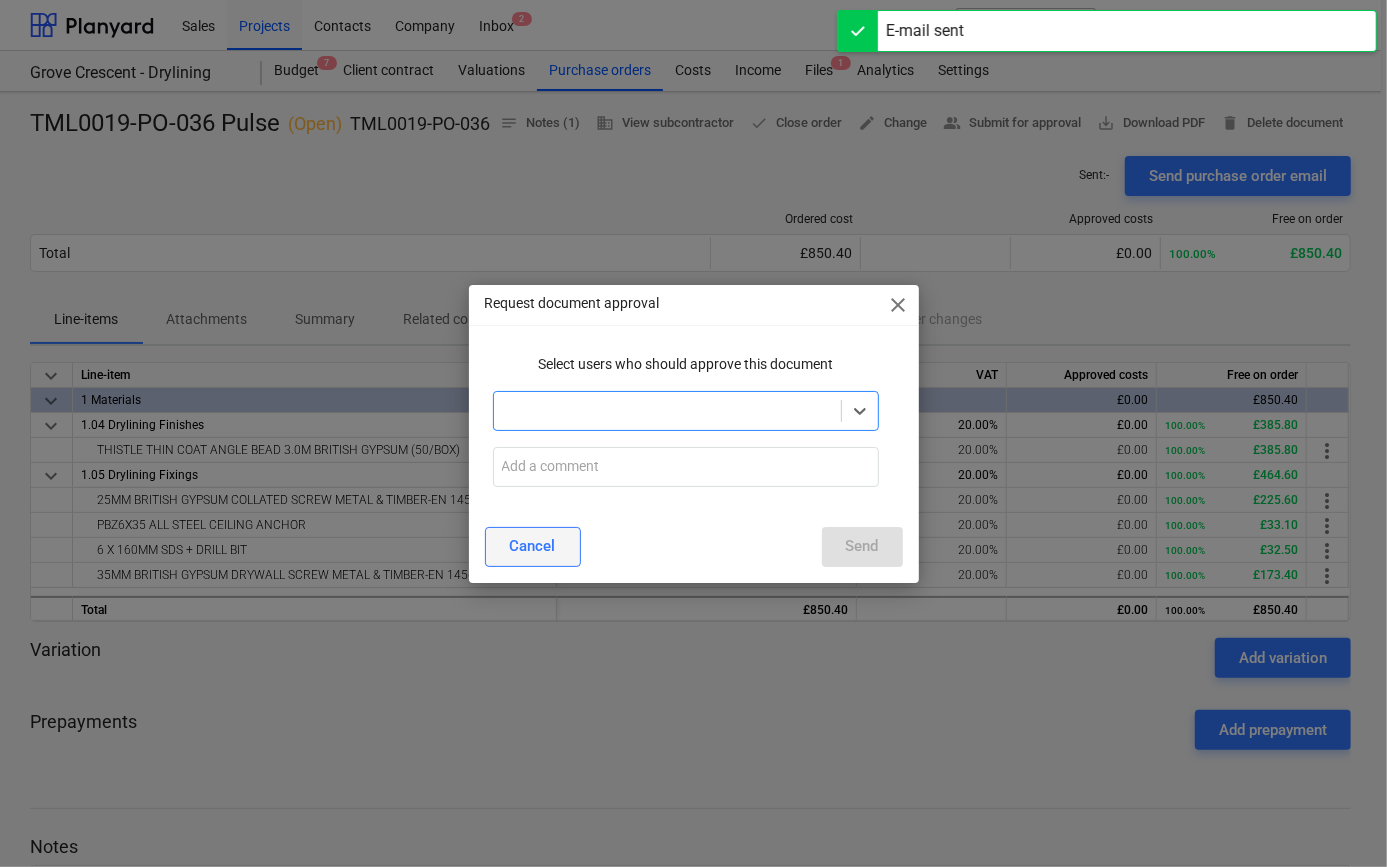 click on "Cancel" at bounding box center (533, 547) 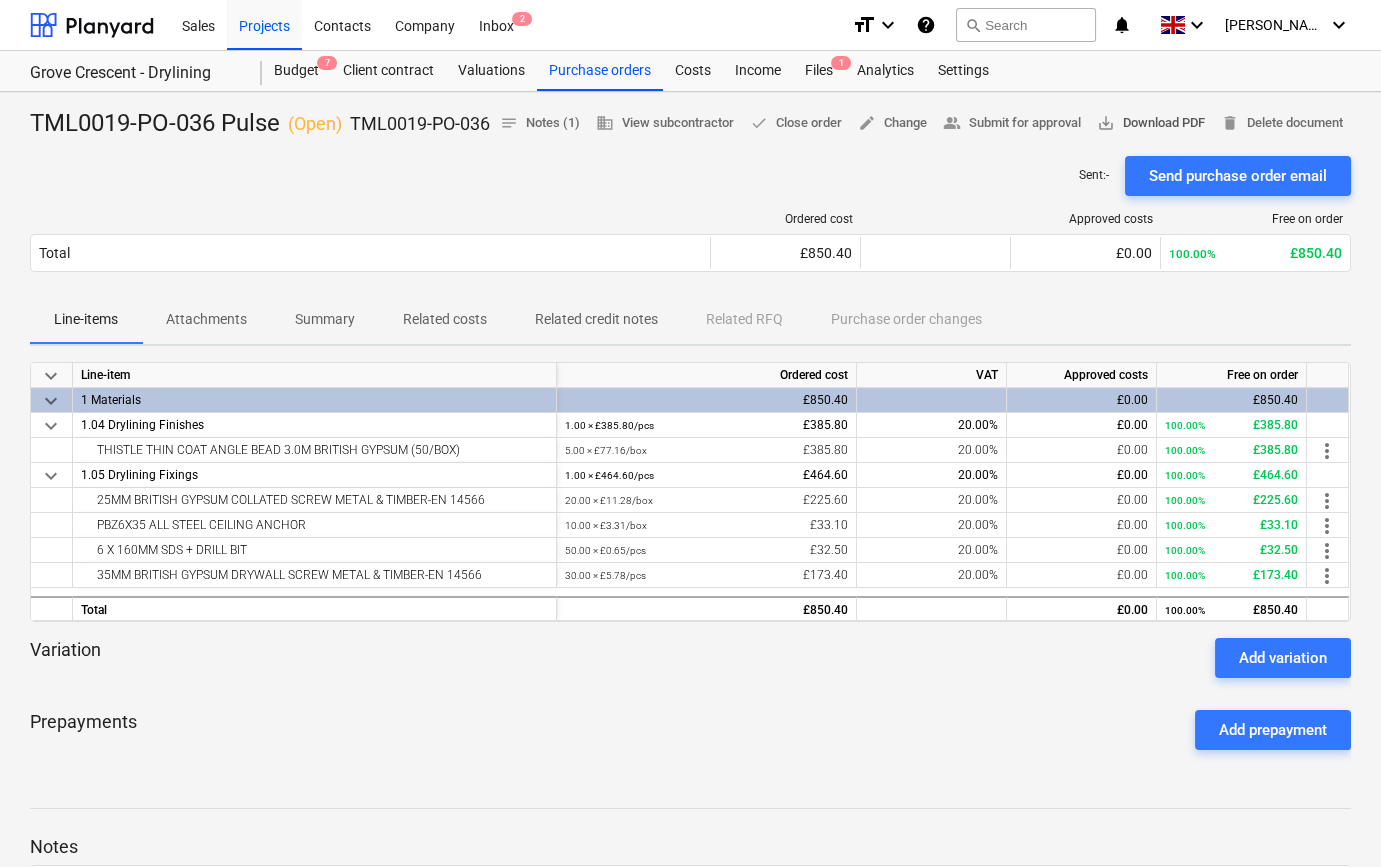 click on "save_alt Download PDF" at bounding box center (1151, 123) 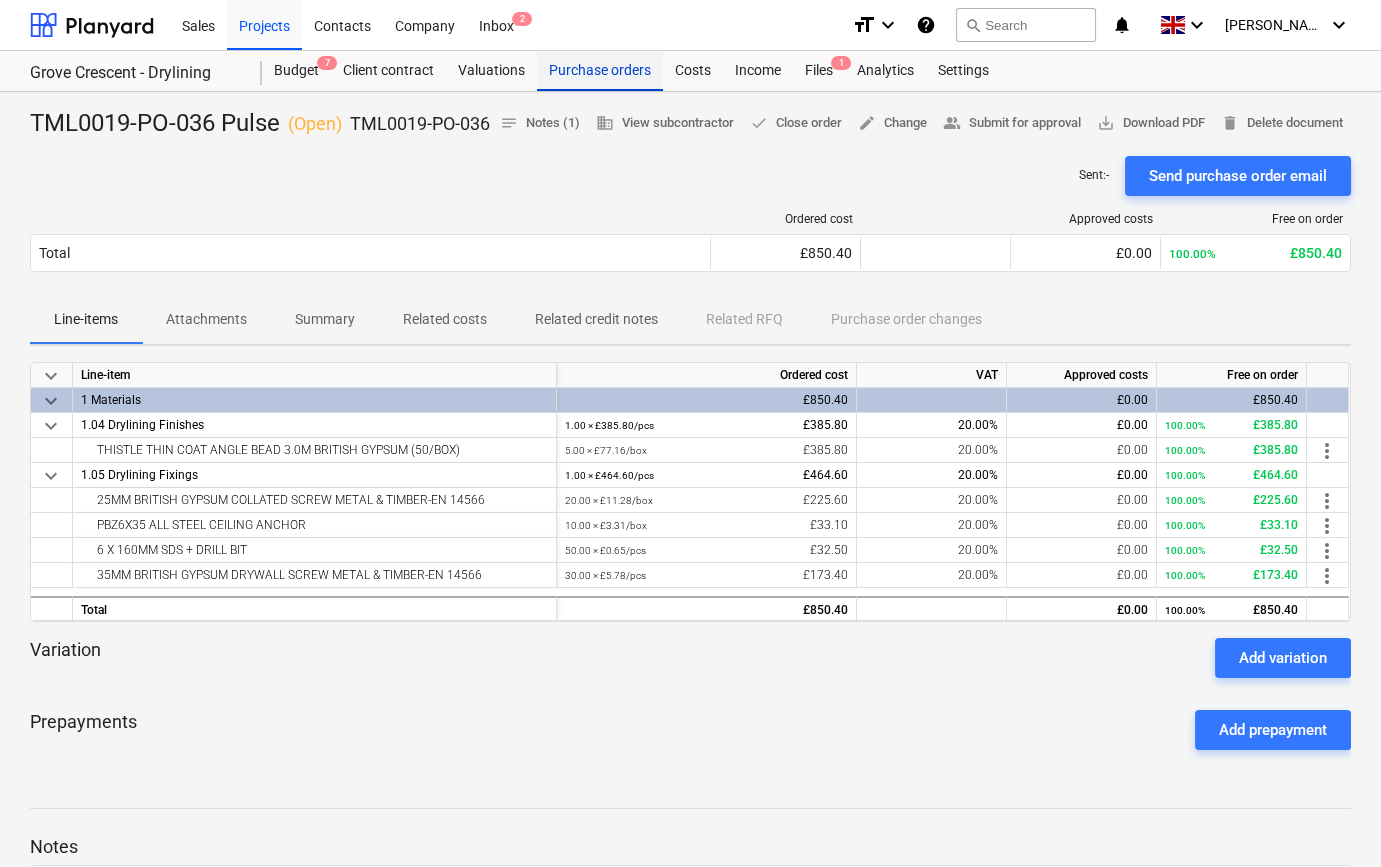 click on "Purchase orders" at bounding box center [600, 71] 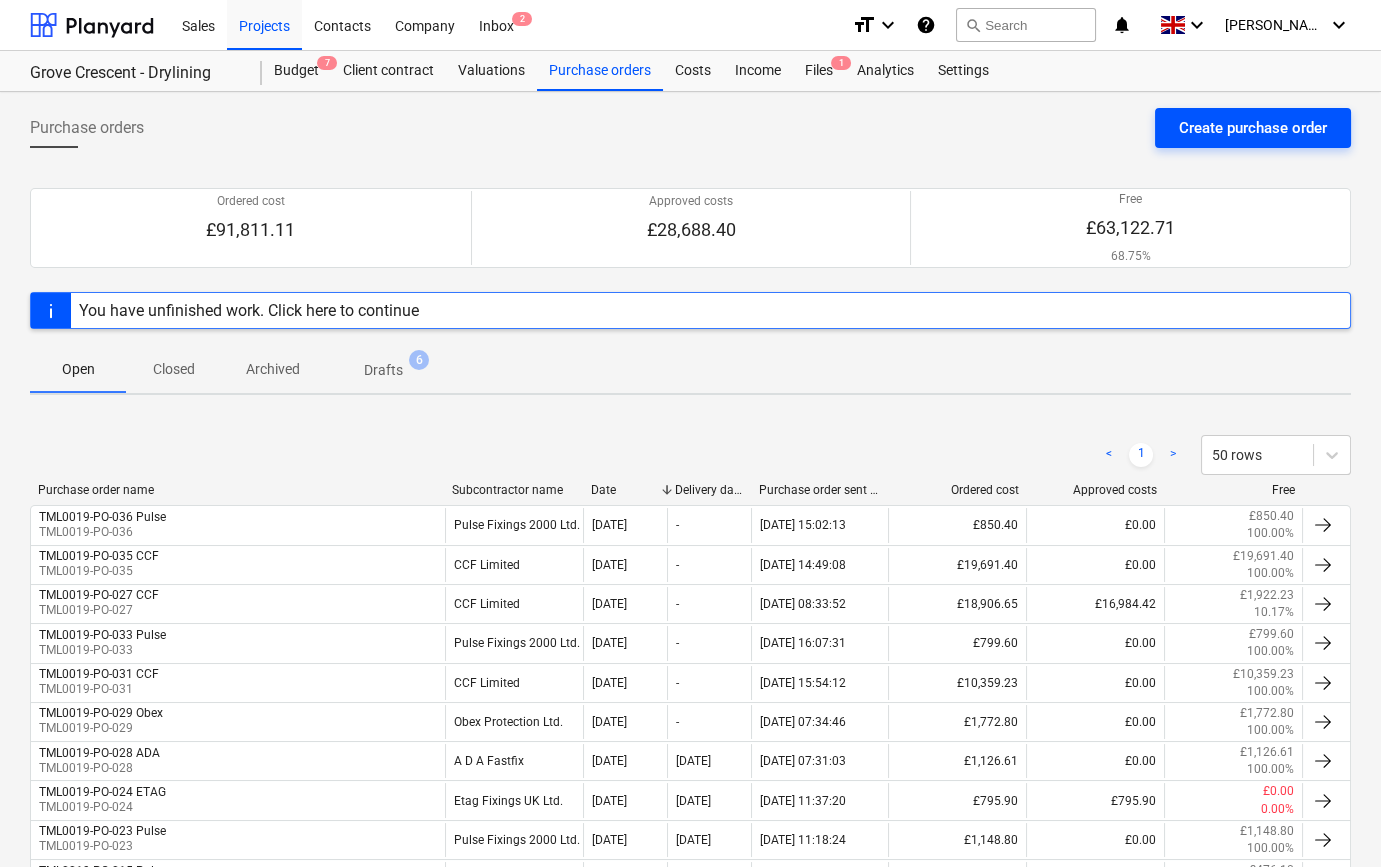 click on "Create purchase order" at bounding box center (1253, 128) 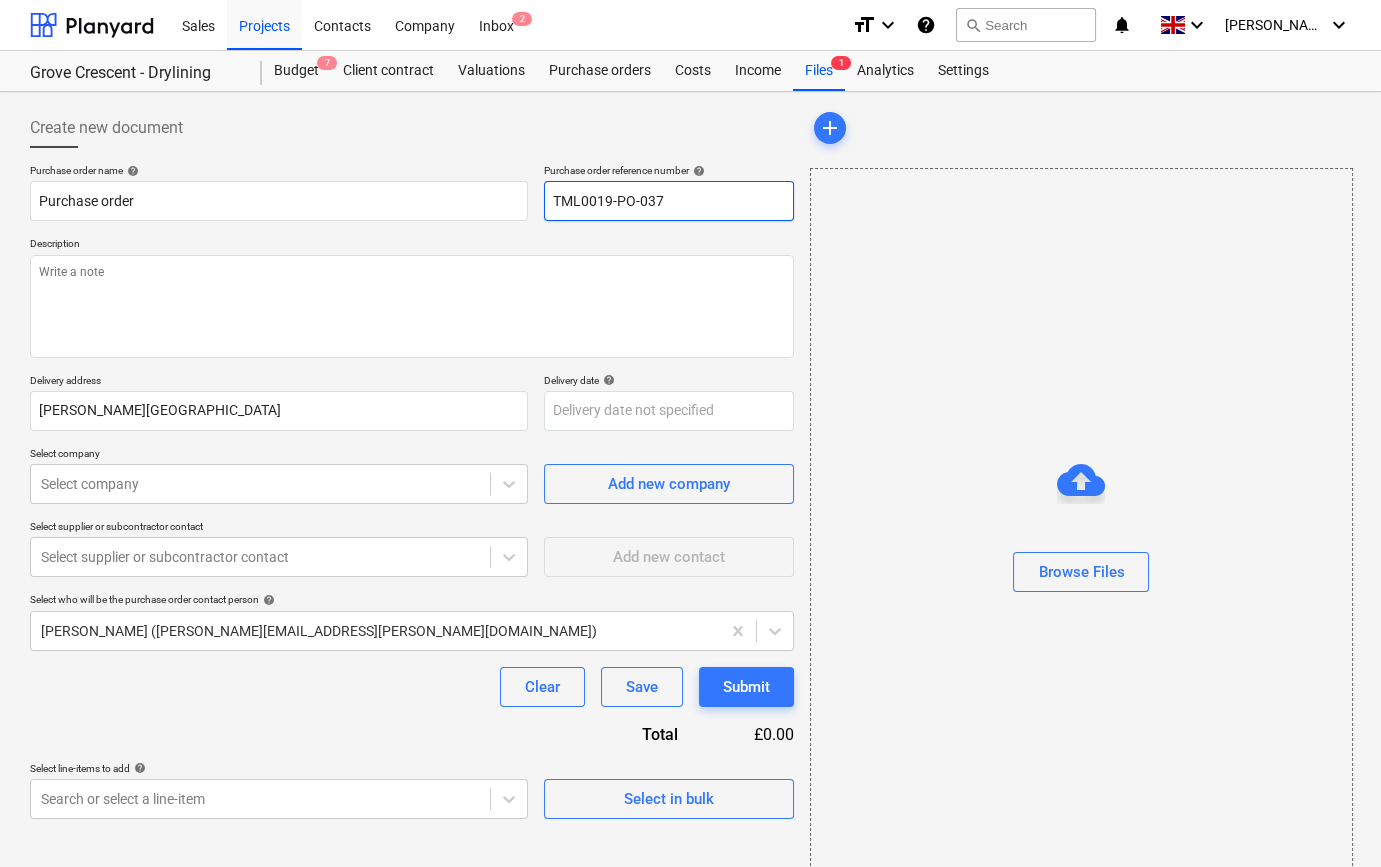 drag, startPoint x: 663, startPoint y: 198, endPoint x: 549, endPoint y: 197, distance: 114.00439 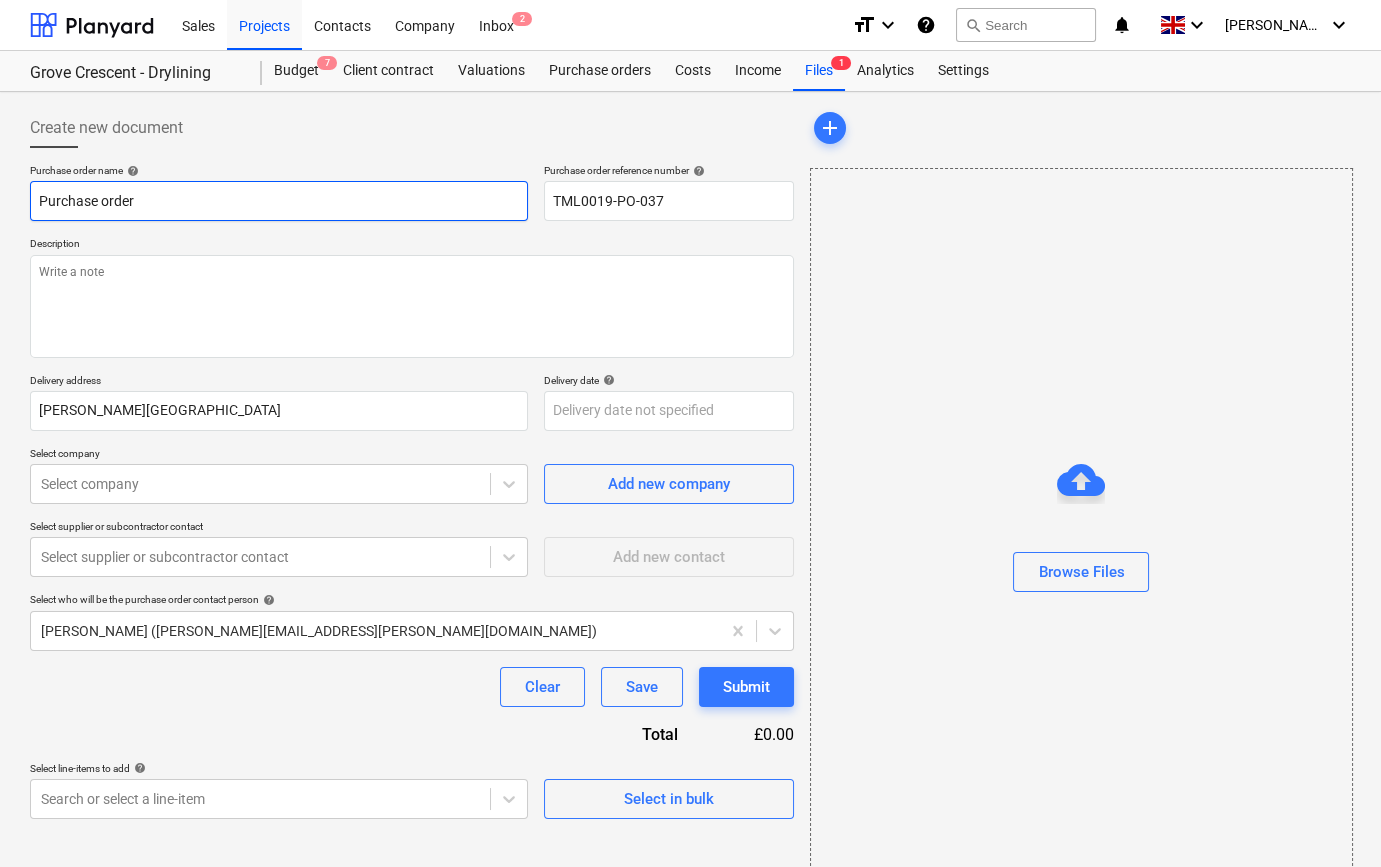 paste on "TML0019-PO-037" 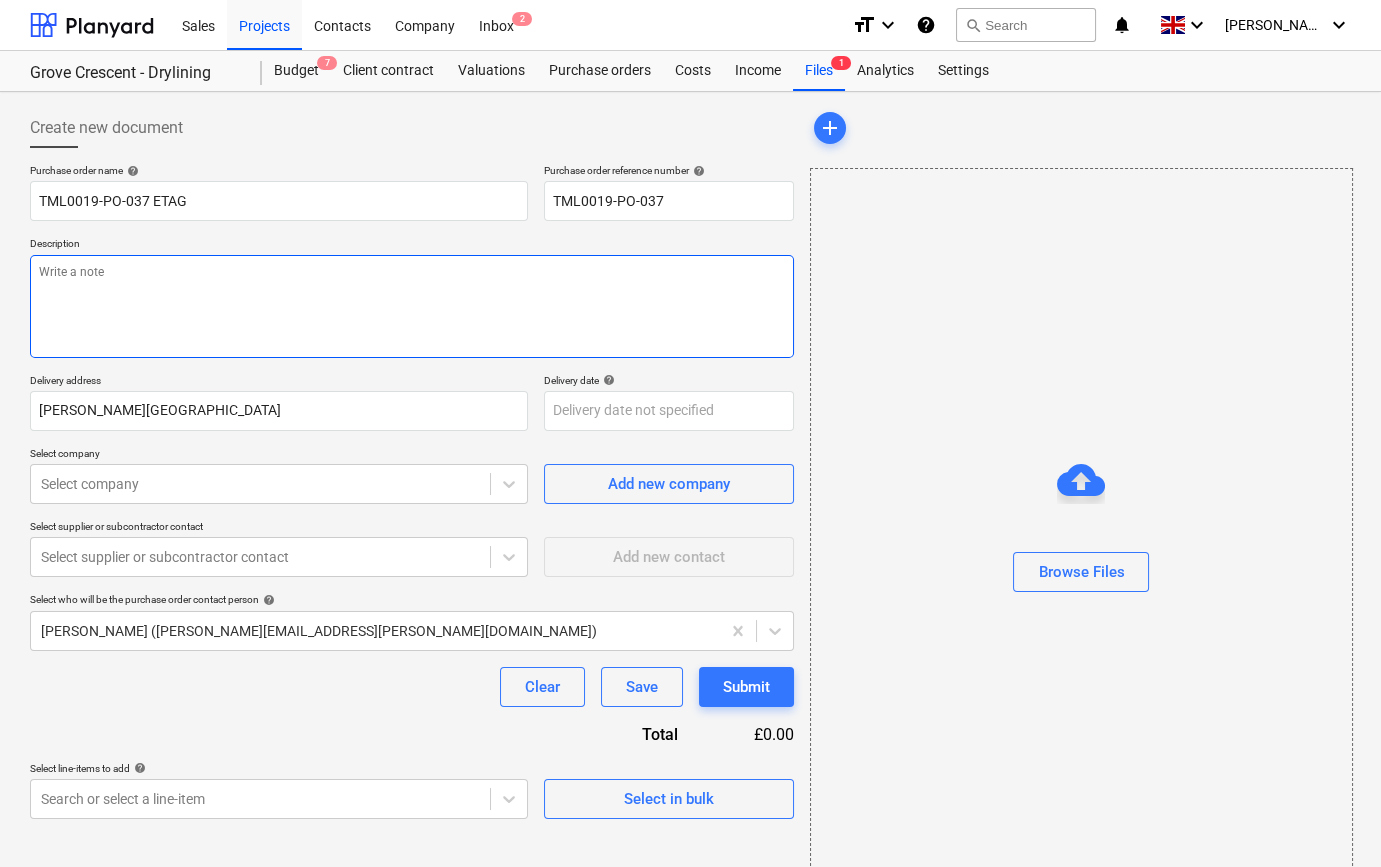 click at bounding box center [412, 306] 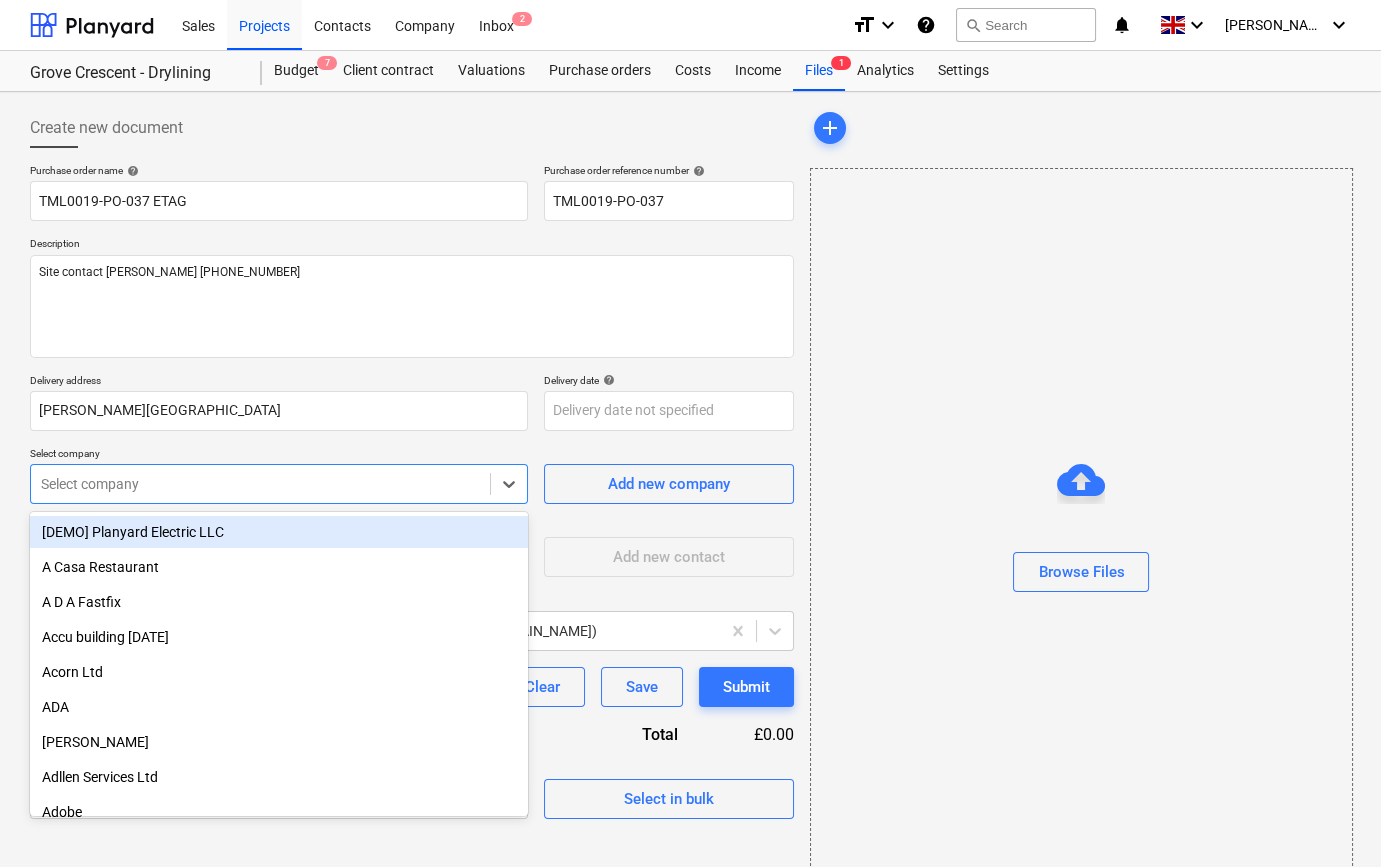click at bounding box center (260, 484) 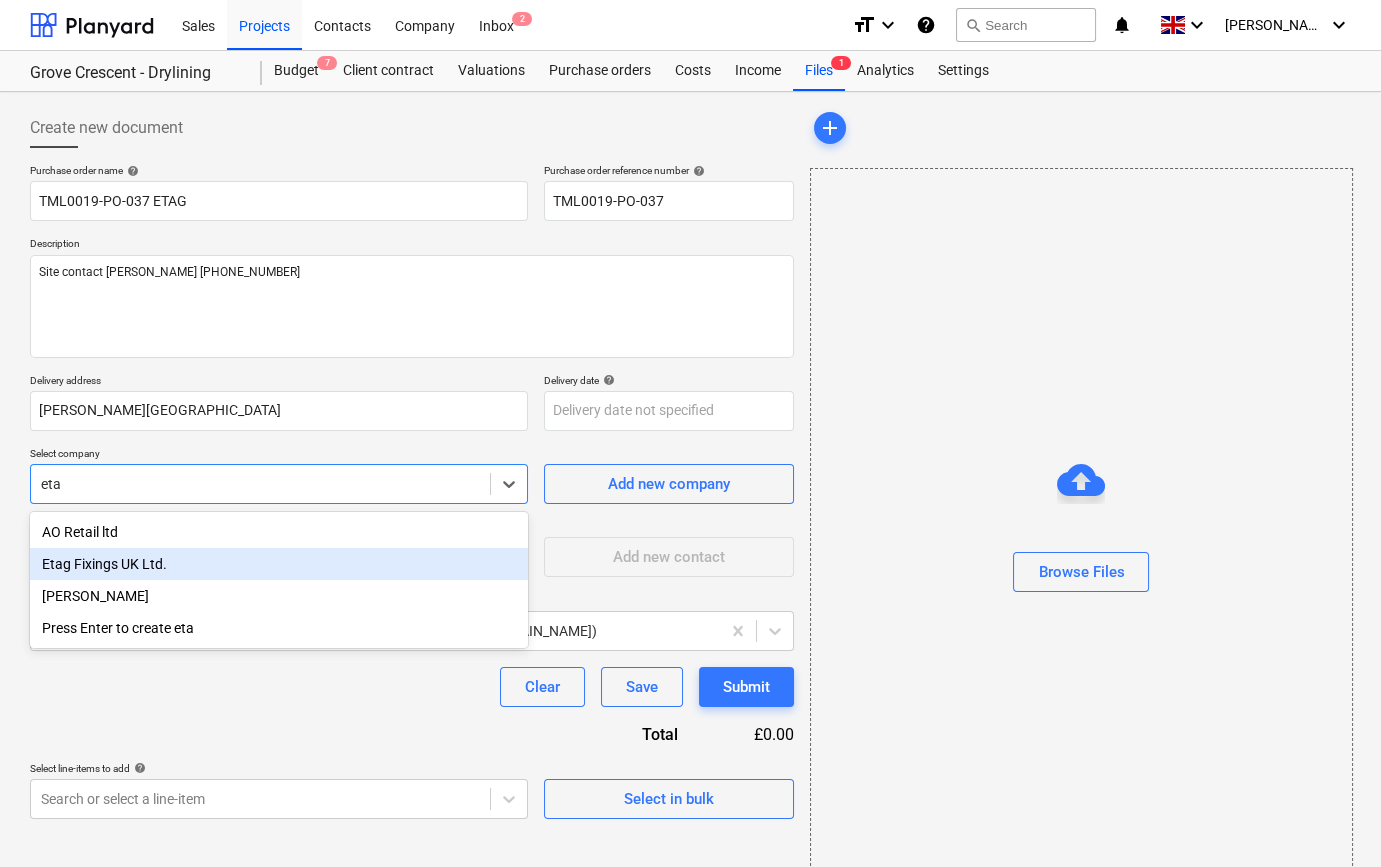 click on "Etag Fixings UK Ltd." at bounding box center [279, 564] 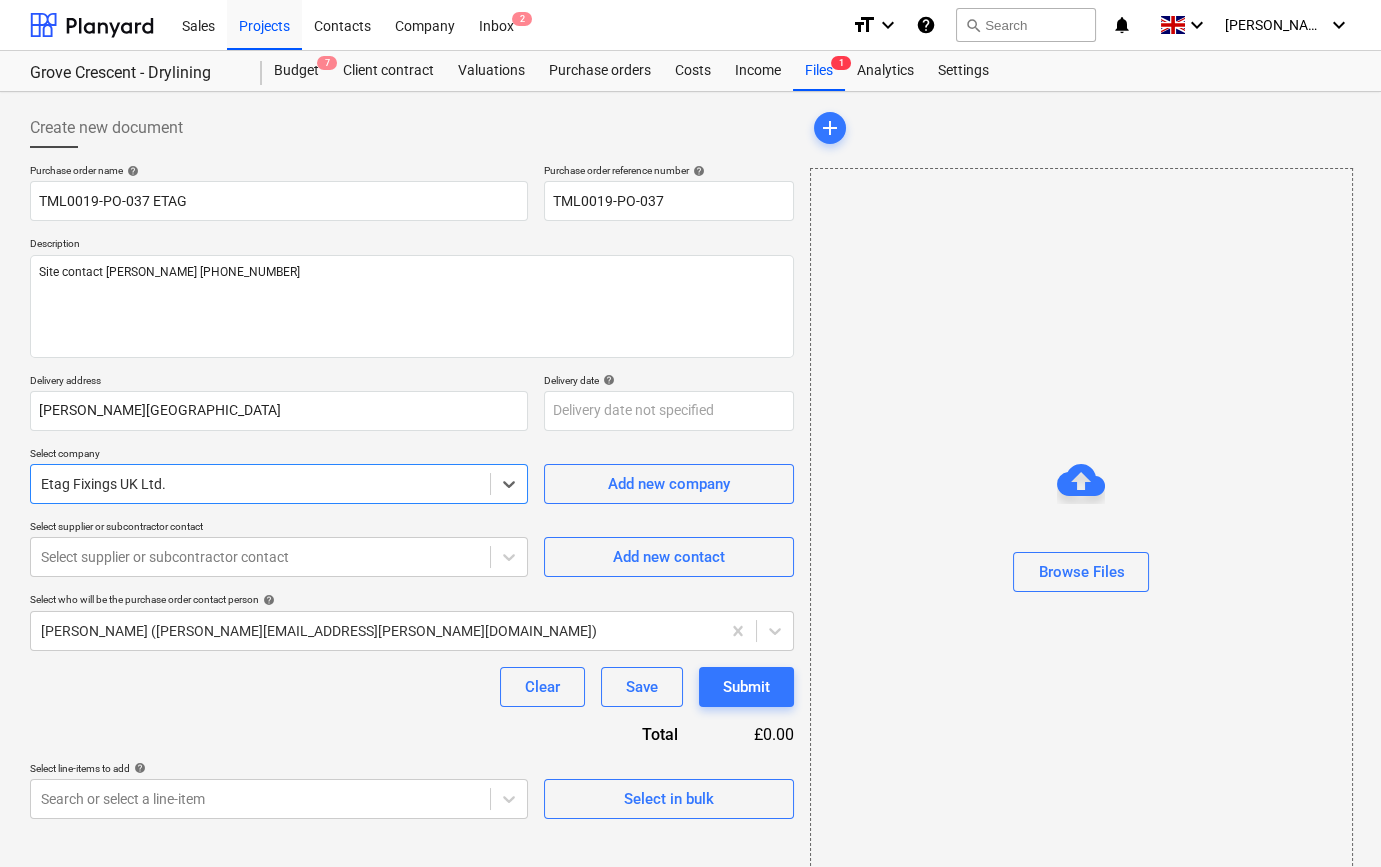 click at bounding box center (260, 557) 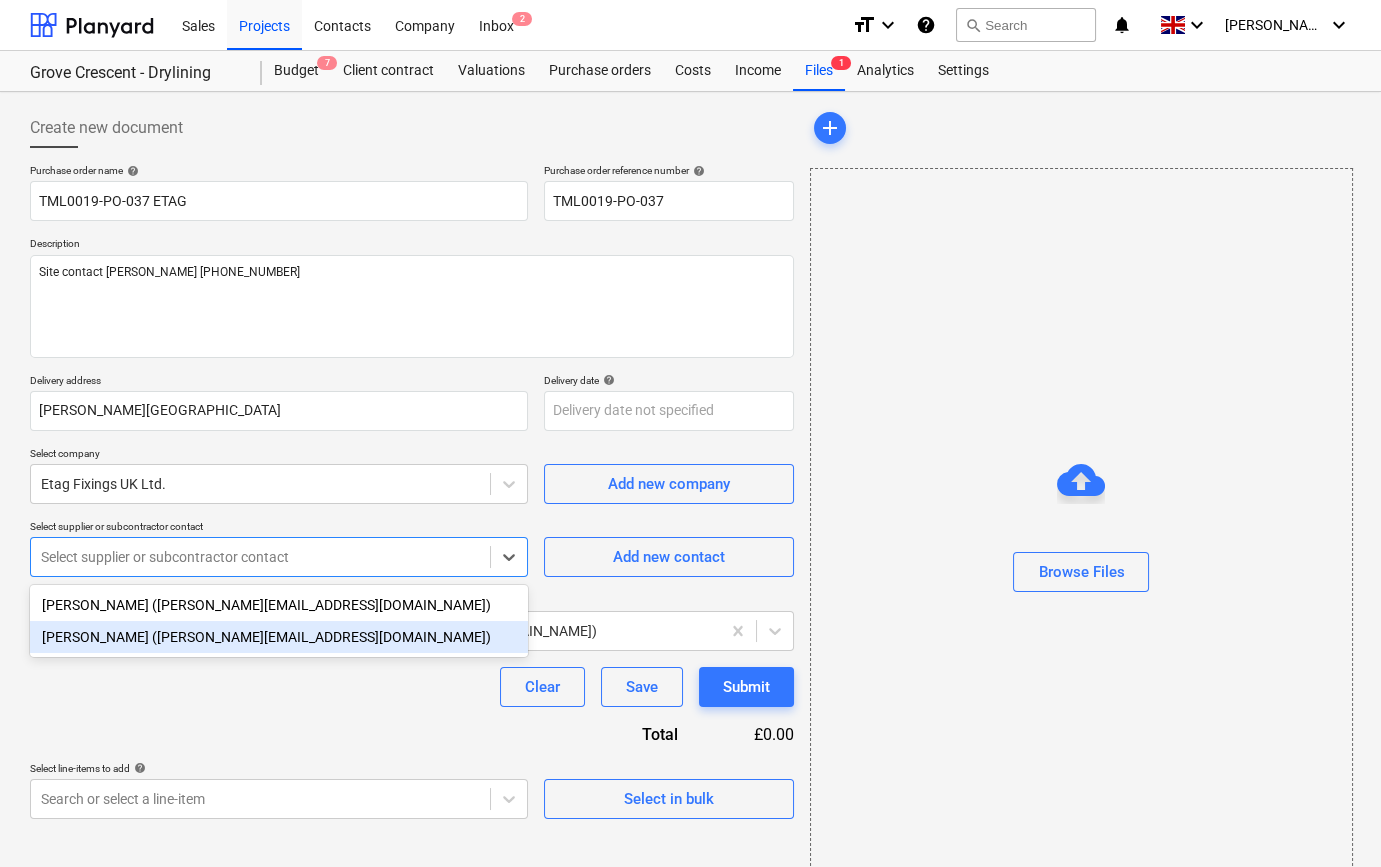 click on "[PERSON_NAME] ([PERSON_NAME][EMAIL_ADDRESS][DOMAIN_NAME])" at bounding box center (279, 637) 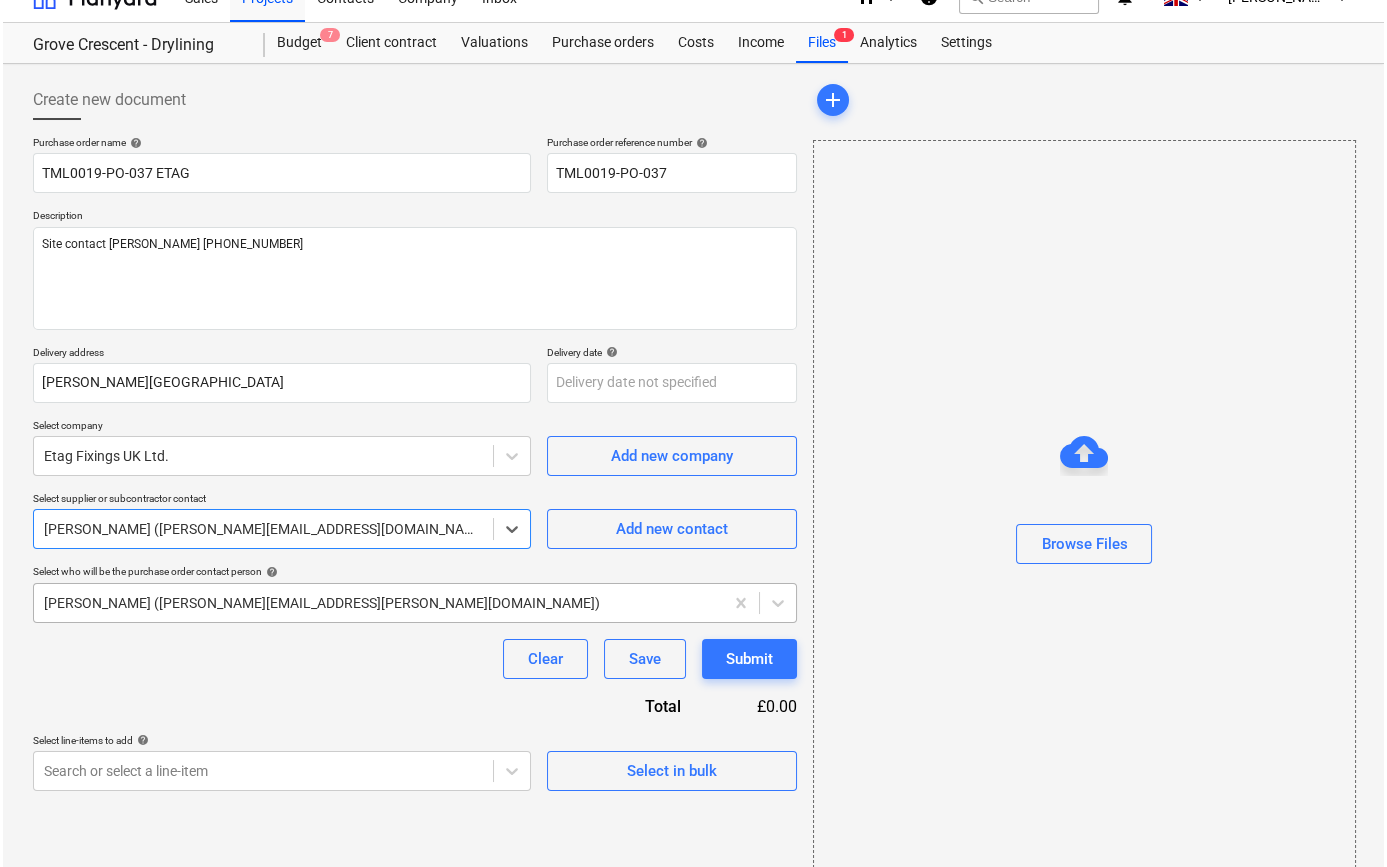 scroll, scrollTop: 43, scrollLeft: 0, axis: vertical 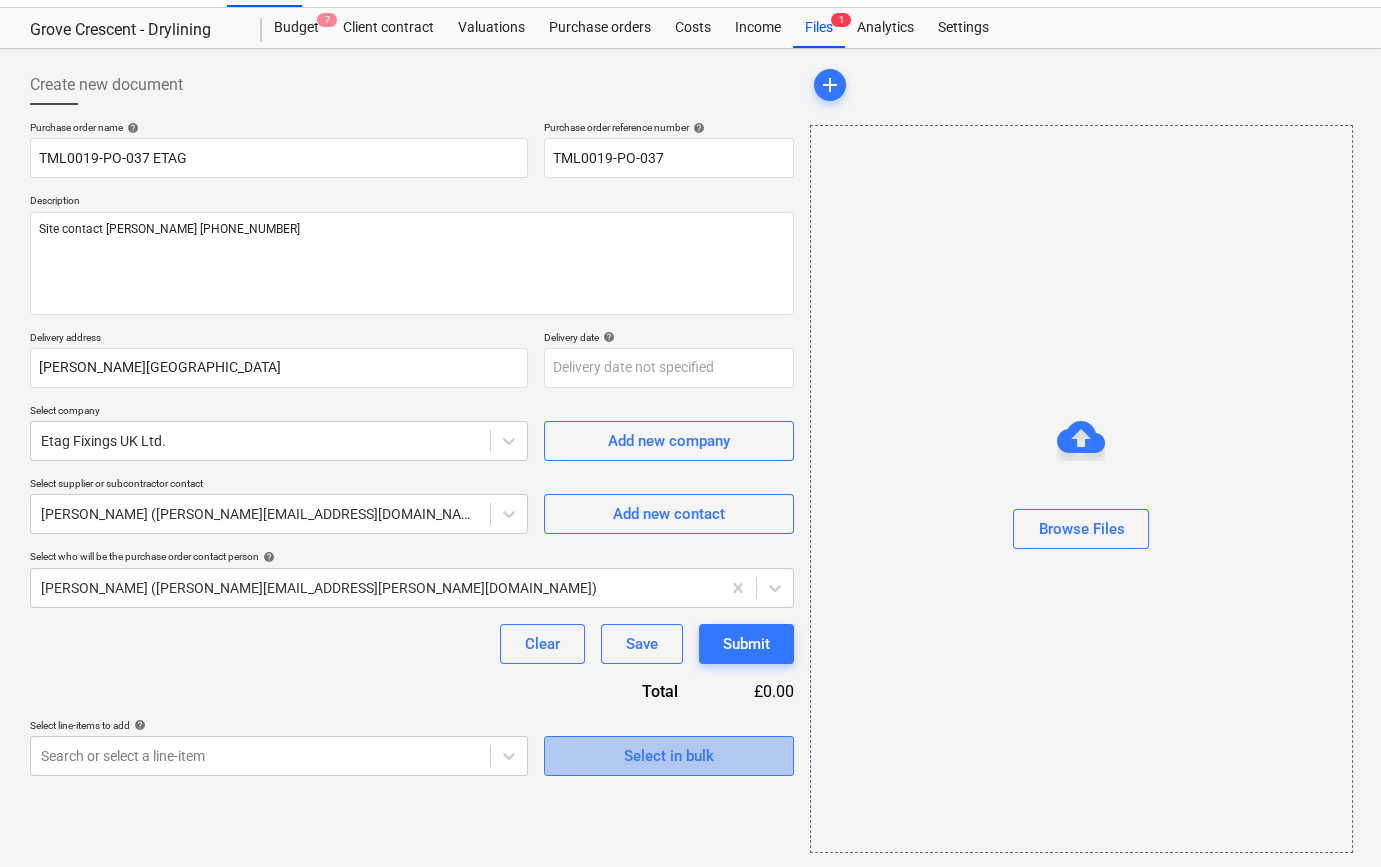 click on "Select in bulk" at bounding box center [669, 756] 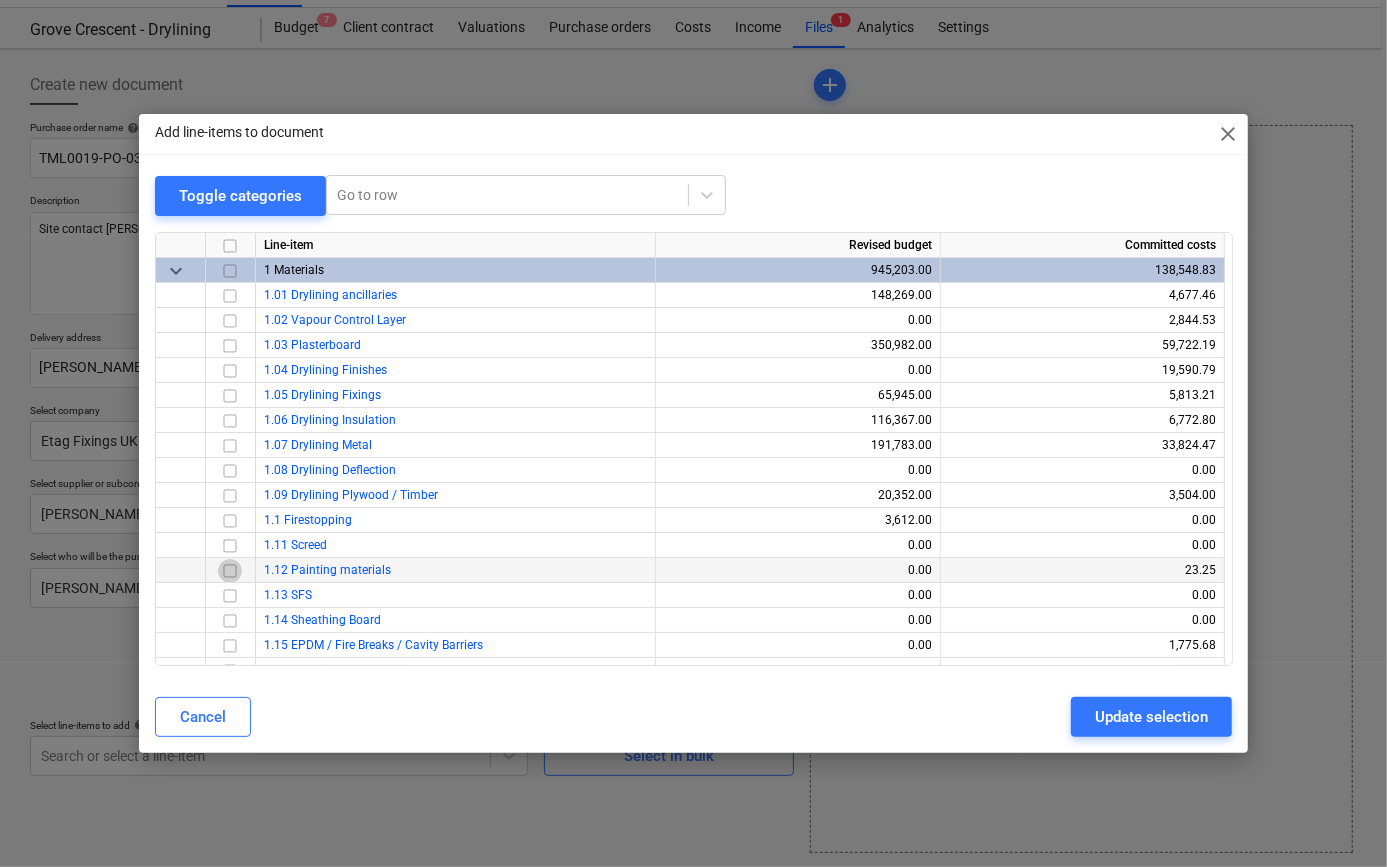 click at bounding box center (230, 570) 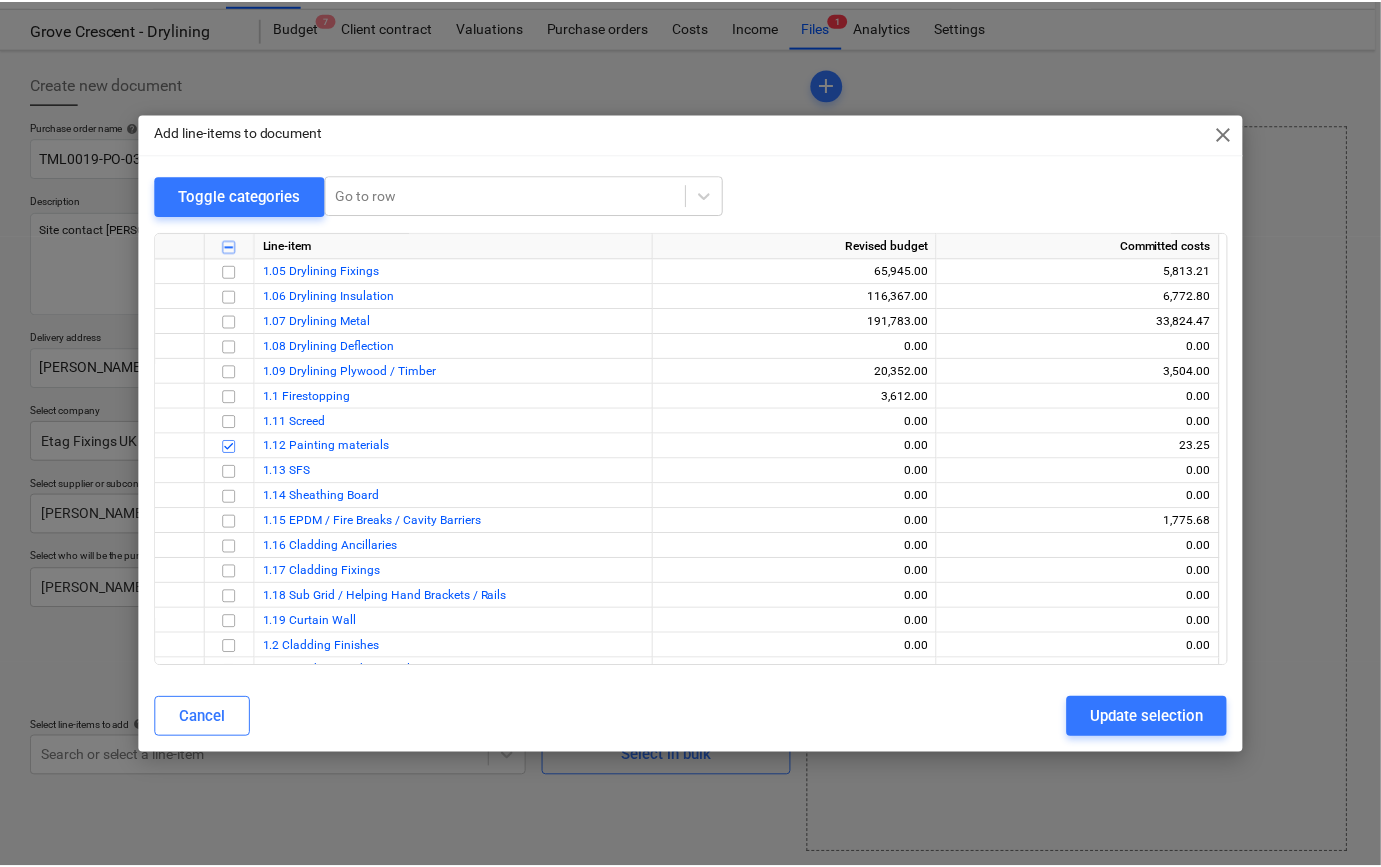 scroll, scrollTop: 0, scrollLeft: 0, axis: both 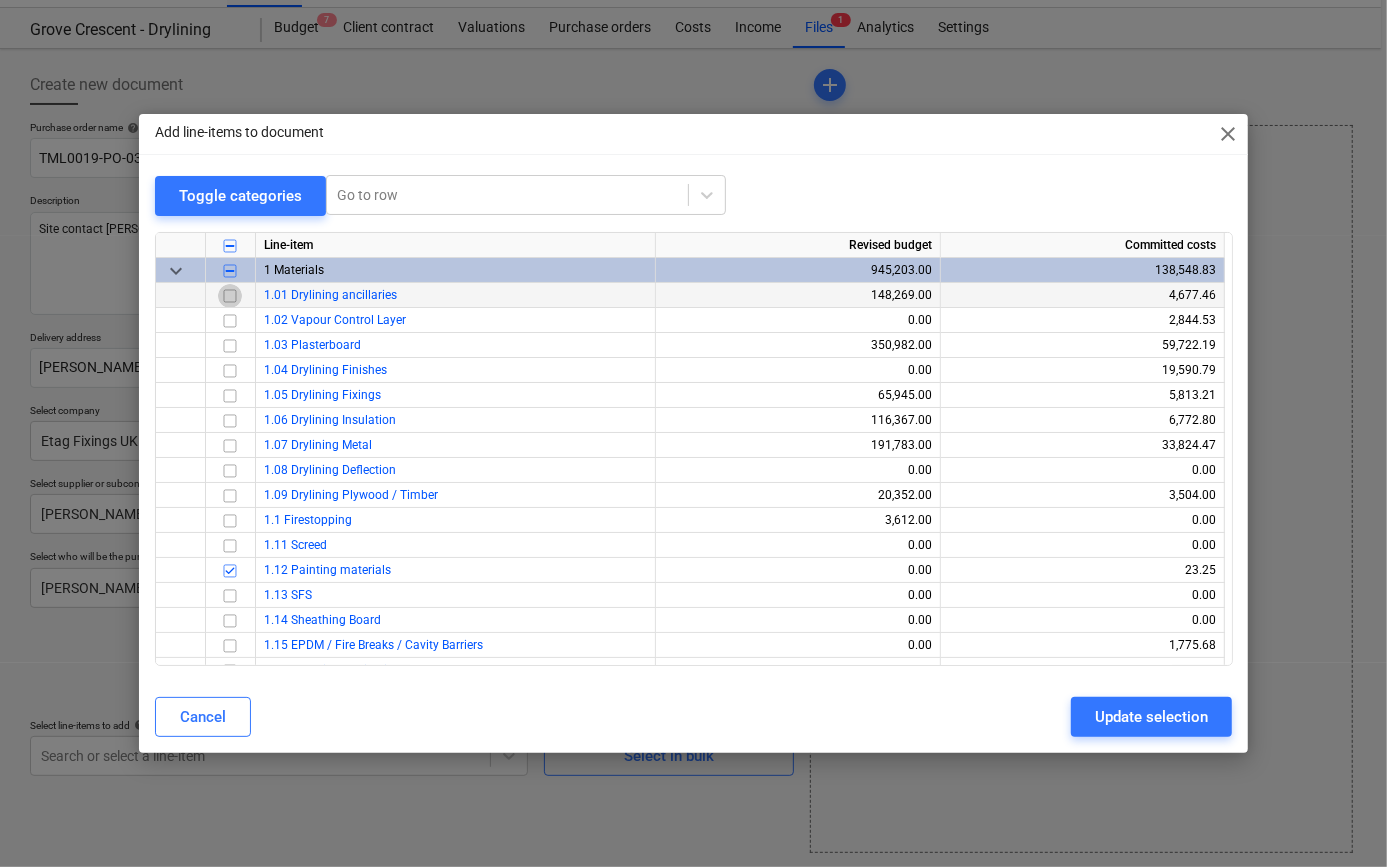 click at bounding box center [230, 295] 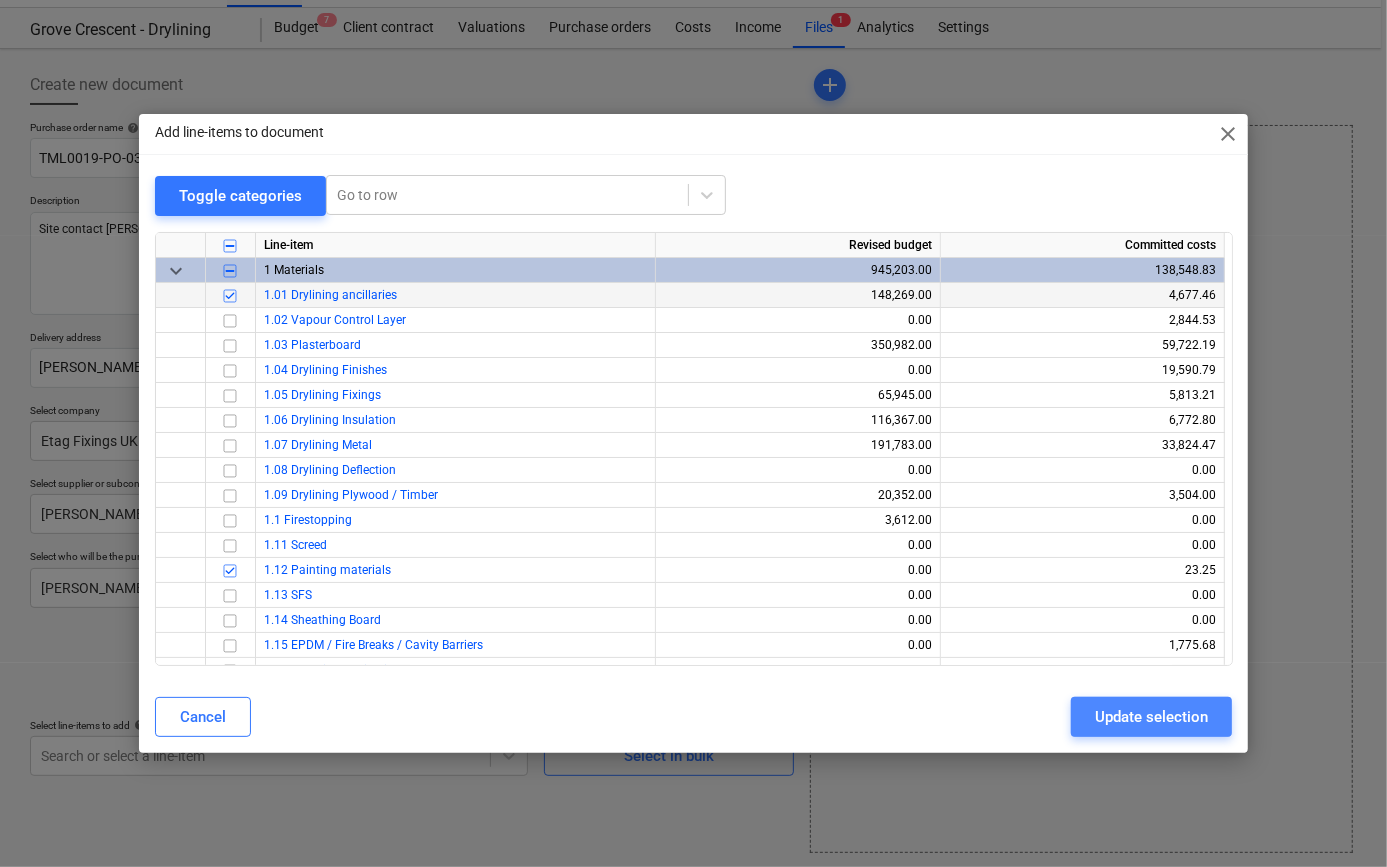 click on "Update selection" at bounding box center (1151, 717) 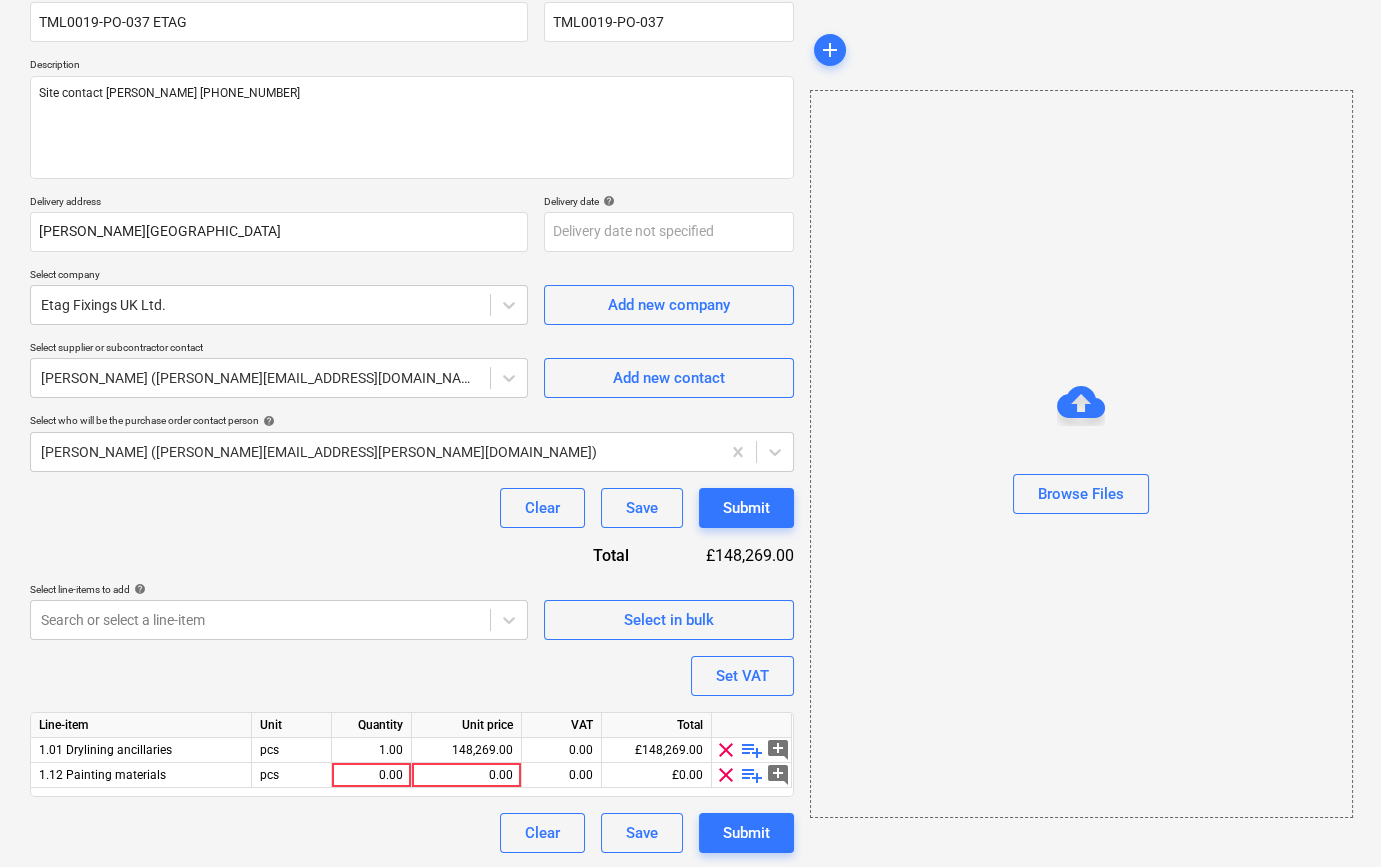 scroll, scrollTop: 180, scrollLeft: 0, axis: vertical 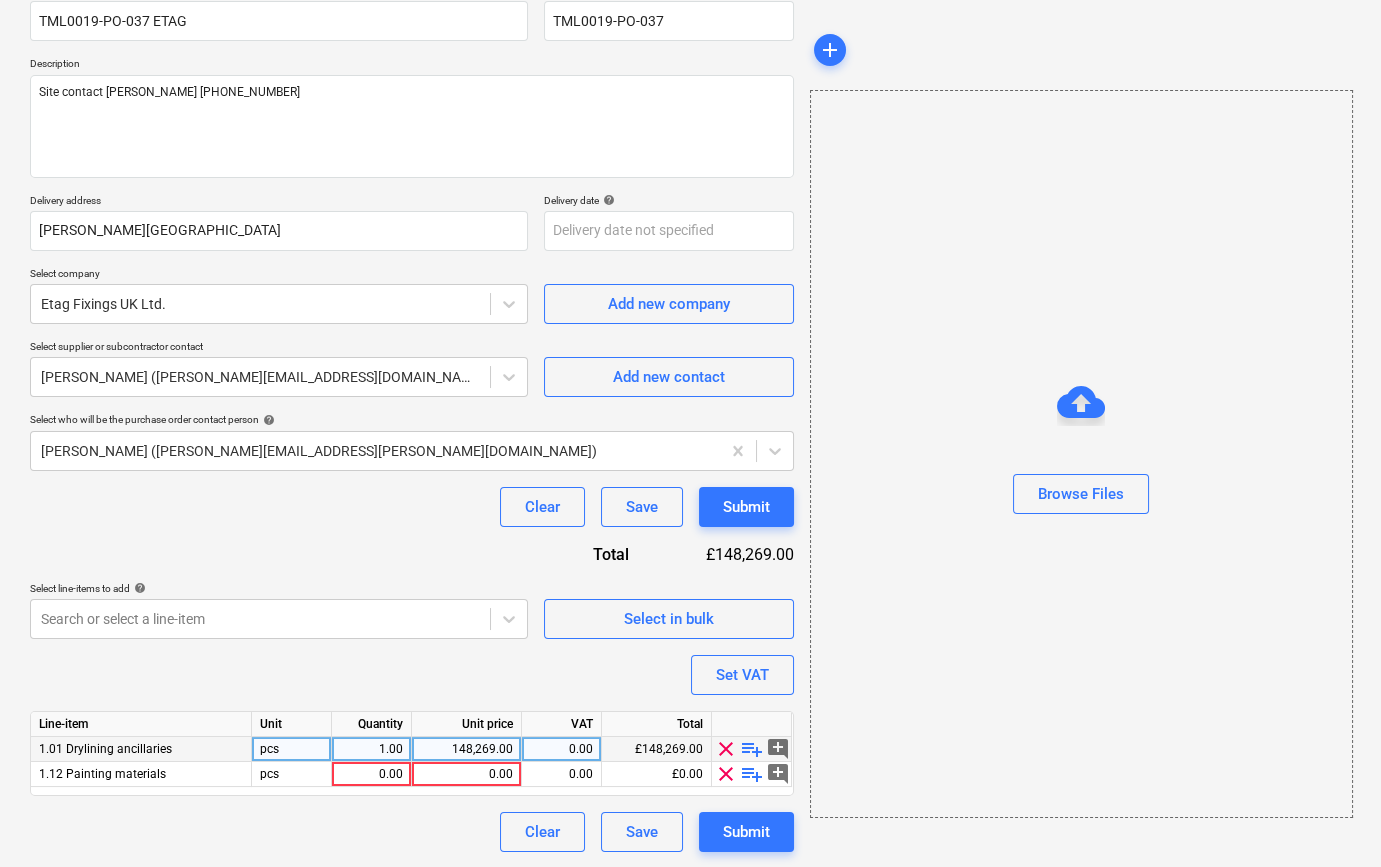 click on "playlist_add" at bounding box center (752, 749) 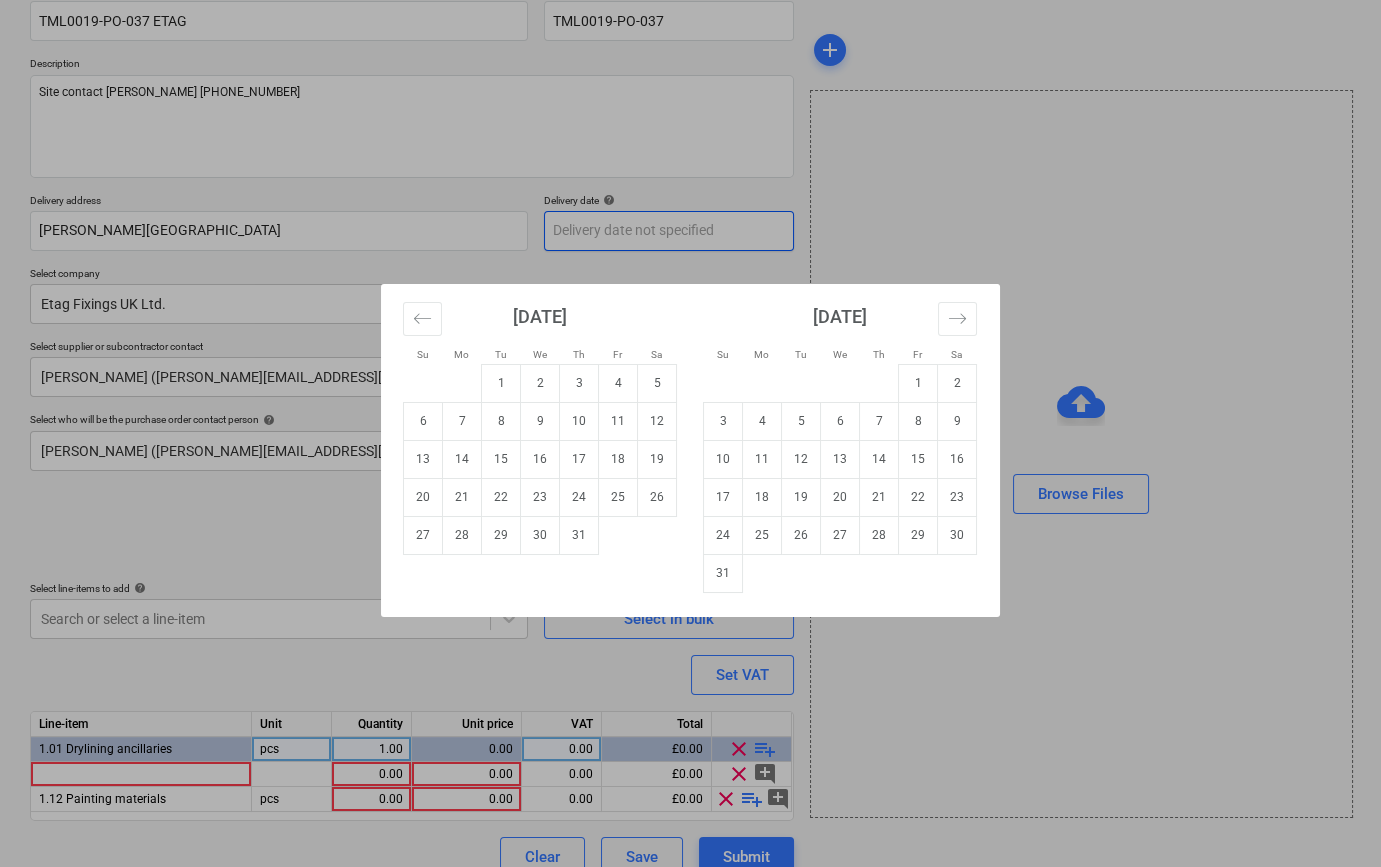 click on "Sales Projects Contacts Company Inbox 2 format_size keyboard_arrow_down help search Search notifications 0 keyboard_arrow_down [PERSON_NAME] keyboard_arrow_down Grove Crescent - Drylining Budget 7 Client contract Valuations Purchase orders Costs Income Files 1 Analytics Settings Create new document Purchase order name help TML0019-PO-037 ETAG Purchase order reference number help TML0019-PO-037 Description Site contact [PERSON_NAME] 07853351191 Delivery address [PERSON_NAME][GEOGRAPHIC_DATA] Delivery date help Press the down arrow key to interact with the calendar and
select a date. Press the question mark key to get the keyboard shortcuts for changing dates. Select company Etag Fixings UK Ltd.   Add new company Select supplier or subcontractor contact [PERSON_NAME] ([PERSON_NAME][EMAIL_ADDRESS][DOMAIN_NAME]) Add new contact Select who will be the purchase order contact person help [PERSON_NAME] ([PERSON_NAME][EMAIL_ADDRESS][PERSON_NAME][DOMAIN_NAME]) Clear Save Submit Total £0.00 Select line-items to add help Search or select a line-item Unit" at bounding box center [690, 253] 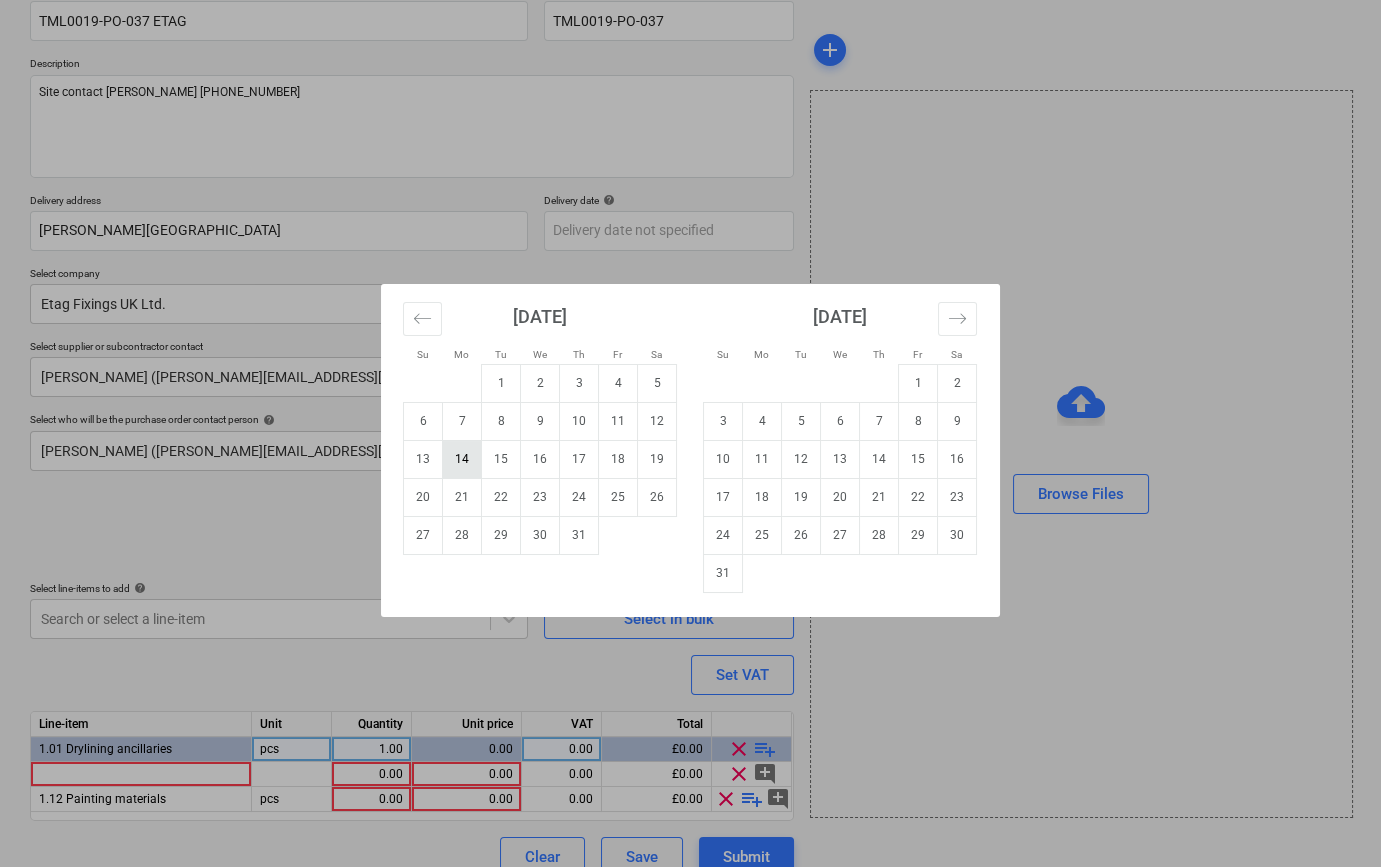 click on "14" at bounding box center (462, 459) 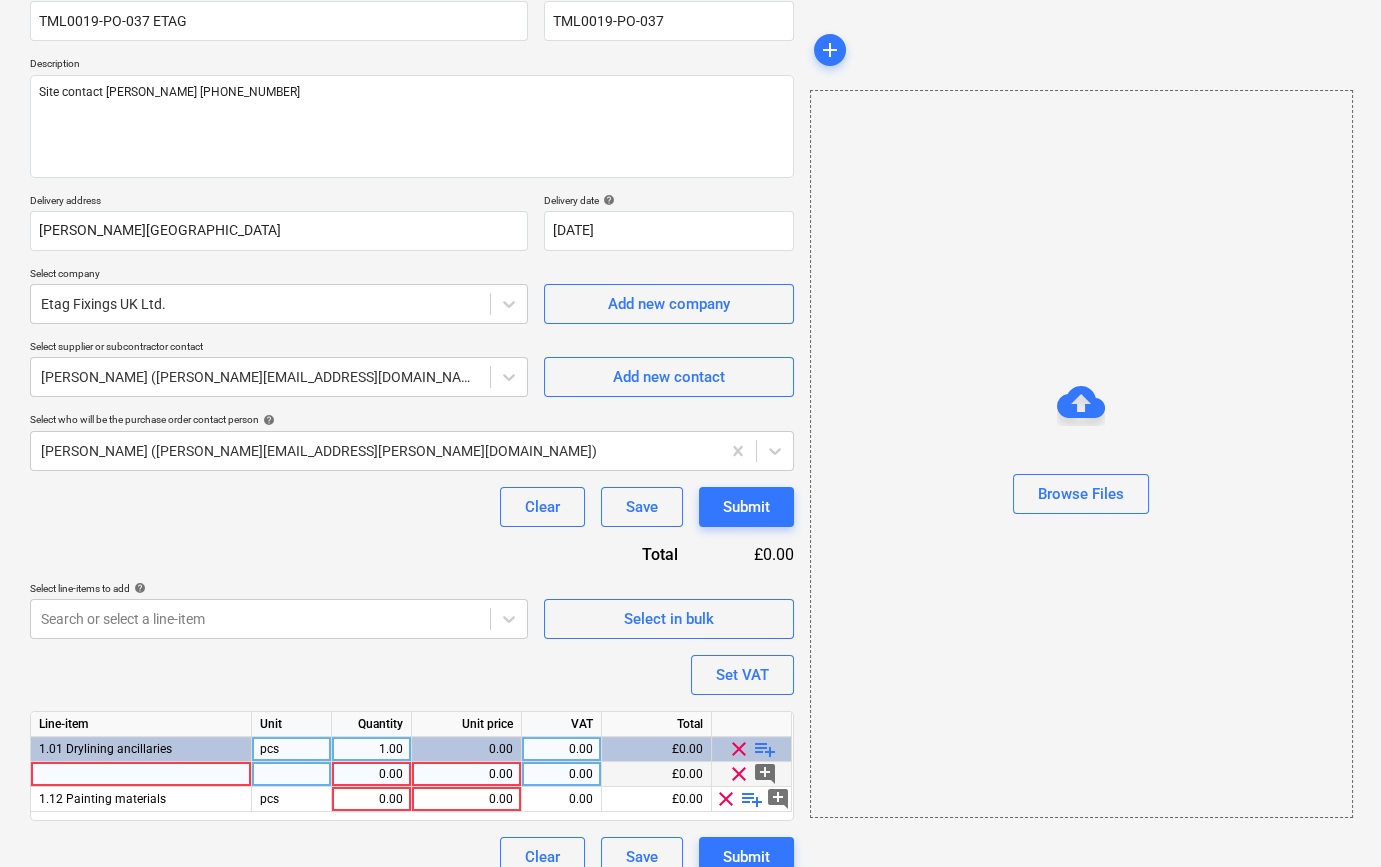 click at bounding box center [141, 774] 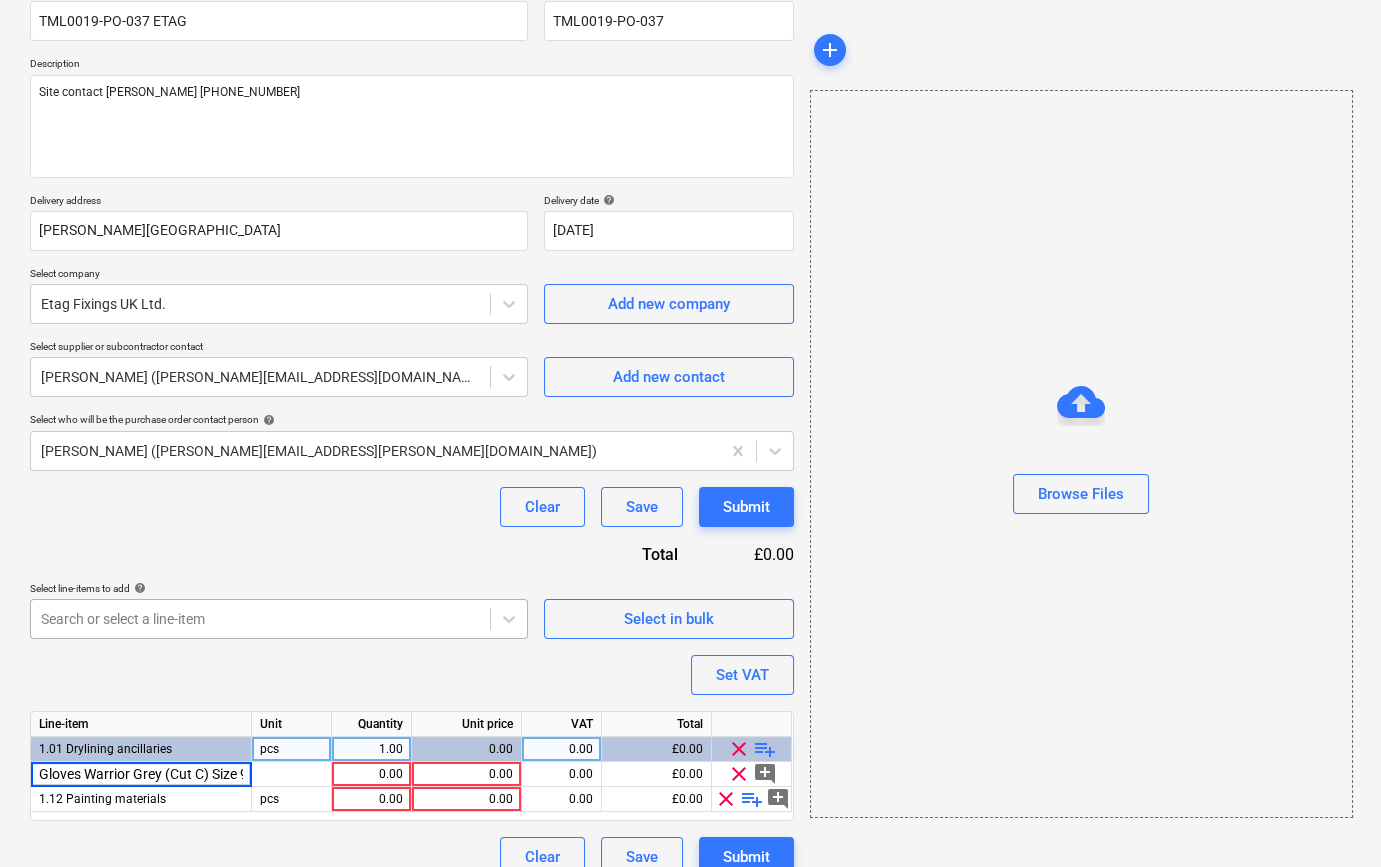 scroll, scrollTop: 0, scrollLeft: 5, axis: horizontal 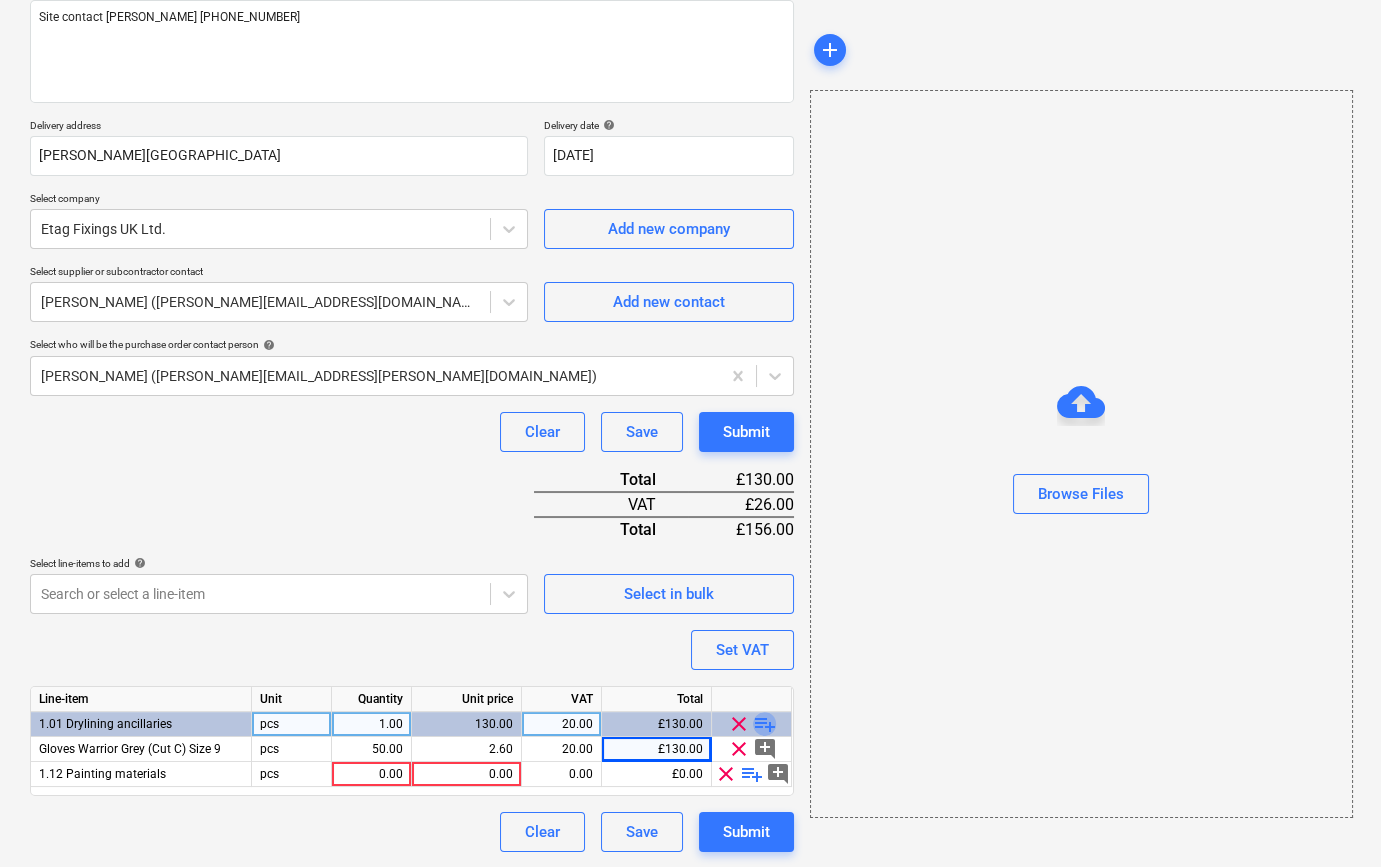 click on "playlist_add" at bounding box center (765, 724) 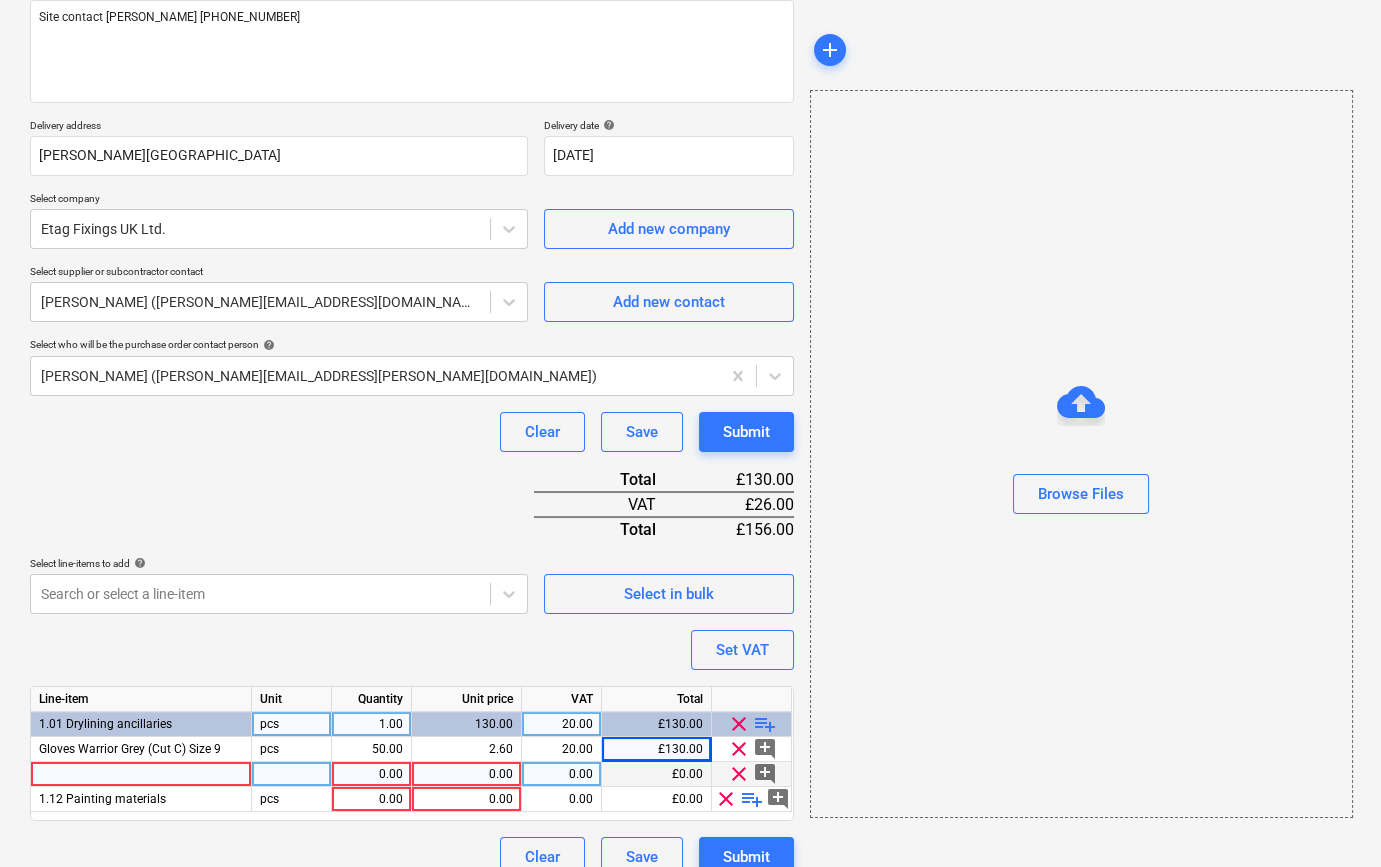click at bounding box center (141, 774) 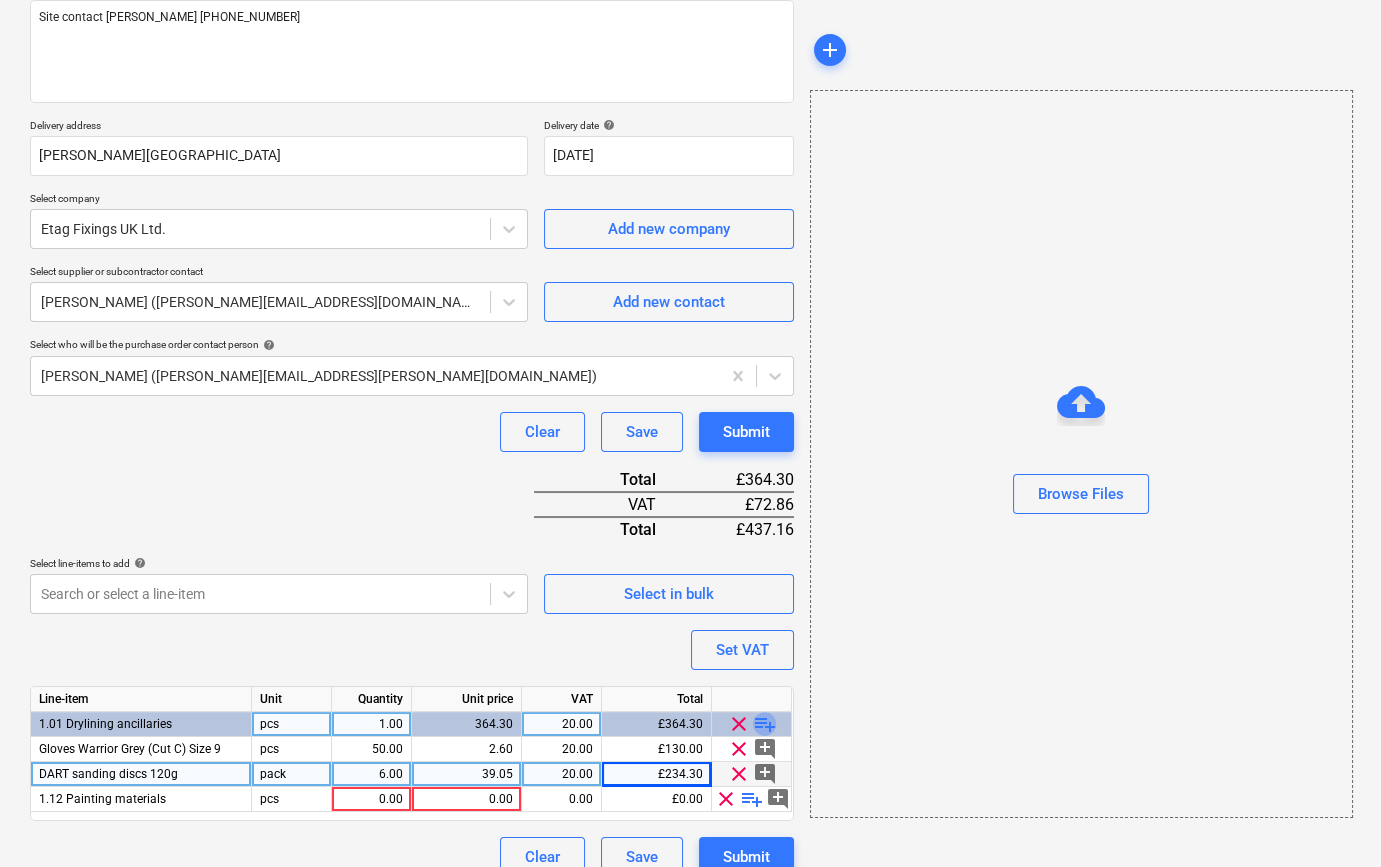 click on "playlist_add" at bounding box center (765, 724) 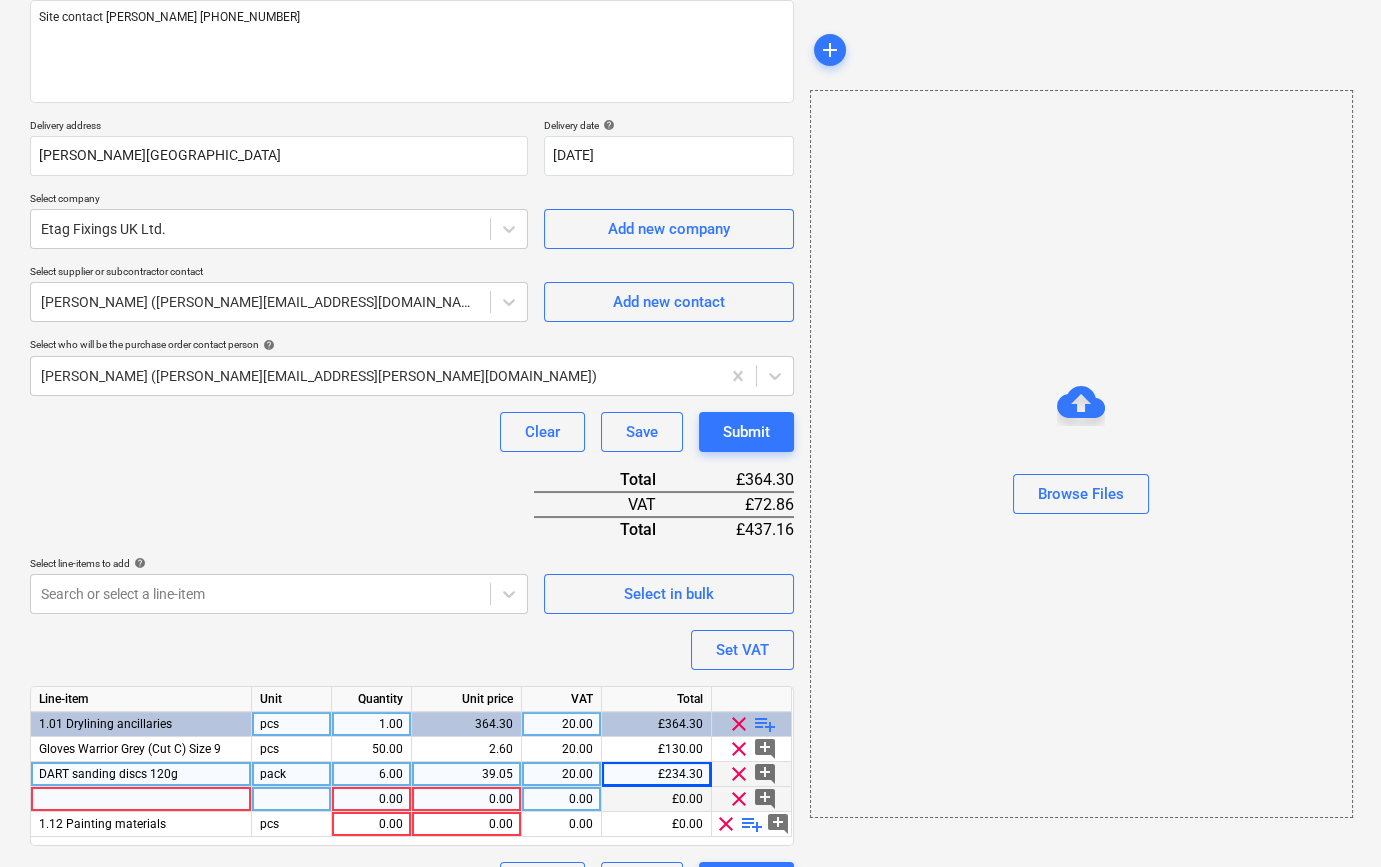 click at bounding box center (141, 799) 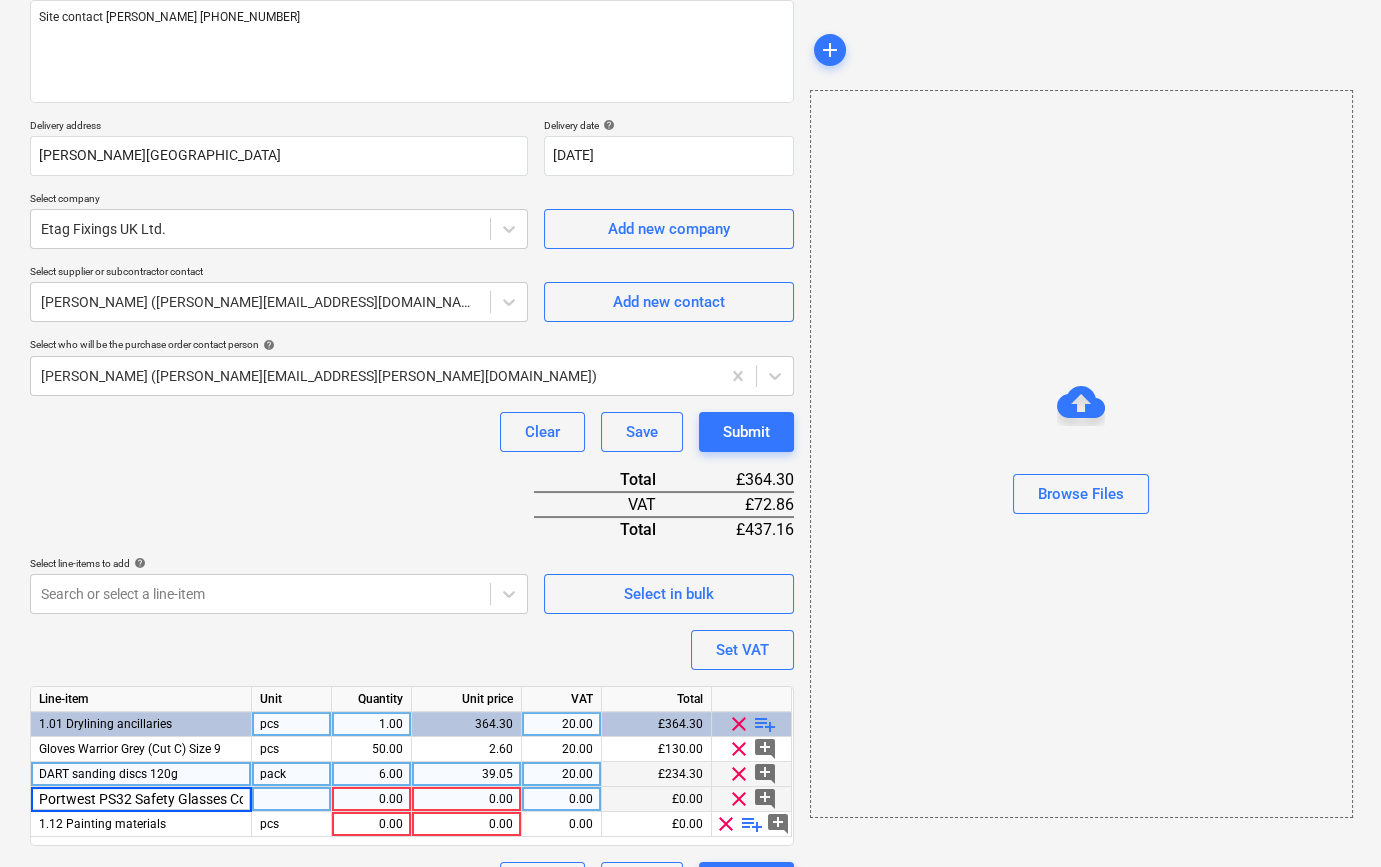 scroll, scrollTop: 0, scrollLeft: 68, axis: horizontal 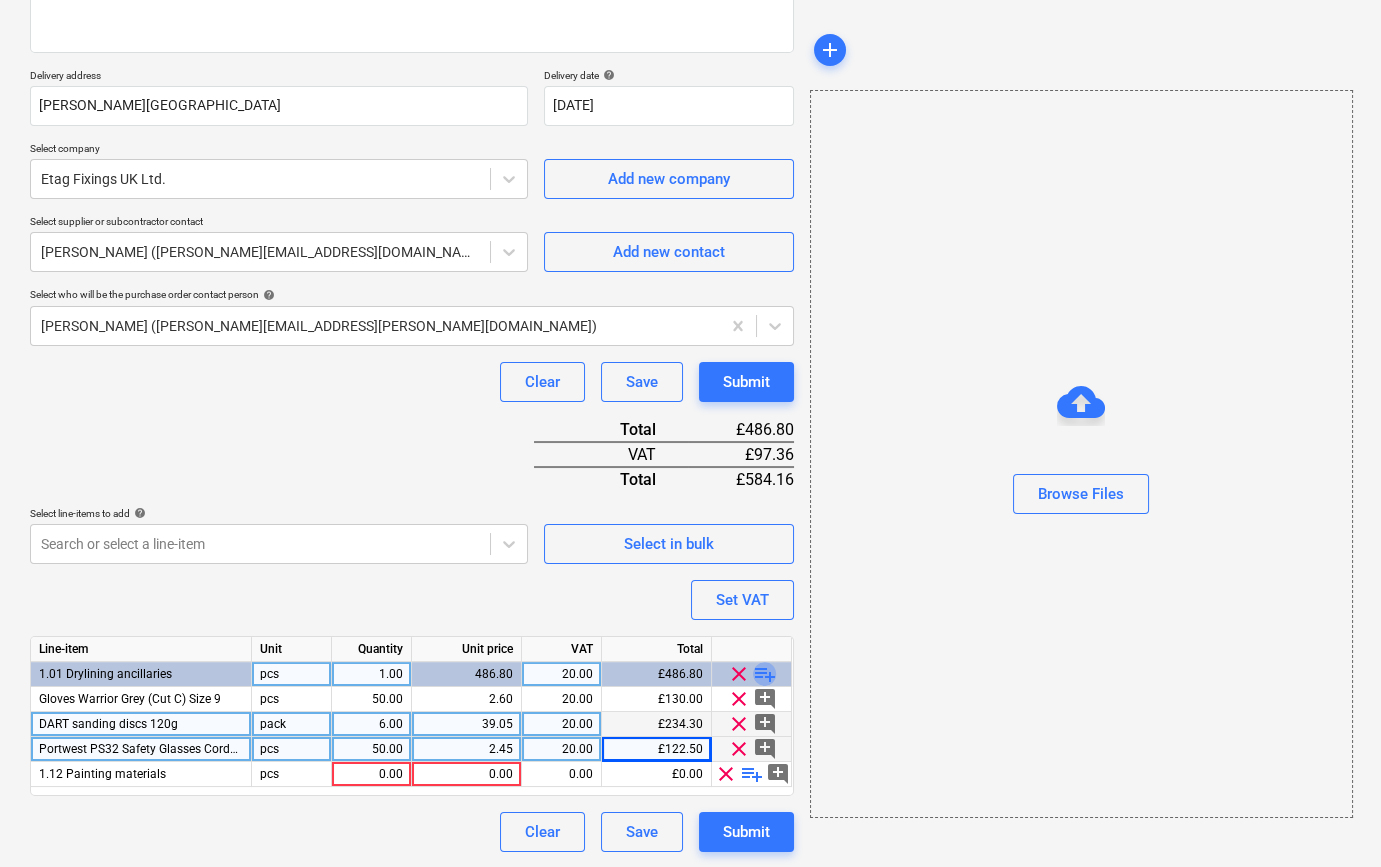 click on "playlist_add" at bounding box center (765, 674) 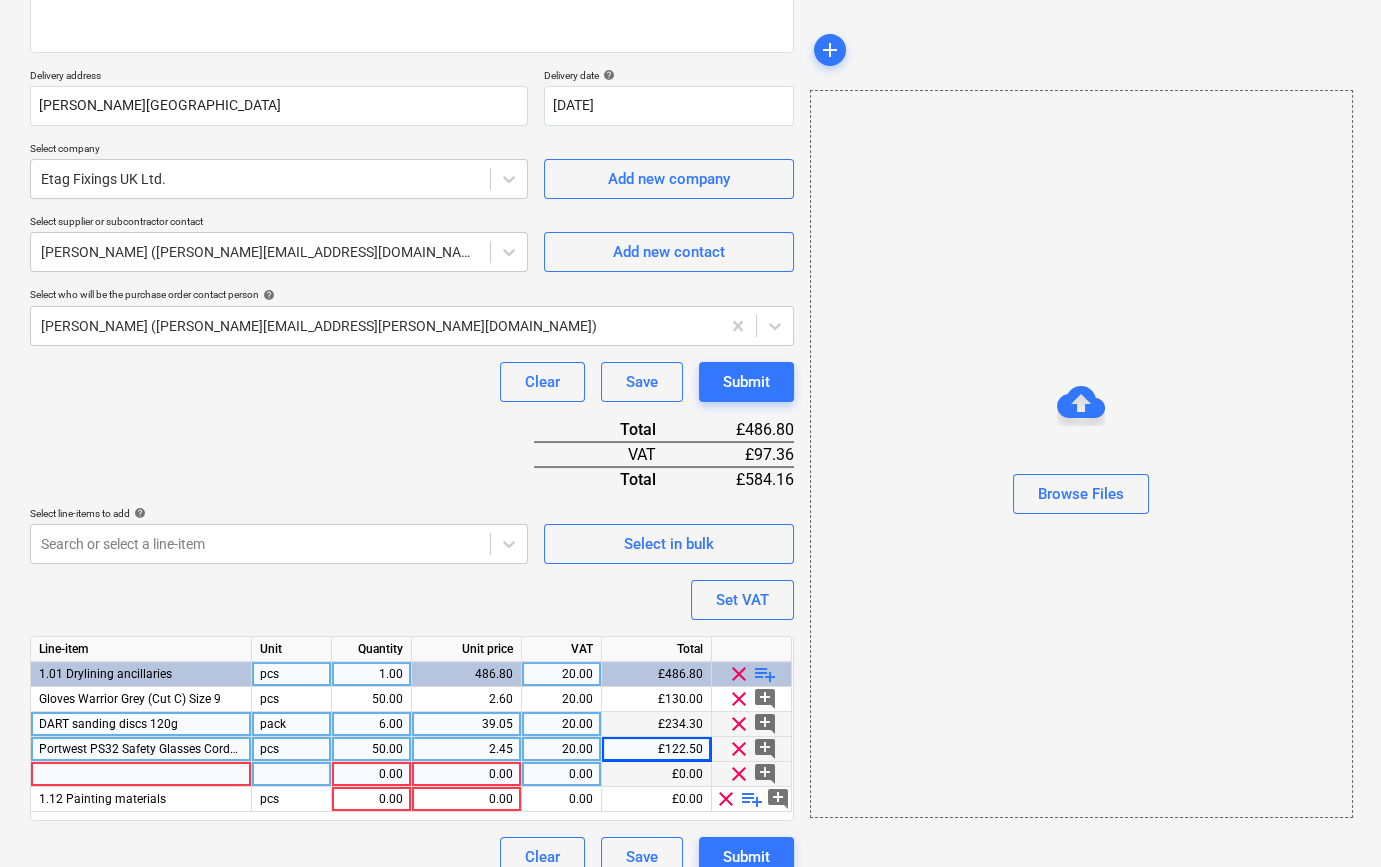 click at bounding box center (141, 774) 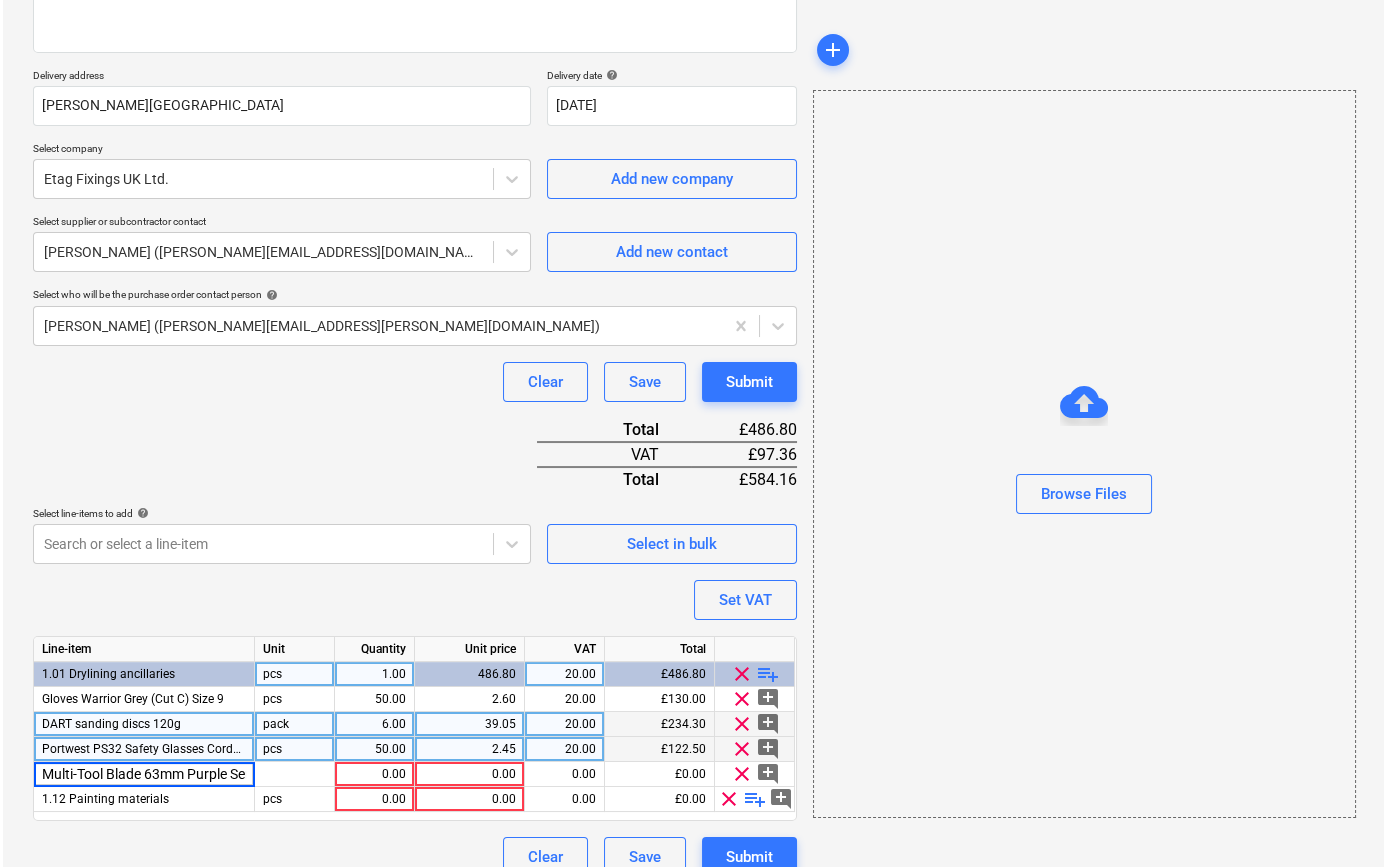 scroll, scrollTop: 0, scrollLeft: 25, axis: horizontal 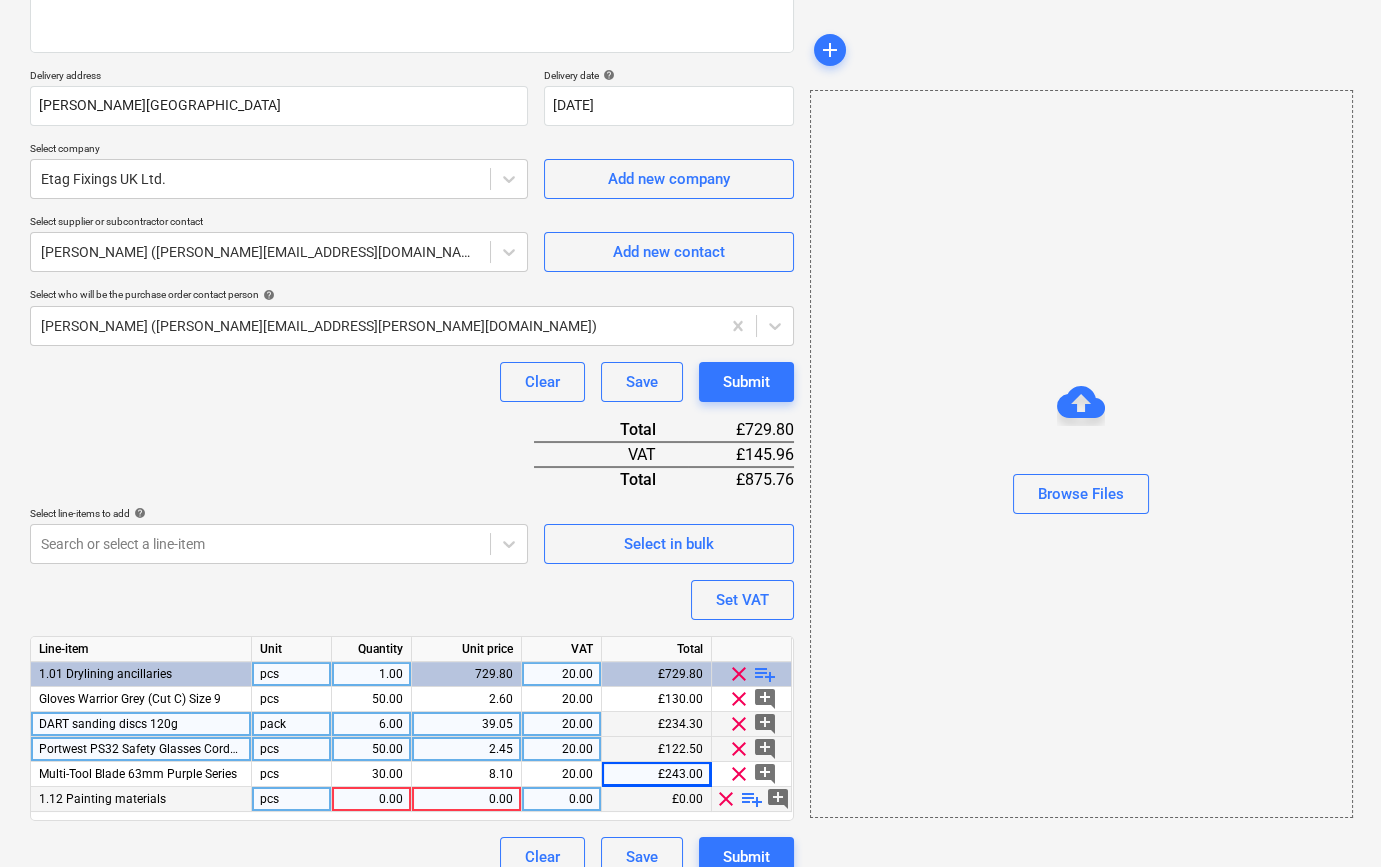 click on "clear" at bounding box center [726, 799] 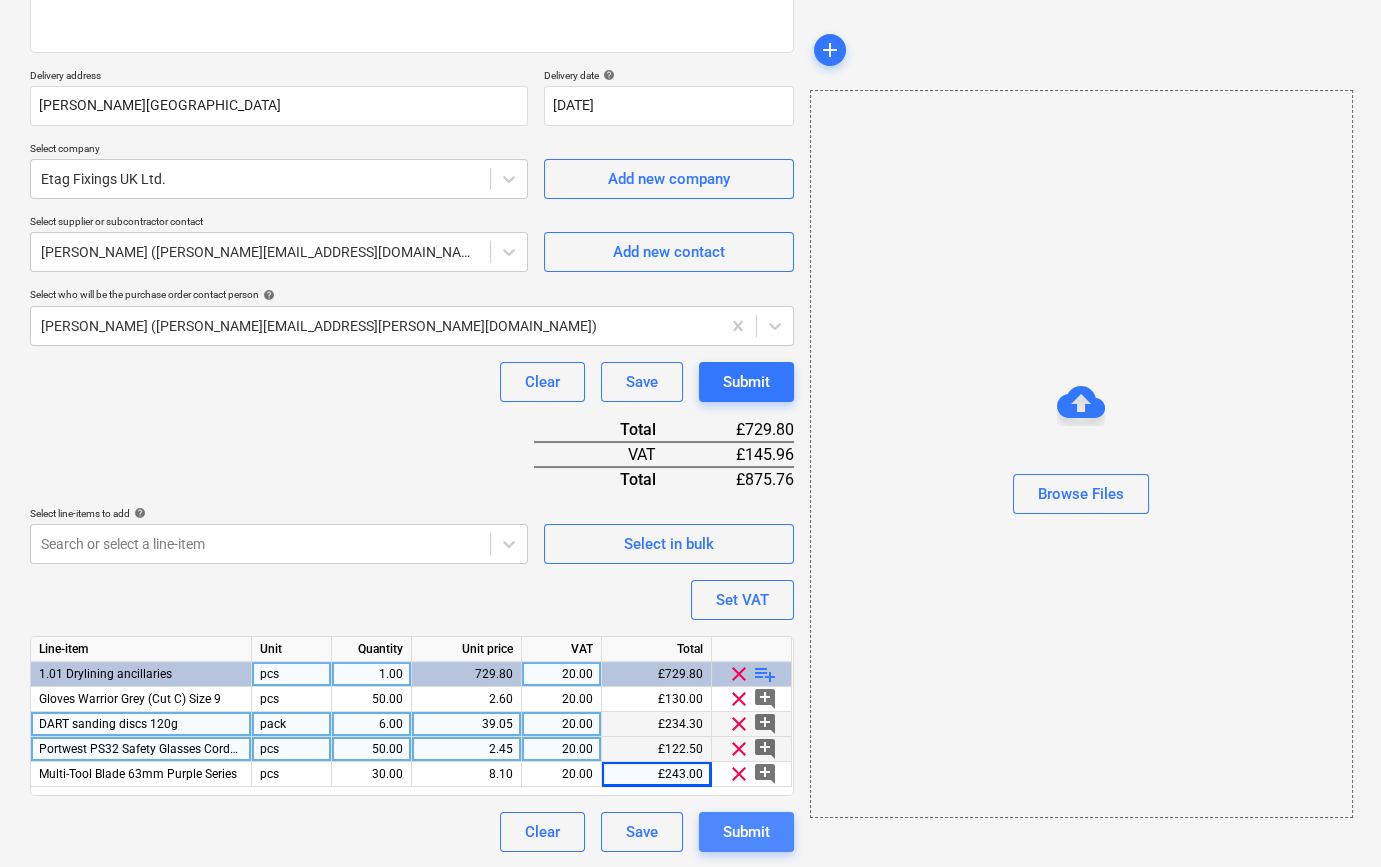 click on "Submit" at bounding box center (746, 832) 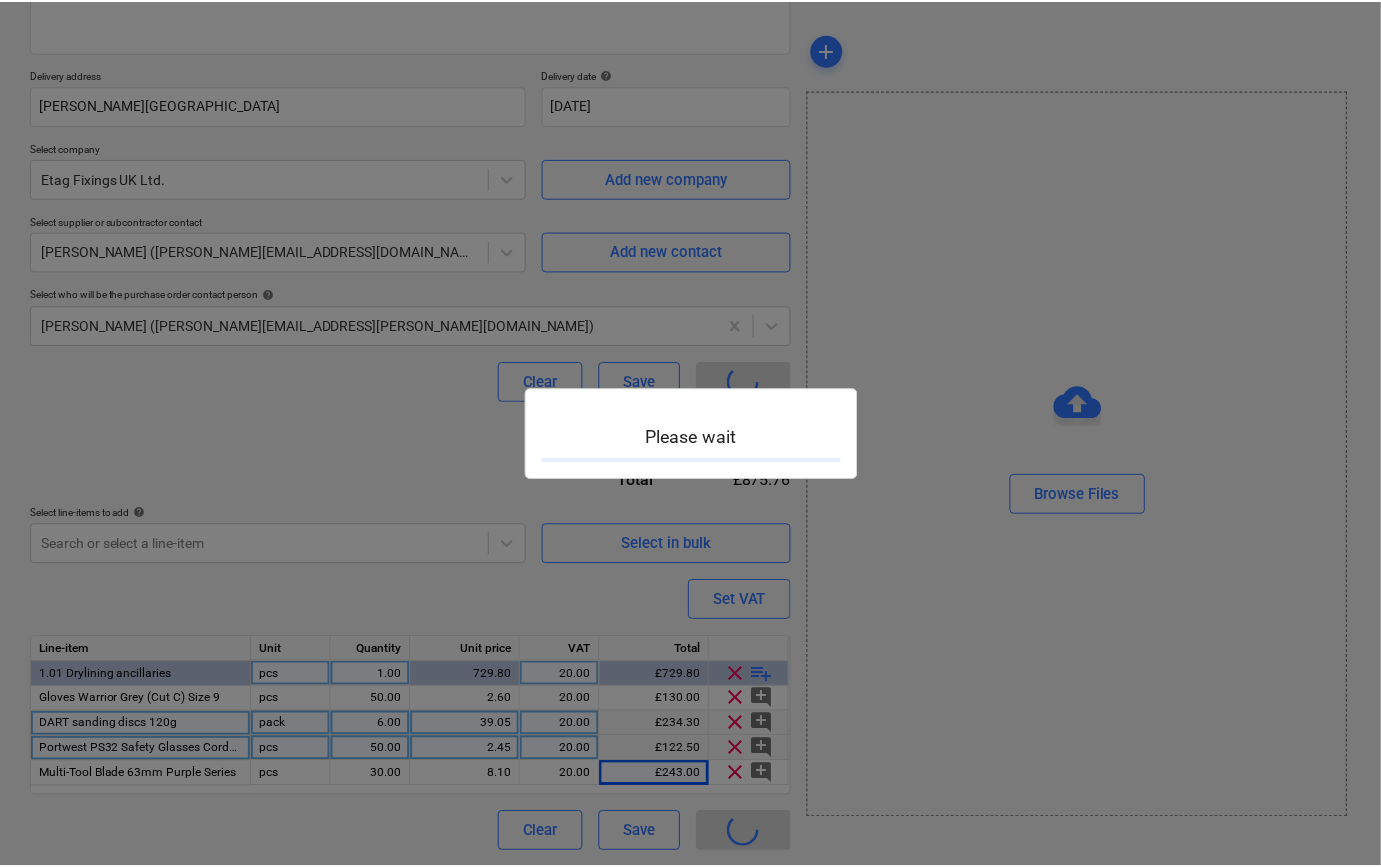 scroll, scrollTop: 0, scrollLeft: 0, axis: both 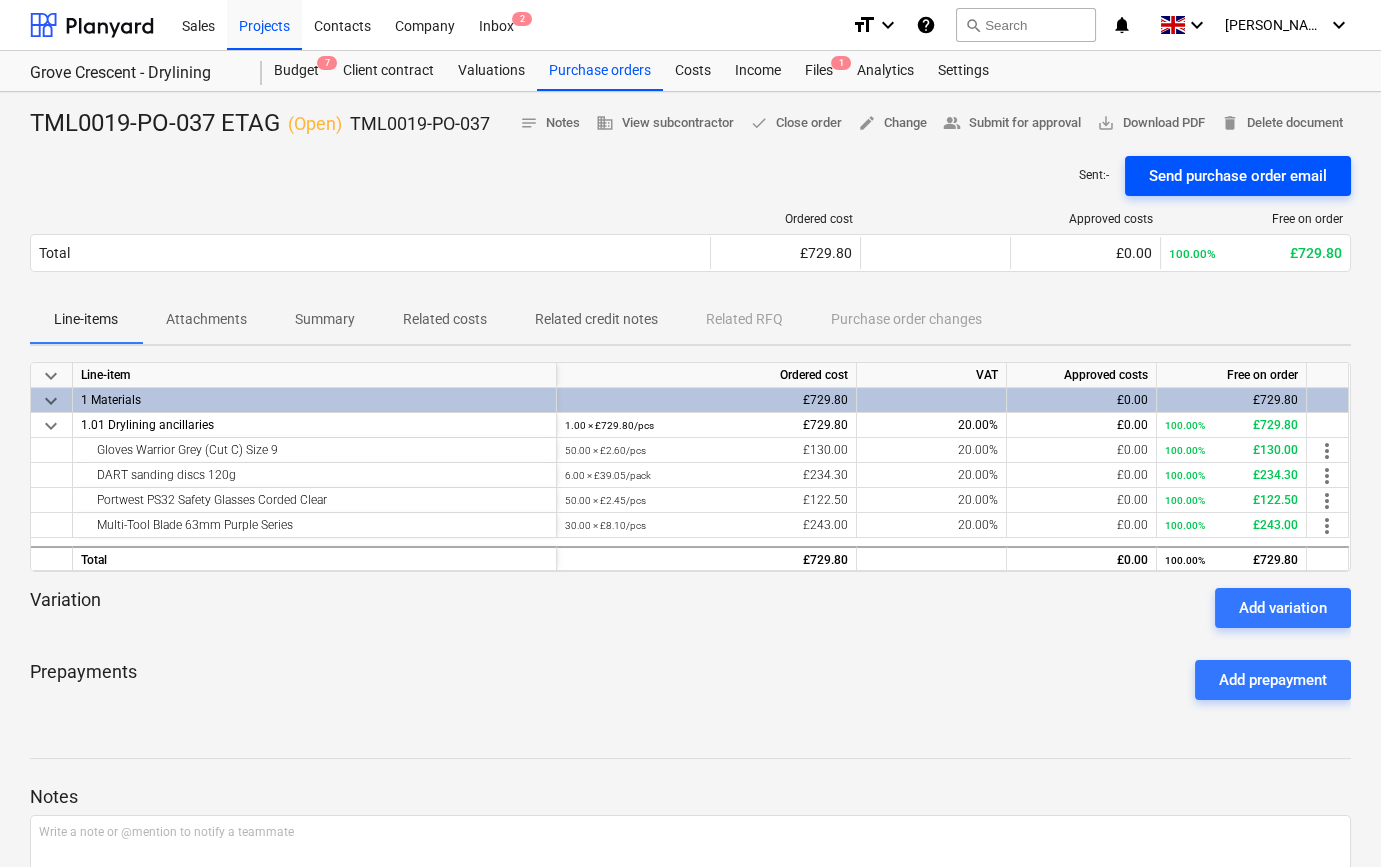click on "Send purchase order email" at bounding box center (1238, 176) 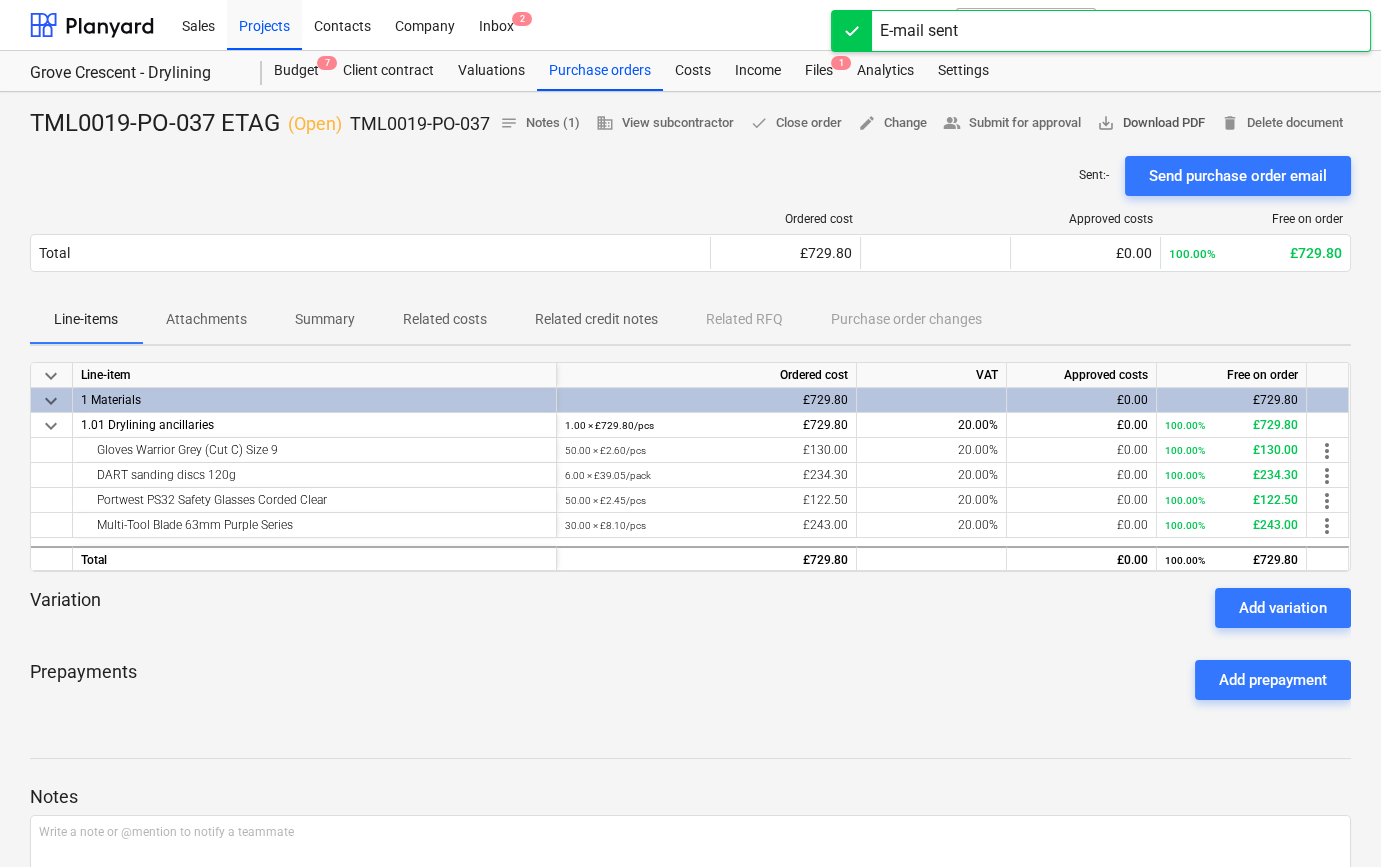 click on "save_alt Download PDF" at bounding box center (1151, 123) 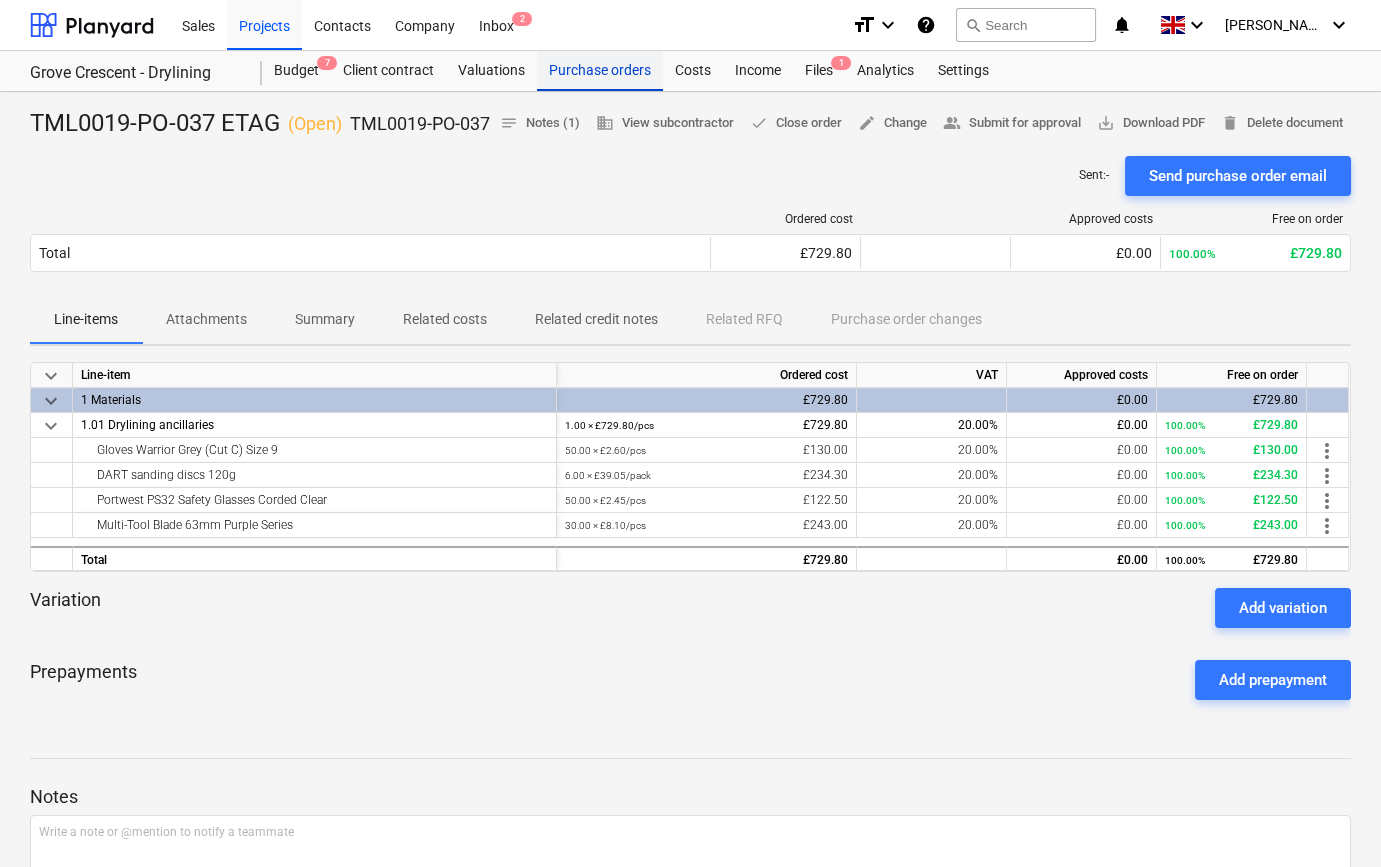 click on "Purchase orders" at bounding box center (600, 71) 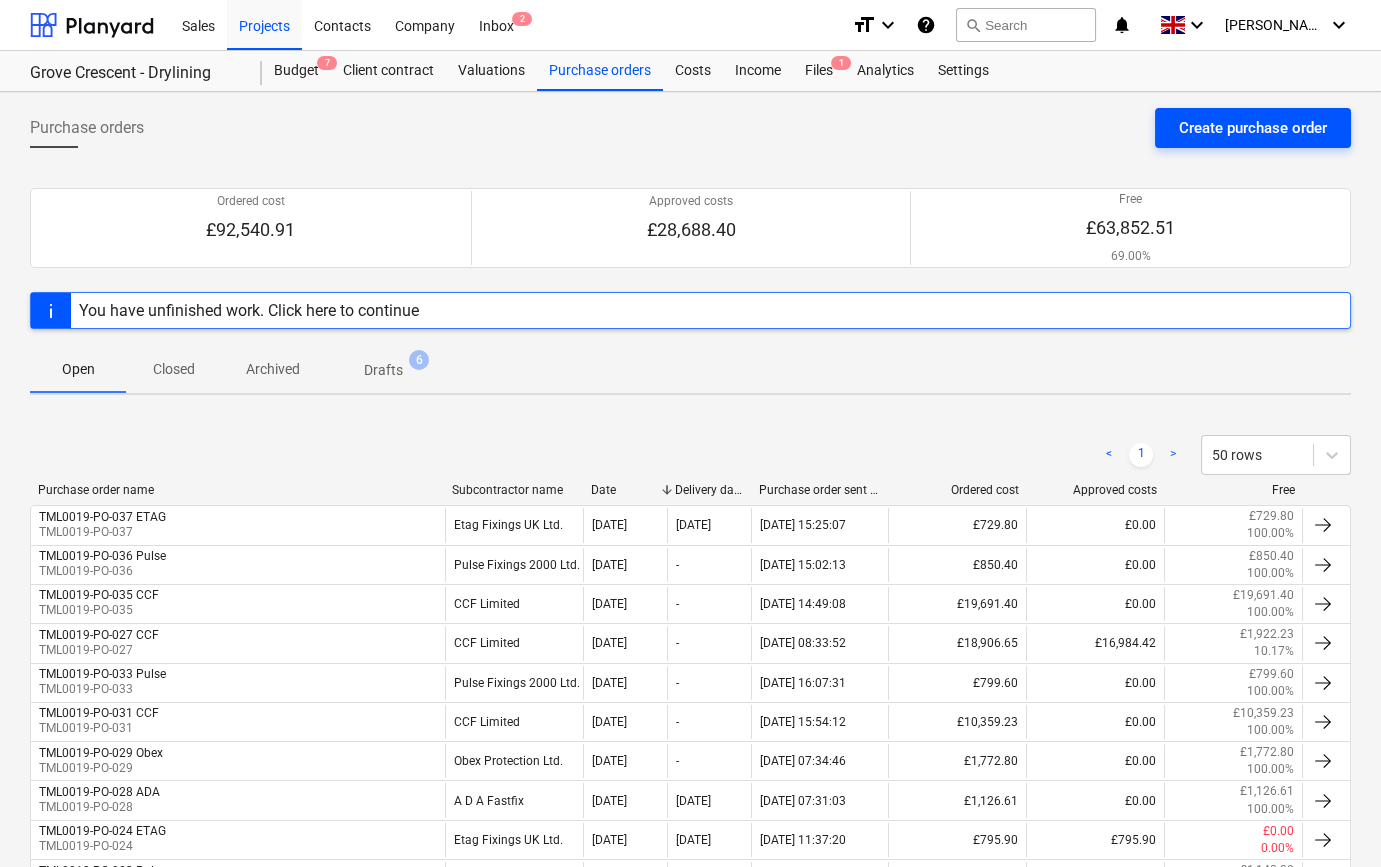 click on "Create purchase order" at bounding box center [1253, 128] 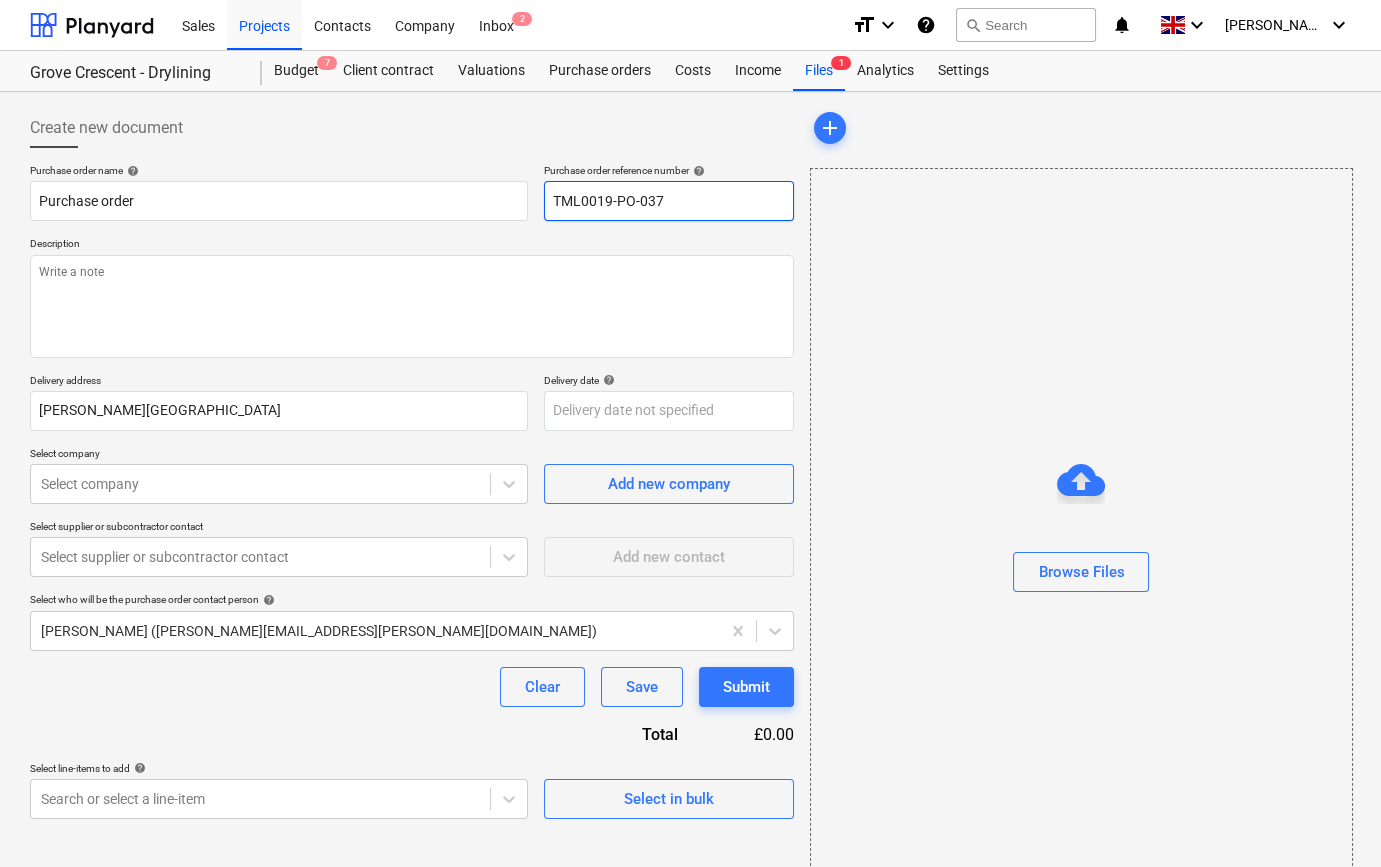 click on "TML0019-PO-037" at bounding box center (669, 201) 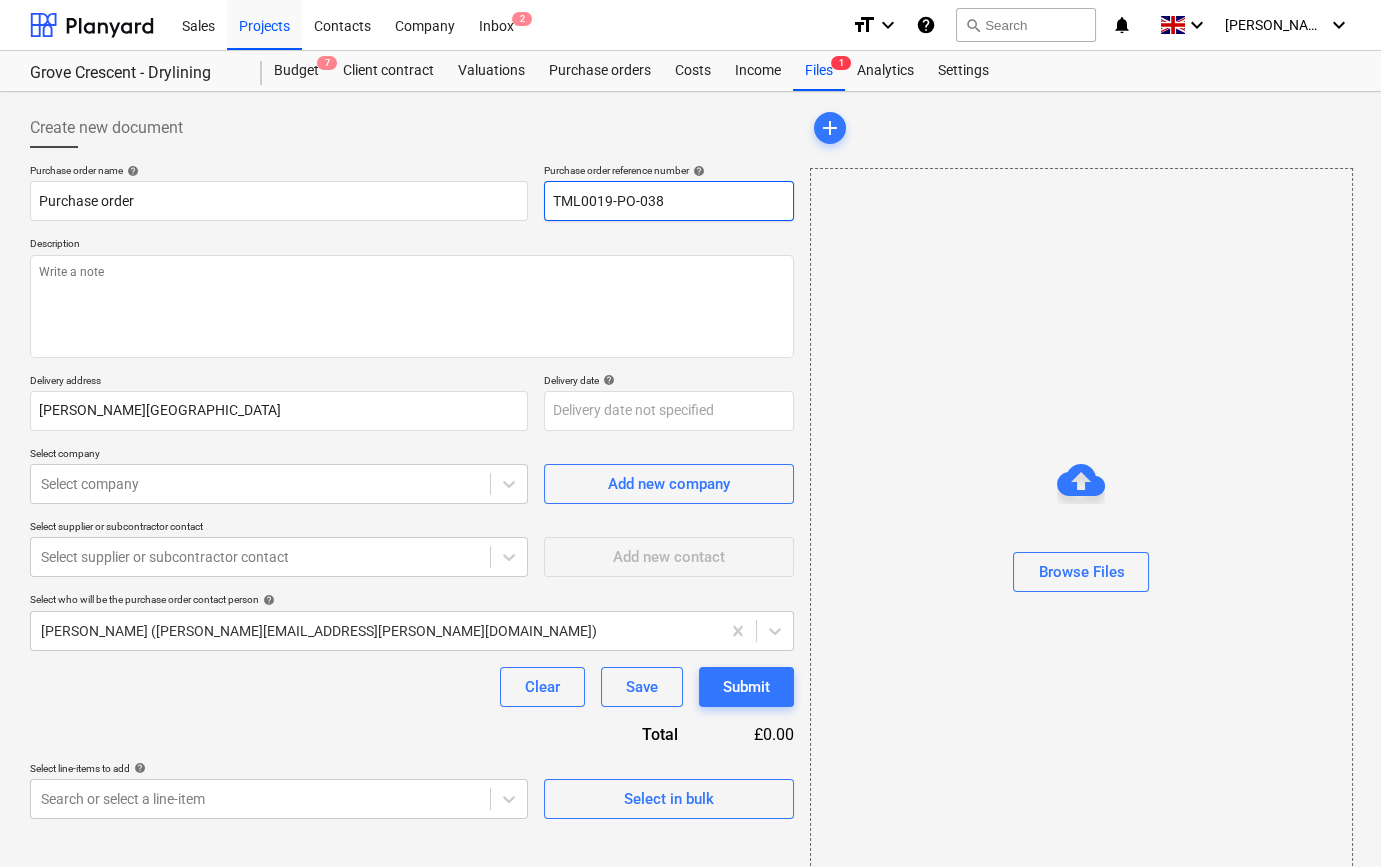 drag, startPoint x: 684, startPoint y: 199, endPoint x: 540, endPoint y: 200, distance: 144.00348 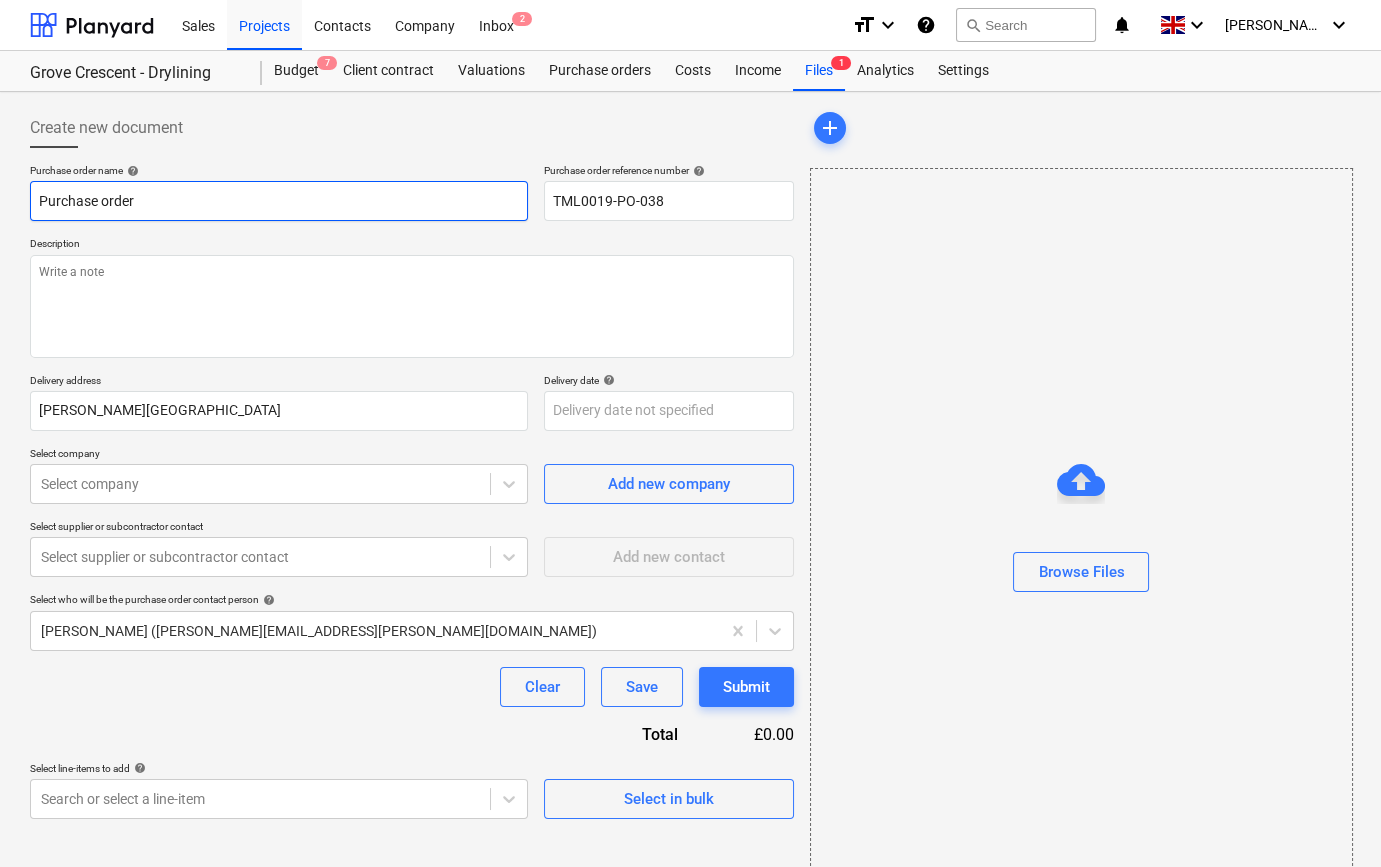 click on "Purchase order" at bounding box center [279, 201] 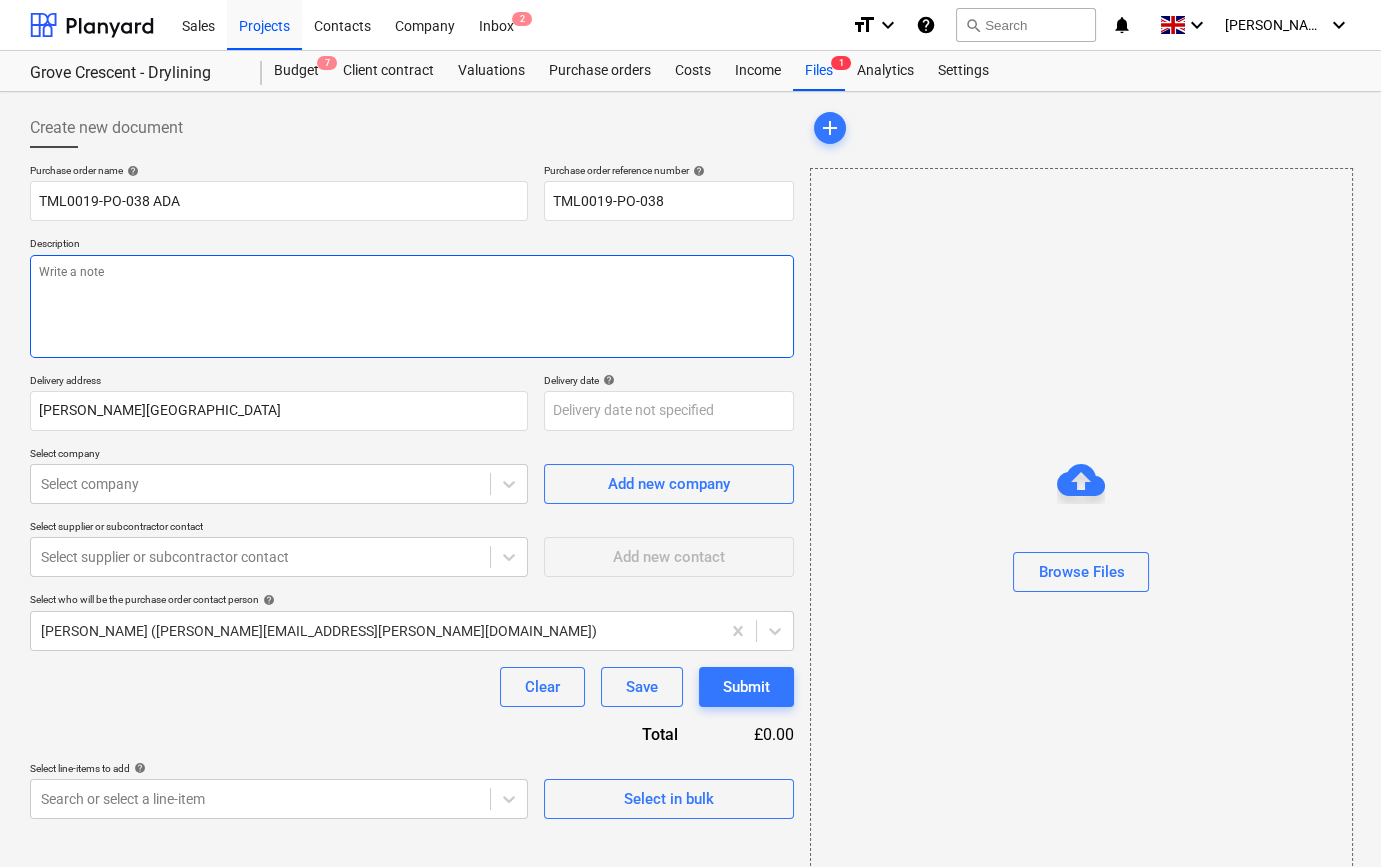 click at bounding box center [412, 306] 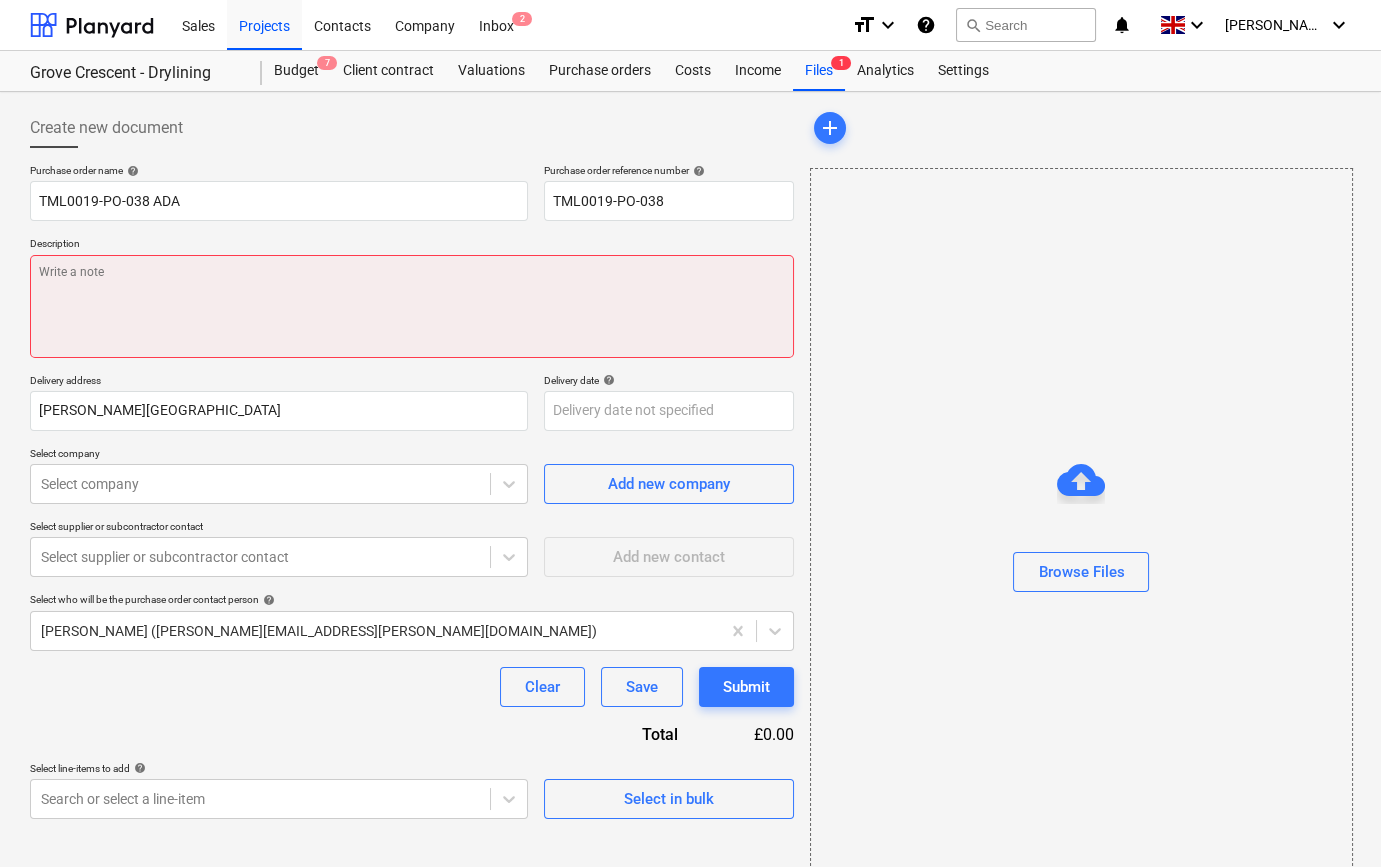 click at bounding box center [412, 306] 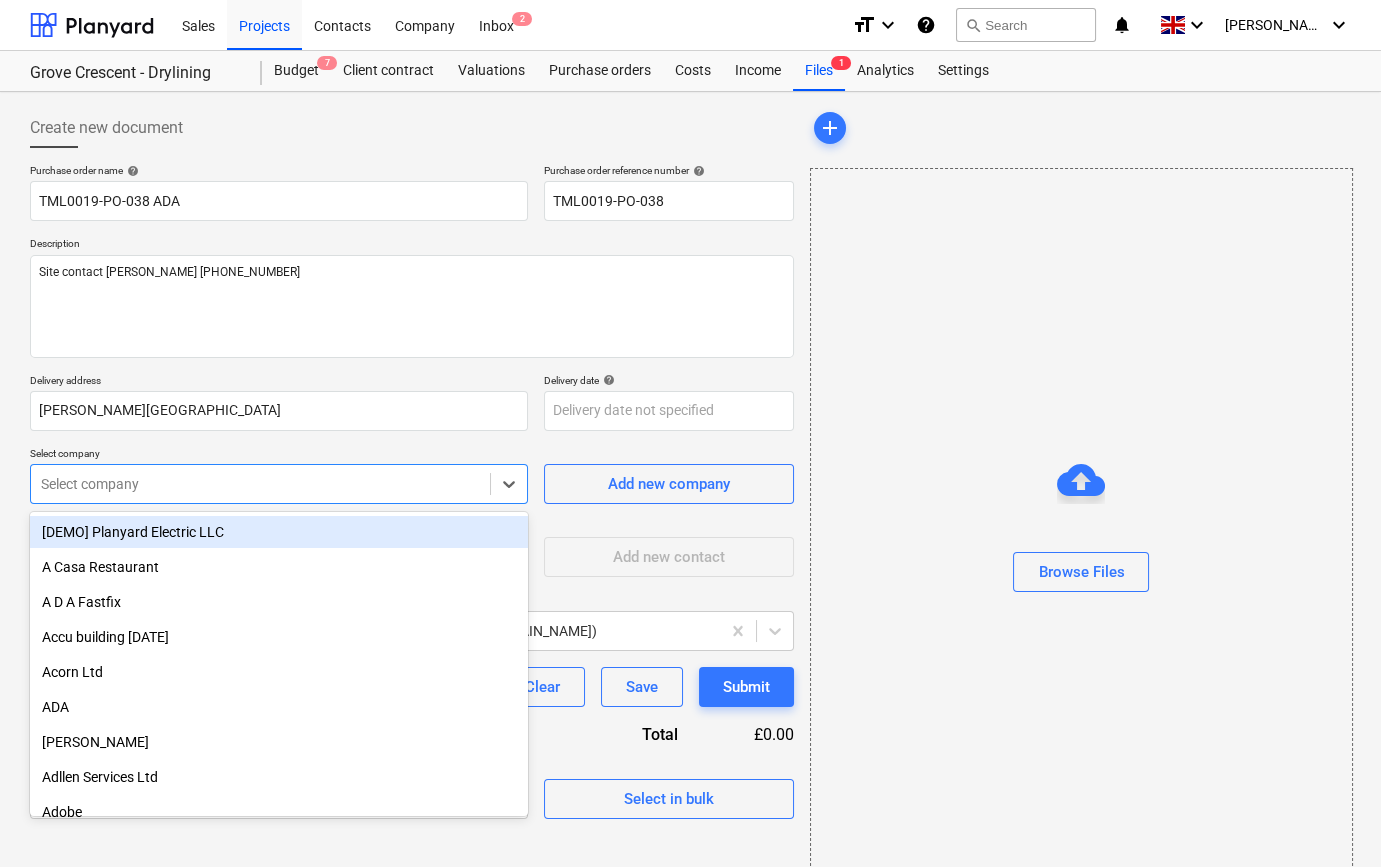 click at bounding box center [260, 484] 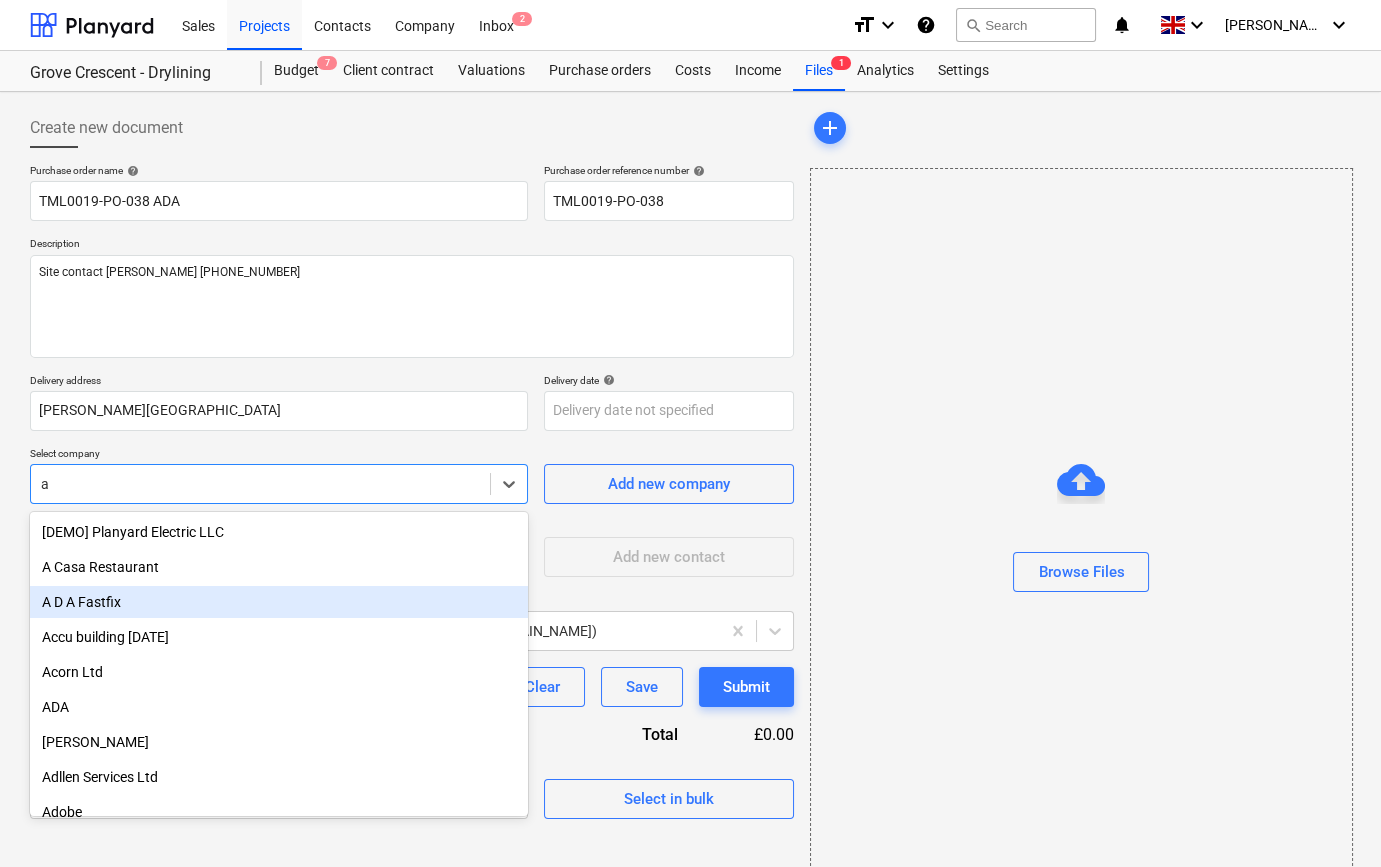 click on "A D A Fastfix" at bounding box center [279, 602] 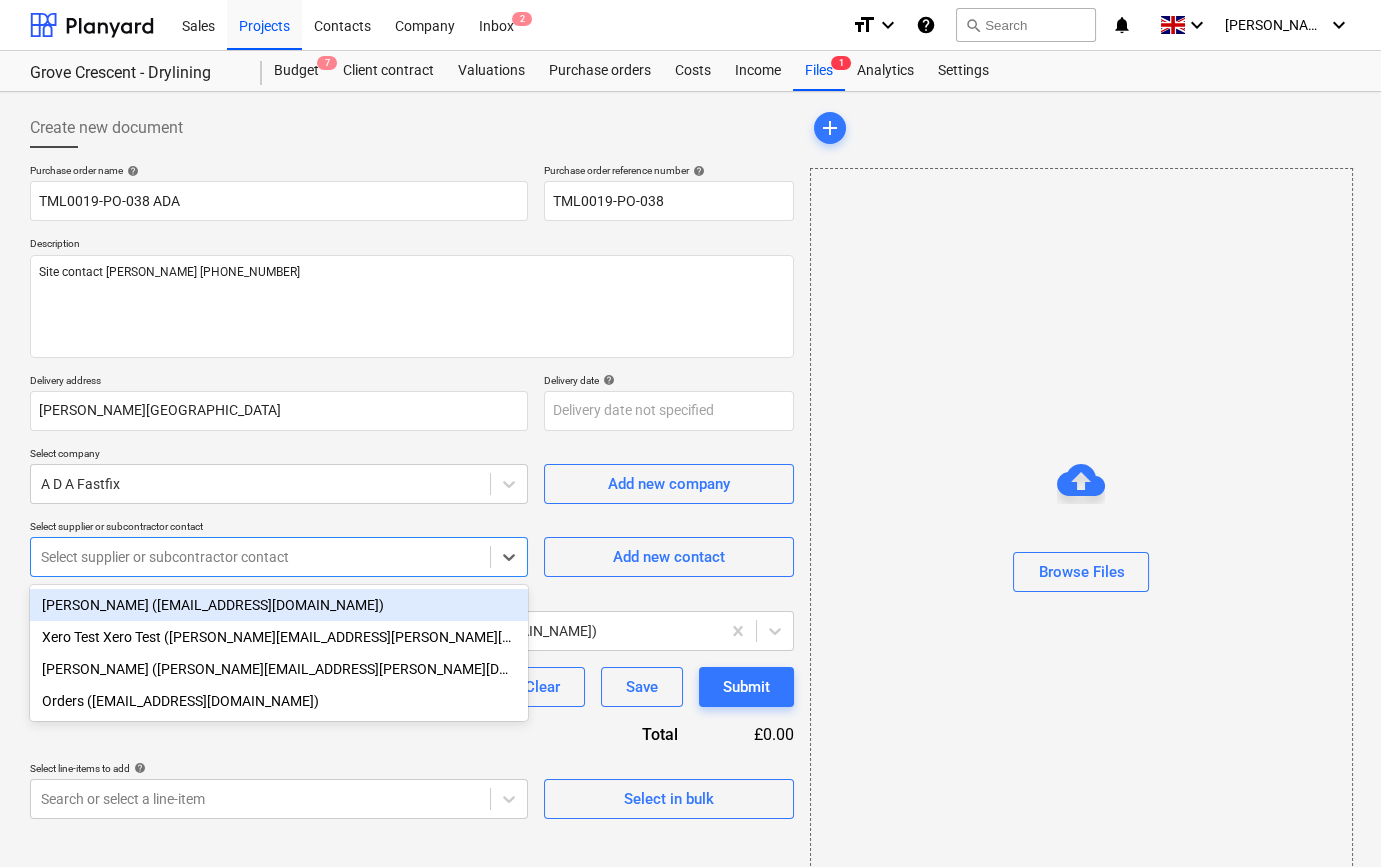 click at bounding box center [260, 557] 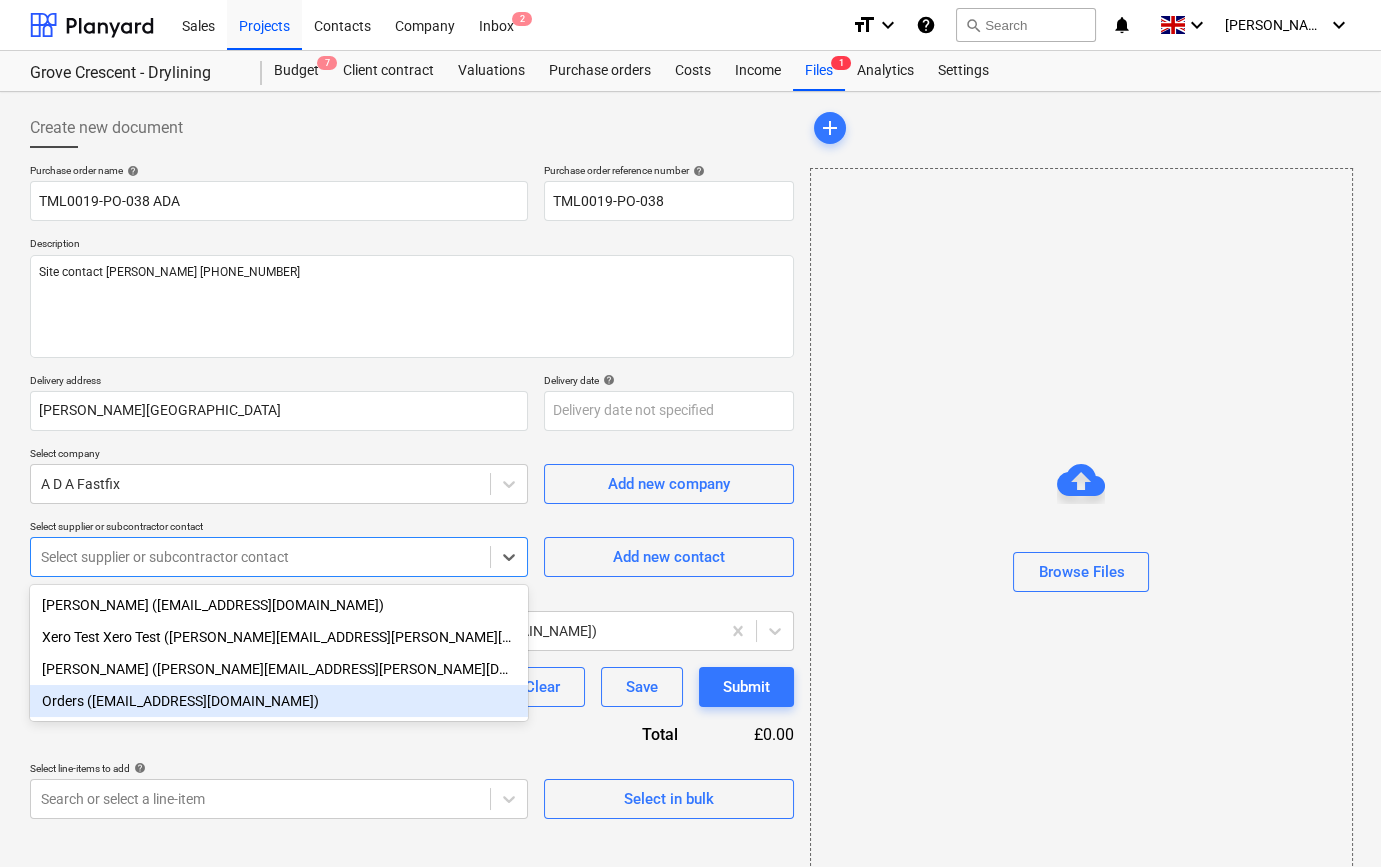 click on "Orders  ([EMAIL_ADDRESS][DOMAIN_NAME])" at bounding box center [279, 701] 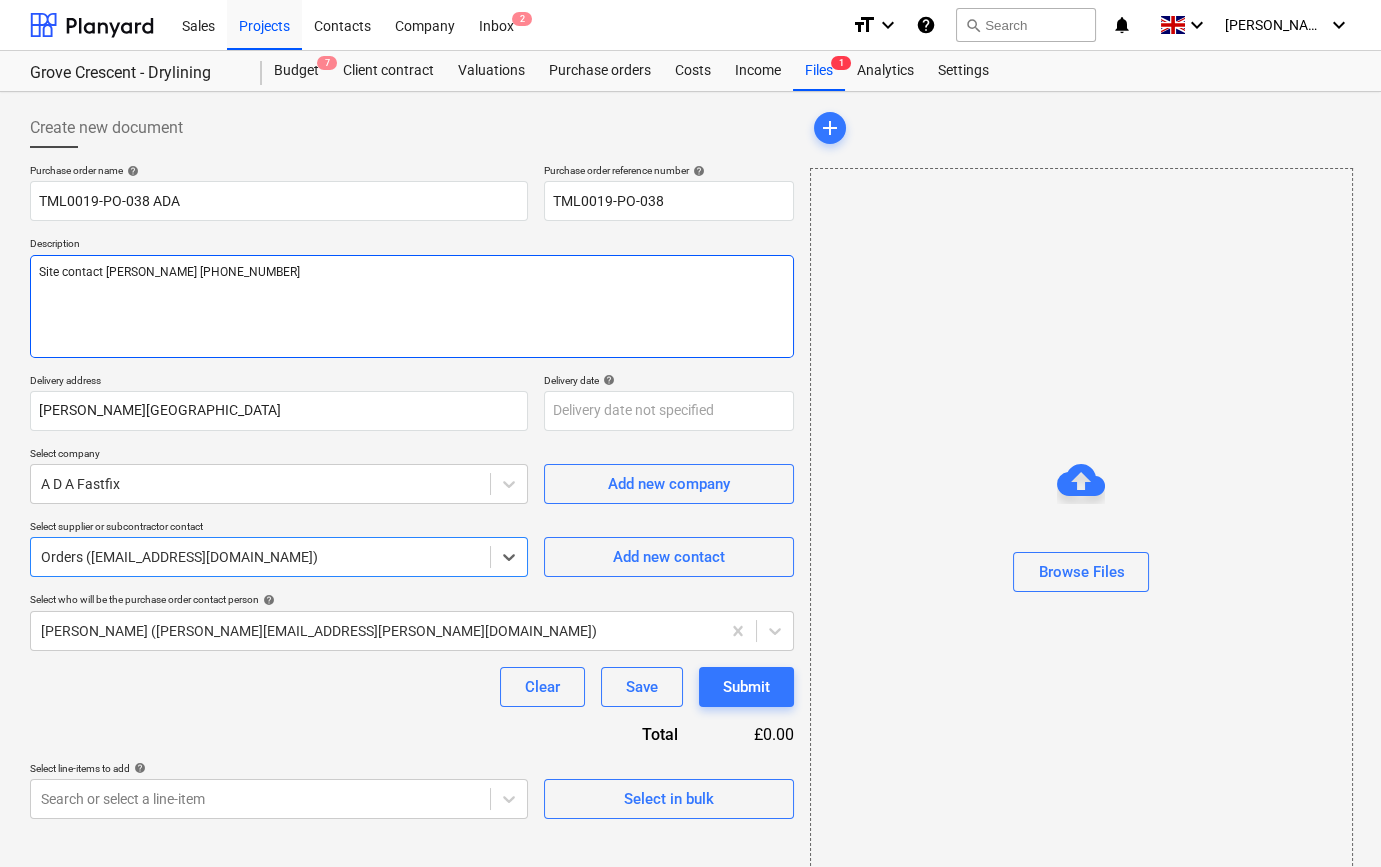 click on "Site contact [PERSON_NAME] [PHONE_NUMBER]" at bounding box center (412, 306) 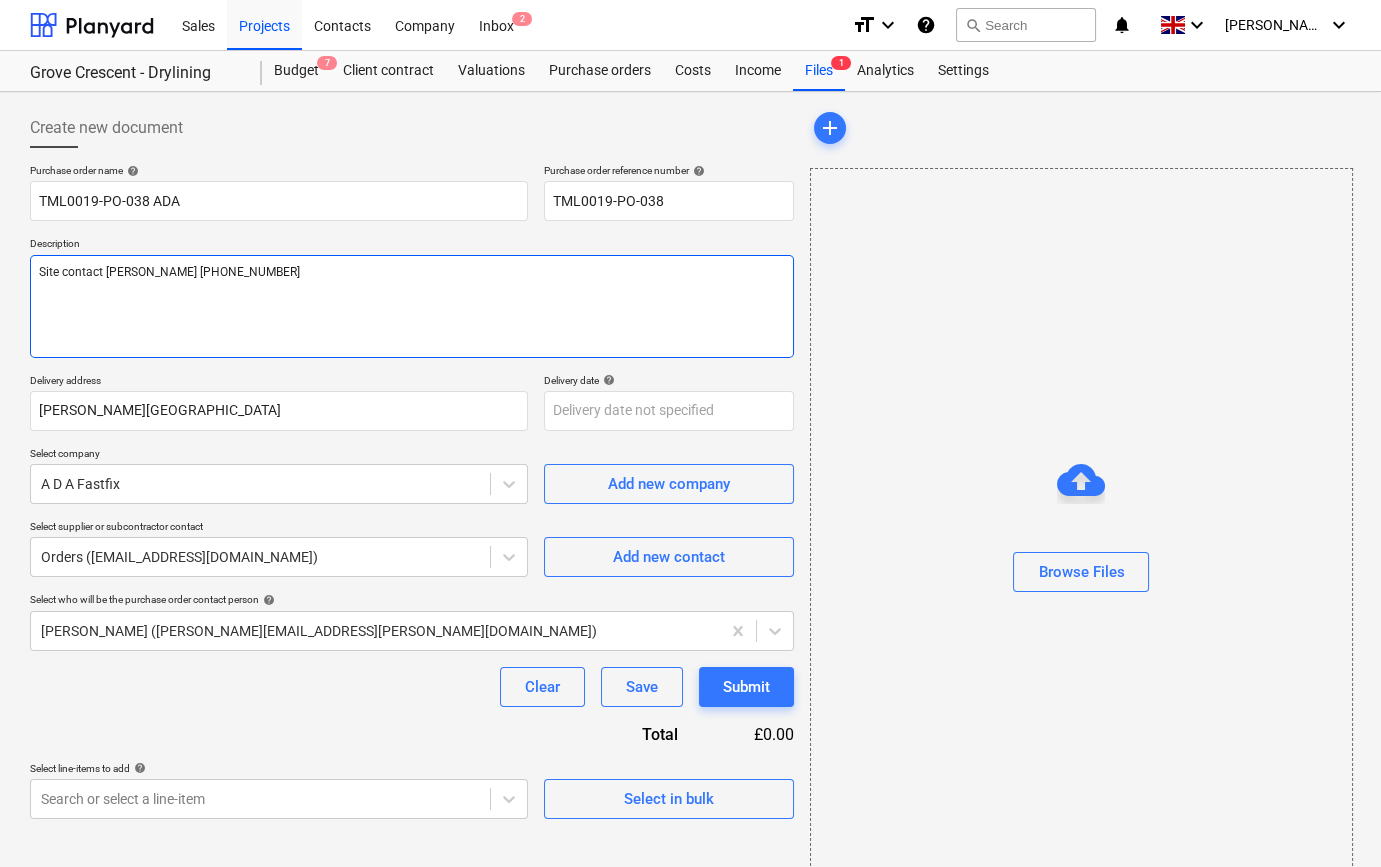 click on "Site contact [PERSON_NAME] [PHONE_NUMBER]" at bounding box center [412, 306] 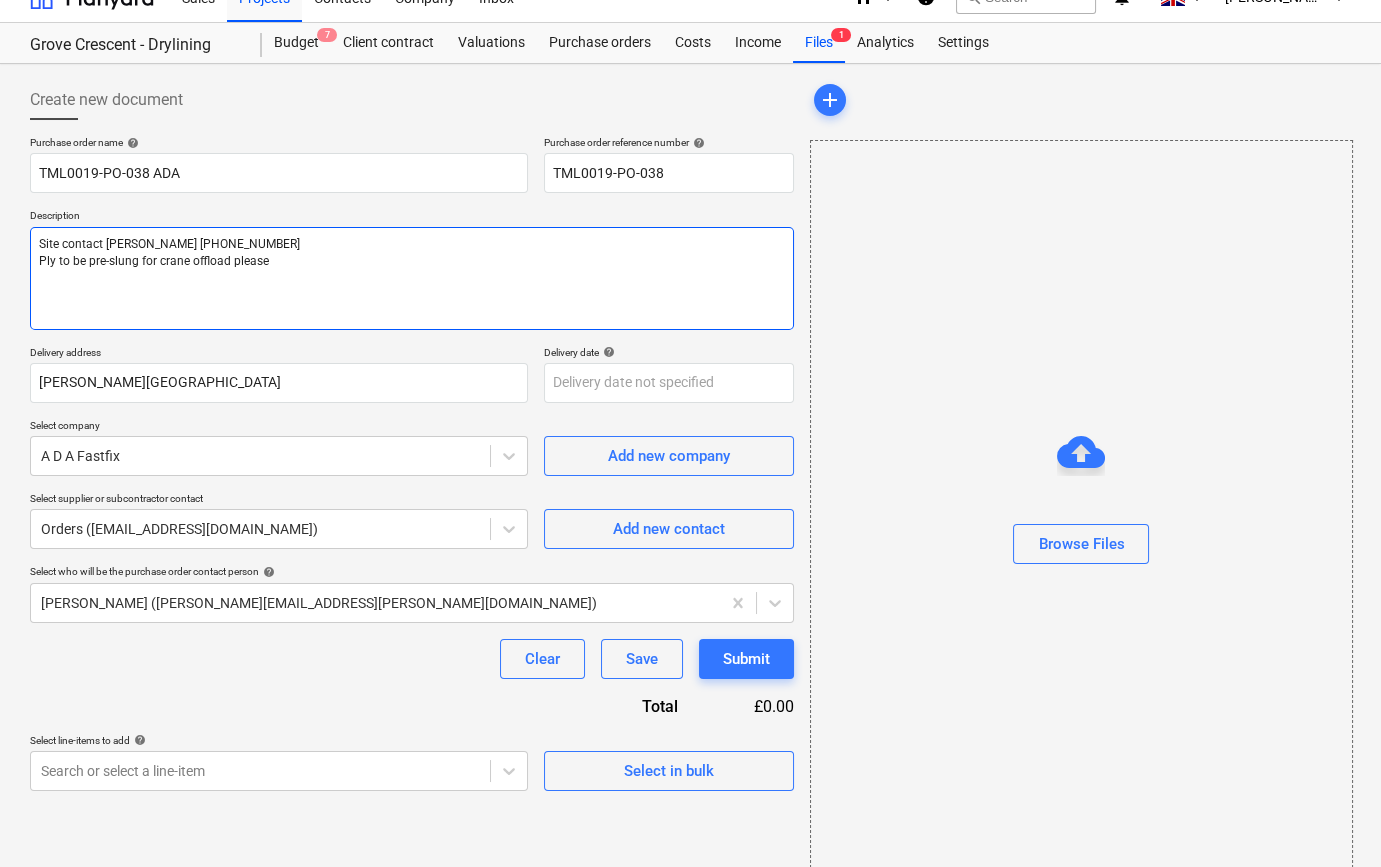scroll, scrollTop: 43, scrollLeft: 0, axis: vertical 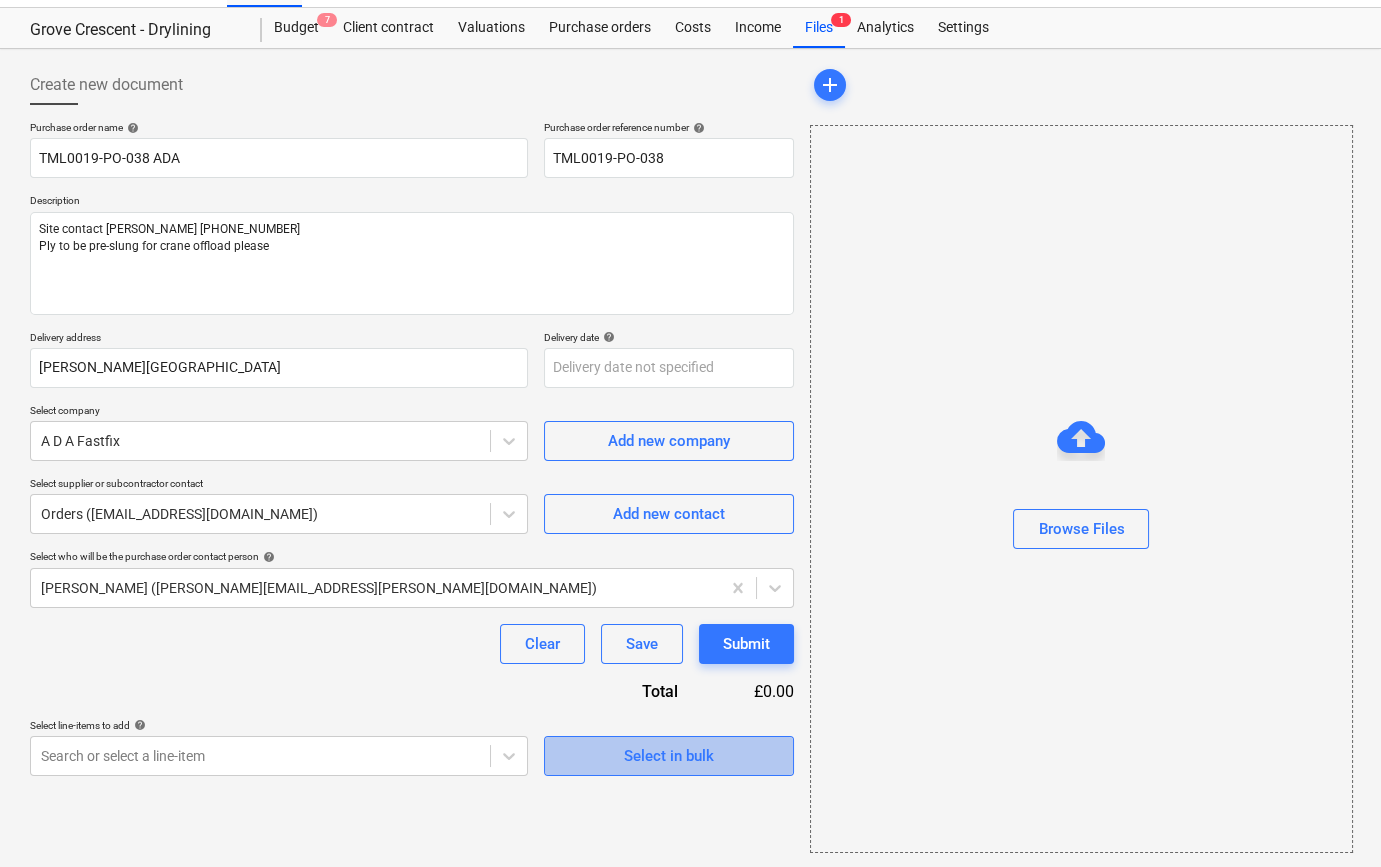 click on "Select in bulk" at bounding box center (669, 756) 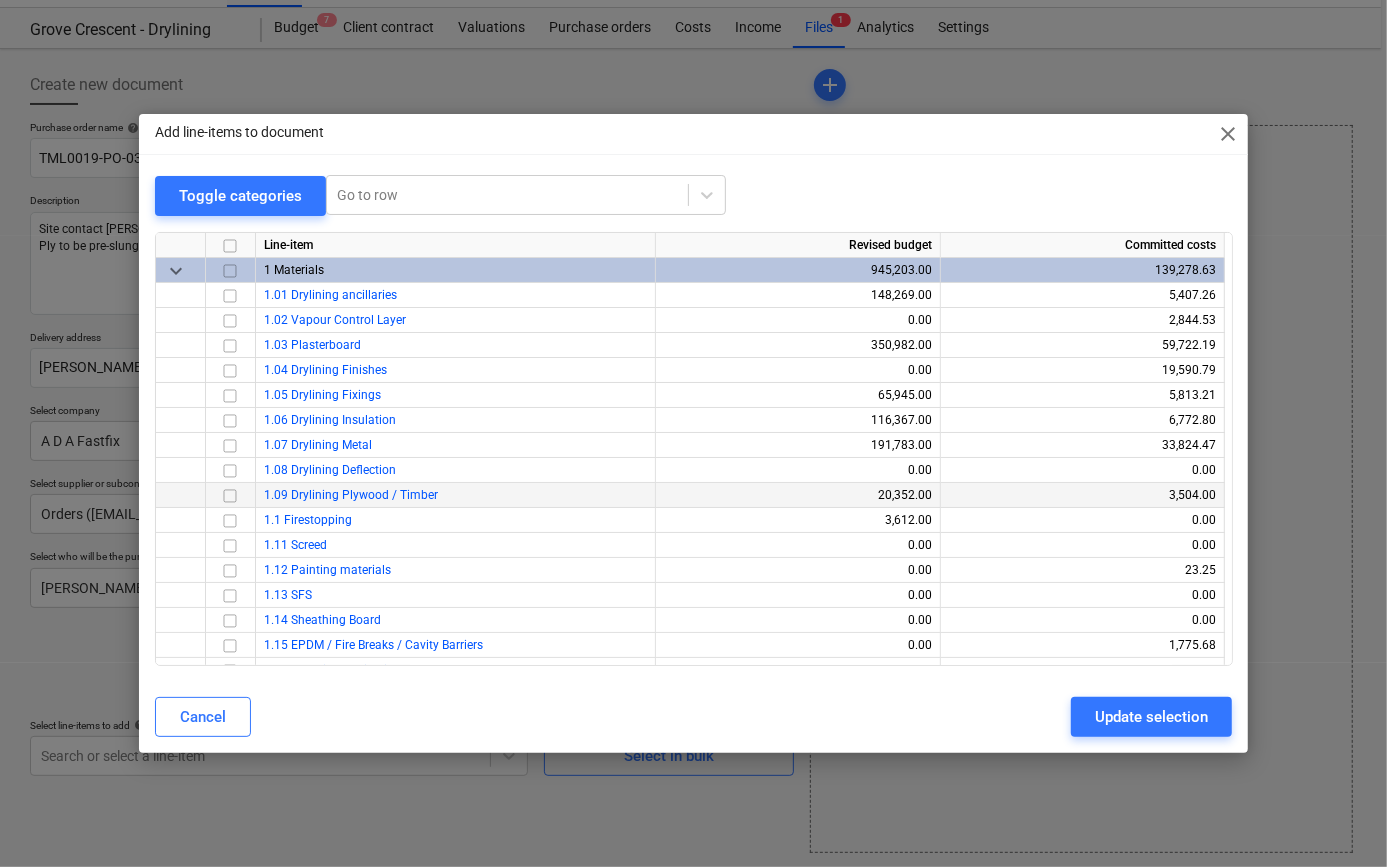 click at bounding box center (230, 495) 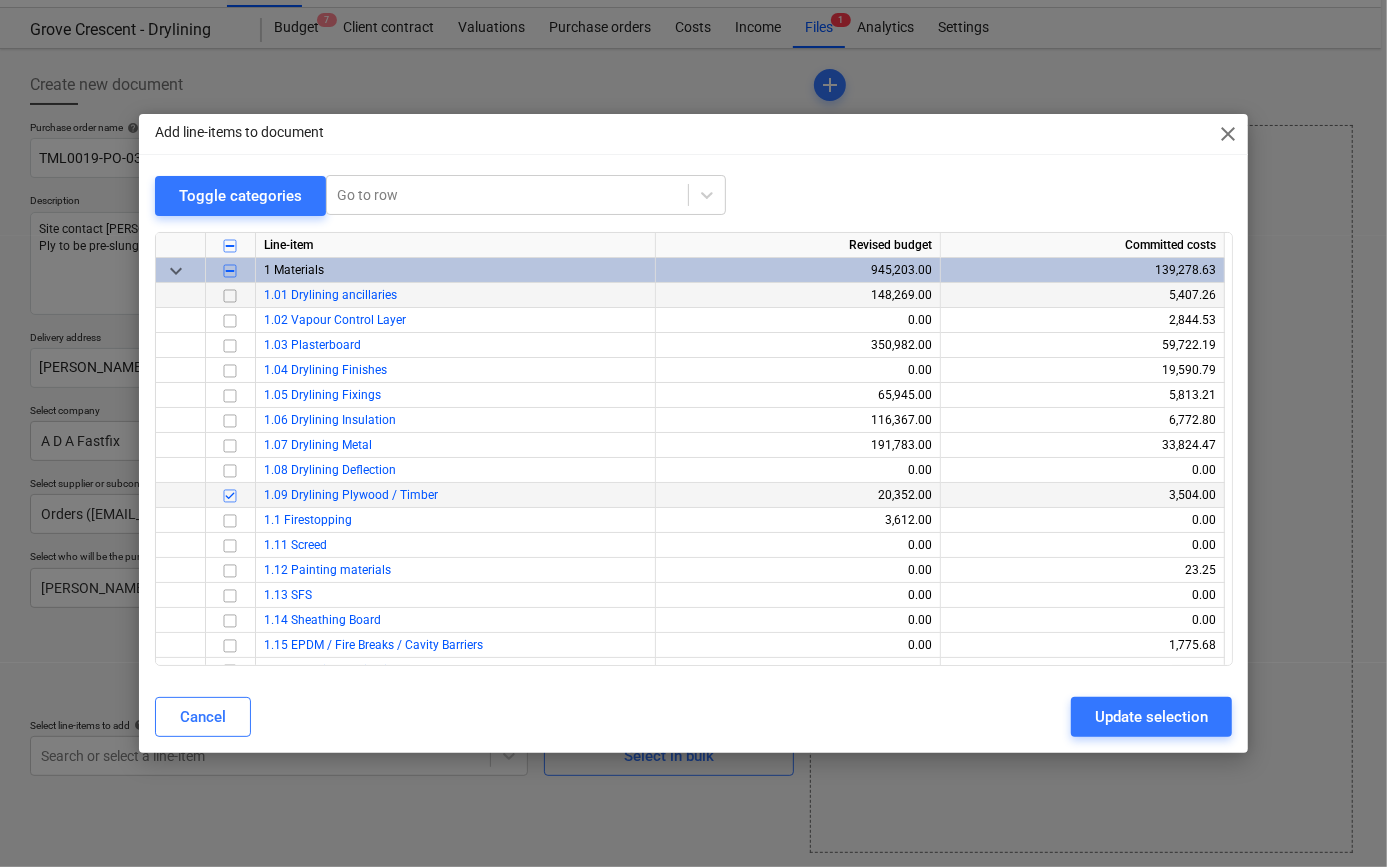 click at bounding box center [230, 295] 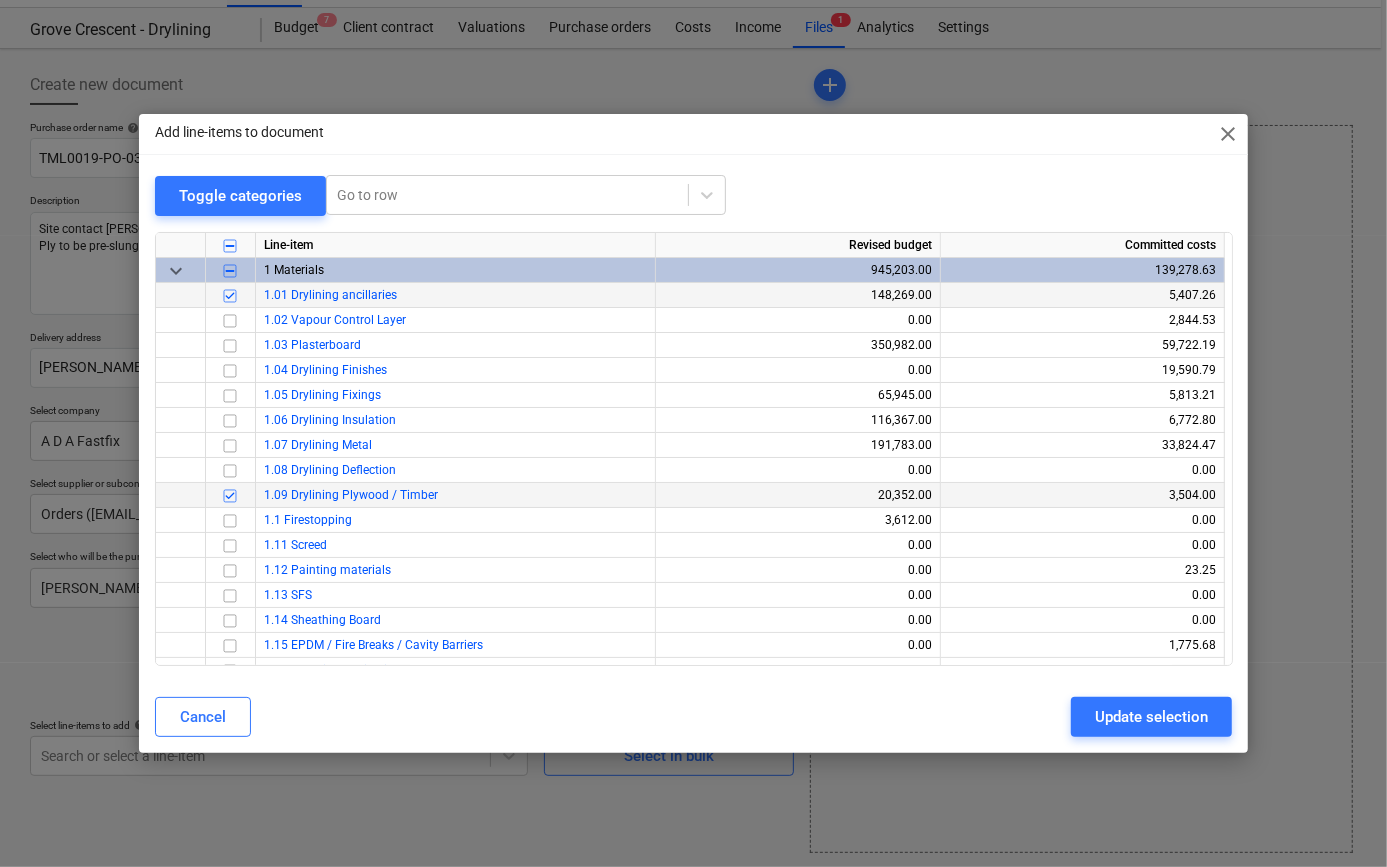 click at bounding box center [230, 295] 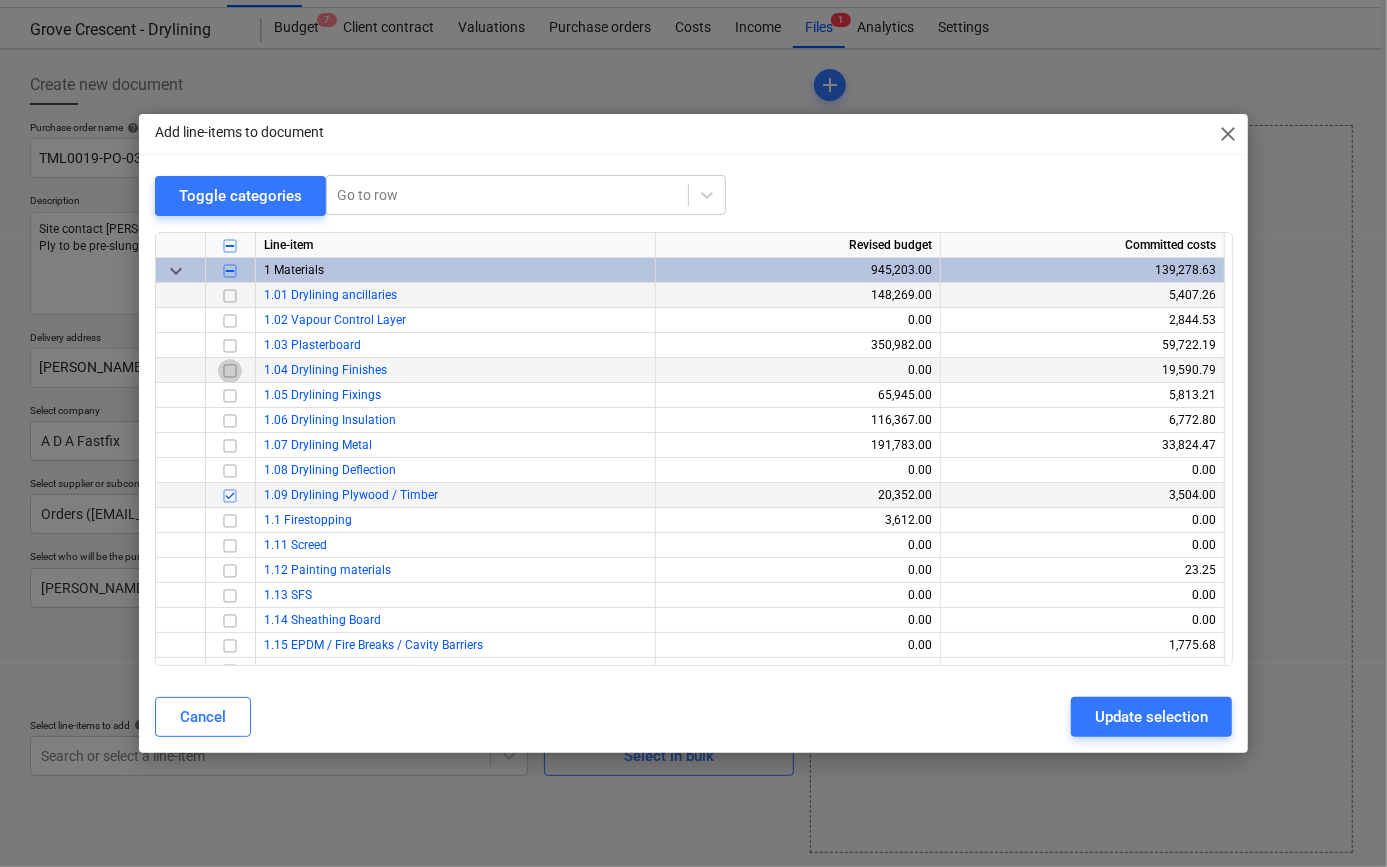 click at bounding box center (230, 370) 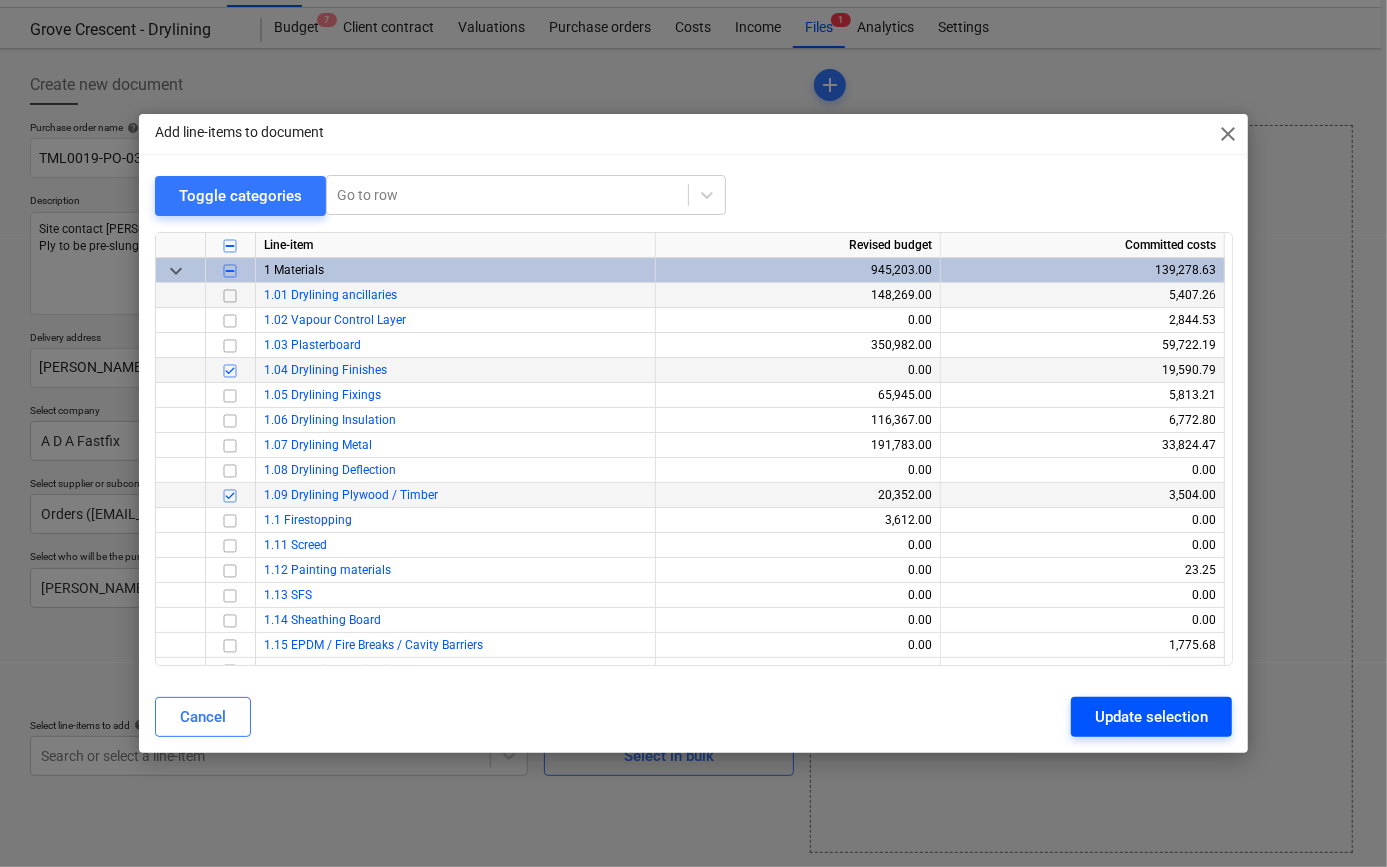 click on "Update selection" at bounding box center (1151, 717) 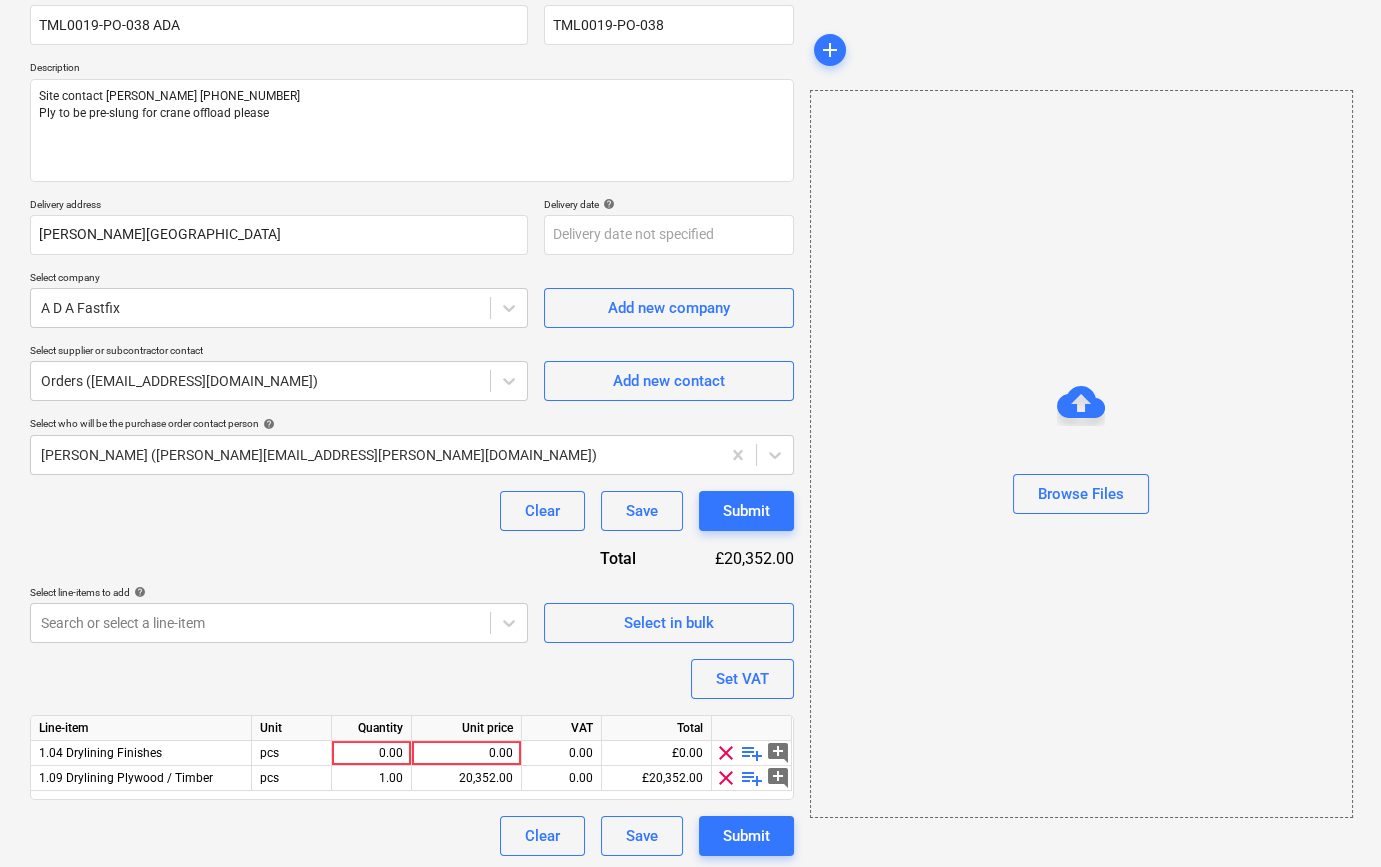 scroll, scrollTop: 180, scrollLeft: 0, axis: vertical 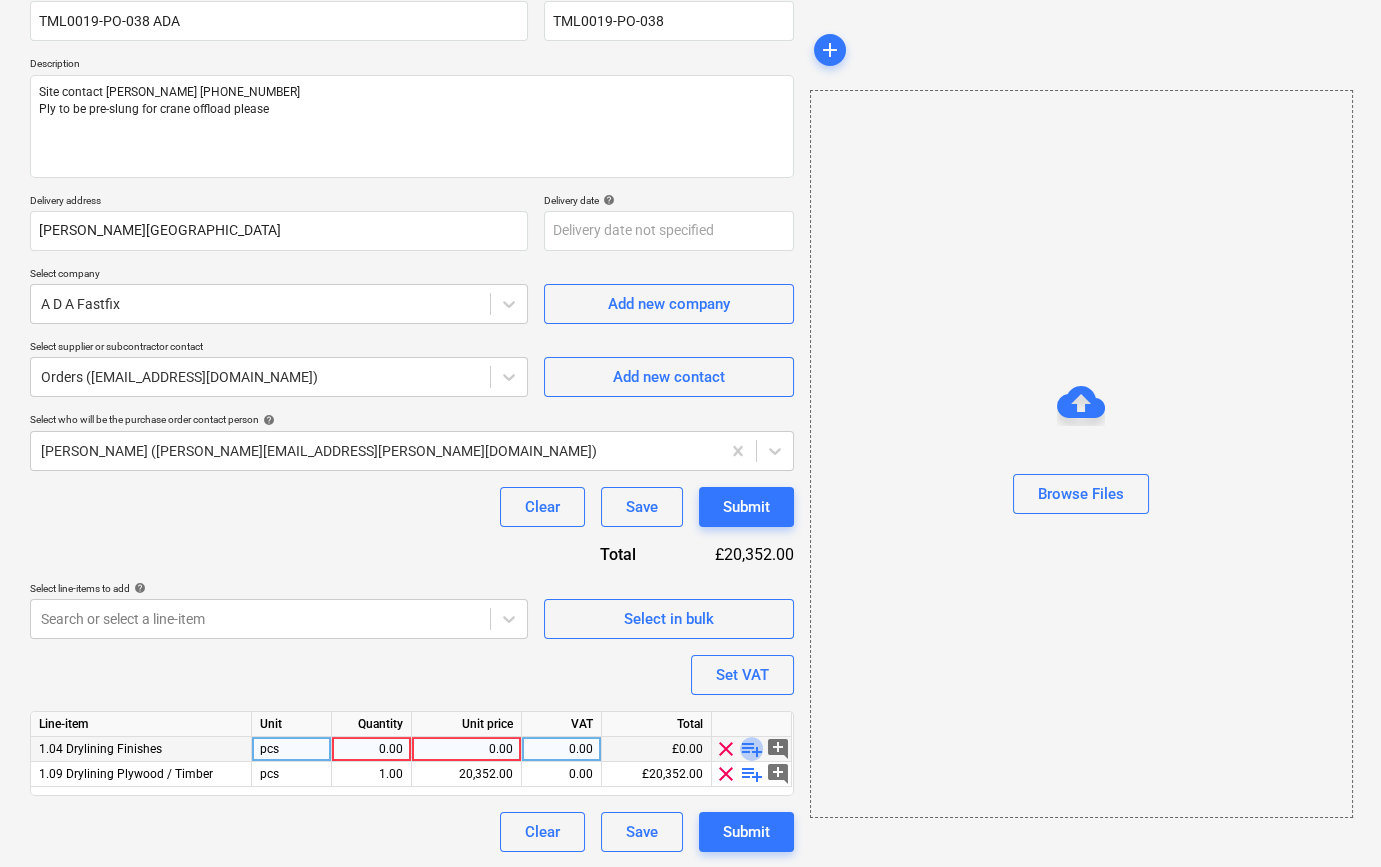 click on "playlist_add" at bounding box center [752, 749] 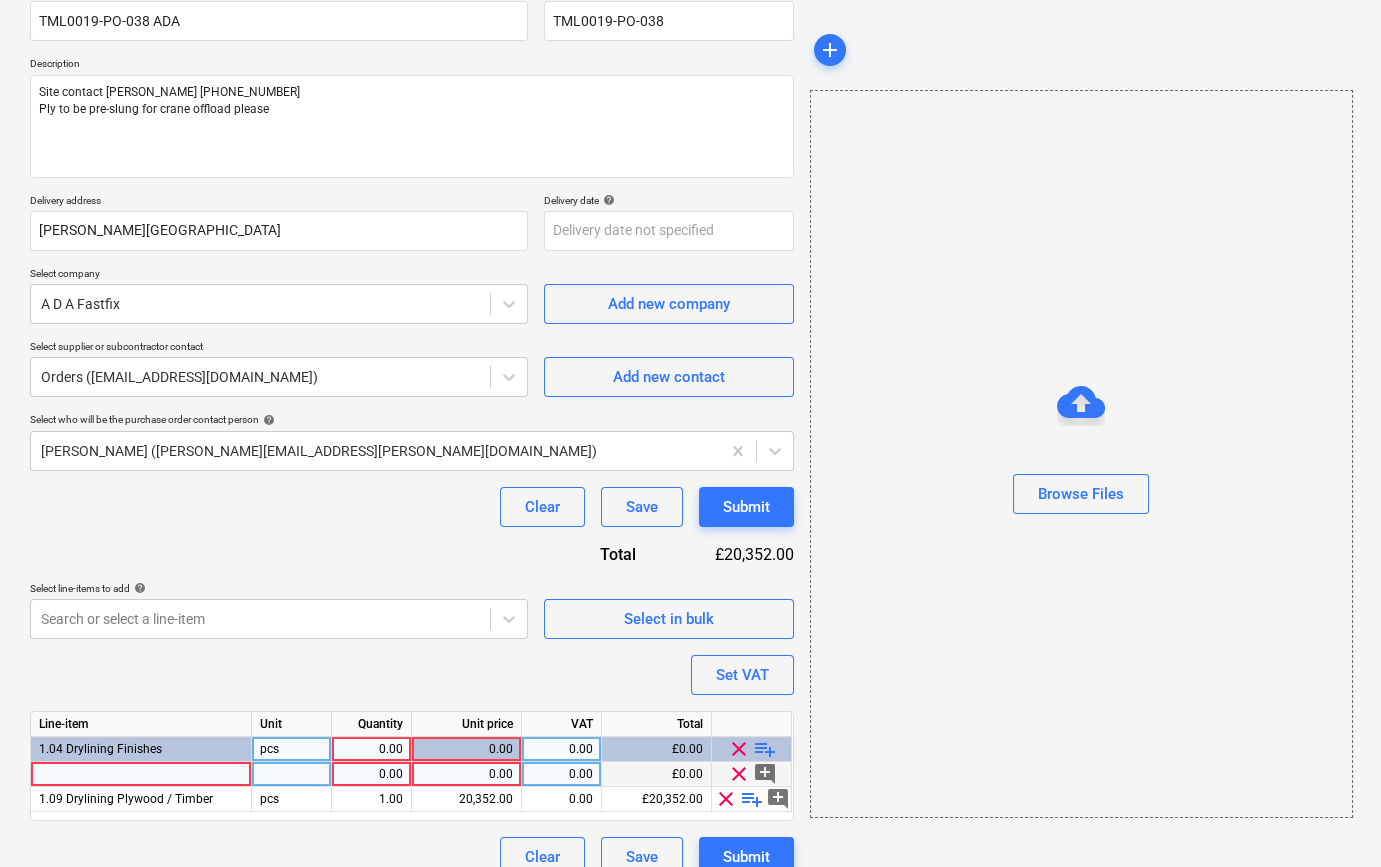click at bounding box center [141, 774] 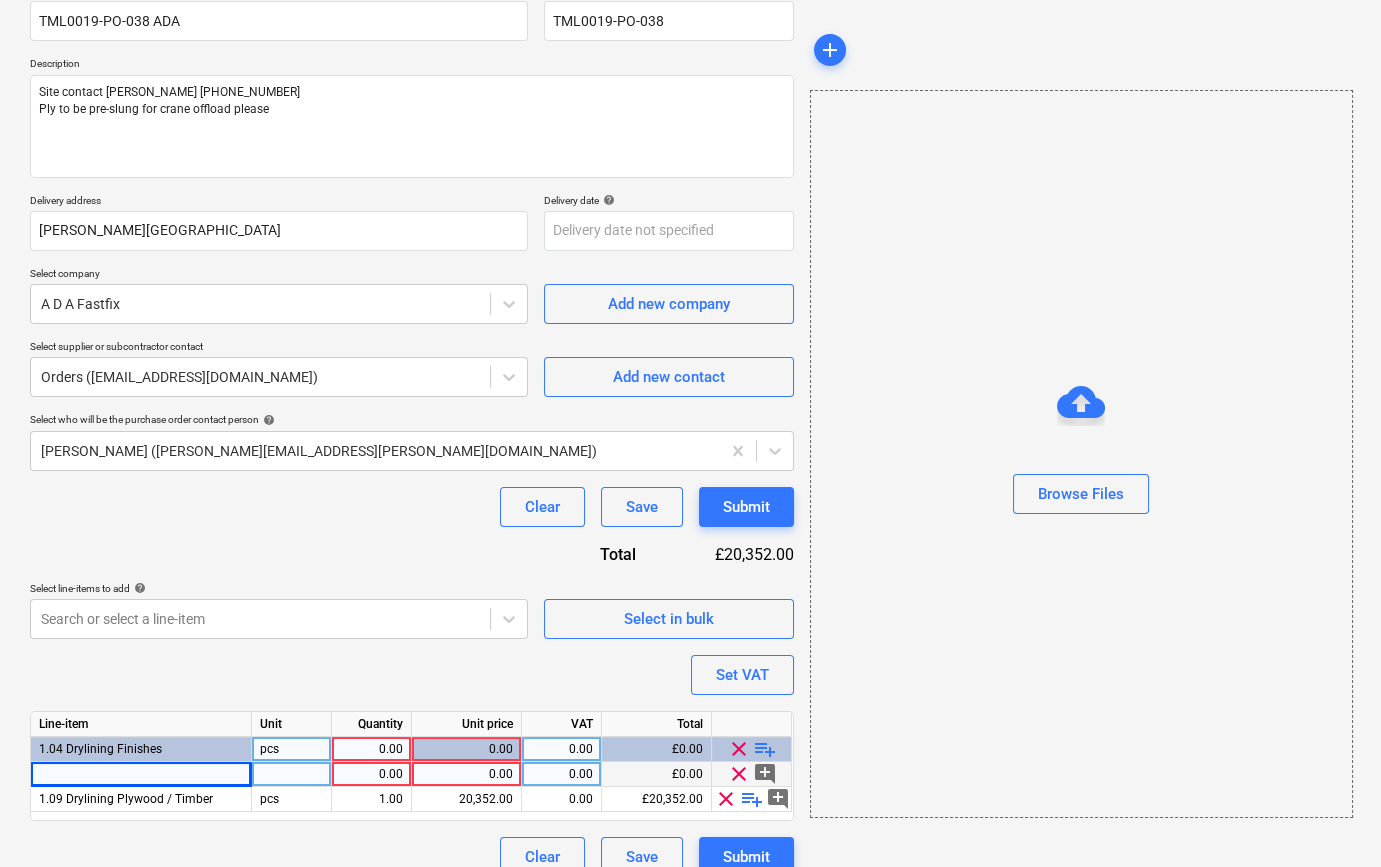 click at bounding box center [141, 774] 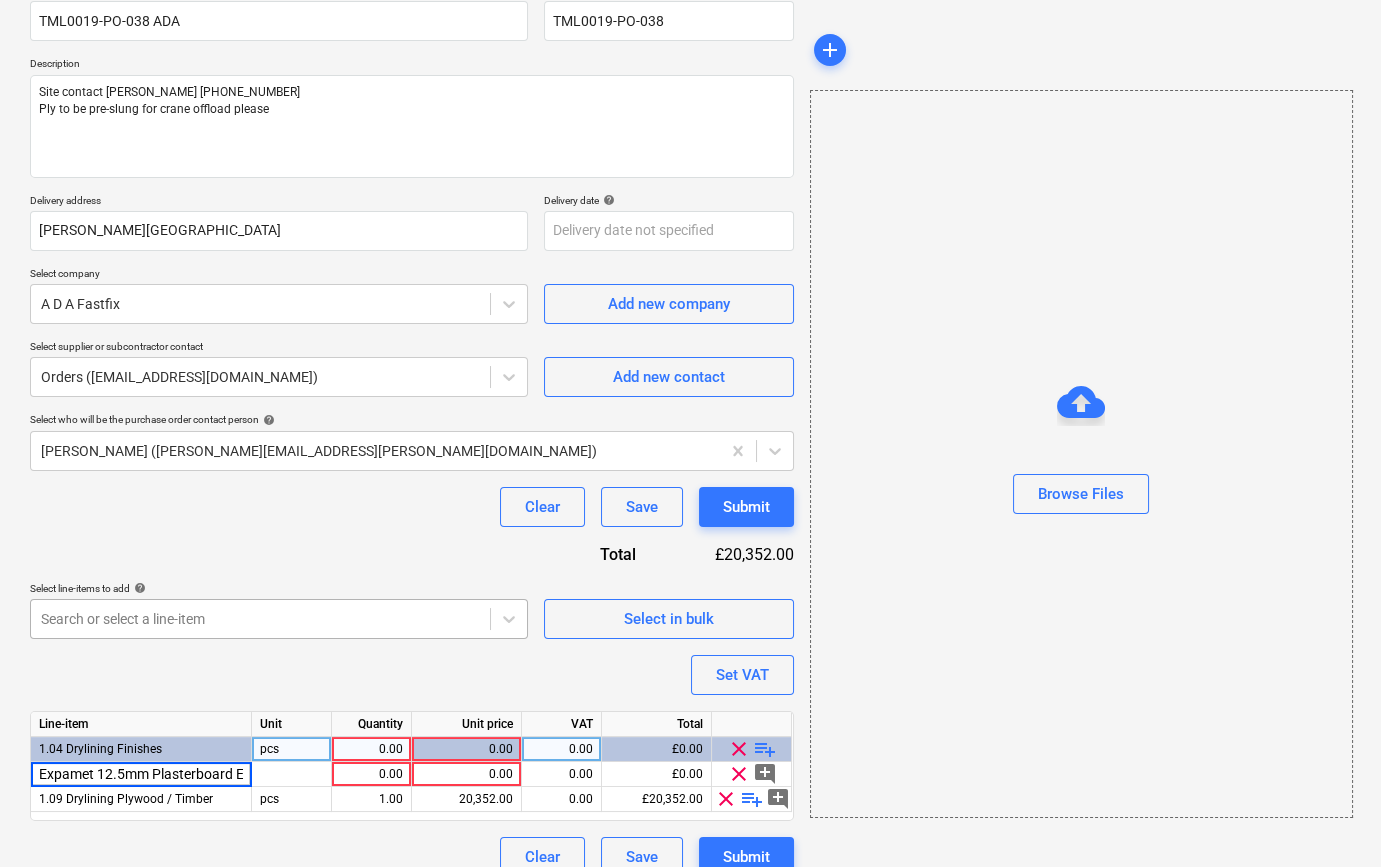 scroll, scrollTop: 0, scrollLeft: 93, axis: horizontal 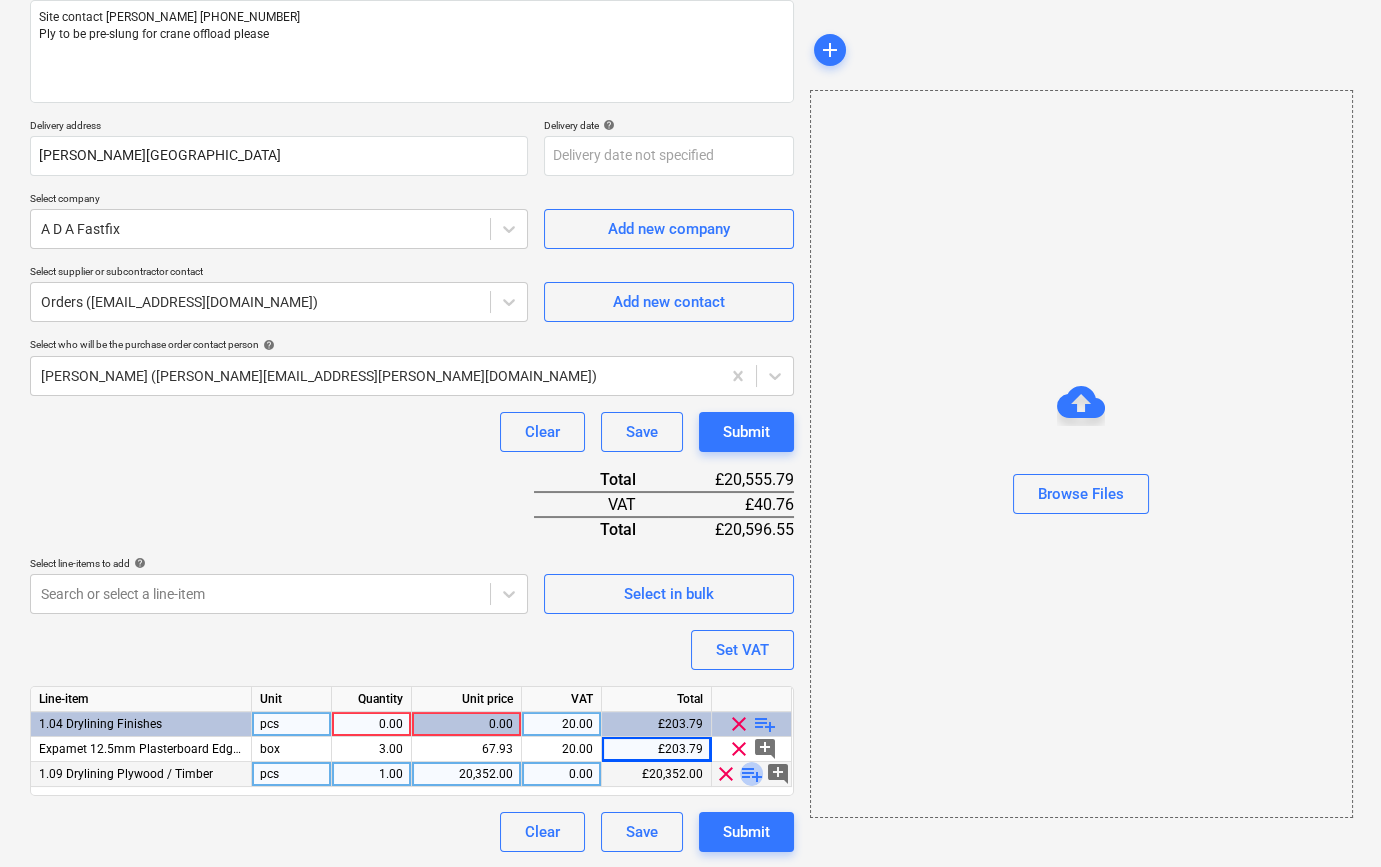 click on "playlist_add" at bounding box center (752, 774) 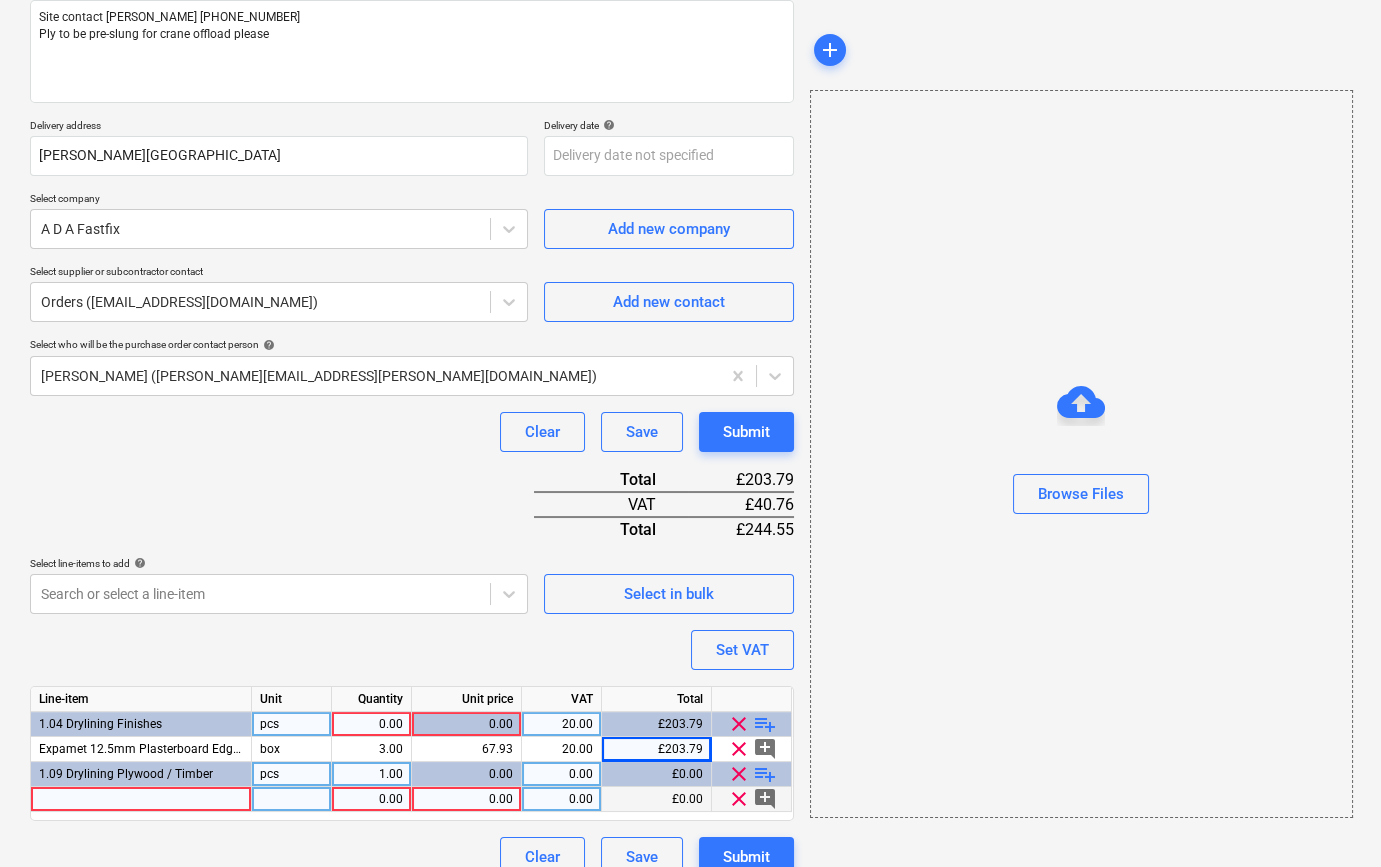 click at bounding box center (141, 799) 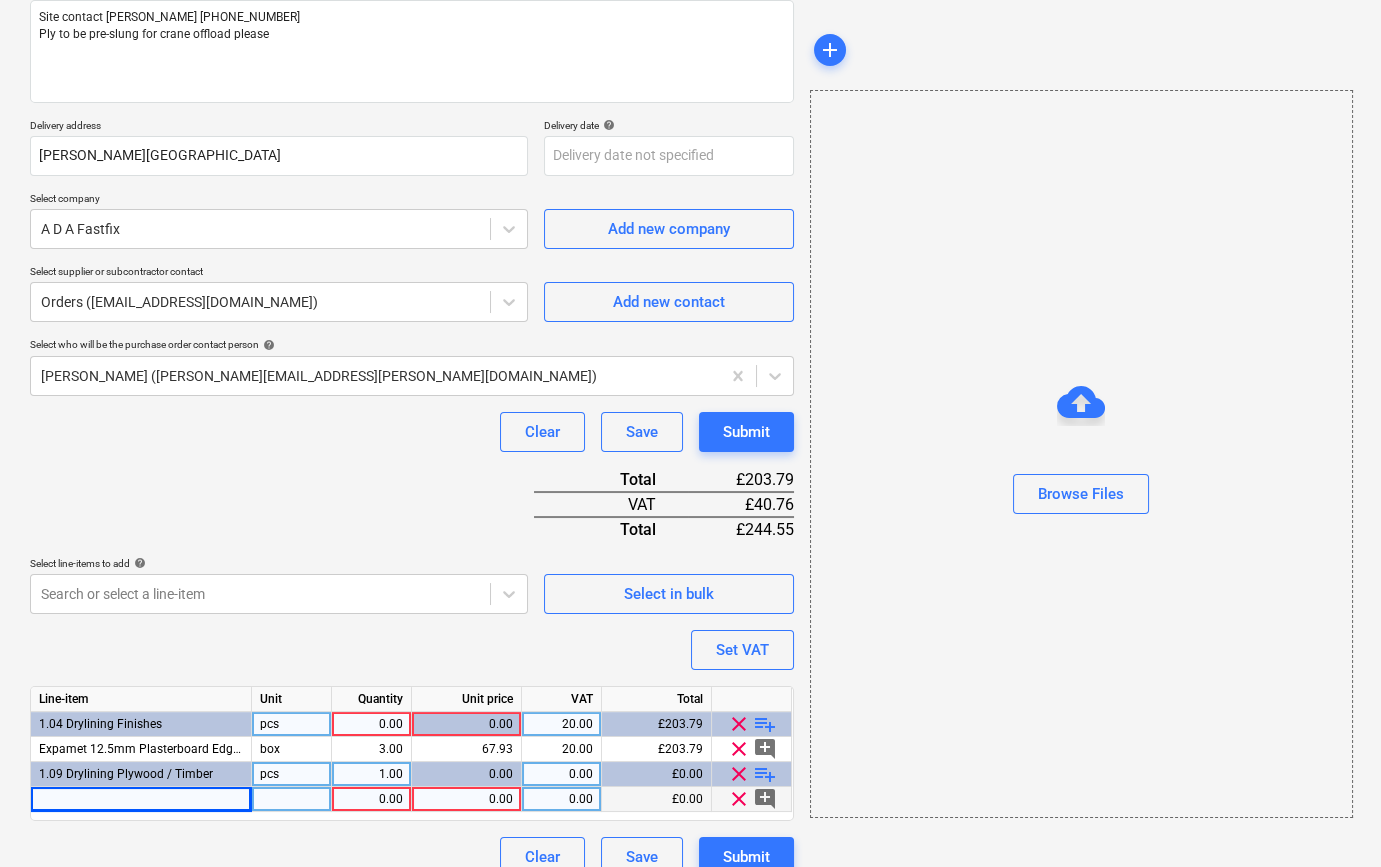 click at bounding box center (141, 799) 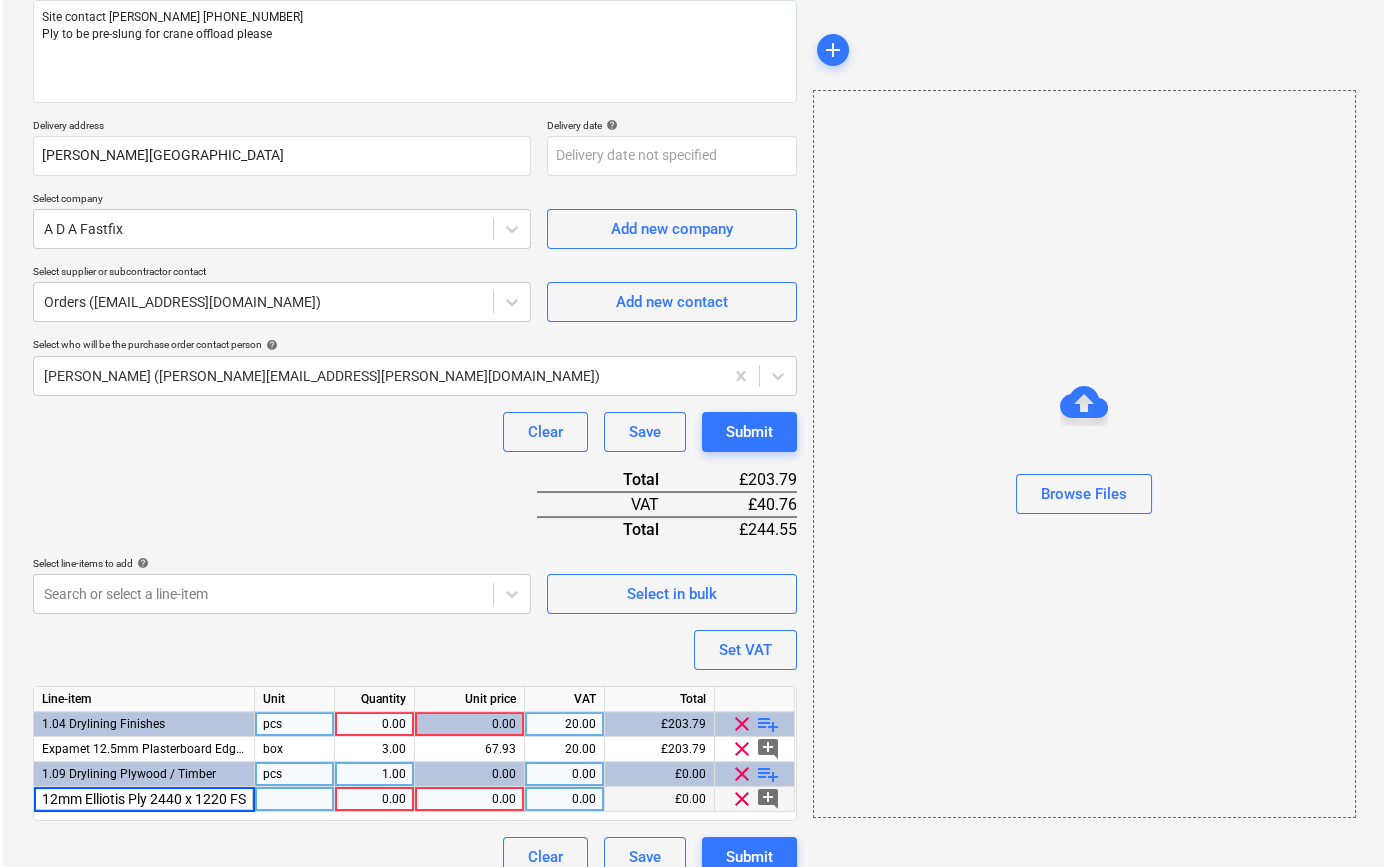 scroll, scrollTop: 0, scrollLeft: 67, axis: horizontal 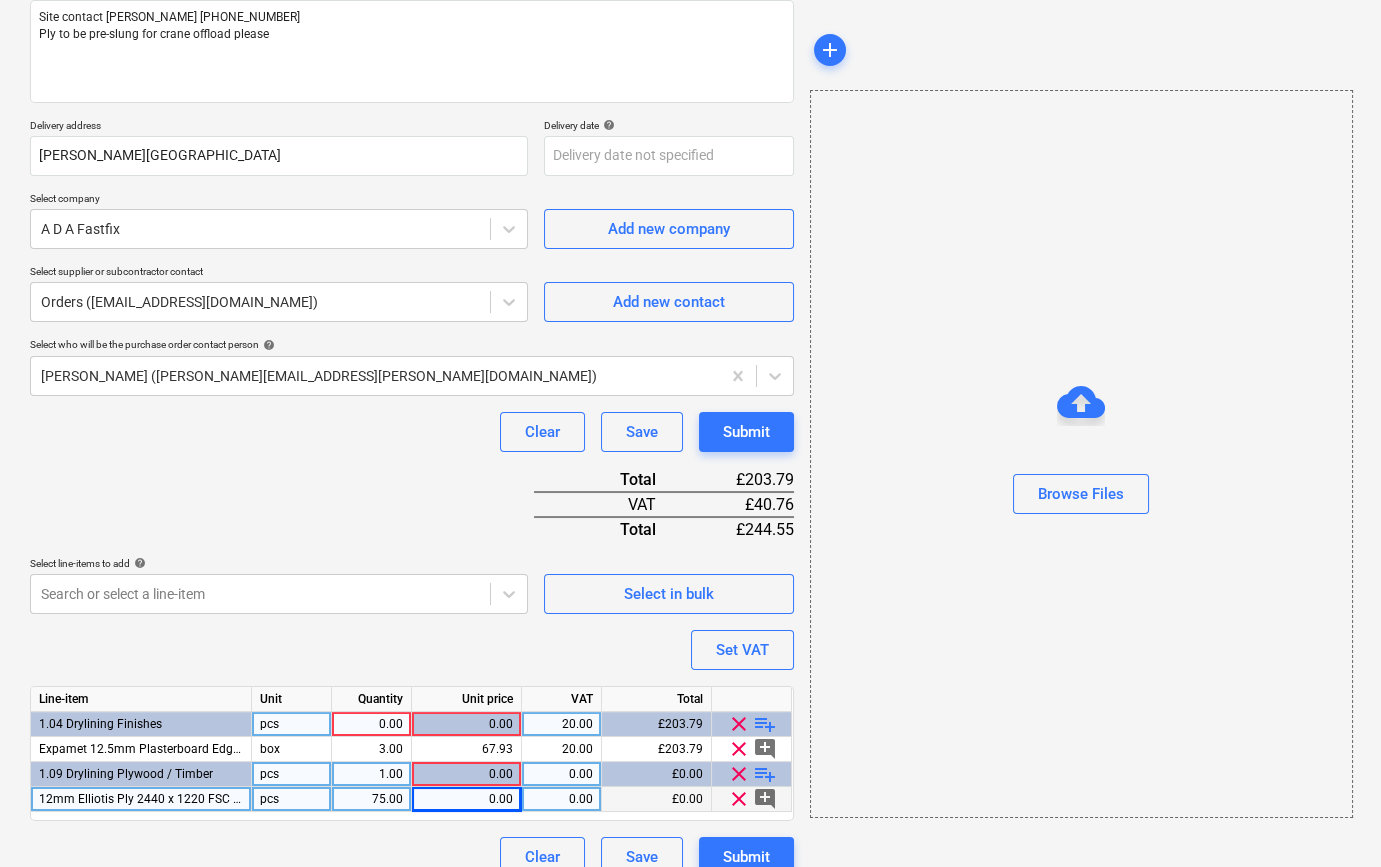 click on "0.00" at bounding box center (466, 799) 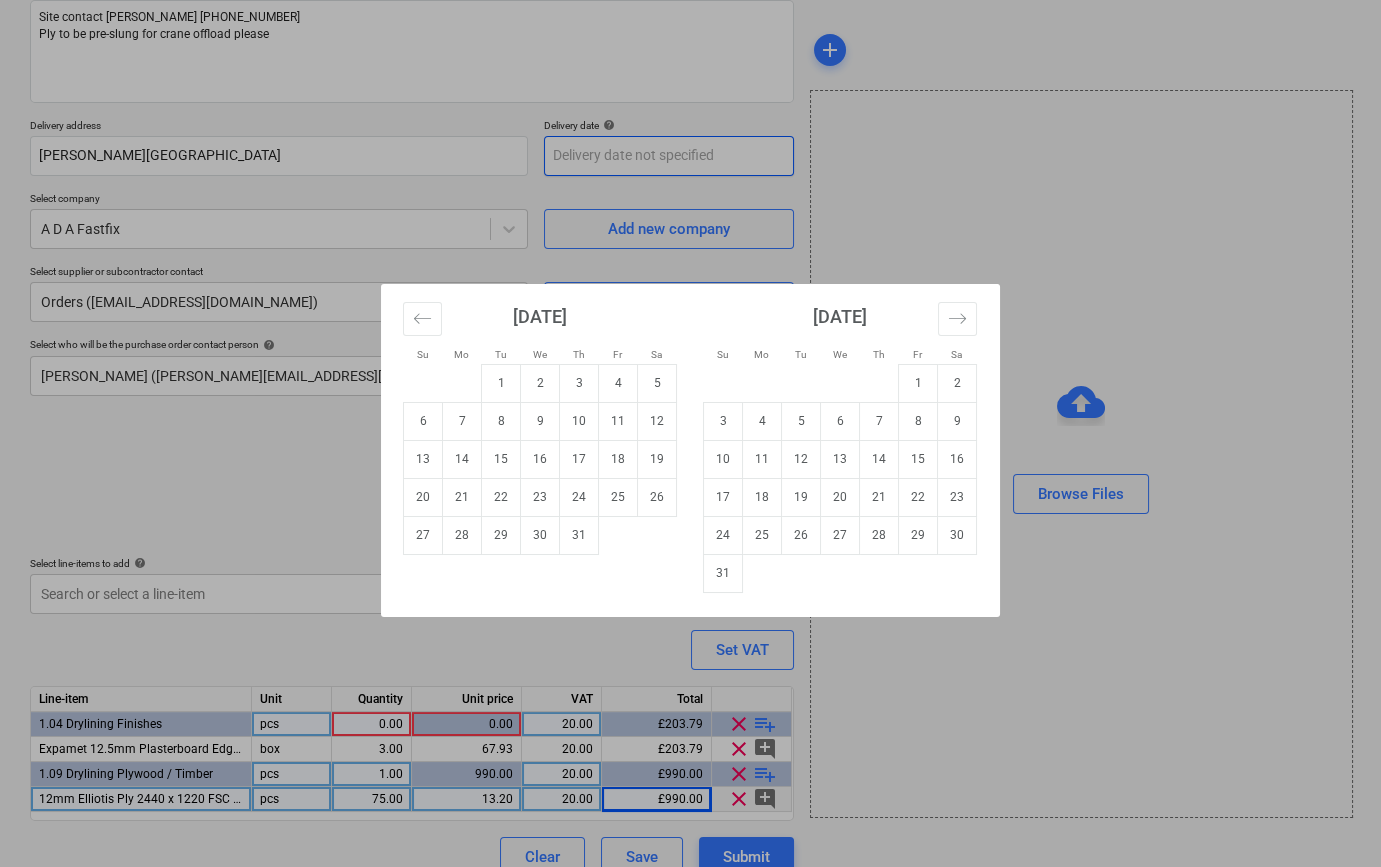 click on "Sales Projects Contacts Company Inbox 2 format_size keyboard_arrow_down help search Search notifications 0 keyboard_arrow_down [PERSON_NAME] keyboard_arrow_down Grove Crescent - Drylining Budget 7 Client contract Valuations Purchase orders Costs Income Files 1 Analytics Settings Create new document Purchase order name help TML0019-PO-038 ADA Purchase order reference number help TML0019-PO-038 Description Site contact [PERSON_NAME] [PHONE_NUMBER]
Ply to be pre-slung for crane offload please Delivery address [PERSON_NAME][GEOGRAPHIC_DATA] Delivery date help Press the down arrow key to interact with the calendar and
select a date. Press the question mark key to get the keyboard shortcuts for changing dates. Select company A D A Fastfix   Add new company Select supplier or subcontractor contact Orders  ([EMAIL_ADDRESS][DOMAIN_NAME]) Add new contact Select who will be the purchase order contact person help [PERSON_NAME] ([PERSON_NAME][EMAIL_ADDRESS][PERSON_NAME][DOMAIN_NAME]) Clear Save Submit Total £1,193.79 VAT £238.76 Total £1,432.55" at bounding box center (690, 178) 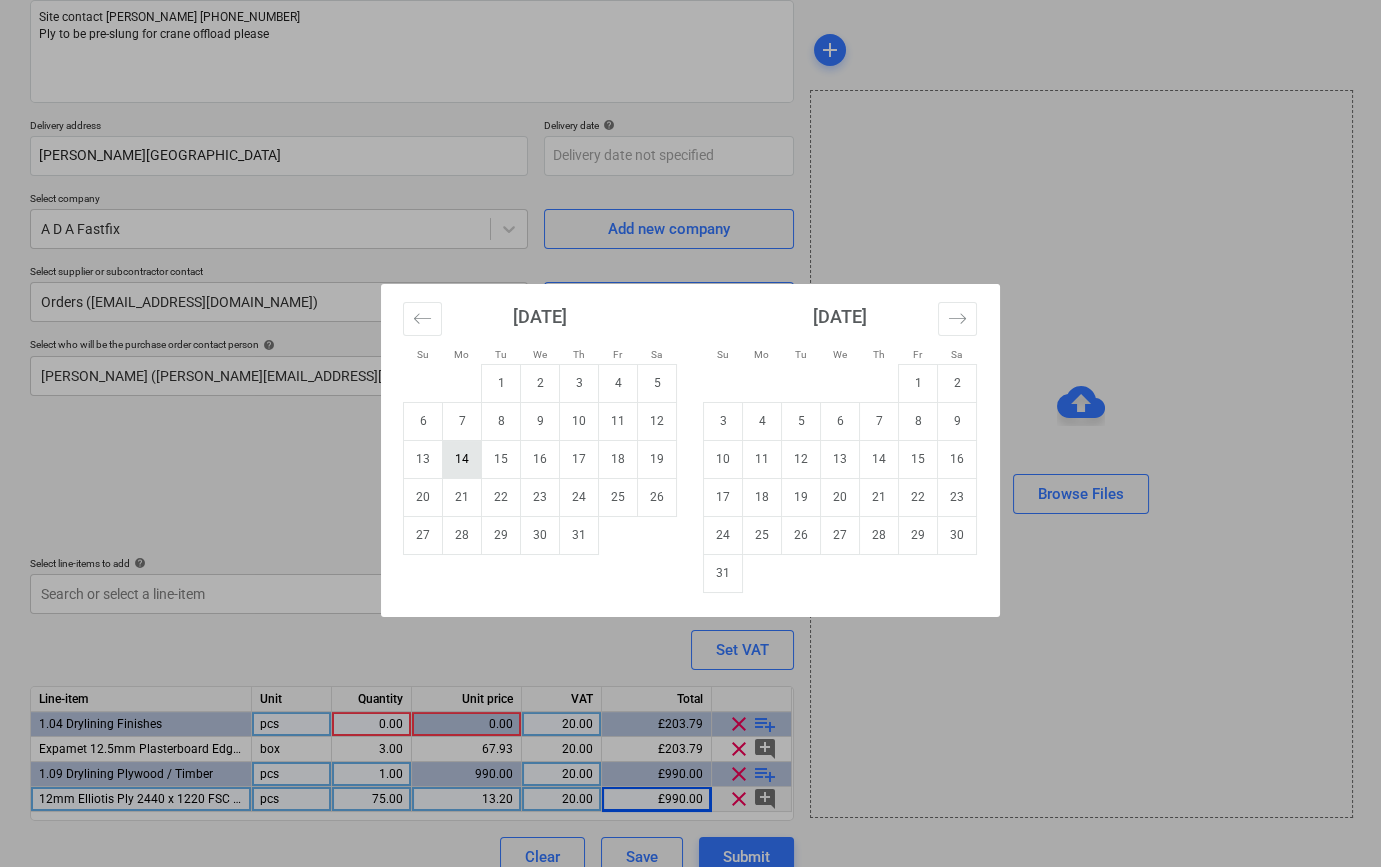 click on "14" at bounding box center [462, 459] 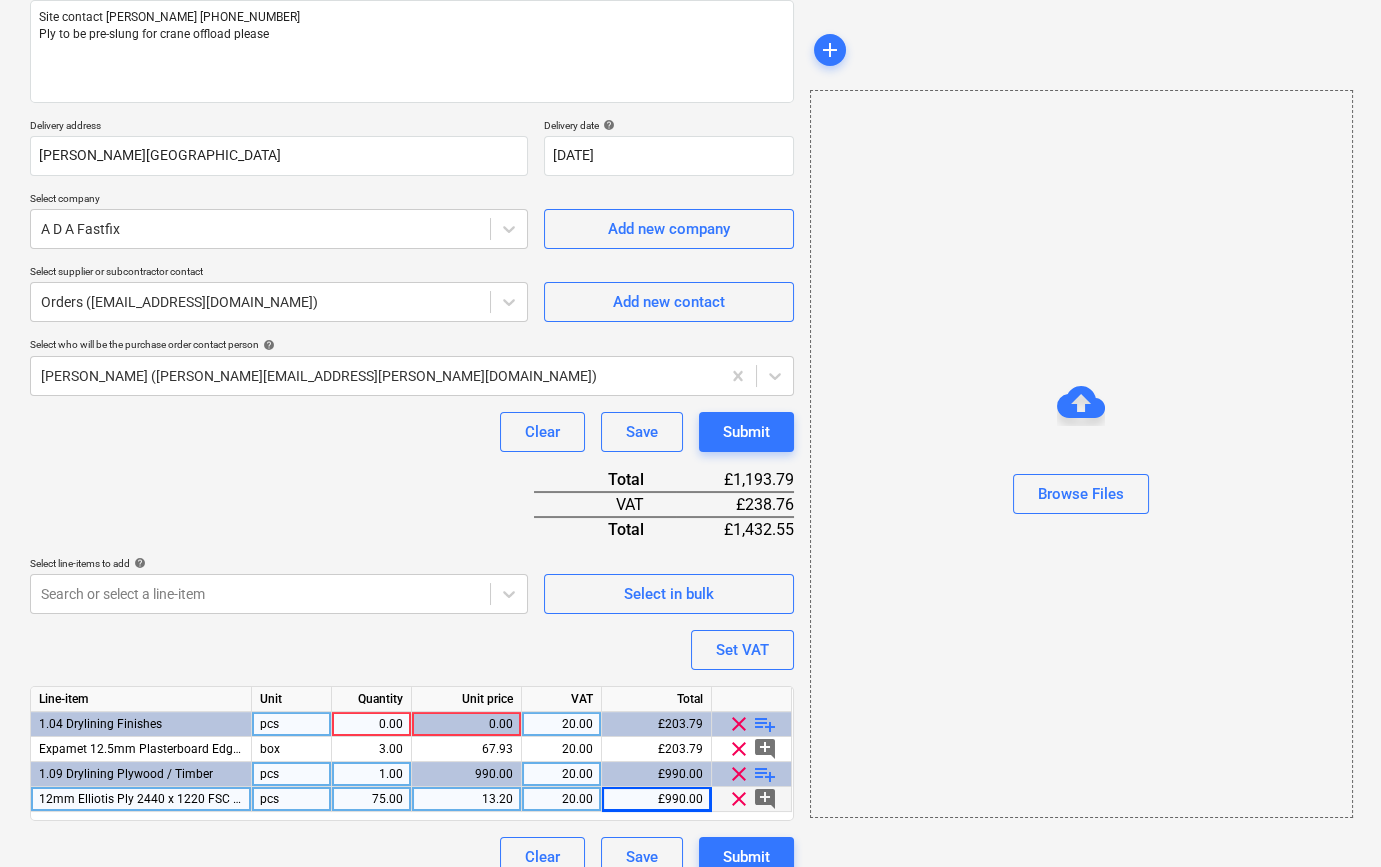 click on "0.00" at bounding box center [371, 724] 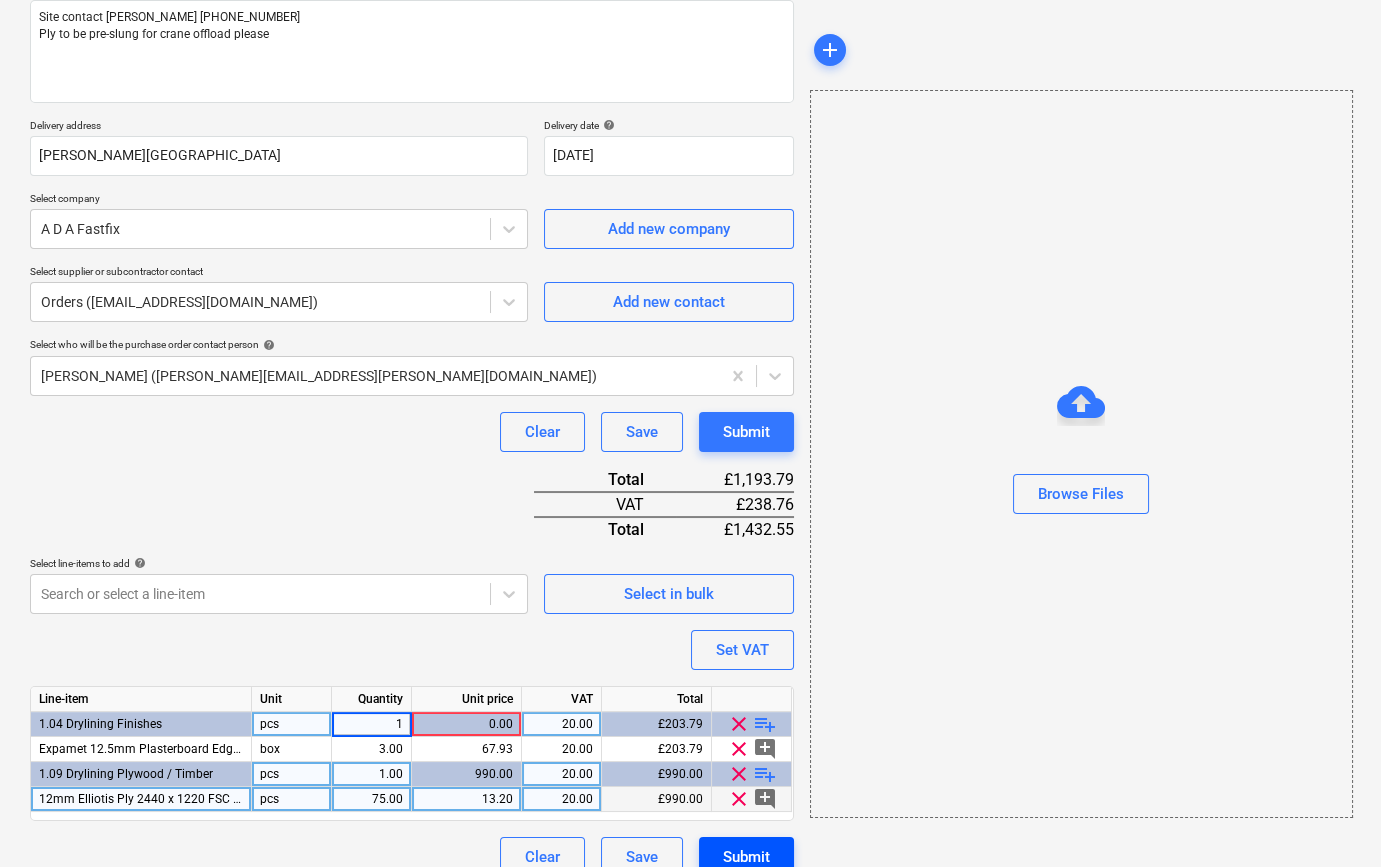 click on "Submit" at bounding box center (746, 857) 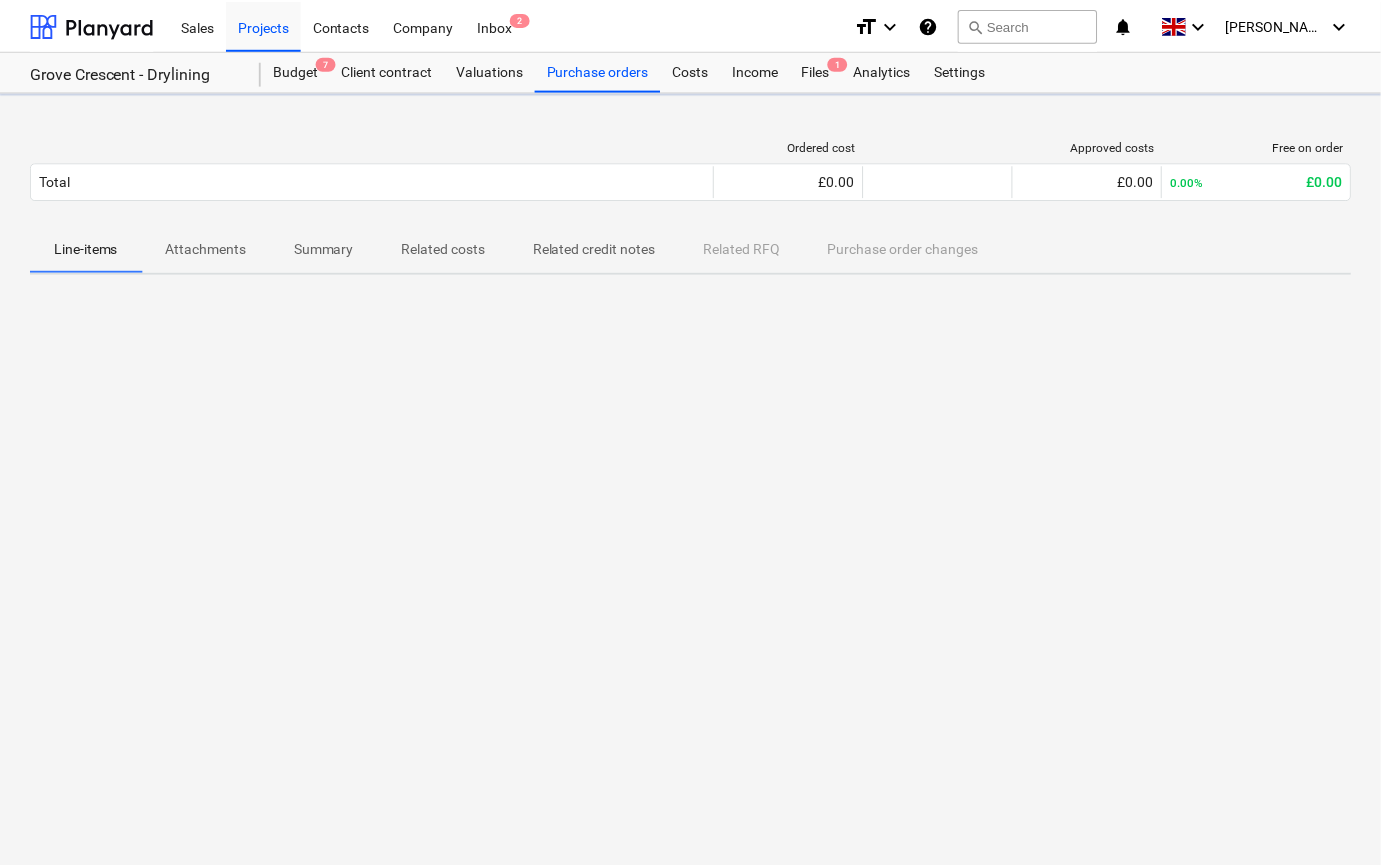scroll, scrollTop: 0, scrollLeft: 0, axis: both 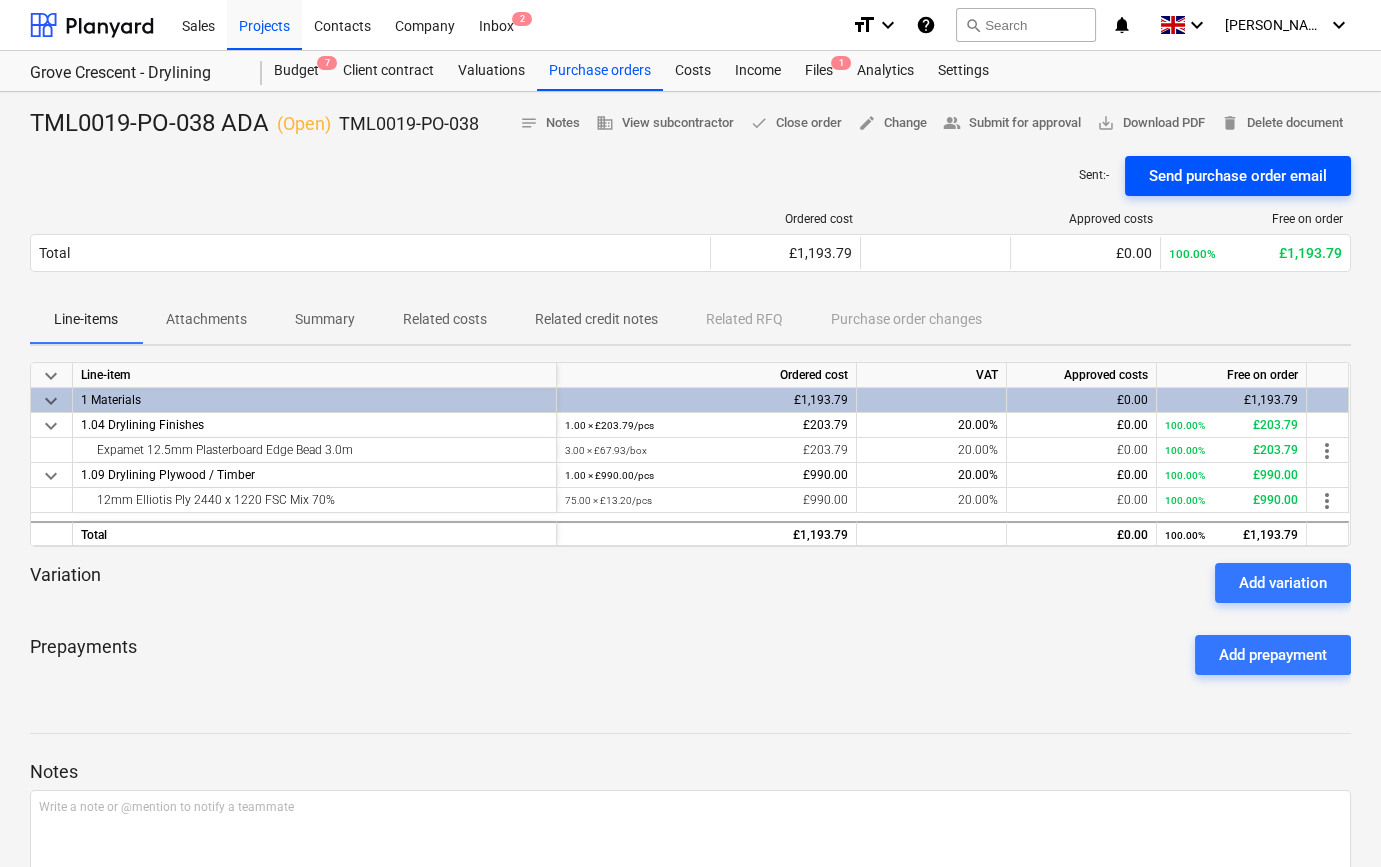 click on "Send purchase order email" at bounding box center (1238, 176) 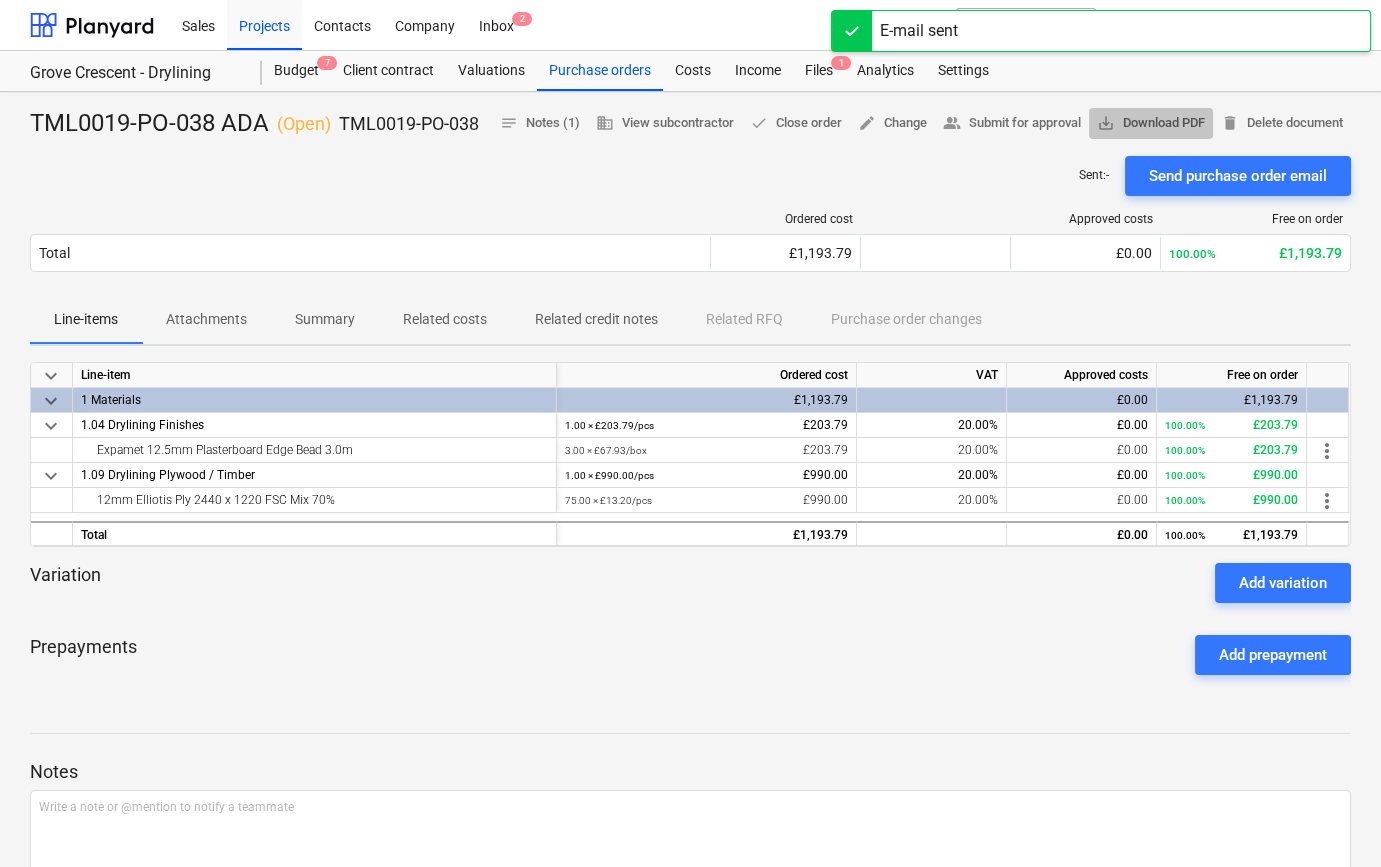 click on "save_alt Download PDF" at bounding box center (1151, 123) 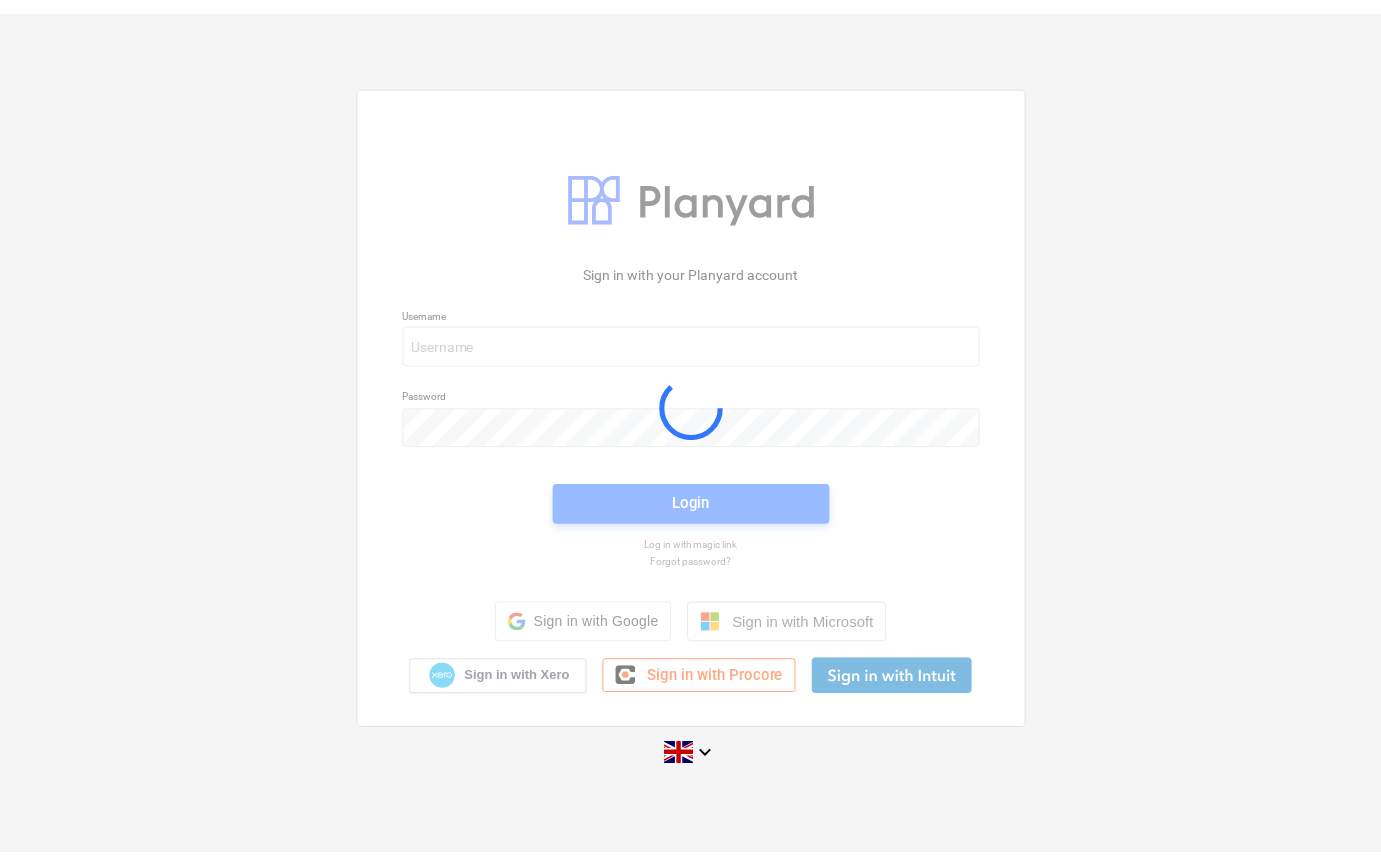 scroll, scrollTop: 0, scrollLeft: 0, axis: both 